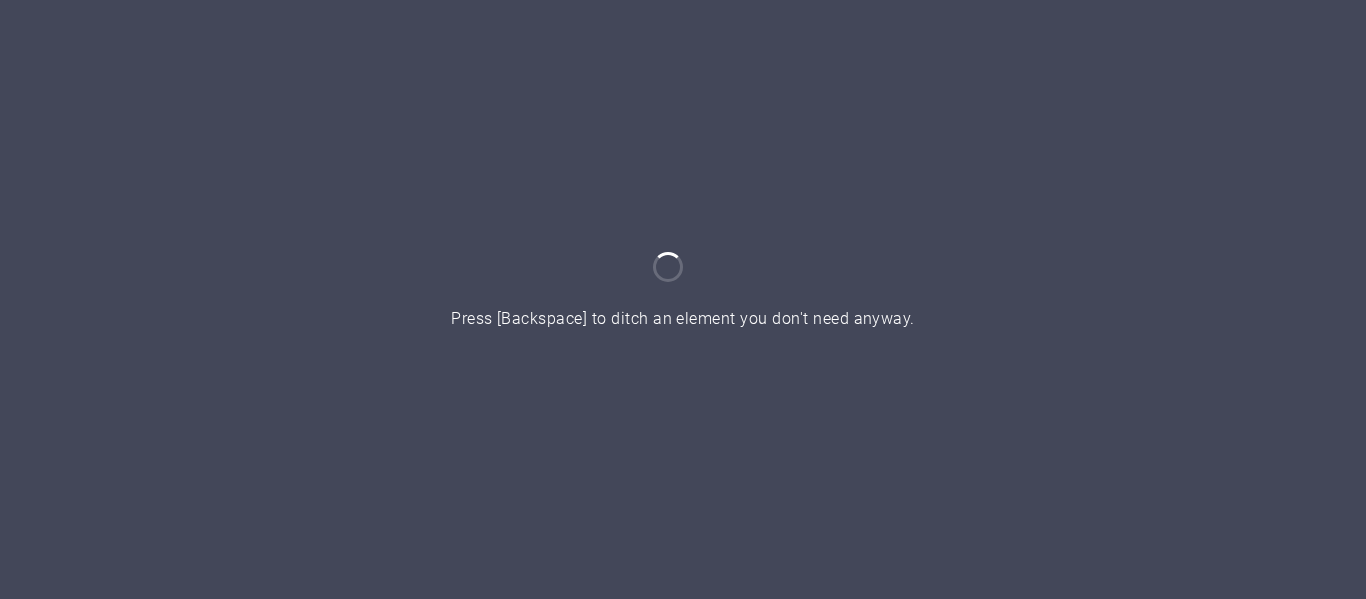 scroll, scrollTop: 0, scrollLeft: 0, axis: both 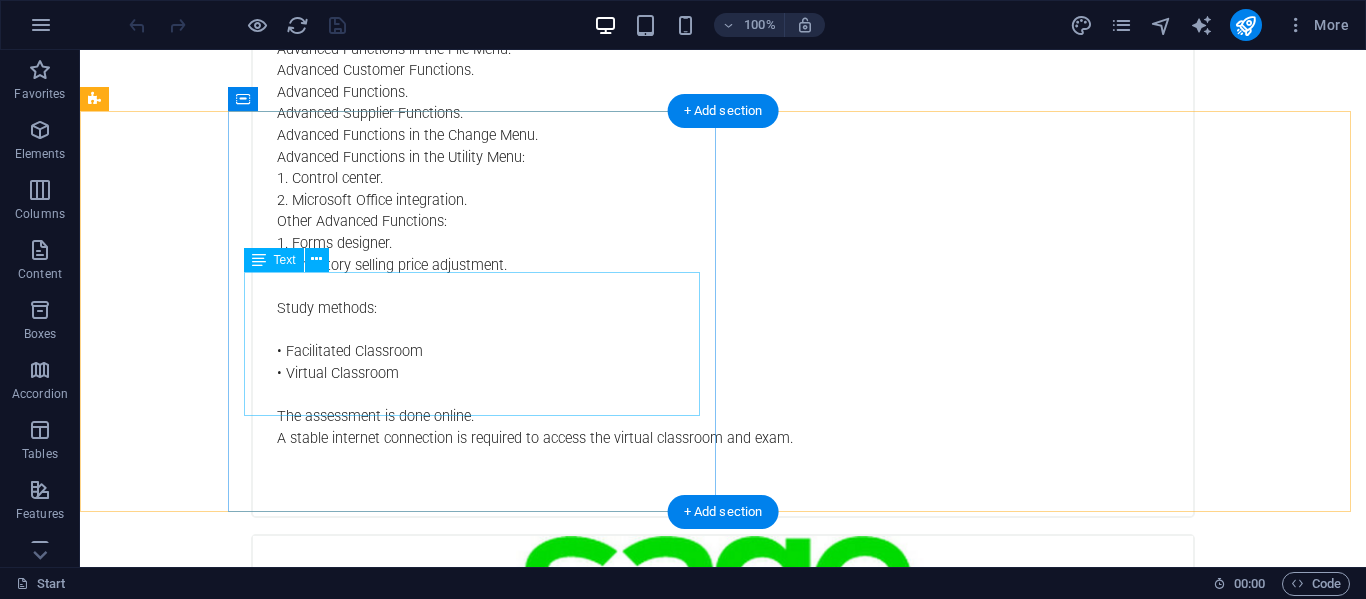 click on "S&B Services [GEOGRAPHIC_DATA][PERSON_NAME][PERSON_NAME]   6025 0765557750 [EMAIL_ADDRESS][DOMAIN_NAME] Legal Notice  |  Privacy" at bounding box center [479, 4784] 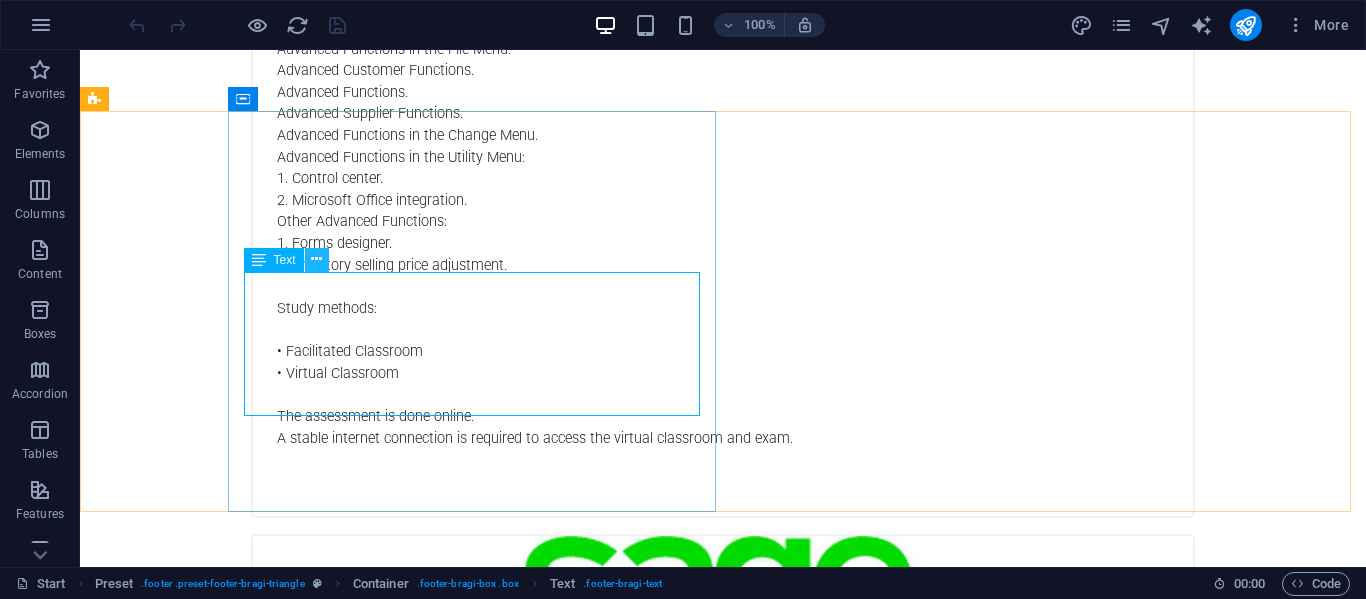 click at bounding box center (317, 260) 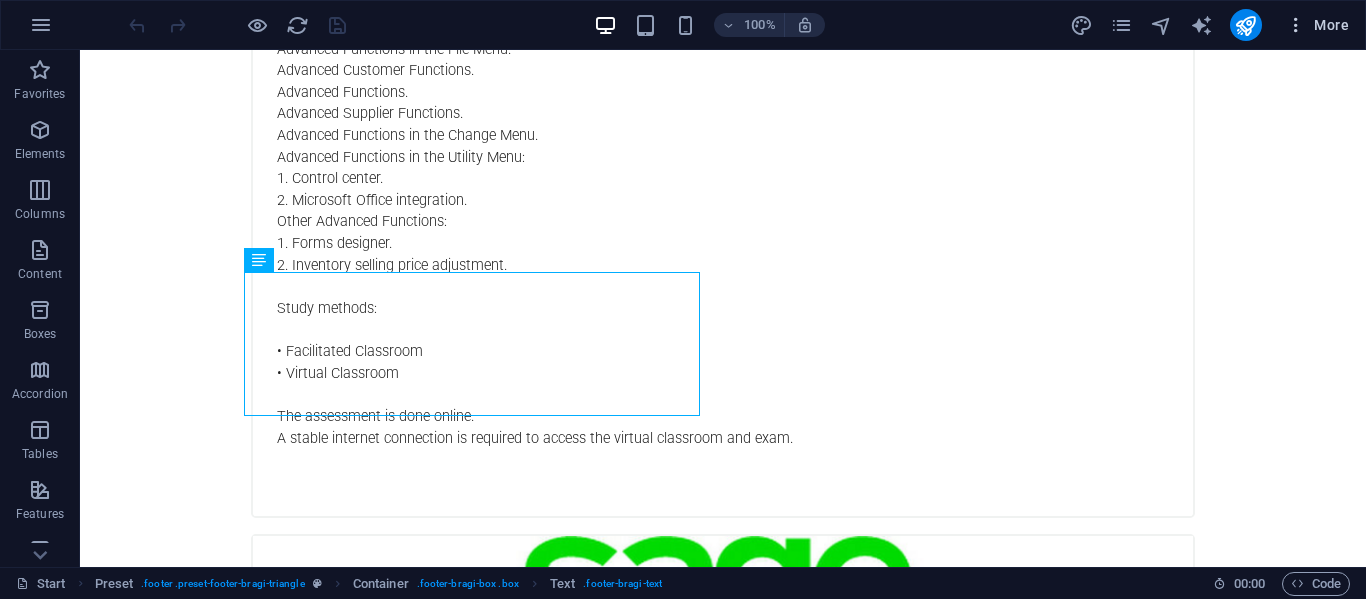 click on "More" at bounding box center [1317, 25] 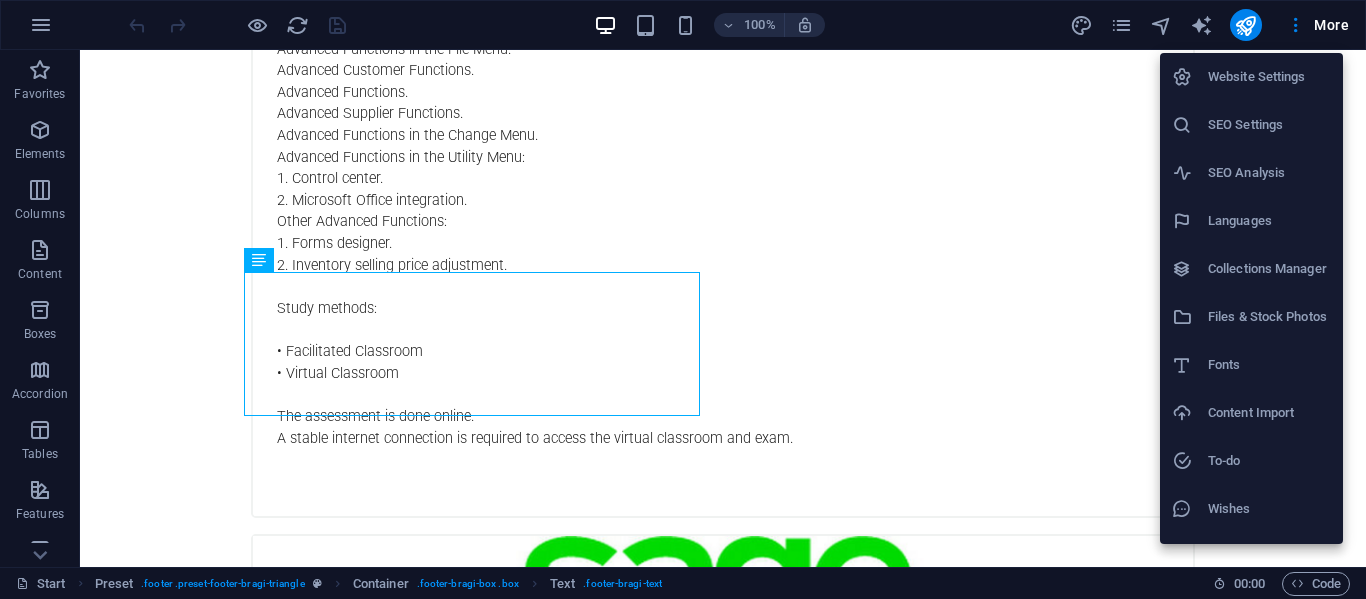 click on "Website Settings" at bounding box center (1269, 77) 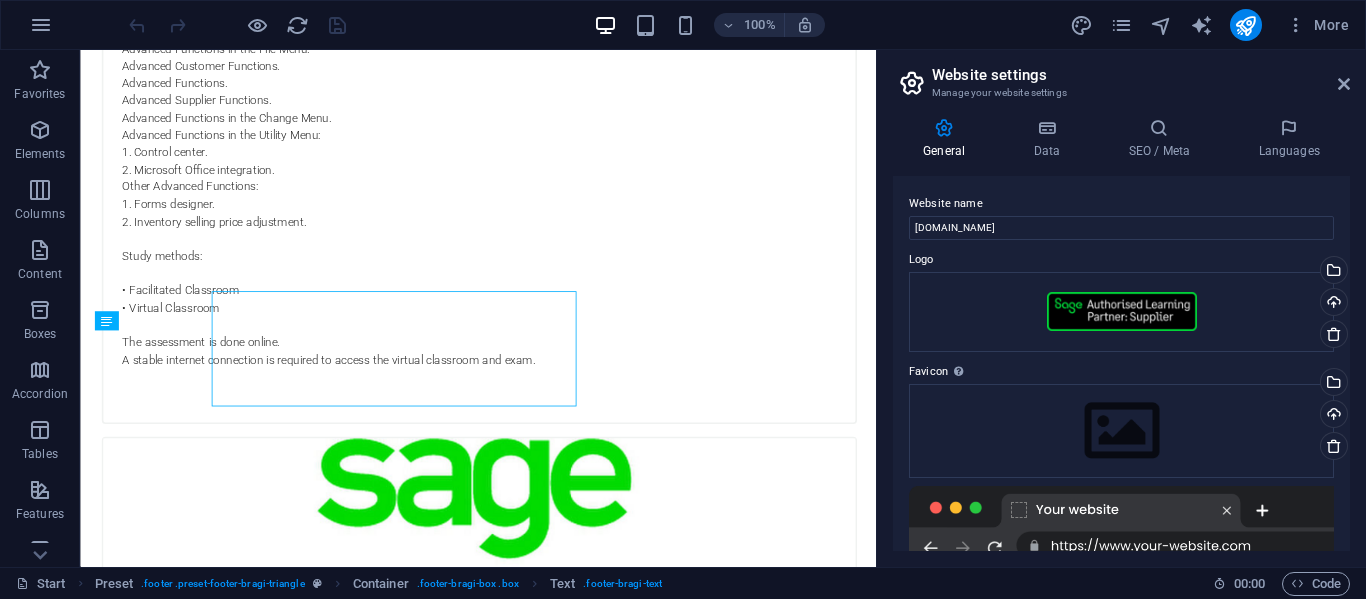 scroll, scrollTop: 4107, scrollLeft: 0, axis: vertical 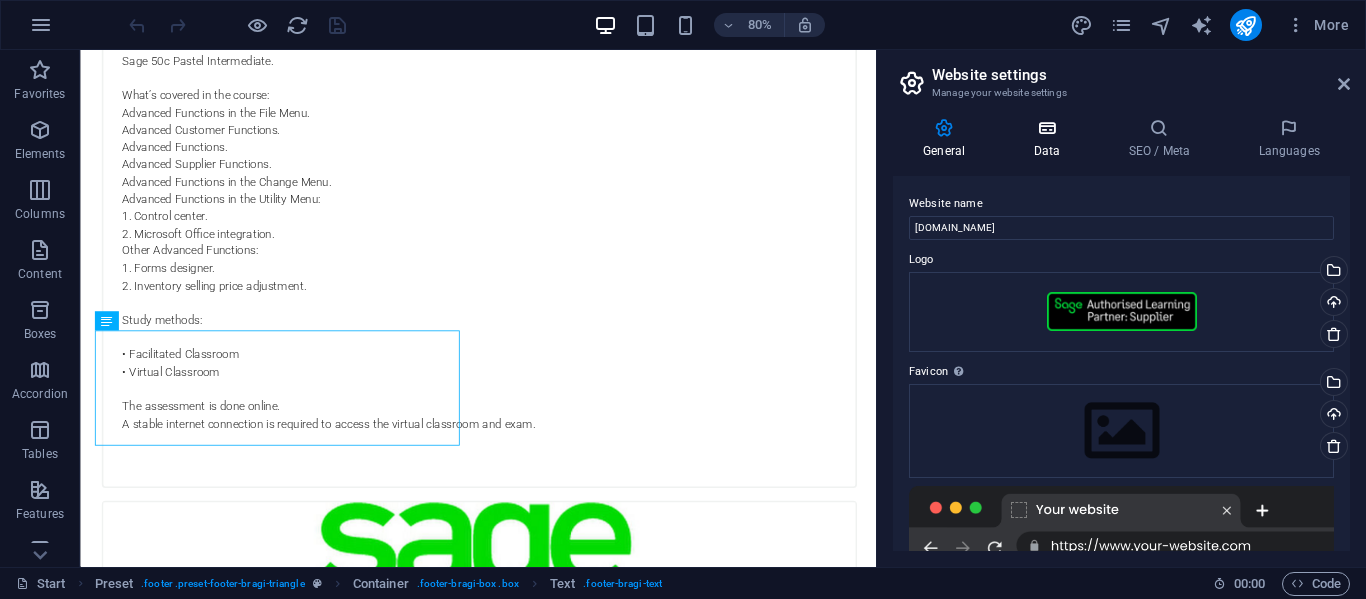 click on "Data" at bounding box center [1050, 139] 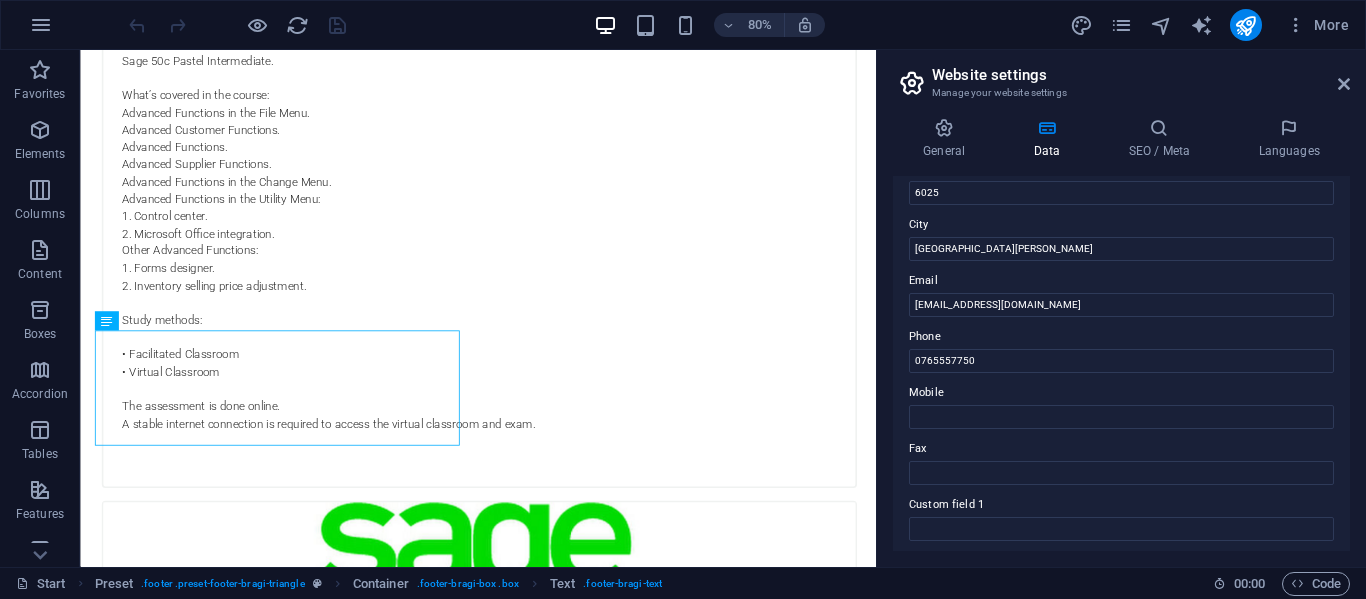 scroll, scrollTop: 400, scrollLeft: 0, axis: vertical 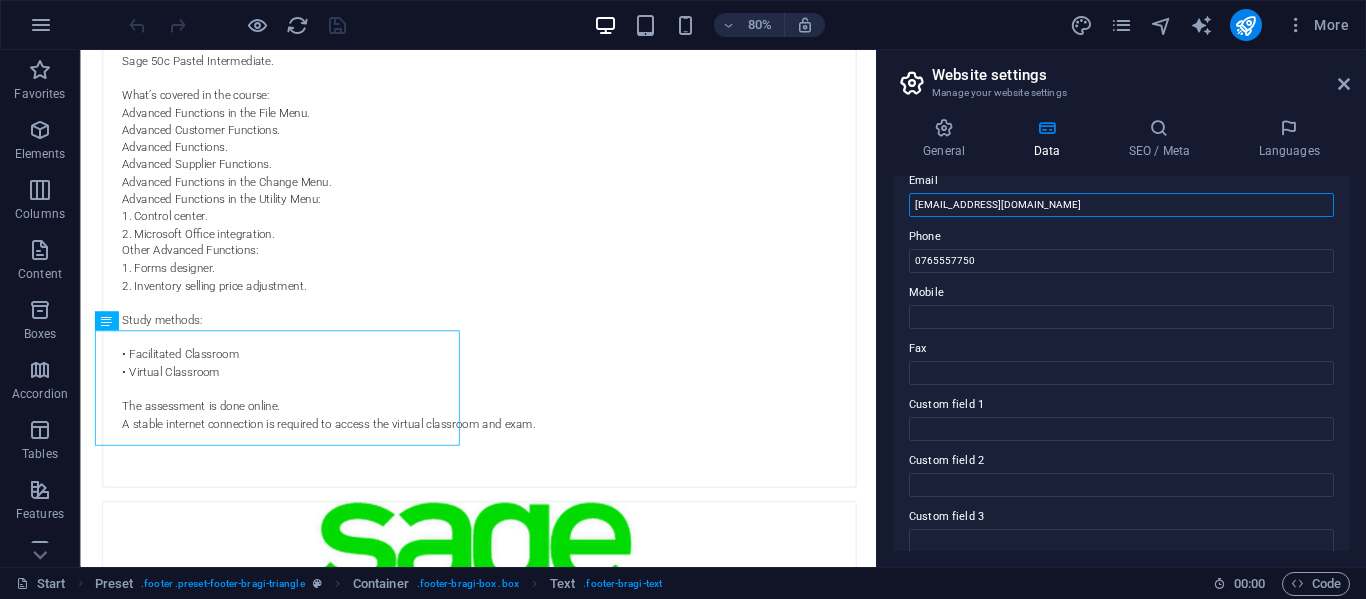 drag, startPoint x: 1127, startPoint y: 256, endPoint x: 1061, endPoint y: 241, distance: 67.68308 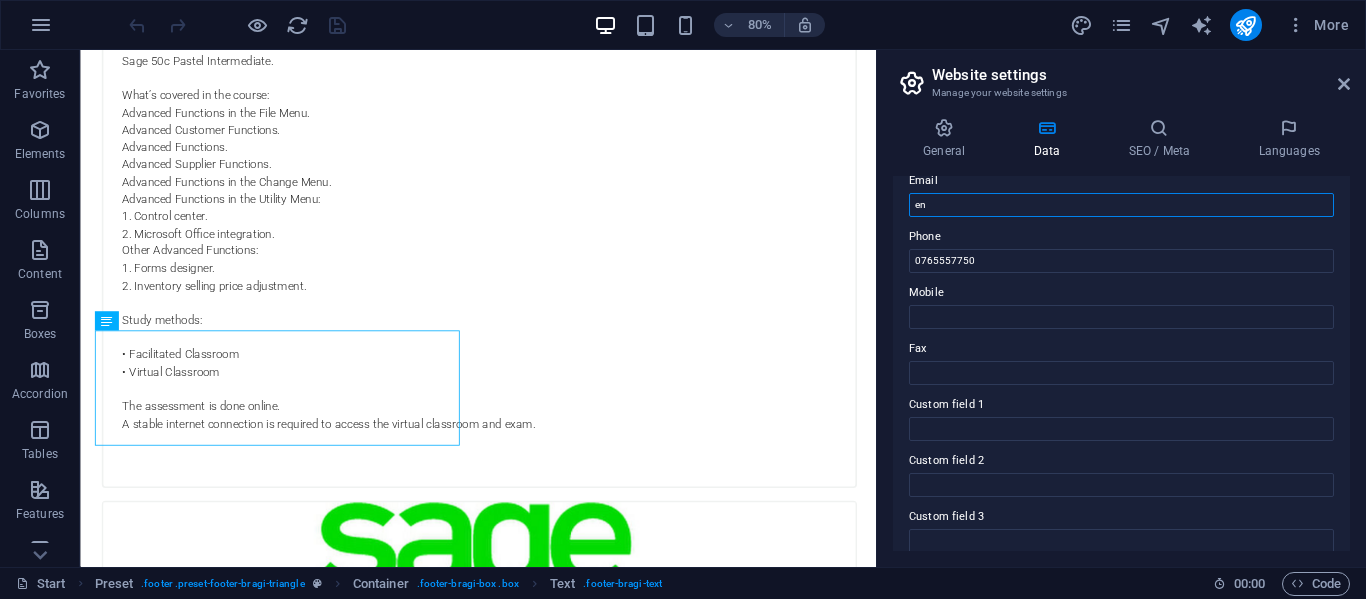 type on "e" 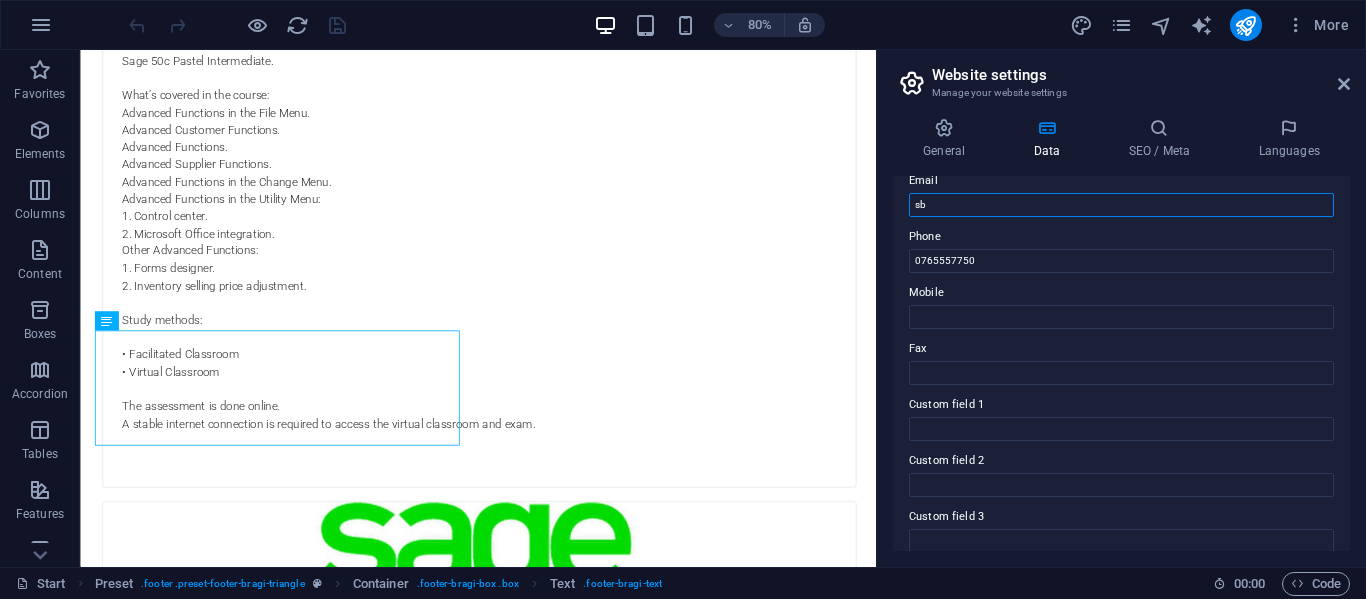 type on "s" 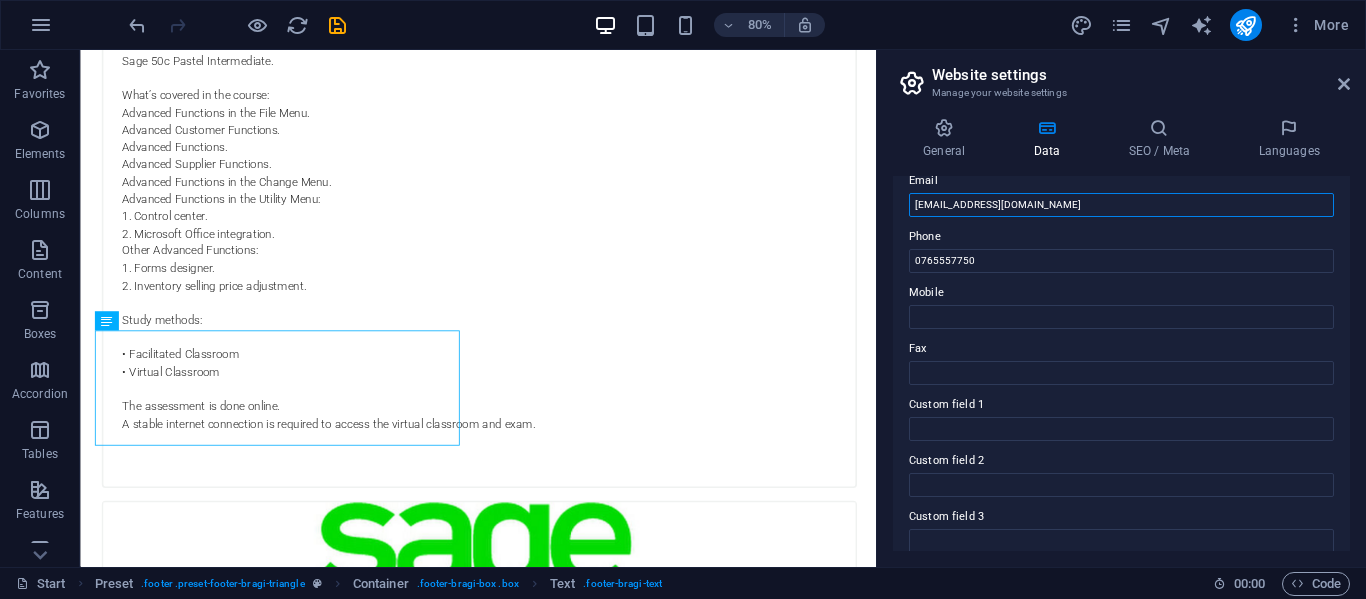 type on "[EMAIL_ADDRESS][DOMAIN_NAME]" 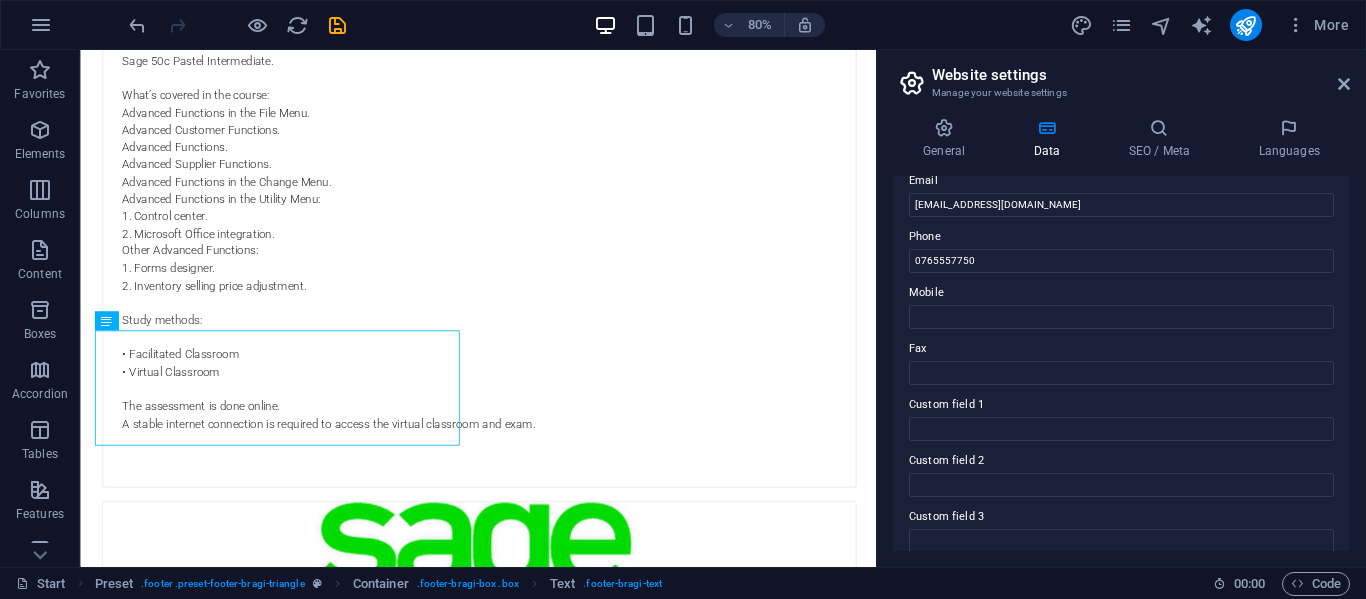 click on "General  Data  SEO / Meta  Languages Website name sbservices.org.za Logo Drag files here, click to choose files or select files from Files or our free stock photos & videos Select files from the file manager, stock photos, or upload file(s) Upload Favicon Set the favicon of your website here. A favicon is a small icon shown in the browser tab next to your website title. It helps visitors identify your website. Drag files here, click to choose files or select files from Files or our free stock photos & videos Select files from the file manager, stock photos, or upload file(s) Upload Preview Image (Open Graph) This image will be shown when the website is shared on social networks Drag files here, click to choose files or select files from Files or our free stock photos & videos Select files from the file manager, stock photos, or upload file(s) Upload Contact data for this website. This can be used everywhere on the website and will update automatically. Company S&B Services First name Stephanie Last name 6025" at bounding box center (1121, 334) 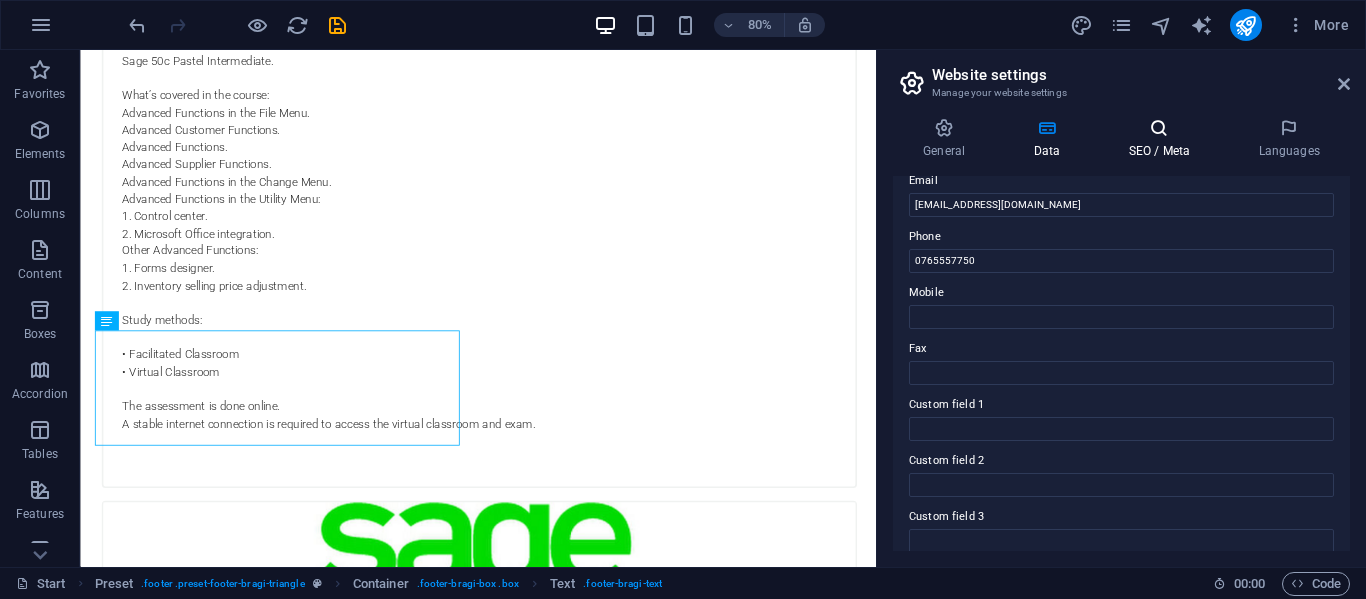 click at bounding box center [1159, 128] 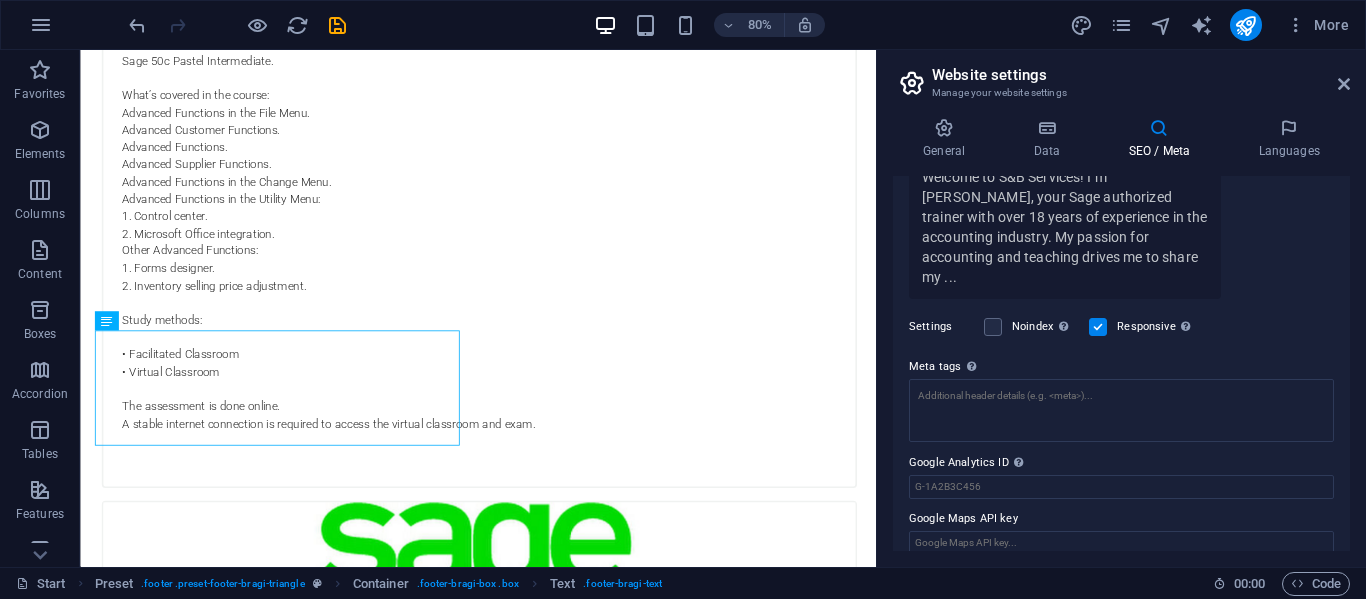 scroll, scrollTop: 0, scrollLeft: 0, axis: both 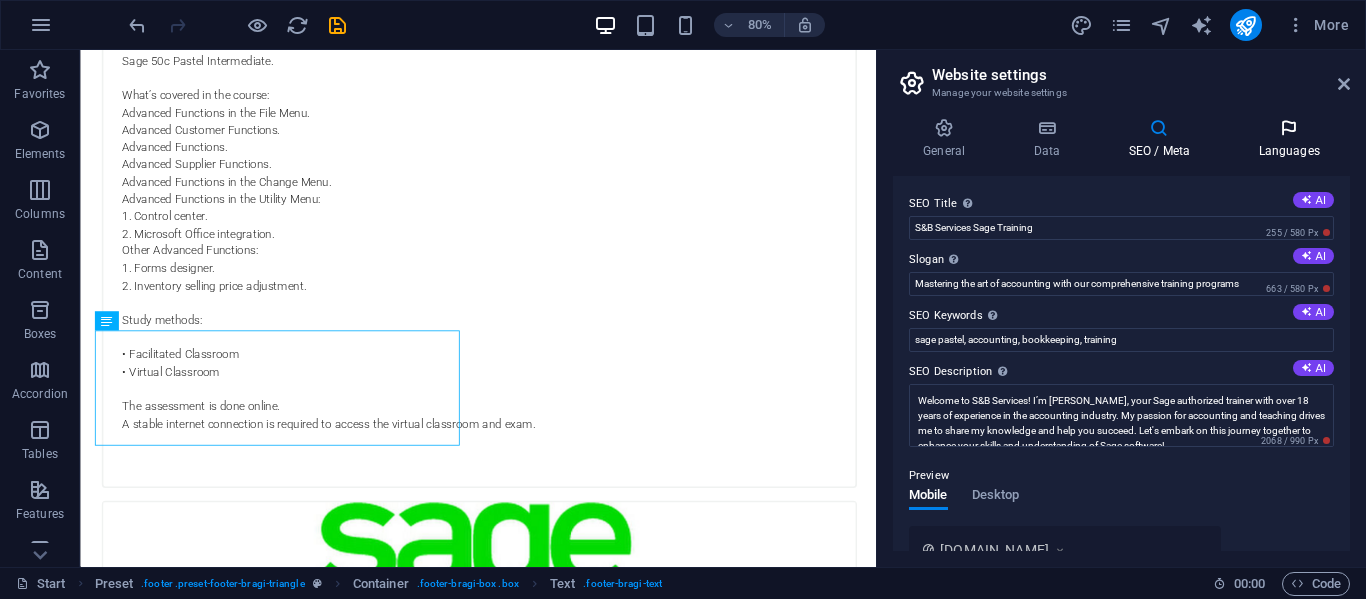 click at bounding box center (1289, 128) 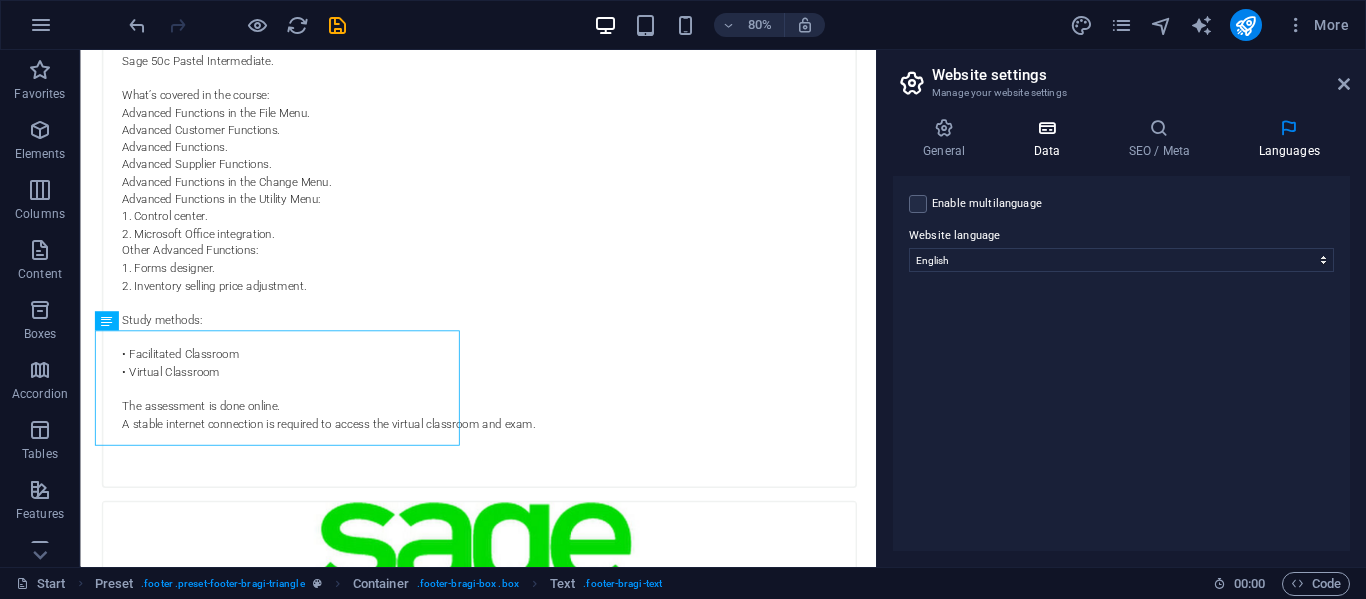 click on "Data" at bounding box center [1050, 139] 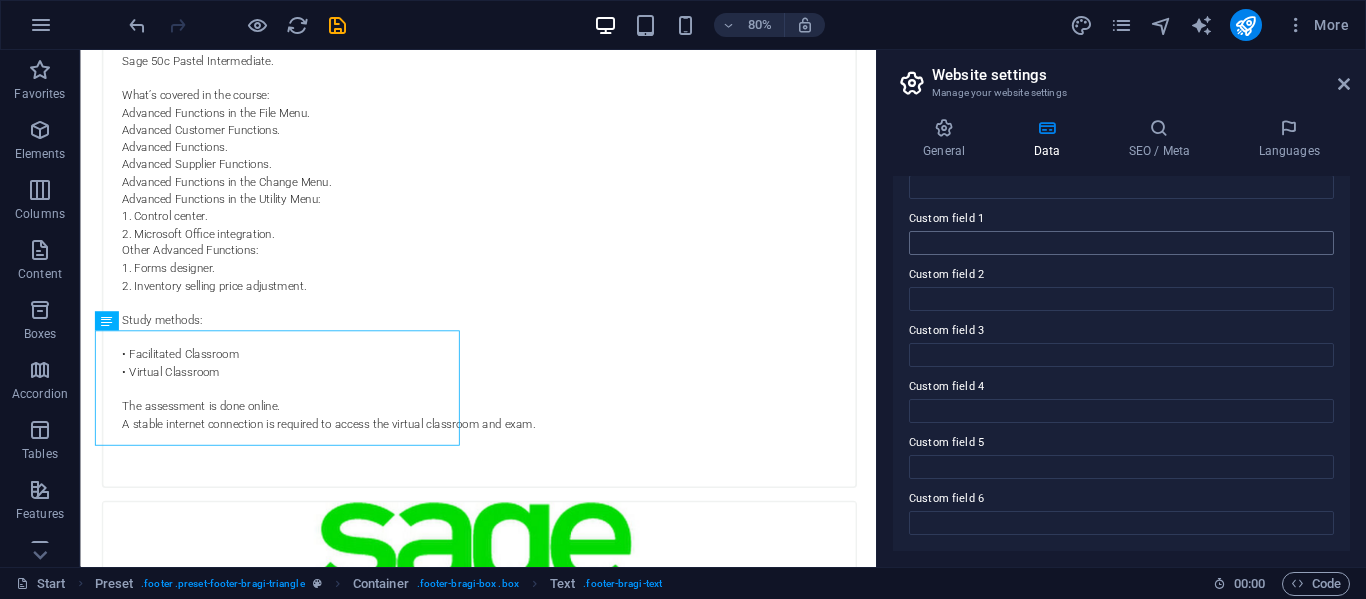 scroll, scrollTop: 0, scrollLeft: 0, axis: both 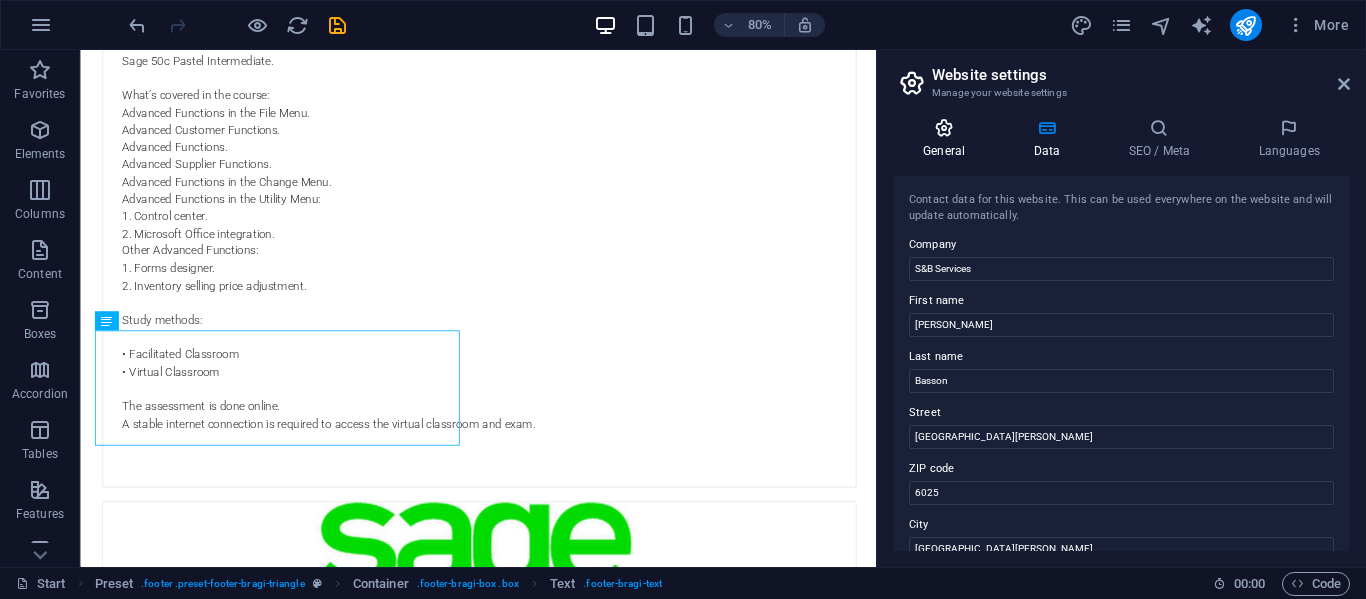 click on "General" at bounding box center (948, 139) 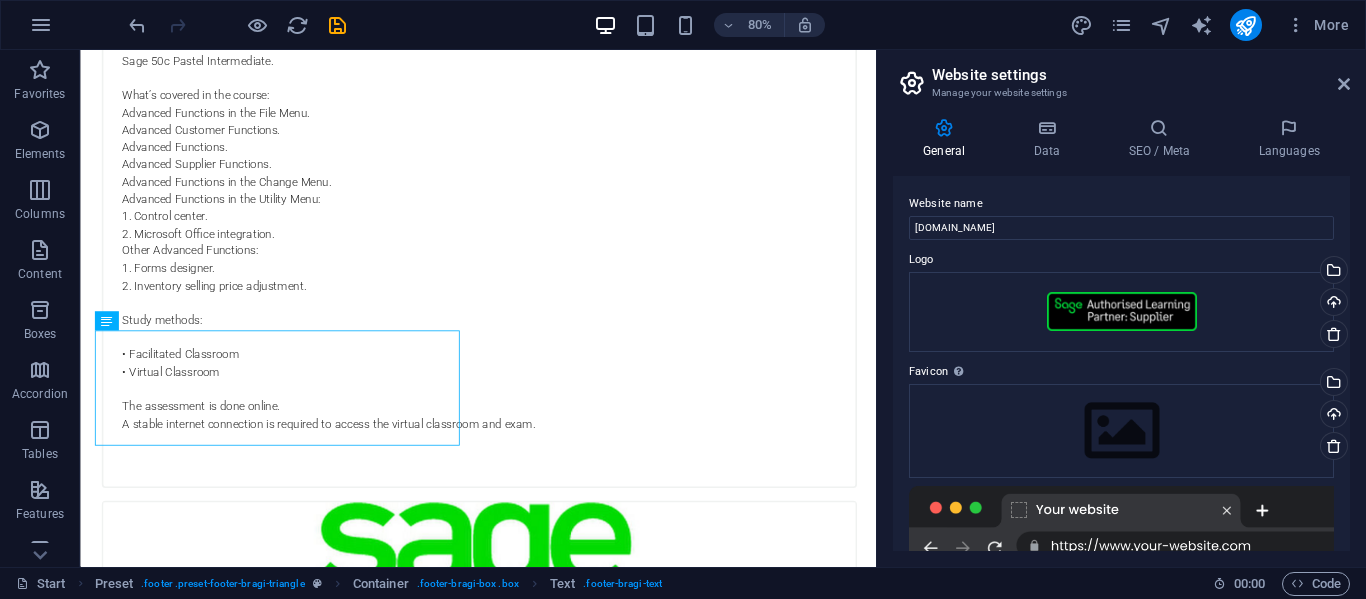 click on "Website settings" at bounding box center (1141, 75) 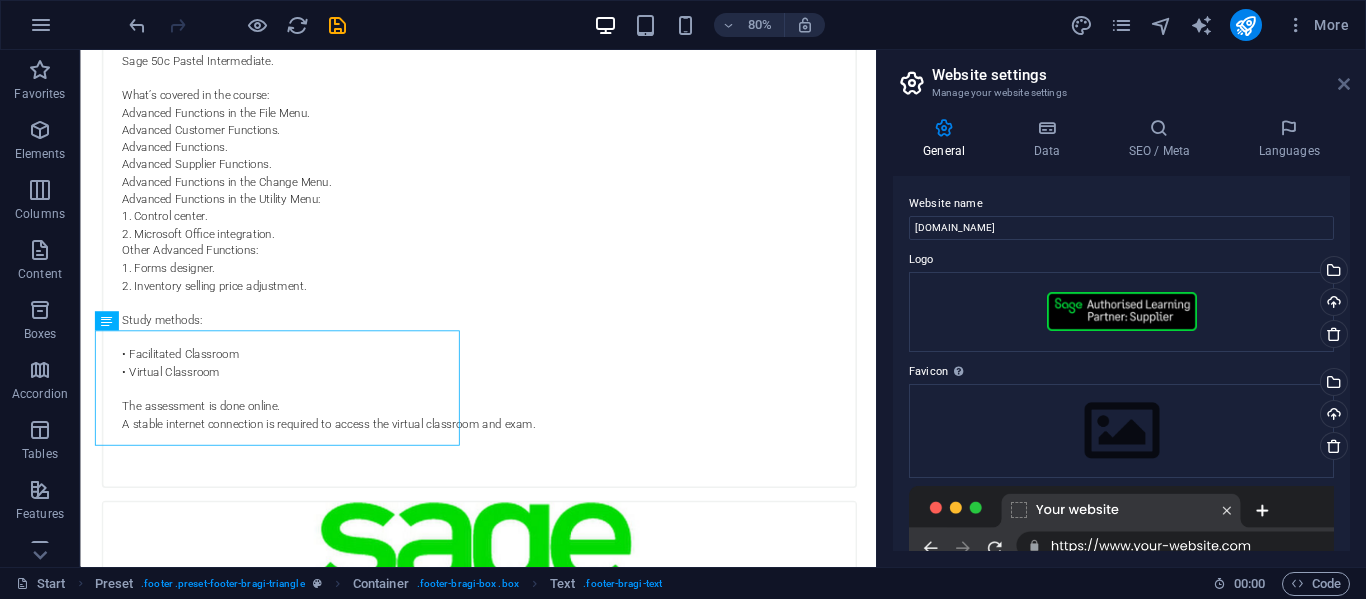 click at bounding box center (1344, 84) 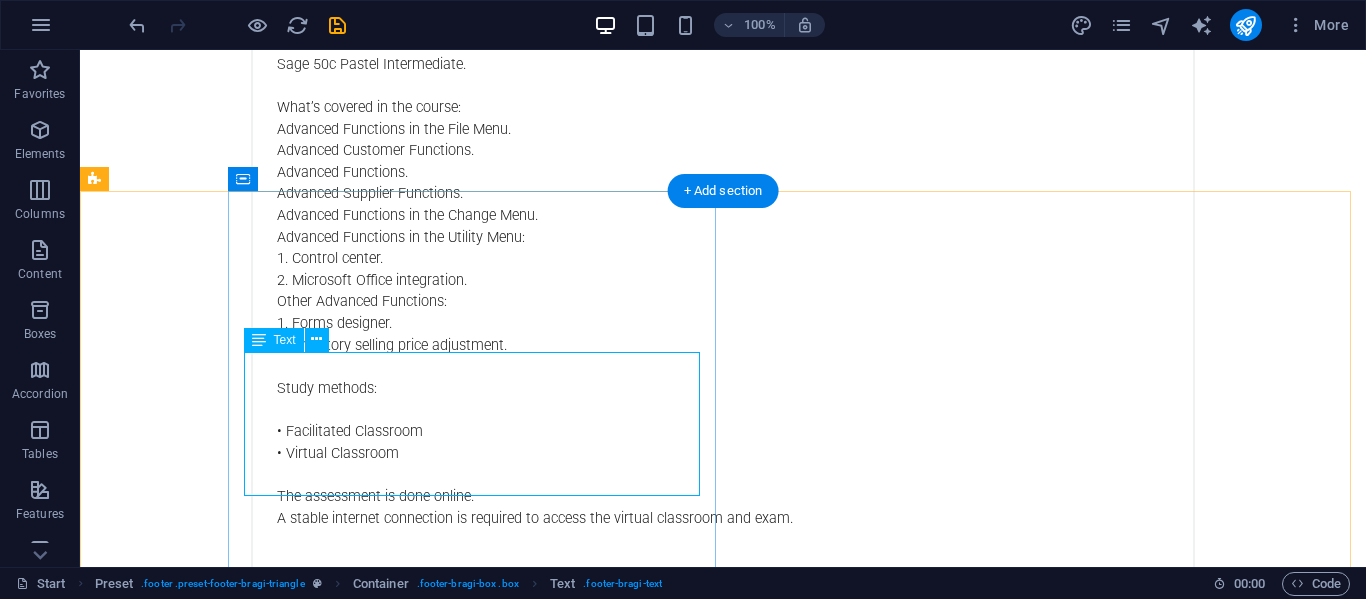click on "S&B Services Port Elizabeth ,  Port Elizabeth   6025 0765557750 sbservices281@gmail.com Legal Notice  |  Privacy" at bounding box center [479, 4928] 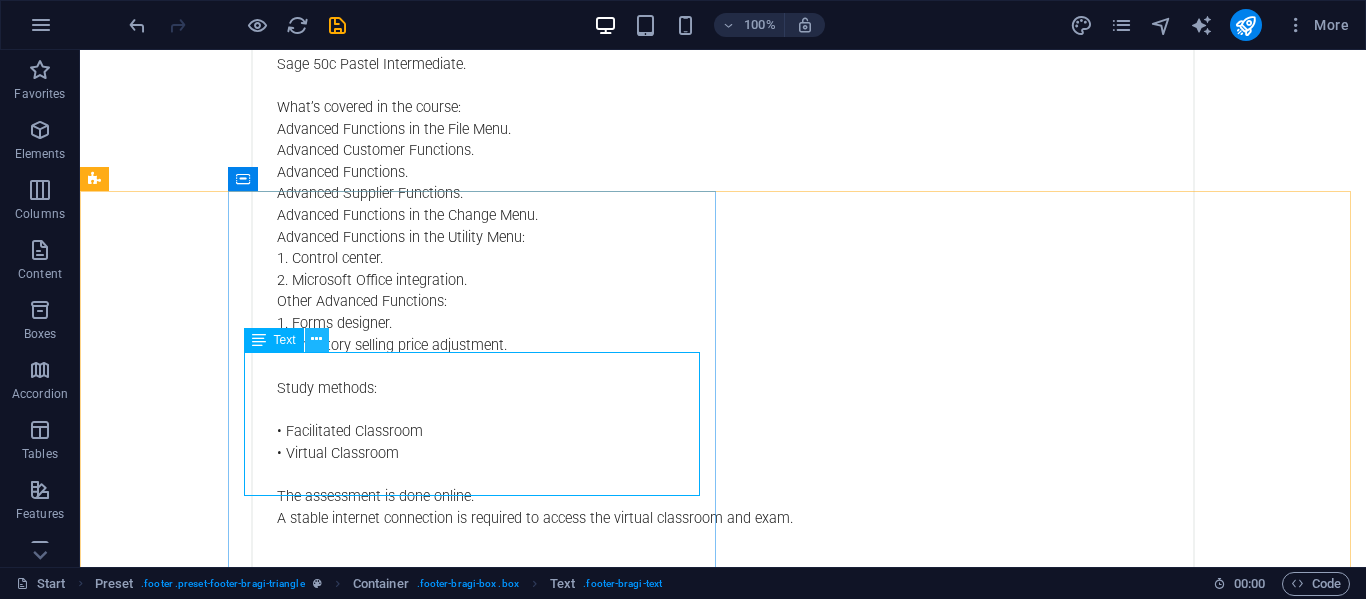 click at bounding box center [317, 340] 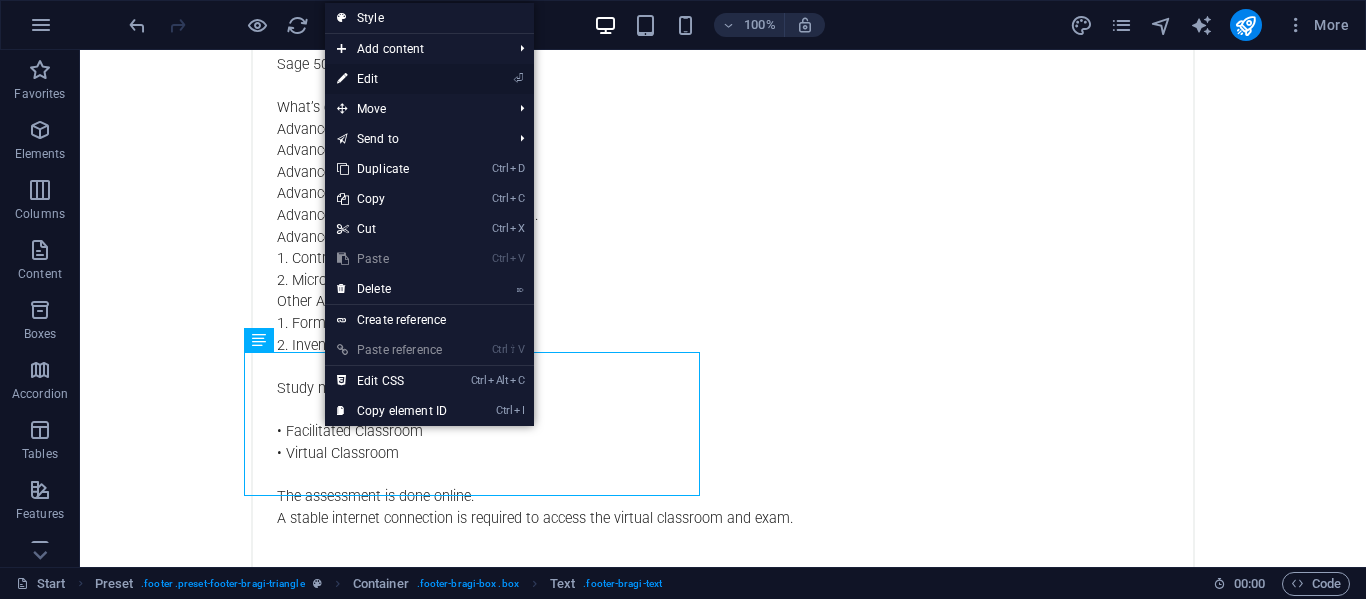 drag, startPoint x: 422, startPoint y: 73, endPoint x: 6, endPoint y: 59, distance: 416.2355 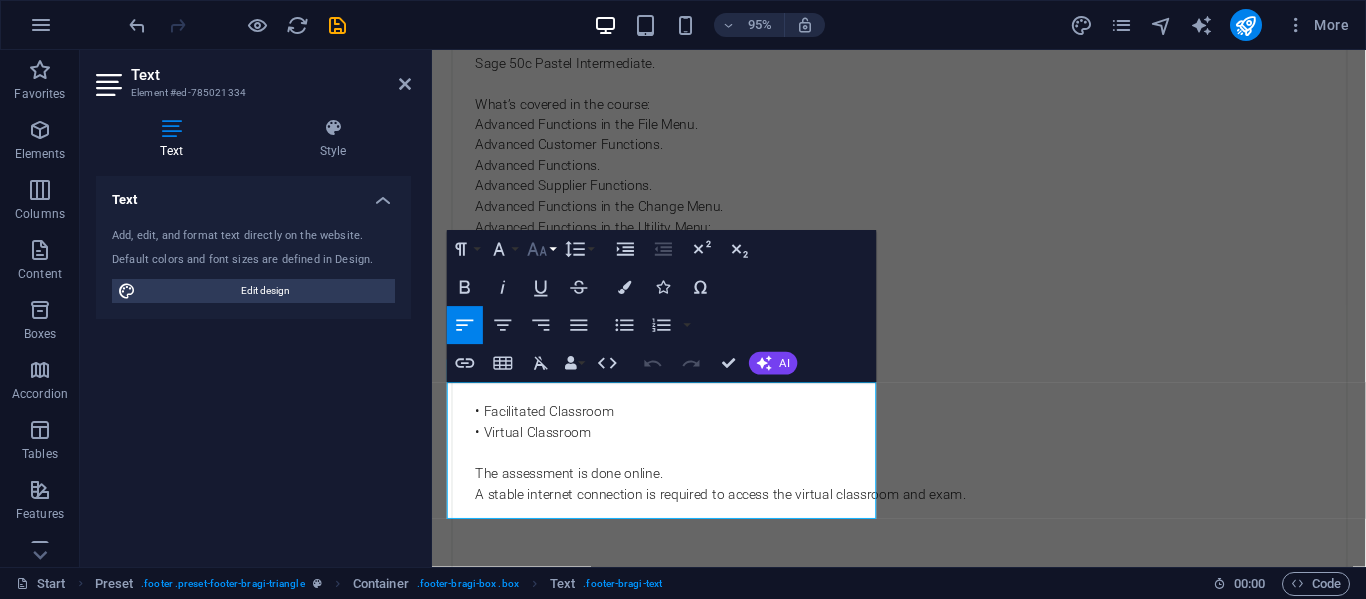 scroll, scrollTop: 4056, scrollLeft: 0, axis: vertical 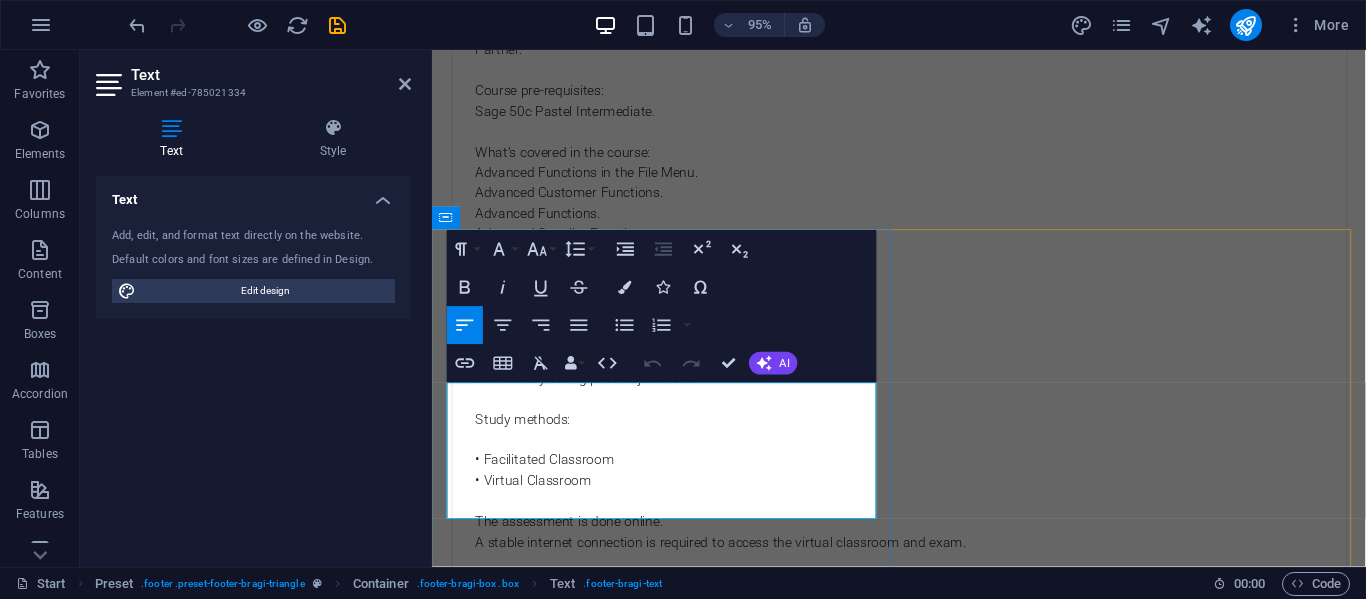 click on "[EMAIL_ADDRESS][DOMAIN_NAME]" at bounding box center [551, 4951] 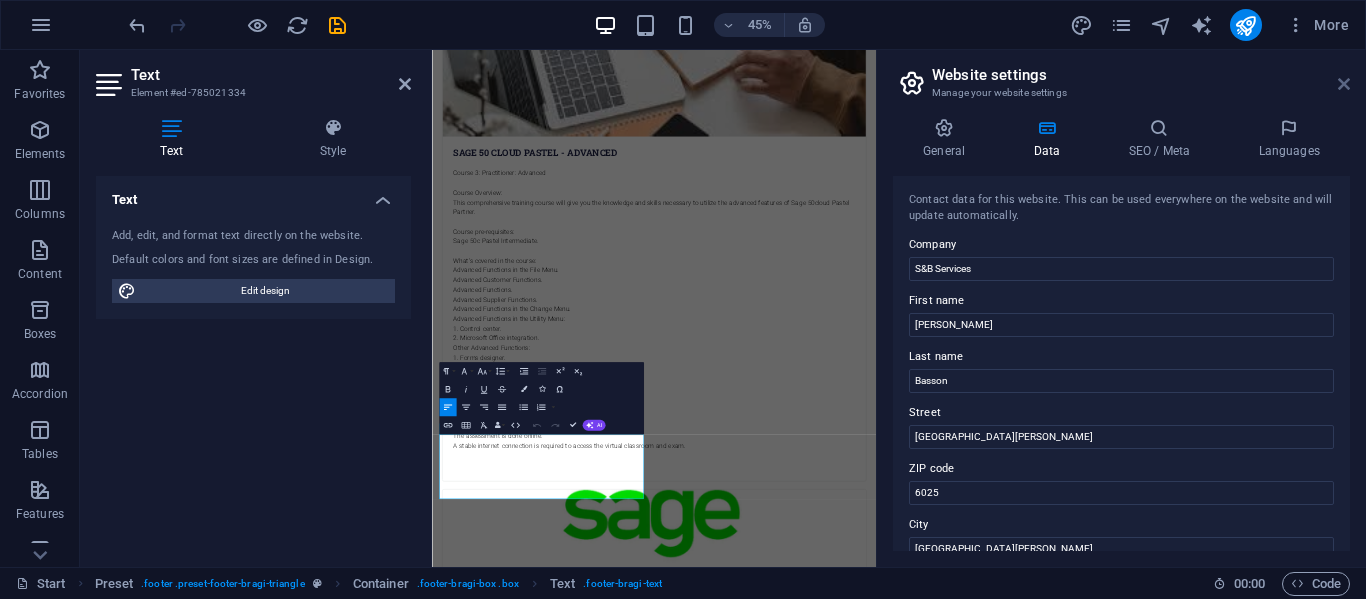 click at bounding box center (1344, 84) 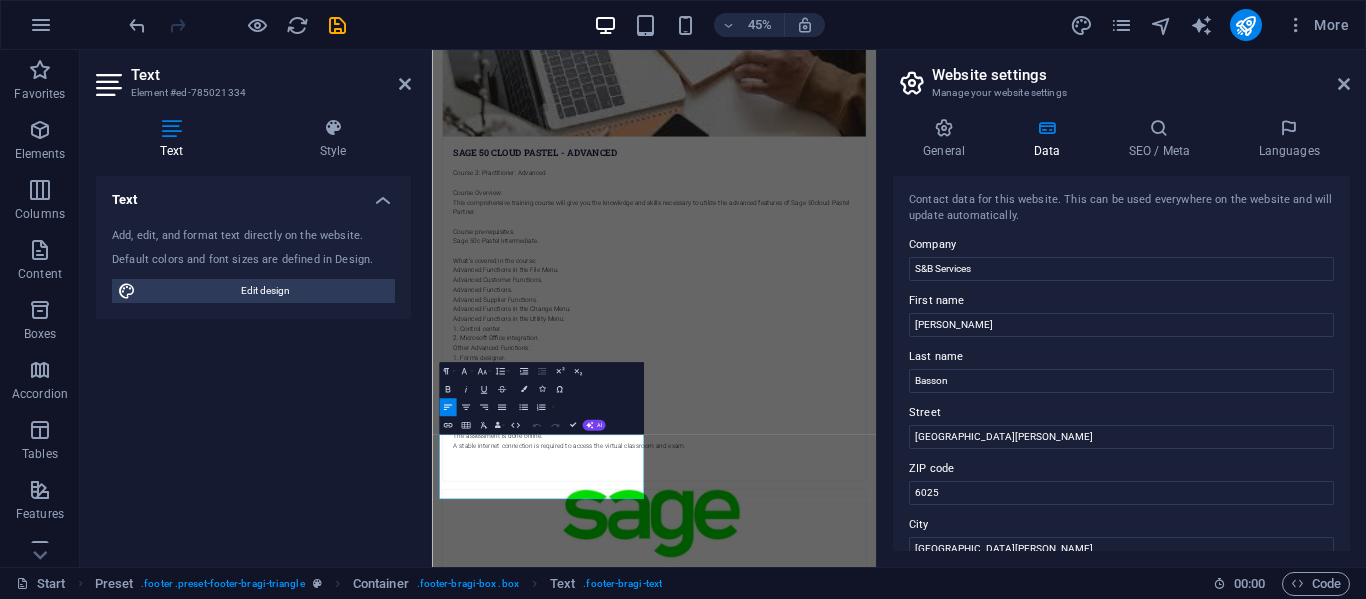 scroll, scrollTop: 4157, scrollLeft: 0, axis: vertical 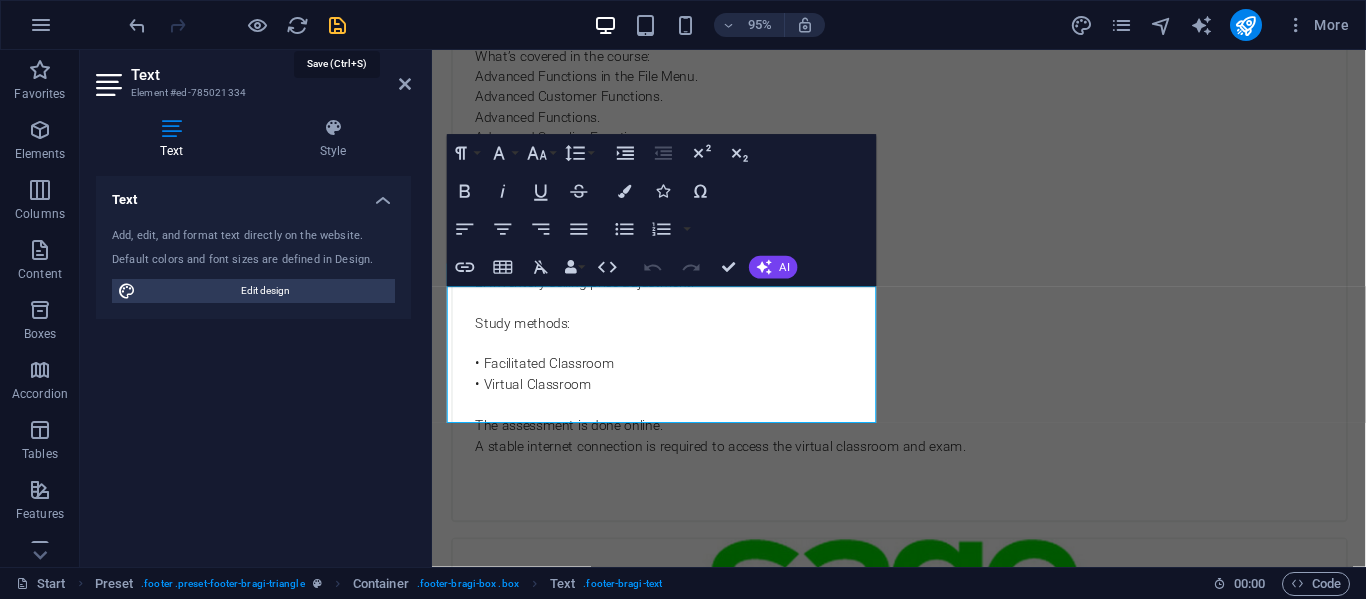 click at bounding box center (337, 25) 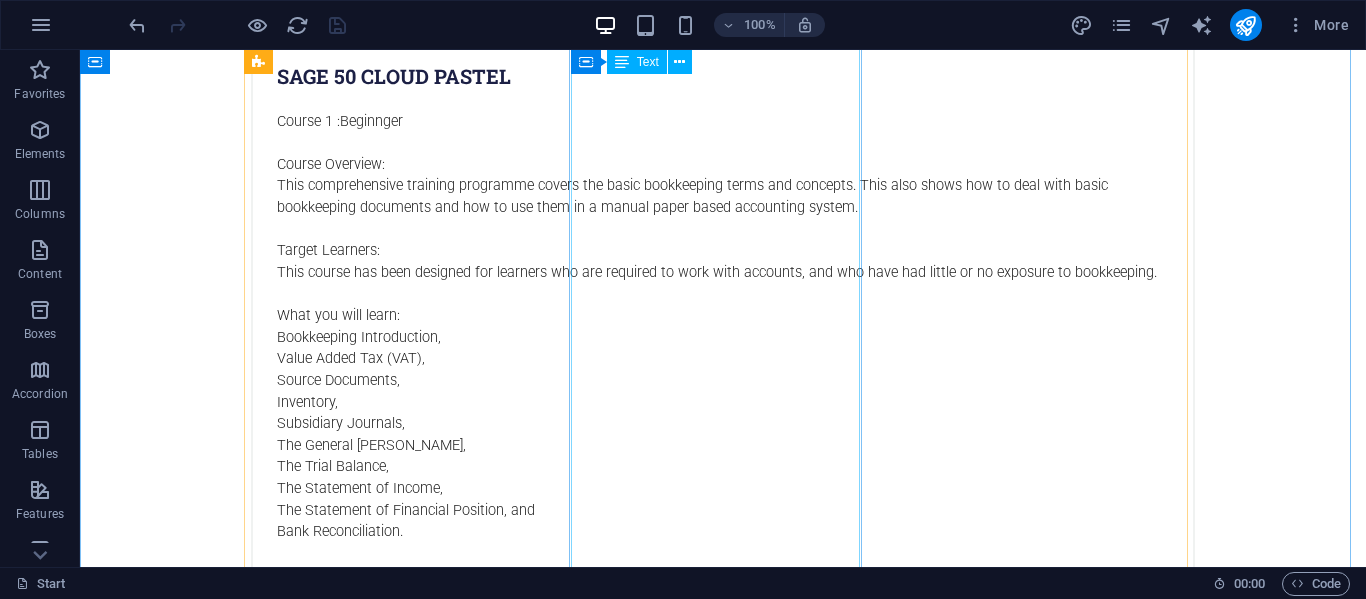 scroll, scrollTop: 1400, scrollLeft: 0, axis: vertical 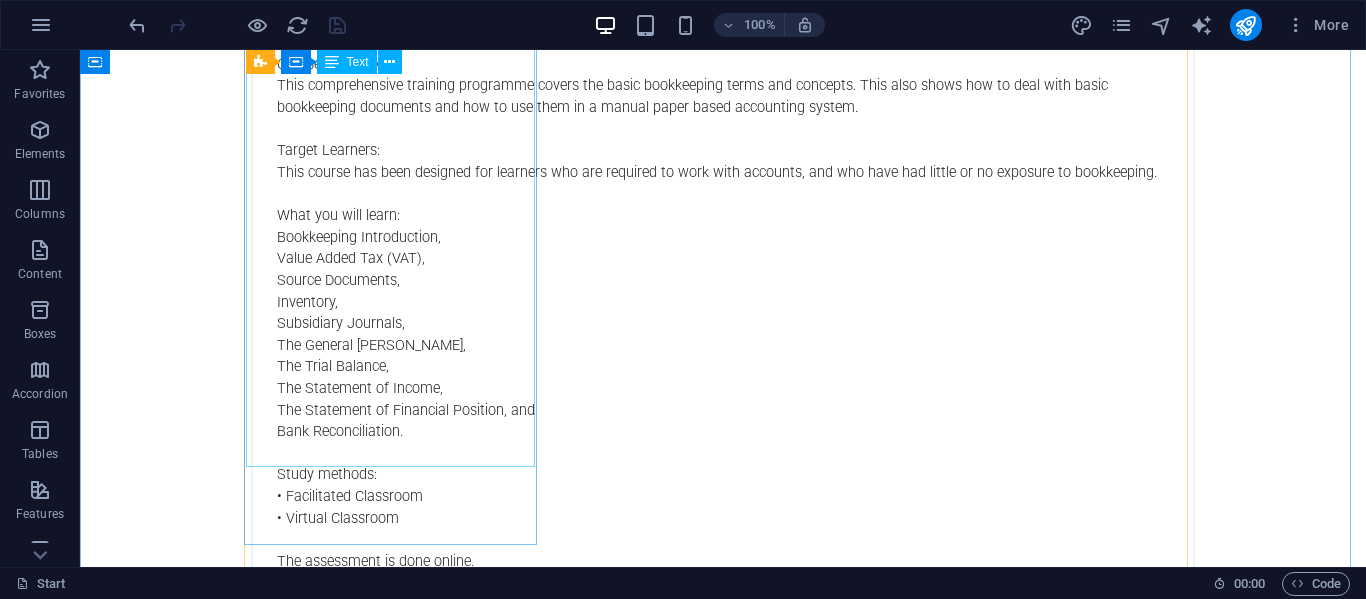 click on "Course 1 :Beginnger Course Overview: This comprehensive training programme covers the basic bookkeeping terms and concepts. This also shows how to deal with basic bookkeeping documents and how to use them in a manual paper based accounting system. Target Learners: This course has been designed for learners who are required to work with accounts, and who have had little or no exposure to bookkeeping. What you will learn: Bookkeeping Introduction,  Value Added Tax (VAT),  Source Documents, Inventory,  Subsidiary Journals,  The General Ledger,  The Trial Balance,  The Statement of Income,  The Statement of Financial Position, and  Bank Reconciliation. Study methods: • Facilitated Classroom • Virtual Classroom The assessment is done online. A stable internet connection is required to access the virtual classroom and exam." at bounding box center (723, 314) 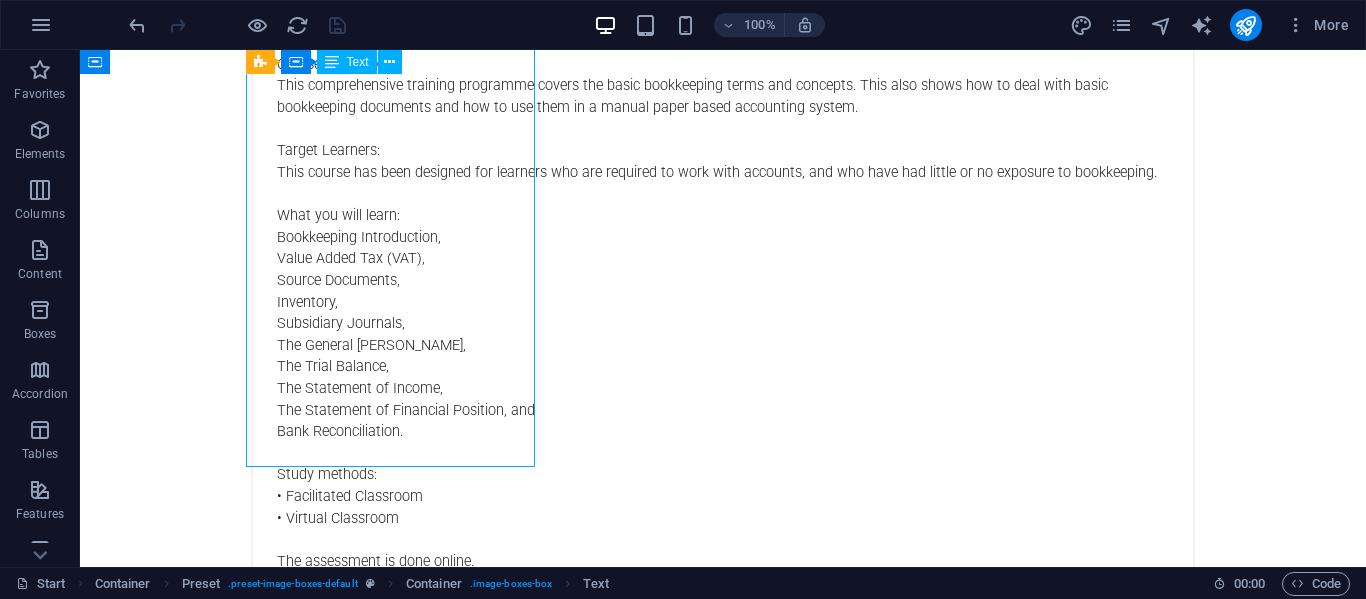 click on "Course 1 :Beginnger Course Overview: This comprehensive training programme covers the basic bookkeeping terms and concepts. This also shows how to deal with basic bookkeeping documents and how to use them in a manual paper based accounting system. Target Learners: This course has been designed for learners who are required to work with accounts, and who have had little or no exposure to bookkeeping. What you will learn: Bookkeeping Introduction,  Value Added Tax (VAT),  Source Documents, Inventory,  Subsidiary Journals,  The General Ledger,  The Trial Balance,  The Statement of Income,  The Statement of Financial Position, and  Bank Reconciliation. Study methods: • Facilitated Classroom • Virtual Classroom The assessment is done online. A stable internet connection is required to access the virtual classroom and exam." at bounding box center (723, 314) 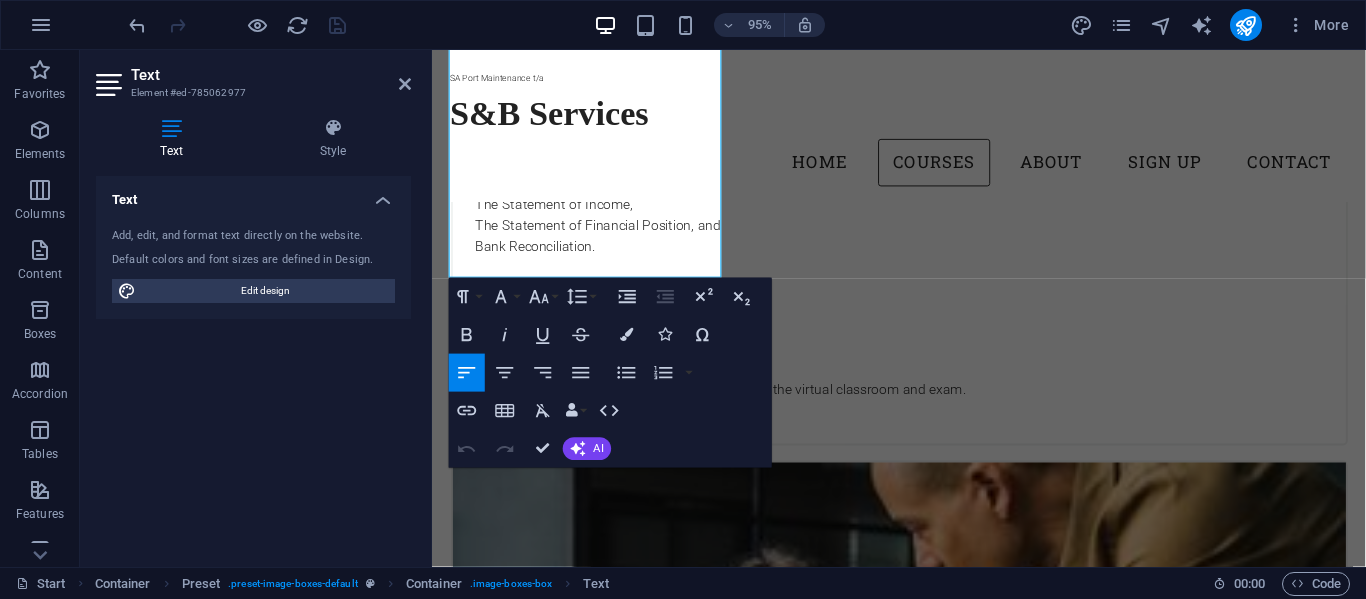 scroll, scrollTop: 1475, scrollLeft: 0, axis: vertical 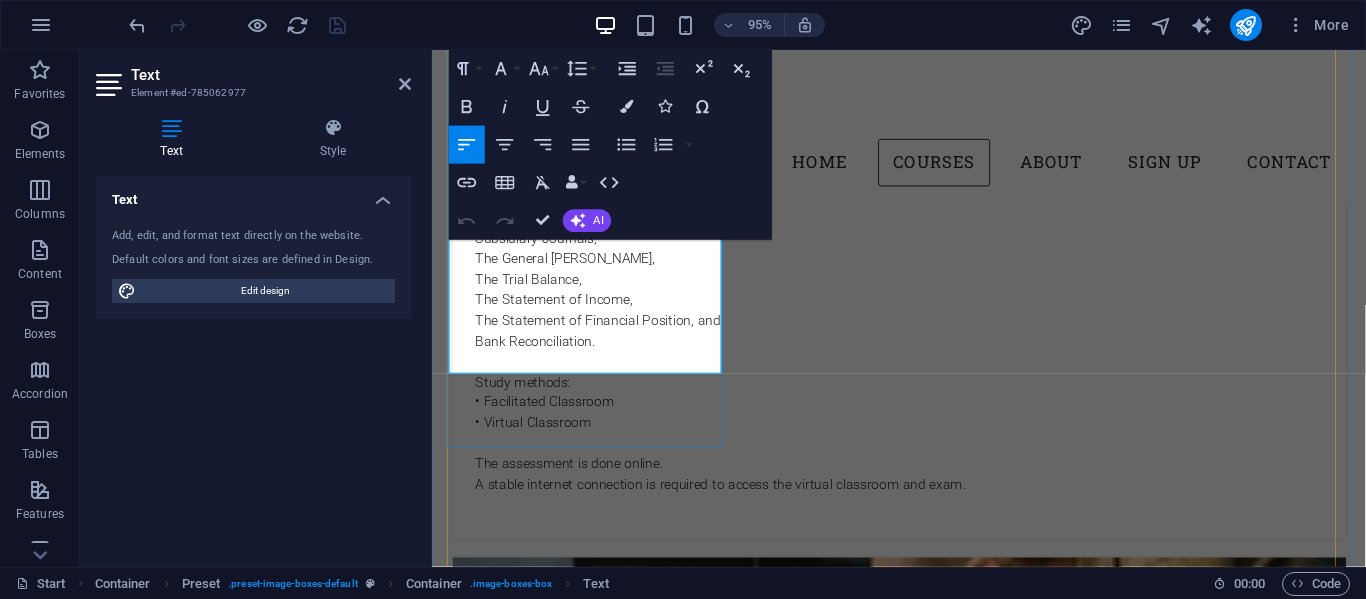 click on "A stable internet connection is required to access the virtual classroom and exam." at bounding box center [924, 509] 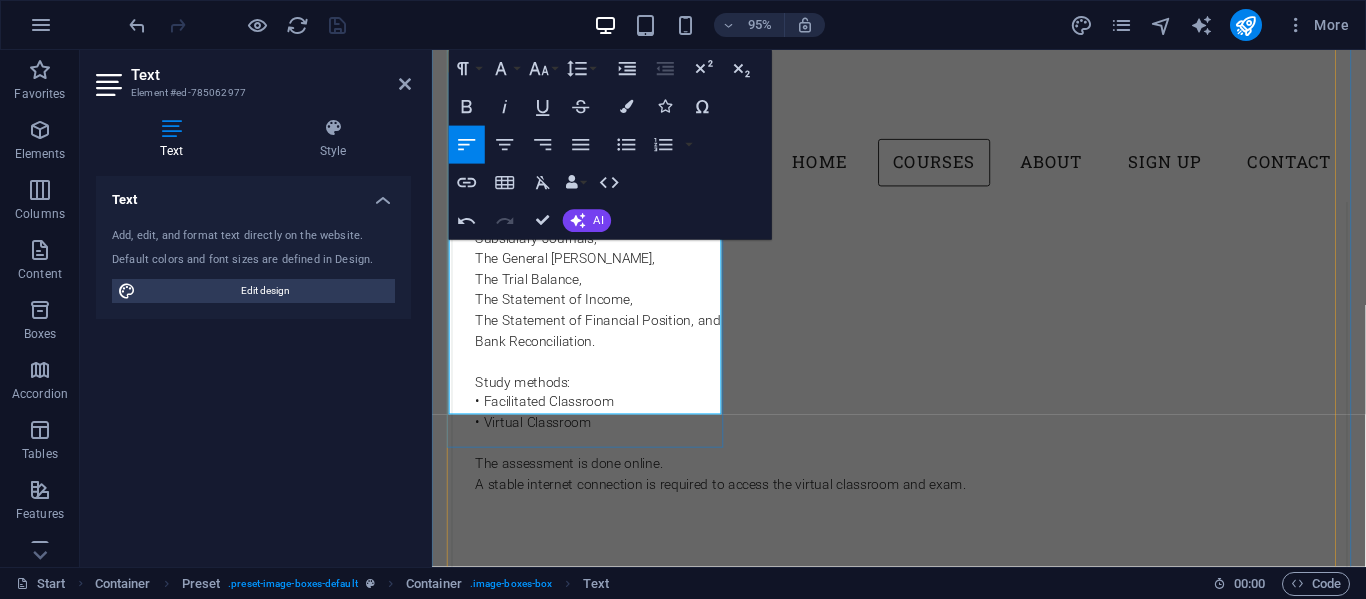 type 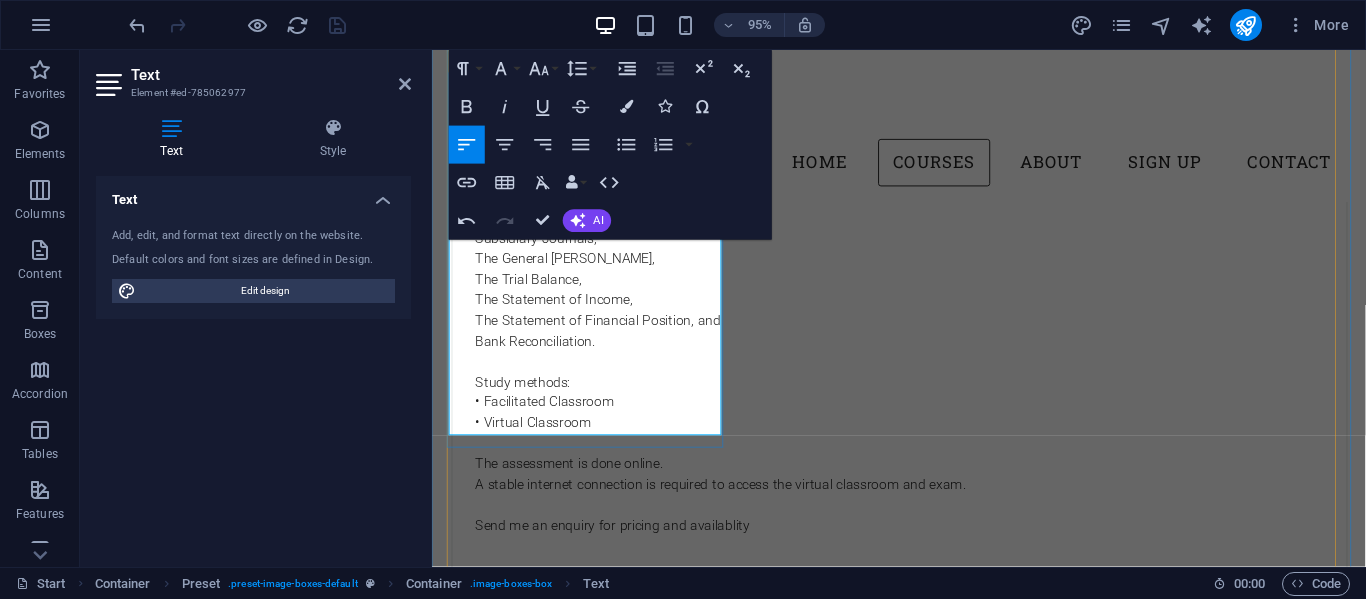 click at bounding box center [924, 574] 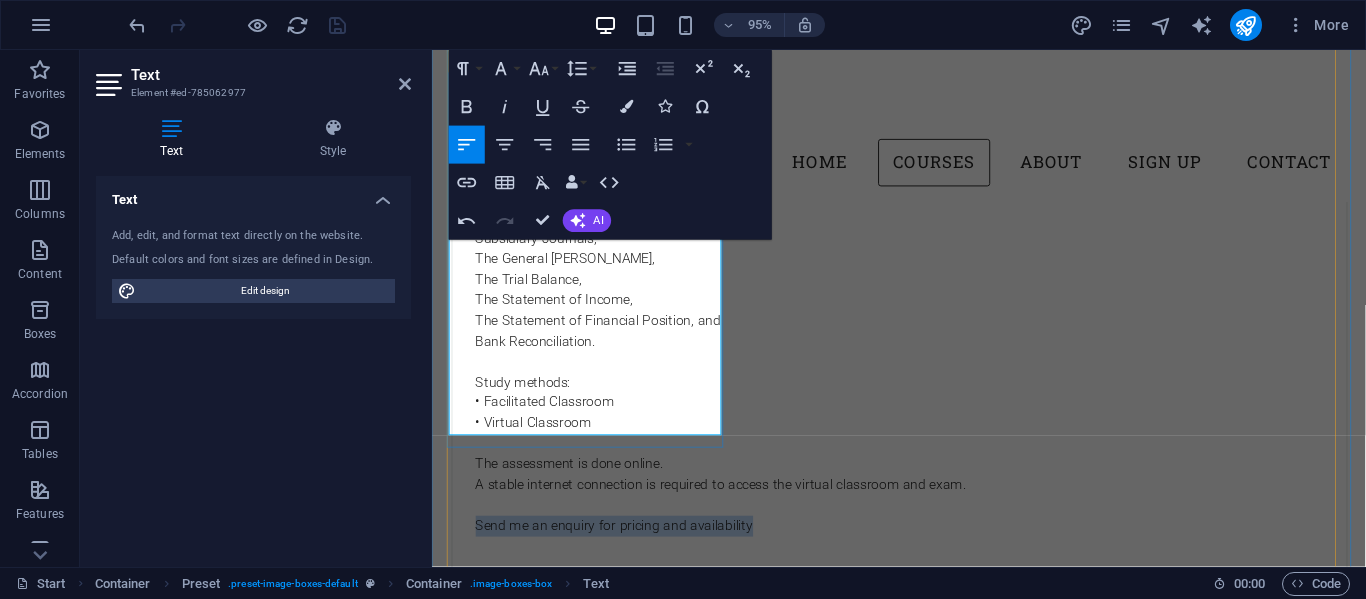 drag, startPoint x: 505, startPoint y: 383, endPoint x: 469, endPoint y: 371, distance: 37.94733 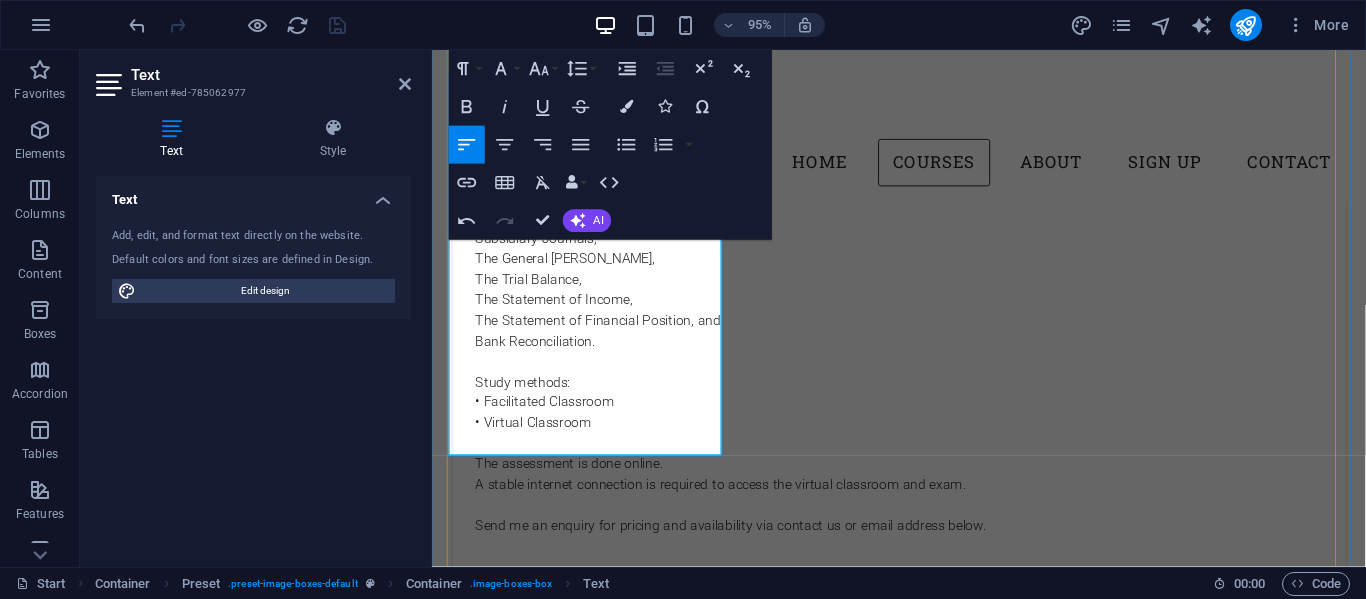drag, startPoint x: 583, startPoint y: 428, endPoint x: 467, endPoint y: 376, distance: 127.12199 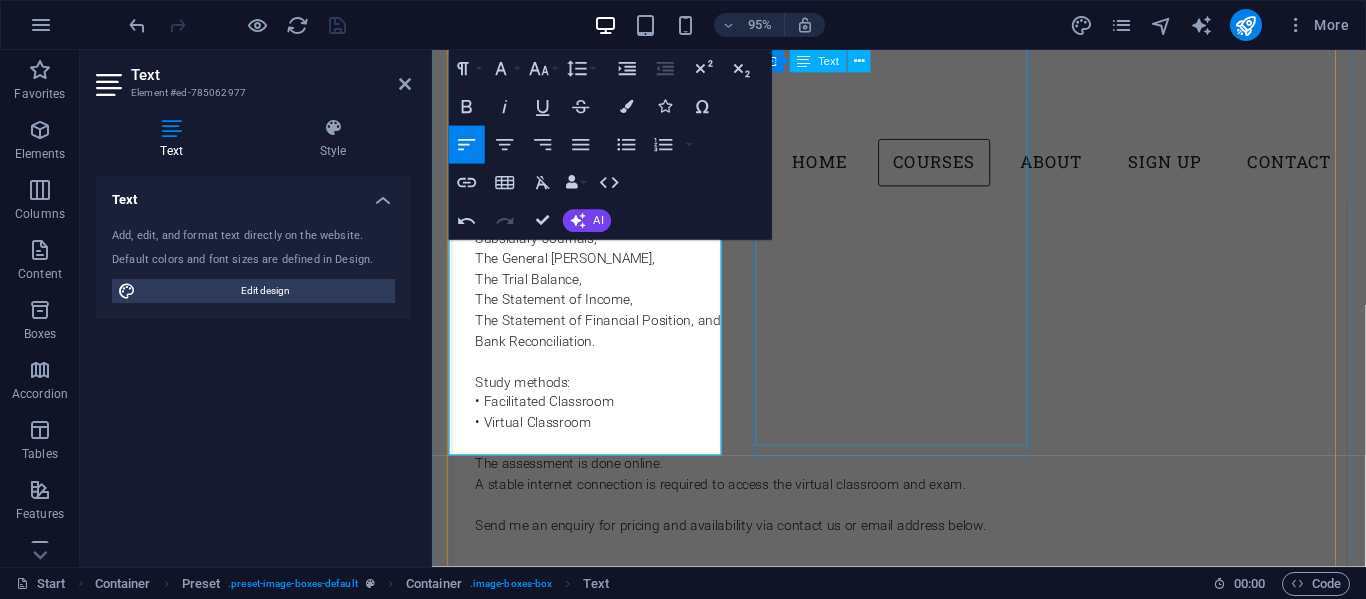 click on "Course 2: Practitioner Intermediate  Course overview: This comprehensive training course will give you the knowledge and skills necessary to perform a bookkeeper to trial balance function using Sage 50cloud Pastel Partner. Course pre-requisites:  Bookkeeping Fundamentals. Computer Literacy at NQF Level 3 or Standard 8/Grade 10 Computer Literacy. Mathematical Literacy or Standard 8/Grade 10 Mathematics. What’s covered in the course:  Installation Working in the demo company Creating a new company Auto setup. Edit master files. Supplier processing. Cash book processing. Customer processing. Customer journals. Monthly processing. Take on balances. Study methods: • Facilitated Classroom • Virtual Classroom The assessment is done online. A stable internet connection is required to access the virtual classroom and exam." at bounding box center (924, 1651) 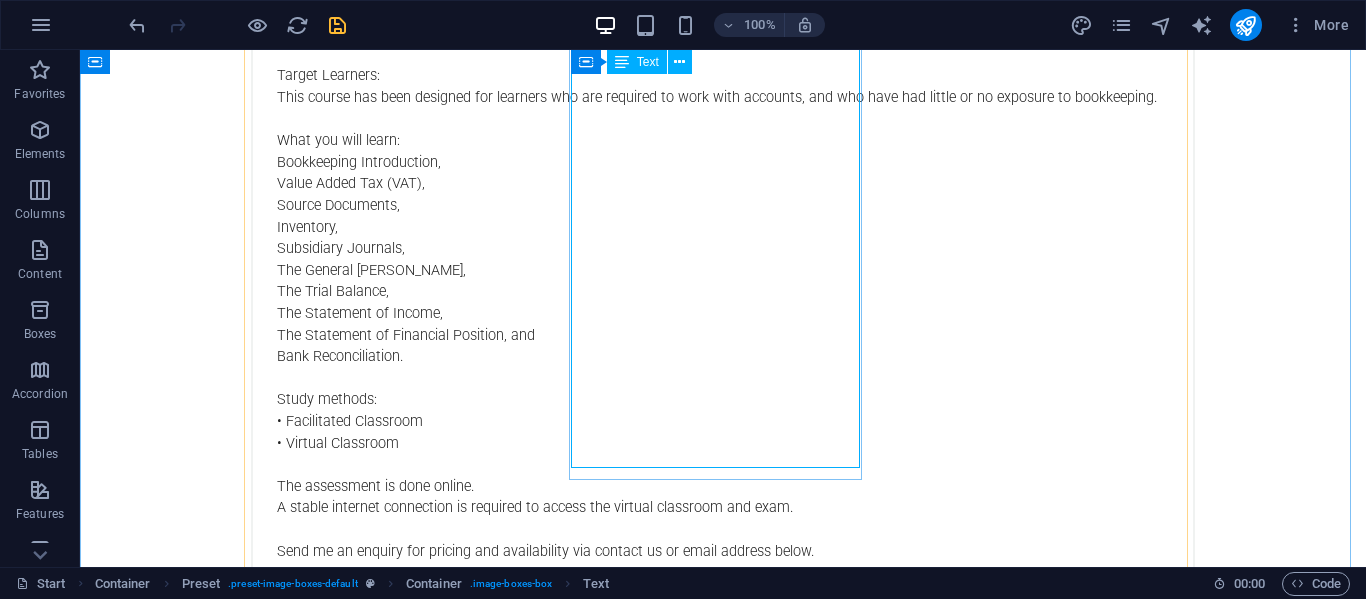 click on "Course 2: Practitioner Intermediate  Course overview: This comprehensive training course will give you the knowledge and skills necessary to perform a bookkeeper to trial balance function using Sage 50cloud Pastel Partner. Course pre-requisites:  Bookkeeping Fundamentals. Computer Literacy at NQF Level 3 or Standard 8/Grade 10 Computer Literacy. Mathematical Literacy or Standard 8/Grade 10 Mathematics. What’s covered in the course:  Installation Working in the demo company Creating a new company Auto setup. Edit master files. Supplier processing. Cash book processing. Customer processing. Customer journals. Monthly processing. Take on balances. Study methods: • Facilitated Classroom • Virtual Classroom The assessment is done online. A stable internet connection is required to access the virtual classroom and exam." at bounding box center (723, 1651) 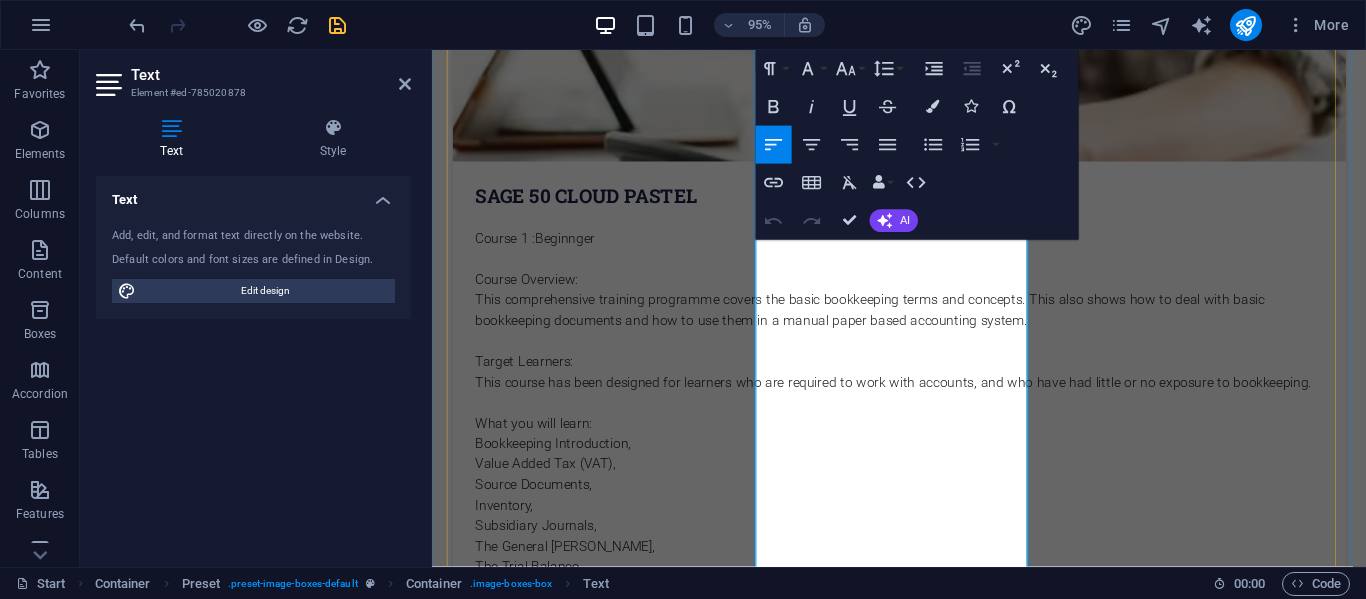 scroll, scrollTop: 1472, scrollLeft: 0, axis: vertical 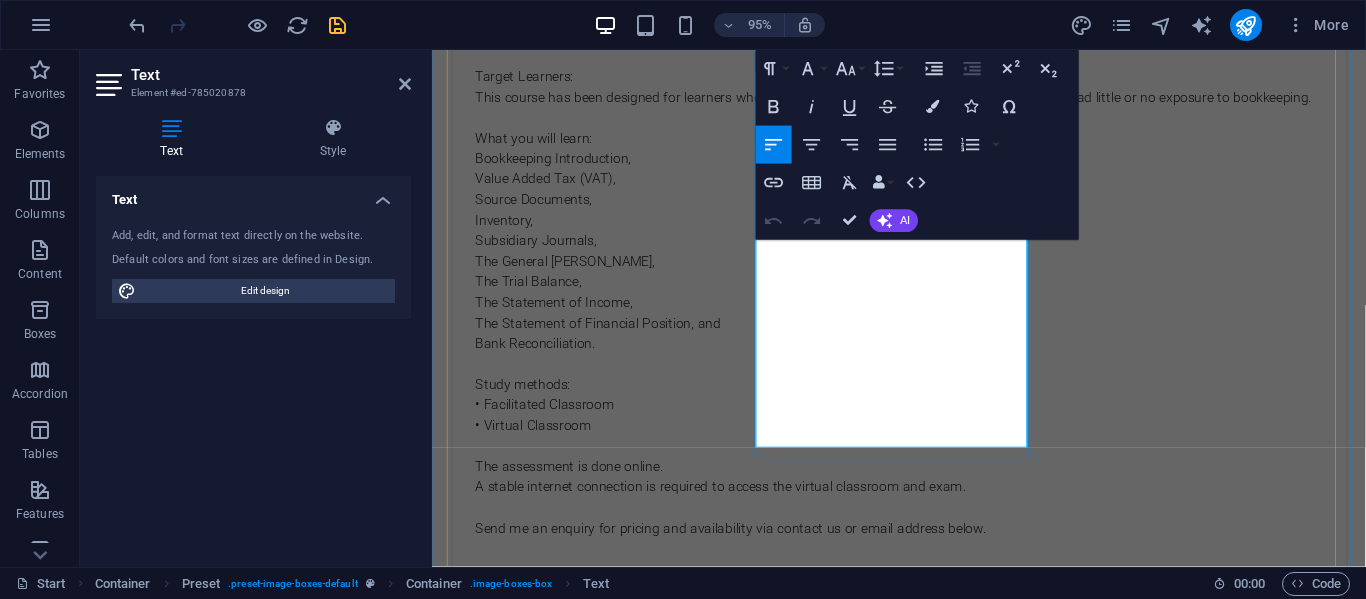 click on "A stable internet connection is required to access the virtual classroom and exam." at bounding box center [924, 1966] 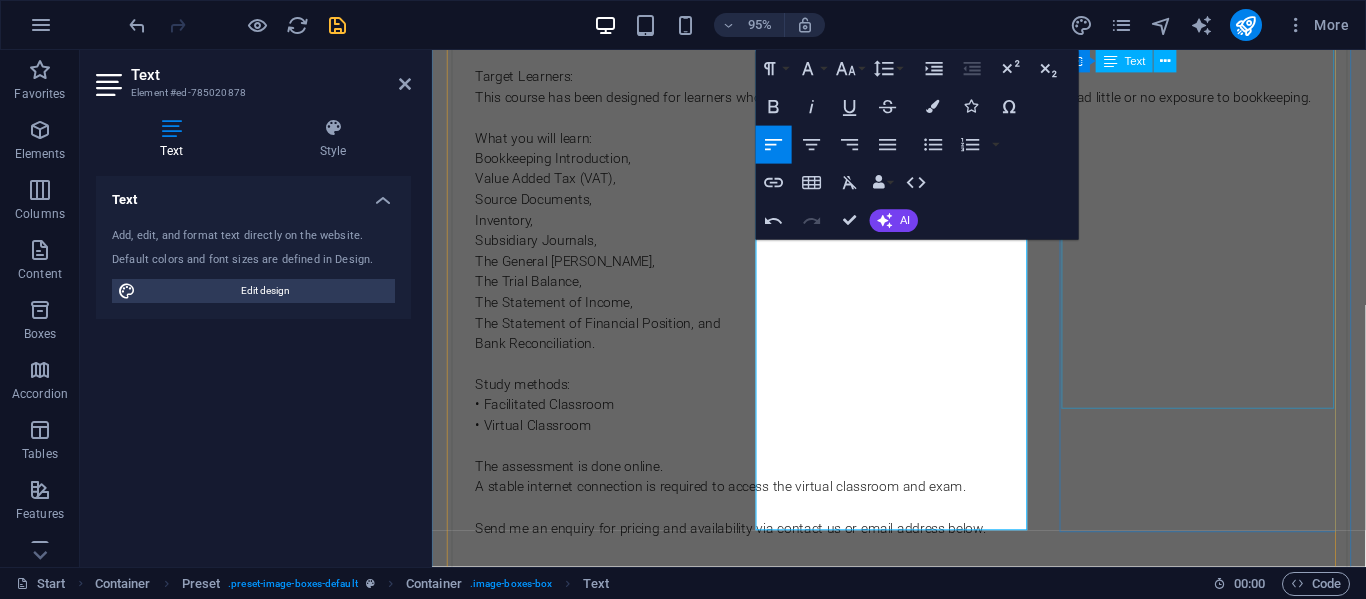 click on "Course 3: Practitioner: Advanced Course Overview: This comprehensive training course will give you the knowledge and skills necessary to utilize the advanced features of Sage 50cloud Pastel Partner. Course pre-requisites: Sage 50c Pastel Intermediate. What’s covered in the course:  Advanced Functions in the File Menu. Advanced Customer Functions. Advanced Functions. Advanced Supplier Functions. Advanced Functions in the Change Menu. Advanced Functions in the Utility Menu: 1. Control center. 2. Microsoft Office integration. Other Advanced Functions: 1. Forms designer. 2. Inventory selling price adjustment. Study methods: • Facilitated Classroom • Virtual Classroom The assessment is done online. A stable internet connection is required to access the virtual classroom and exam." at bounding box center (924, 2960) 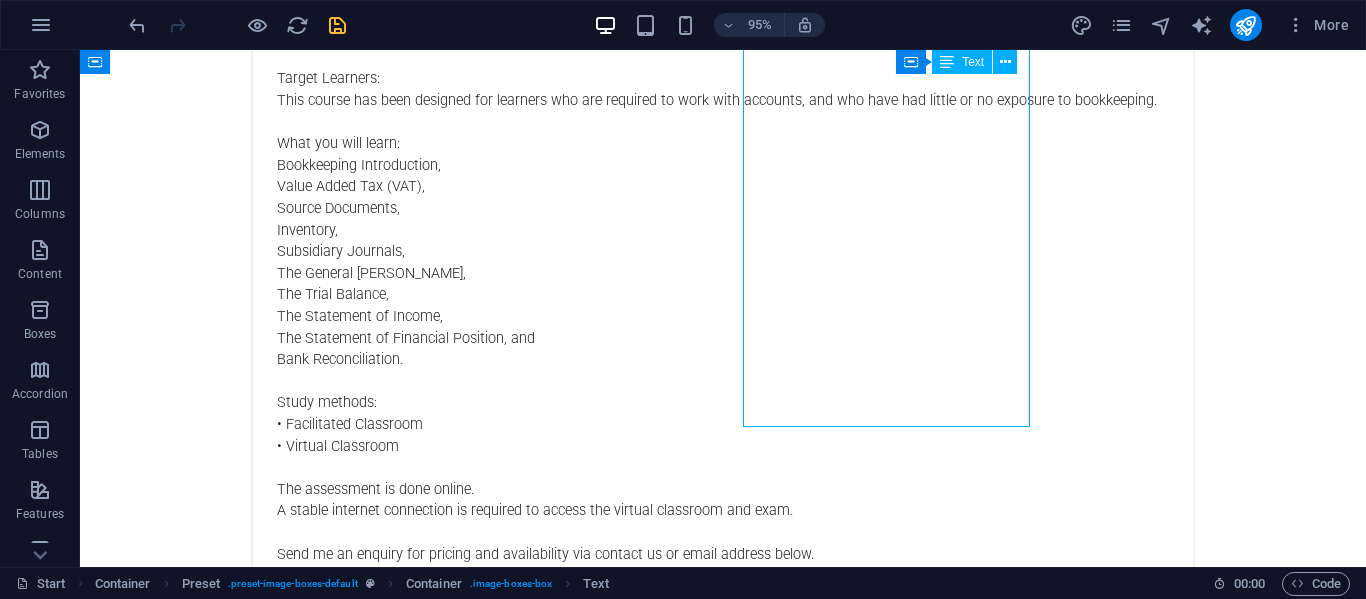 scroll, scrollTop: 1473, scrollLeft: 0, axis: vertical 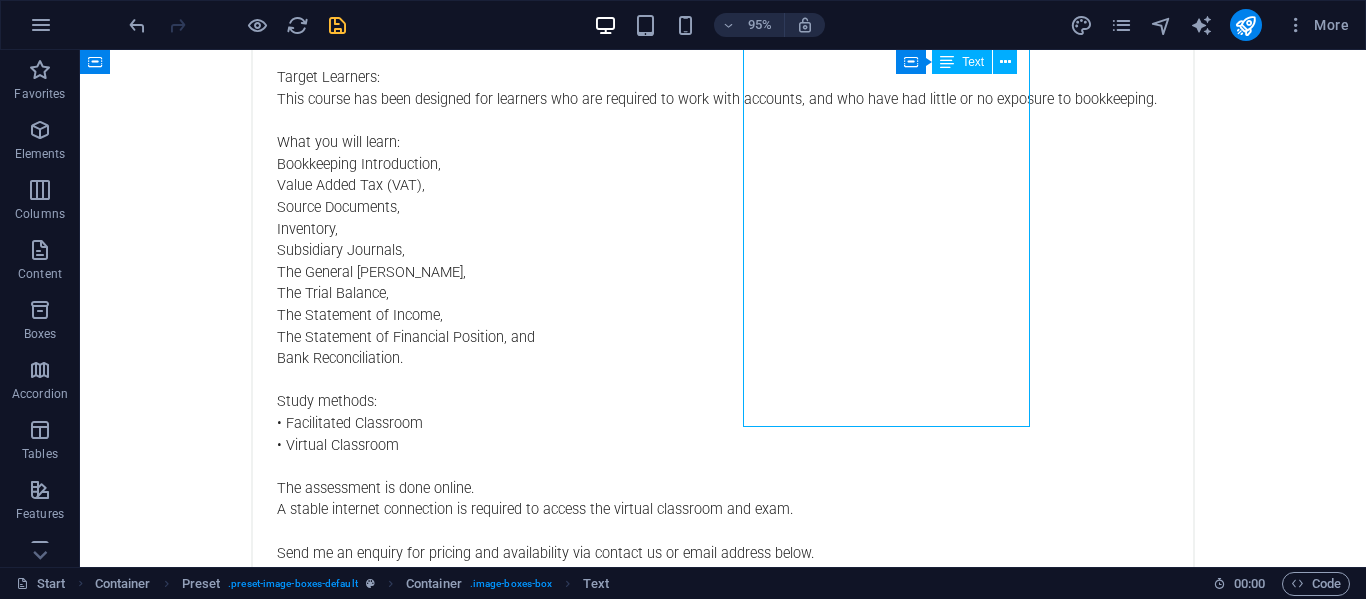 click on "Course 3: Practitioner: Advanced Course Overview: This comprehensive training course will give you the knowledge and skills necessary to utilize the advanced features of Sage 50cloud Pastel Partner. Course pre-requisites: Sage 50c Pastel Intermediate. What’s covered in the course:  Advanced Functions in the File Menu. Advanced Customer Functions. Advanced Functions. Advanced Supplier Functions. Advanced Functions in the Change Menu. Advanced Functions in the Utility Menu: 1. Control center. 2. Microsoft Office integration. Other Advanced Functions: 1. Forms designer. 2. Inventory selling price adjustment. Study methods: • Facilitated Classroom • Virtual Classroom The assessment is done online. A stable internet connection is required to access the virtual classroom and exam." at bounding box center [723, 2959] 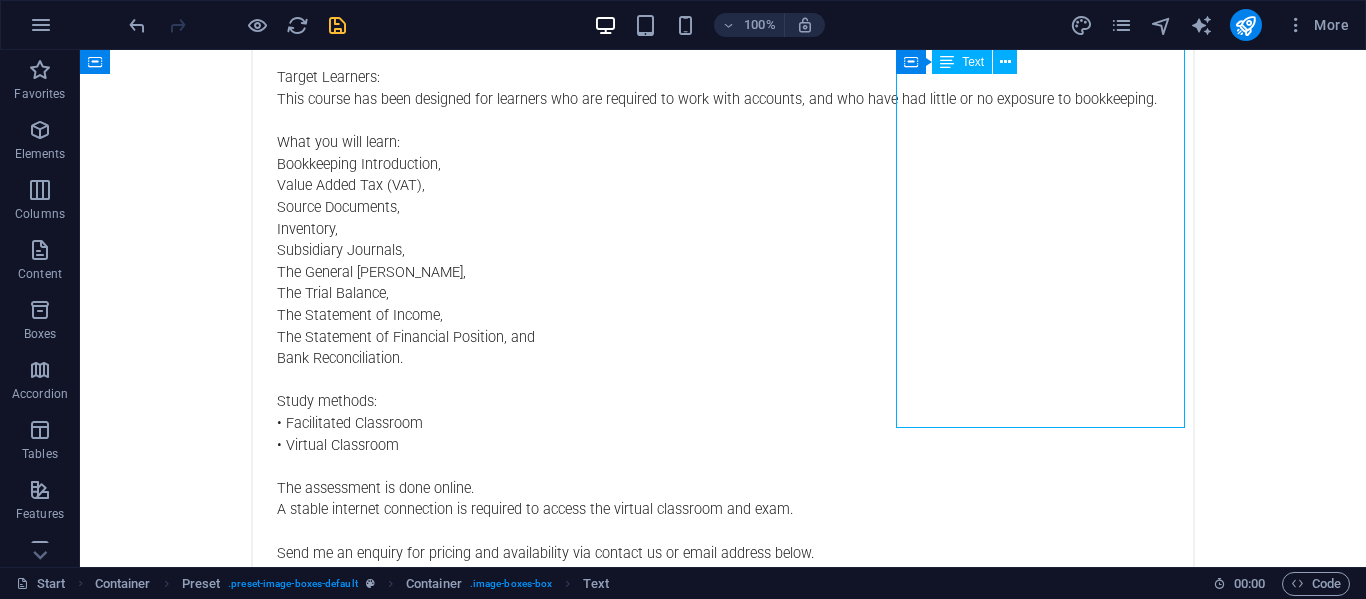 click on "Course 3: Practitioner: Advanced Course Overview: This comprehensive training course will give you the knowledge and skills necessary to utilize the advanced features of Sage 50cloud Pastel Partner. Course pre-requisites: Sage 50c Pastel Intermediate. What’s covered in the course:  Advanced Functions in the File Menu. Advanced Customer Functions. Advanced Functions. Advanced Supplier Functions. Advanced Functions in the Change Menu. Advanced Functions in the Utility Menu: 1. Control center. 2. Microsoft Office integration. Other Advanced Functions: 1. Forms designer. 2. Inventory selling price adjustment. Study methods: • Facilitated Classroom • Virtual Classroom The assessment is done online. A stable internet connection is required to access the virtual classroom and exam." at bounding box center (723, 2959) 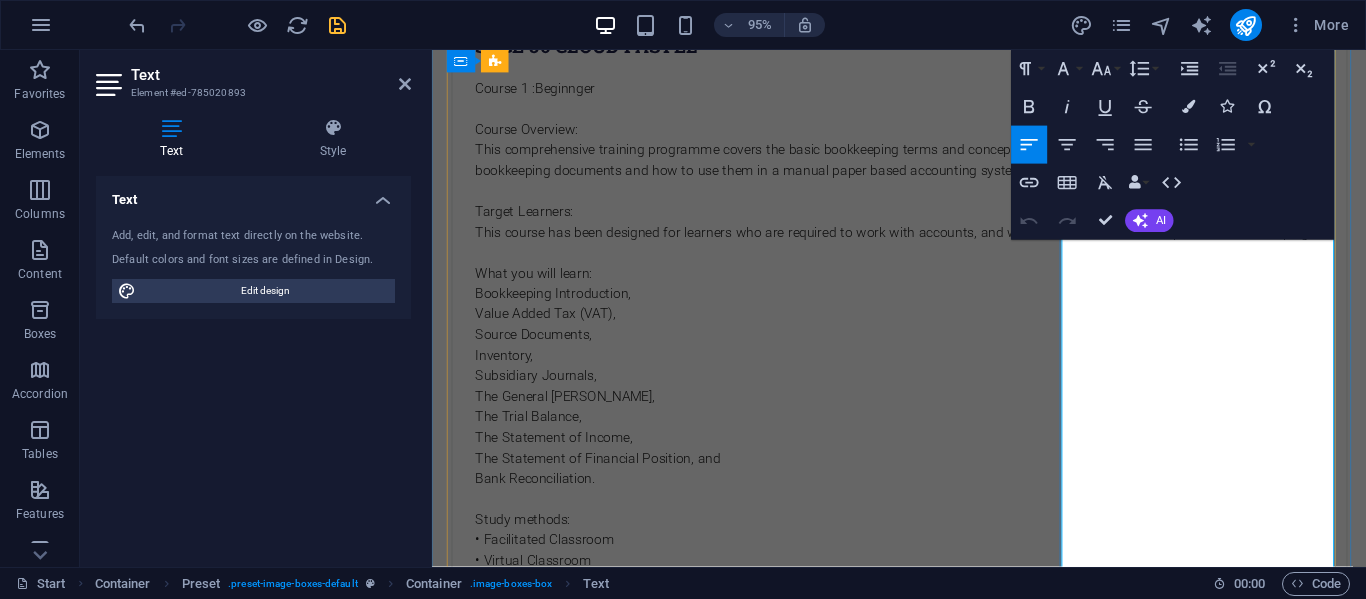 scroll, scrollTop: 1530, scrollLeft: 0, axis: vertical 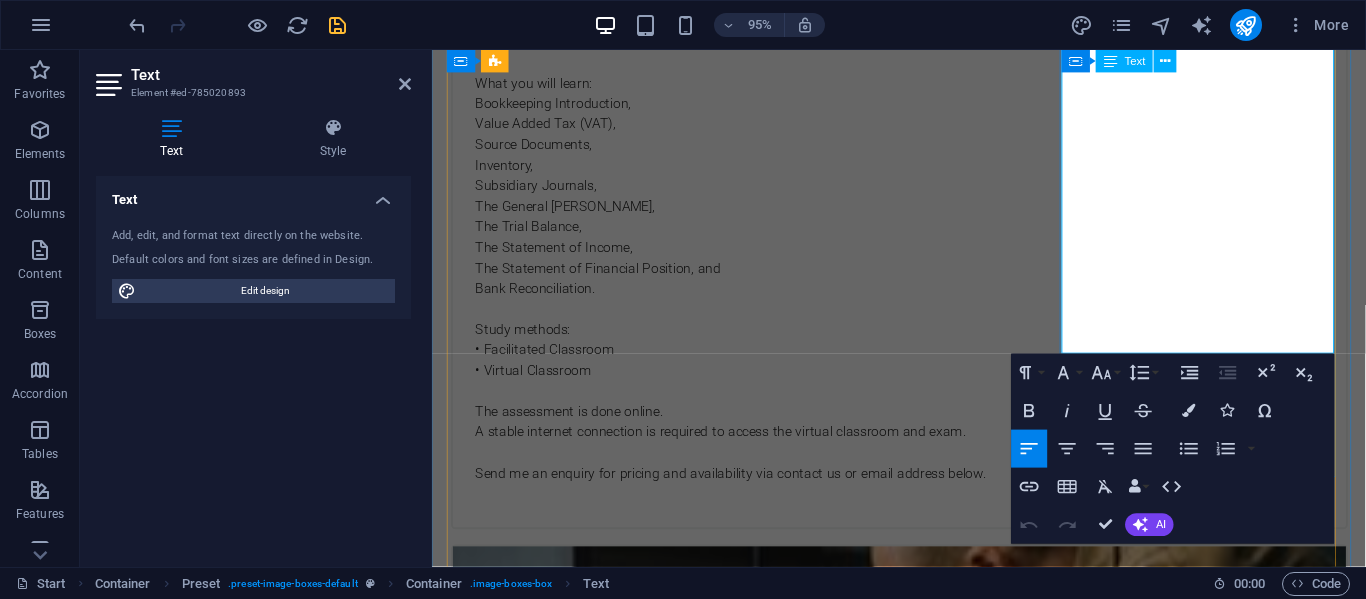click at bounding box center (924, 3204) 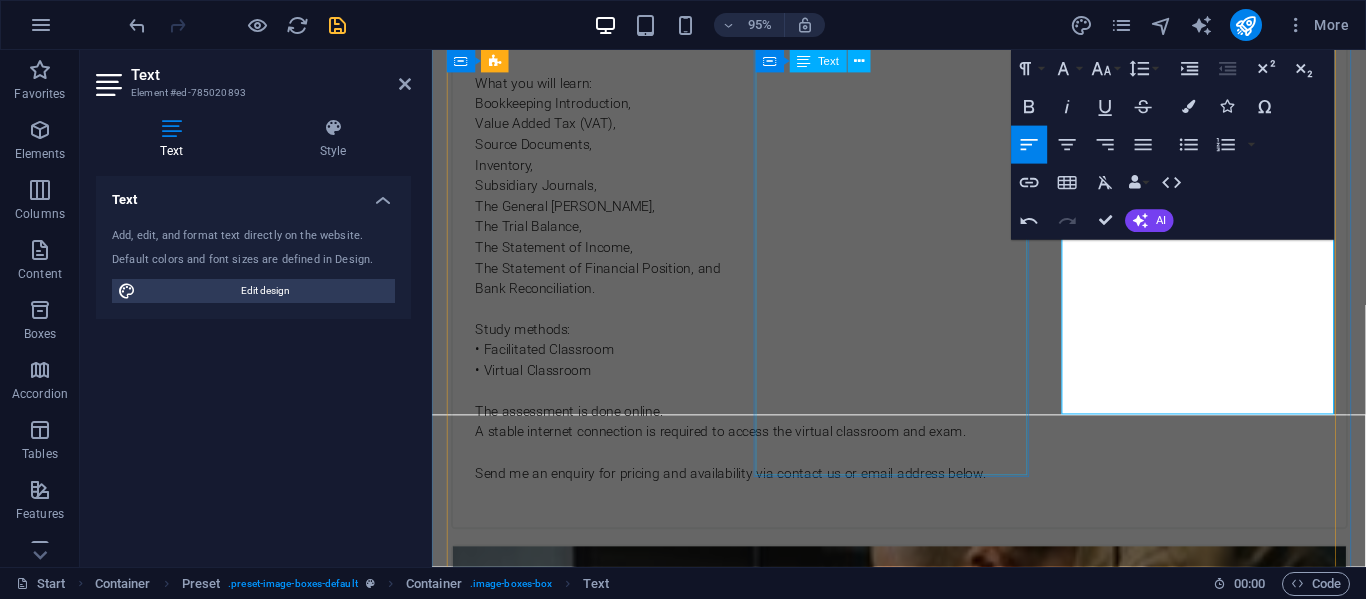 click on "Course 2: Practitioner Intermediate  Course overview: This comprehensive training course will give you the knowledge and skills necessary to perform a bookkeeper to trial balance function using Sage 50cloud Pastel Partner. Course pre-requisites:  Bookkeeping Fundamentals. Computer Literacy at NQF Level 3 or Standard 8/Grade 10 Computer Literacy. Mathematical Literacy or Standard 8/Grade 10 Mathematics. What’s covered in the course:  Installation Working in the demo company Creating a new company Auto setup. Edit master files. Supplier processing. Cash book processing. Customer processing. Customer journals. Monthly processing. Take on balances. Study methods: • Facilitated Classroom • Virtual Classroom The assessment is done online. A stable internet connection is required to access the virtual classroom and exam. Send me an enquiry for pricing and availability via contact us or email address below." at bounding box center [924, 1617] 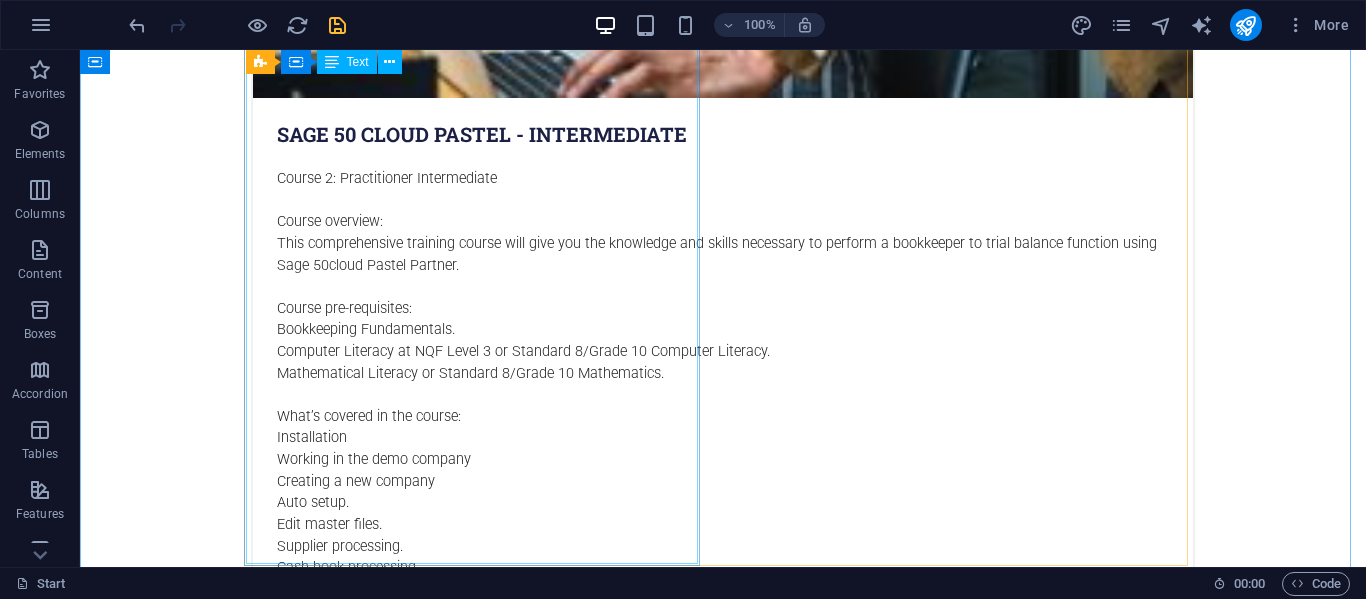 click on "Sage Accounting Practitioner course Overview: The Sage Accounting Practitioner course is designed to equip you with the knowledge and skills on how to use and implement the Sage Accounting software.  What you will learn: Getting Started with the software. Navigating within the software. Creating users and assigning user permissions. Exporting and importing Masterfile data. Everything to do with suppliers, from setting up Masterfile to processing documents such as Purchase Orders and much more. Everything to do with your inventory items including setting up item bundle transactions. Everything to do with customers, from setting up masterfiles to processing documents such as quotes, invoices and much more. Creating bank and credit card accounts. Creating your company assets and running the asset register report. Creating system accounts, sales & purchase accounts and grouping your accounts using the Account Reporting Groups feature. Creating and processing with analysis codes." at bounding box center [723, 2833] 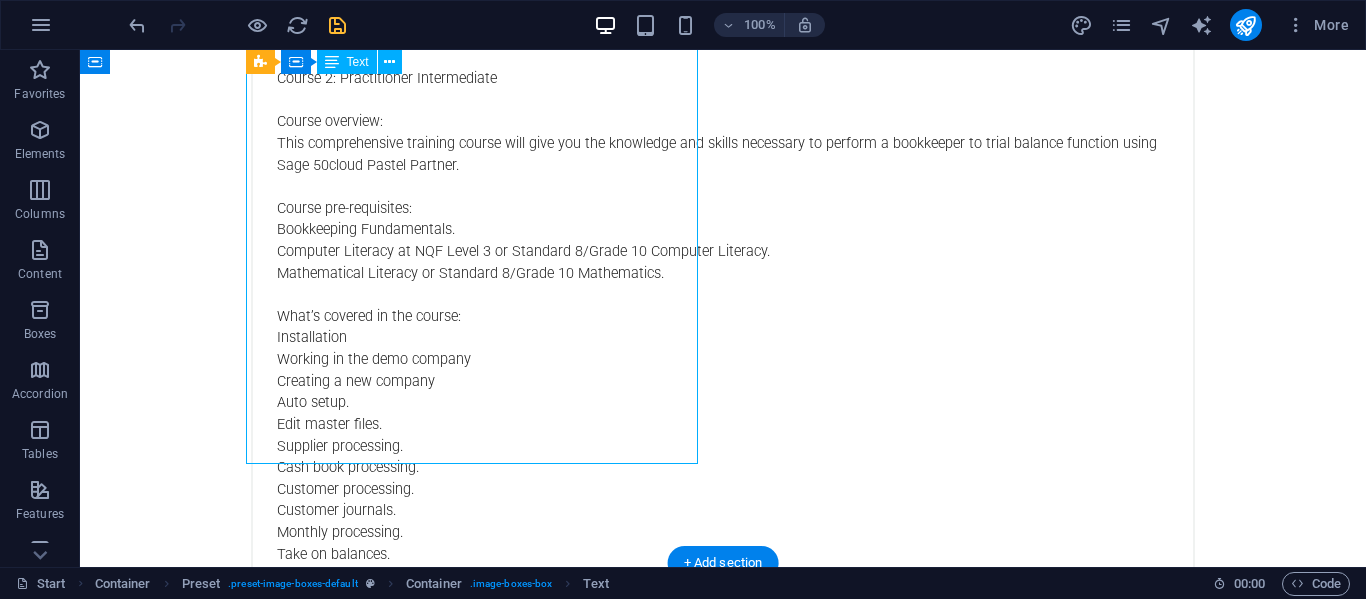 click on "Sage Accounting Practitioner course Overview: The Sage Accounting Practitioner course is designed to equip you with the knowledge and skills on how to use and implement the Sage Accounting software.  What you will learn: Getting Started with the software. Navigating within the software. Creating users and assigning user permissions. Exporting and importing Masterfile data. Everything to do with suppliers, from setting up Masterfile to processing documents such as Purchase Orders and much more. Everything to do with your inventory items including setting up item bundle transactions. Everything to do with customers, from setting up masterfiles to processing documents such as quotes, invoices and much more. Creating bank and credit card accounts. Creating your company assets and running the asset register report. Creating system accounts, sales & purchase accounts and grouping your accounts using the Account Reporting Groups feature. Creating and processing with analysis codes." at bounding box center (723, 2733) 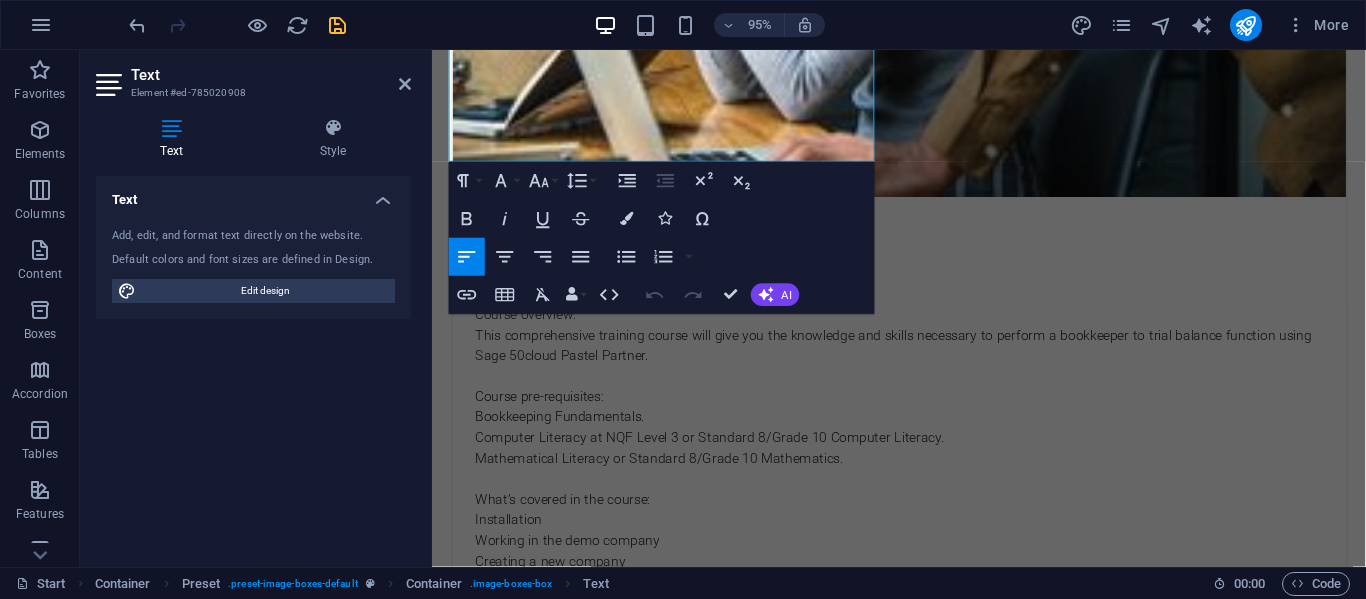 scroll, scrollTop: 3025, scrollLeft: 0, axis: vertical 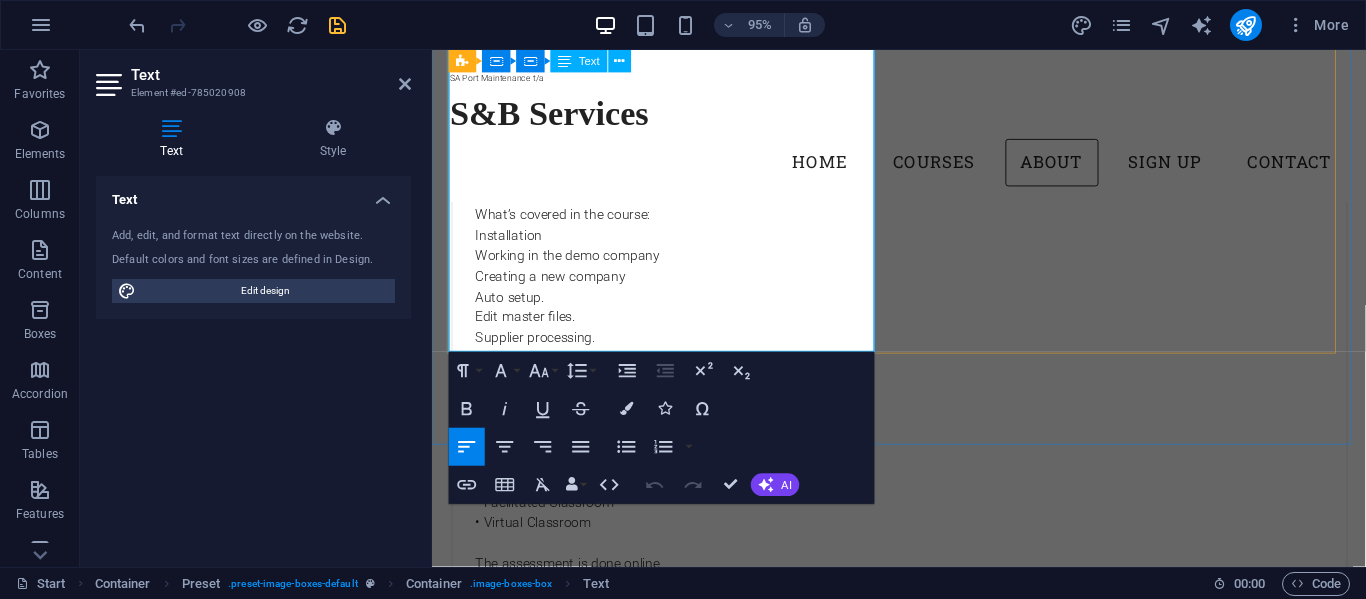 click on "Sage Accounting Practitioner course Overview: The Sage Accounting Practitioner course is designed to equip you with the knowledge and skills on how to use and implement the Sage Accounting software.  What you will learn: Getting Started with the software. Navigating within the software. Creating users and assigning user permissions. Exporting and importing Masterfile data. Everything to do with suppliers, from setting up Masterfile to processing documents such as Purchase Orders and much more. Everything to do with your inventory items including setting up item bundle transactions. Everything to do with customers, from setting up masterfiles to processing documents such as quotes, invoices and much more. Creating bank and credit card accounts. Creating your company assets and running the asset register report. Creating system accounts, sales & purchase accounts and grouping your accounts using the Account Reporting Groups feature. Creating and processing with analysis codes." at bounding box center (924, 2641) 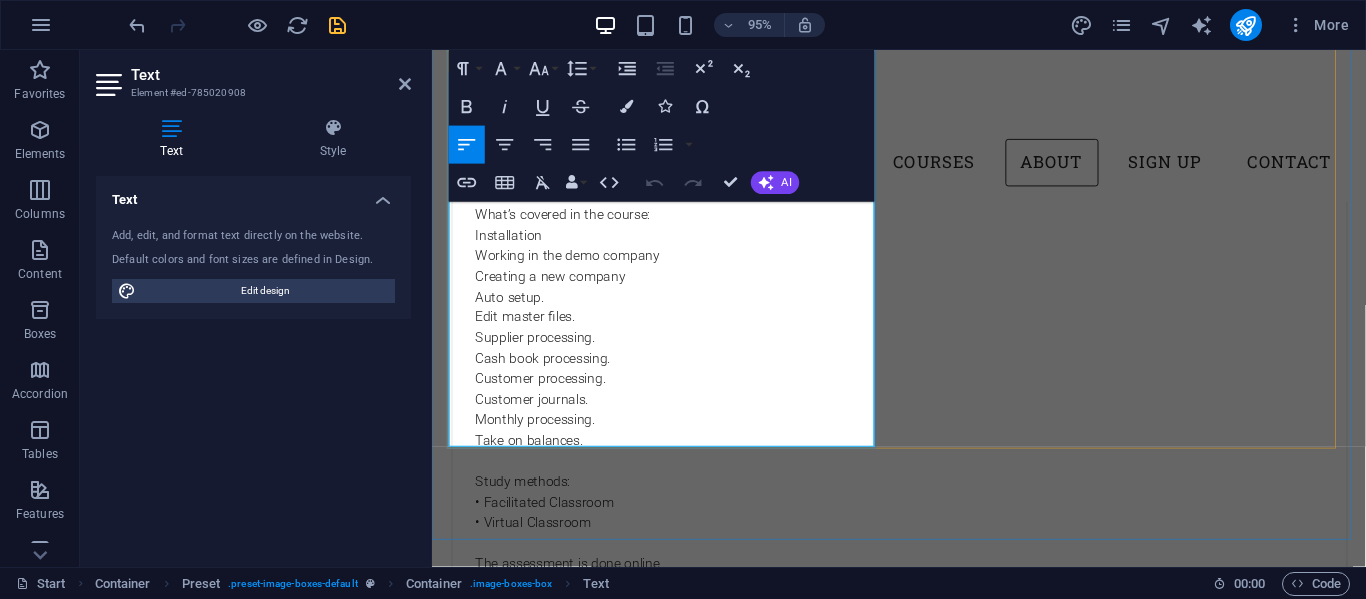 scroll, scrollTop: 2725, scrollLeft: 0, axis: vertical 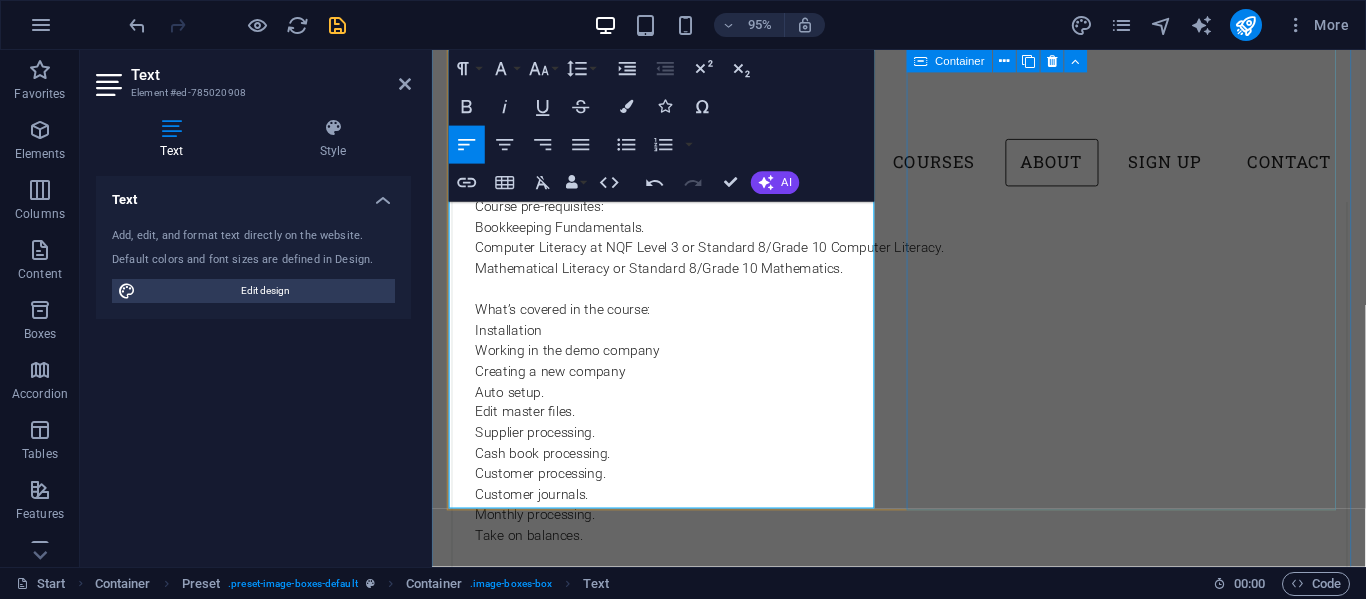 click on "Other courses offered as follows: Accounting : Sage 200 Evolution Sage 300 Accounting X3 Bookkeeping Fundamentals Excel: Essentials / Intermediate / Steriods / SteriodsPlus  Payroll and HR" at bounding box center [924, 3743] 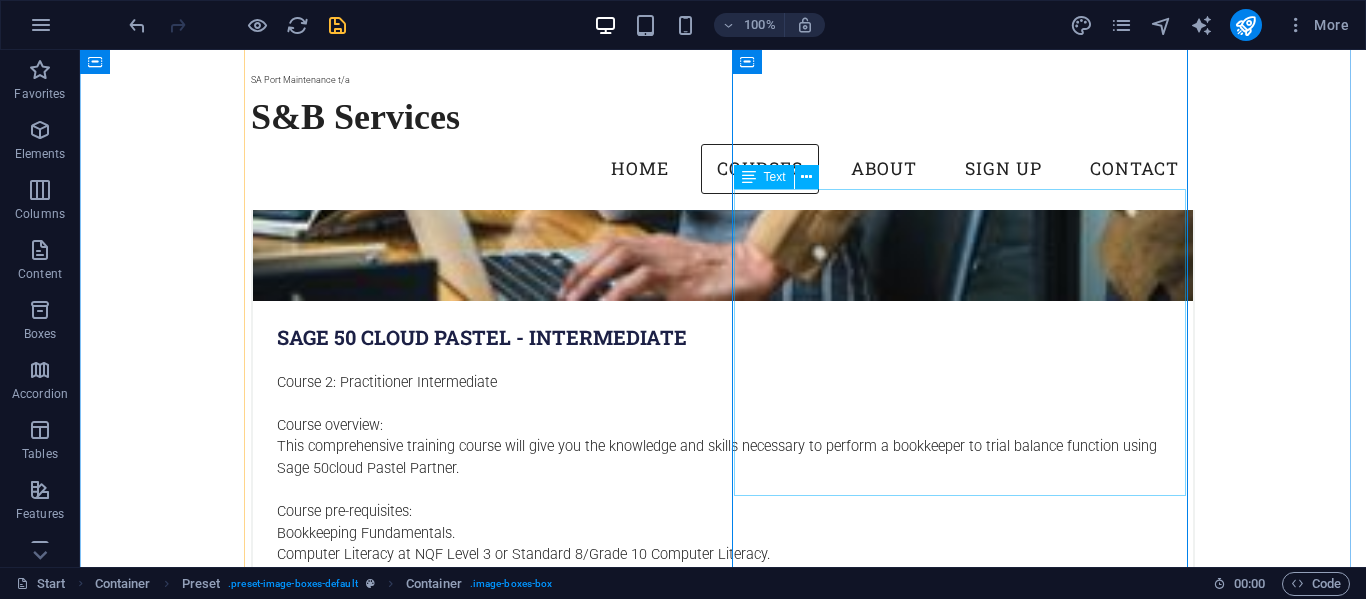 scroll, scrollTop: 2329, scrollLeft: 0, axis: vertical 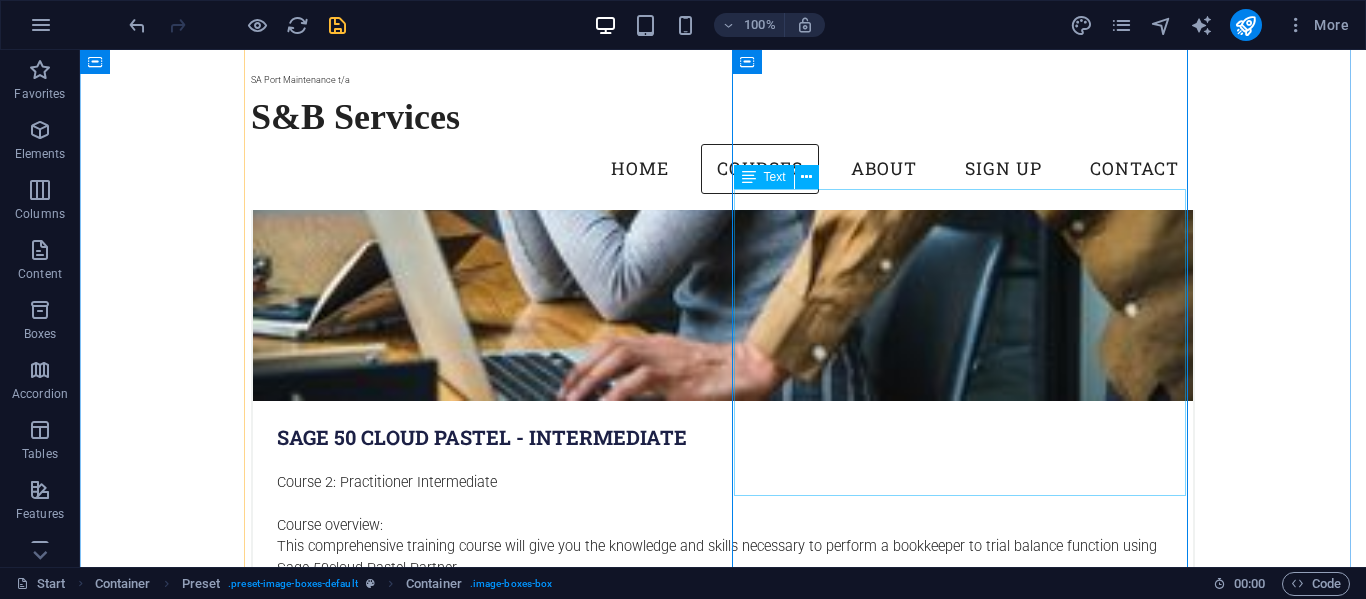click on "Other courses offered as follows: Accounting : Sage 200 Evolution Sage 300 Accounting X3 Bookkeeping Fundamentals Excel: Essentials / Intermediate / Steriods / SteriodsPlus  Payroll and HR" at bounding box center [723, 4609] 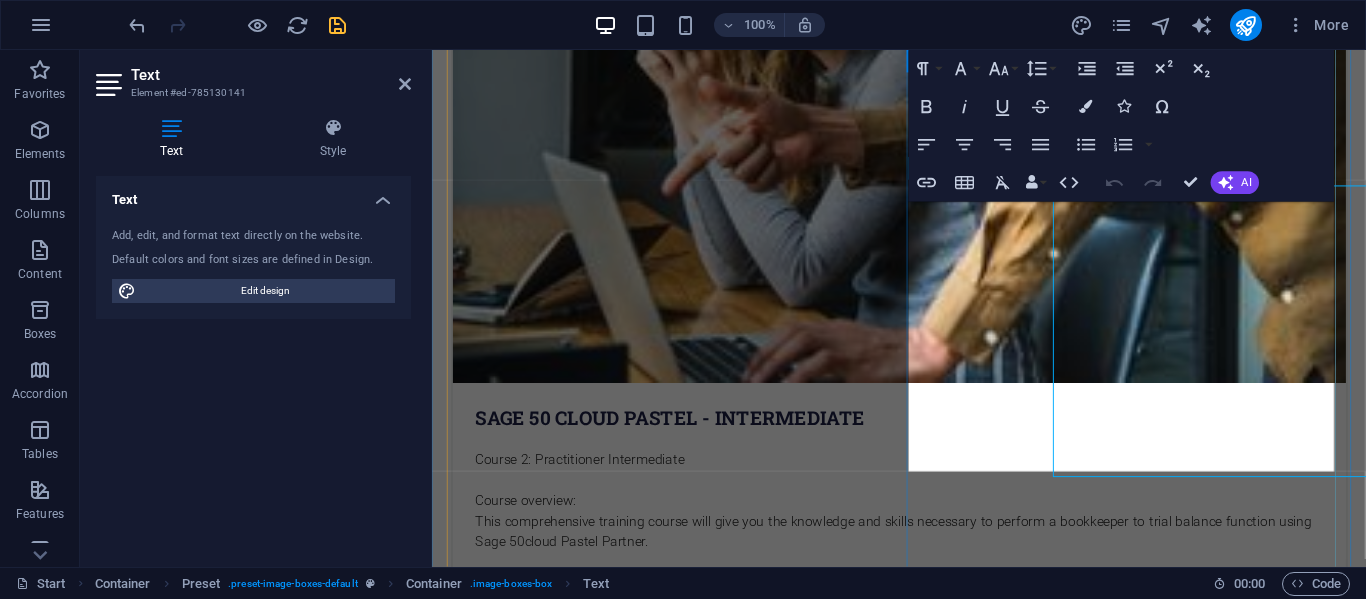 scroll, scrollTop: 2325, scrollLeft: 0, axis: vertical 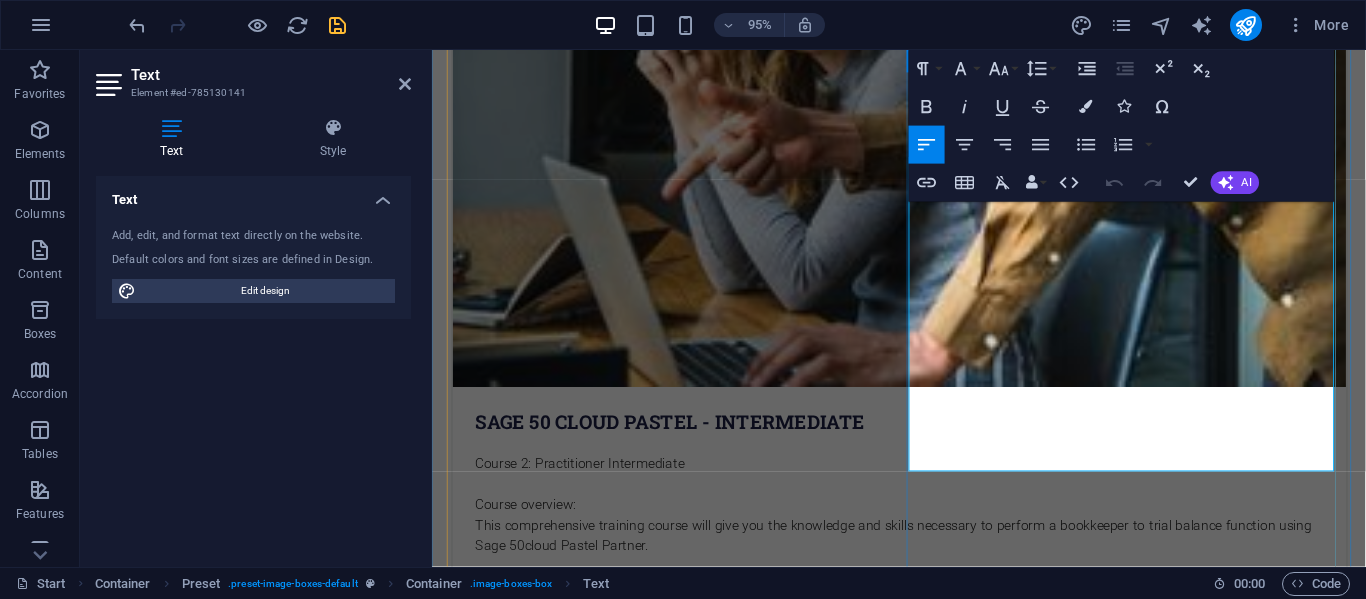 click on "Payroll and HR" at bounding box center (924, 4711) 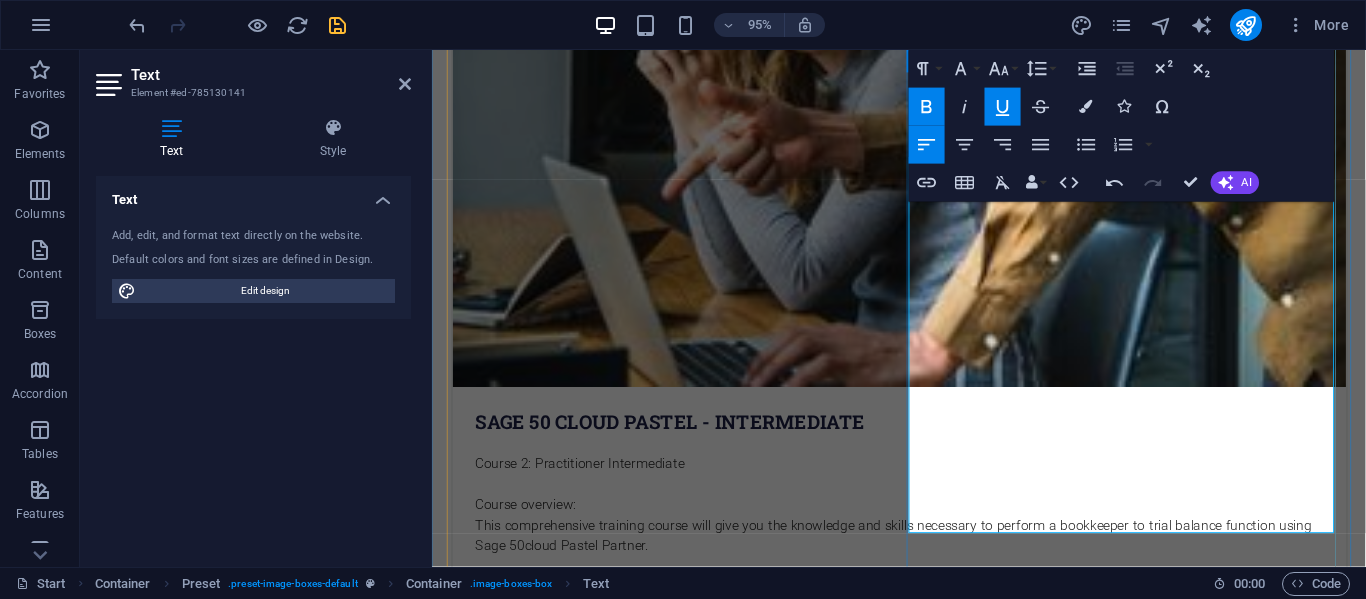 click on "Send me an enquiry for pricing and availability via contact us or email address below." at bounding box center (924, 4754) 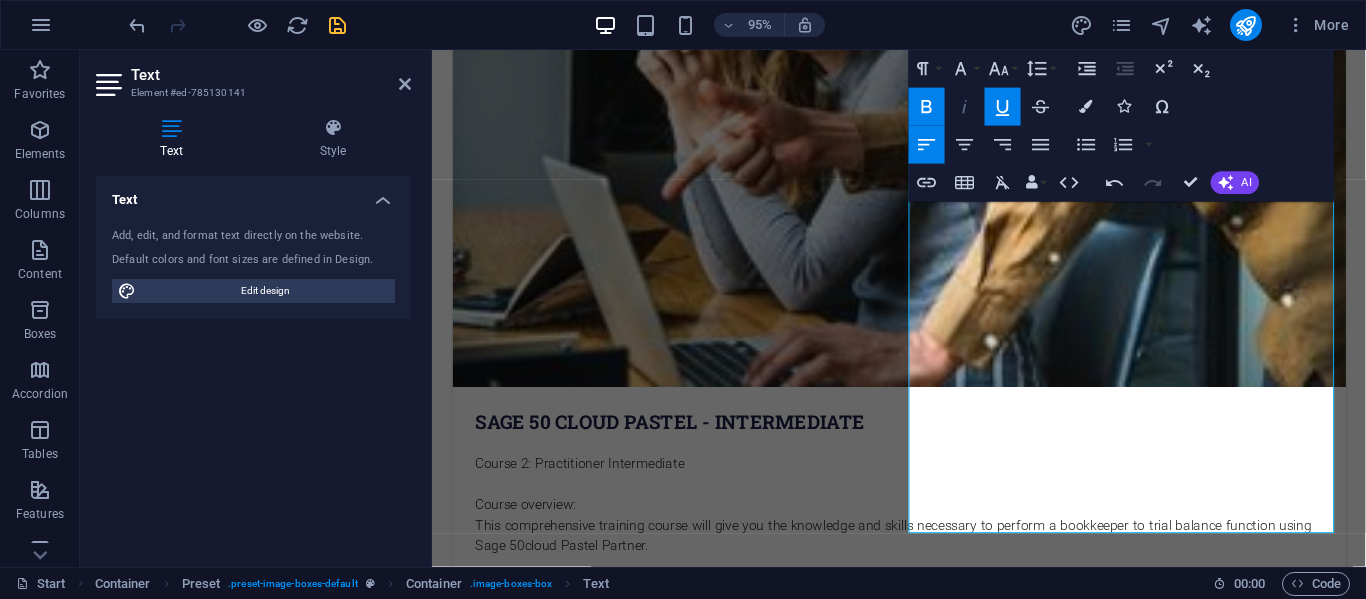 drag, startPoint x: 920, startPoint y: 99, endPoint x: 947, endPoint y: 102, distance: 27.166155 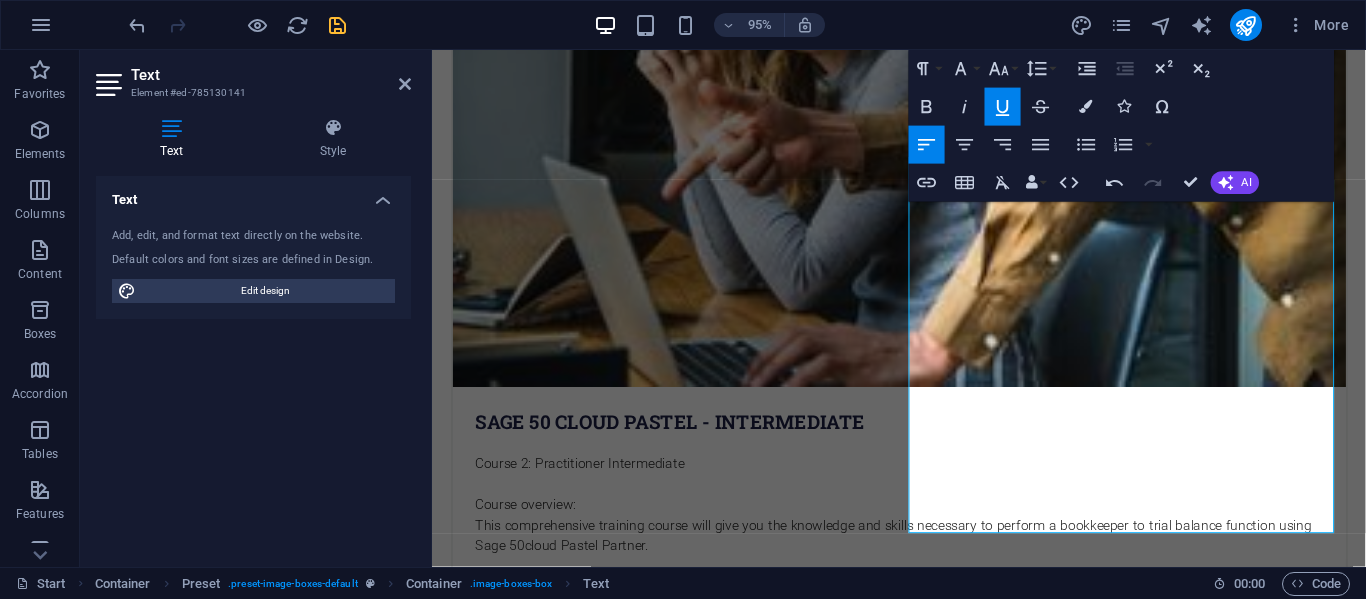 click 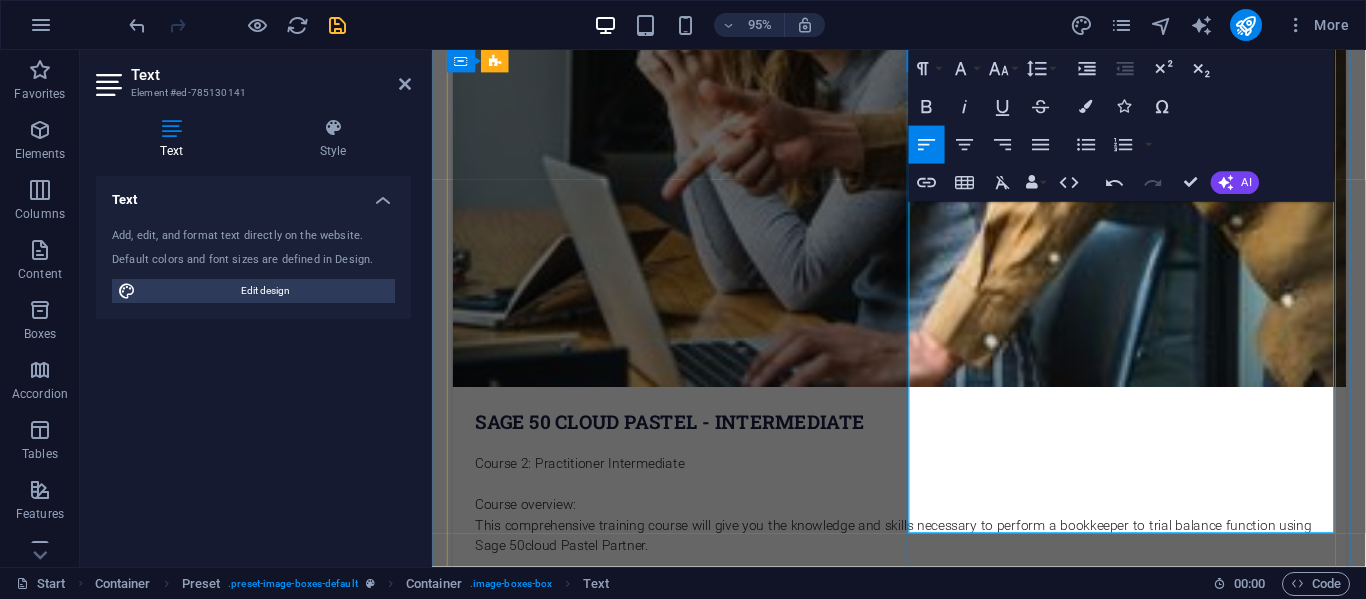 type 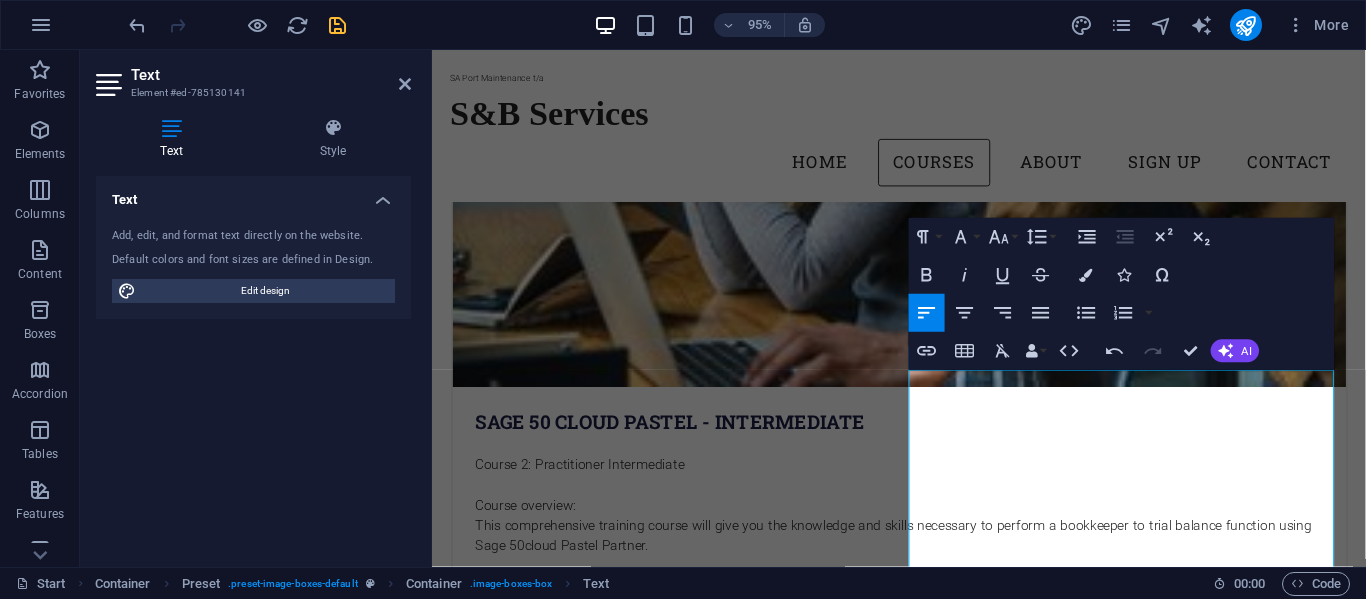 scroll, scrollTop: 1925, scrollLeft: 0, axis: vertical 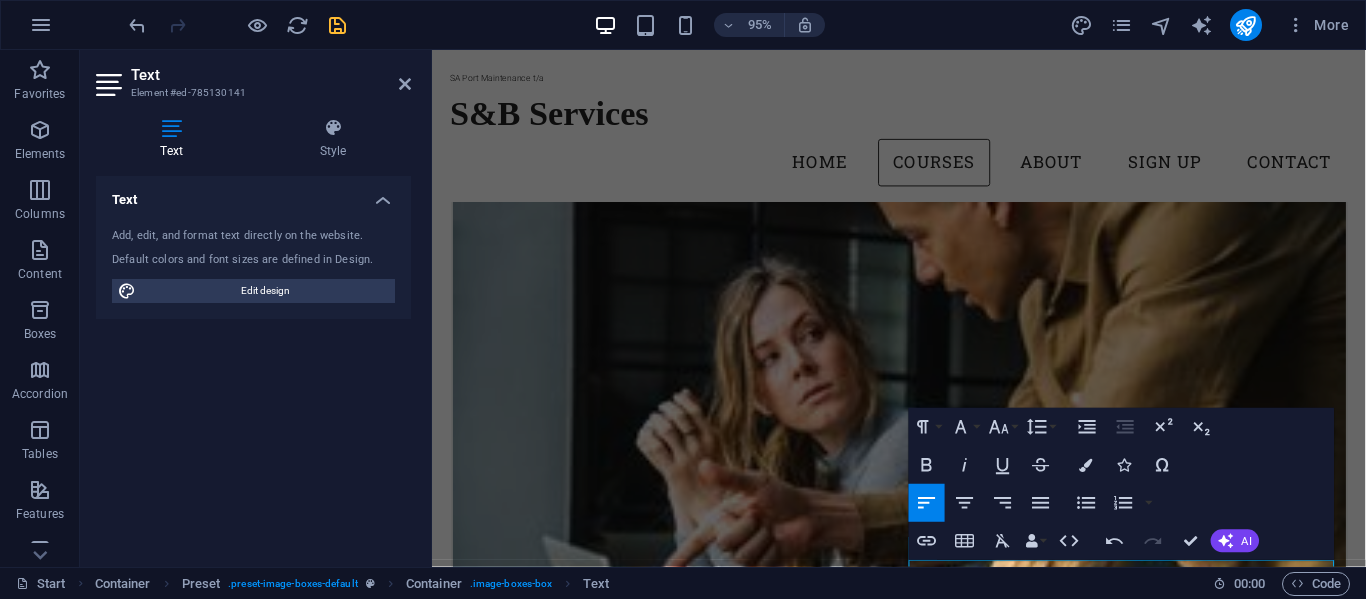 click on "Text Add, edit, and format text directly on the website. Default colors and font sizes are defined in Design. Edit design Alignment Left aligned Centered Right aligned" at bounding box center [253, 363] 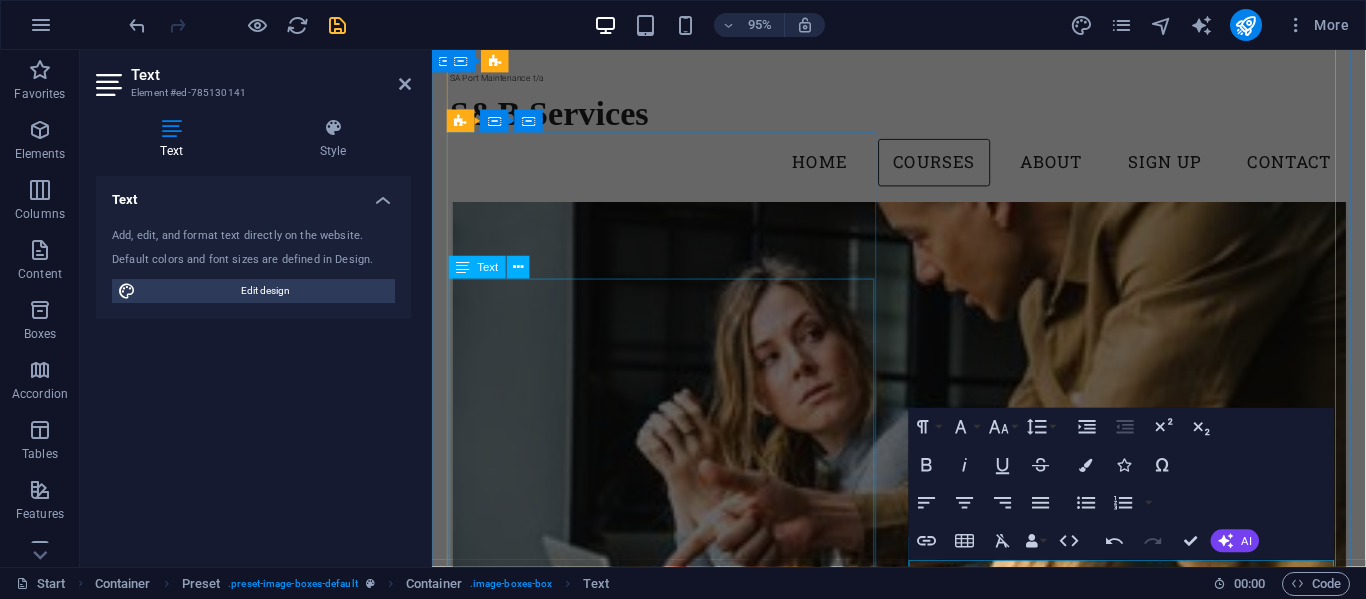 click on "Sage Accounting Practitioner course Overview: The Sage Accounting Practitioner course is designed to equip you with the knowledge and skills on how to use and implement the Sage Accounting software.  What you will learn: Getting Started with the software. Navigating within the software. Creating users and assigning user permissions. Exporting and importing Masterfile data. Everything to do with suppliers, from setting up Masterfile to processing documents such as Purchase Orders and much more. Everything to do with your inventory items including setting up item bundle transactions. Everything to do with customers, from setting up masterfiles to processing documents such as quotes, invoices and much more. Creating bank and credit card accounts. Creating your company assets and running the asset register report. Creating system accounts, sales & purchase accounts and grouping your accounts using the Account Reporting Groups feature. Creating and processing with analysis codes." at bounding box center (924, 3563) 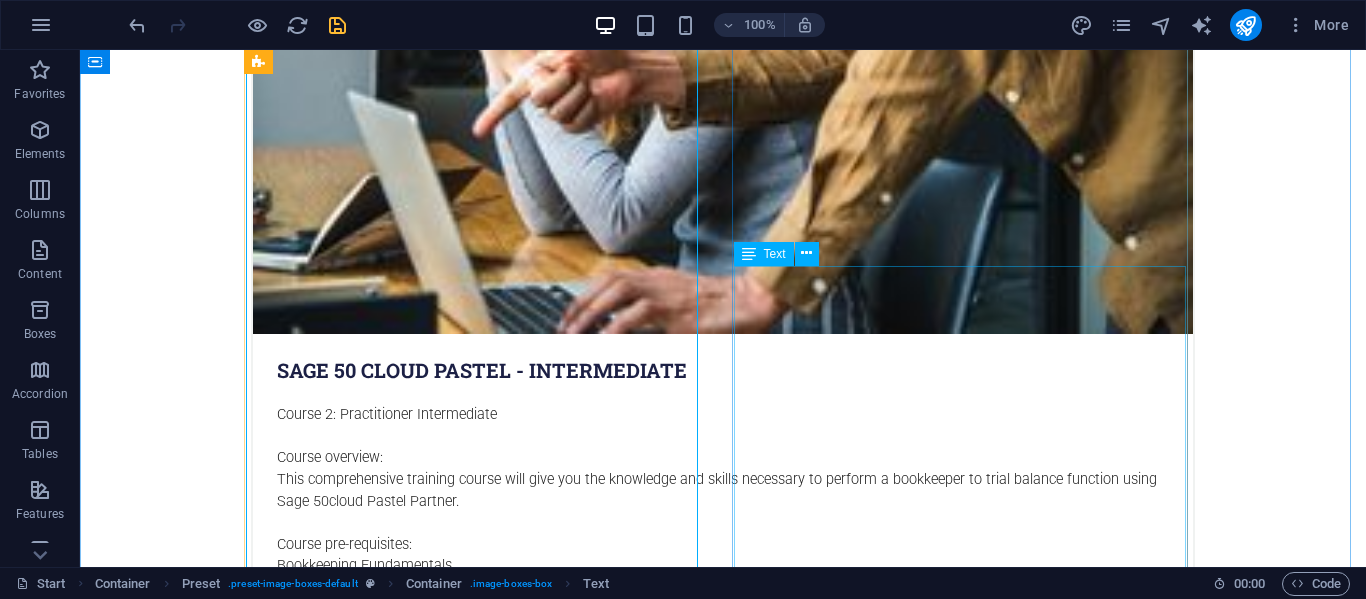 scroll, scrollTop: 2403, scrollLeft: 0, axis: vertical 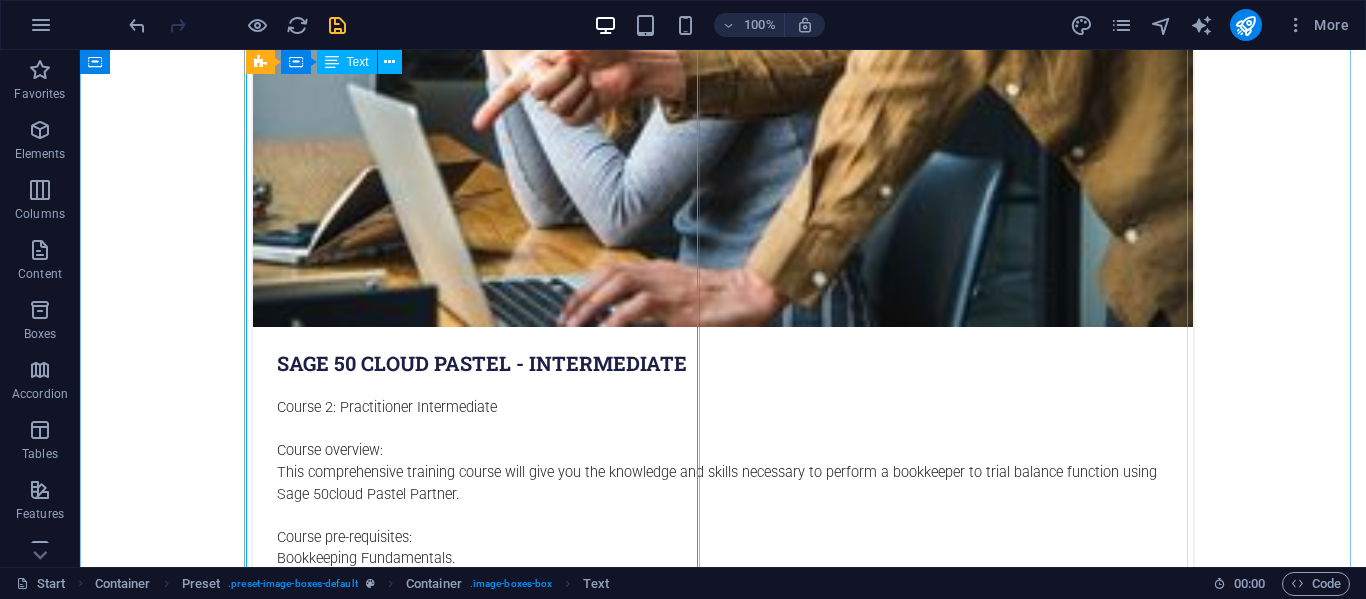 click on "Sage Accounting Practitioner course Overview: The Sage Accounting Practitioner course is designed to equip you with the knowledge and skills on how to use and implement the Sage Accounting software.  What you will learn: Getting Started with the software. Navigating within the software. Creating users and assigning user permissions. Exporting and importing Masterfile data. Everything to do with suppliers, from setting up Masterfile to processing documents such as Purchase Orders and much more. Everything to do with your inventory items including setting up item bundle transactions. Everything to do with customers, from setting up masterfiles to processing documents such as quotes, invoices and much more. Creating bank and credit card accounts. Creating your company assets and running the asset register report. Creating system accounts, sales & purchase accounts and grouping your accounts using the Account Reporting Groups feature. Creating and processing with analysis codes." at bounding box center (723, 3084) 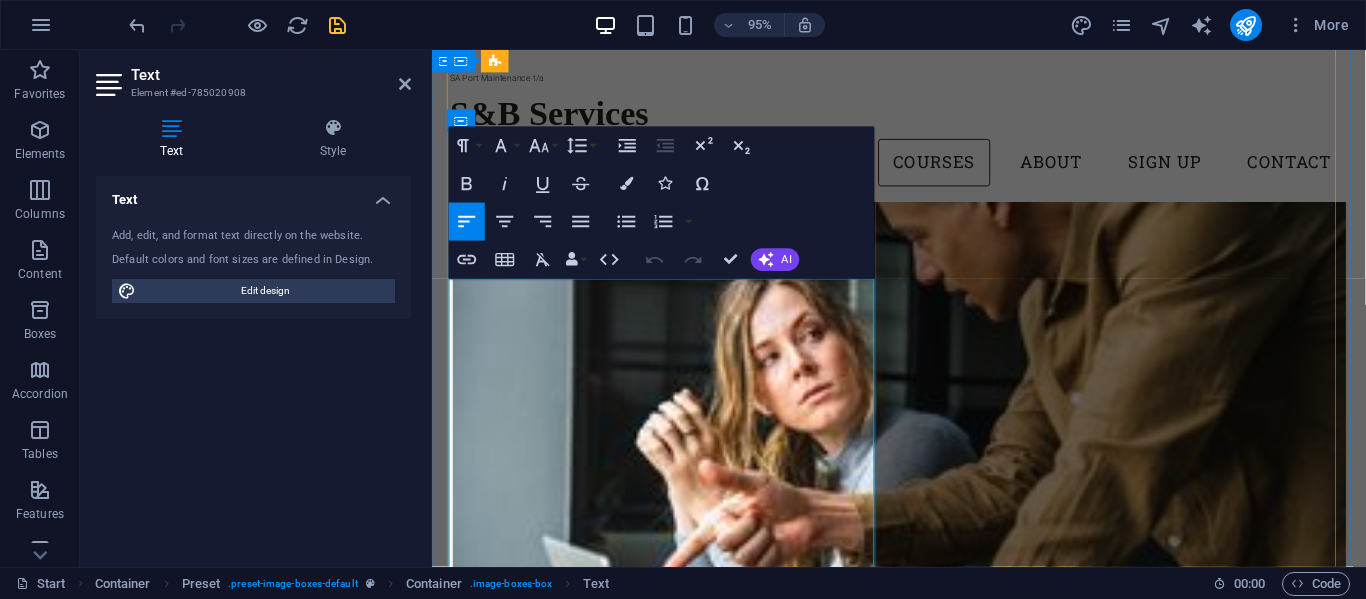 scroll, scrollTop: 1725, scrollLeft: 0, axis: vertical 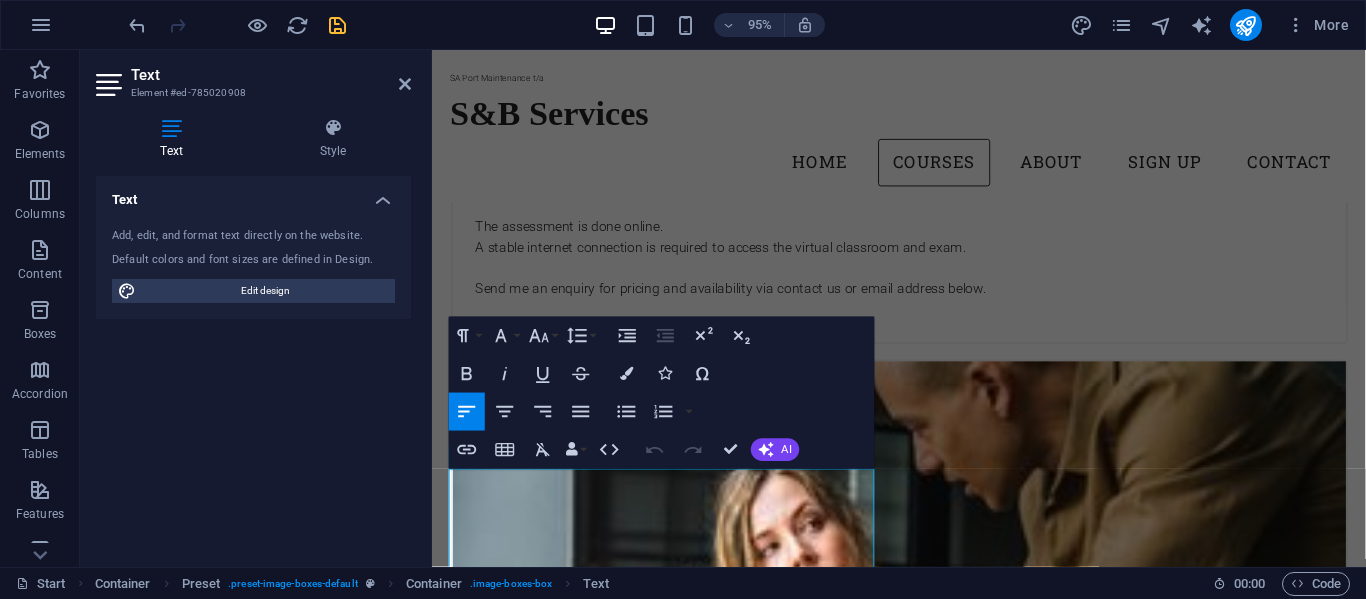 click on "Text Add, edit, and format text directly on the website. Default colors and font sizes are defined in Design. Edit design Alignment Left aligned Centered Right aligned" at bounding box center (253, 363) 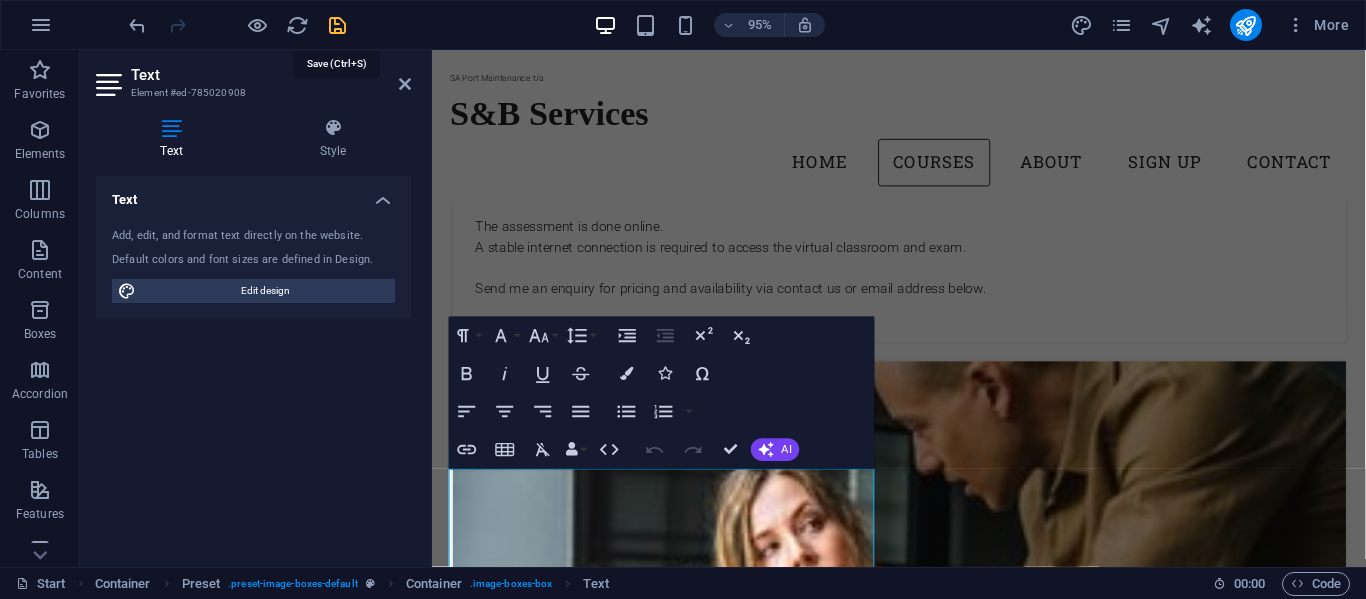 click at bounding box center [337, 25] 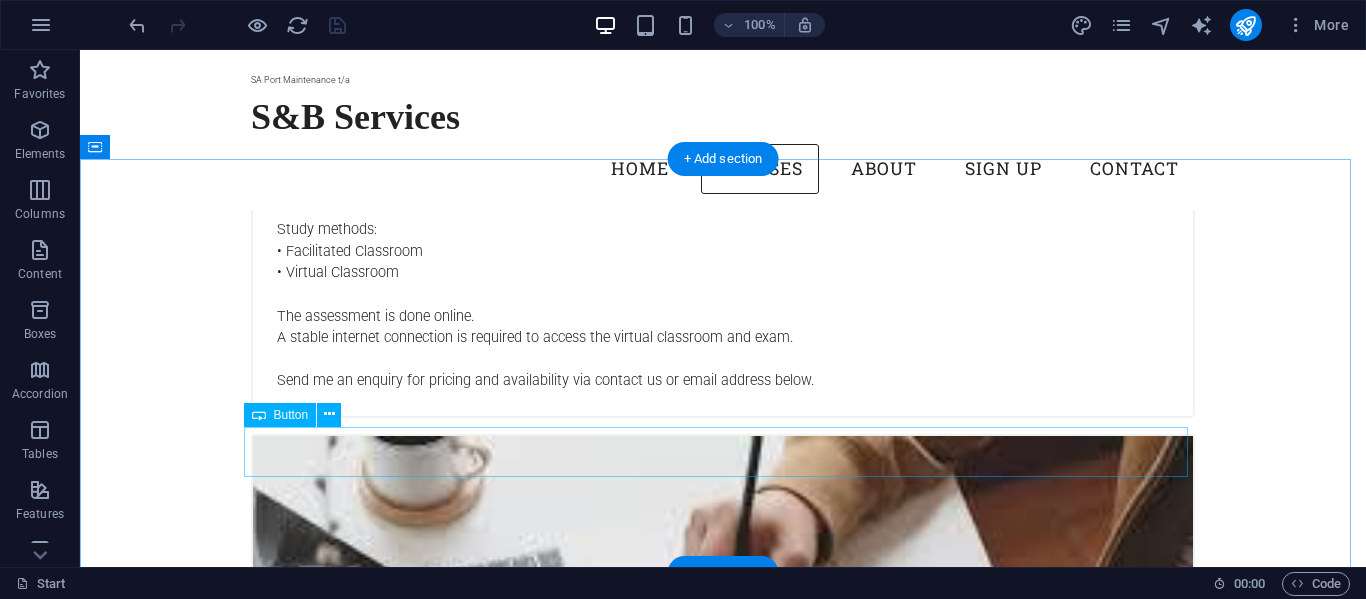 scroll, scrollTop: 3300, scrollLeft: 0, axis: vertical 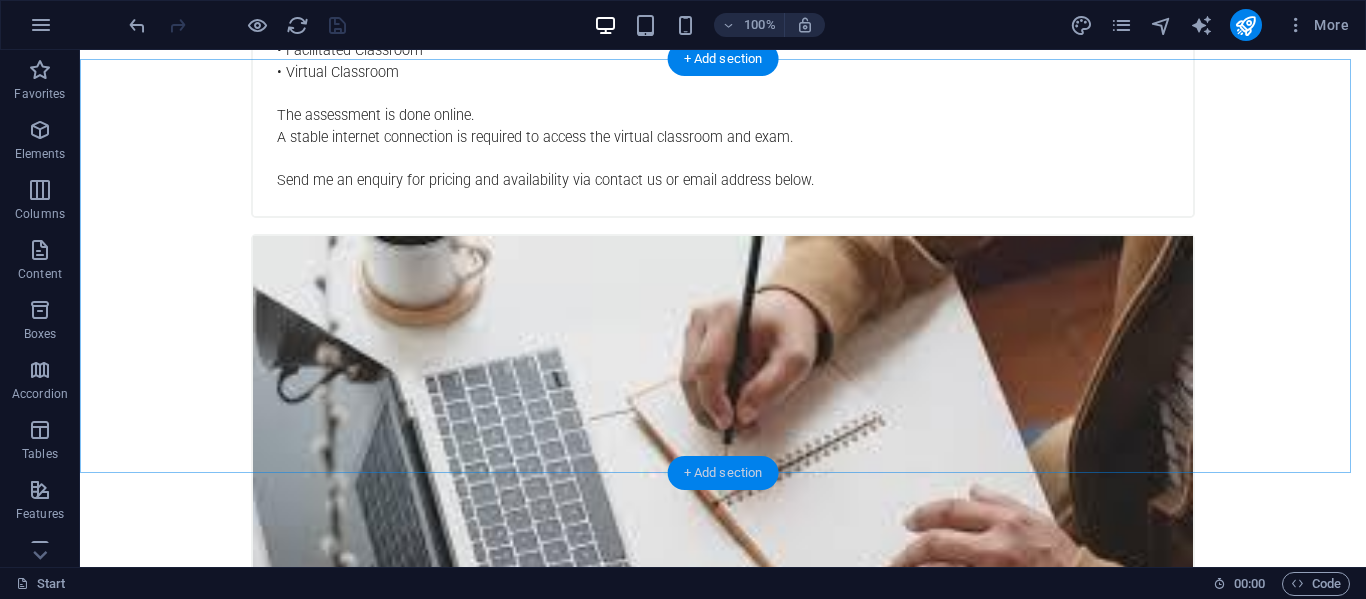 click on "+ Add section" at bounding box center (723, 473) 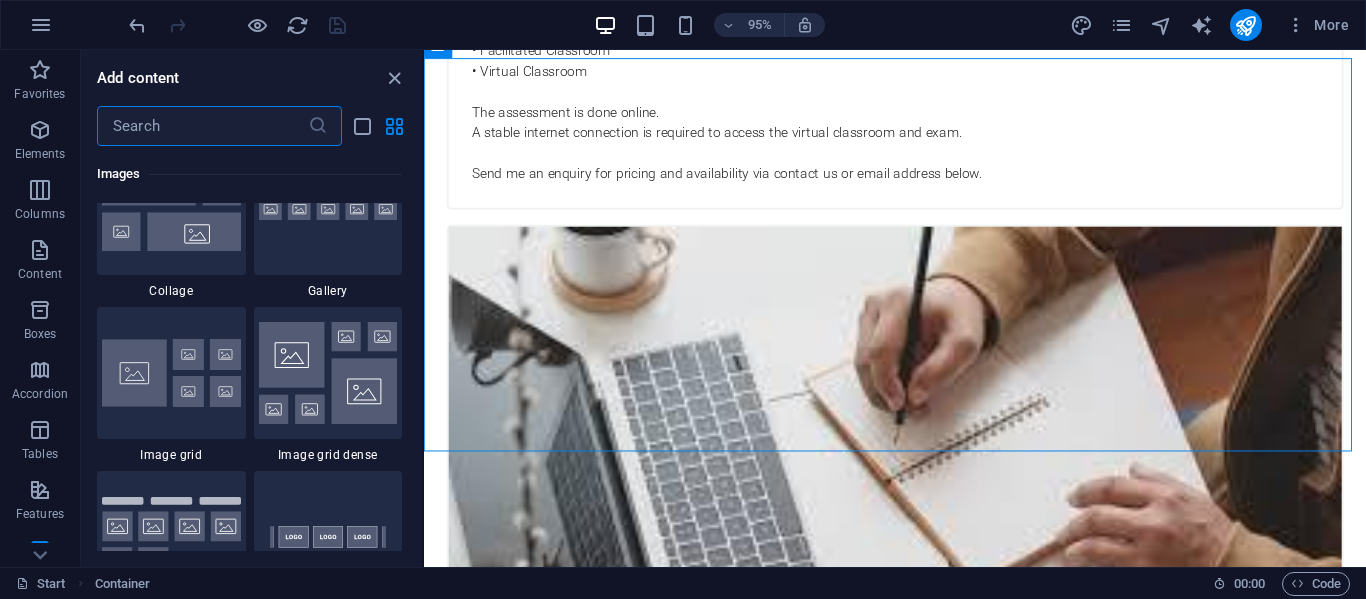 scroll, scrollTop: 10100, scrollLeft: 0, axis: vertical 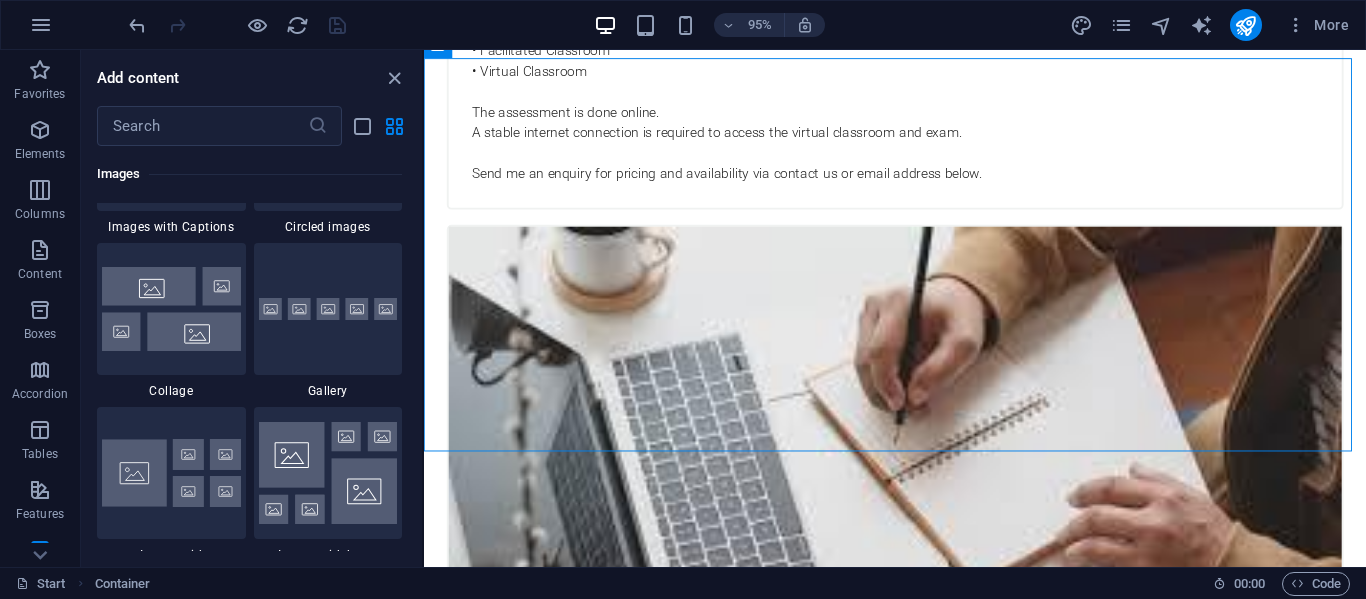 click at bounding box center [328, 309] 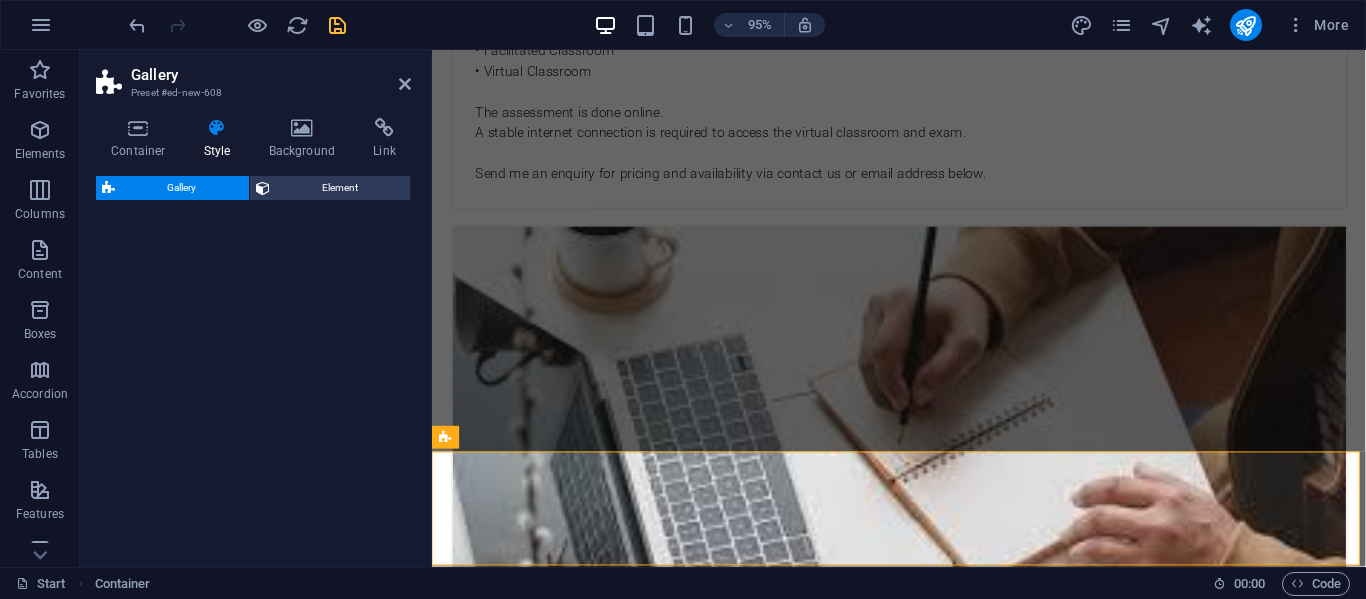 select on "rem" 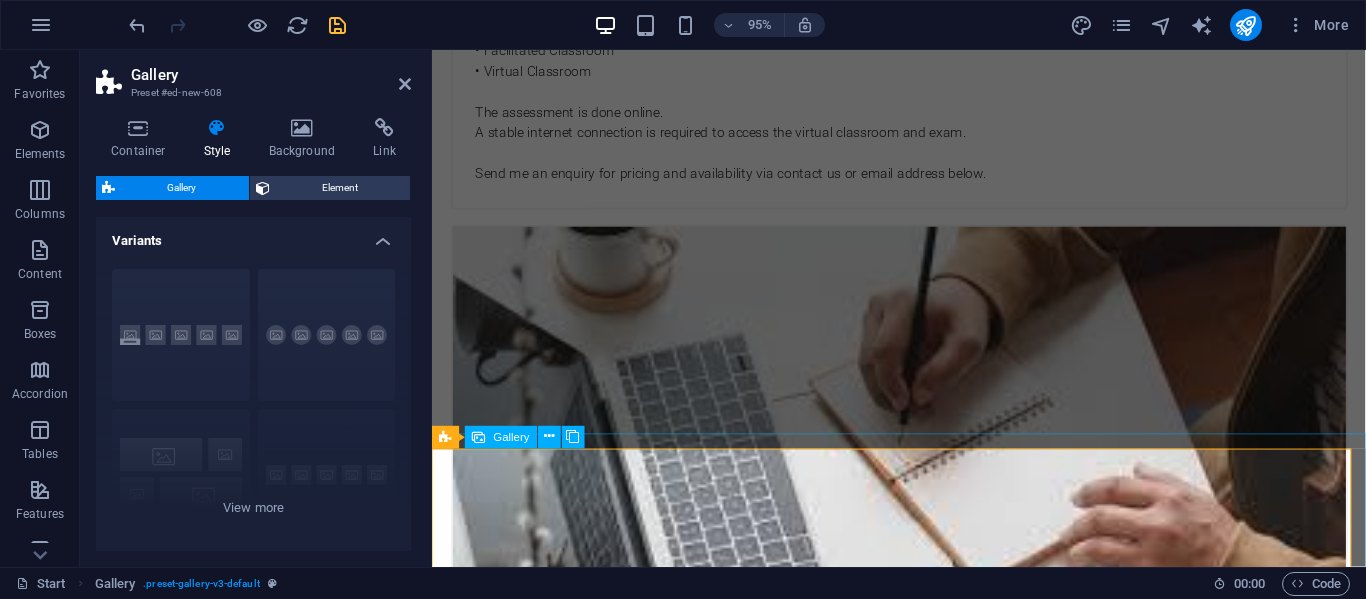 click at bounding box center [517, 4432] 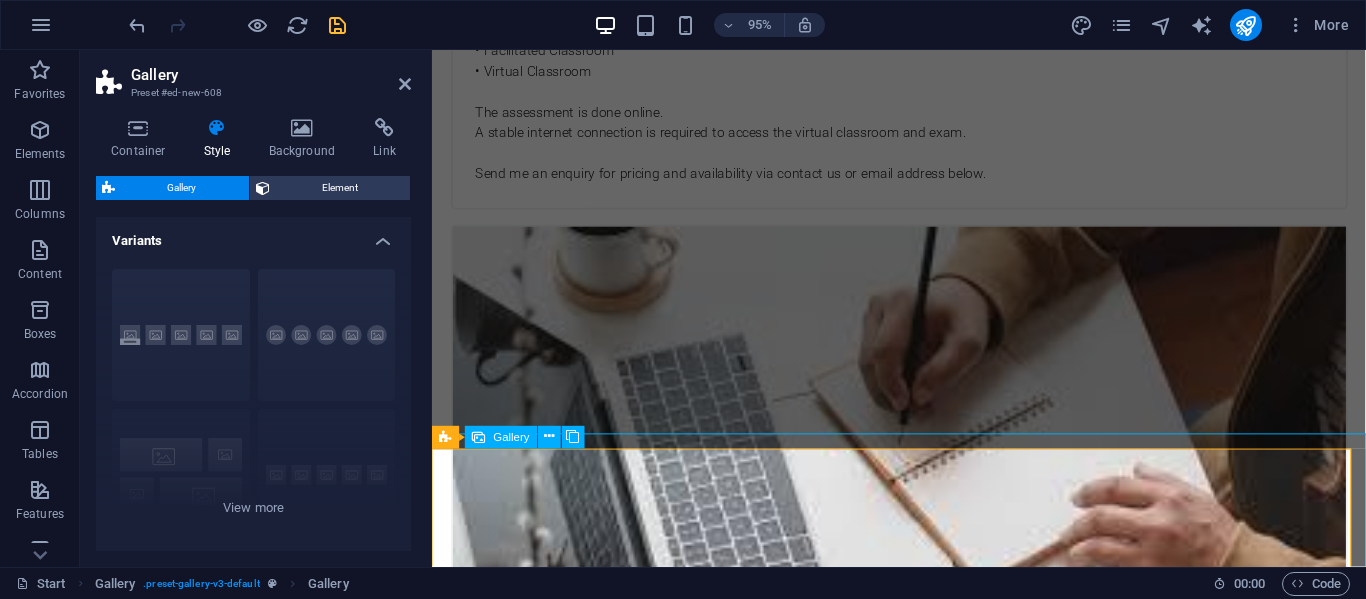 click at bounding box center (517, 4432) 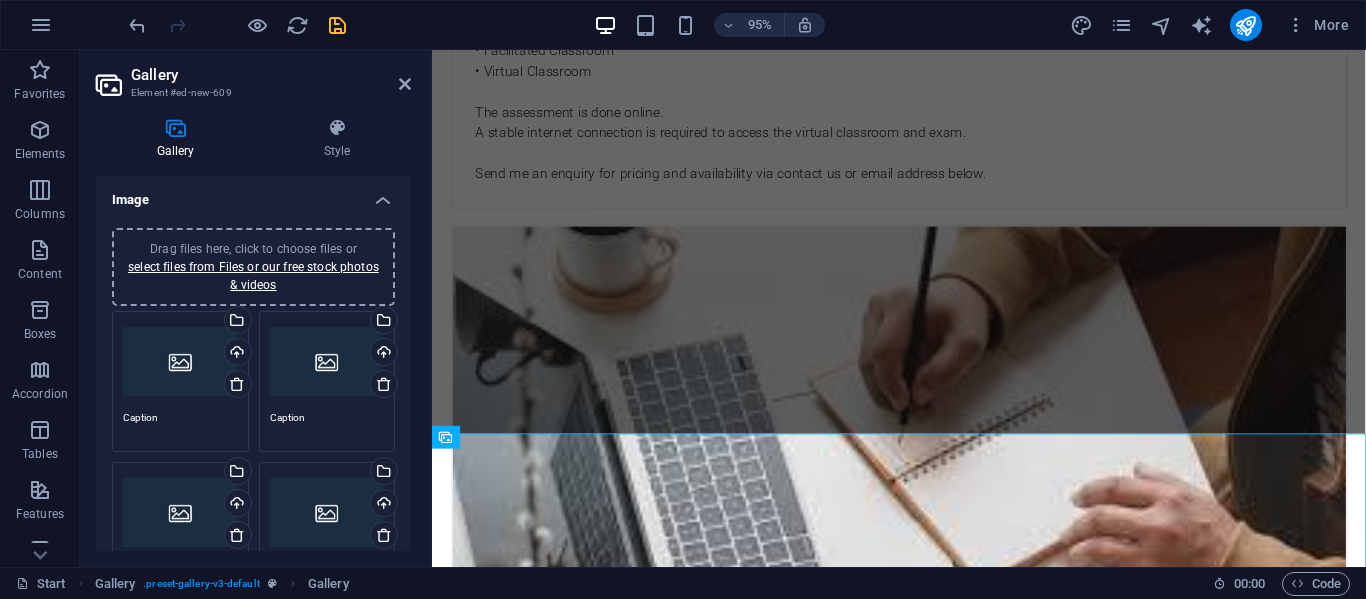 click on "Drag files here, click to choose files or select files from Files or our free stock photos & videos" at bounding box center (180, 362) 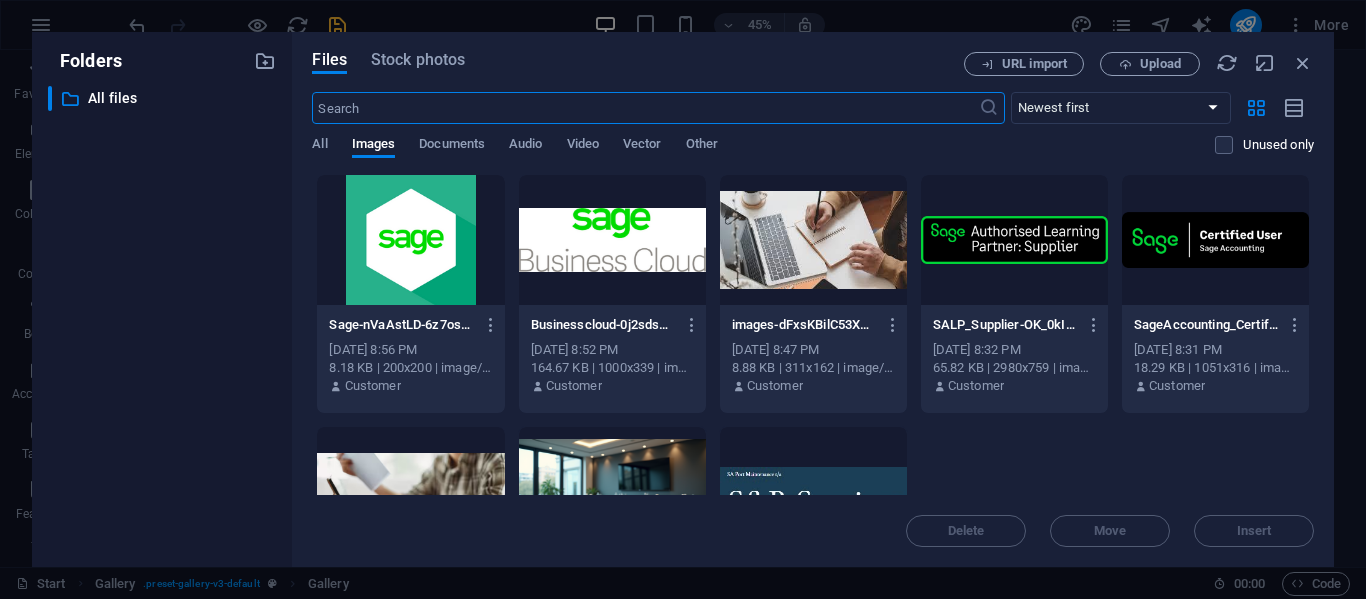 scroll, scrollTop: 3852, scrollLeft: 0, axis: vertical 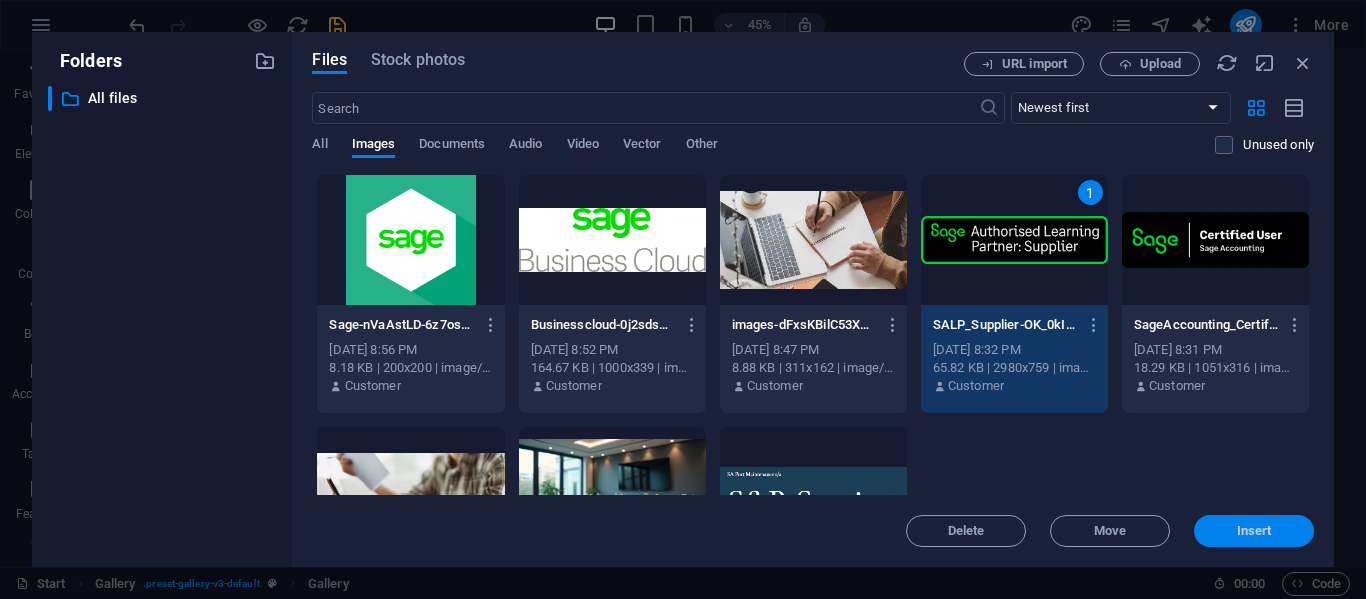 click on "Insert" at bounding box center [1254, 531] 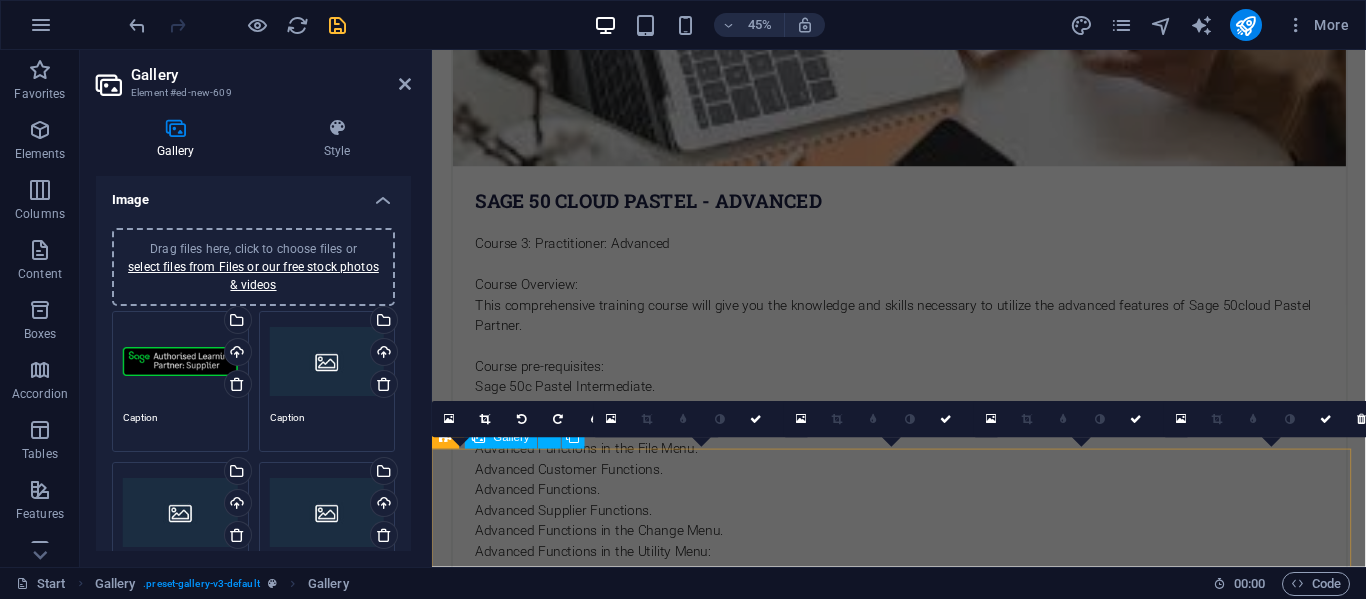 scroll, scrollTop: 3300, scrollLeft: 0, axis: vertical 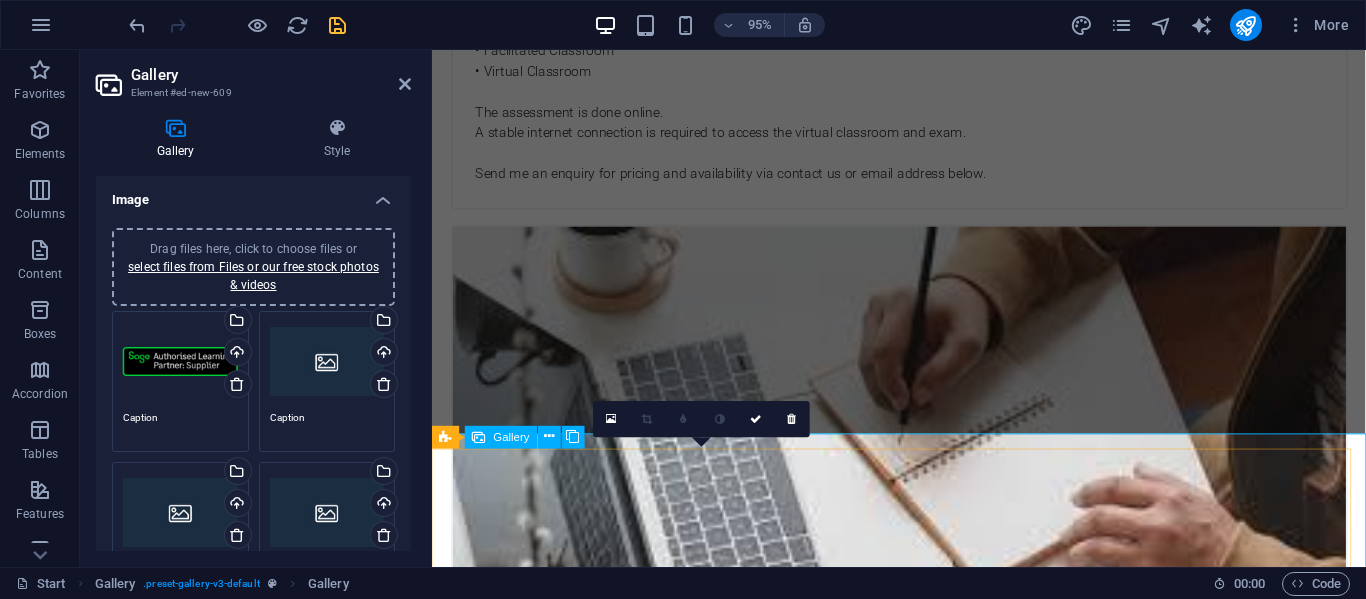 click at bounding box center [720, 4432] 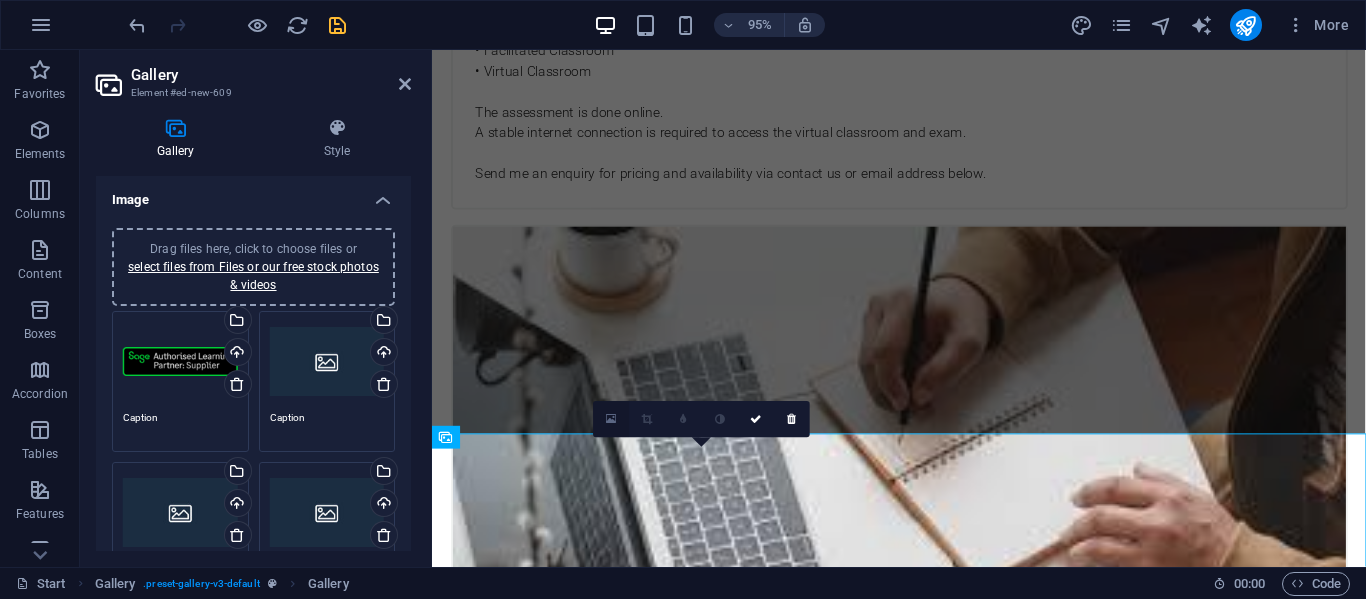 click at bounding box center (611, 419) 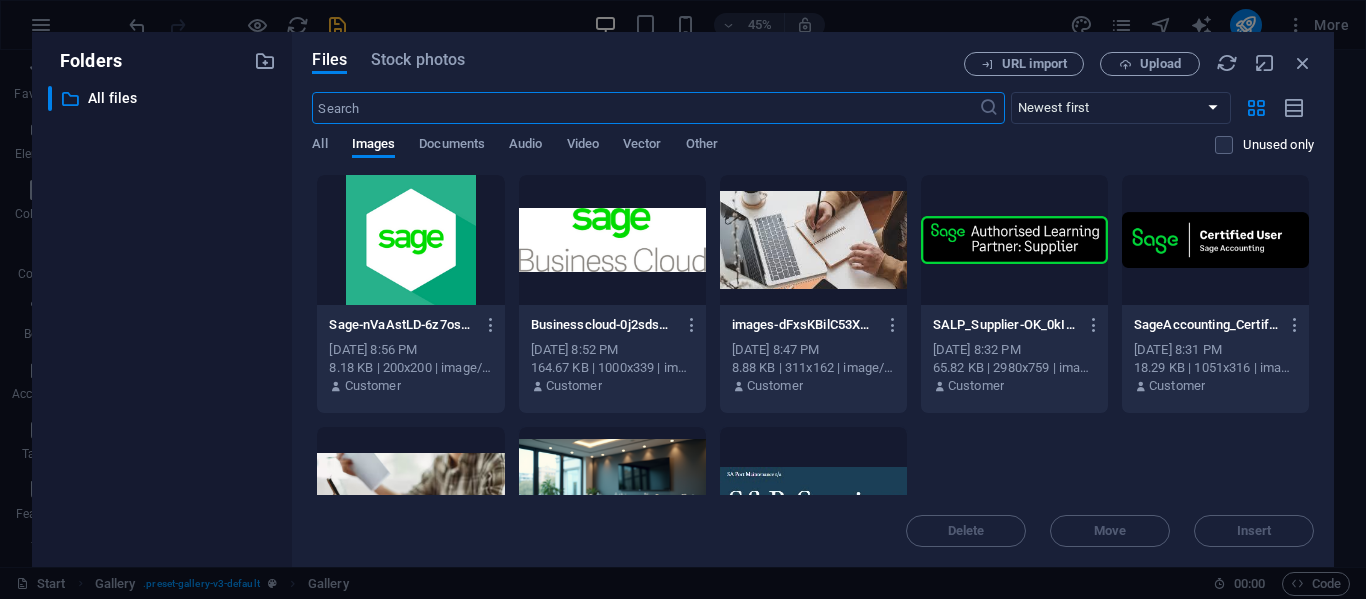 click at bounding box center (1215, 240) 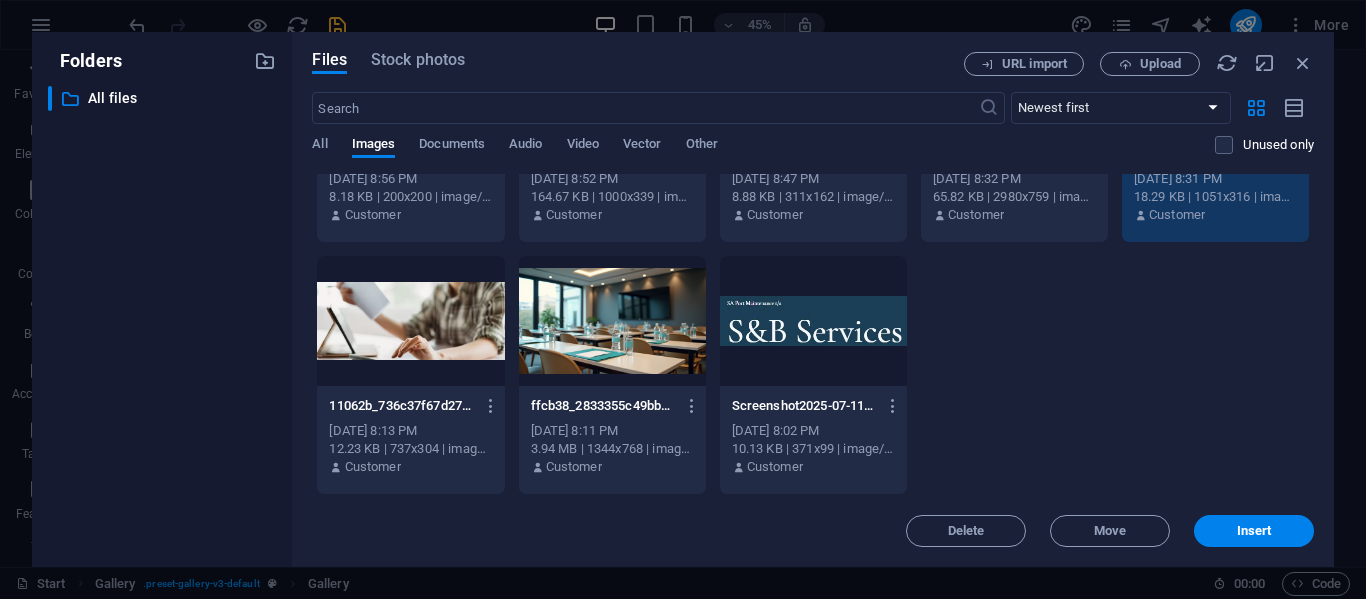 scroll, scrollTop: 0, scrollLeft: 0, axis: both 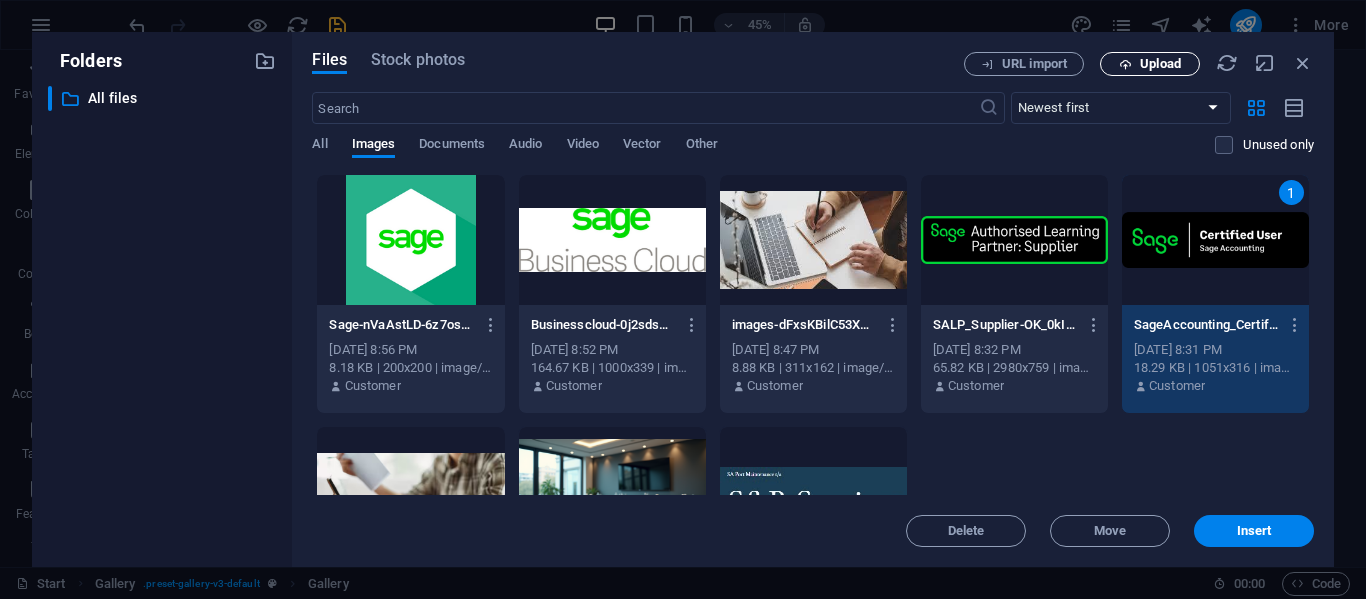click on "Upload" at bounding box center (1160, 64) 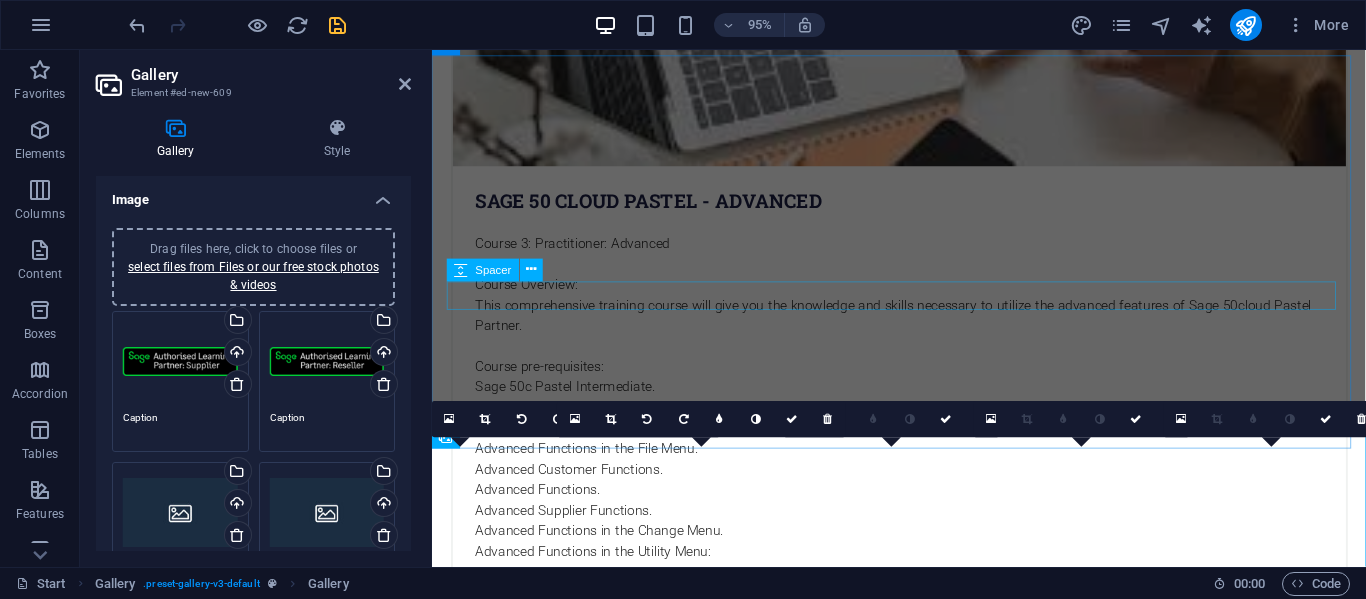 scroll, scrollTop: 3300, scrollLeft: 0, axis: vertical 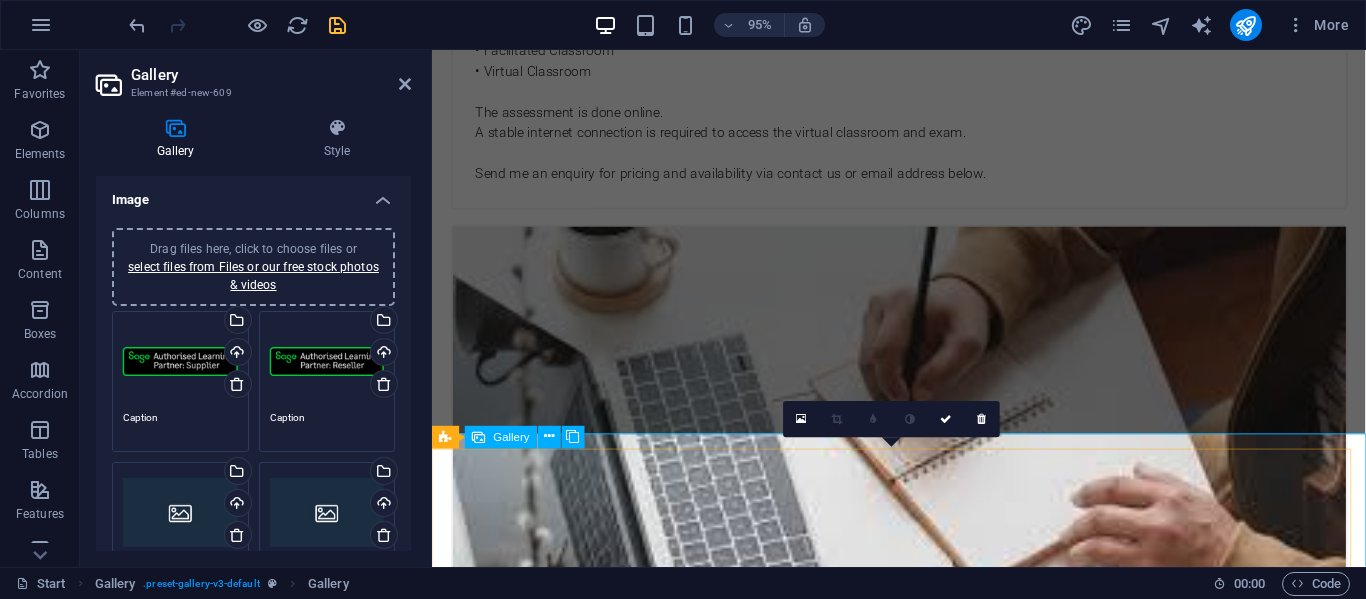 click at bounding box center (923, 4432) 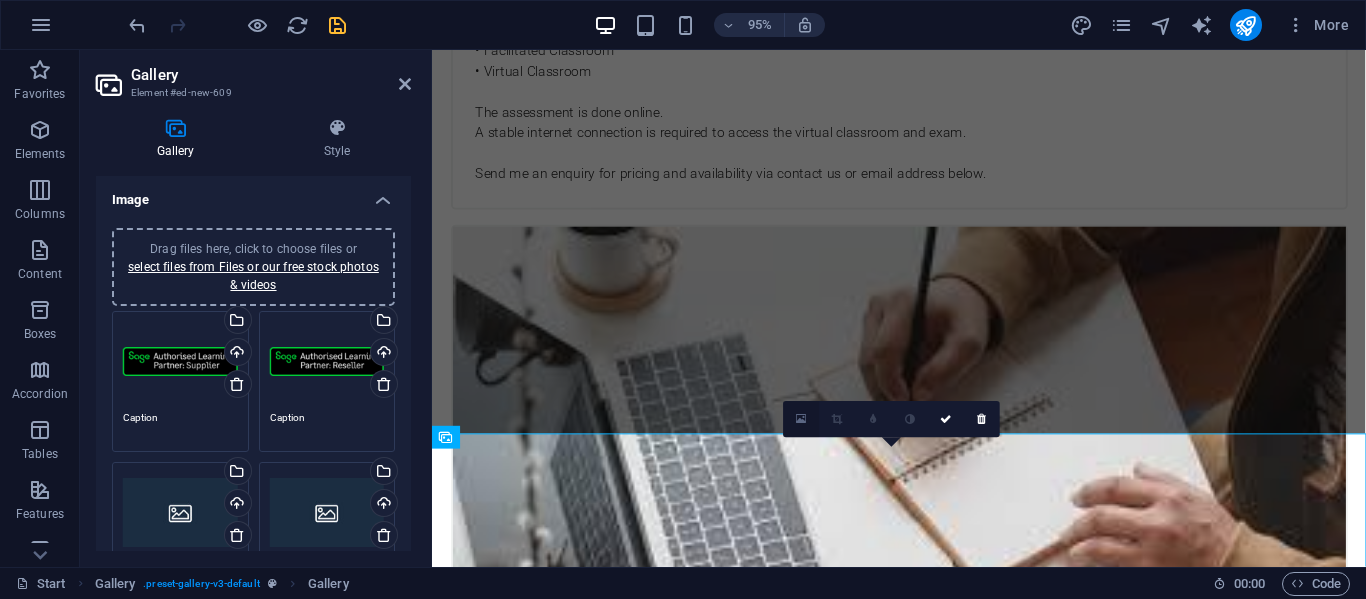 click at bounding box center [802, 419] 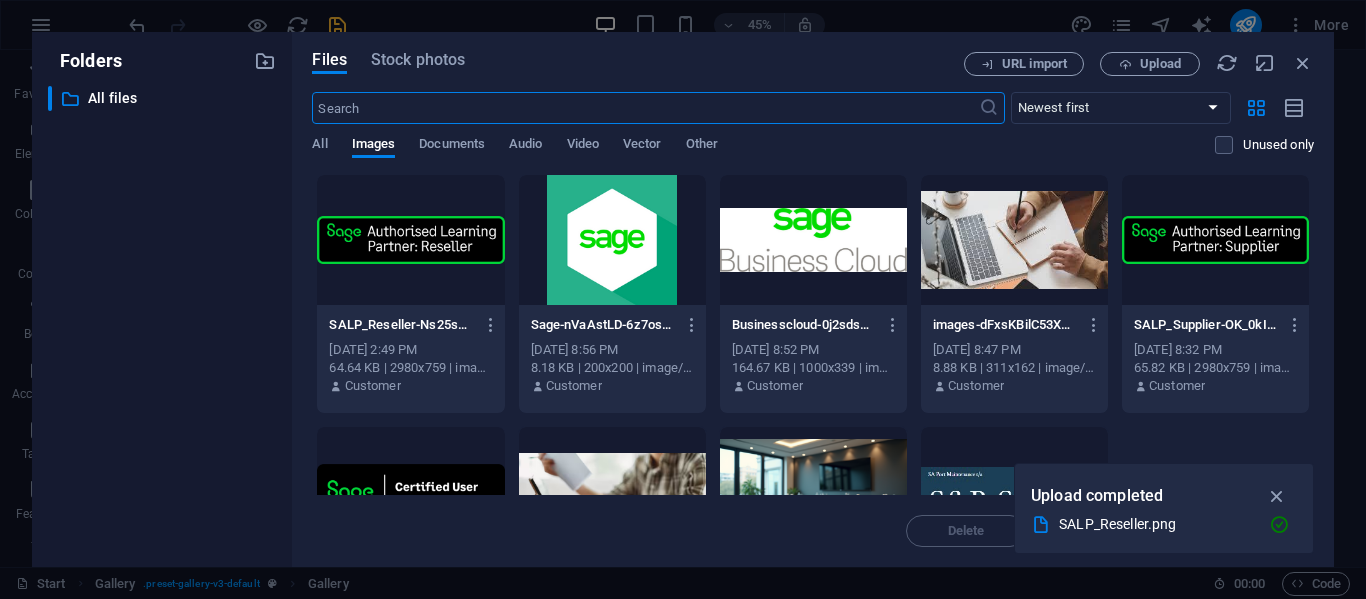 scroll, scrollTop: 171, scrollLeft: 0, axis: vertical 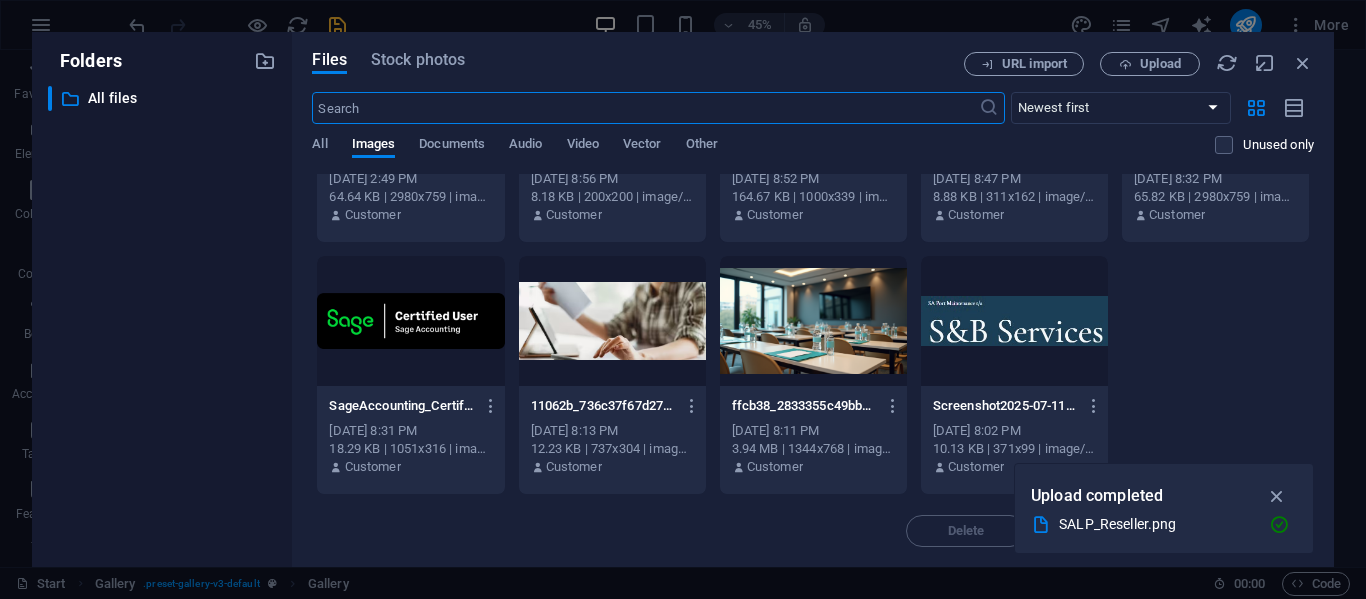 click at bounding box center (410, 321) 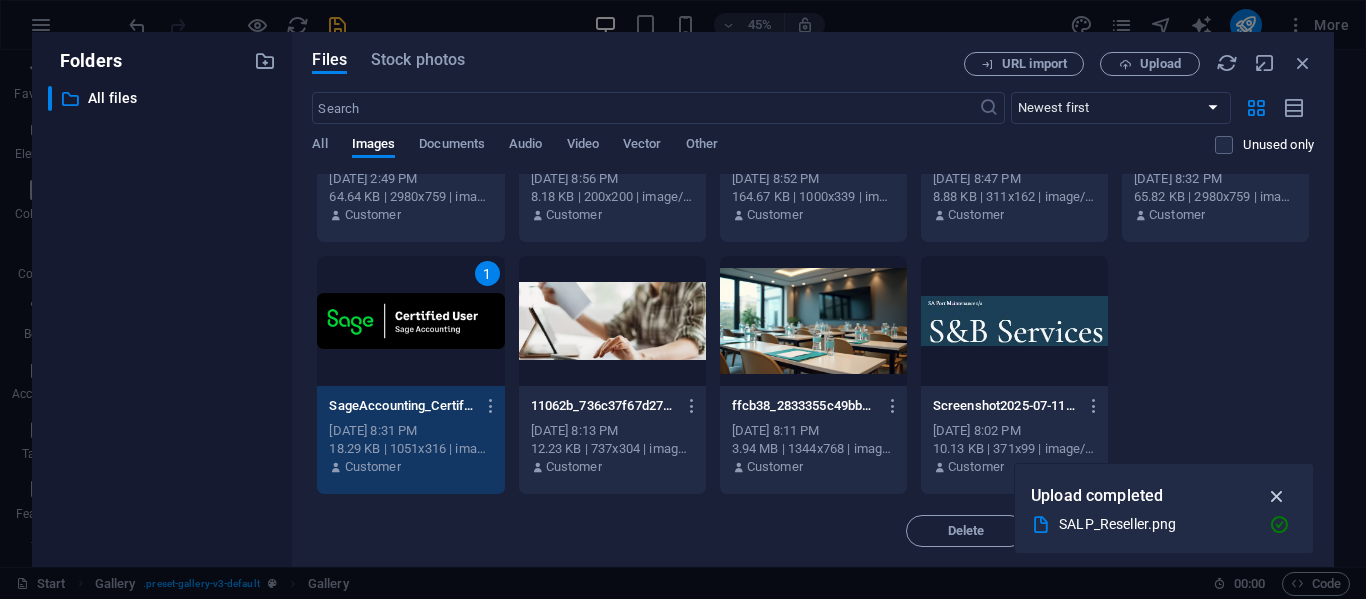 click at bounding box center (1277, 496) 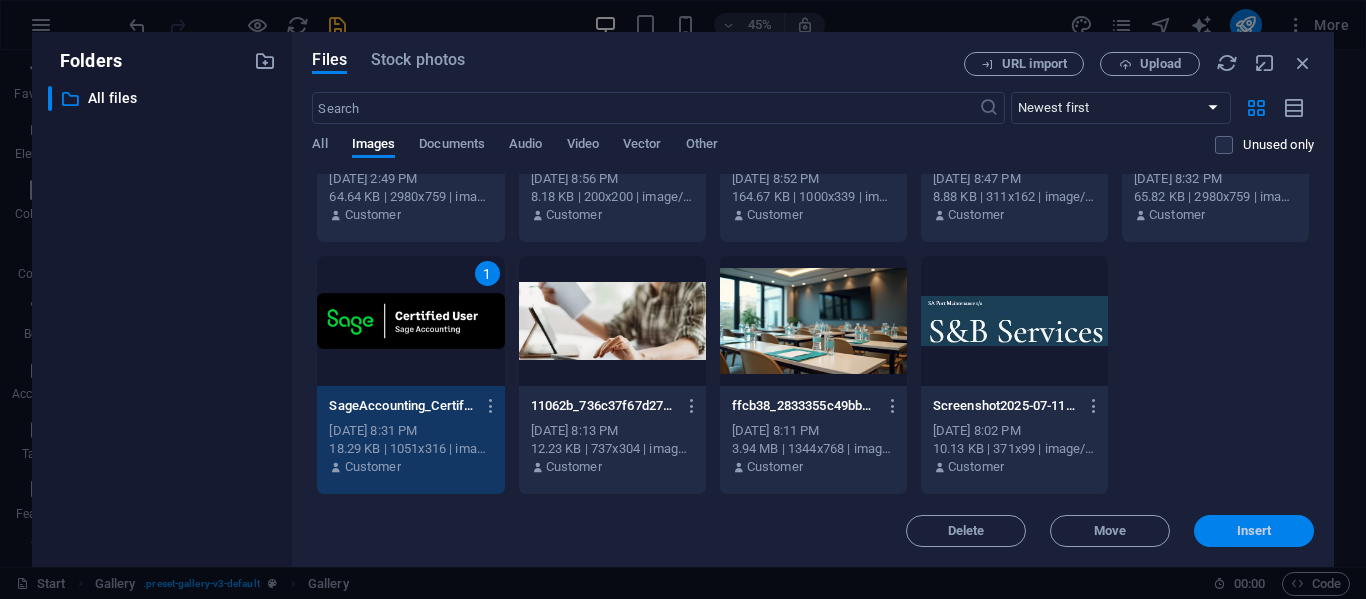 click on "Insert" at bounding box center [1254, 531] 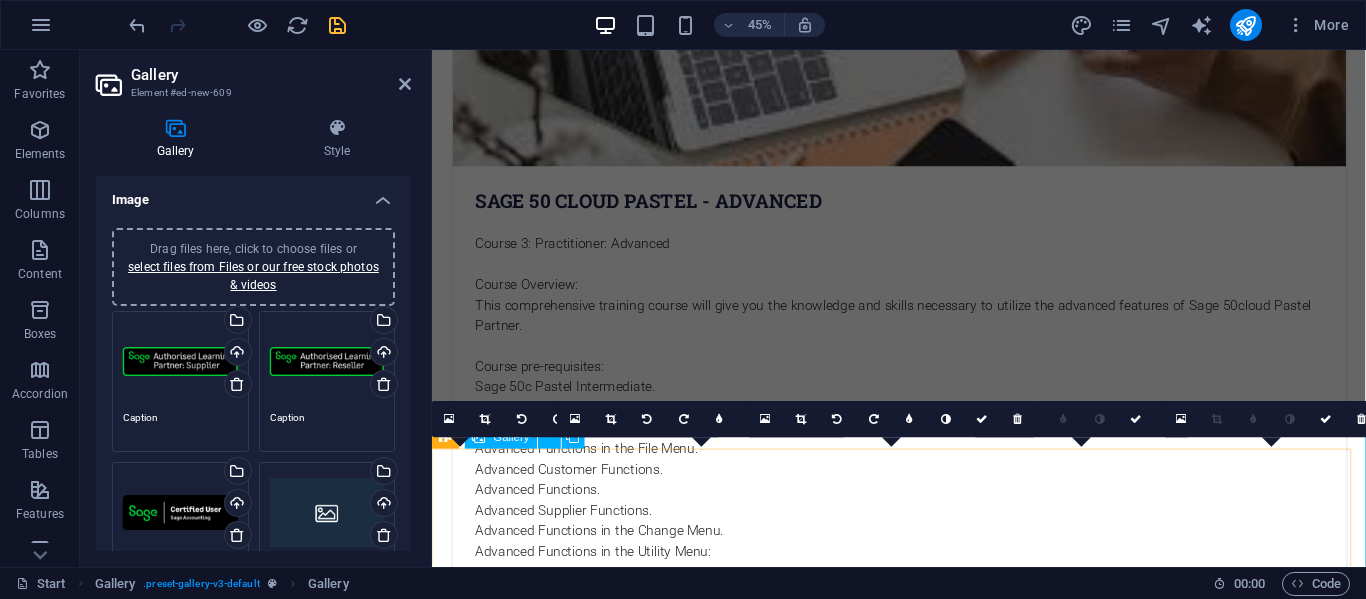 scroll, scrollTop: 3300, scrollLeft: 0, axis: vertical 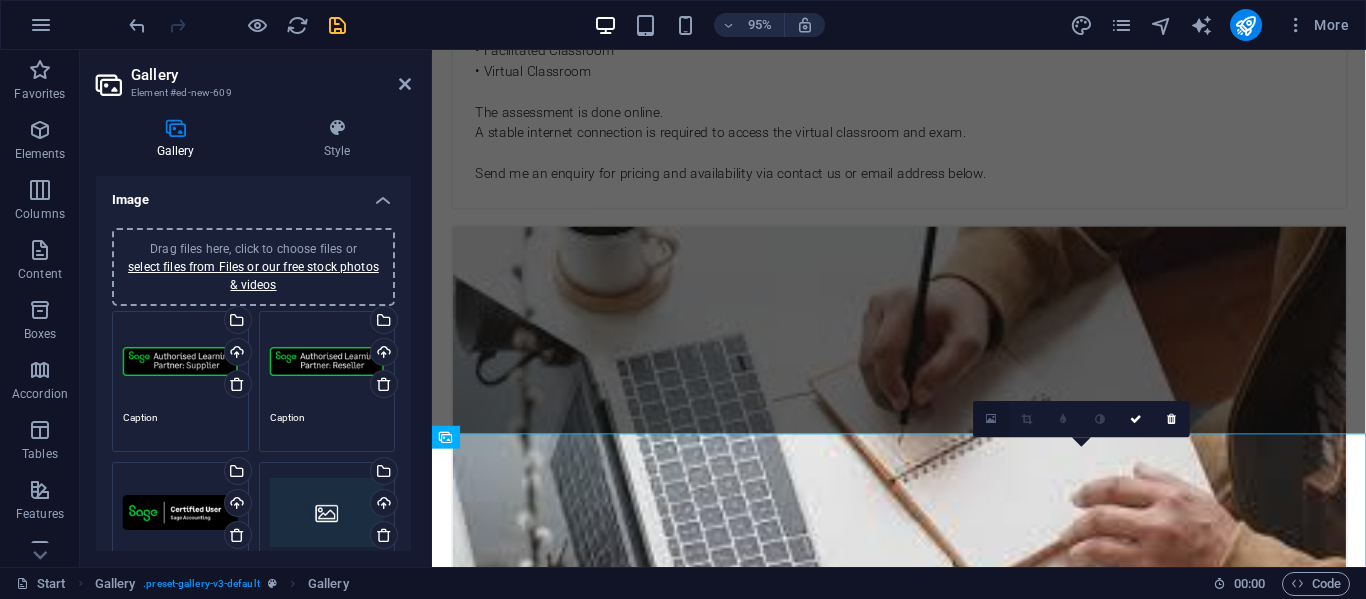 click at bounding box center [991, 419] 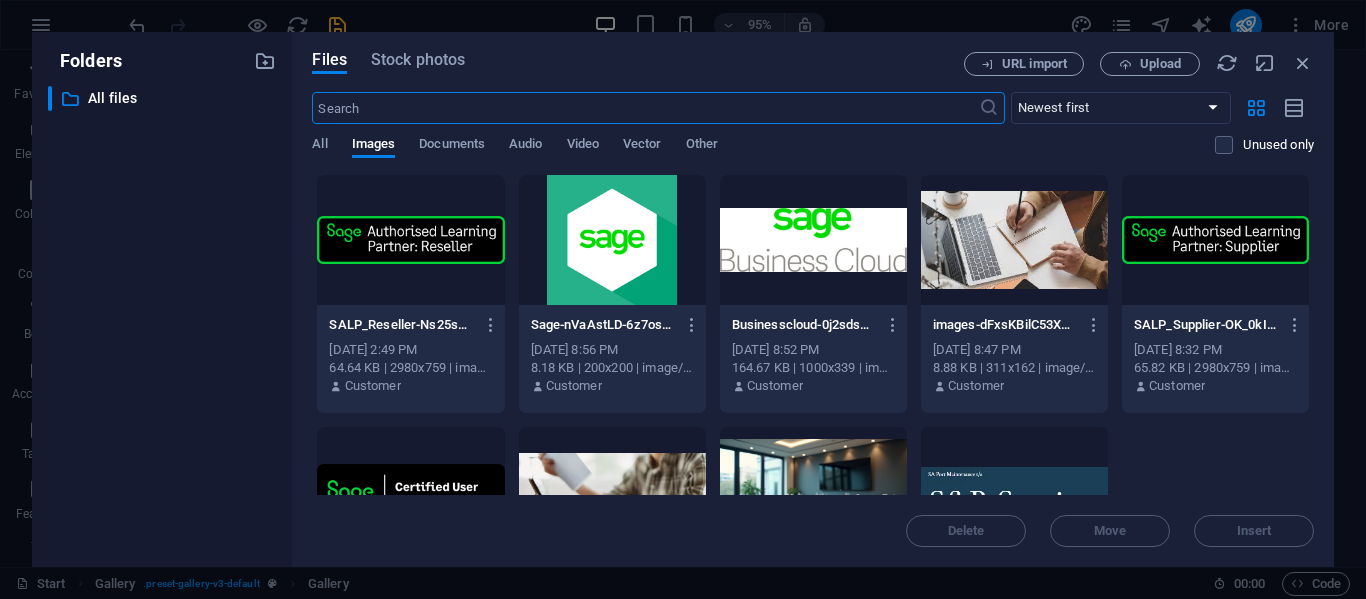 scroll, scrollTop: 3852, scrollLeft: 0, axis: vertical 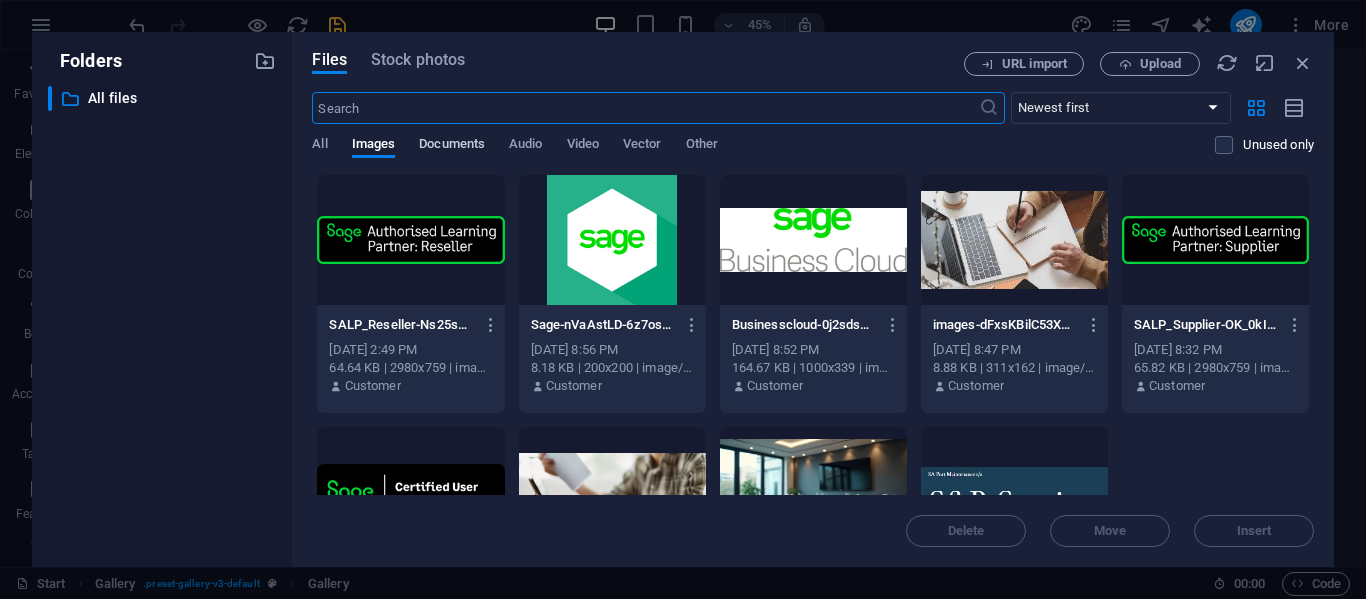 click on "Documents" at bounding box center (452, 146) 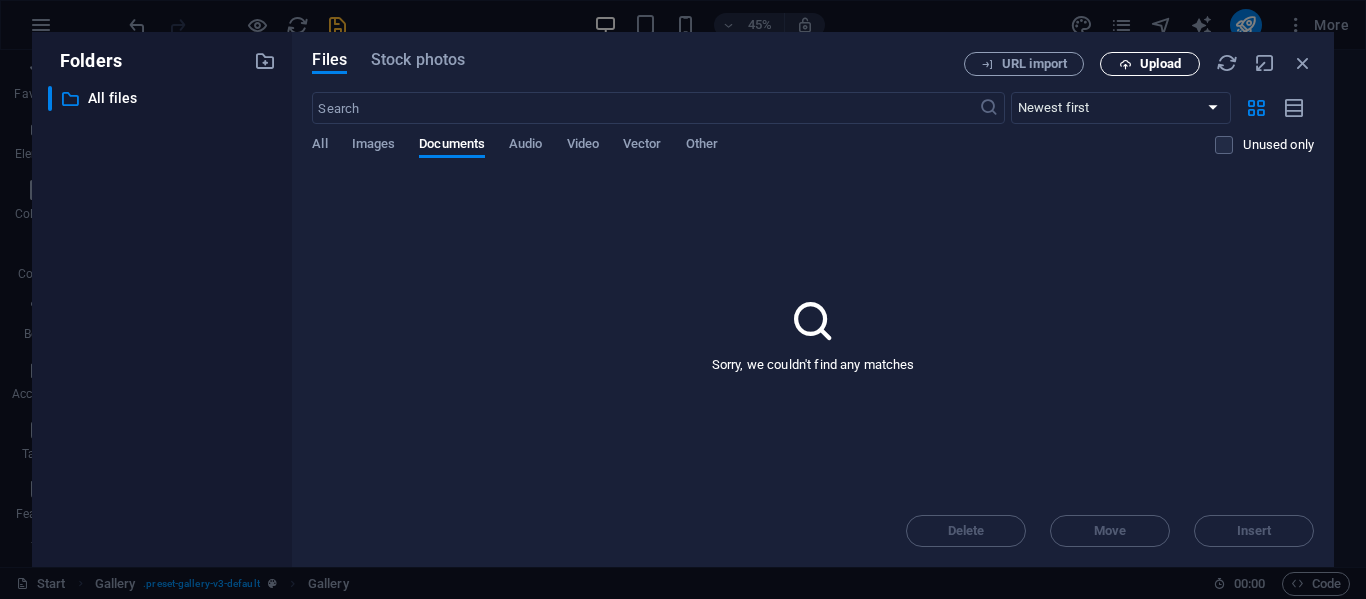 click on "Upload" at bounding box center (1160, 64) 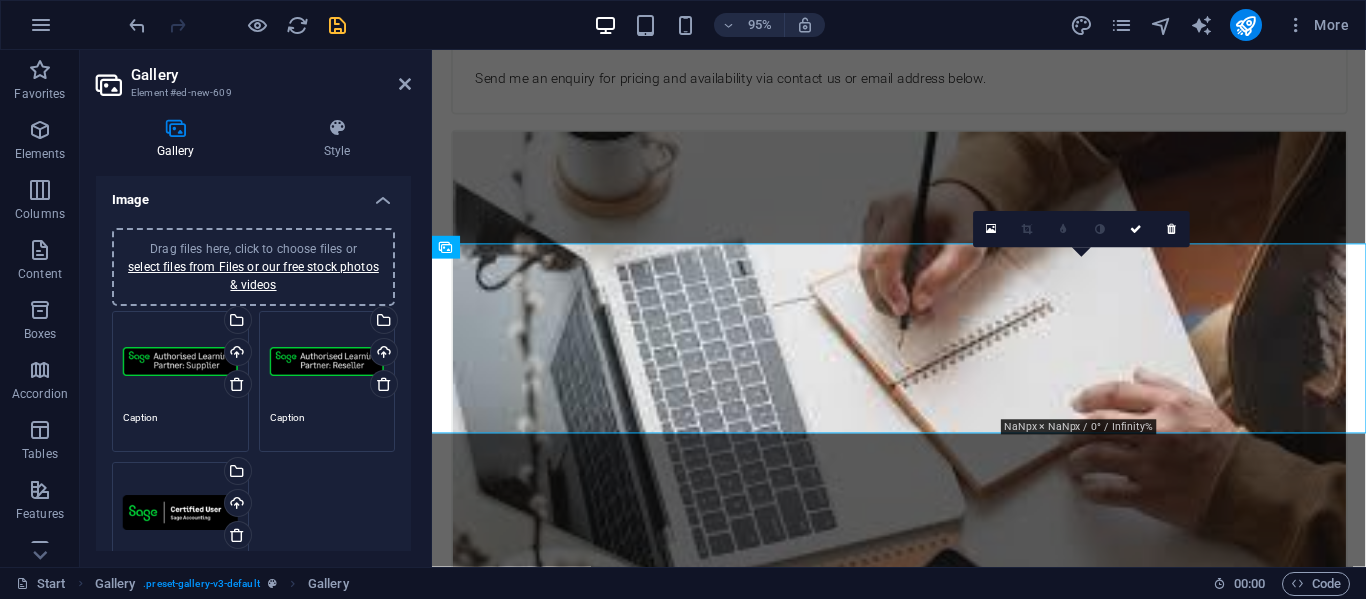 scroll, scrollTop: 3500, scrollLeft: 0, axis: vertical 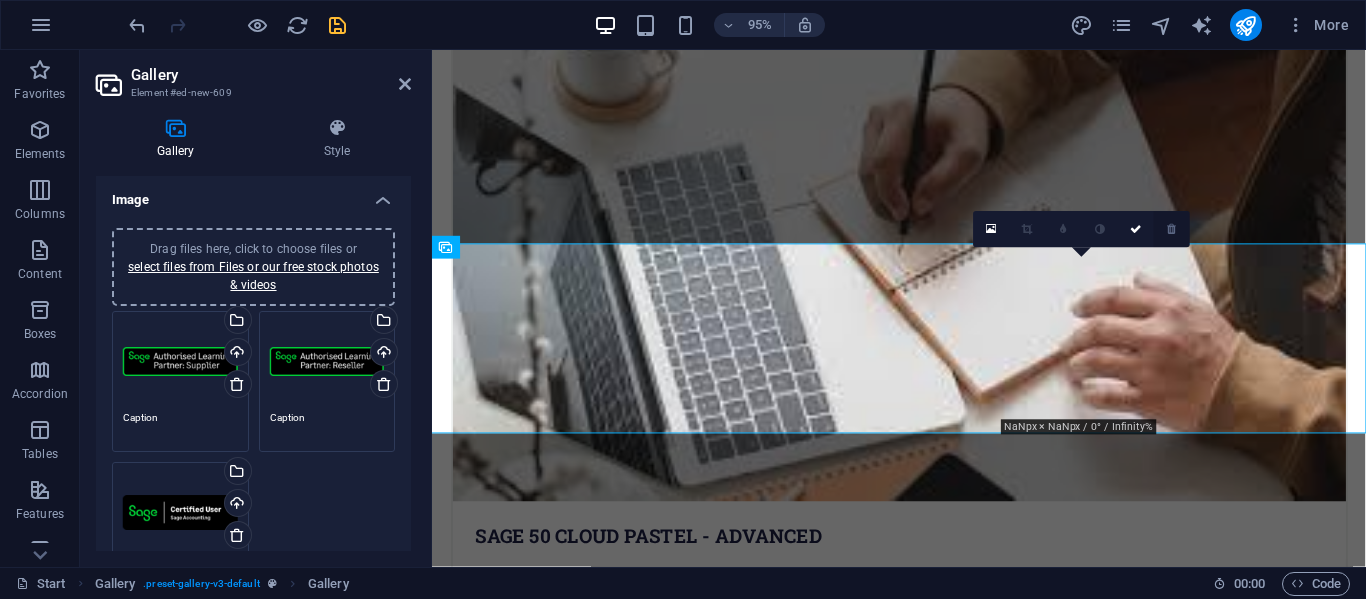 click at bounding box center (1172, 229) 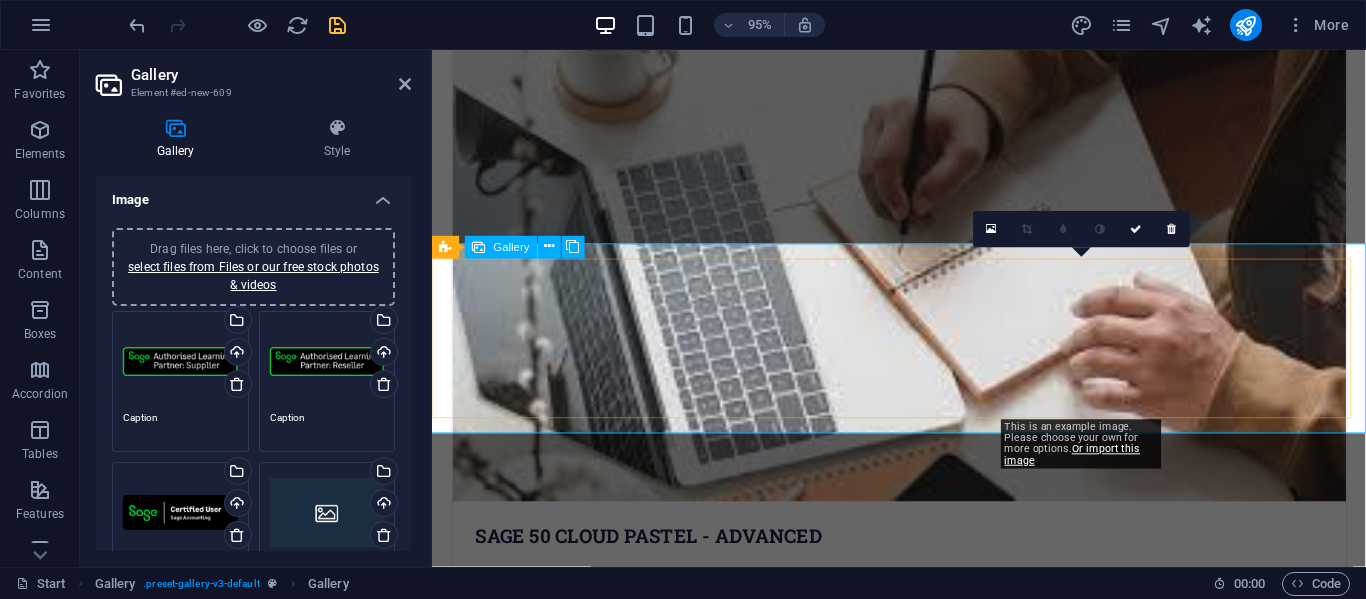 click at bounding box center (1126, 4232) 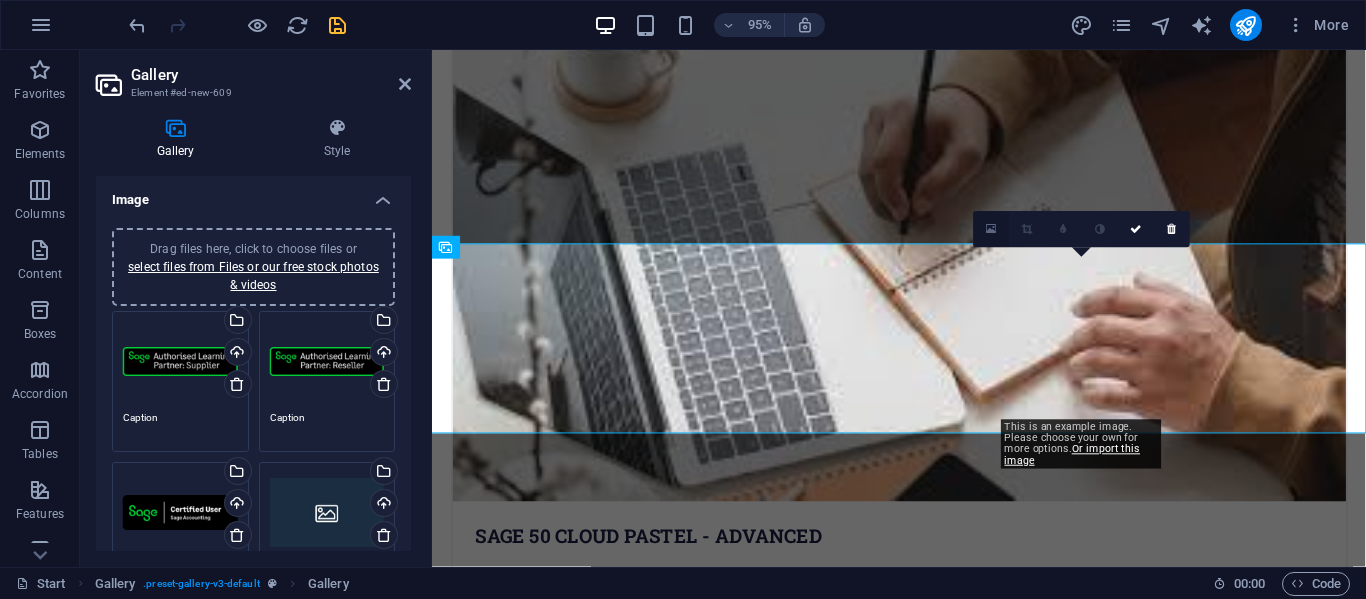 click at bounding box center [992, 229] 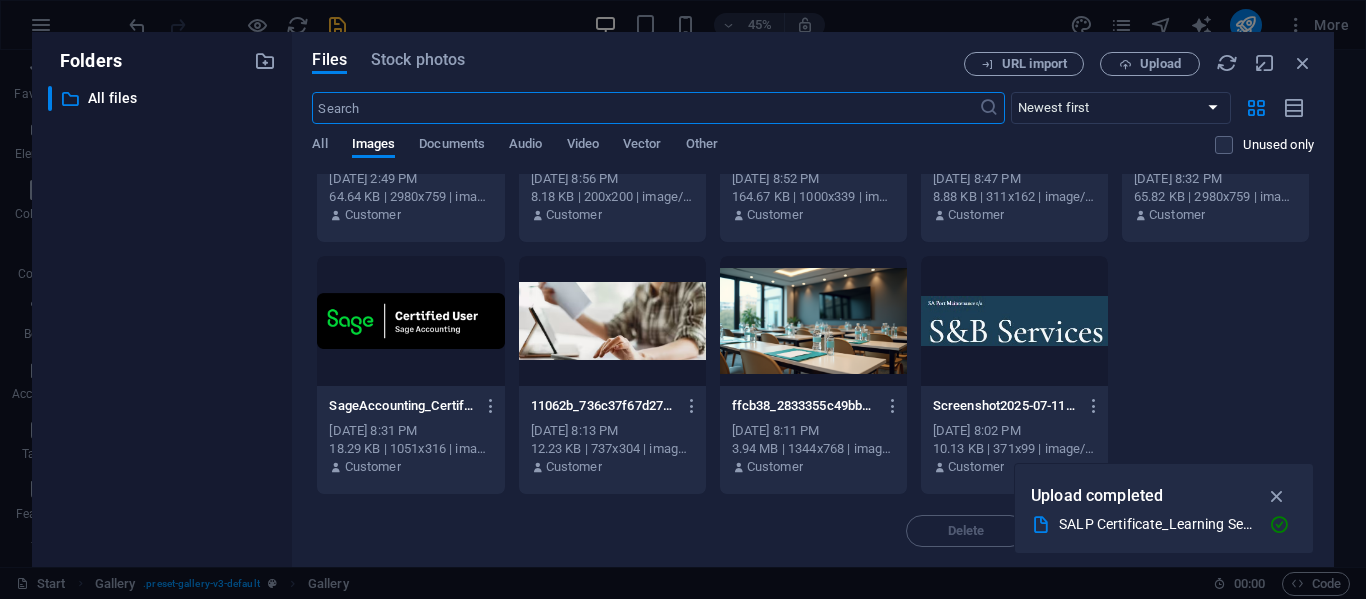 scroll, scrollTop: 71, scrollLeft: 0, axis: vertical 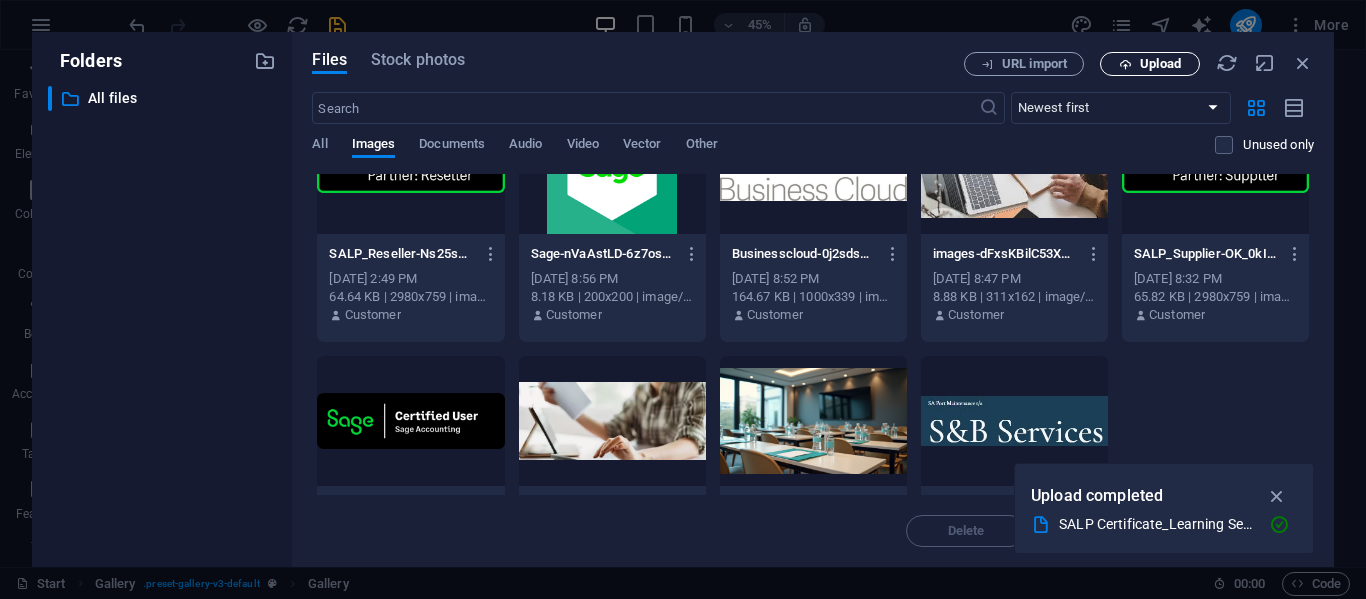 click on "Upload" at bounding box center (1160, 64) 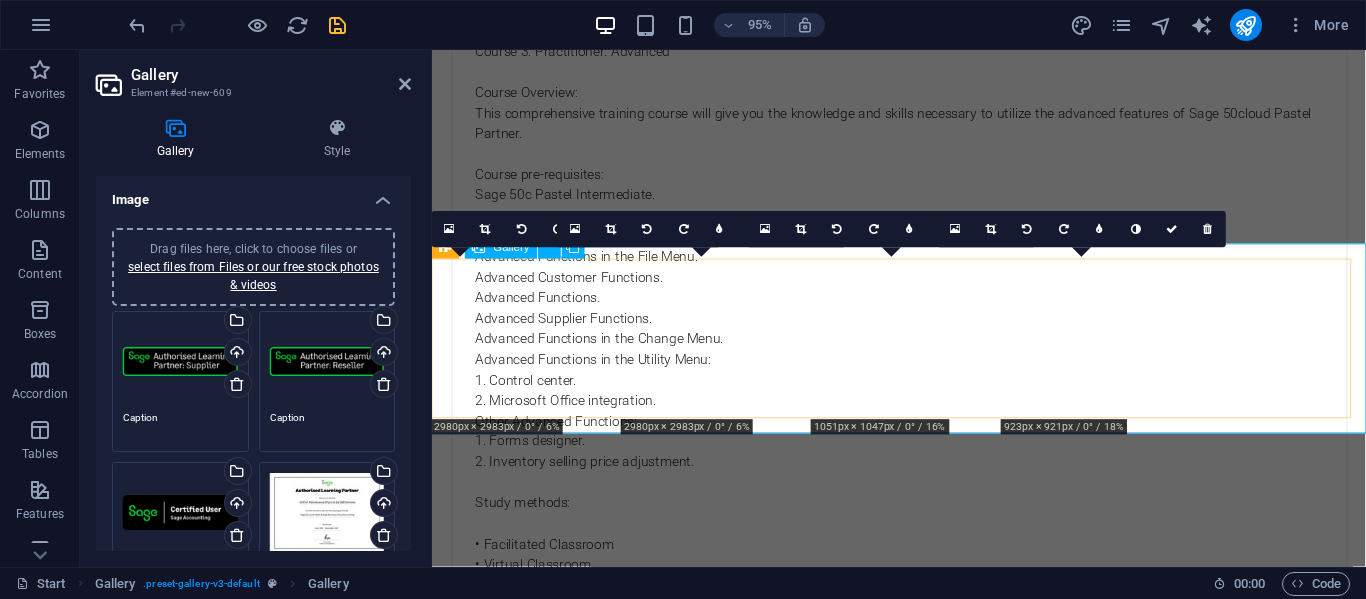 scroll, scrollTop: 3500, scrollLeft: 0, axis: vertical 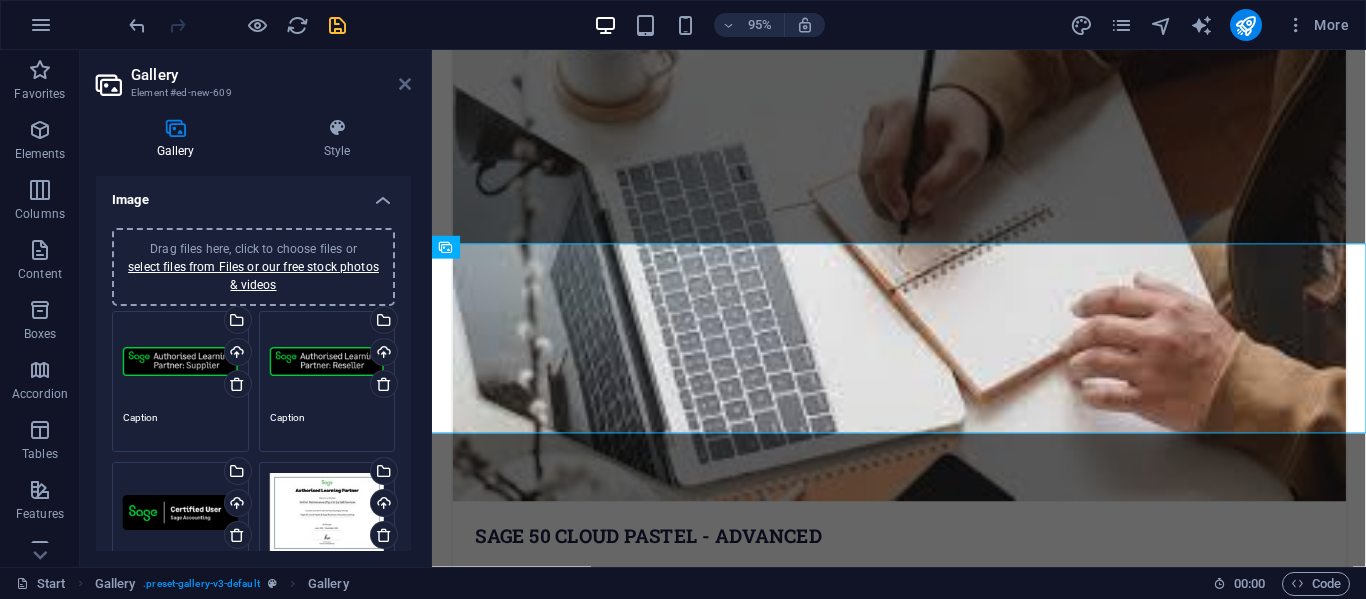 click at bounding box center [405, 84] 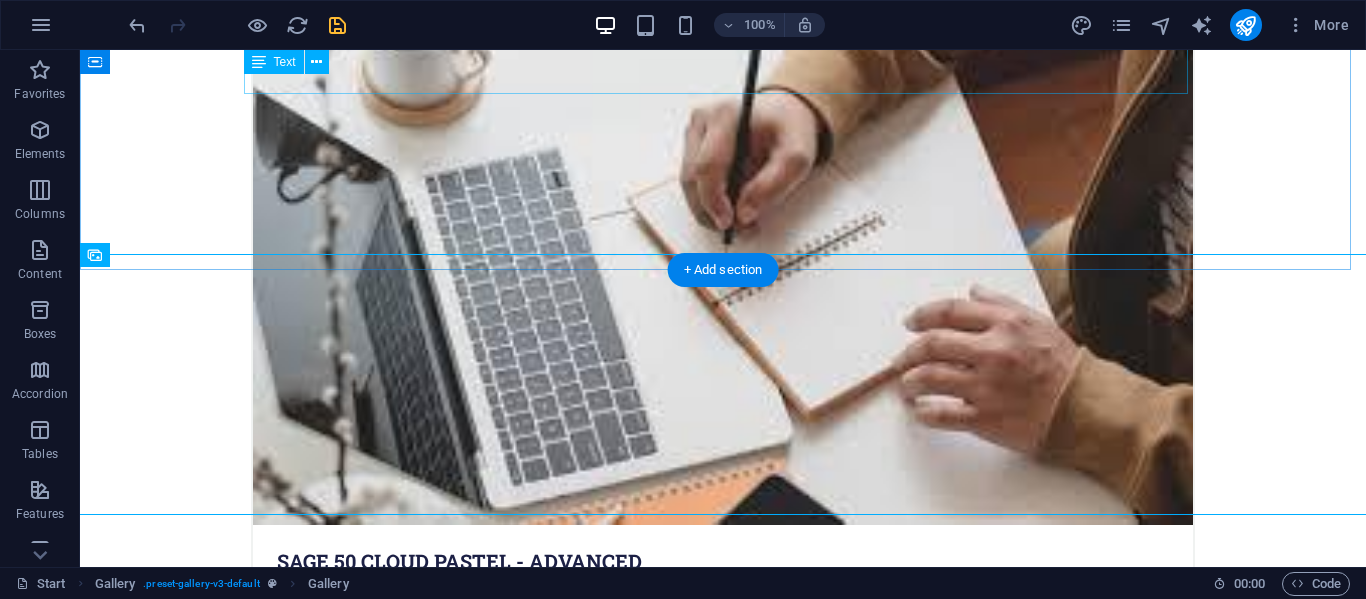 scroll, scrollTop: 3503, scrollLeft: 0, axis: vertical 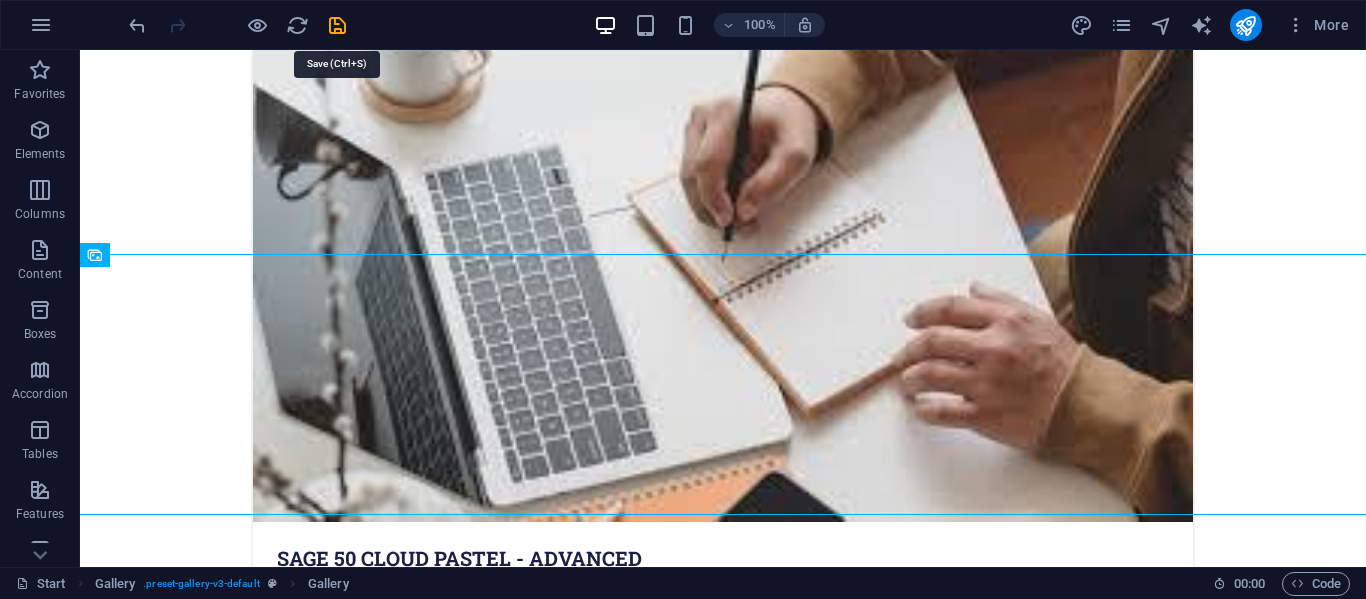 click at bounding box center [337, 25] 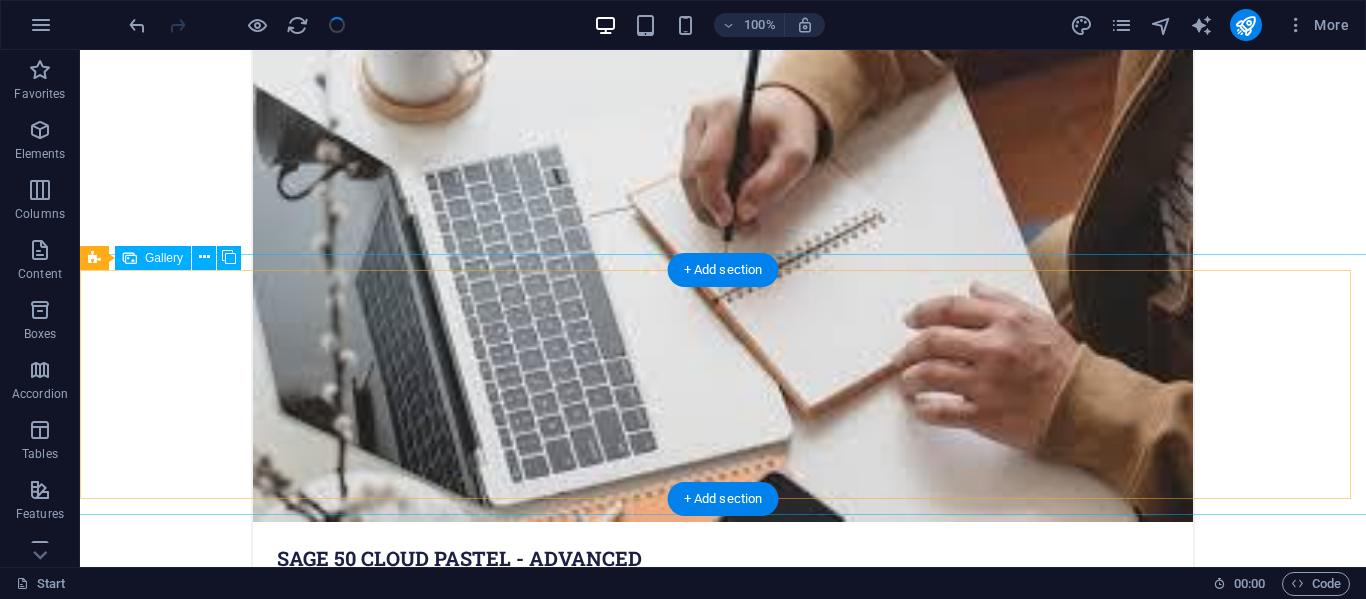 click at bounding box center (987, 4260) 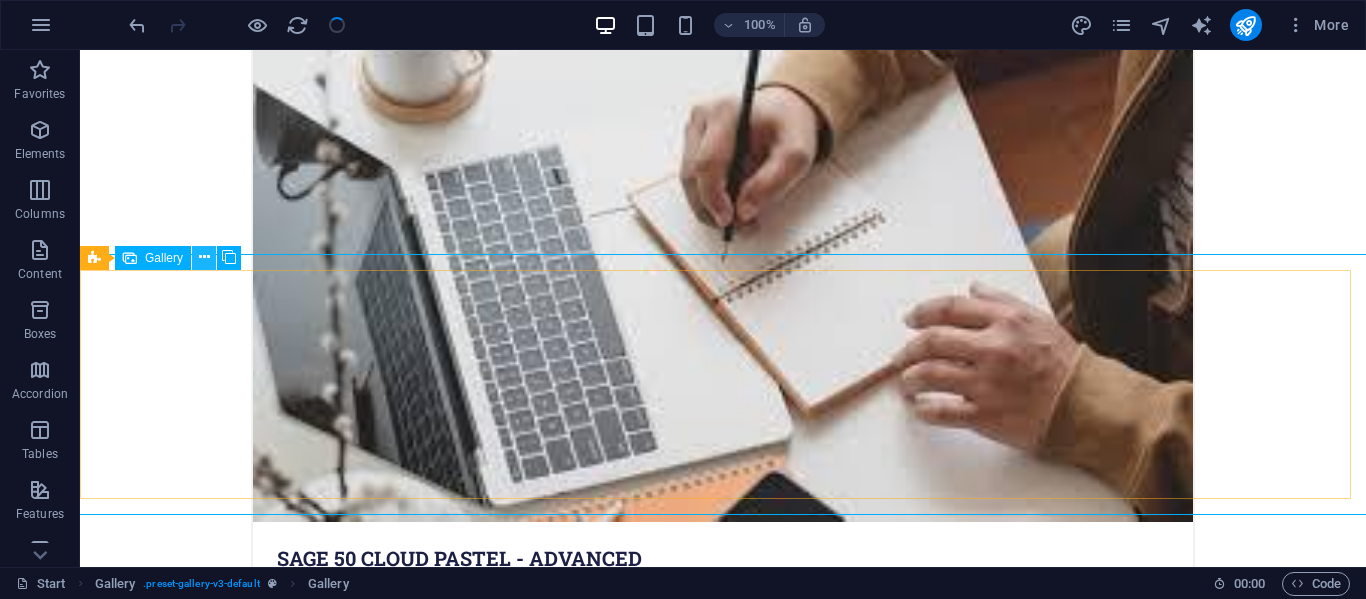 click at bounding box center (204, 257) 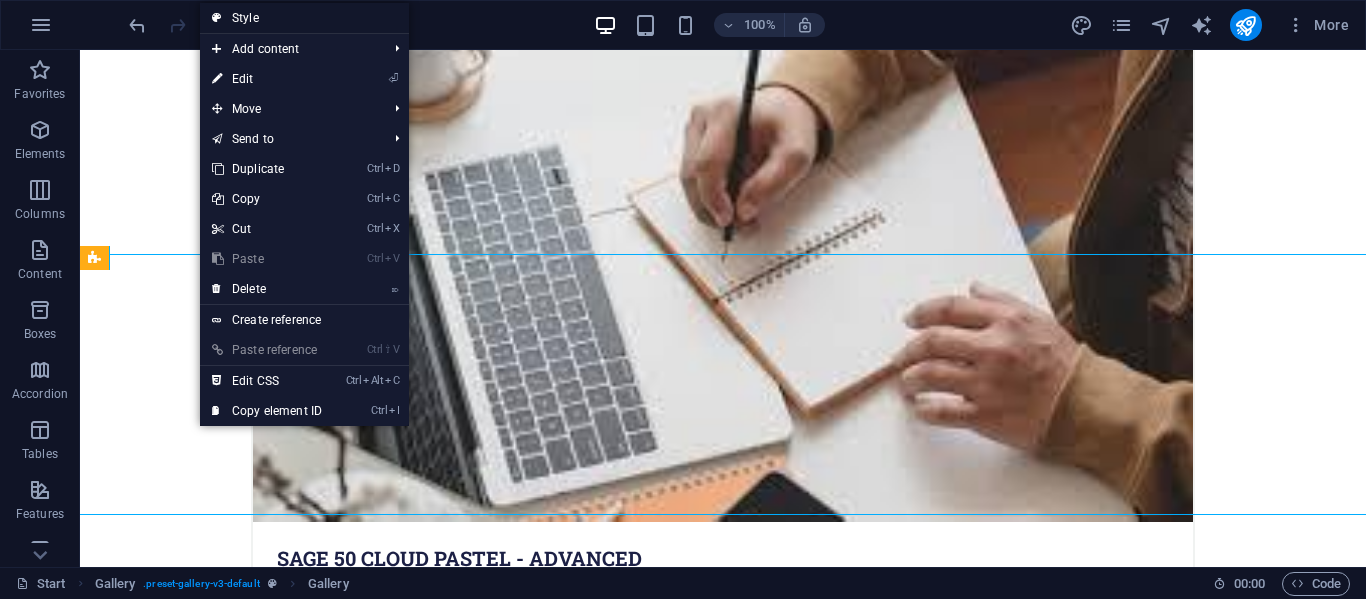 click on "Style" at bounding box center [304, 18] 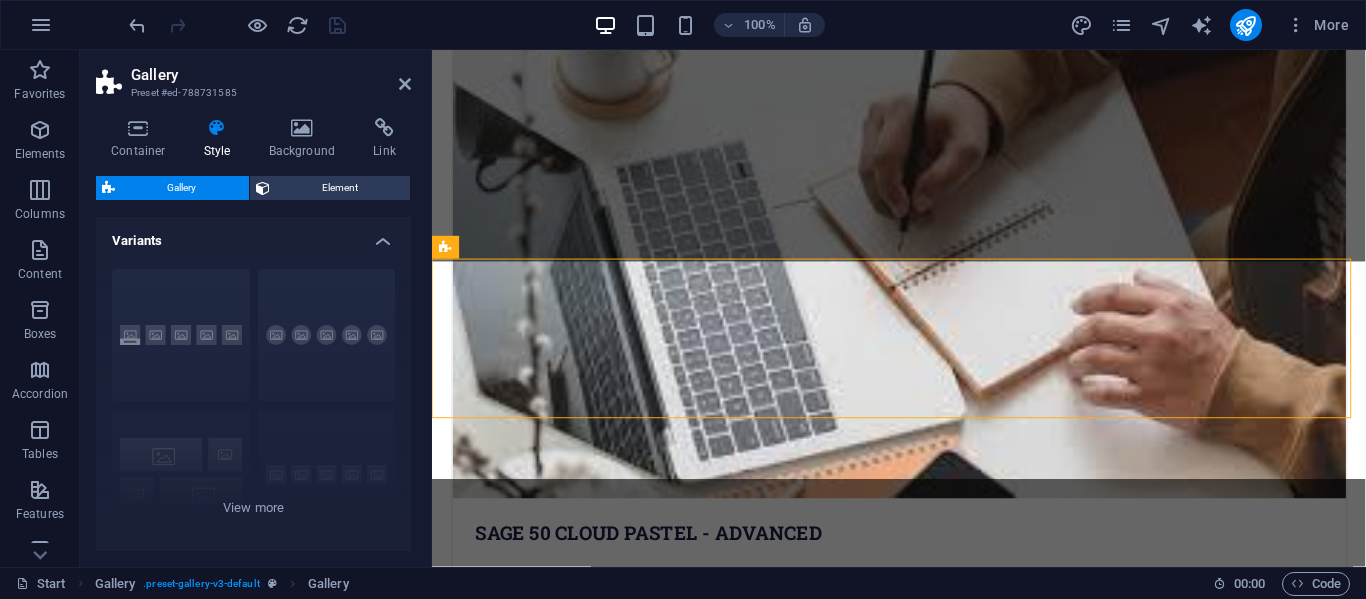 scroll, scrollTop: 3500, scrollLeft: 0, axis: vertical 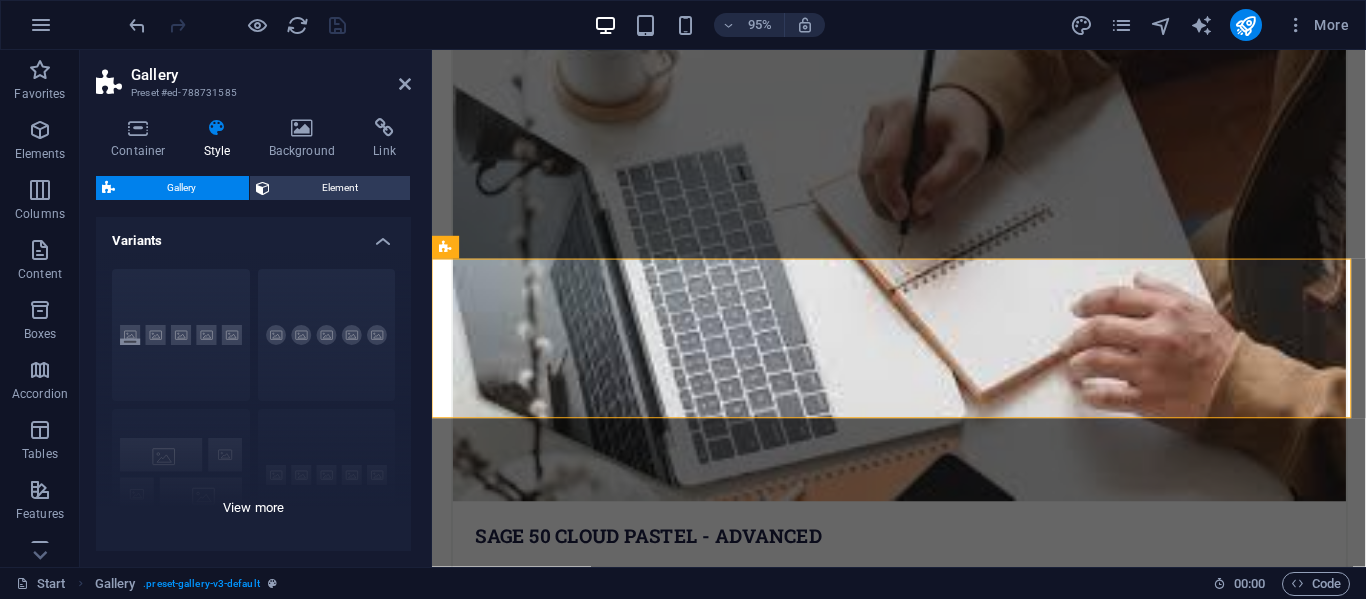 click on "Captions Circle Collage Default Grid Grid shifted" at bounding box center [253, 403] 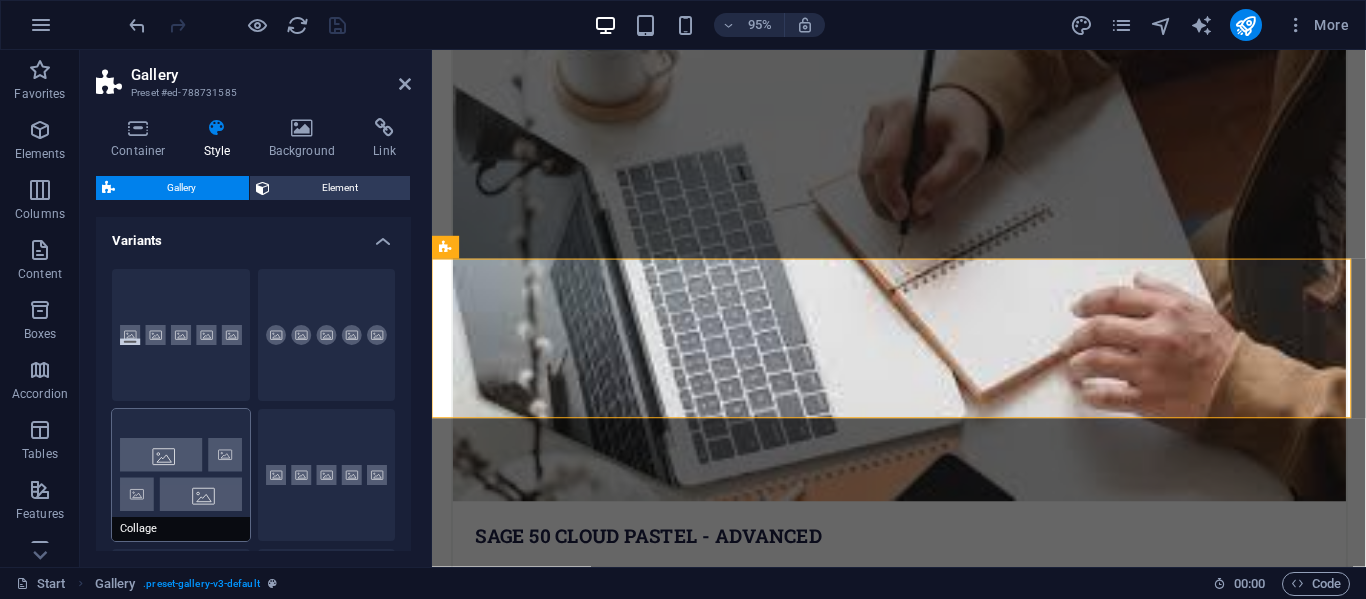 click on "Collage" at bounding box center [181, 475] 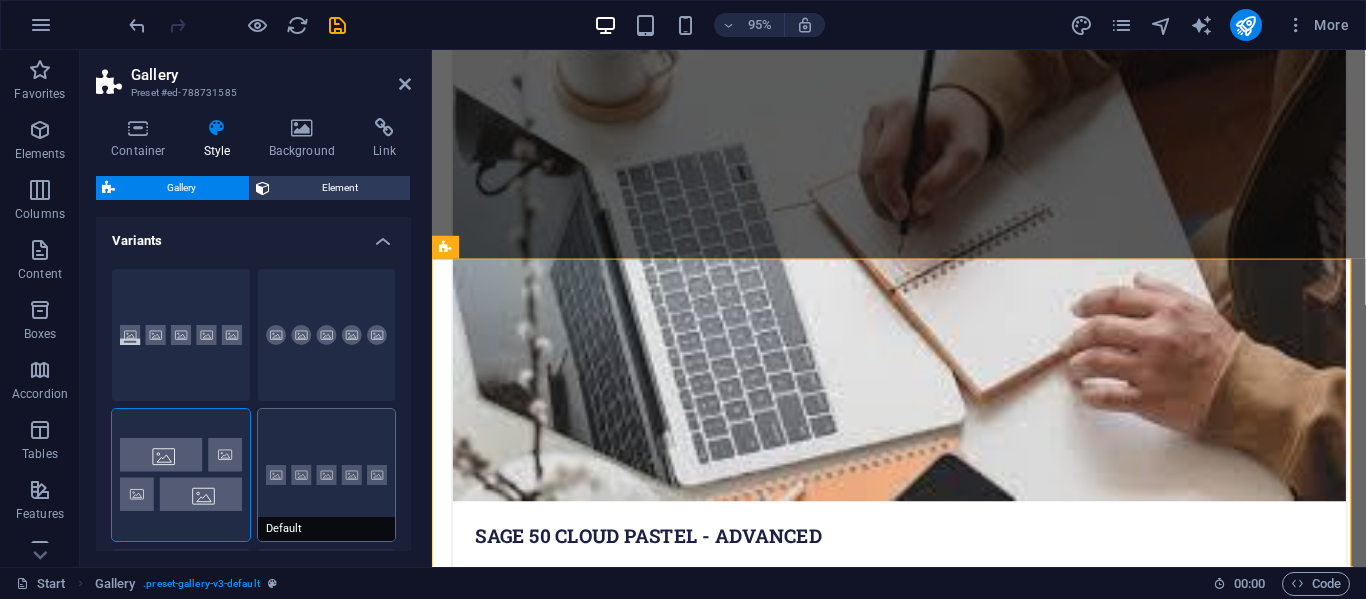 click on "Default" at bounding box center [327, 475] 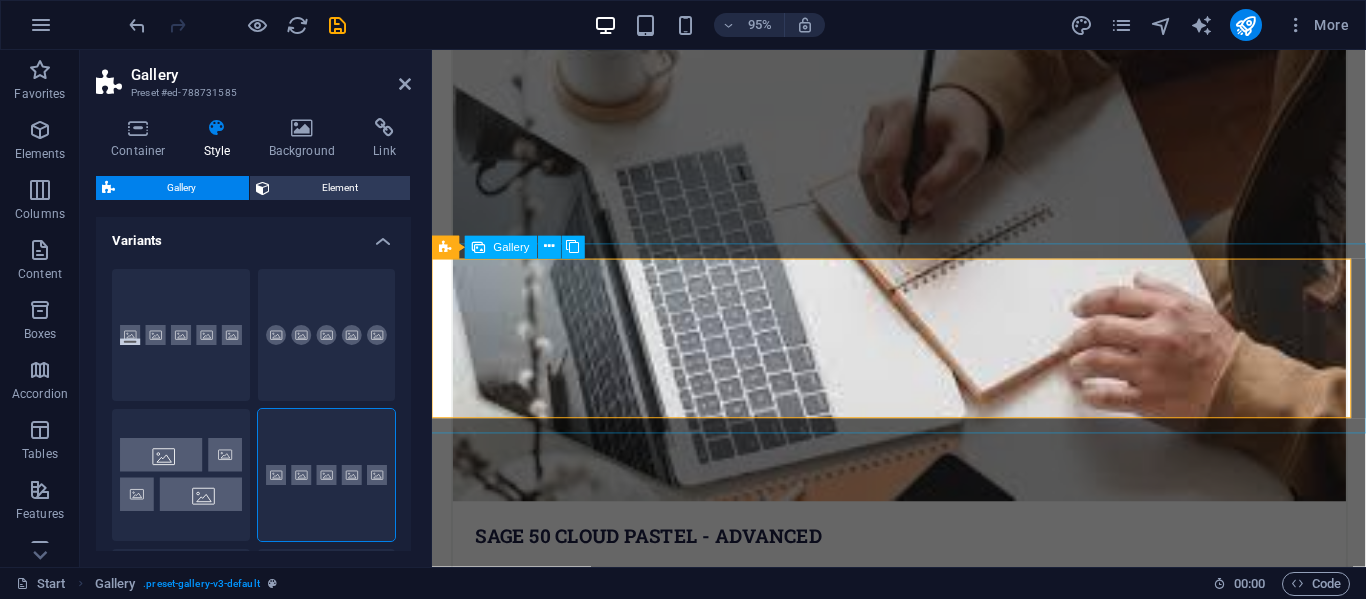 click at bounding box center (517, 4232) 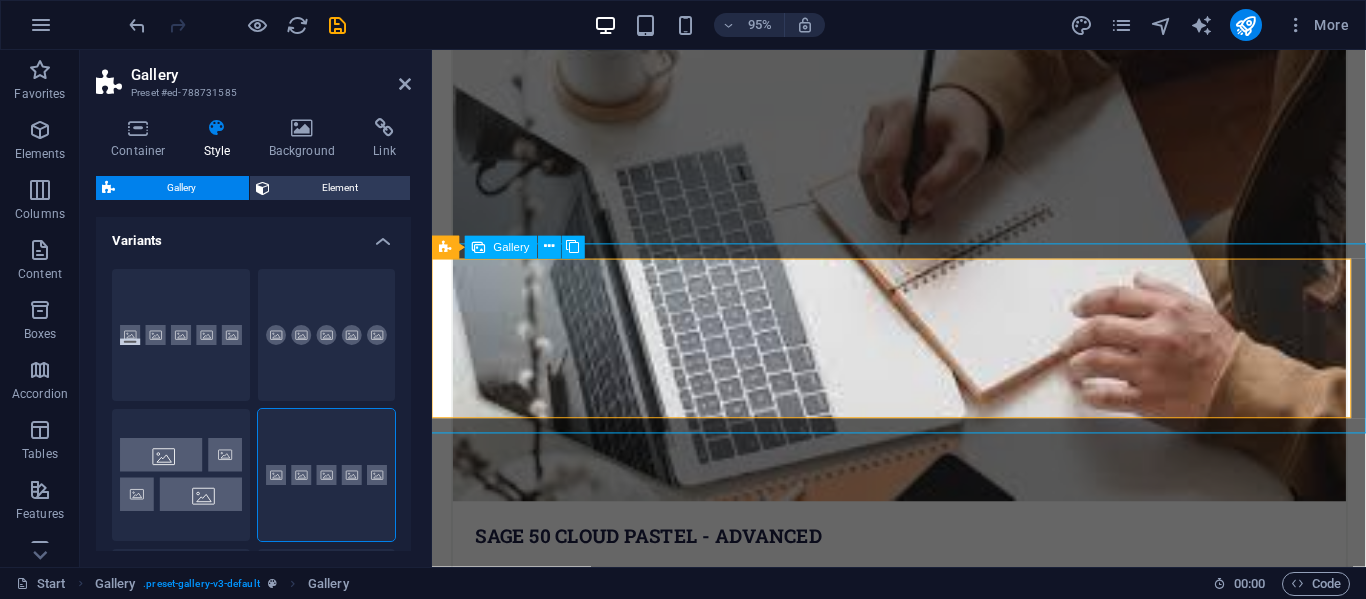 click at bounding box center [517, 4232] 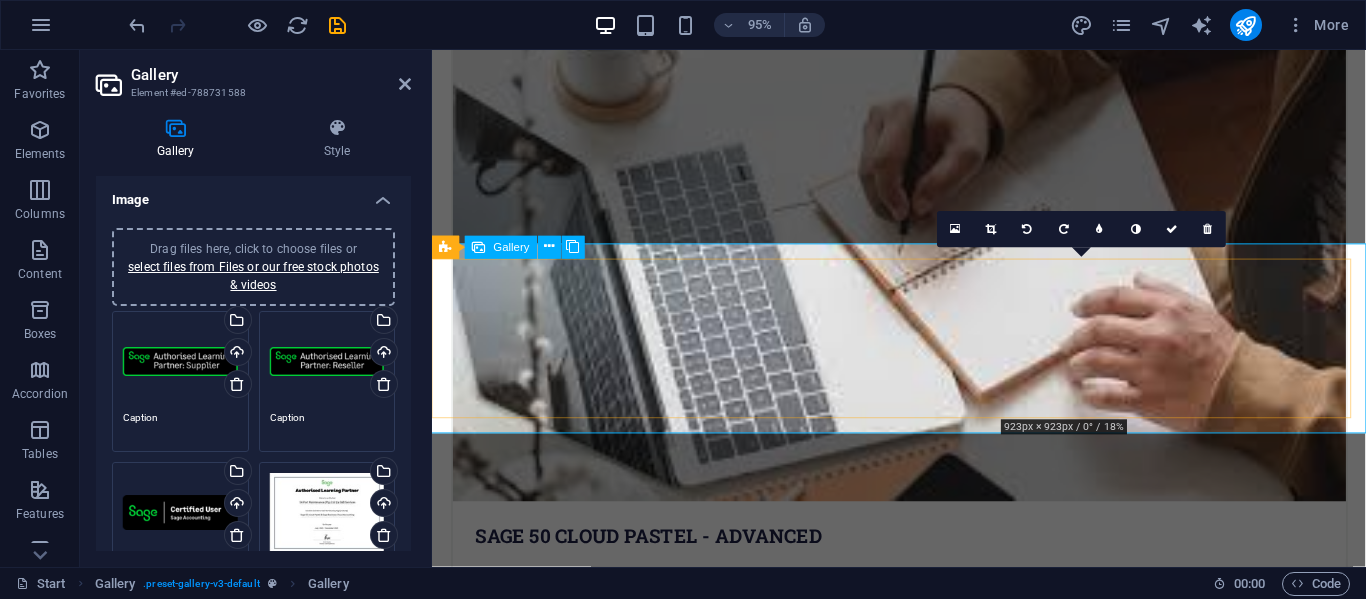 click at bounding box center [1126, 4232] 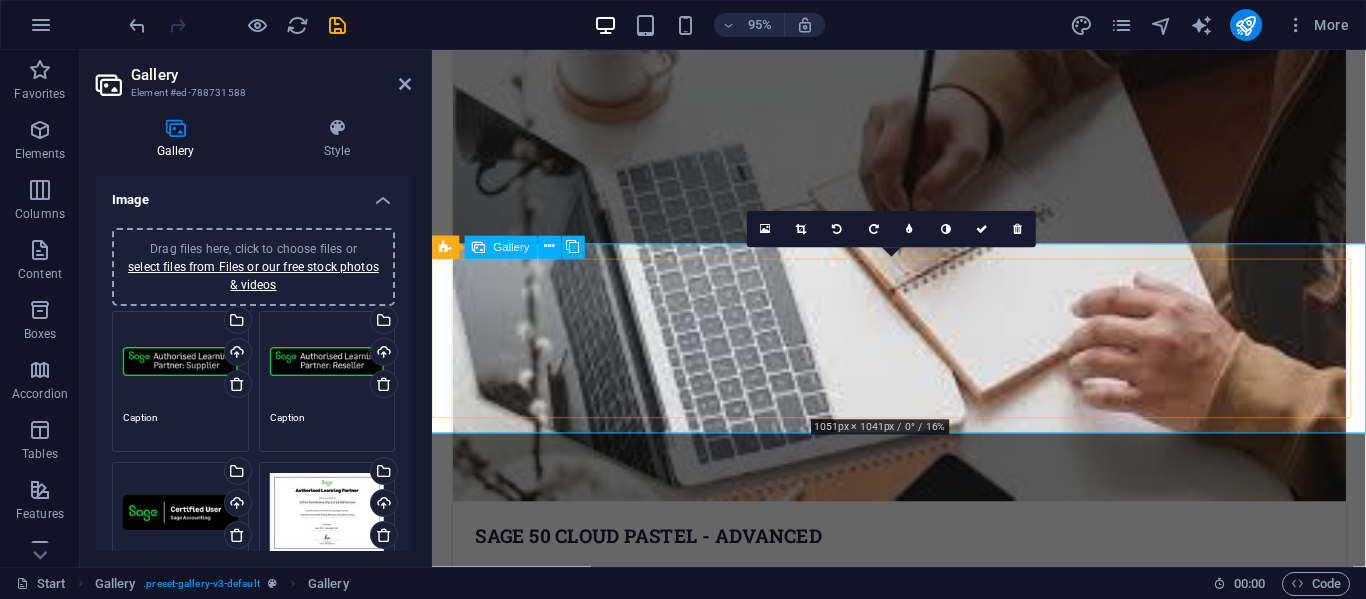 click at bounding box center [923, 4232] 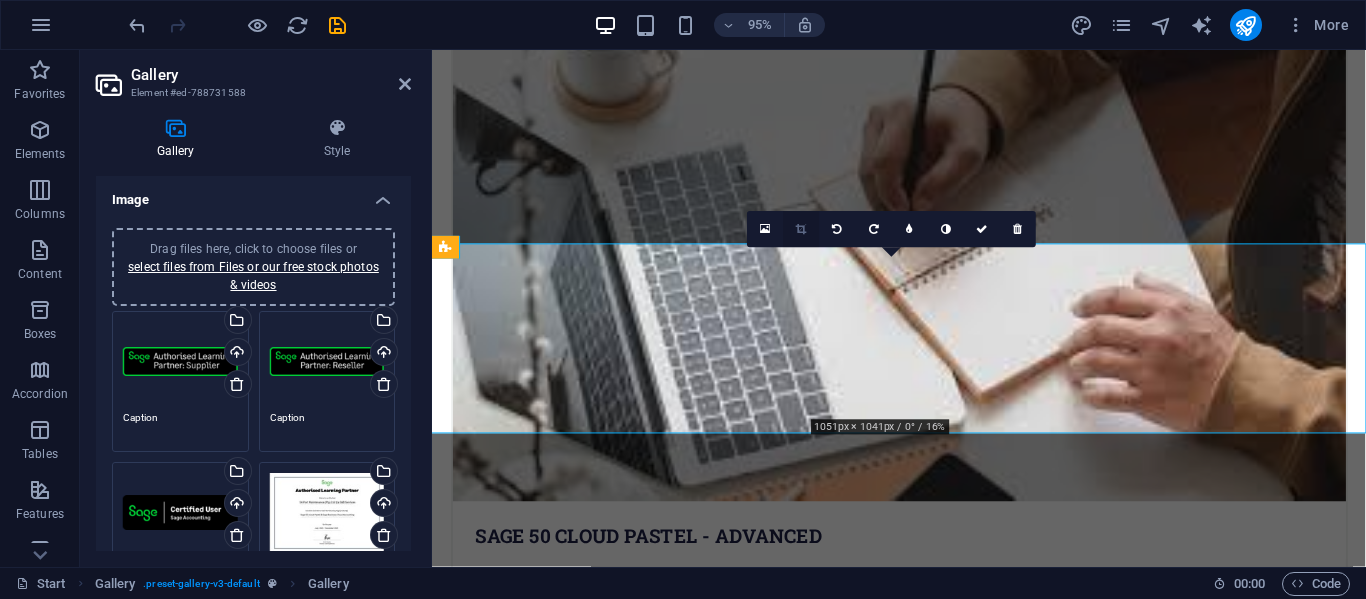 click at bounding box center [801, 229] 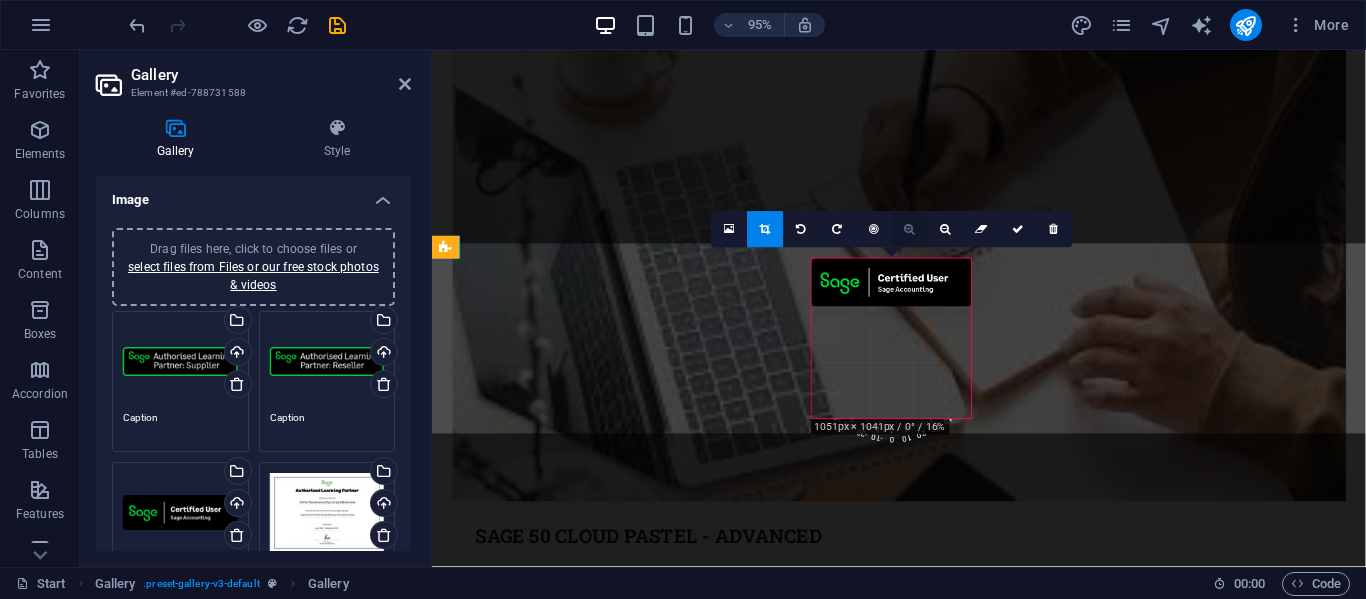 click at bounding box center [910, 229] 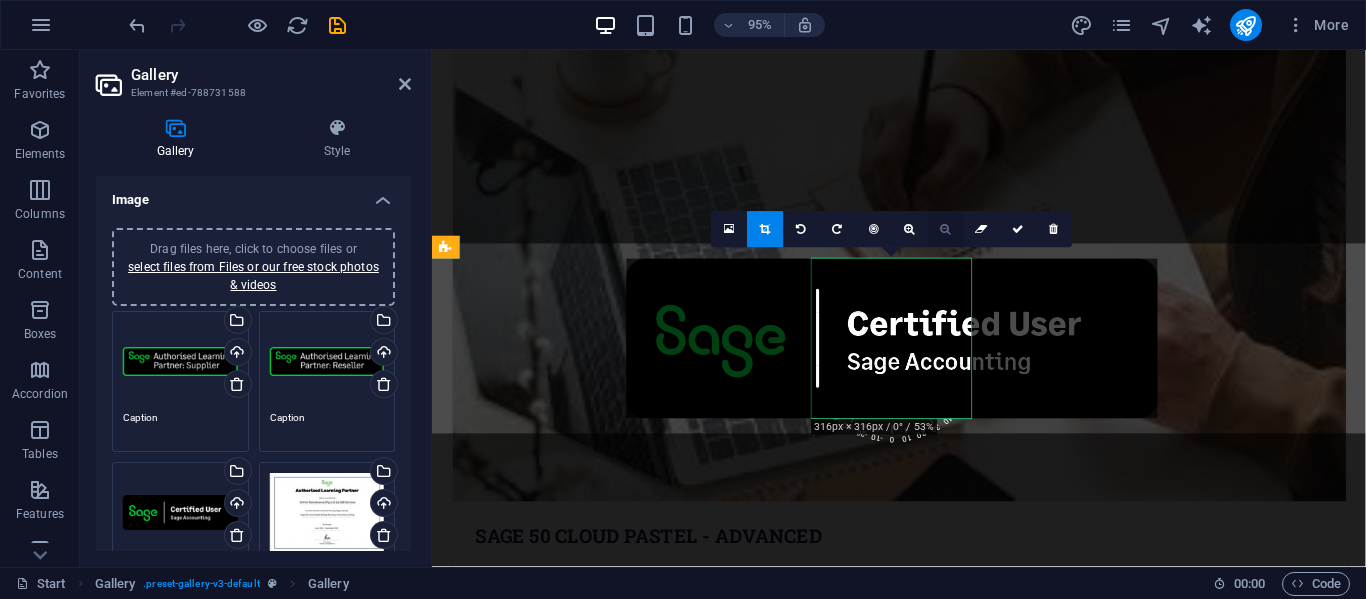 click at bounding box center [946, 229] 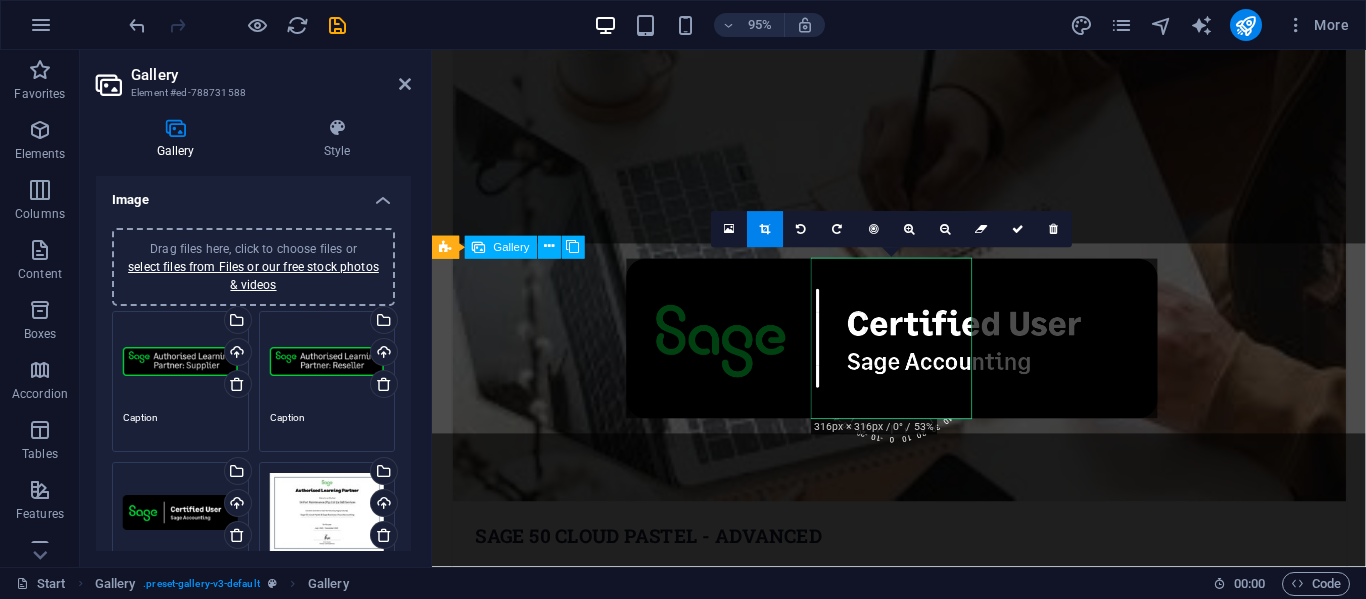click at bounding box center [923, 4232] 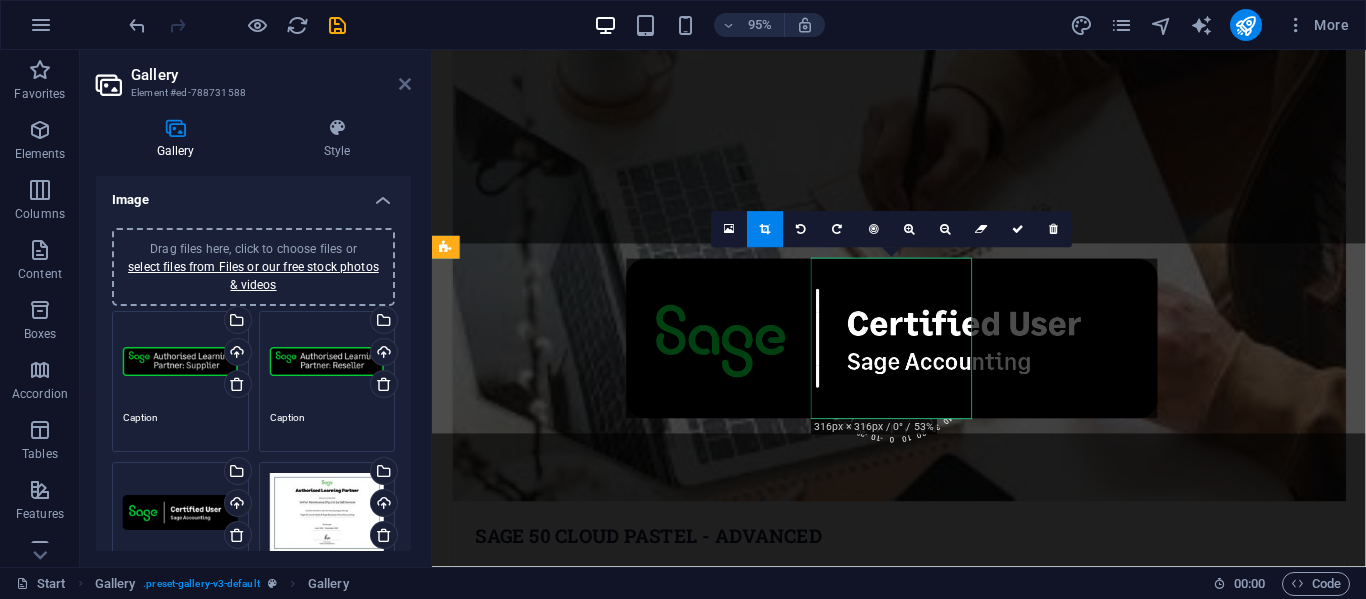 click at bounding box center [405, 84] 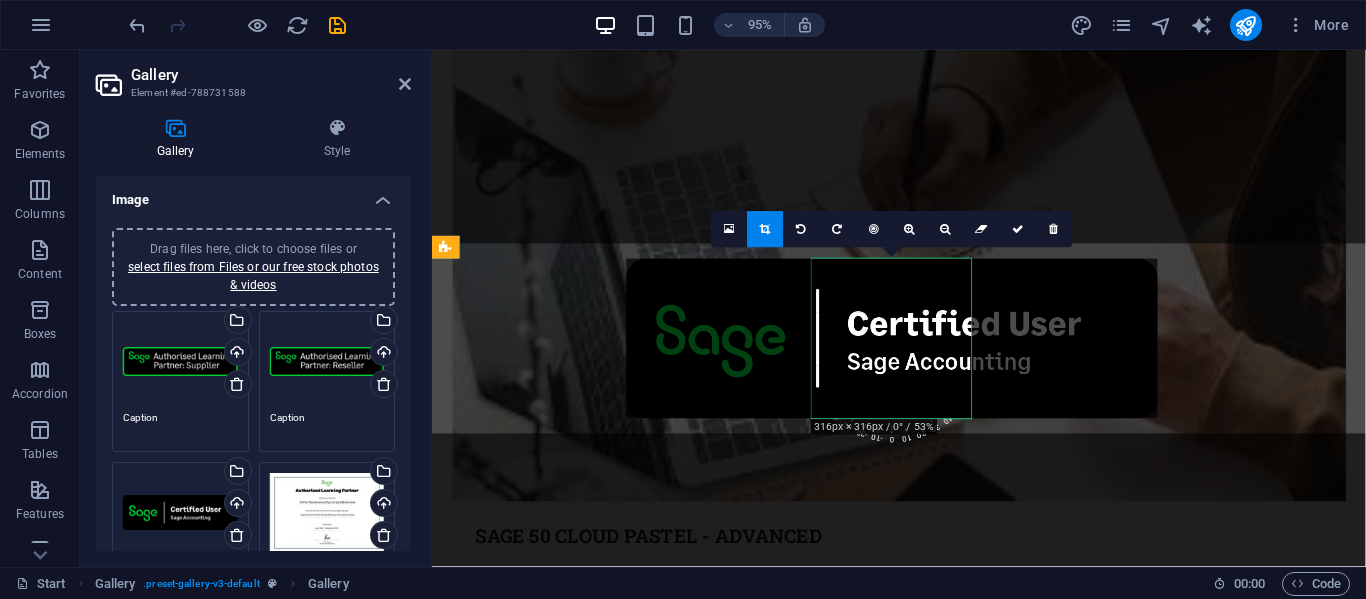 scroll, scrollTop: 3503, scrollLeft: 0, axis: vertical 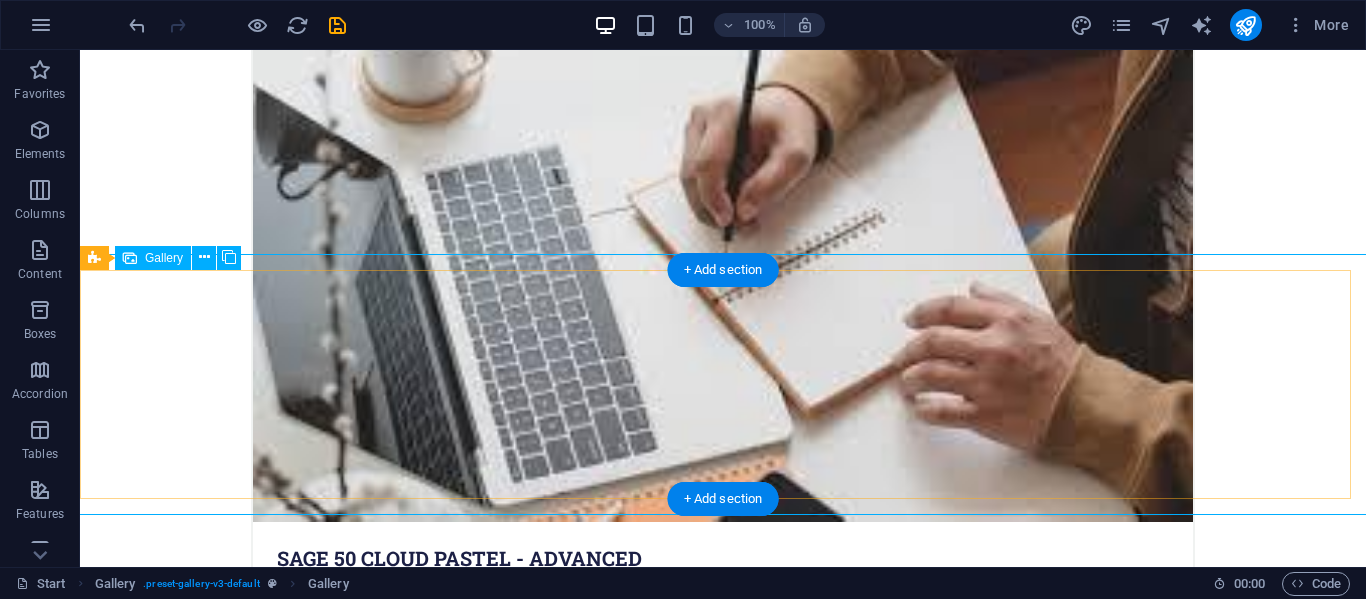 click at bounding box center [723, 4260] 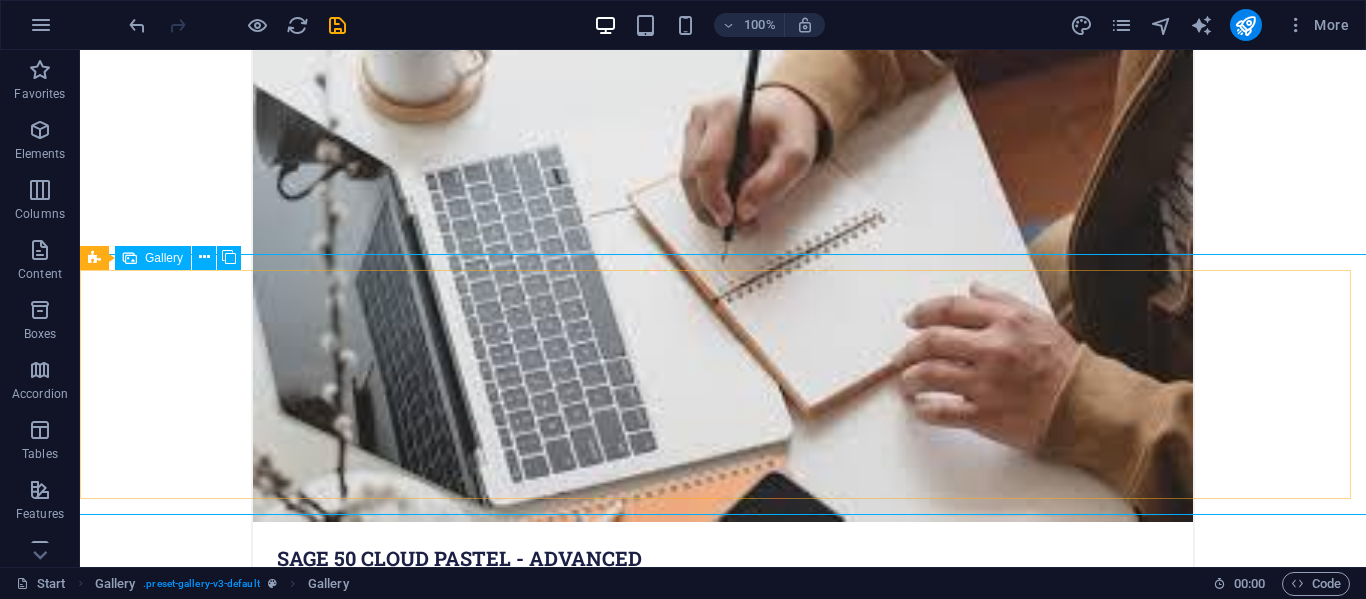 click on "Gallery" at bounding box center [164, 258] 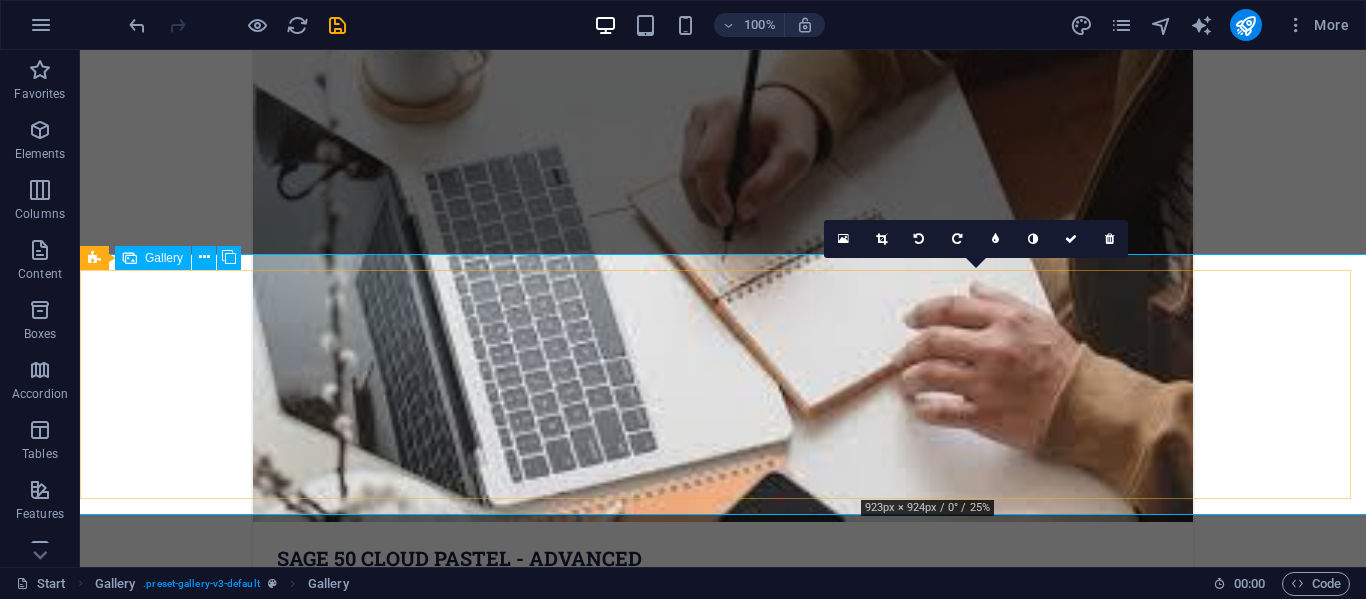 click at bounding box center [987, 4260] 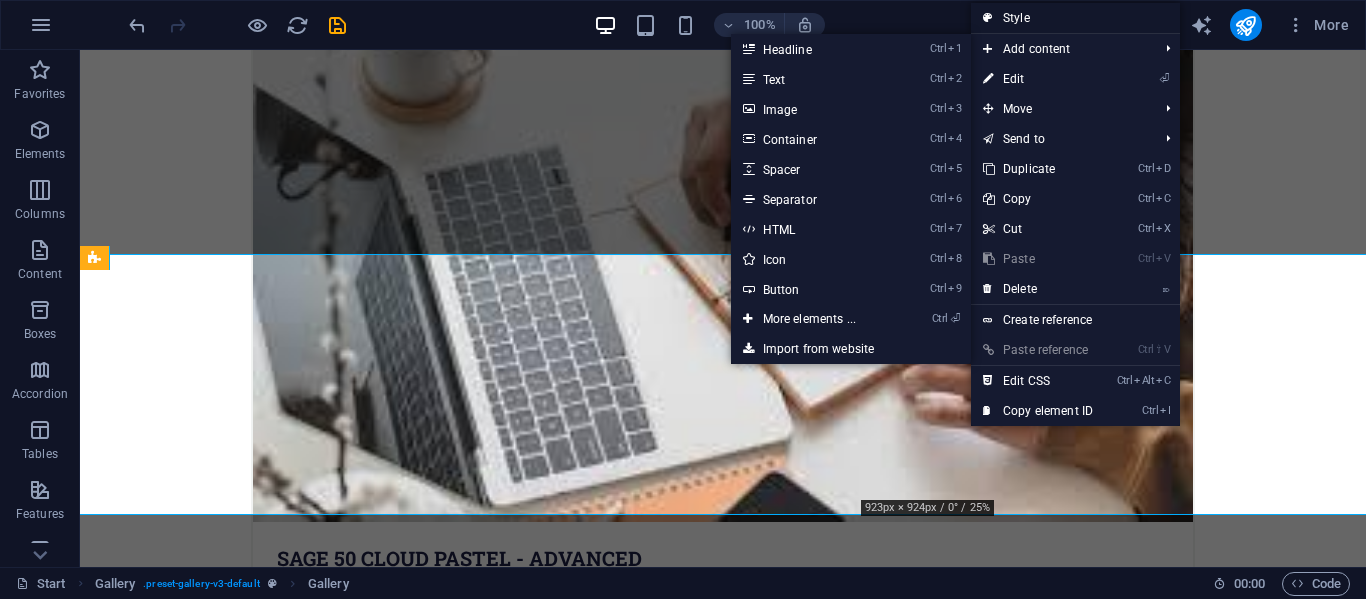 click on "Style" at bounding box center [1075, 18] 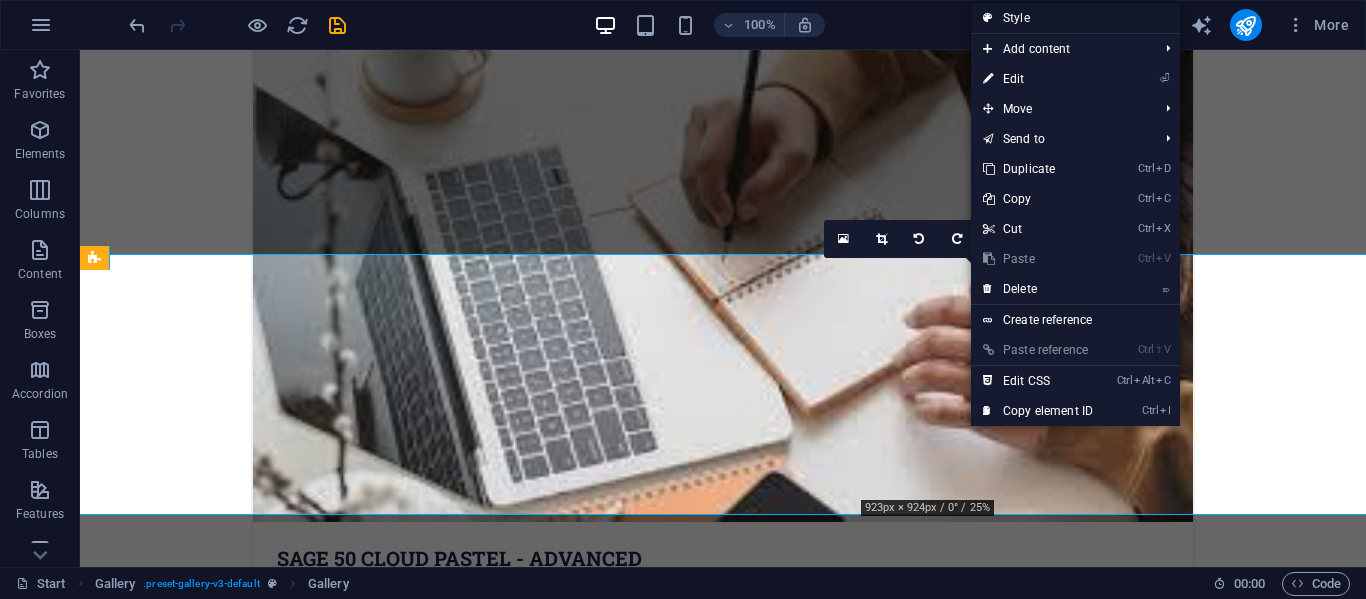 scroll, scrollTop: 3500, scrollLeft: 0, axis: vertical 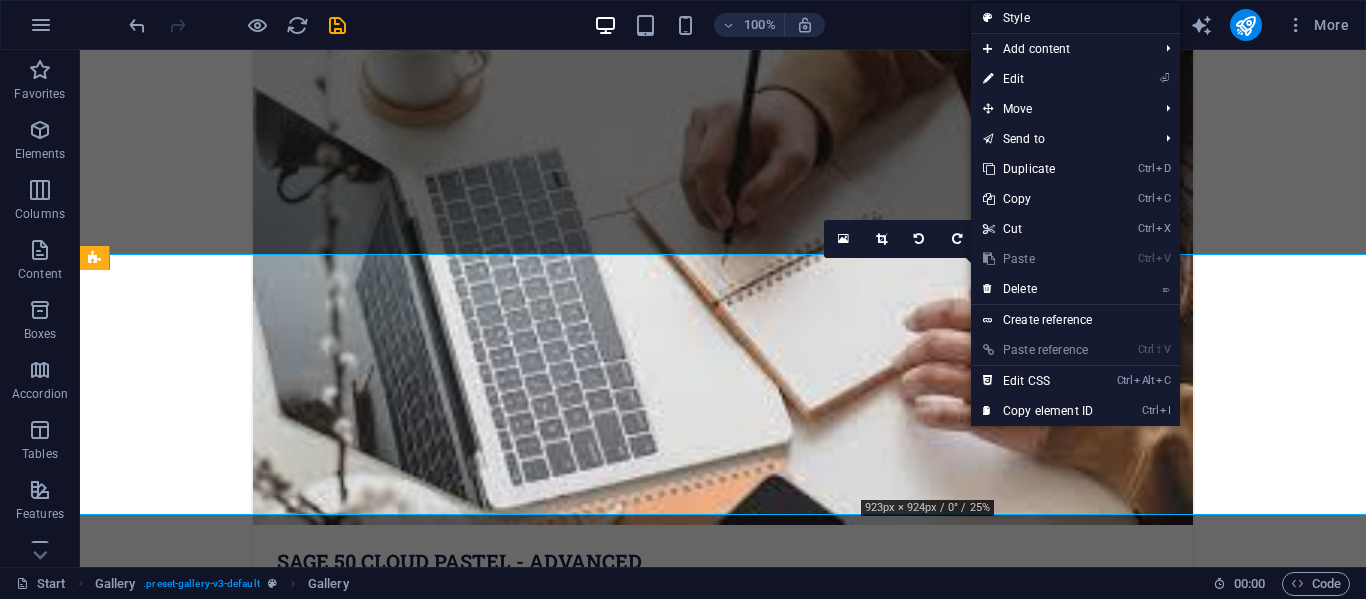 select on "rem" 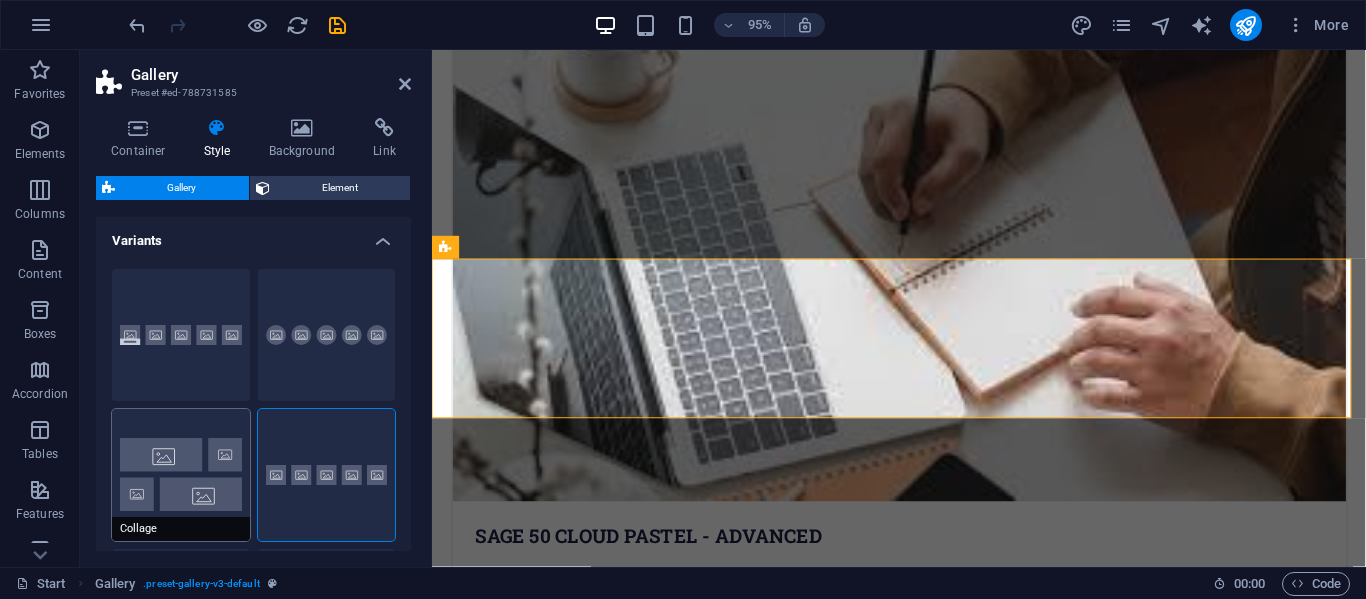 scroll, scrollTop: 200, scrollLeft: 0, axis: vertical 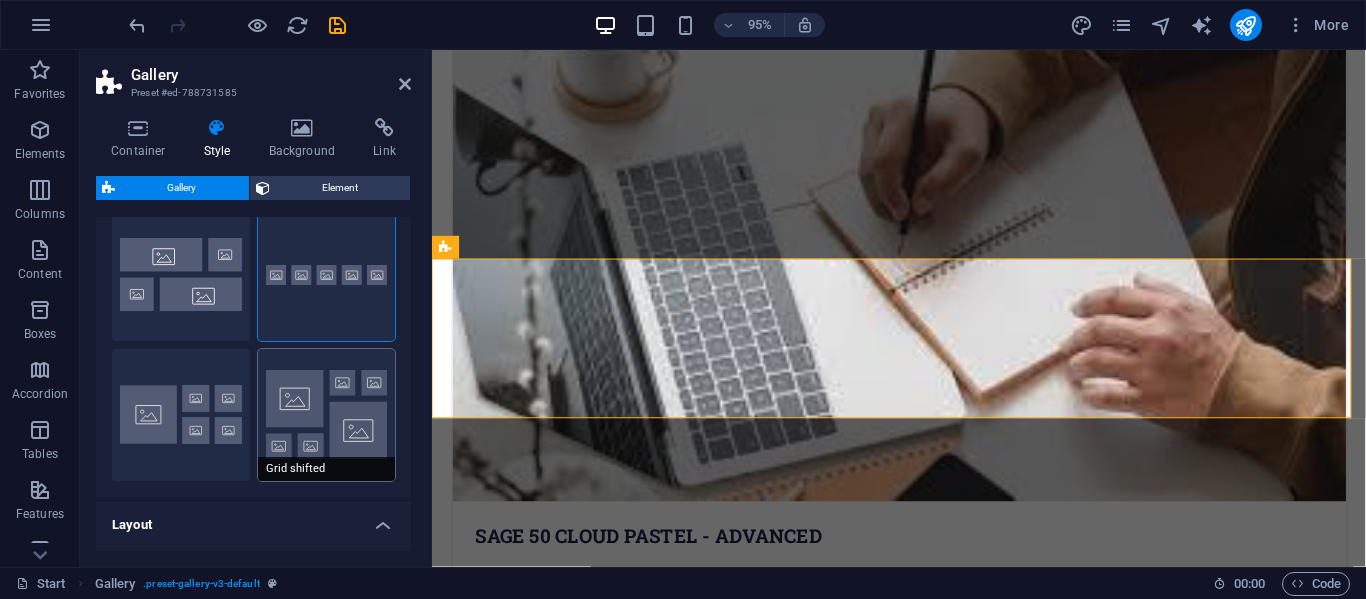 click on "Grid shifted" at bounding box center (327, 415) 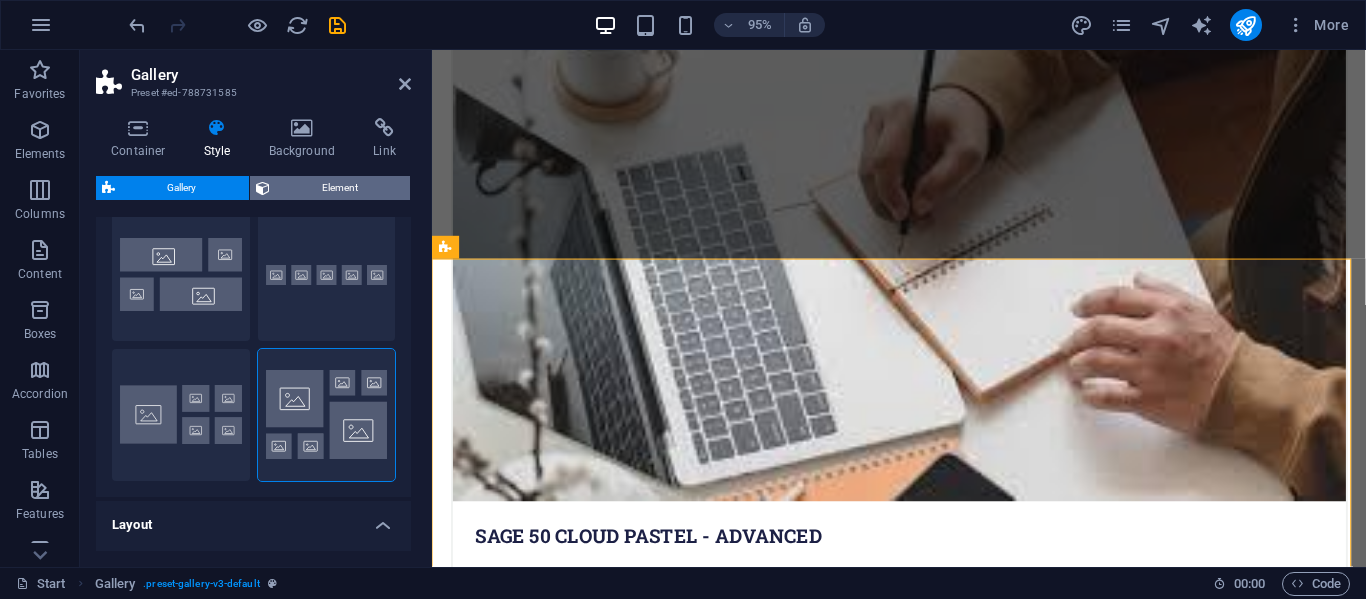 click on "Element" at bounding box center [340, 188] 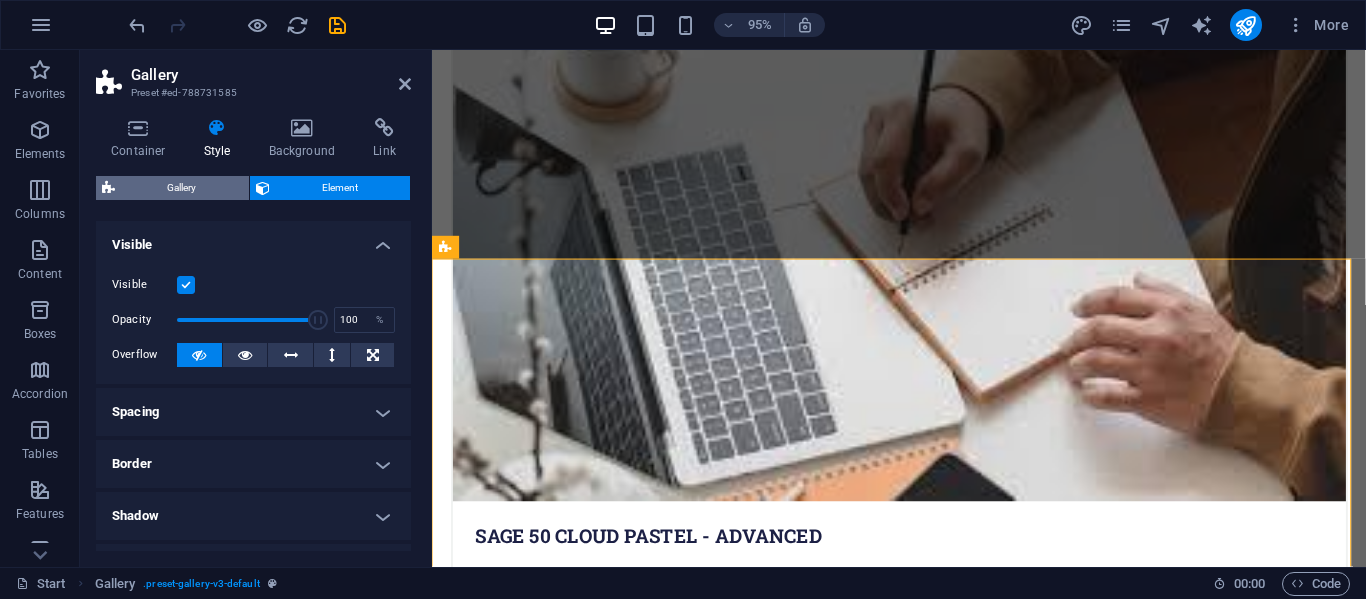 click on "Gallery" at bounding box center [182, 188] 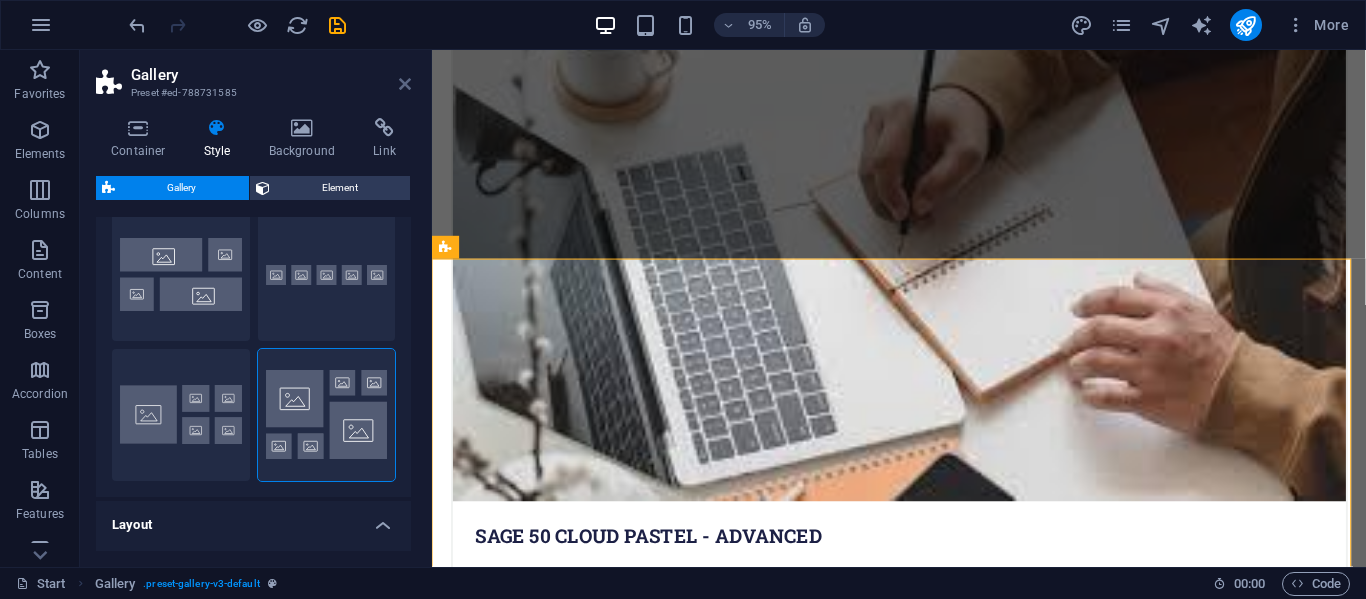 click at bounding box center (405, 84) 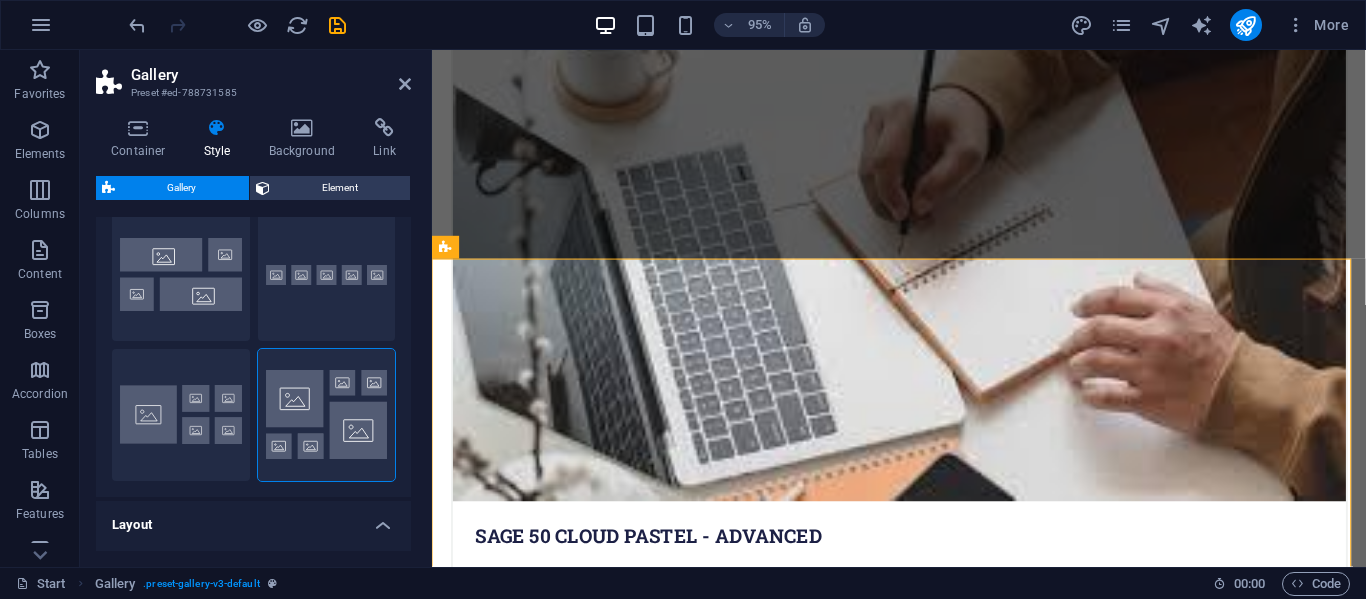 scroll, scrollTop: 3503, scrollLeft: 0, axis: vertical 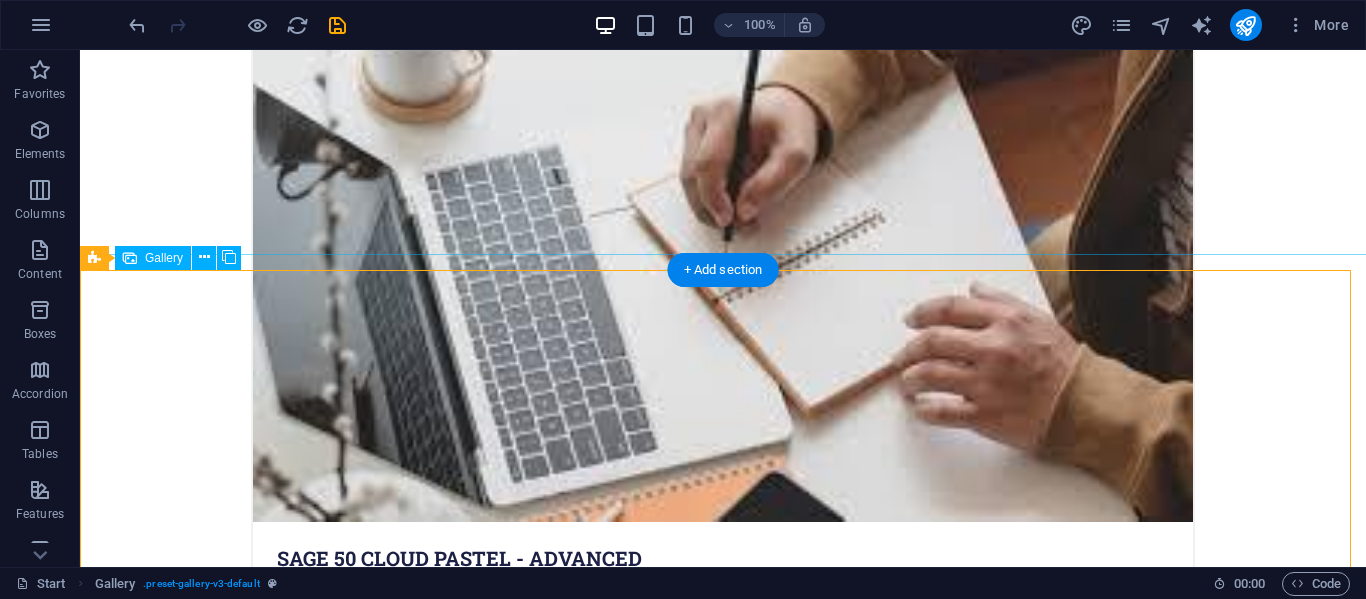 click at bounding box center [393, 4787] 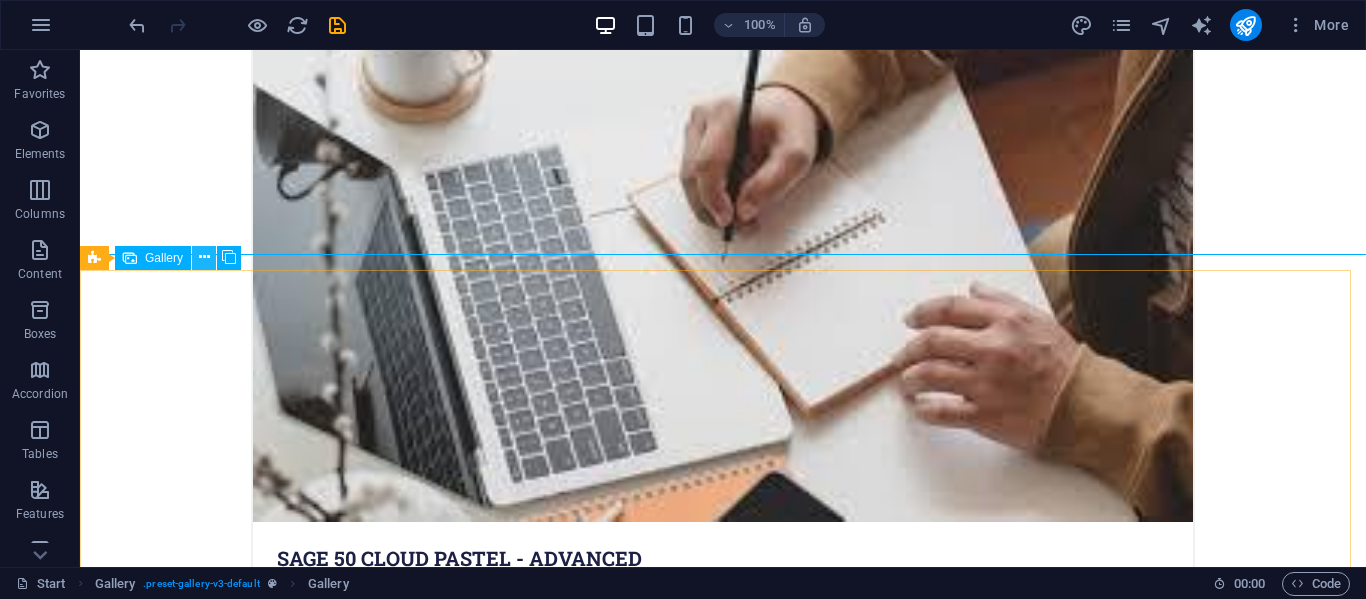 click at bounding box center (204, 257) 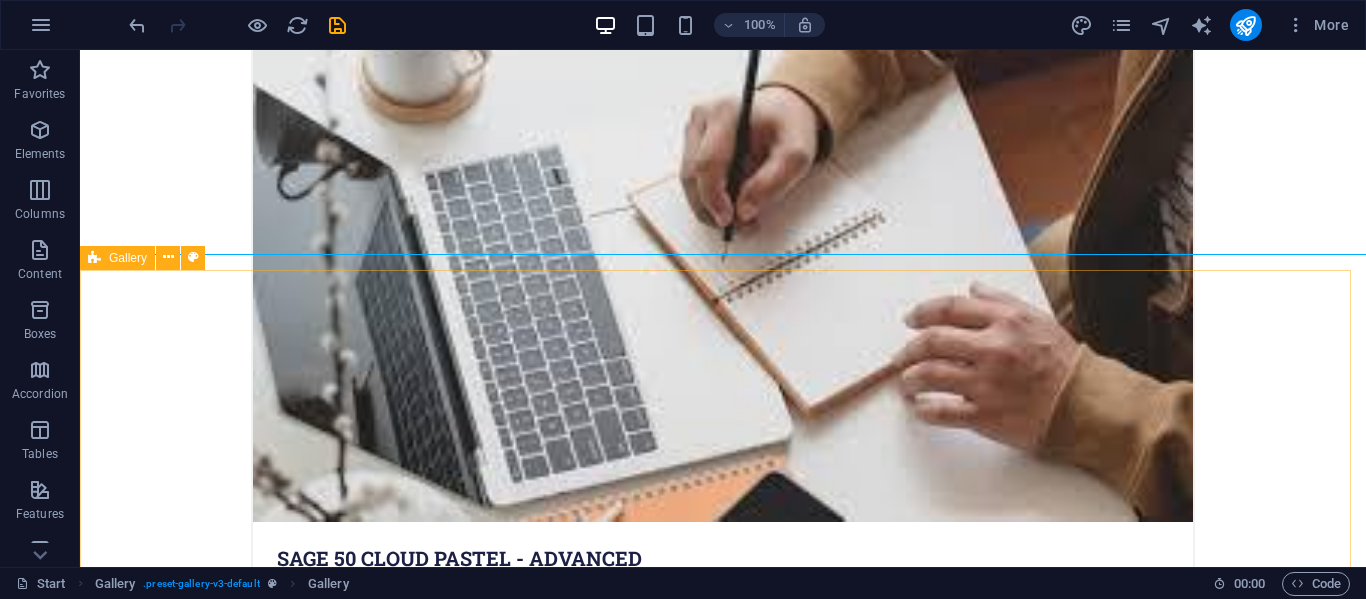 click at bounding box center [94, 258] 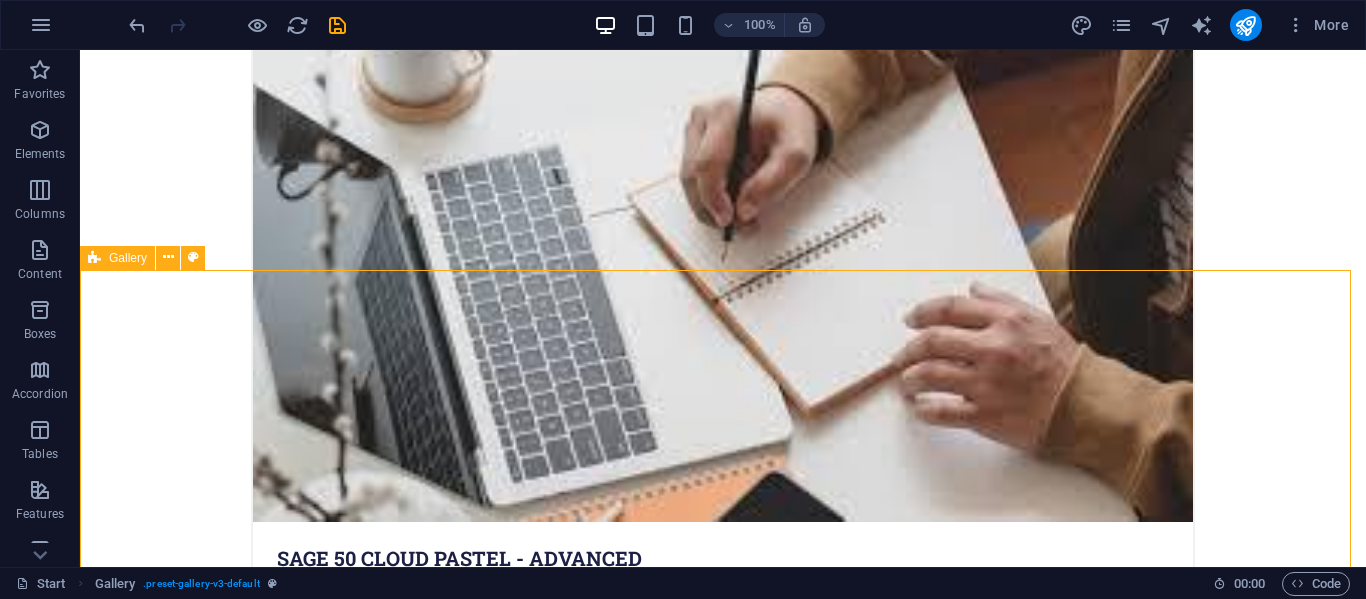 click at bounding box center [94, 258] 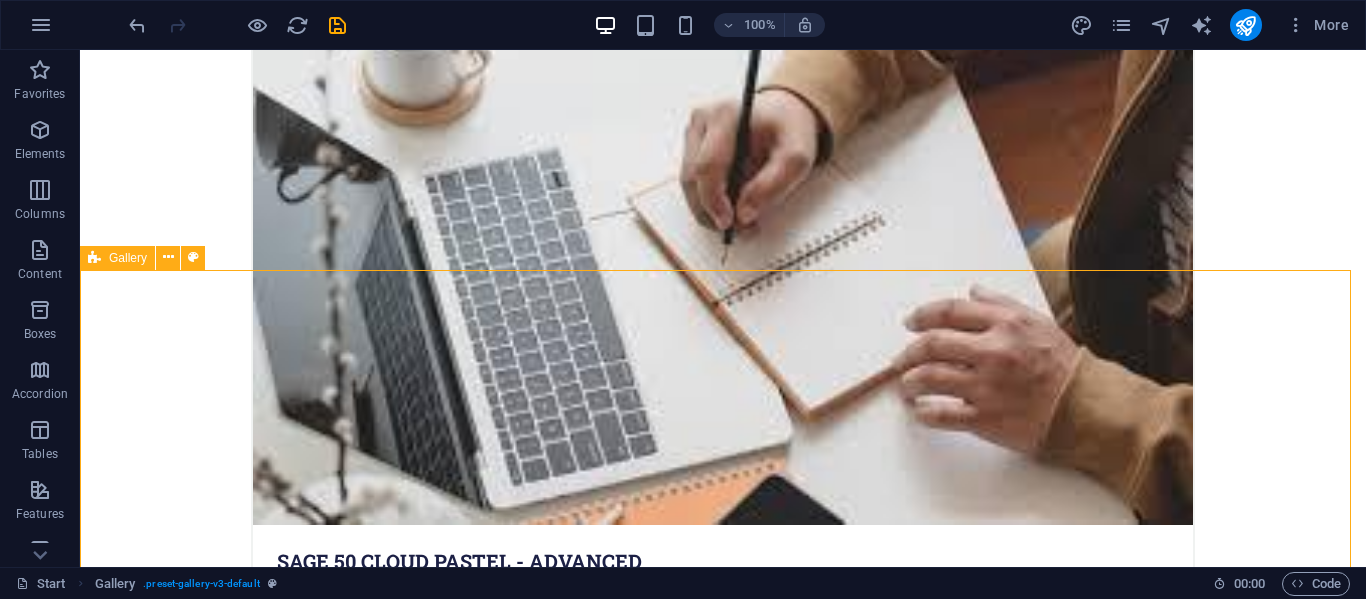 select on "rem" 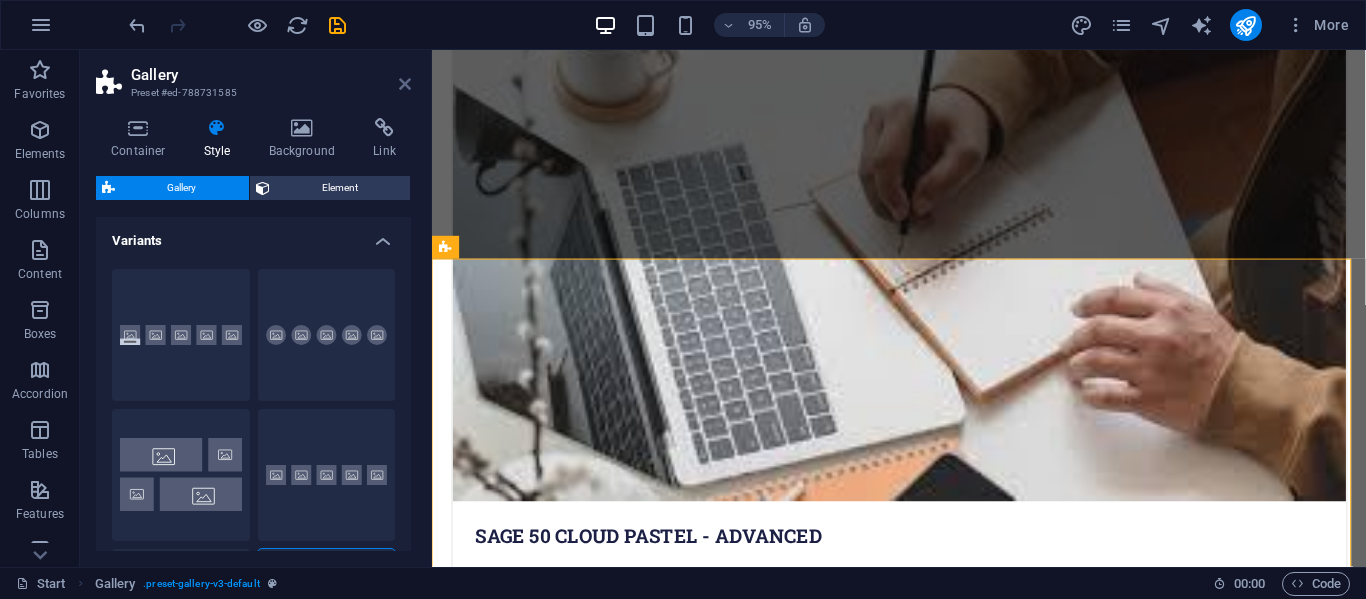 click at bounding box center (405, 84) 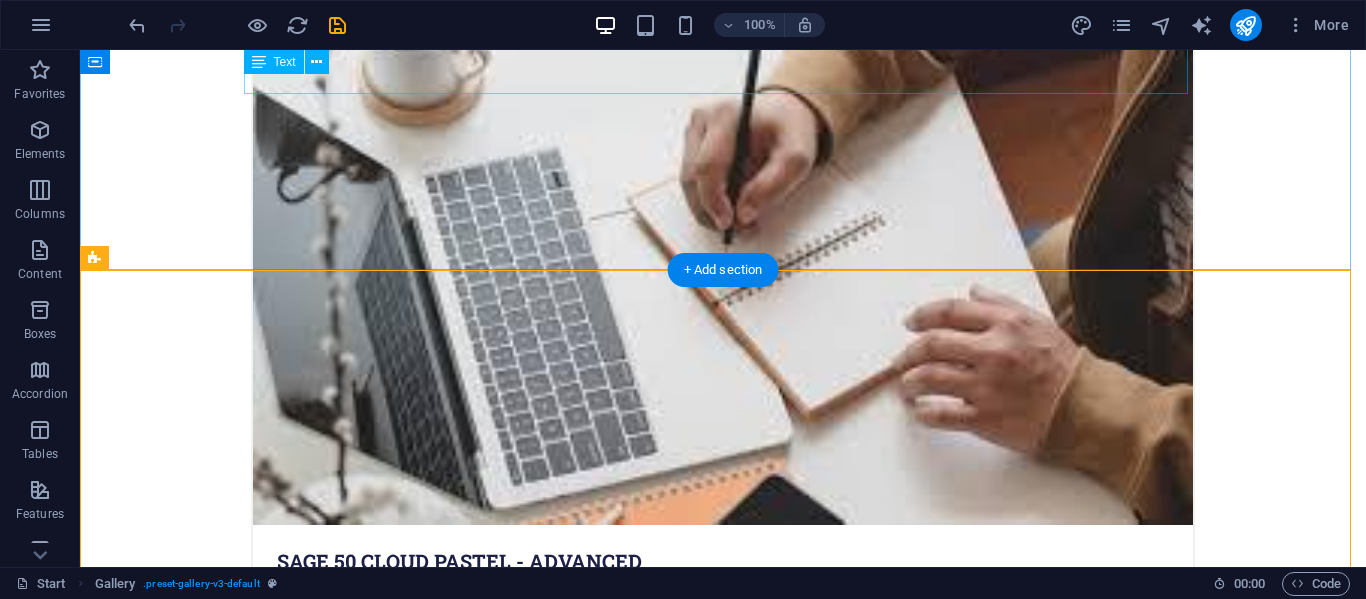 scroll, scrollTop: 3503, scrollLeft: 0, axis: vertical 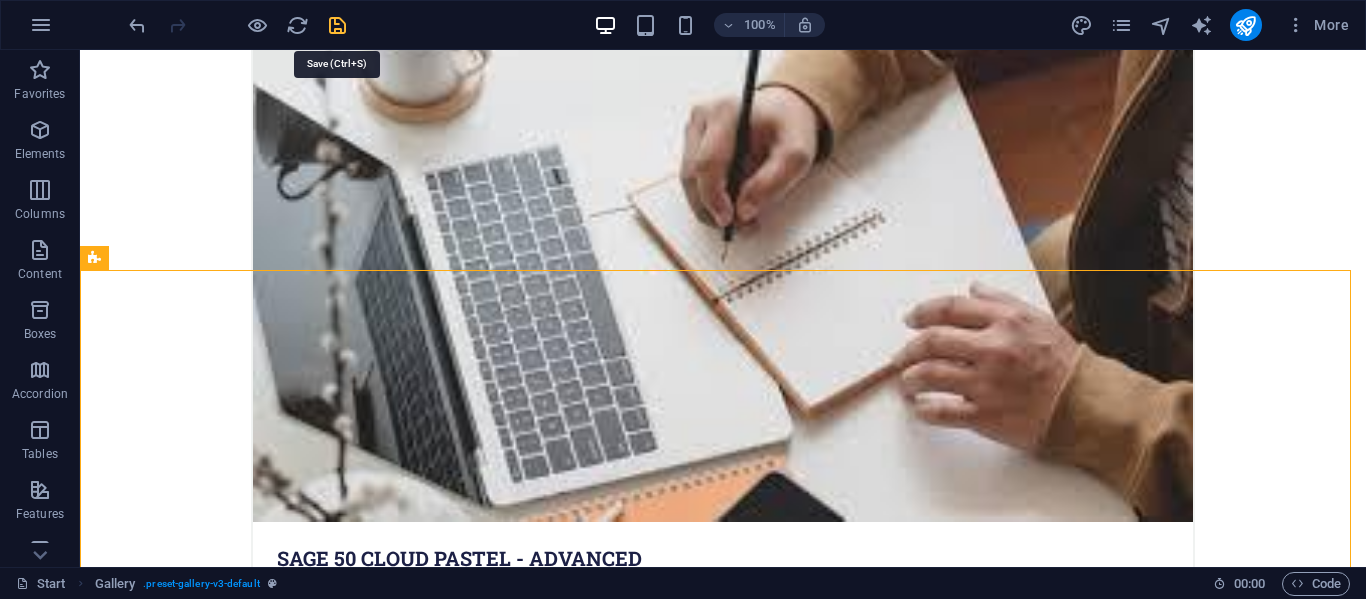click at bounding box center (337, 25) 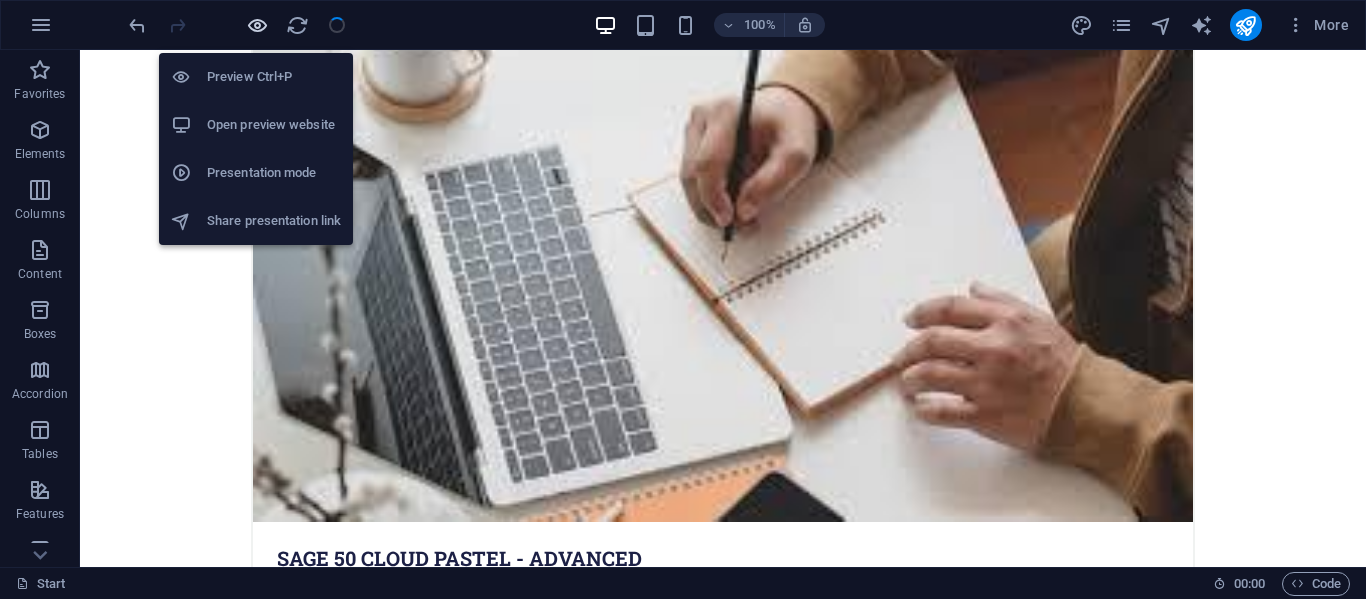click at bounding box center [257, 25] 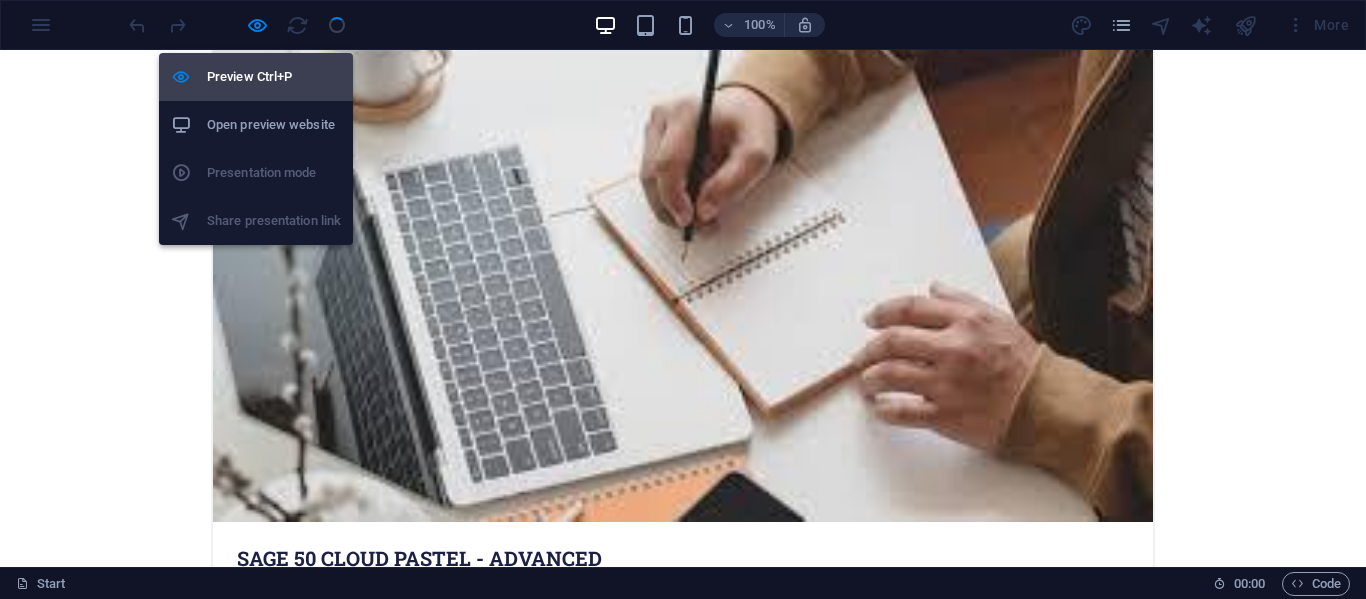 click on "Preview Ctrl+P" at bounding box center [274, 77] 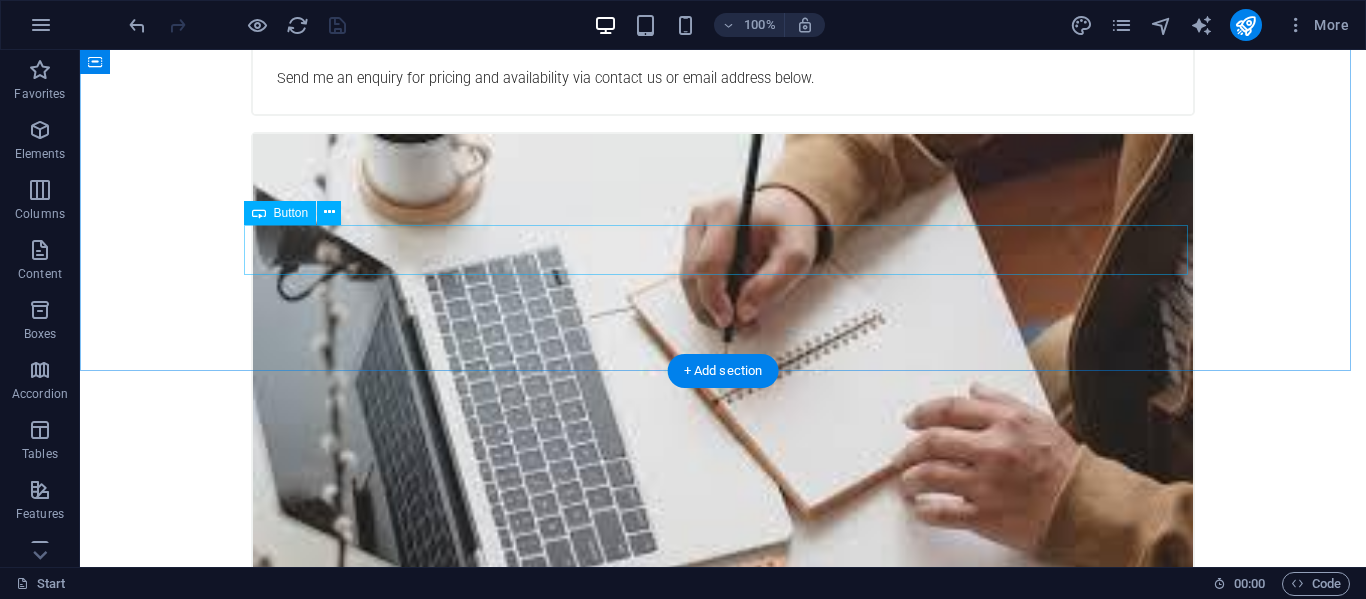scroll, scrollTop: 3602, scrollLeft: 0, axis: vertical 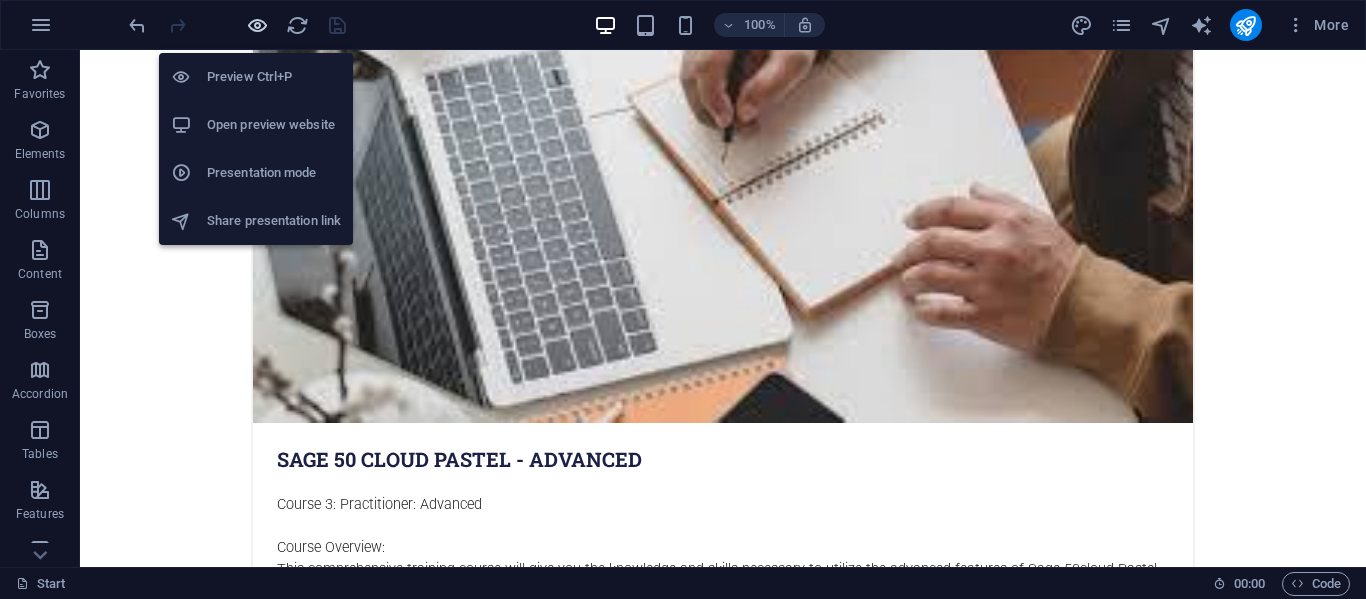 click at bounding box center (257, 25) 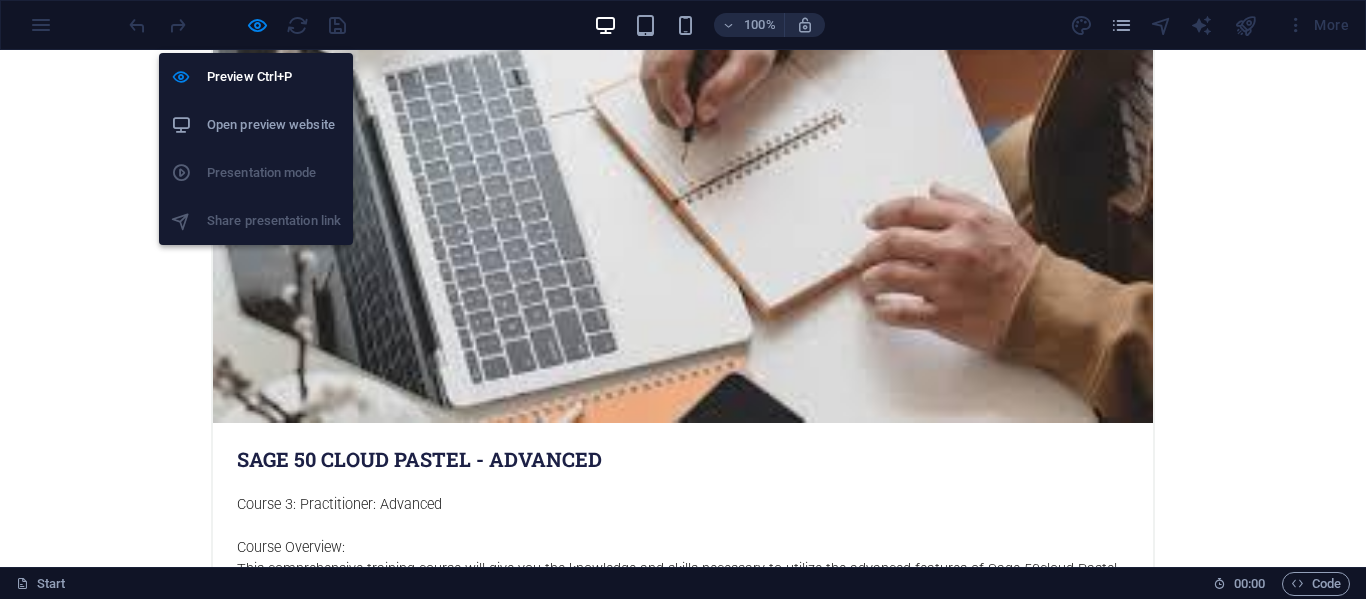 click on "Open preview website" at bounding box center [274, 125] 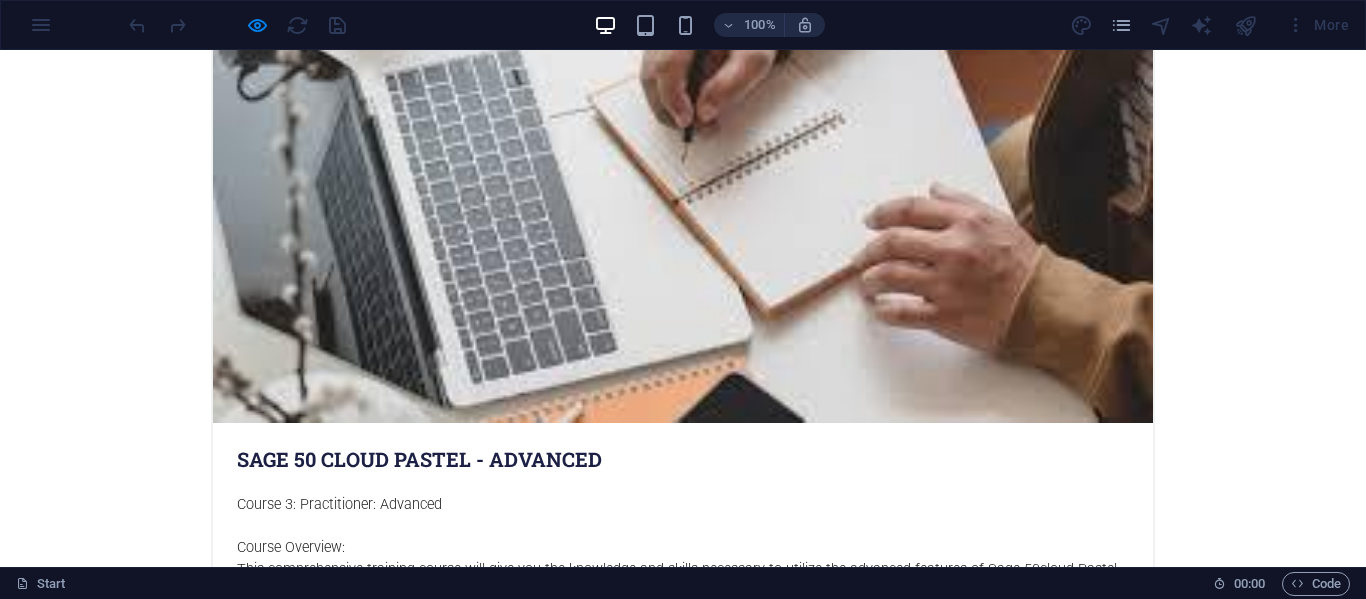 click at bounding box center [333, 4378] 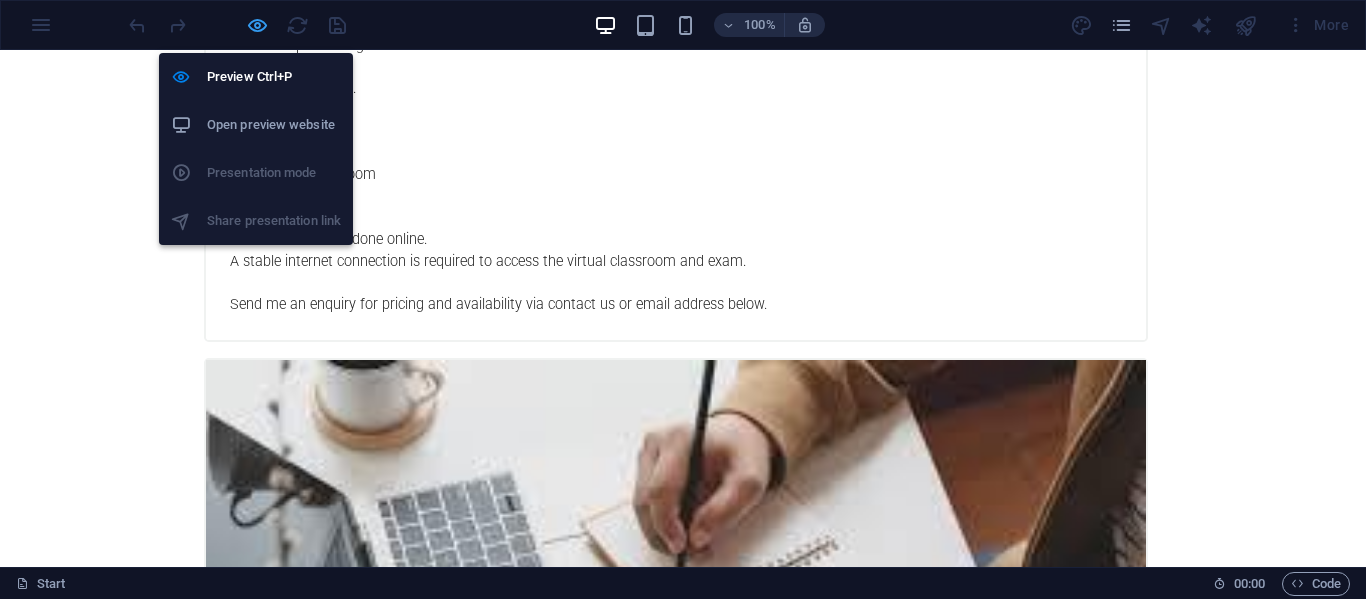 click at bounding box center [257, 25] 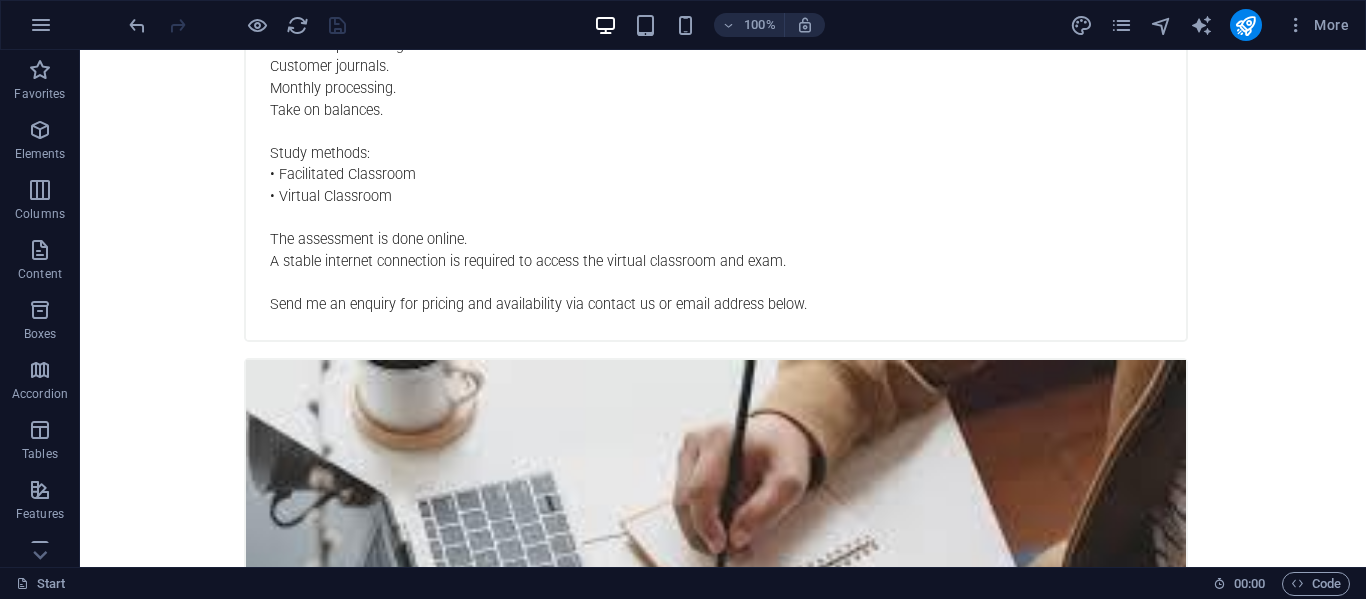 click on "×" at bounding box center (84, -3540) 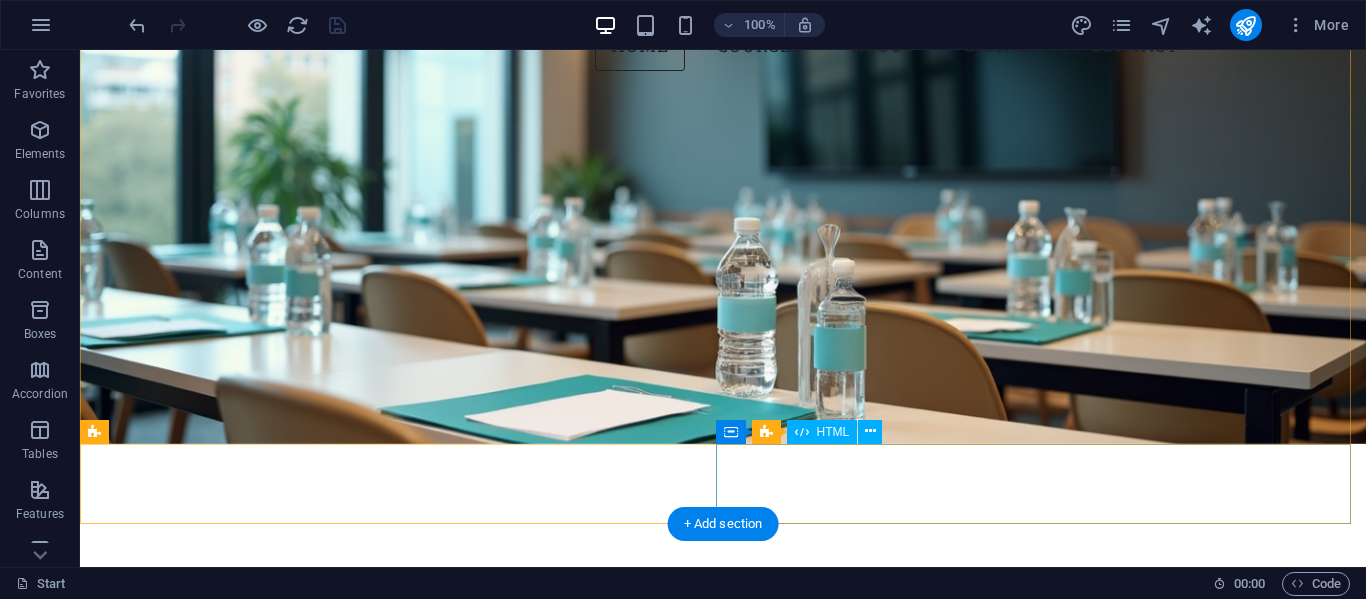 scroll, scrollTop: 0, scrollLeft: 0, axis: both 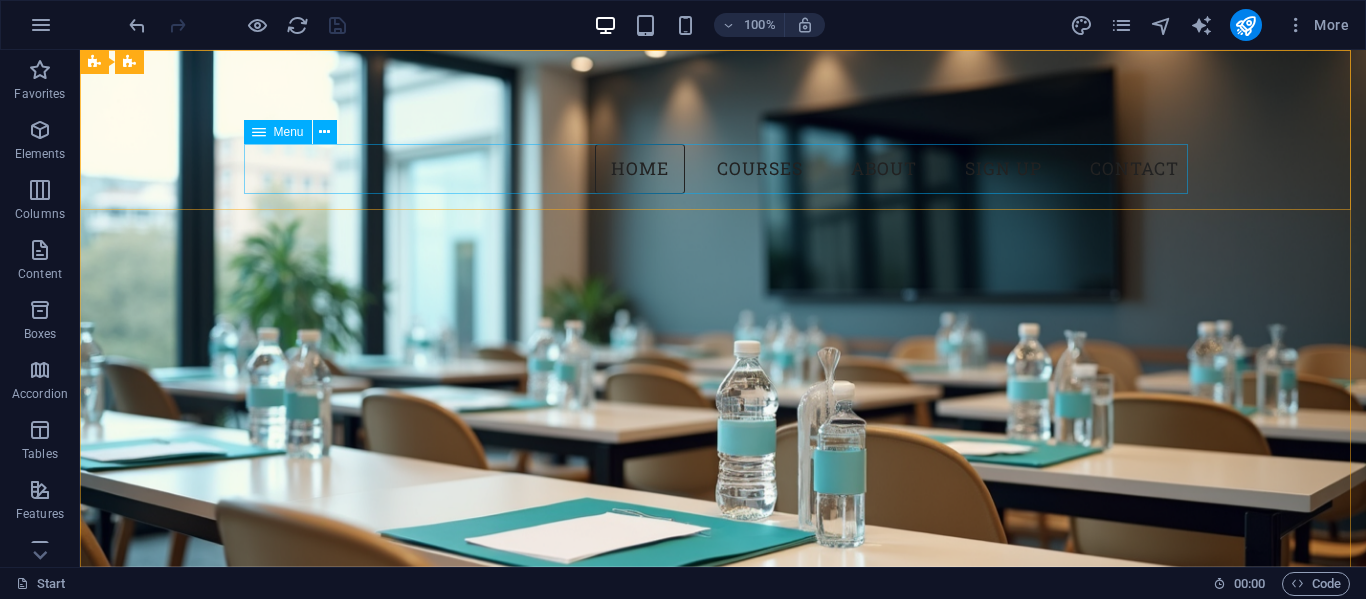 click at bounding box center (259, 132) 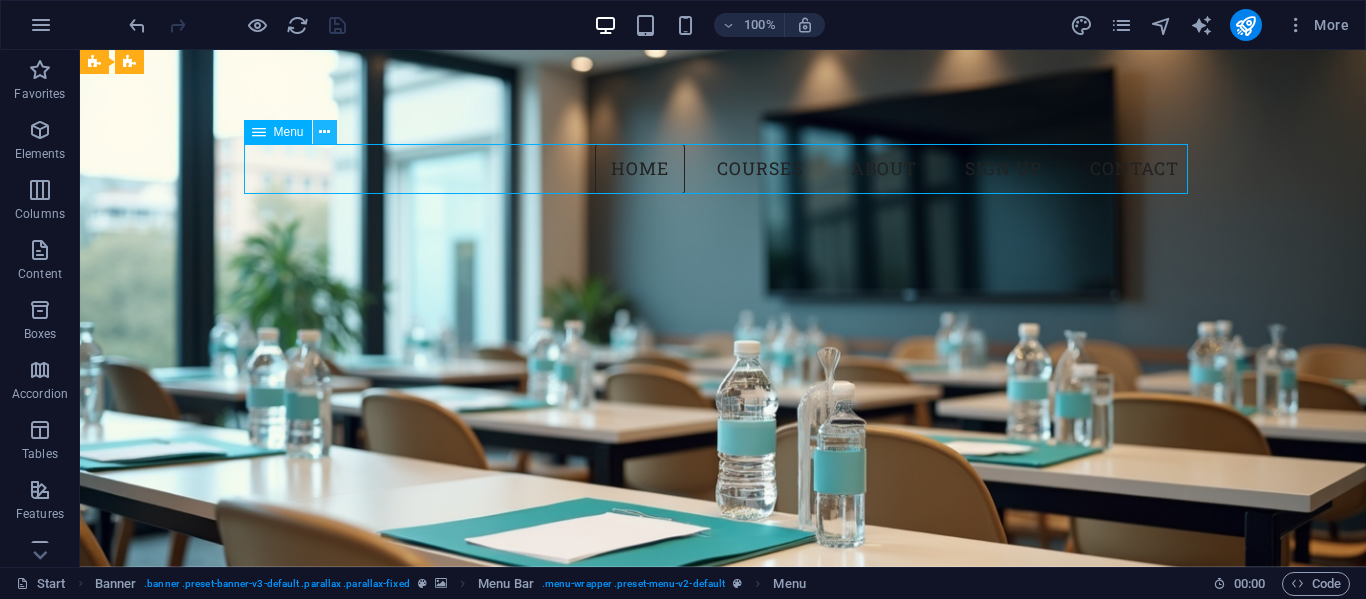 click at bounding box center (324, 132) 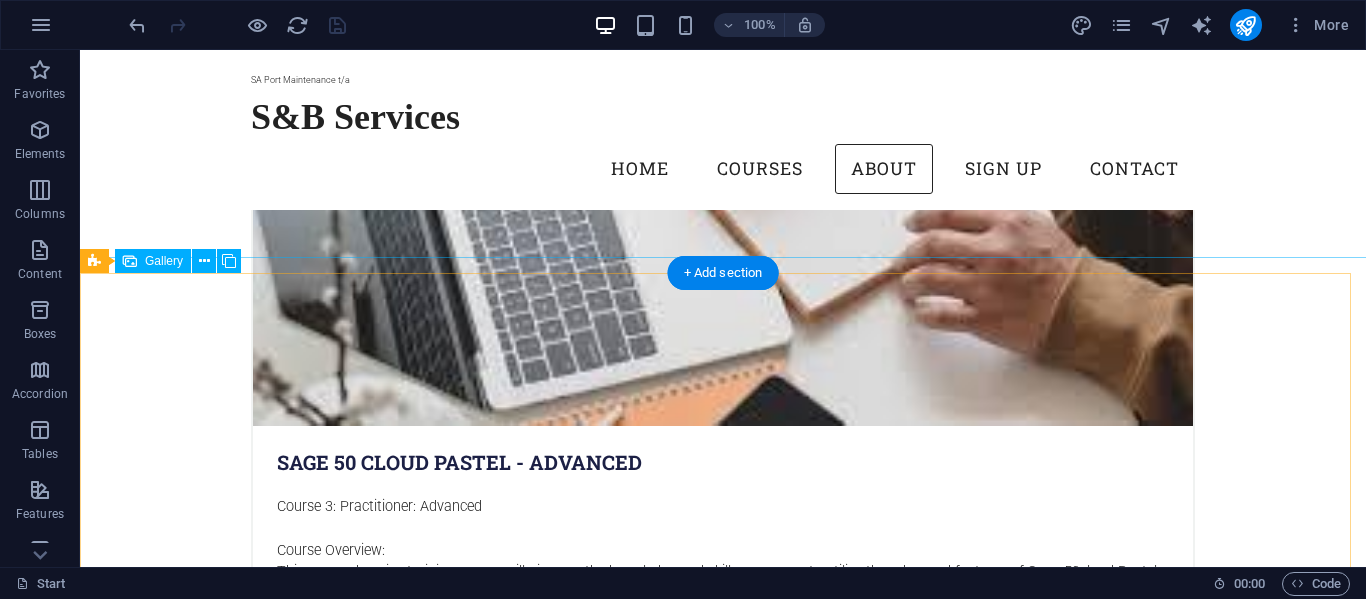 scroll, scrollTop: 3400, scrollLeft: 0, axis: vertical 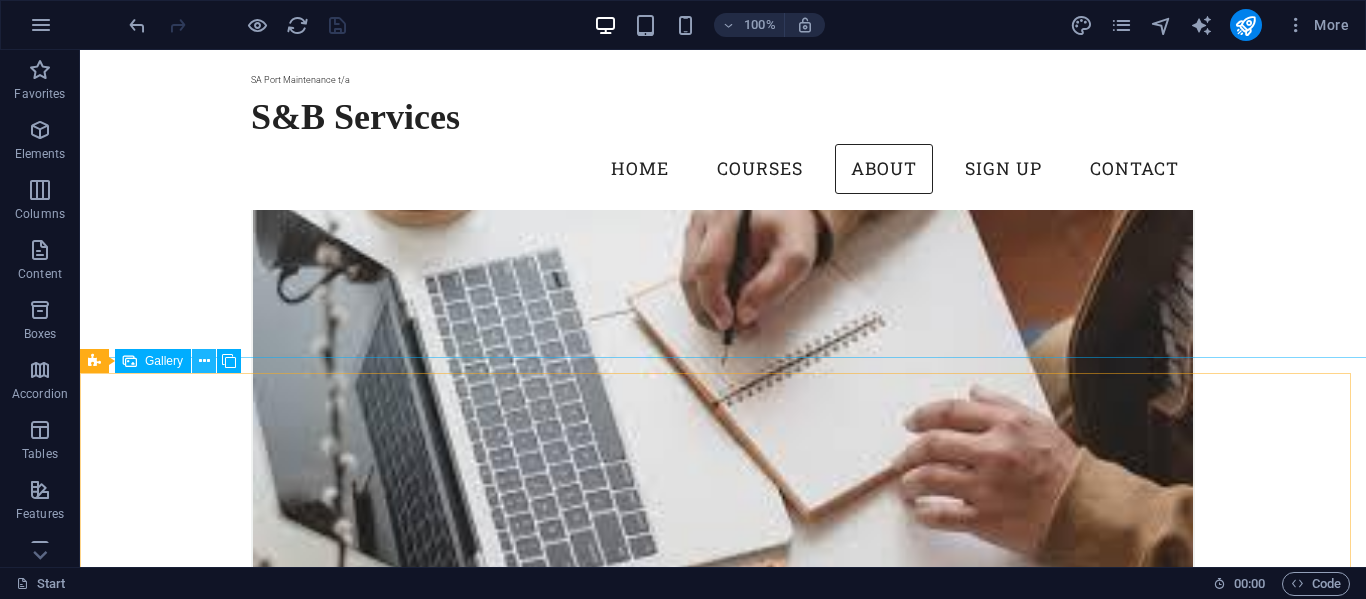 click at bounding box center (204, 361) 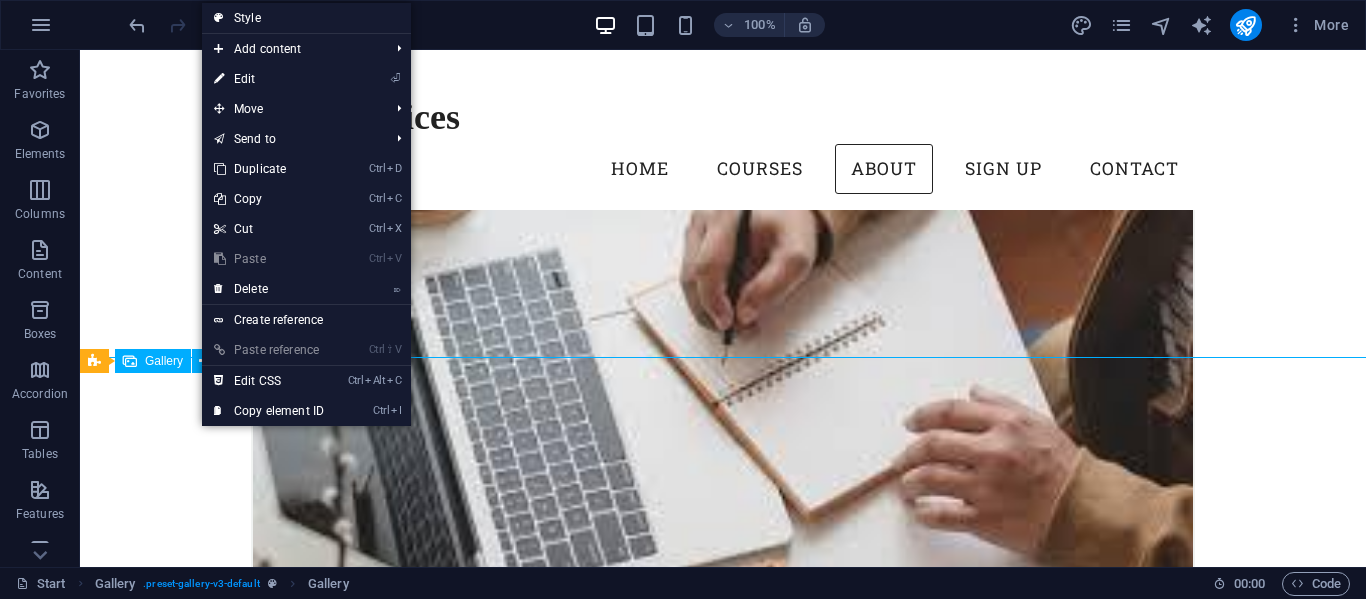 click on "Gallery" at bounding box center (153, 361) 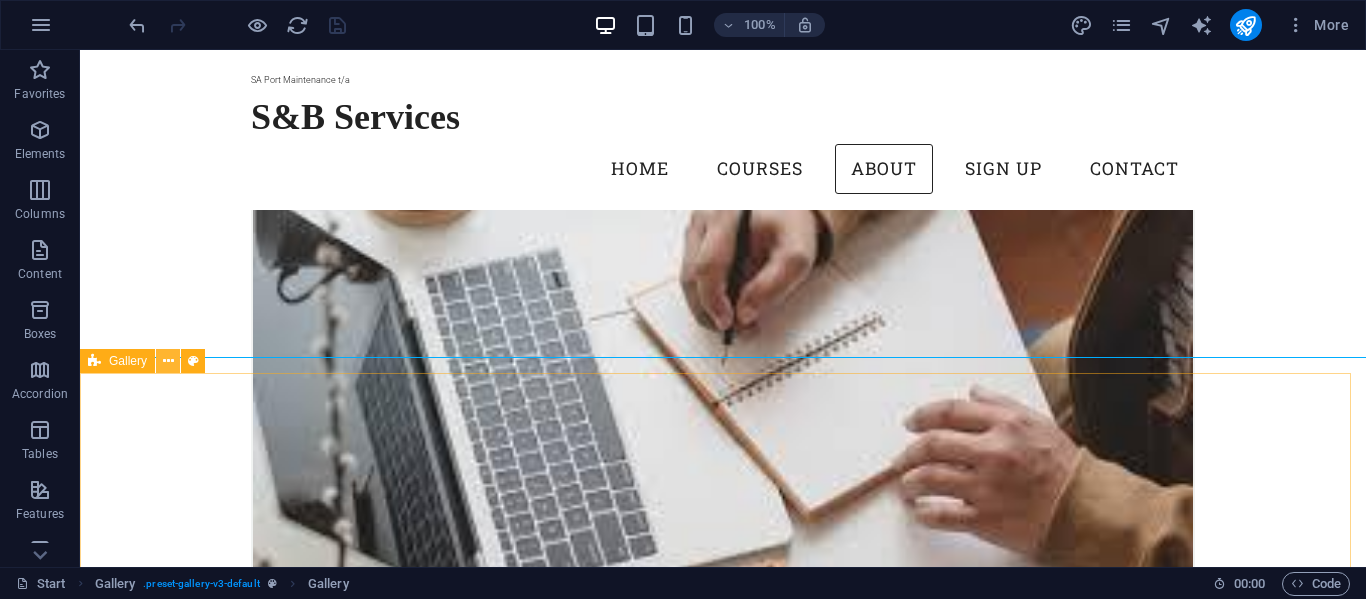click at bounding box center [168, 361] 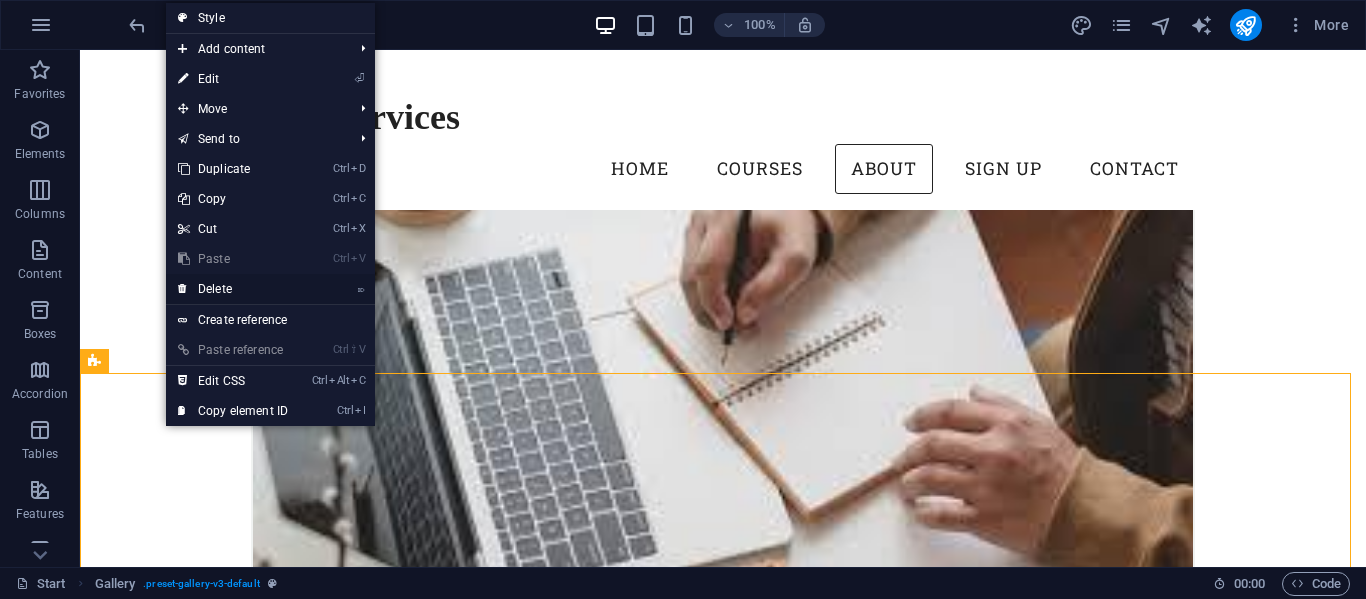 click on "⌦  Delete" at bounding box center (233, 289) 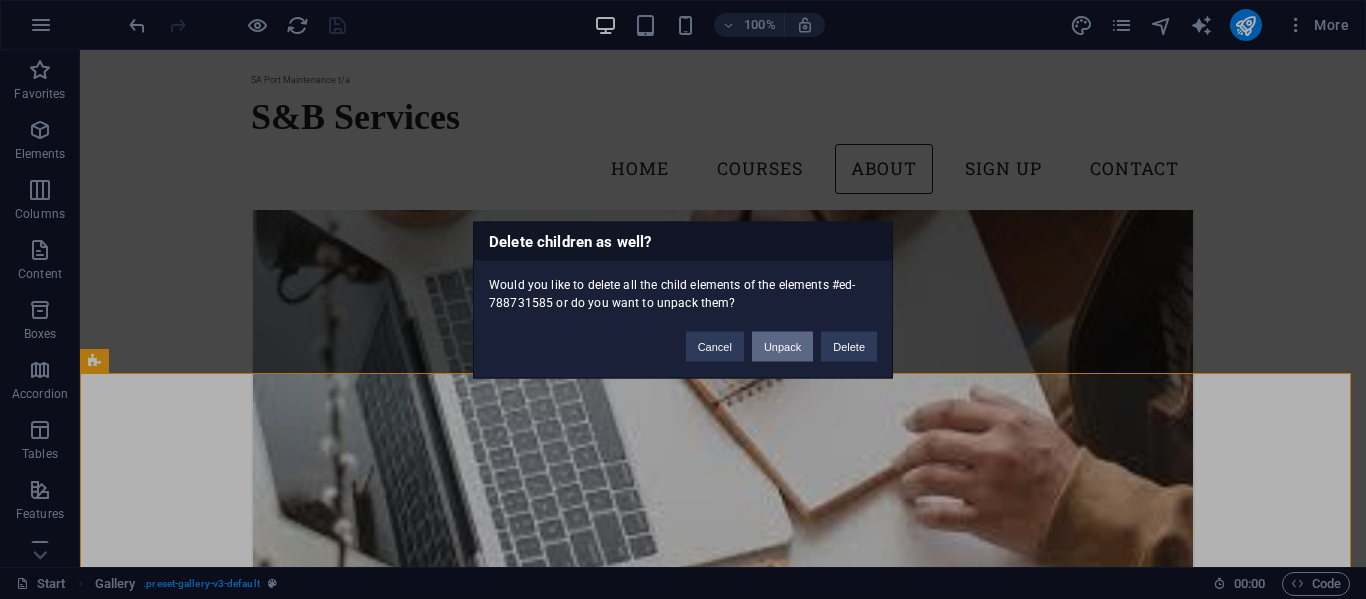 click on "Unpack" at bounding box center (782, 346) 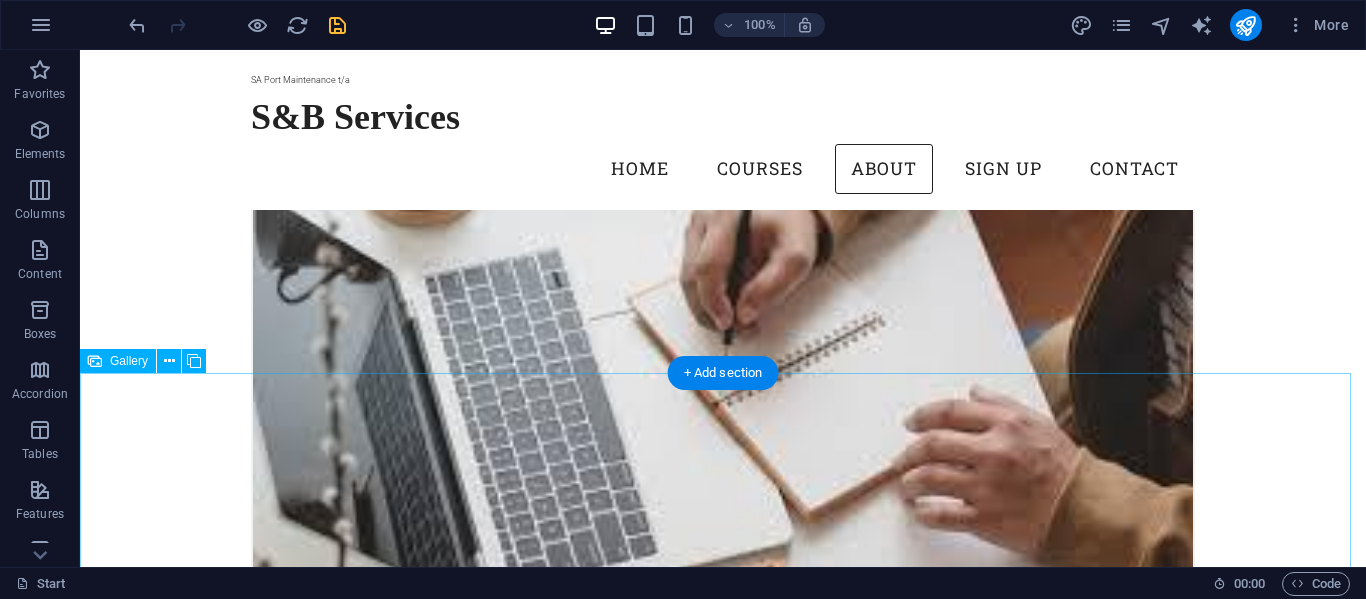 click at bounding box center [480, 4648] 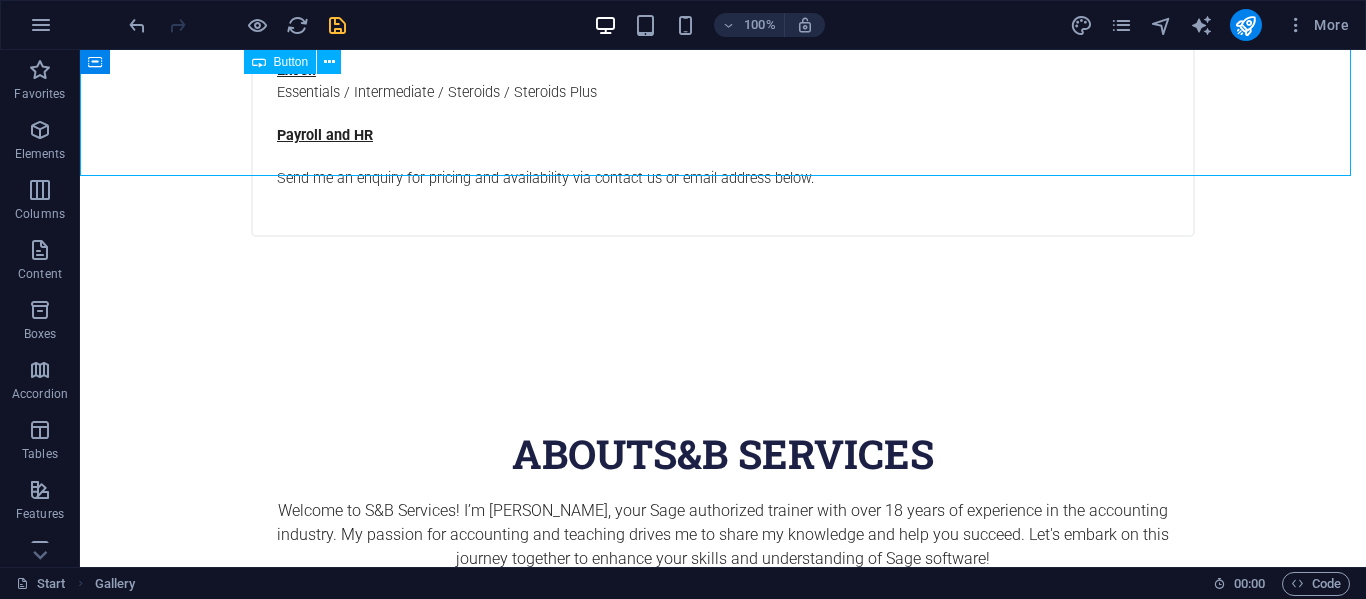 scroll, scrollTop: 7000, scrollLeft: 0, axis: vertical 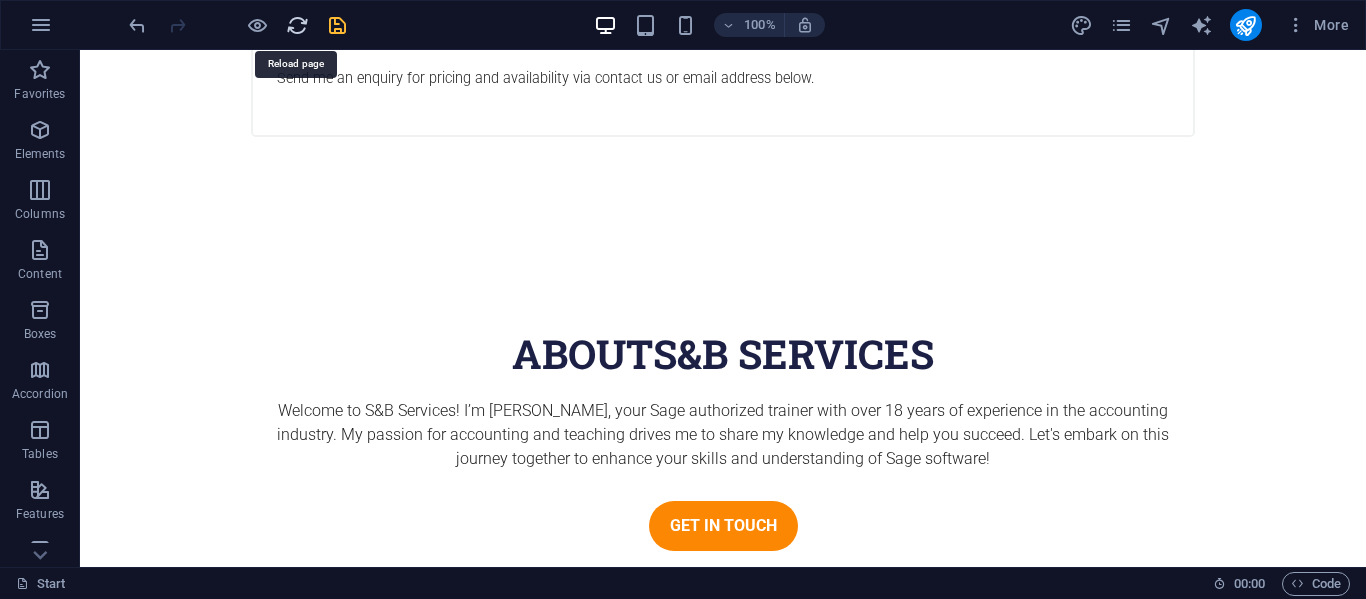click at bounding box center (297, 25) 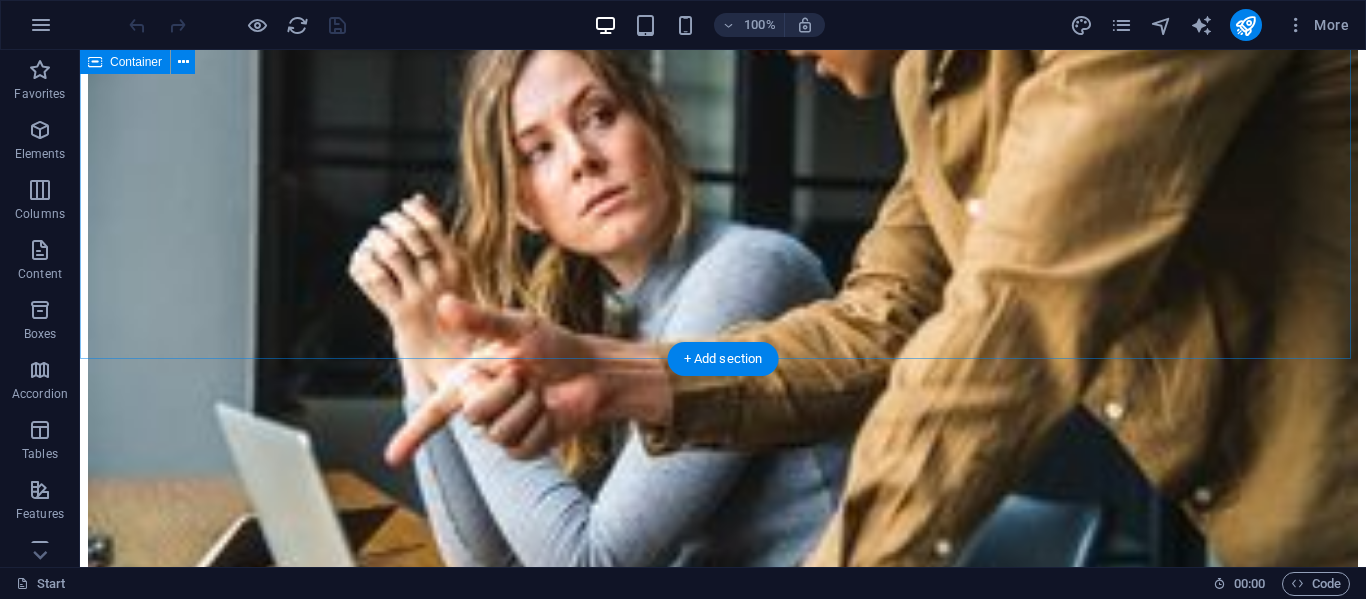 scroll, scrollTop: 3500, scrollLeft: 0, axis: vertical 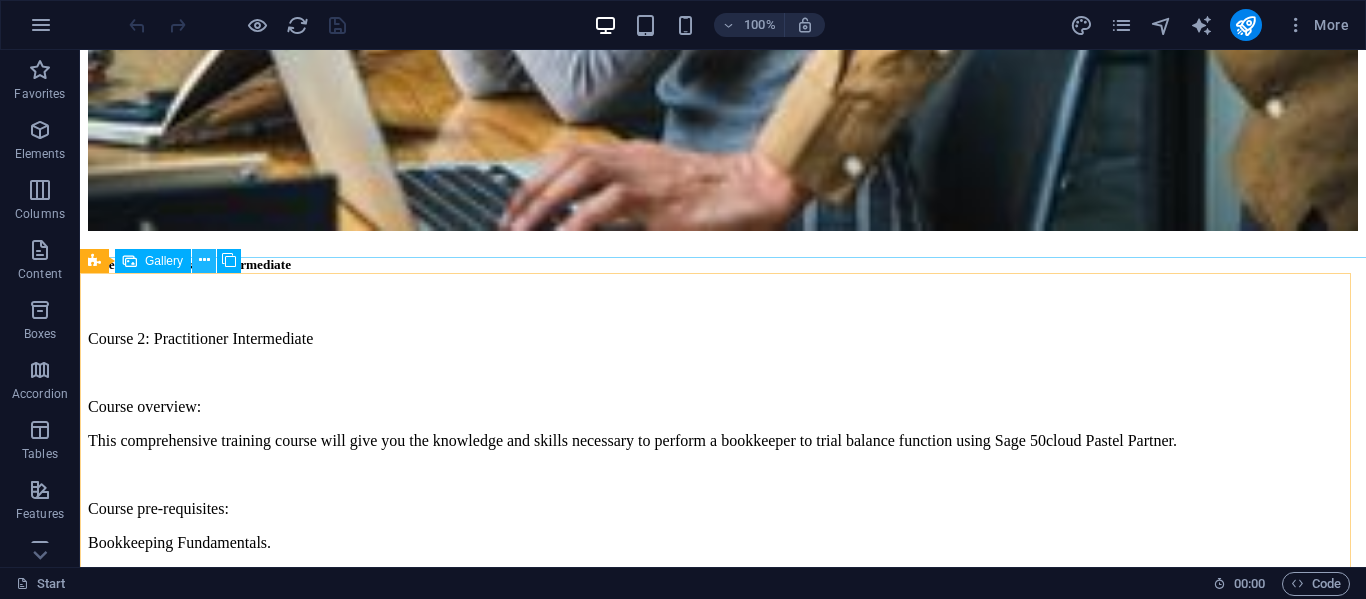 click at bounding box center (204, 260) 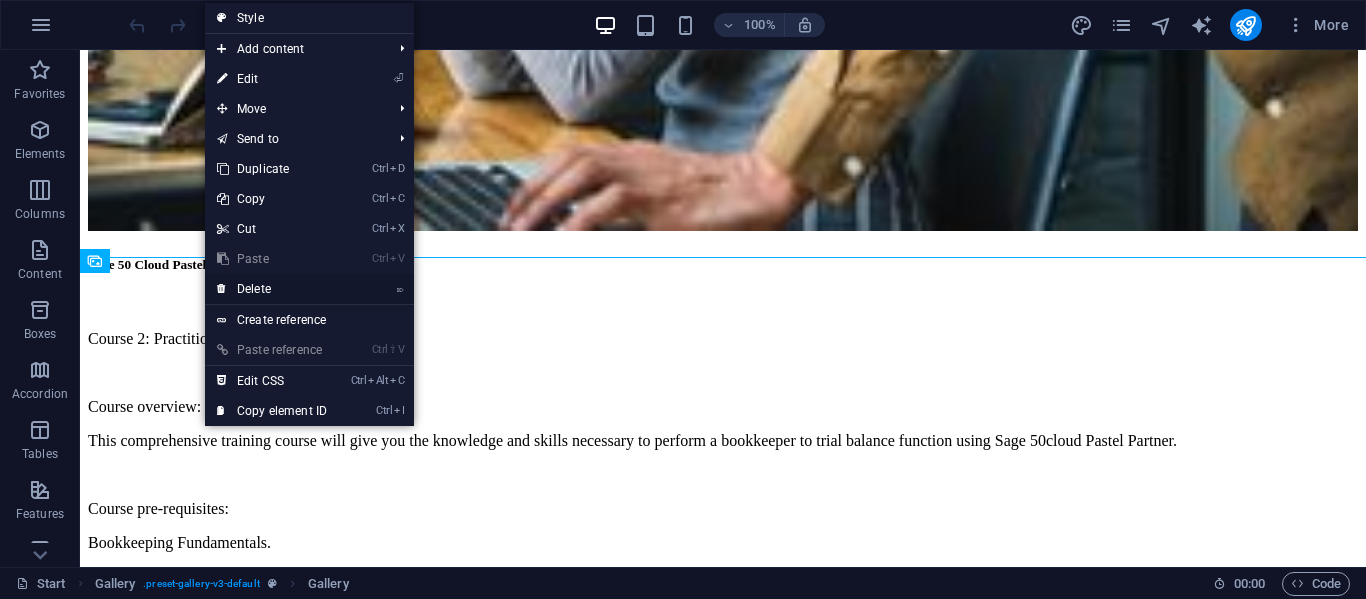 click on "⌦  Delete" at bounding box center [272, 289] 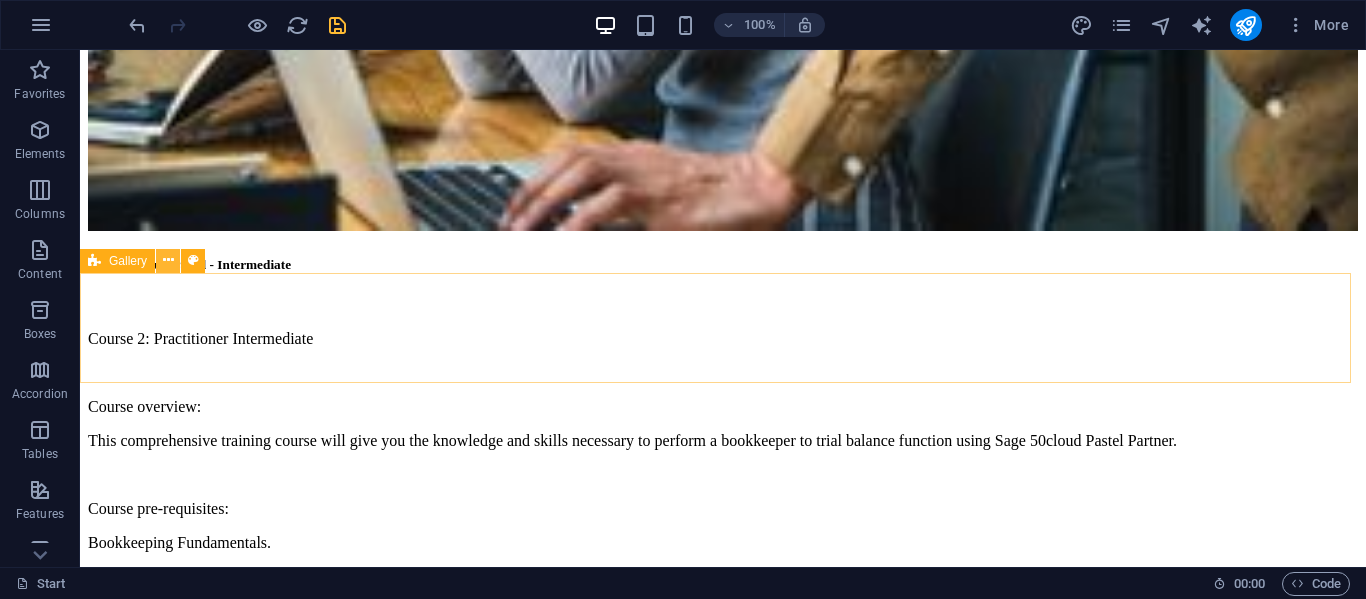 click at bounding box center (168, 260) 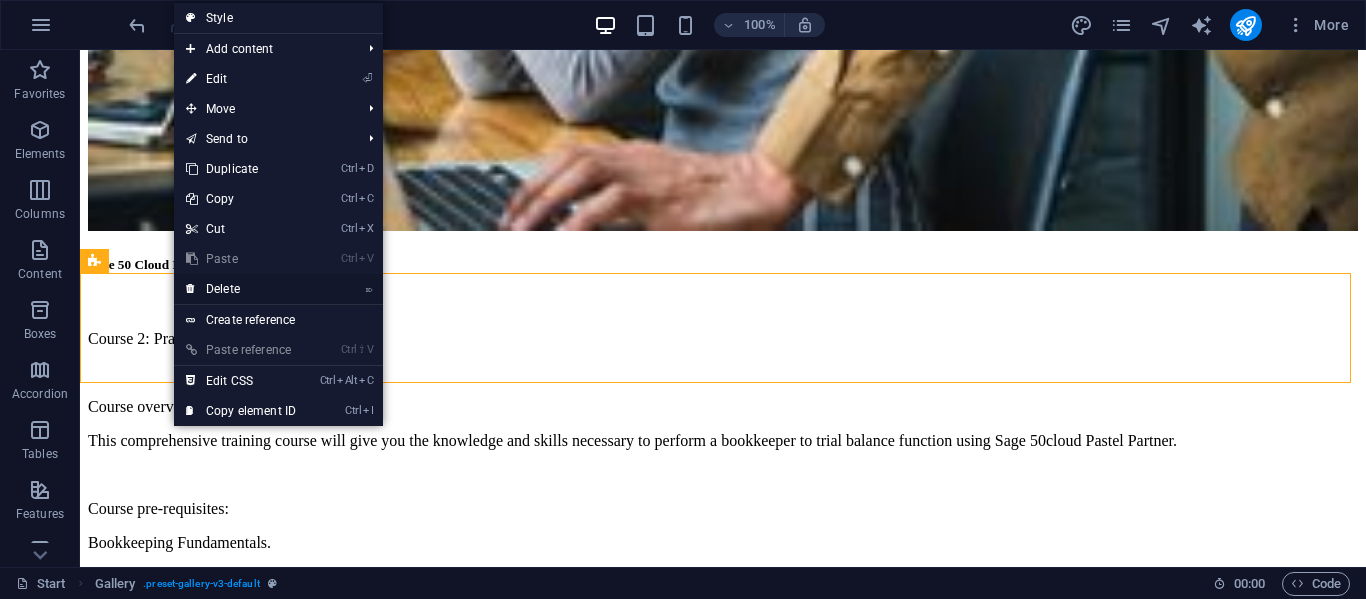click on "⌦  Delete" at bounding box center [241, 289] 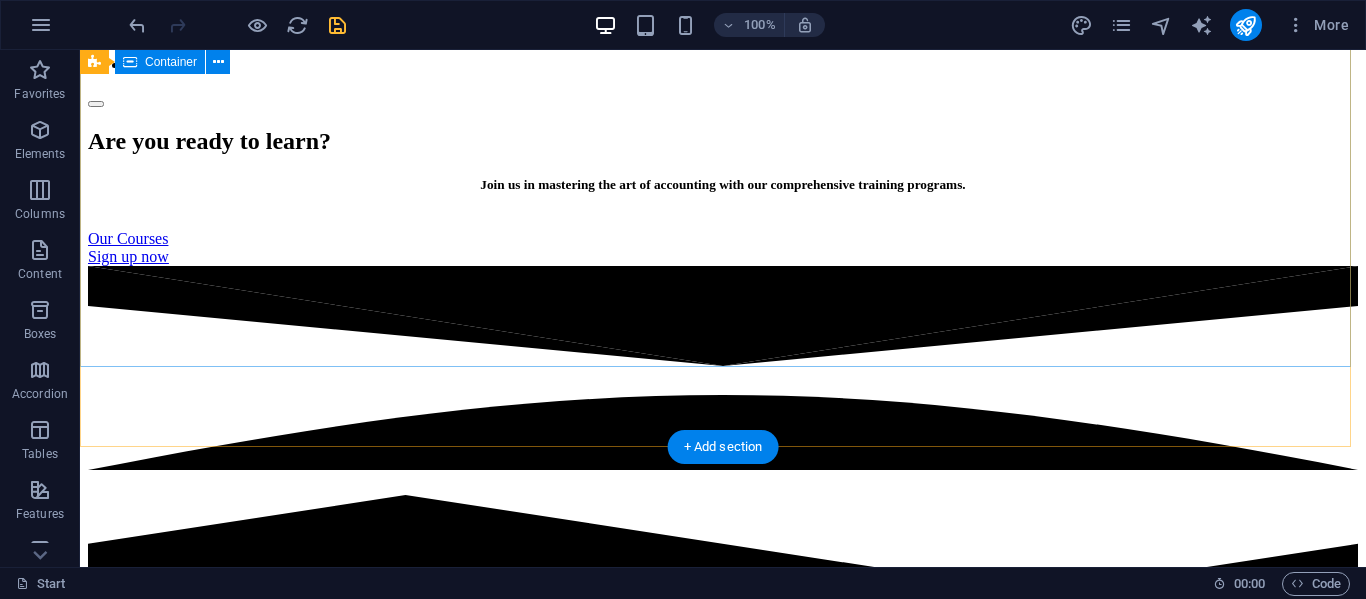 scroll, scrollTop: 0, scrollLeft: 0, axis: both 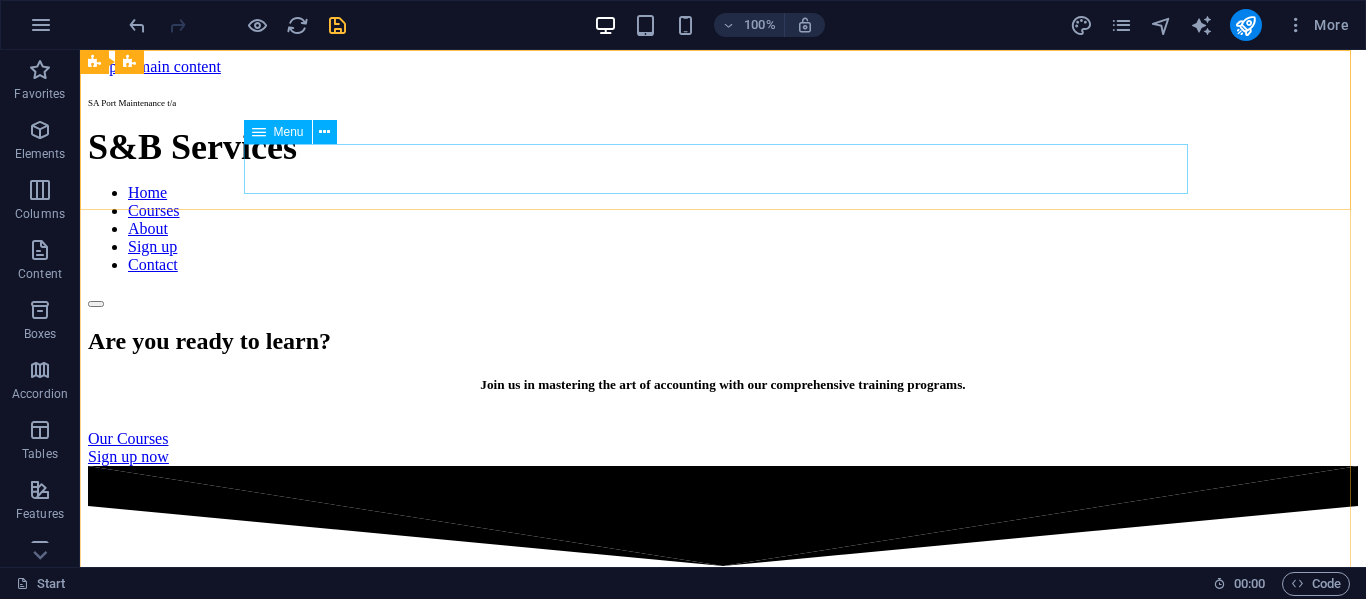 click on "Menu" at bounding box center (289, 132) 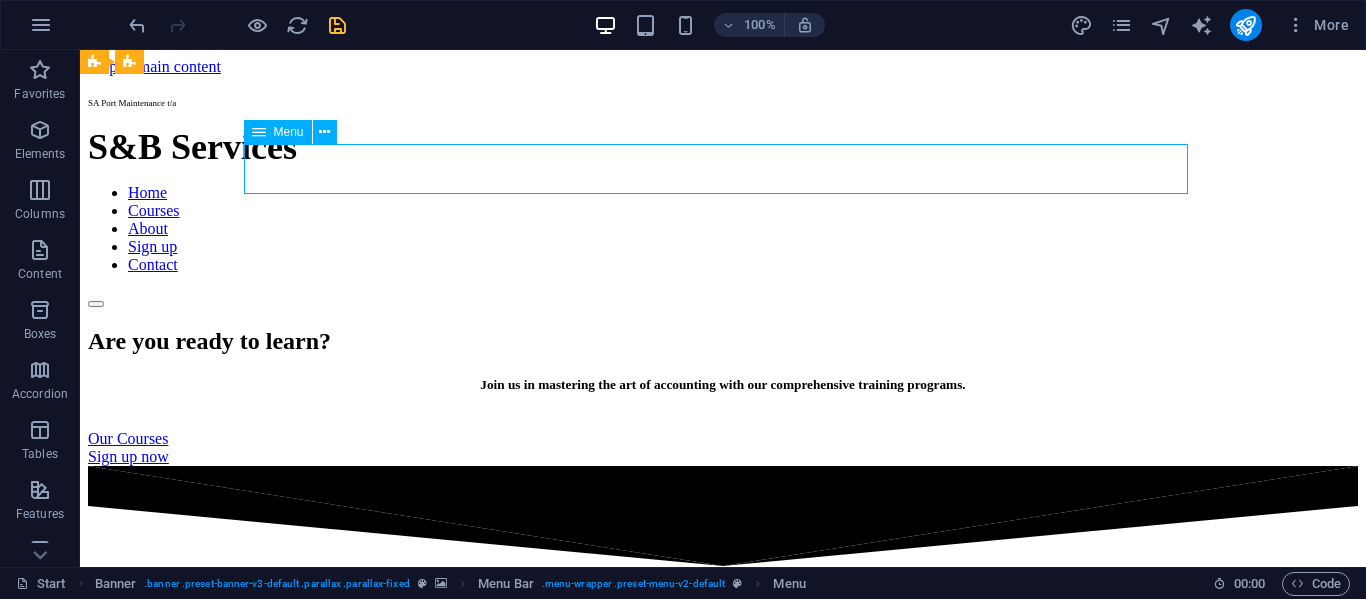 click on "Menu" at bounding box center (289, 132) 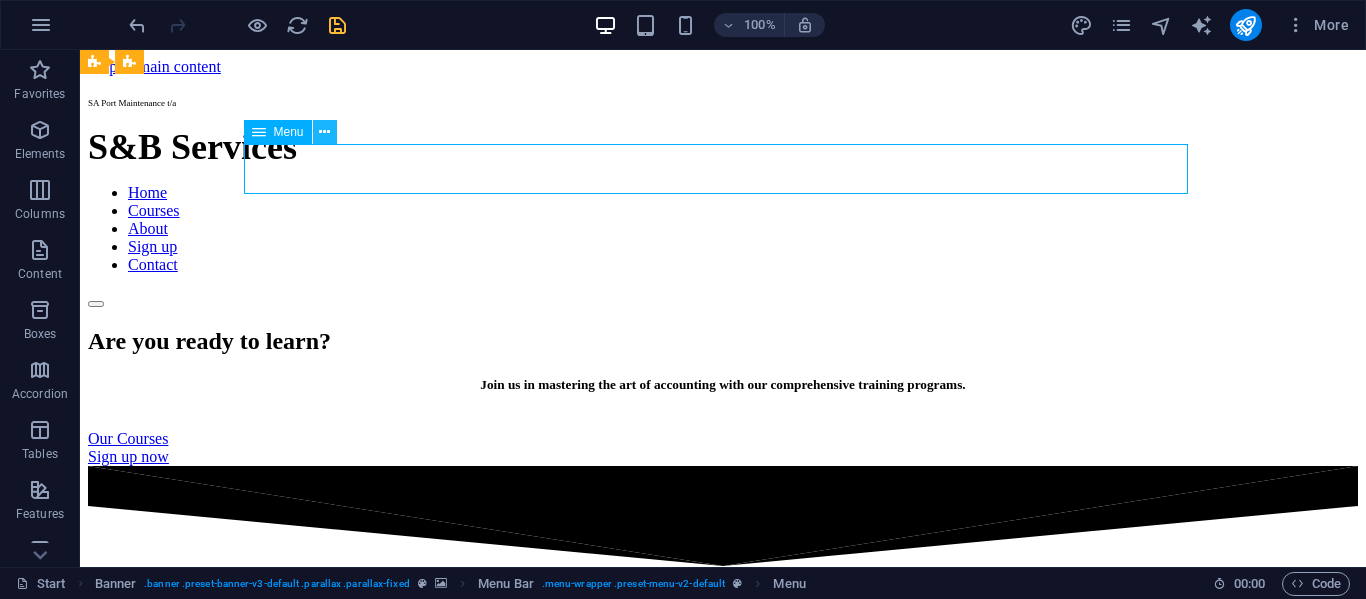 click at bounding box center [324, 132] 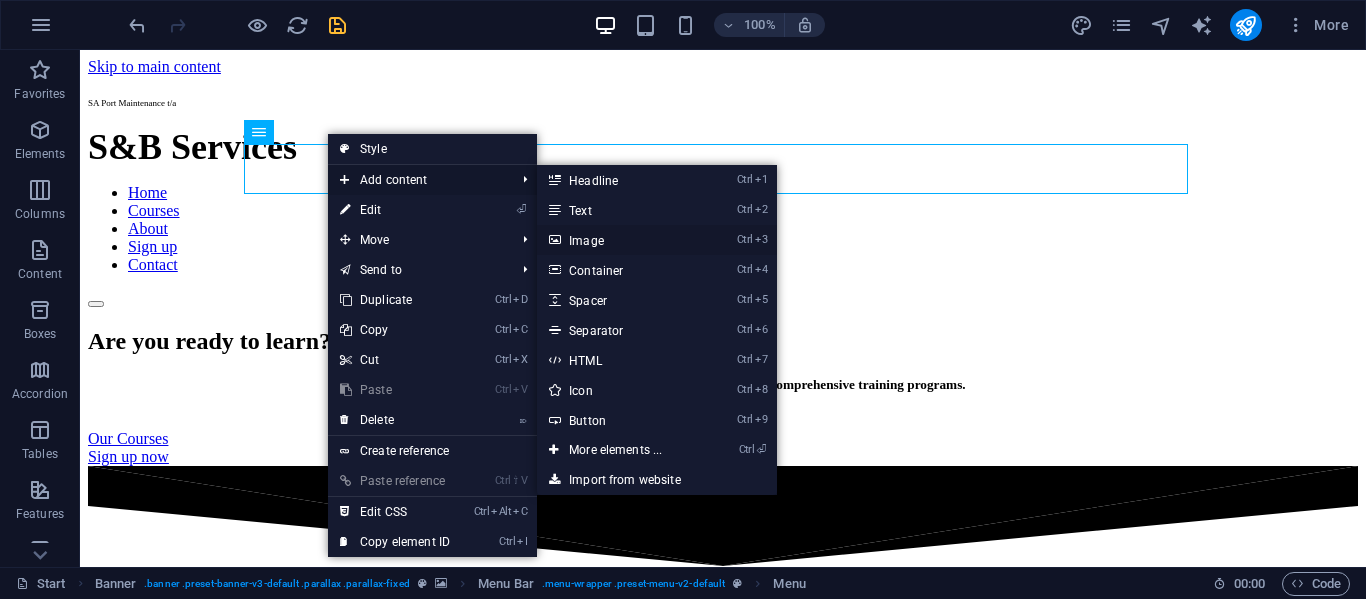 click on "Ctrl 3  Image" at bounding box center (619, 240) 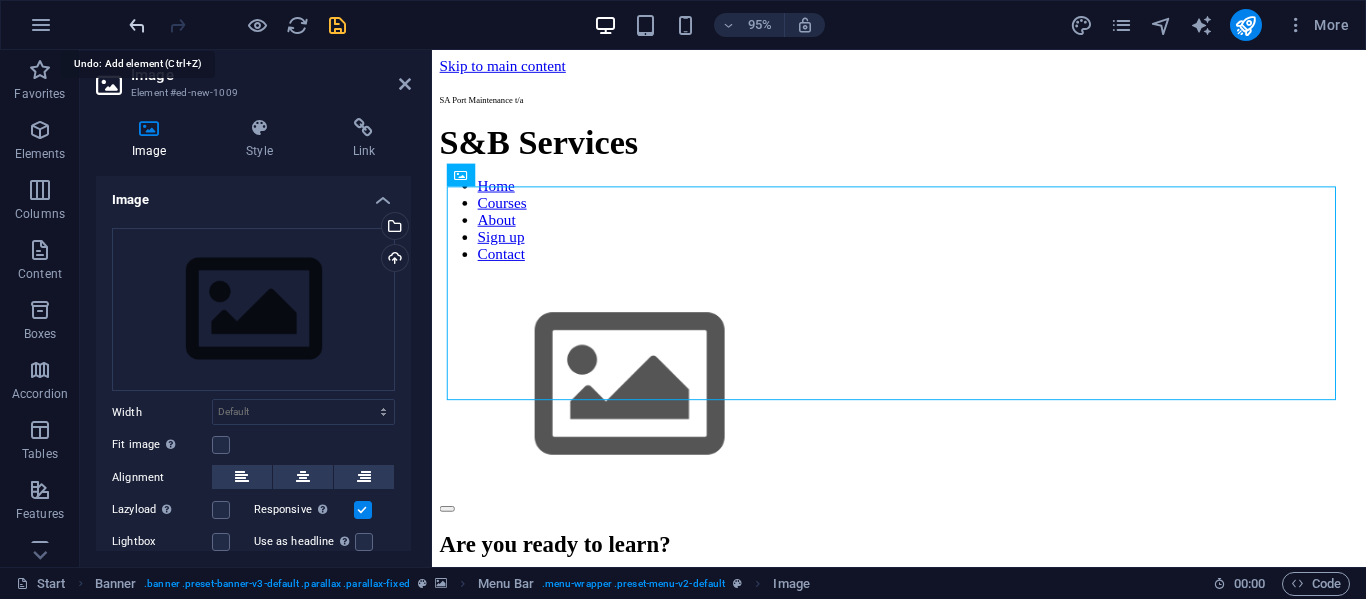 click at bounding box center (137, 25) 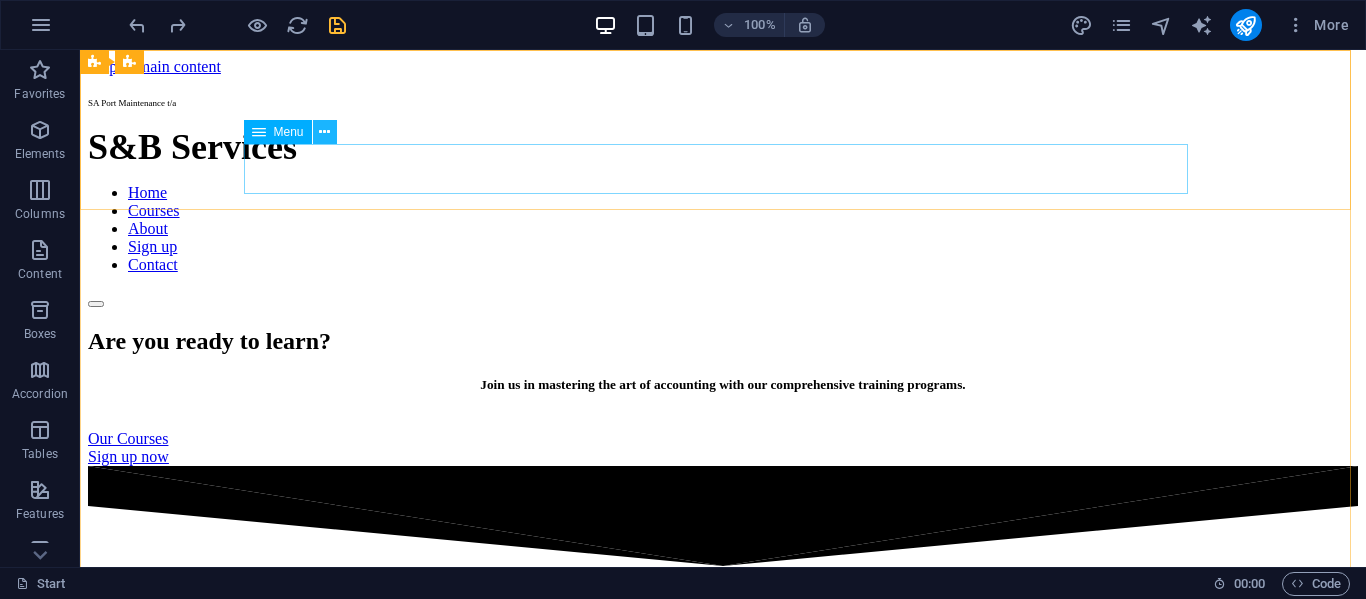 click at bounding box center [324, 132] 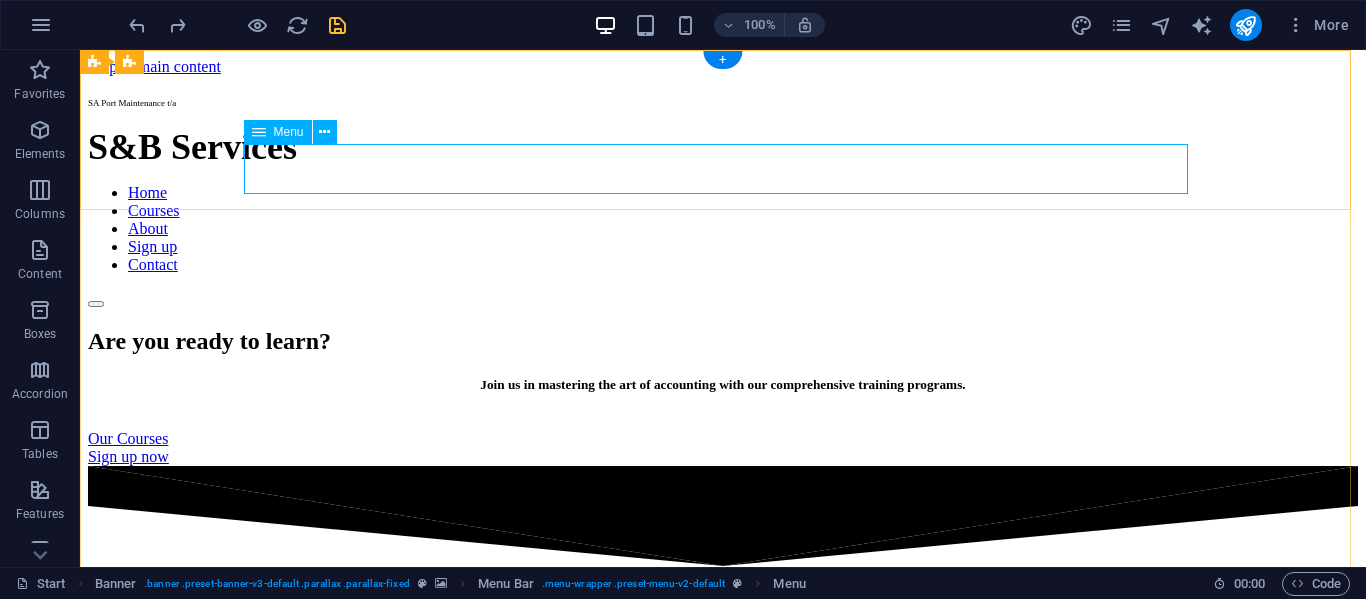click on "Home Courses About Sign up Contact" at bounding box center [723, 229] 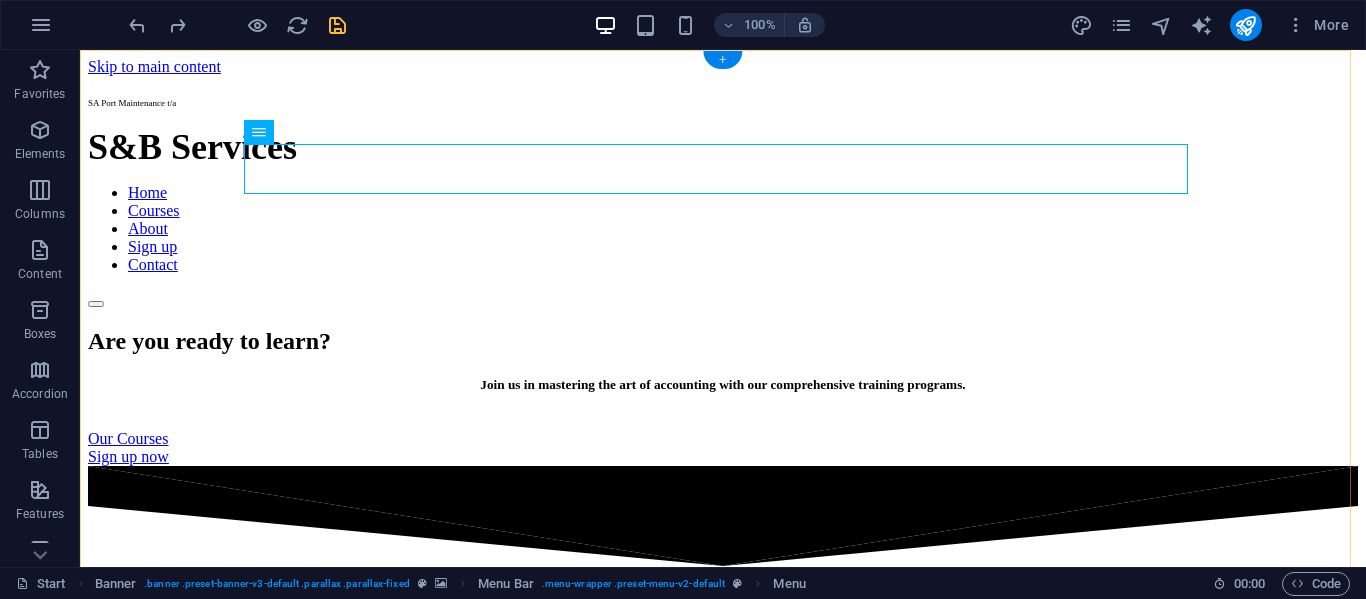 click on "+" at bounding box center (722, 60) 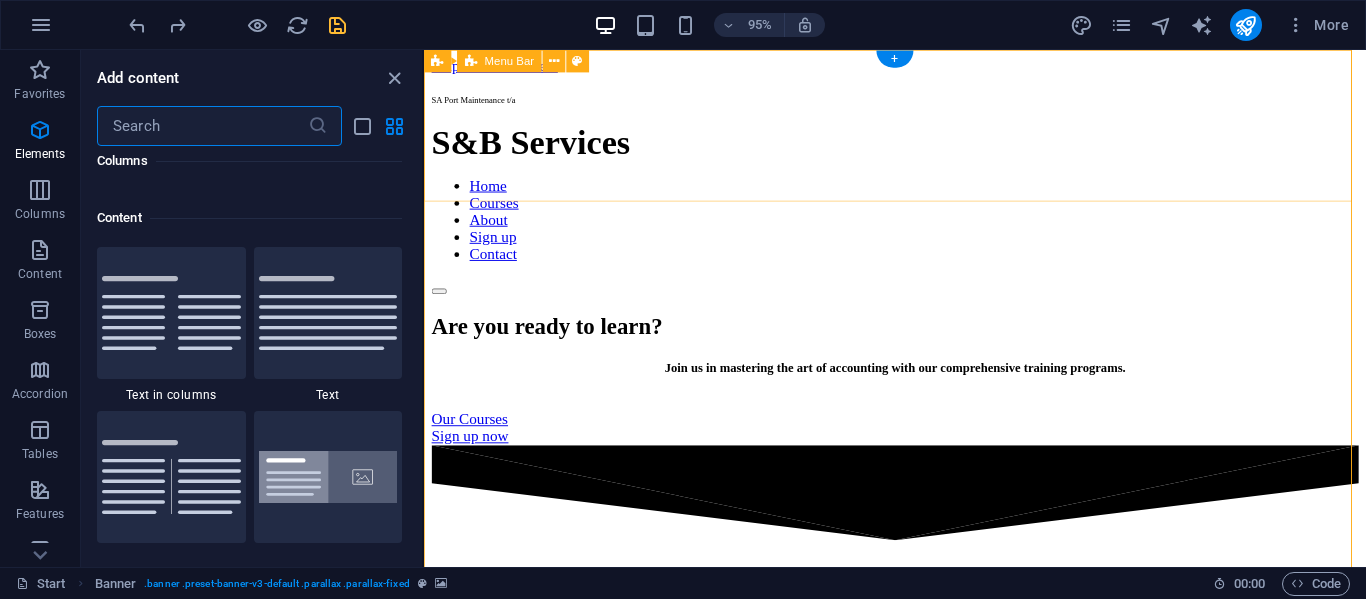 scroll, scrollTop: 3499, scrollLeft: 0, axis: vertical 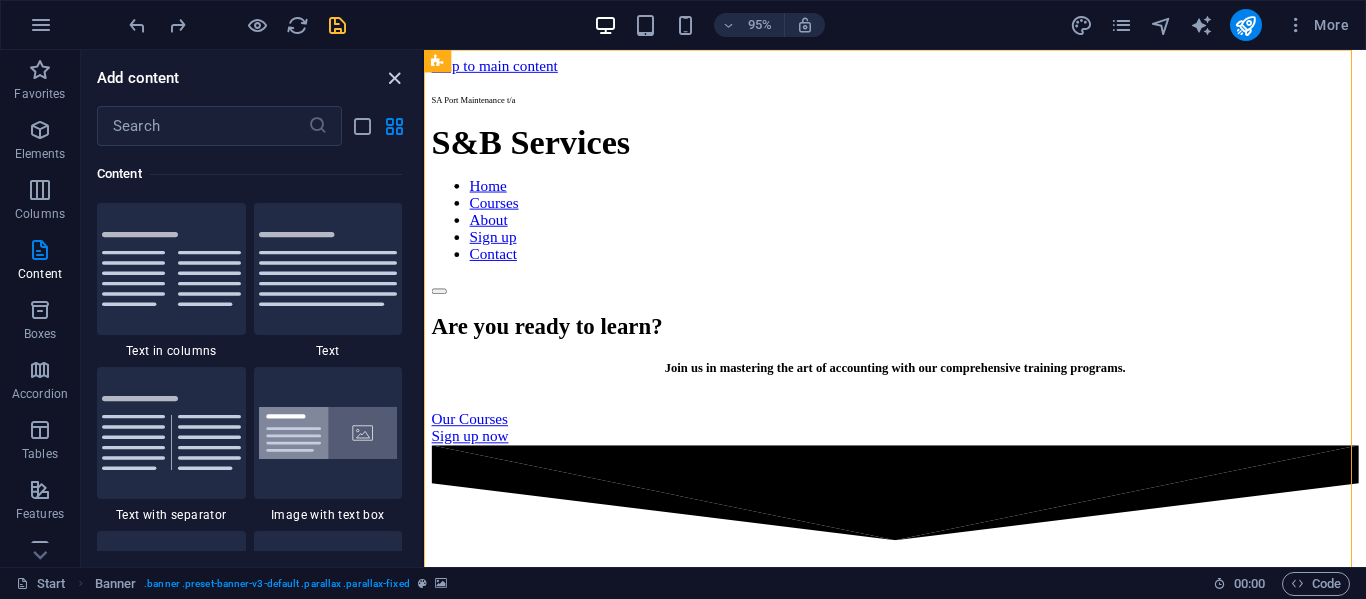 click at bounding box center [394, 78] 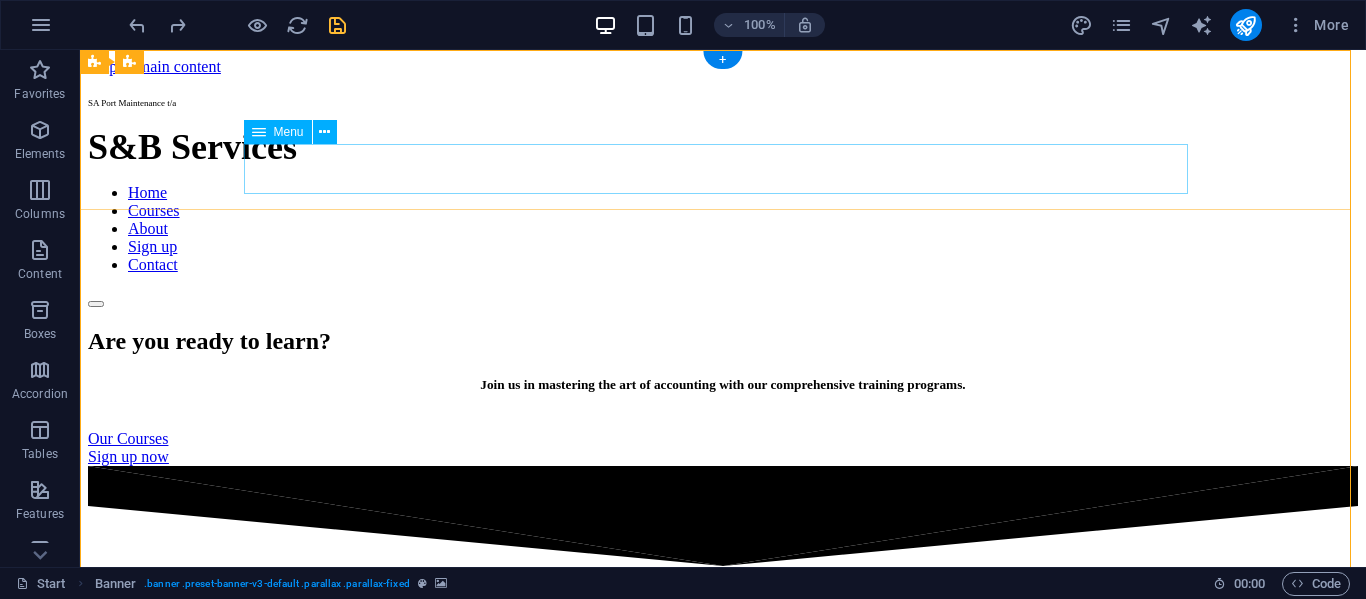 click on "Home Courses About Sign up Contact" at bounding box center [723, 229] 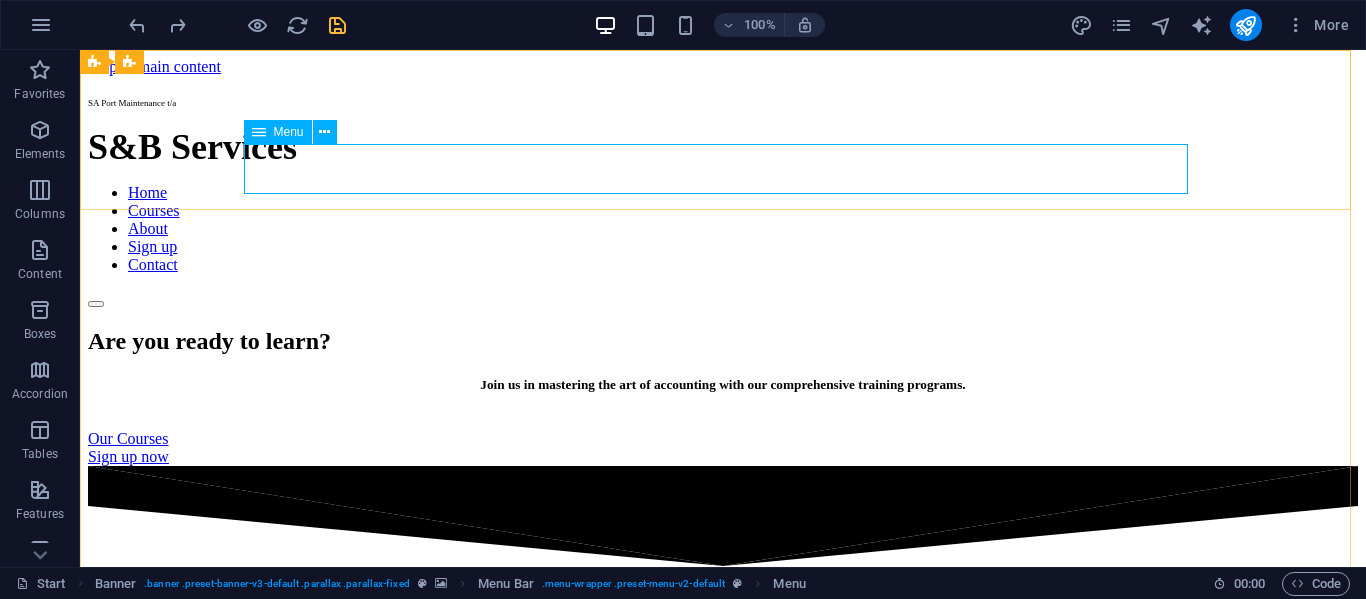 click on "Menu" at bounding box center (278, 132) 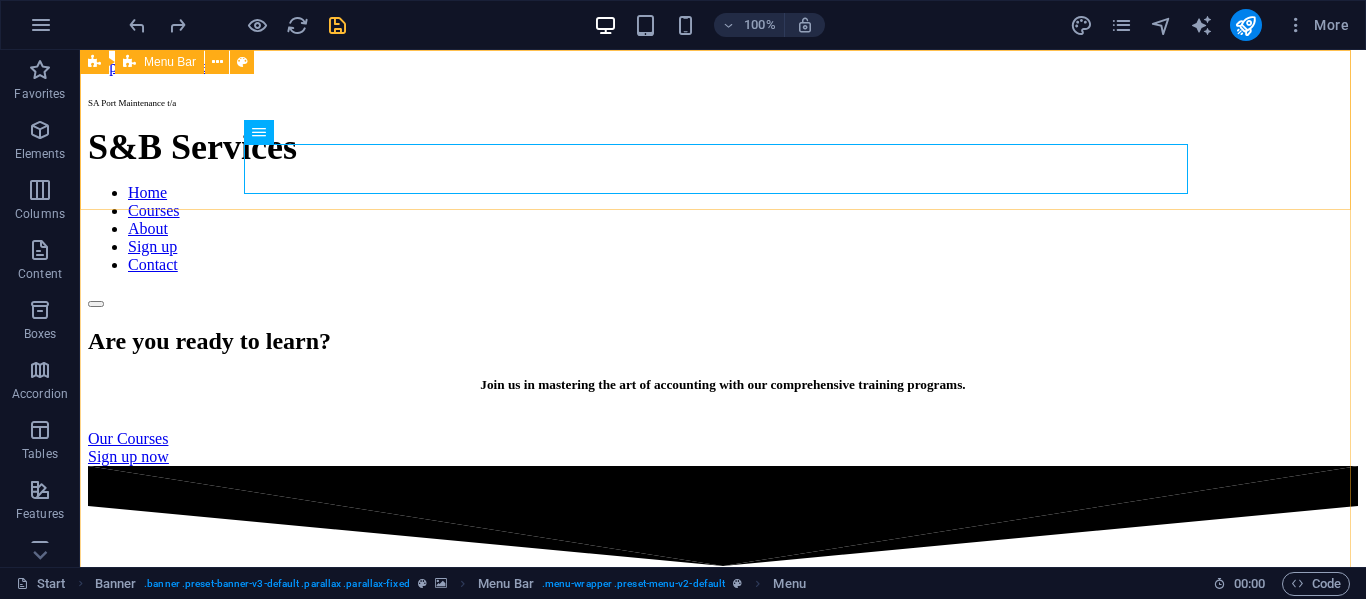 click on "Menu Bar" at bounding box center [159, 62] 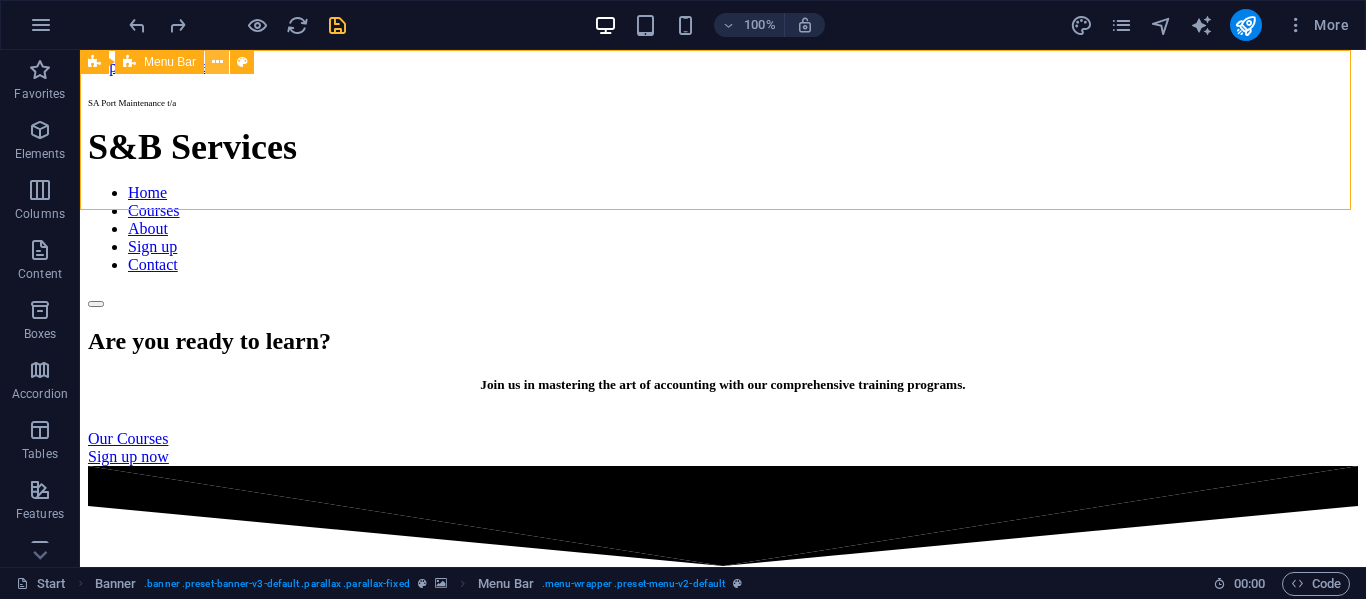 click at bounding box center (217, 62) 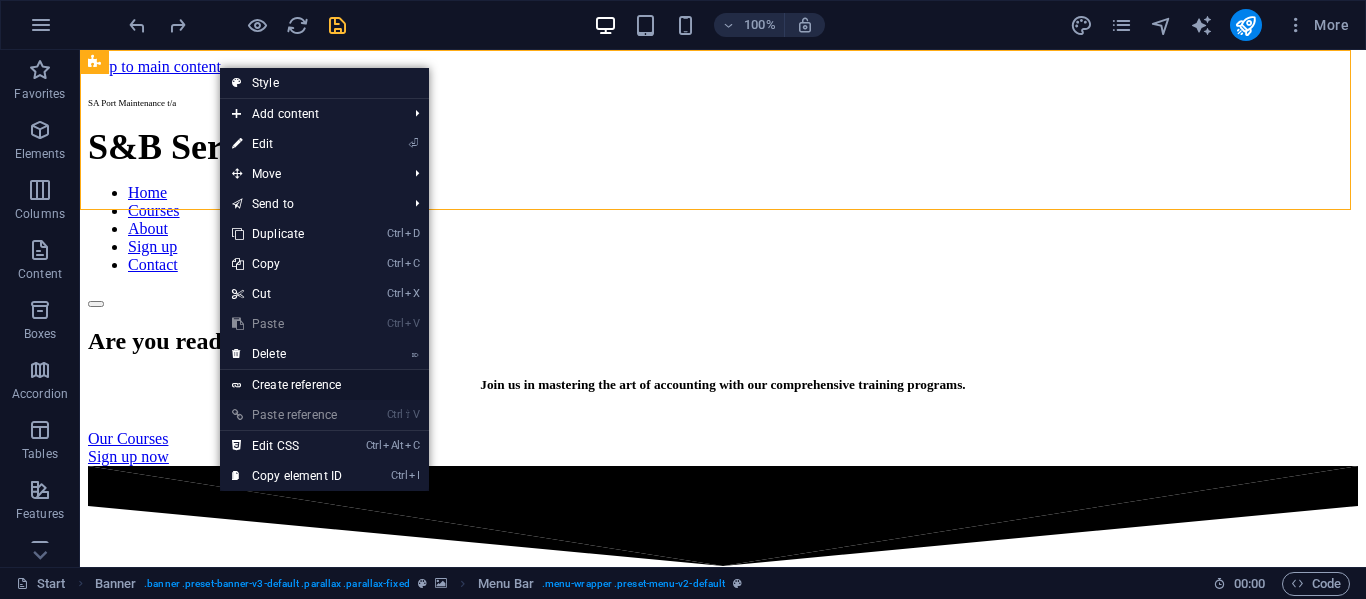 click on "Create reference" at bounding box center (324, 385) 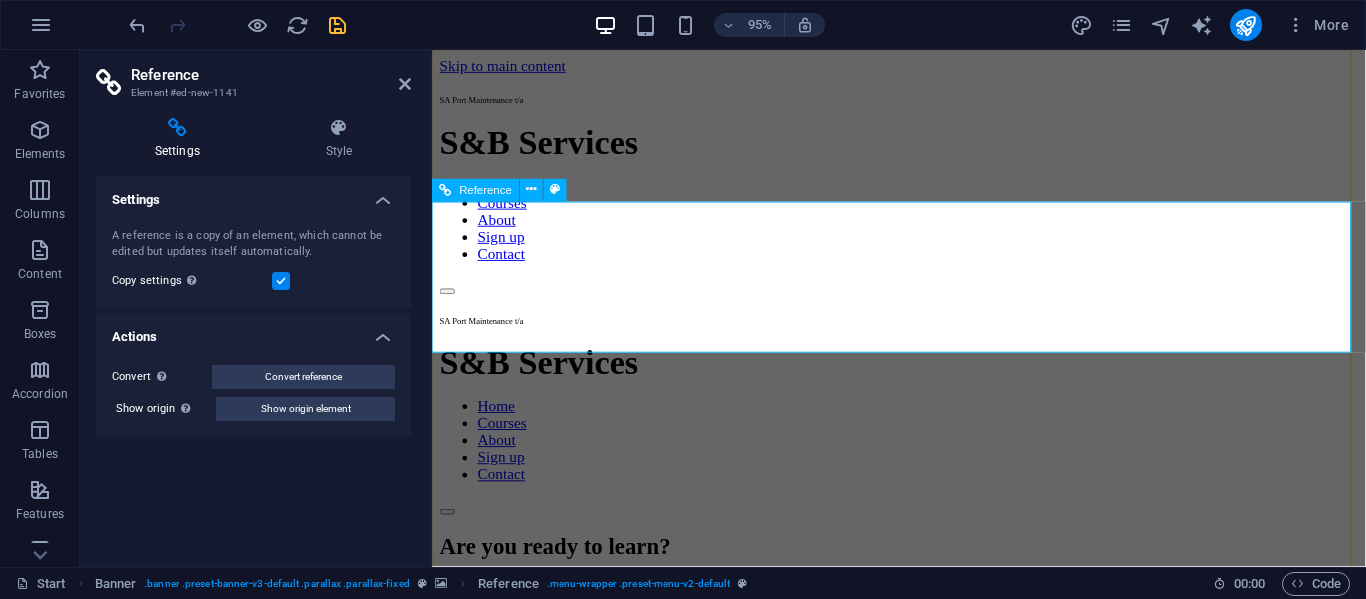 click on "Home Courses About Sign up Contact" at bounding box center [923, 461] 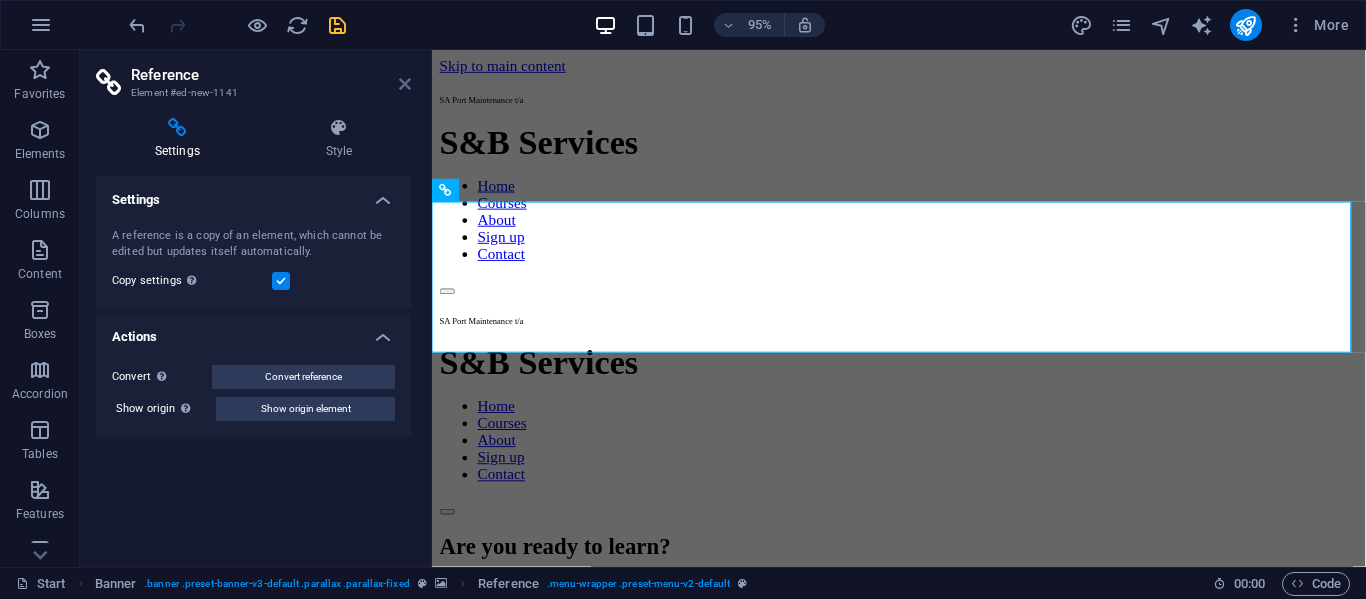 click at bounding box center [339, 128] 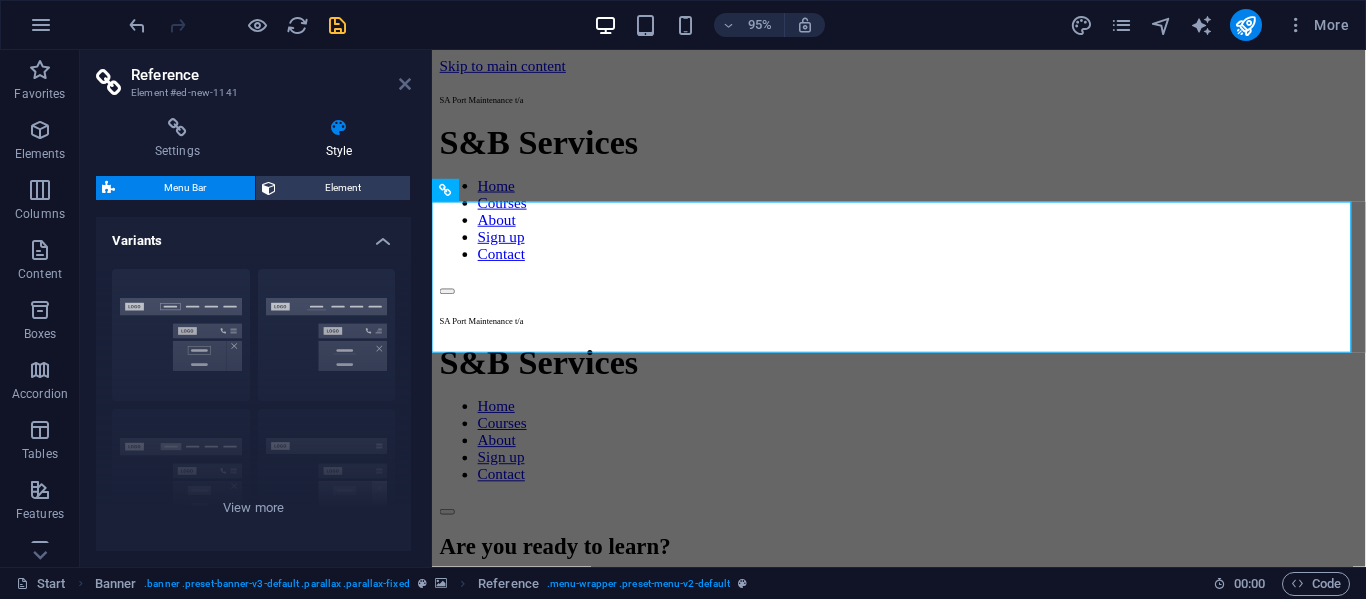 click at bounding box center [405, 84] 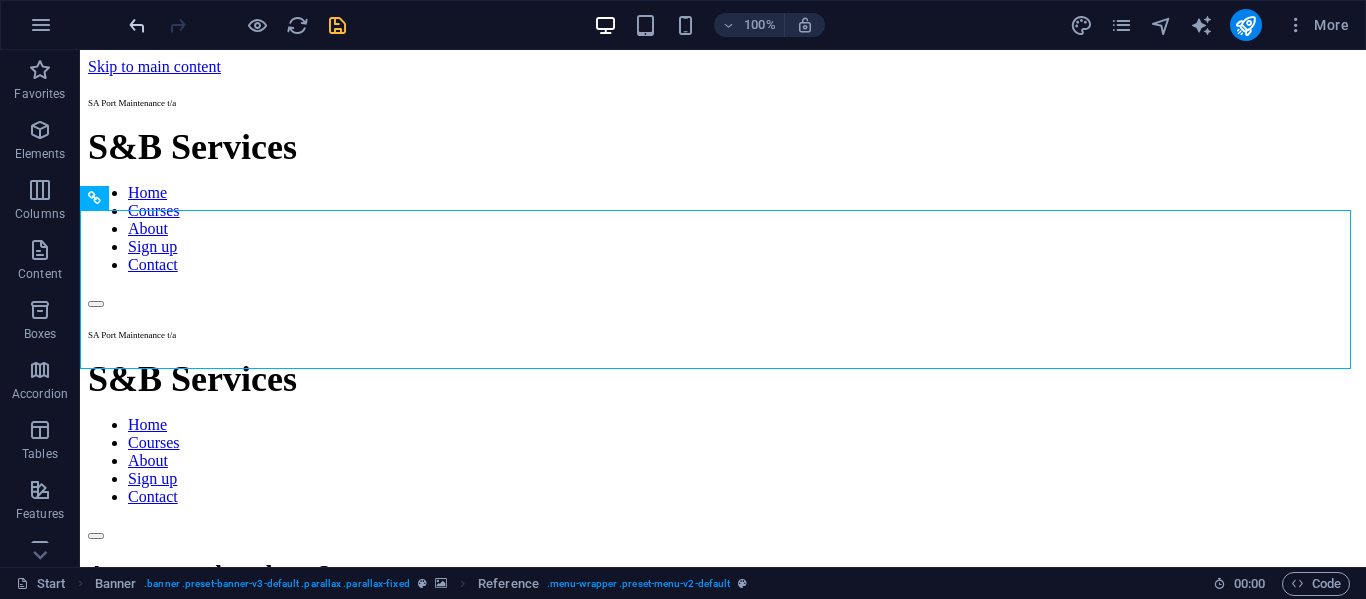 click at bounding box center [137, 25] 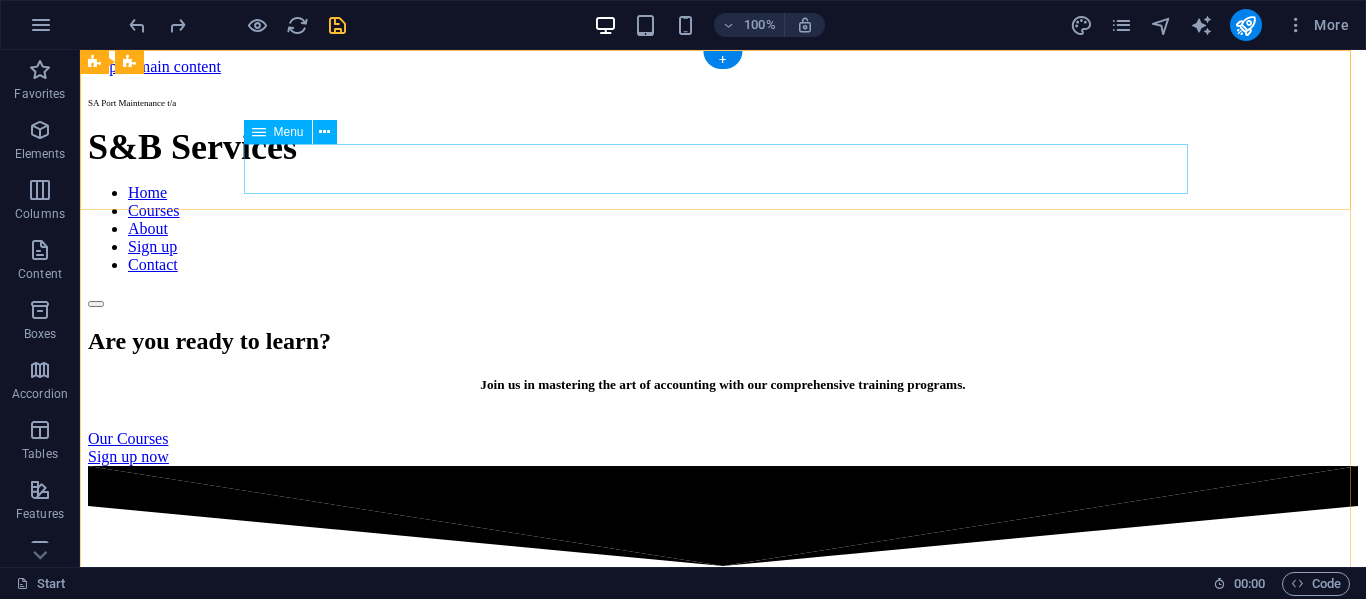 click on "Home Courses About Sign up Contact" at bounding box center (723, 229) 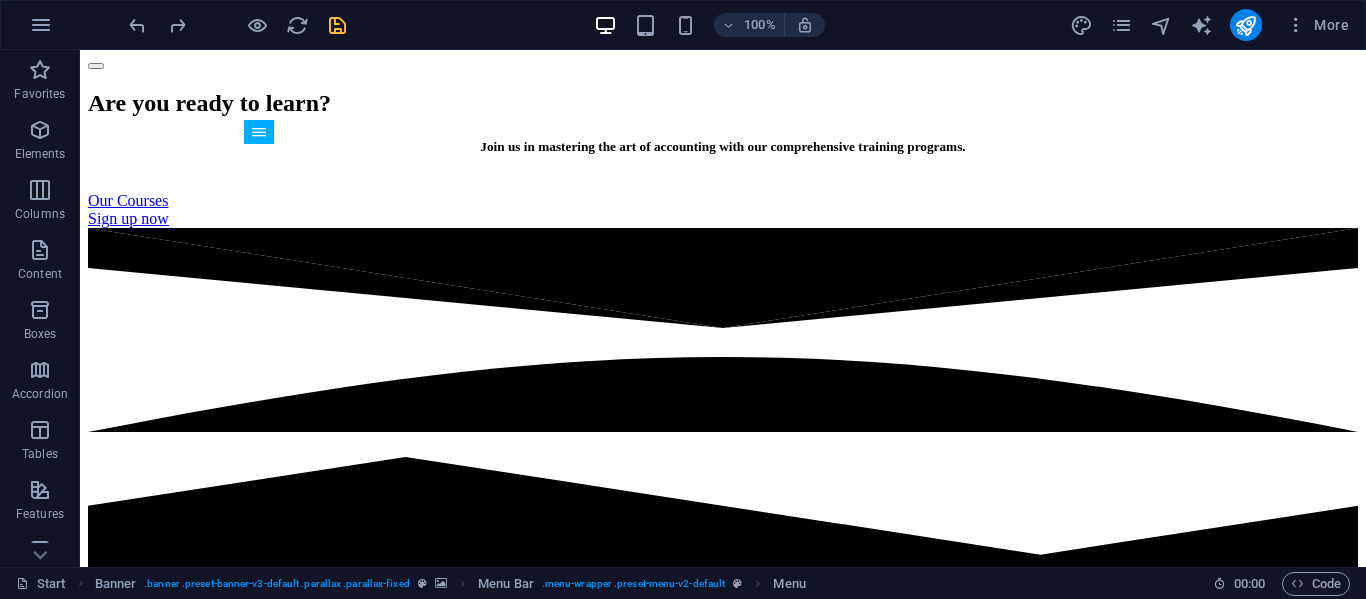scroll, scrollTop: 0, scrollLeft: 0, axis: both 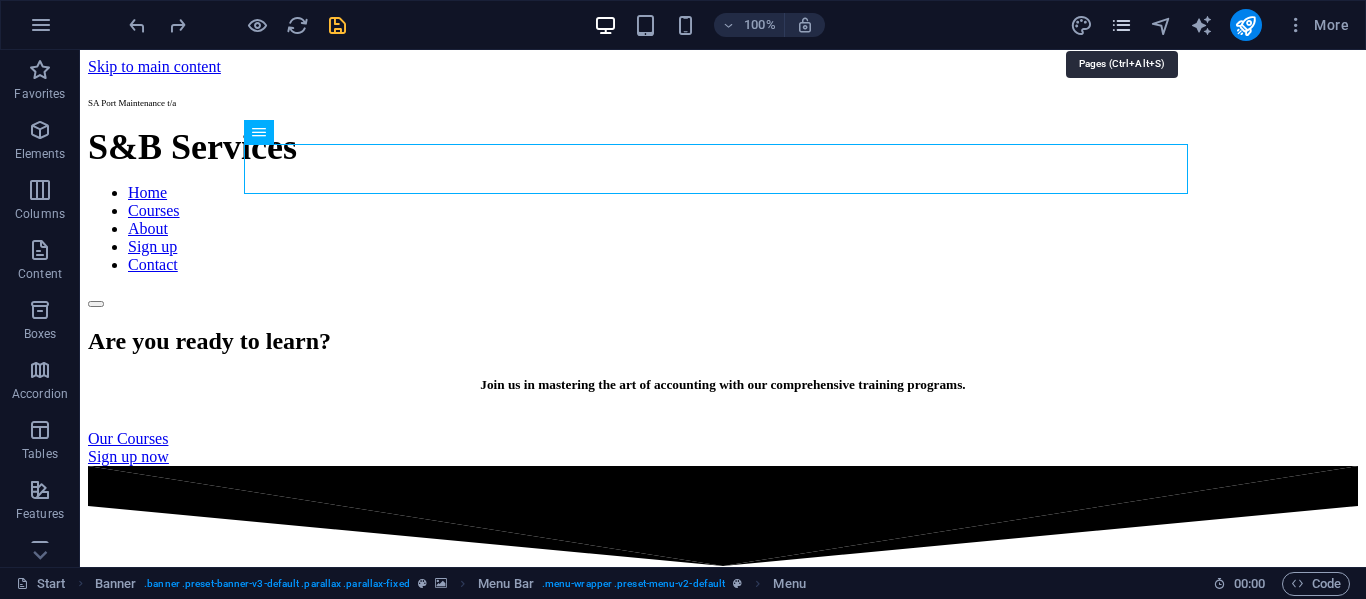 click at bounding box center (1121, 25) 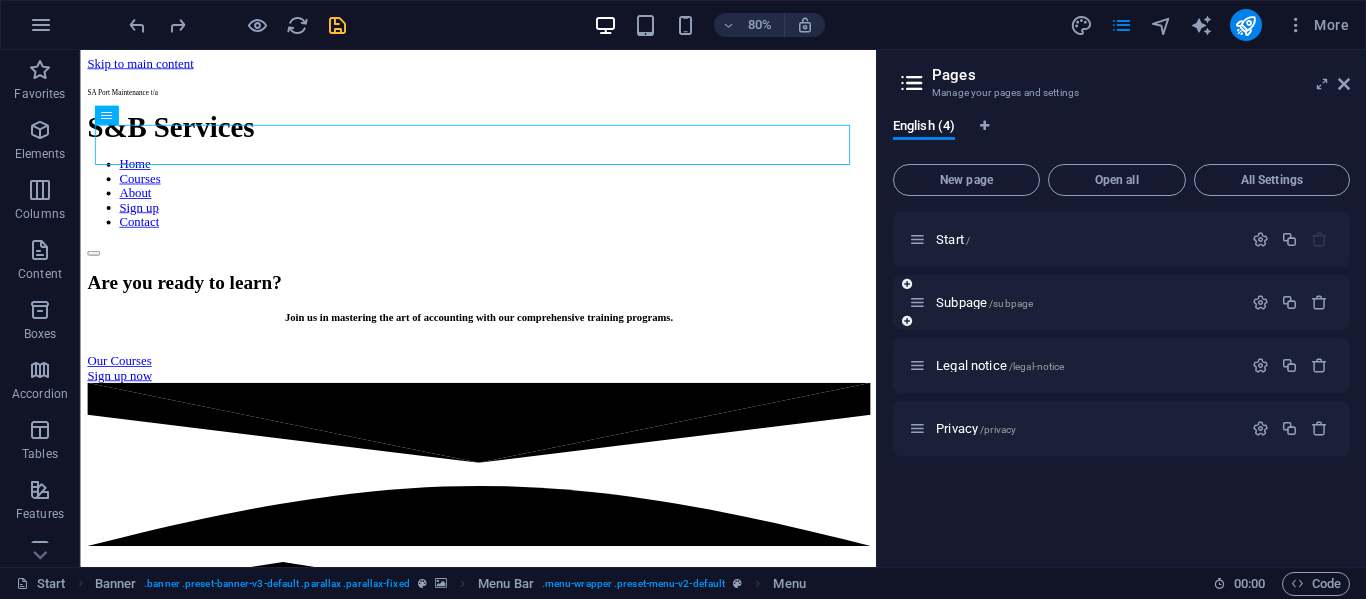 click on "Subpage /subpage" at bounding box center (1075, 302) 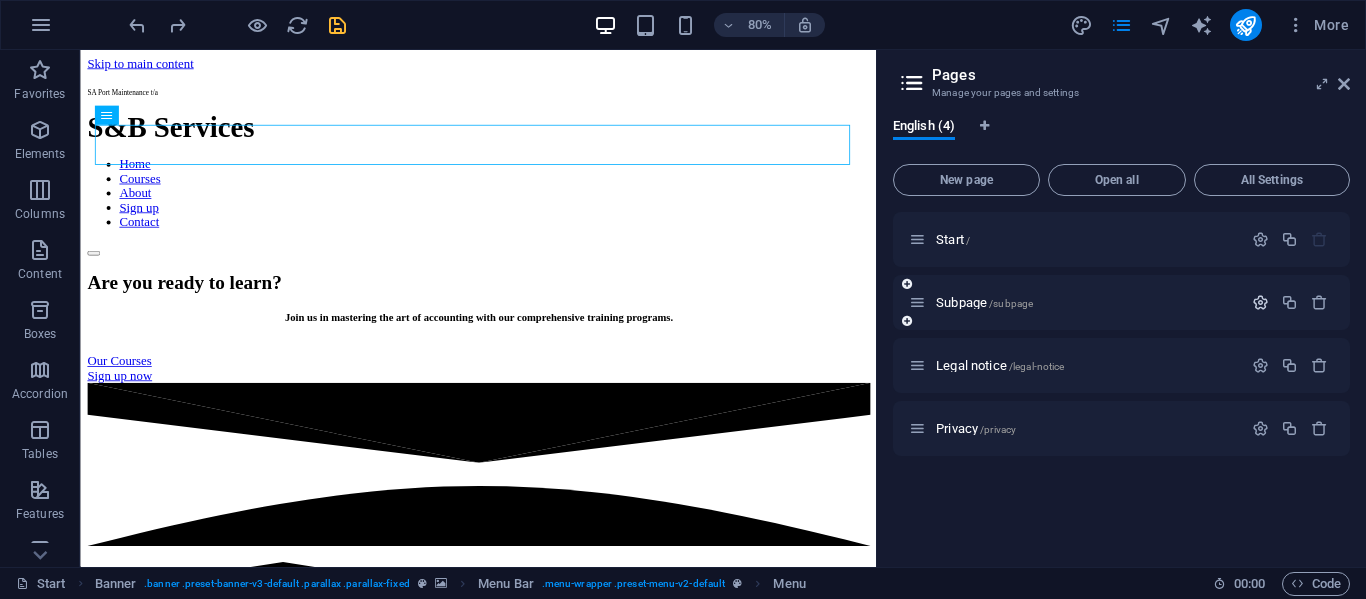 click at bounding box center [1260, 302] 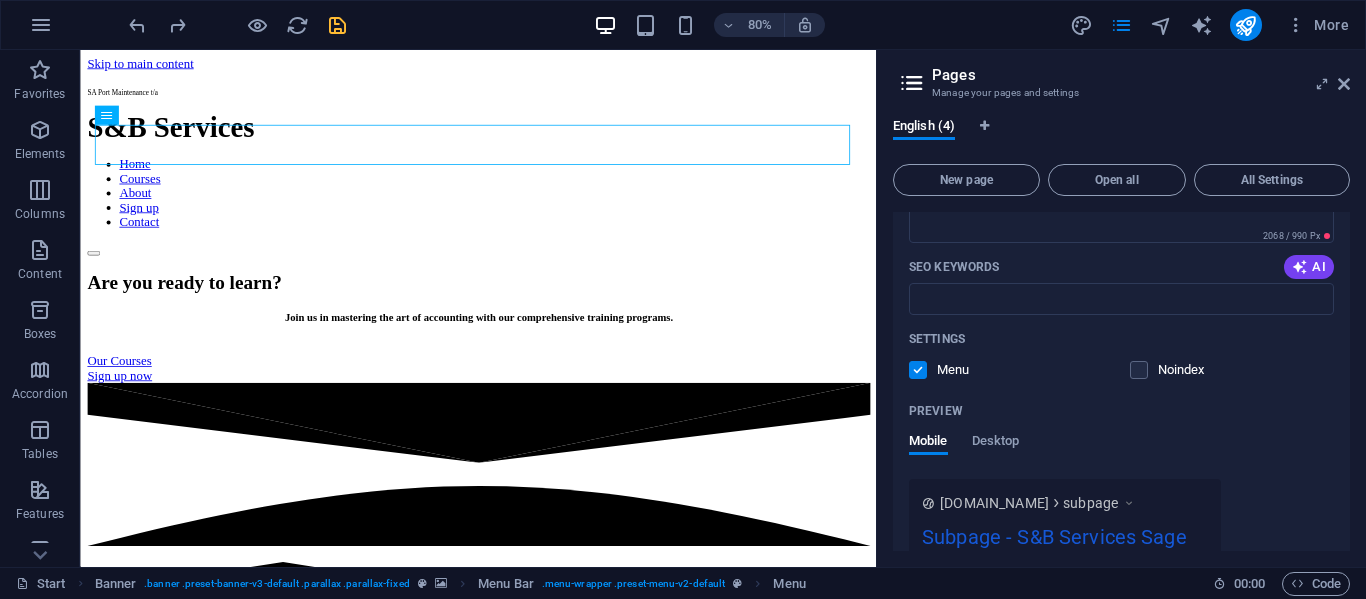 scroll, scrollTop: 0, scrollLeft: 0, axis: both 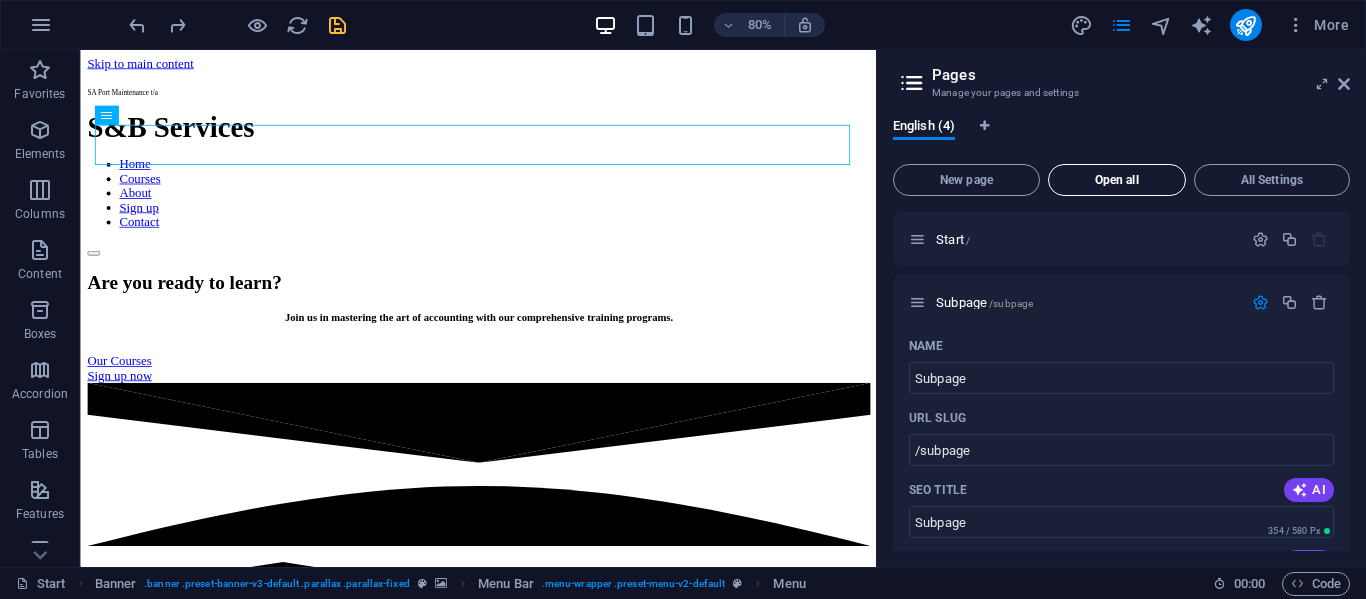 click on "Open all" at bounding box center (1117, 180) 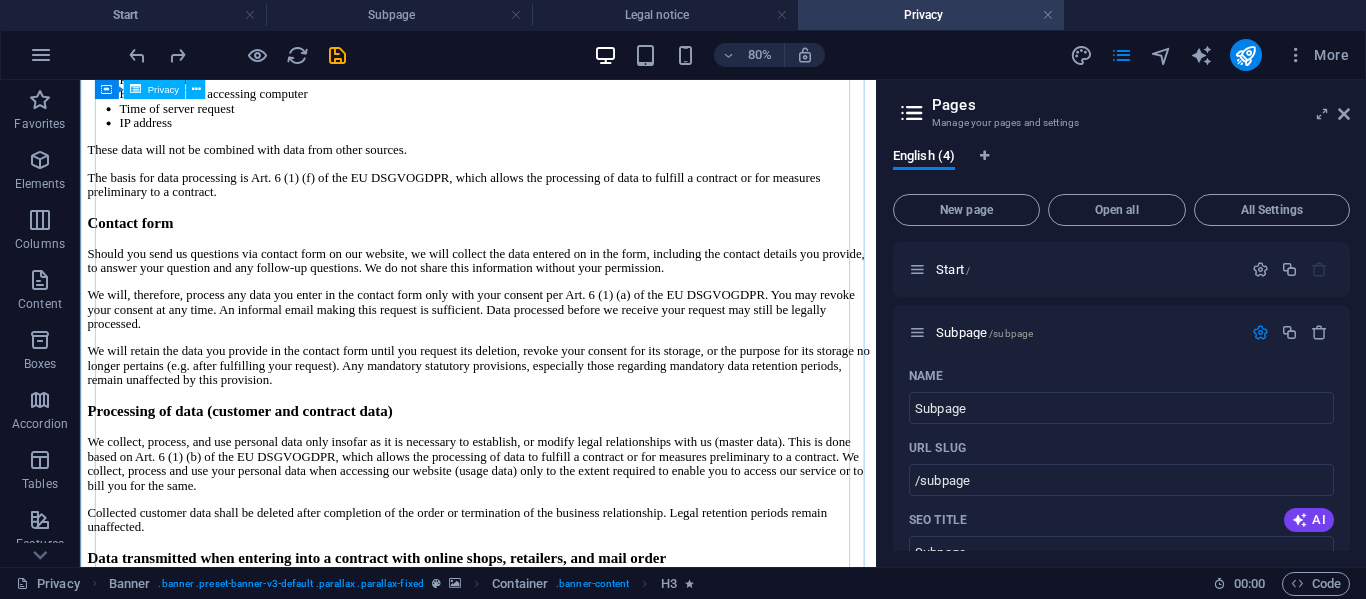 scroll, scrollTop: 2800, scrollLeft: 0, axis: vertical 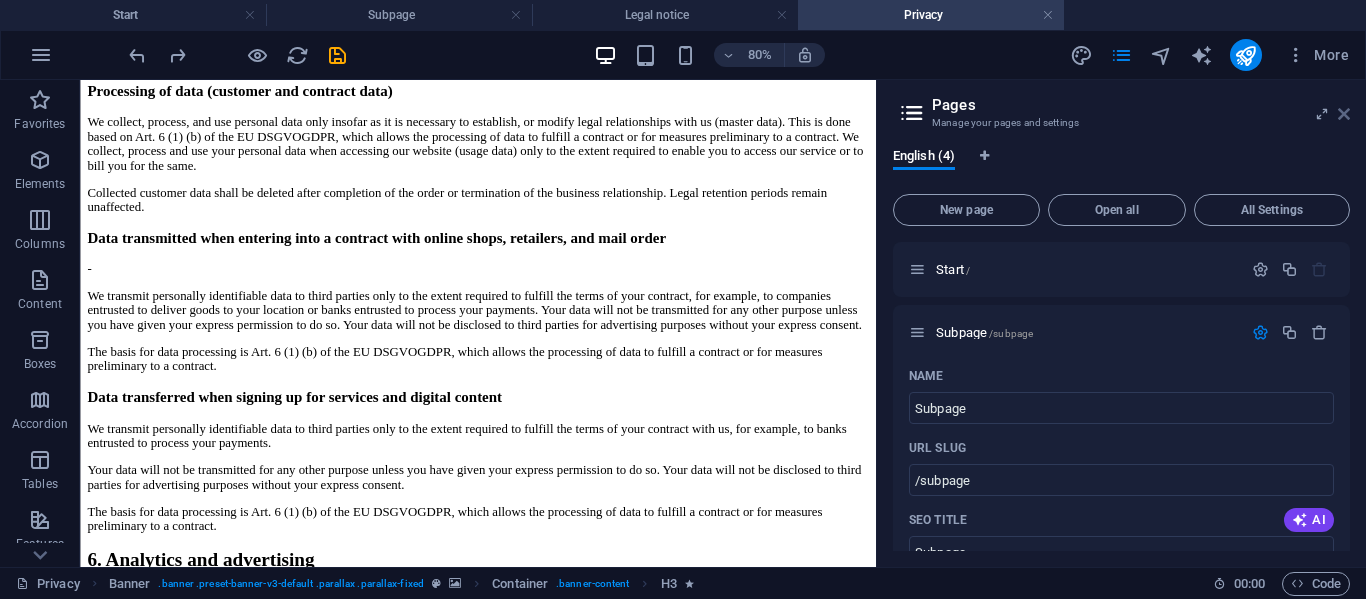 click at bounding box center (1344, 114) 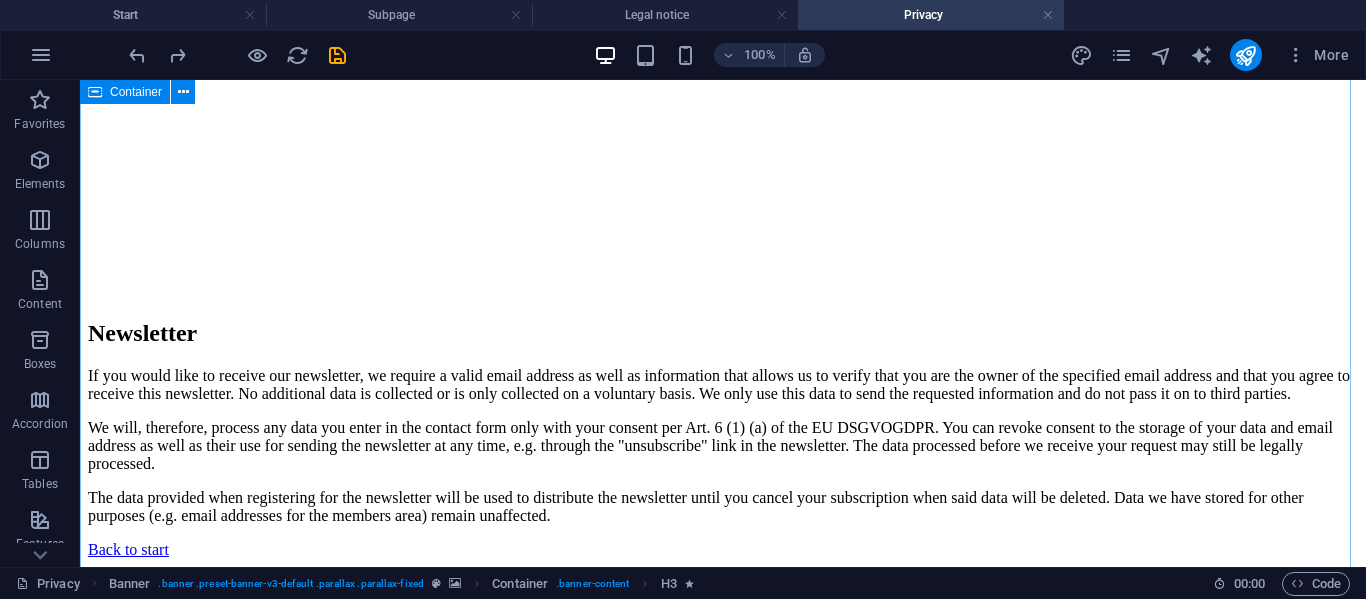 scroll, scrollTop: 4700, scrollLeft: 0, axis: vertical 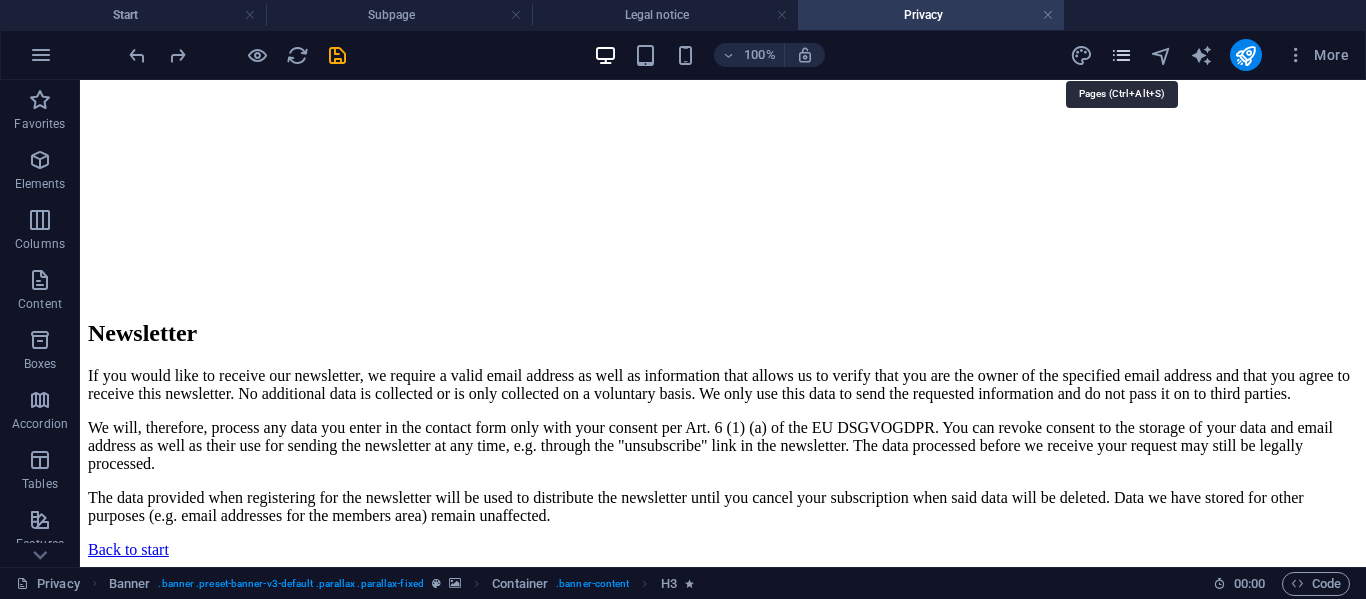 click at bounding box center [1121, 55] 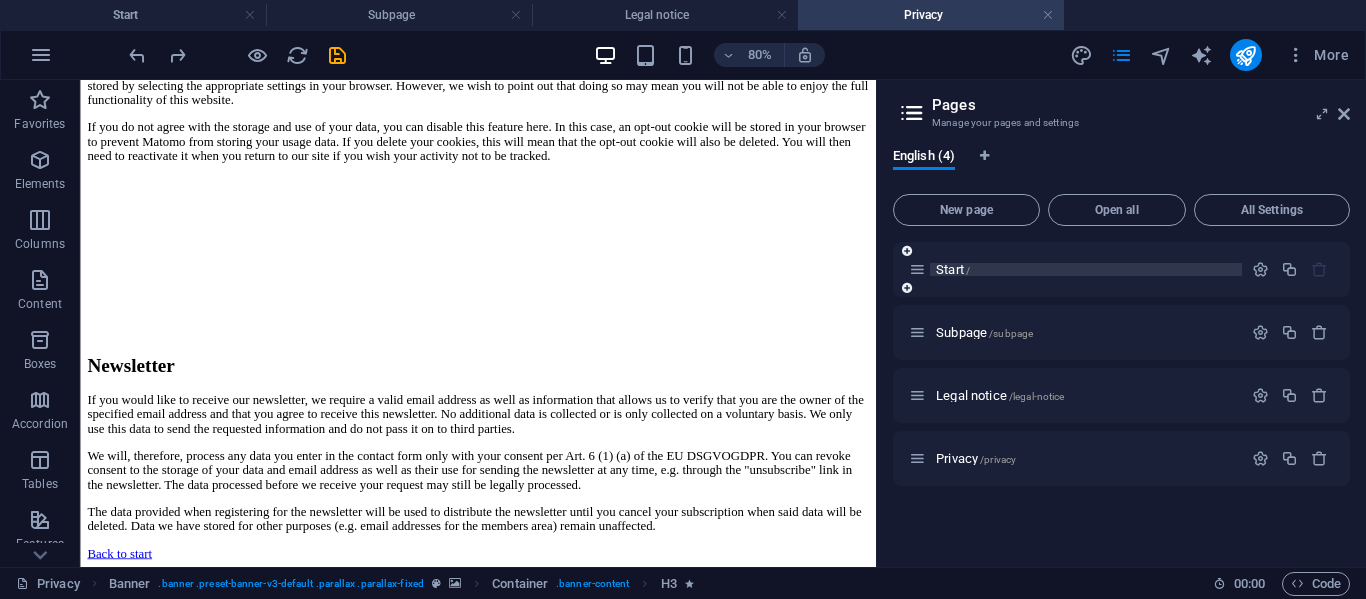 click on "Start /" at bounding box center (1086, 269) 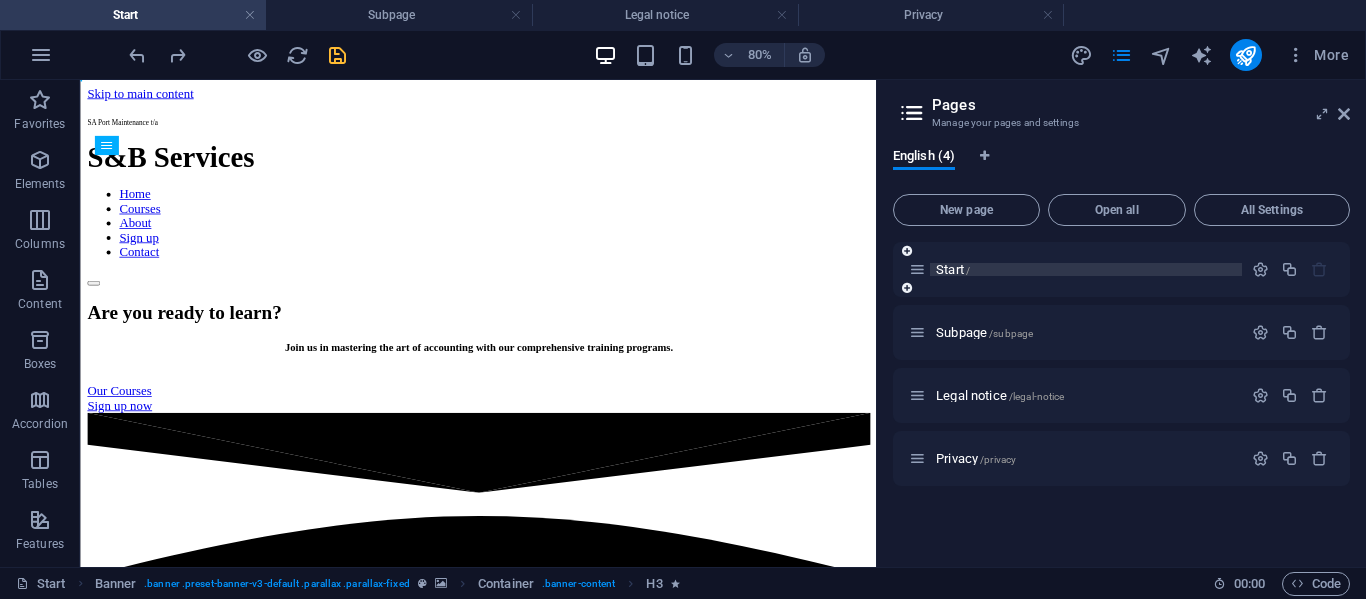scroll, scrollTop: 0, scrollLeft: 0, axis: both 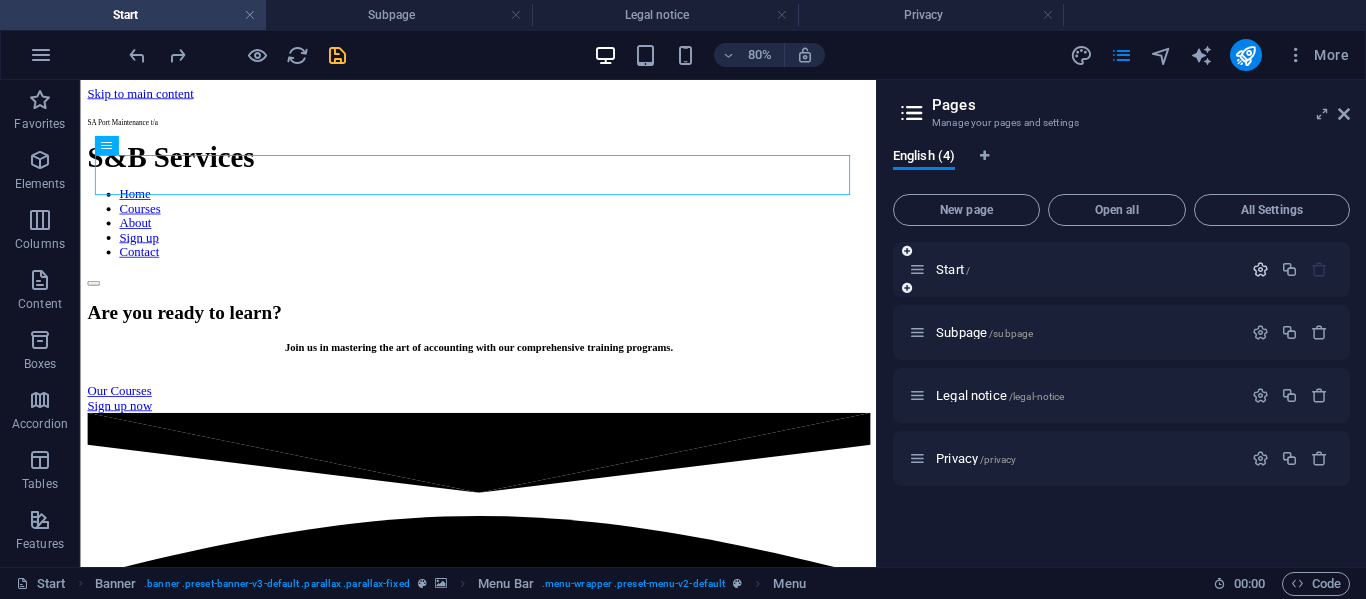 click at bounding box center [1260, 269] 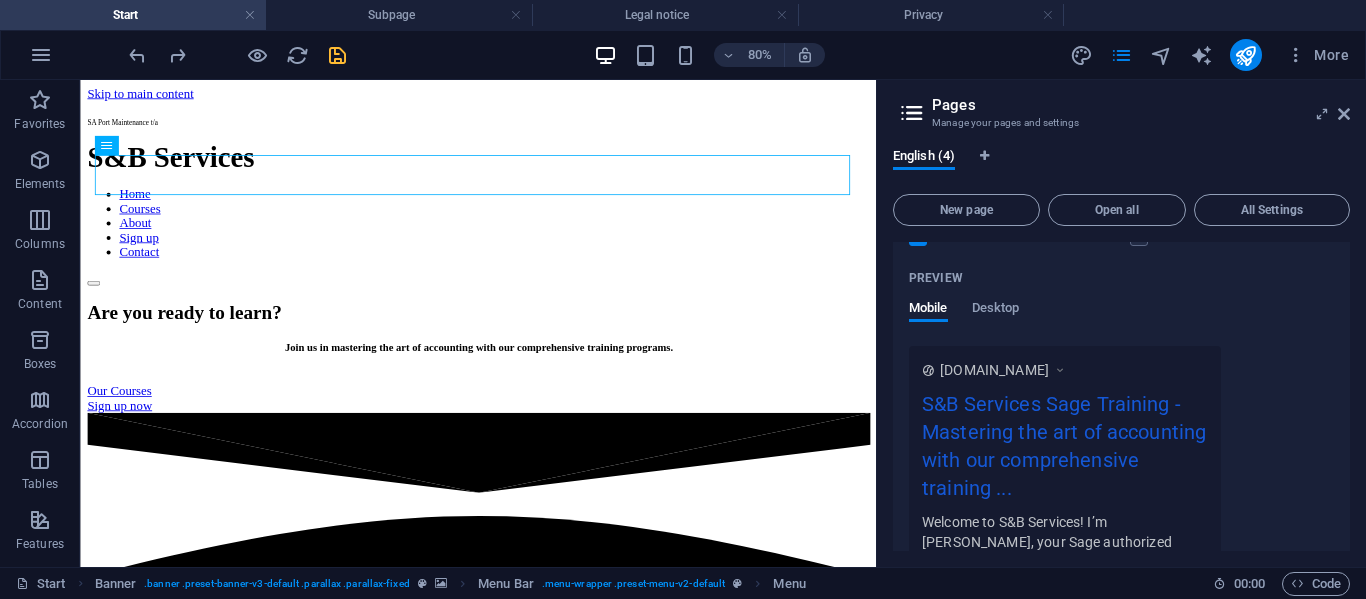 scroll, scrollTop: 0, scrollLeft: 0, axis: both 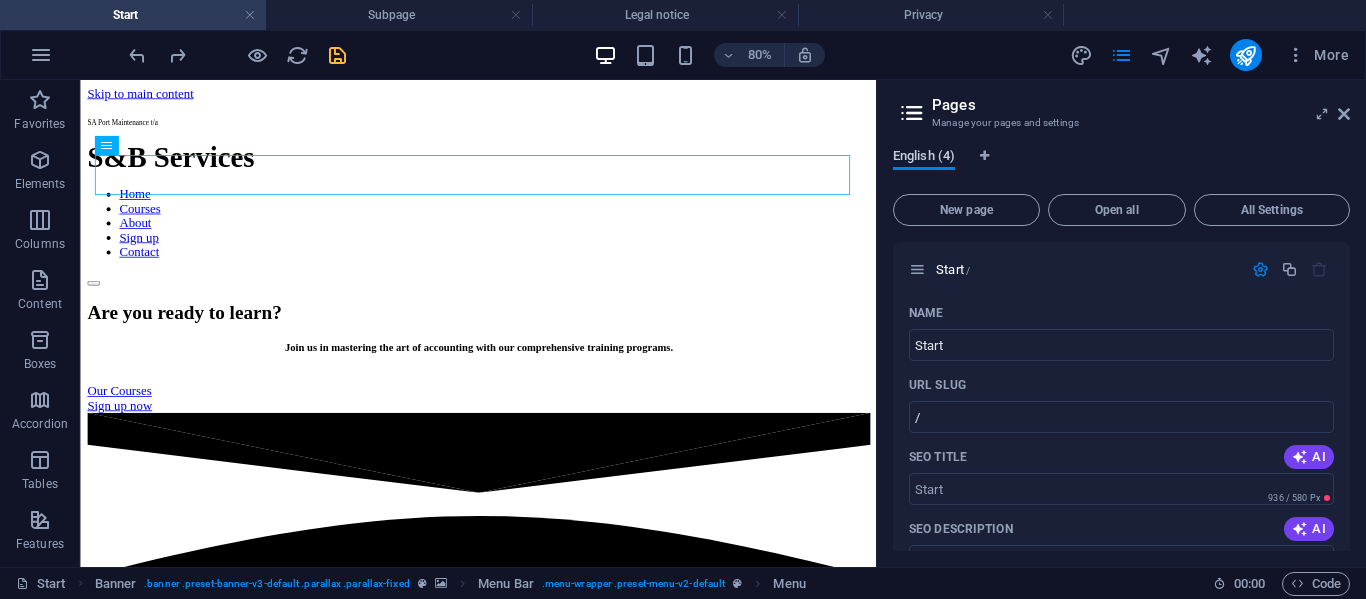 click on "English (4)" at bounding box center (924, 158) 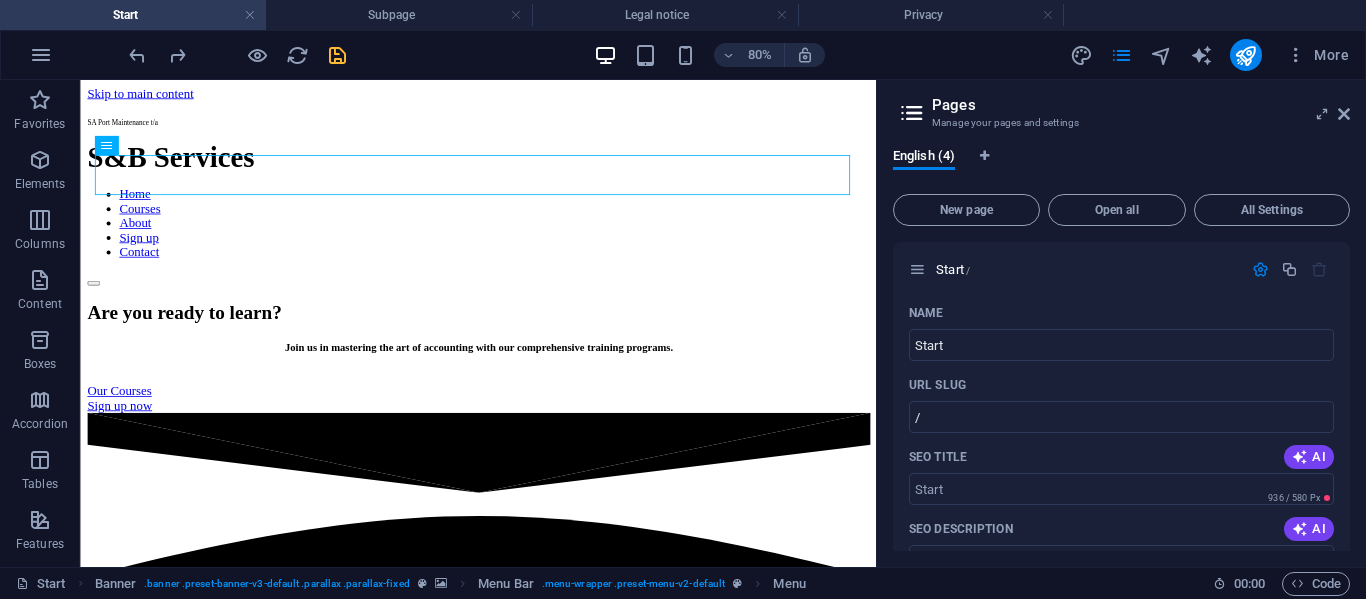 click at bounding box center (912, 113) 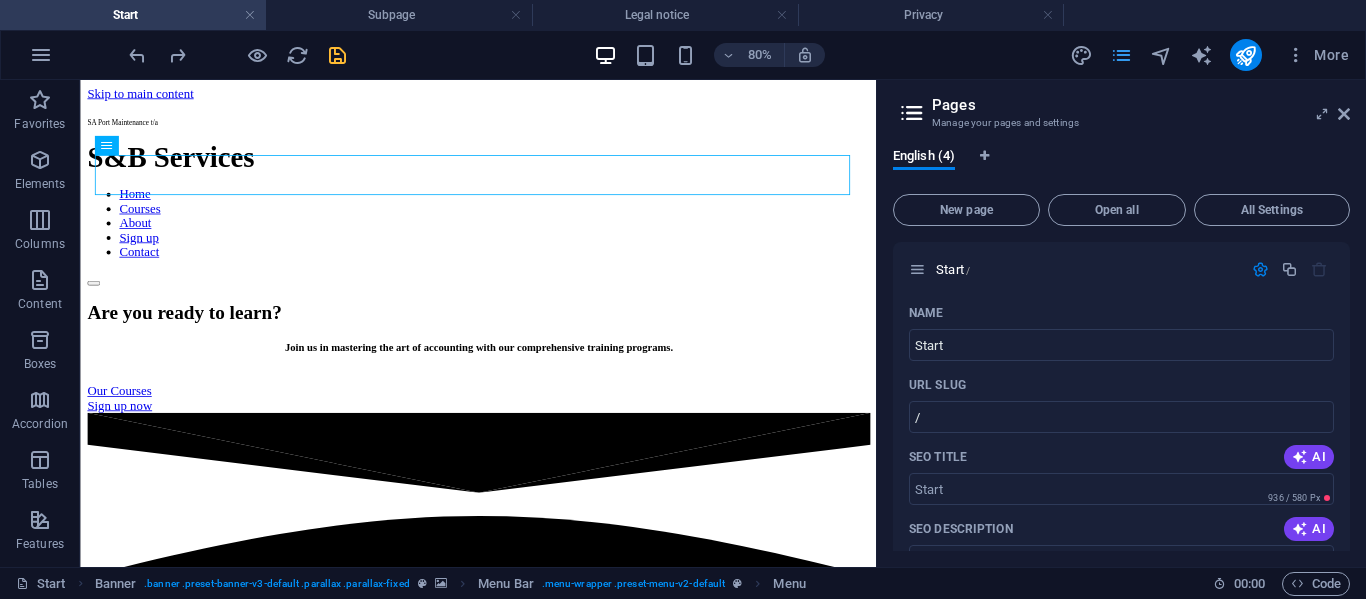 click at bounding box center [1122, 55] 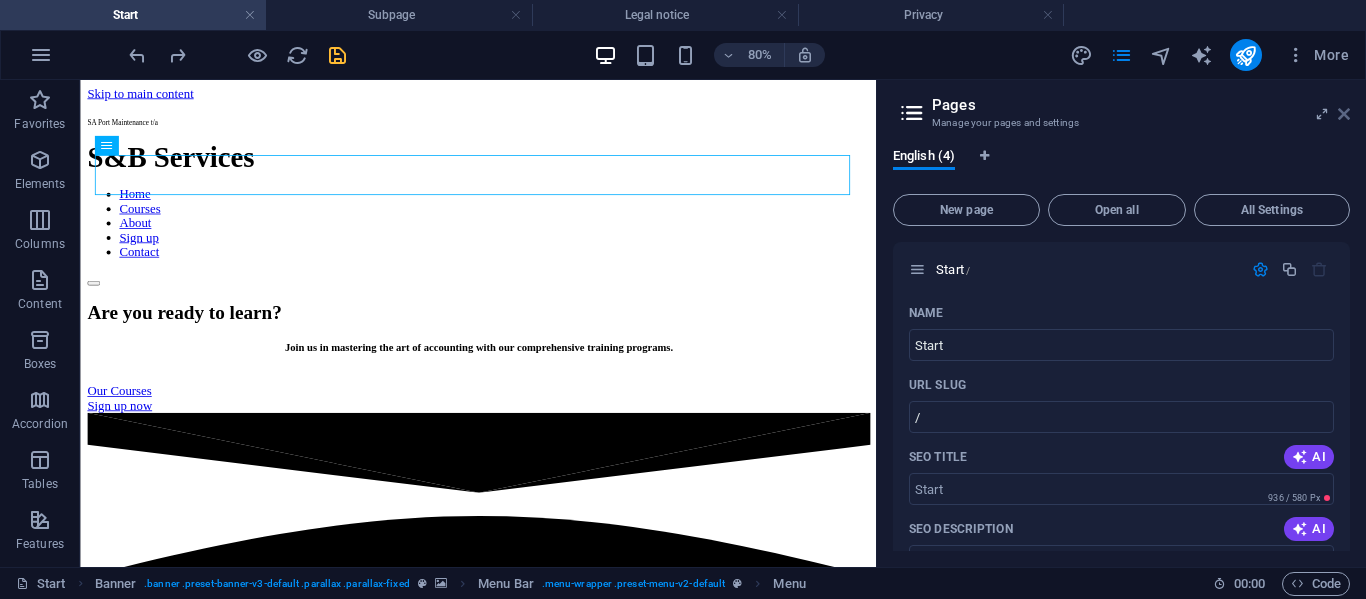 click at bounding box center [1344, 114] 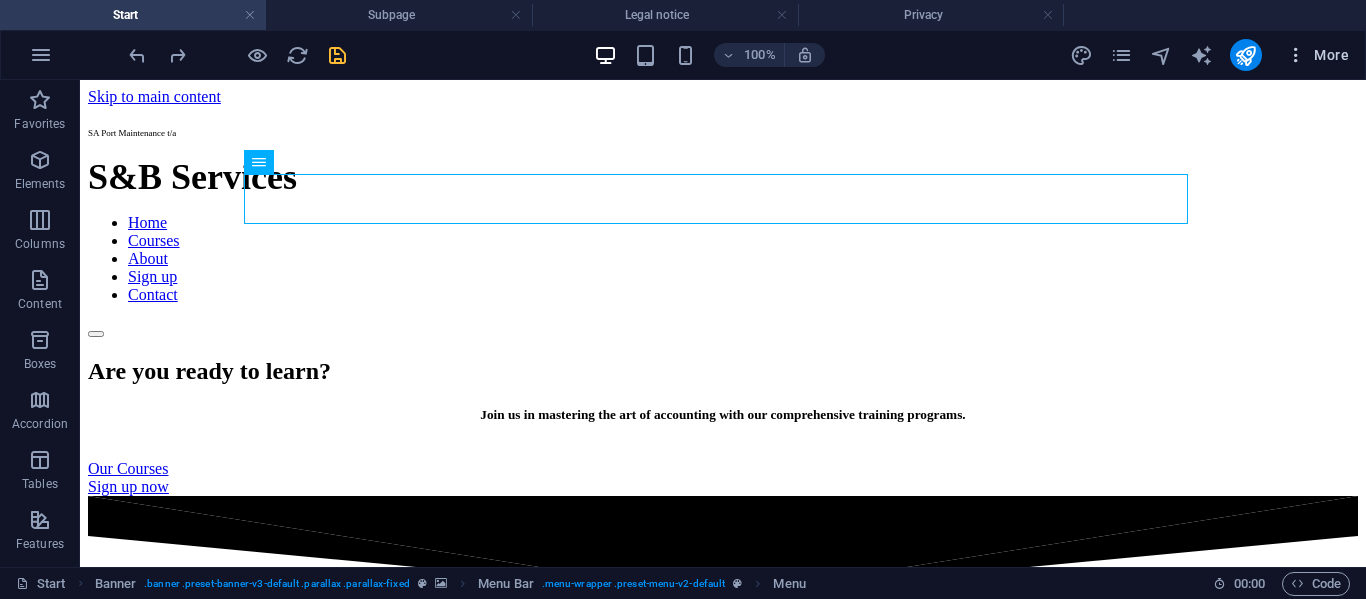 click at bounding box center (1296, 55) 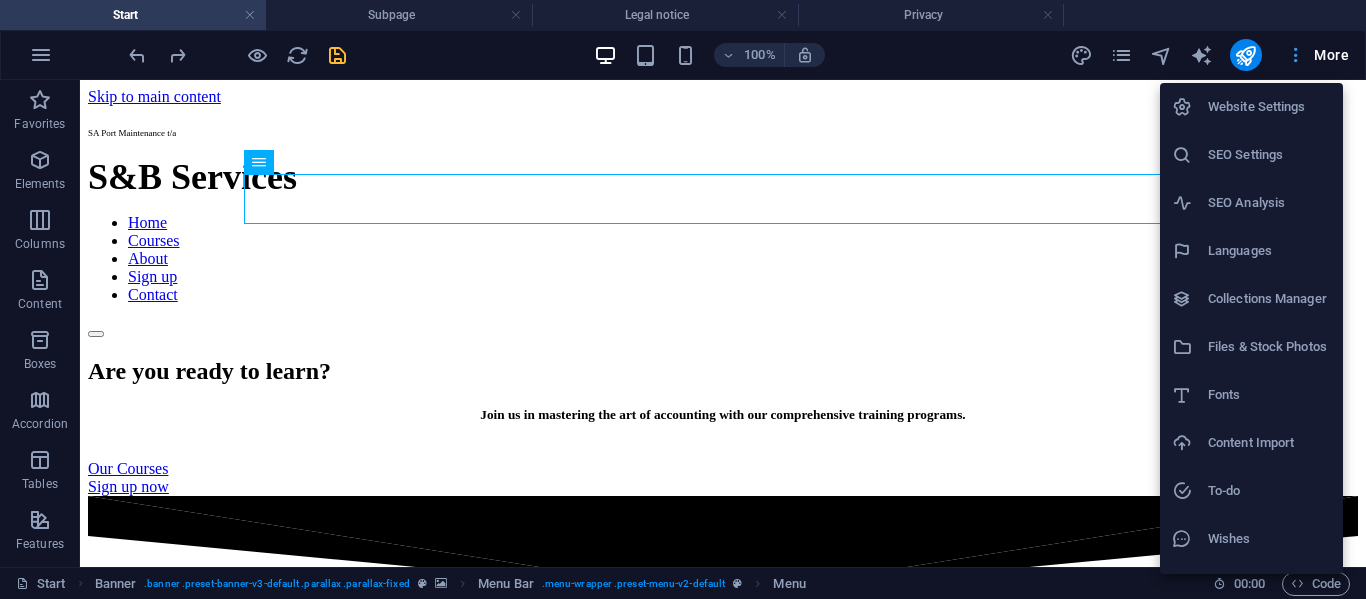 click at bounding box center (683, 299) 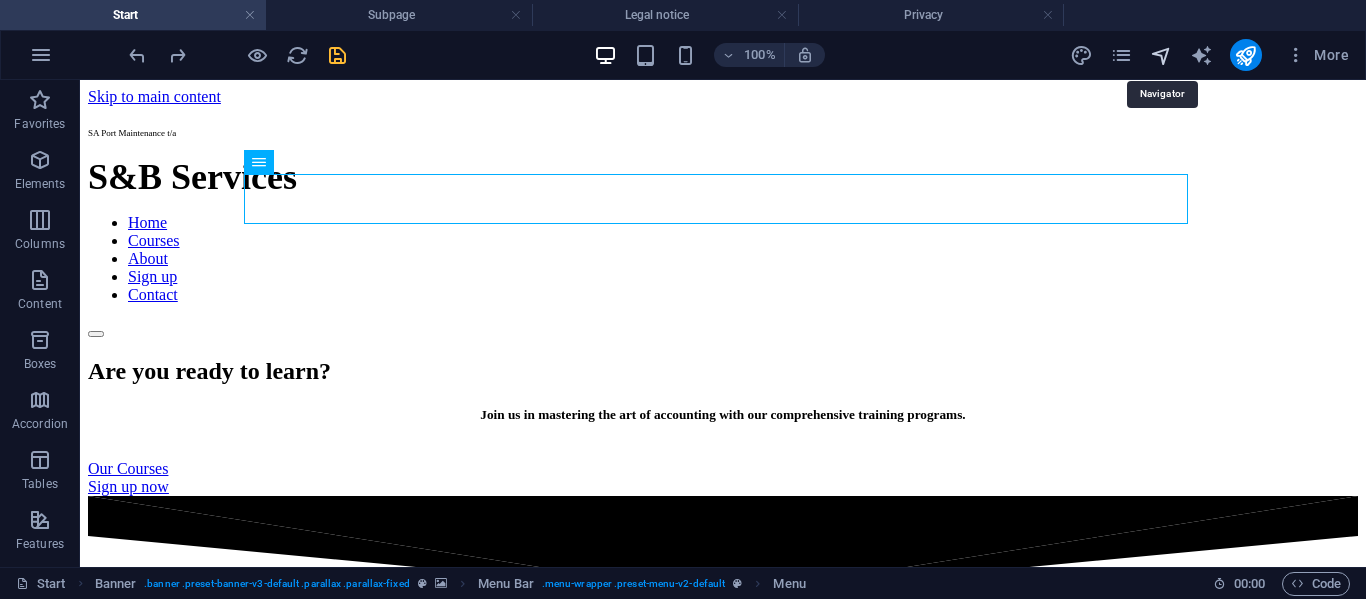 click at bounding box center [1161, 55] 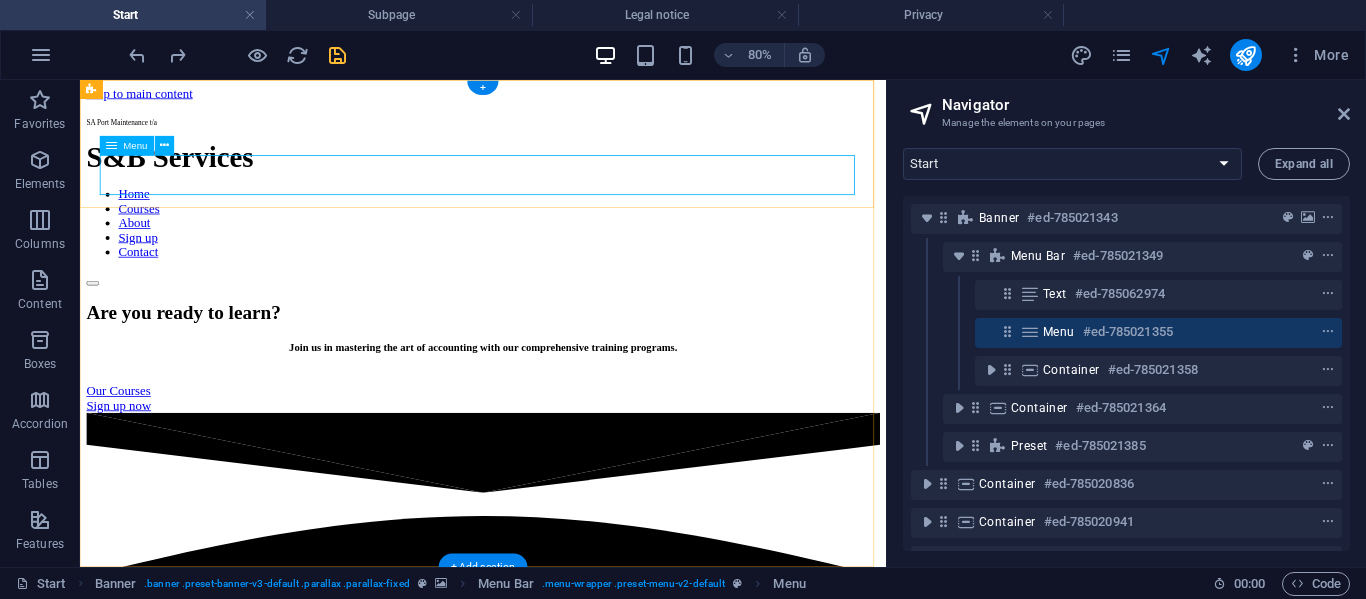 click on "#ed-785021355" at bounding box center (1128, 332) 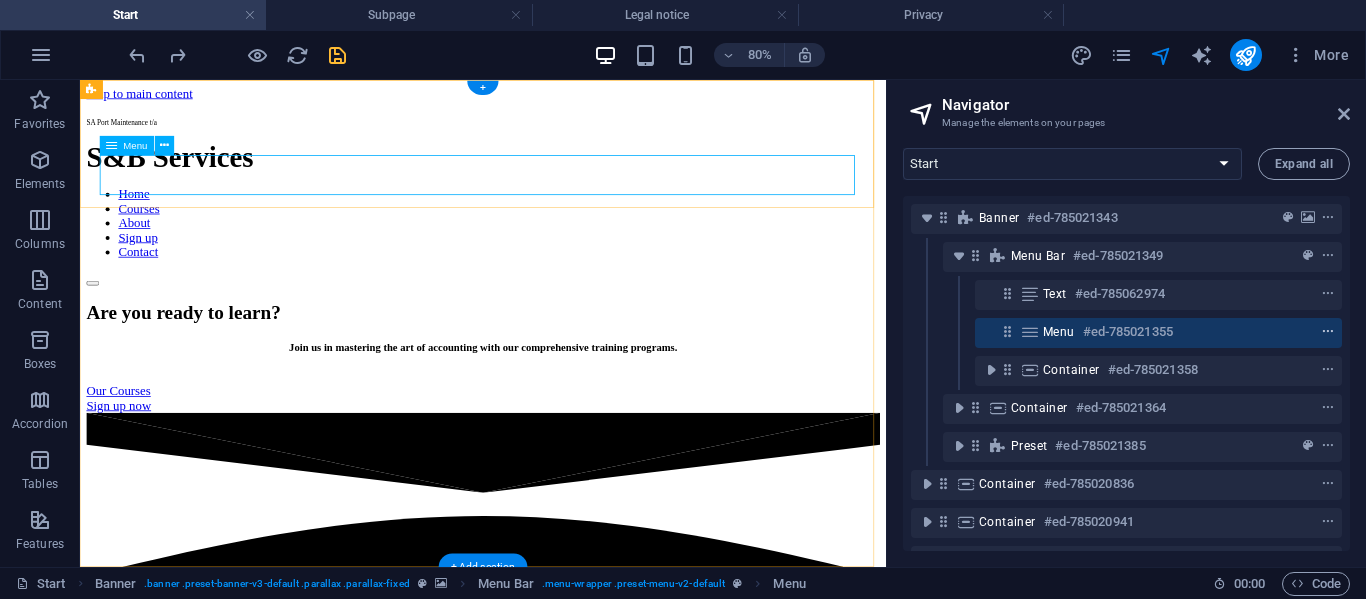 click at bounding box center (1328, 332) 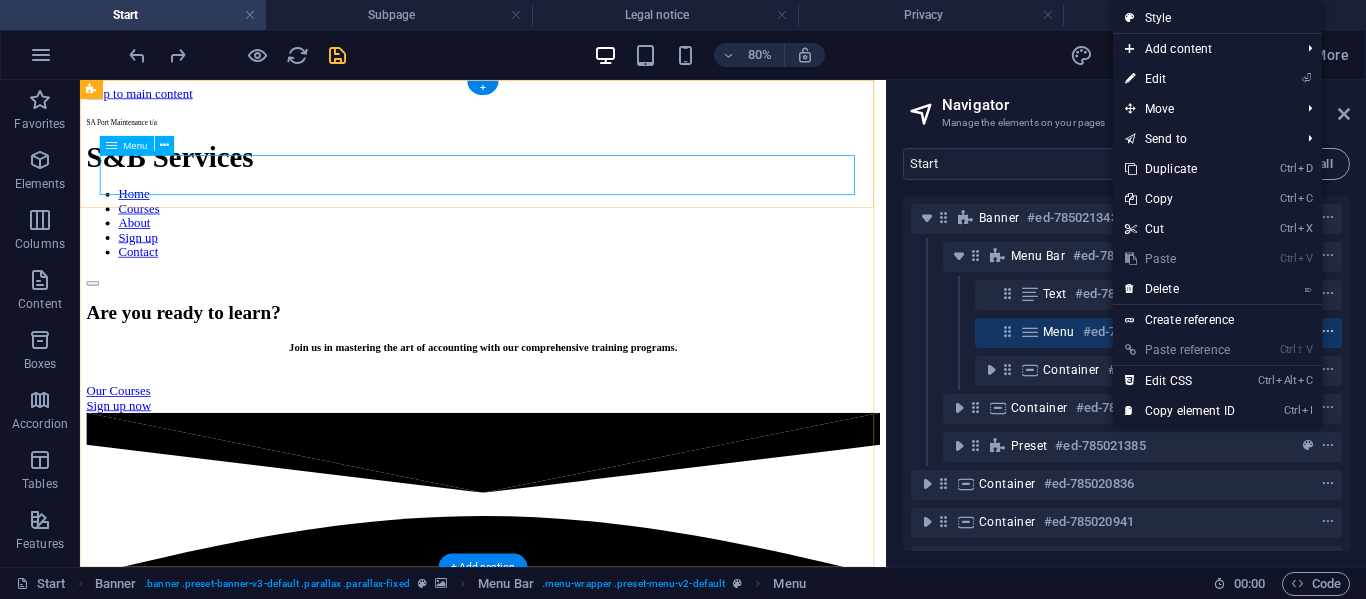 click at bounding box center [1328, 332] 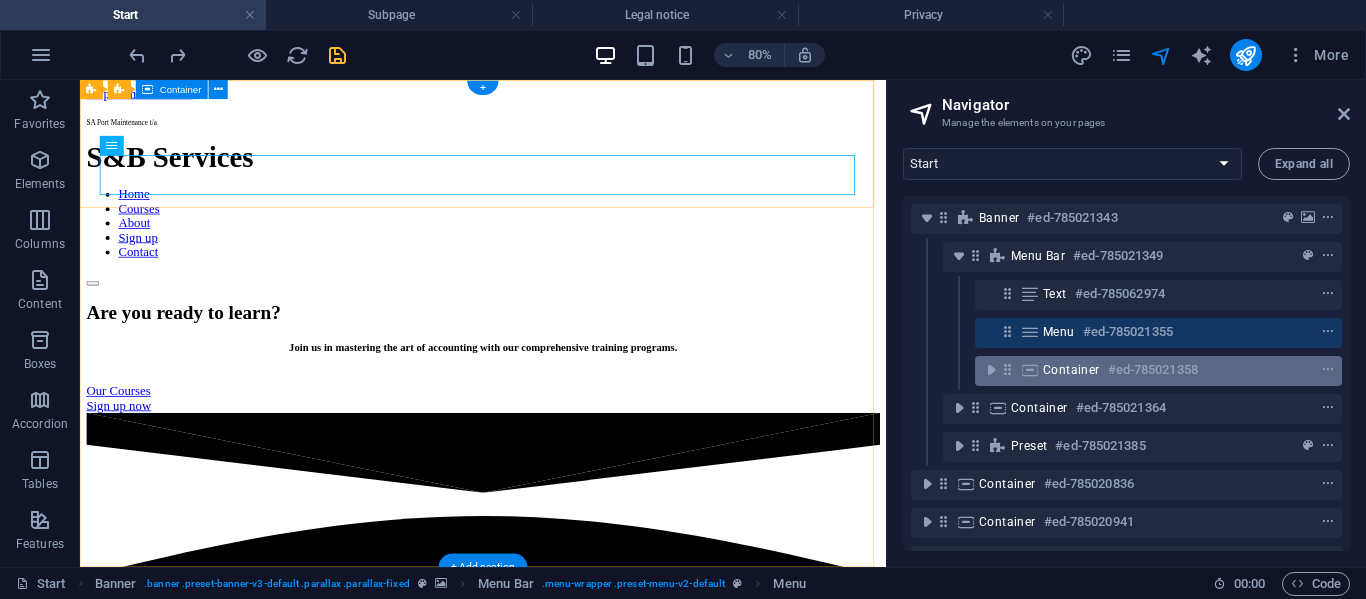 scroll, scrollTop: 124, scrollLeft: 0, axis: vertical 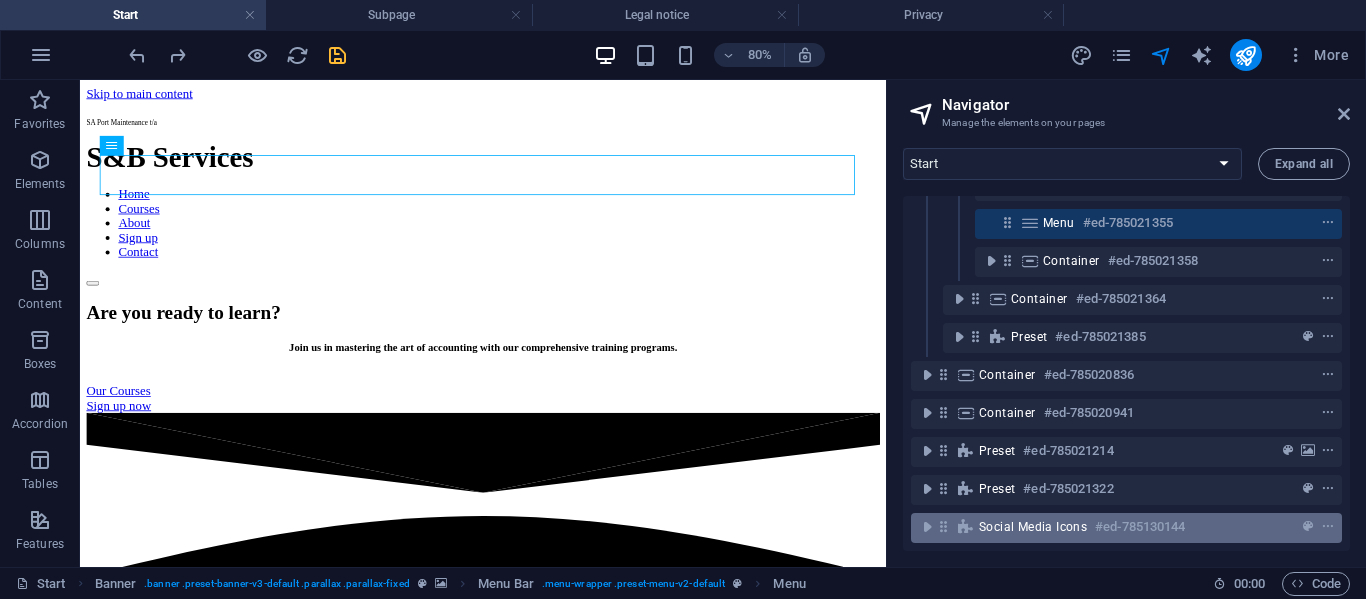 click on "Social Media Icons" at bounding box center (1033, 527) 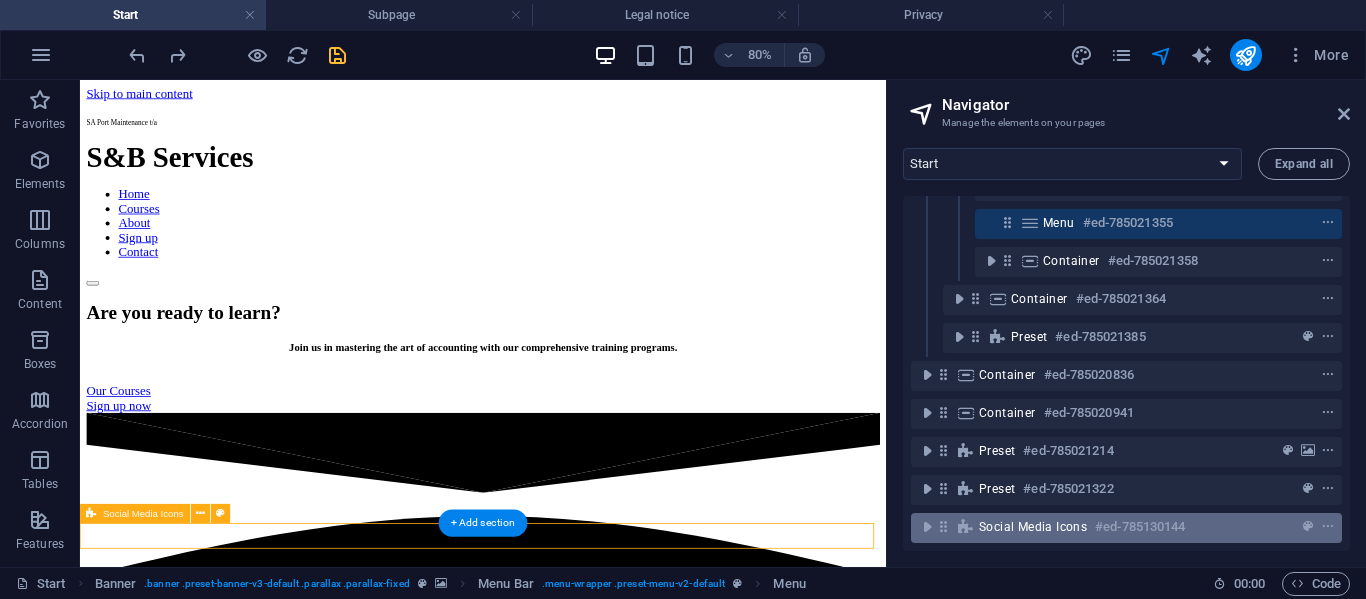 scroll, scrollTop: 4258, scrollLeft: 0, axis: vertical 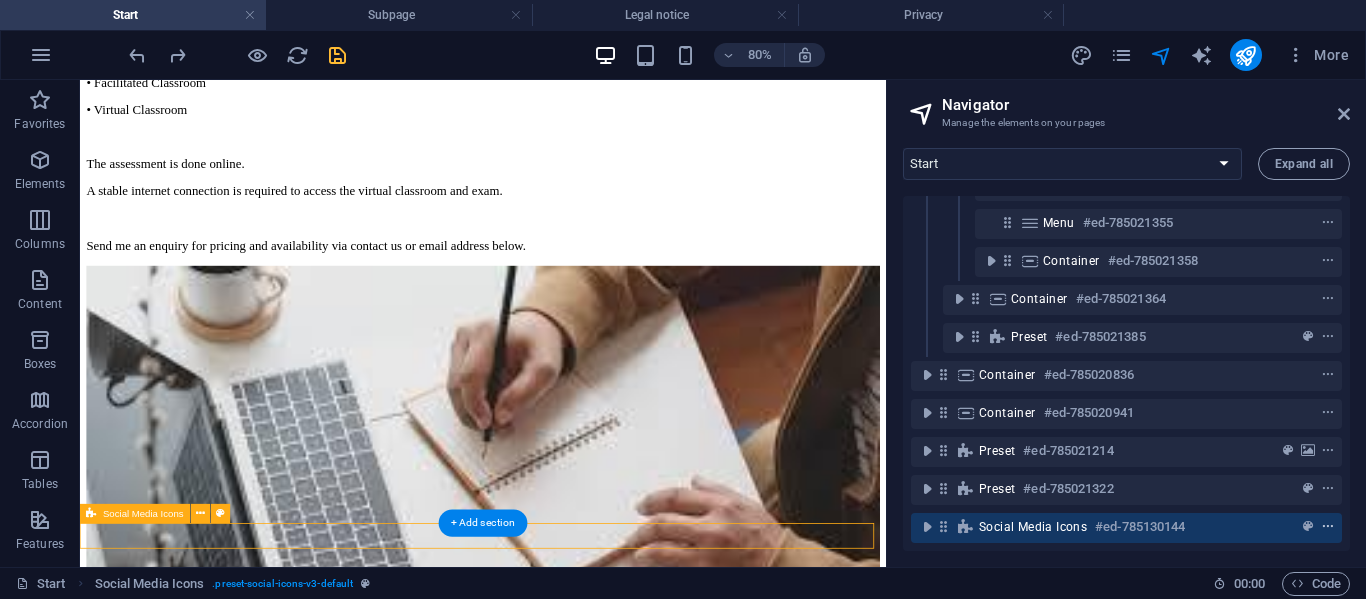 click at bounding box center (1328, 527) 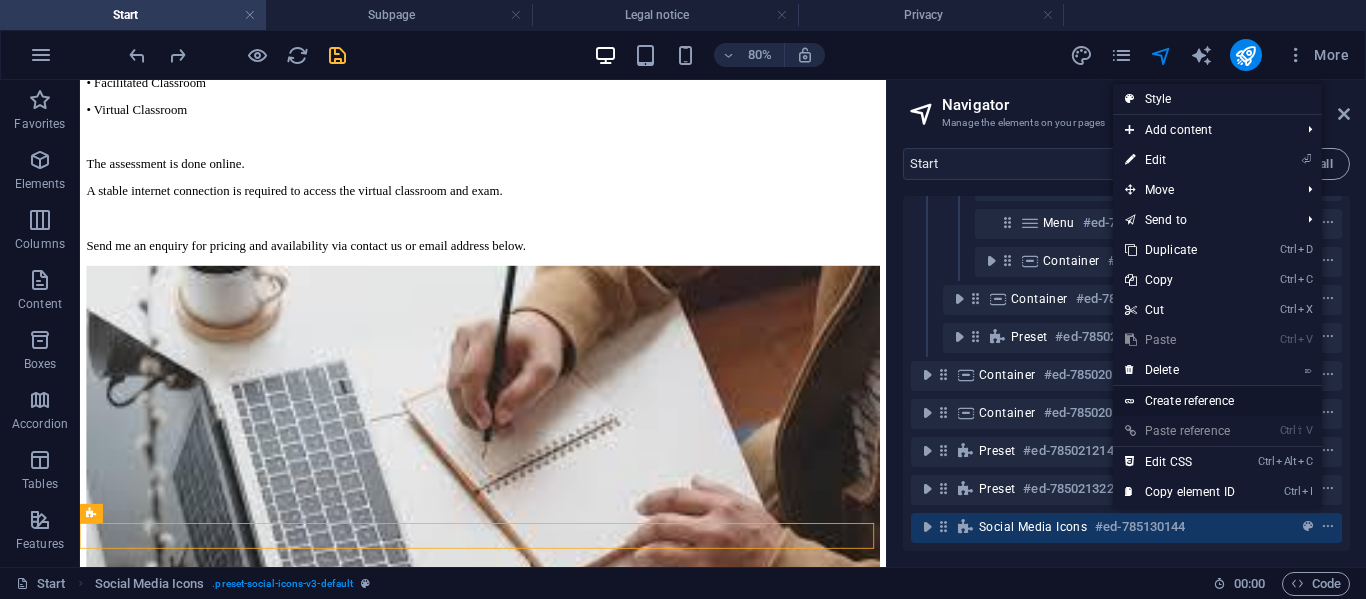 click on "Create reference" at bounding box center (1217, 401) 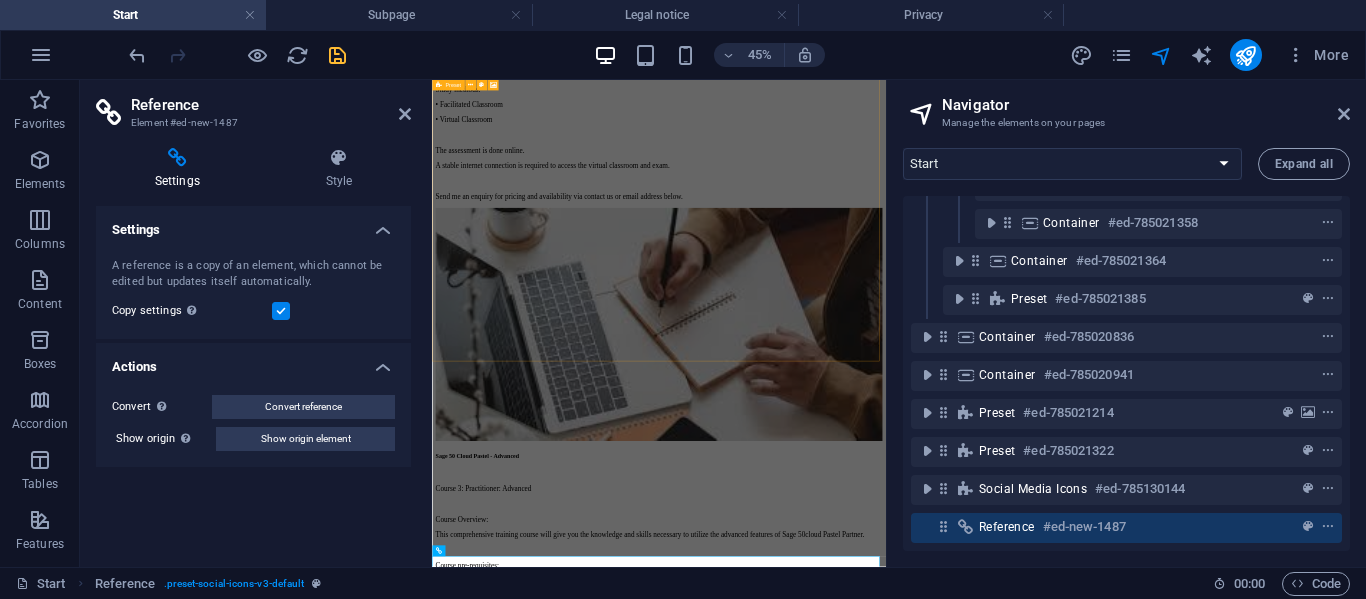 scroll, scrollTop: 0, scrollLeft: 0, axis: both 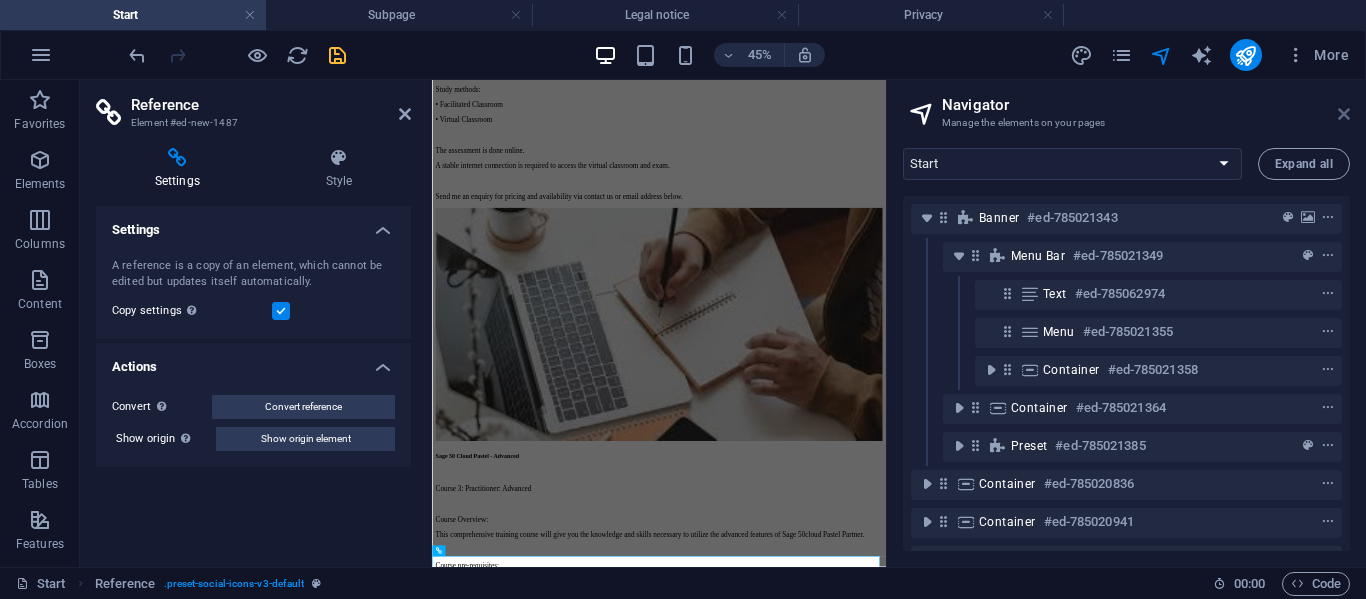 drag, startPoint x: 1345, startPoint y: 107, endPoint x: 916, endPoint y: 25, distance: 436.76654 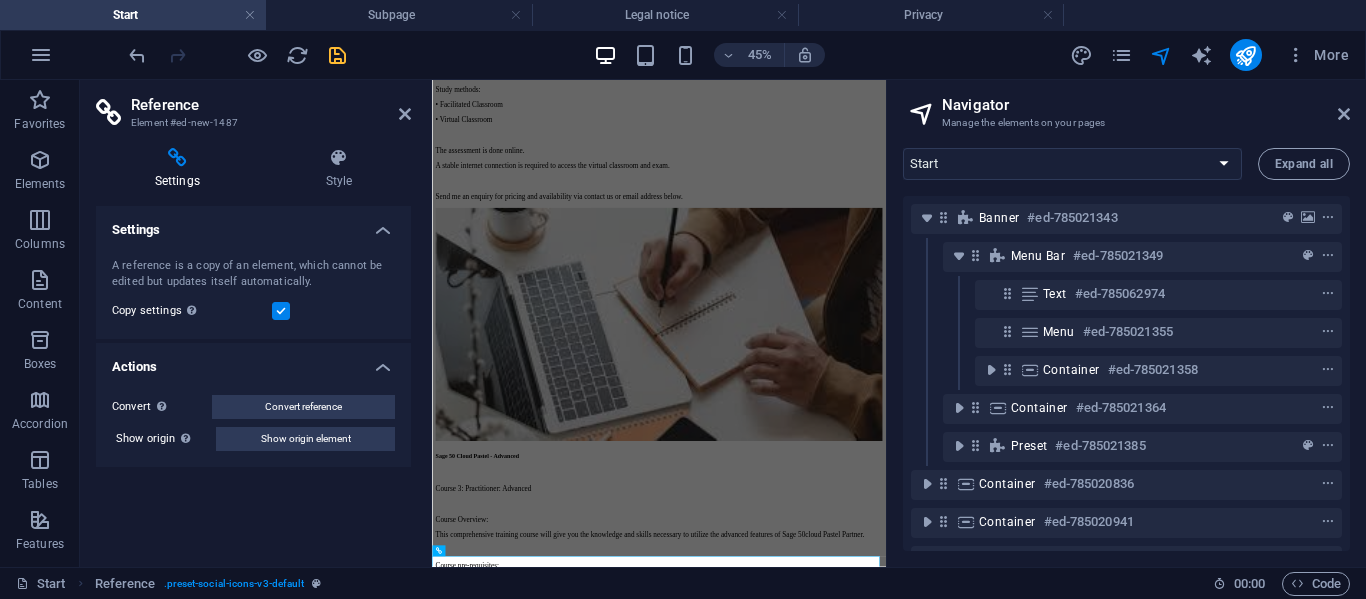 scroll, scrollTop: 4371, scrollLeft: 0, axis: vertical 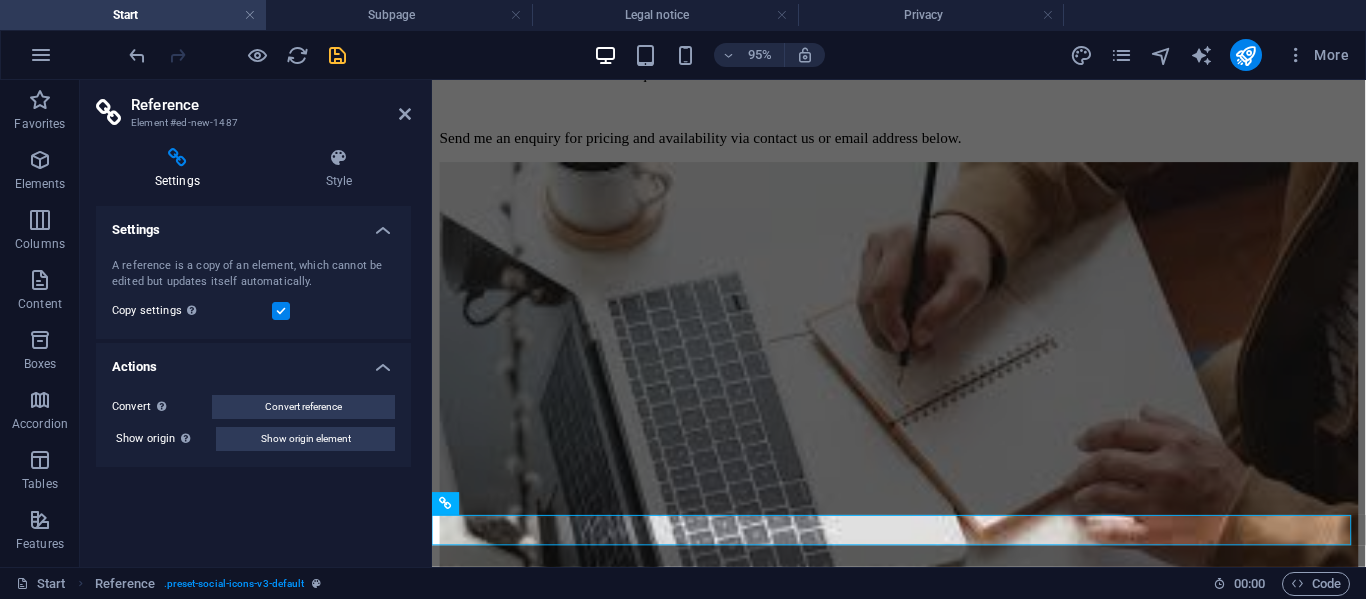 click on "Reference Element #ed-new-1487 Settings Style Settings A reference is a copy of an element, which cannot be edited but updates itself automatically.  Copy settings Use the same settings (flex, animation, position, style) as for the reference target element Actions Convert Convert the reference into a separate element. All subsequent changes made won't affect the initially referenced element. Convert reference Show origin Jump to the referenced element. If the referenced element is on another page, it will be opened in a new tab. Show origin element Social Media Icons Element Layout How this element expands within the layout (Flexbox). Size Default auto px % 1/1 1/2 1/3 1/4 1/5 1/6 1/7 1/8 1/9 1/10 Grow Shrink Order Container layout Visible Visible Opacity 100 % Overflow Spacing Margin Default auto px % rem vw vh Custom Custom auto px % rem vw vh auto px % rem vw vh auto px % rem vw vh auto px % rem vw vh Padding Default px rem % vh vw Custom Custom px rem % vh vw px rem % vh vw px rem % vh vw px rem % vh vw 1" at bounding box center [256, 323] 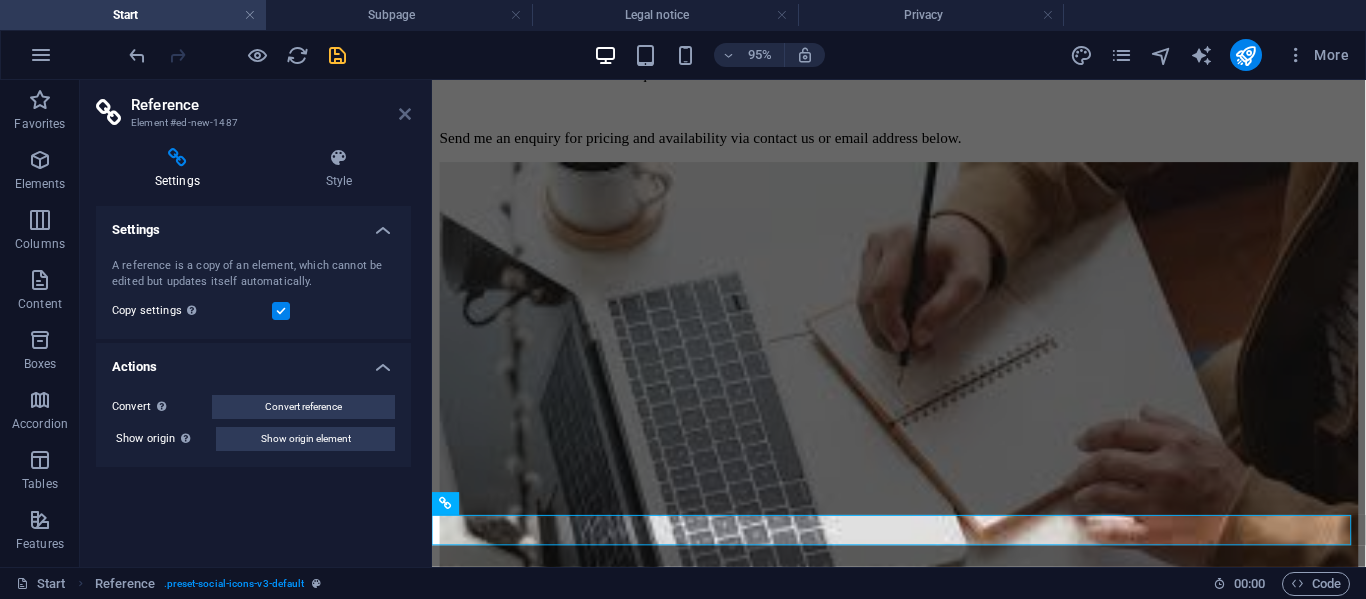click at bounding box center [405, 114] 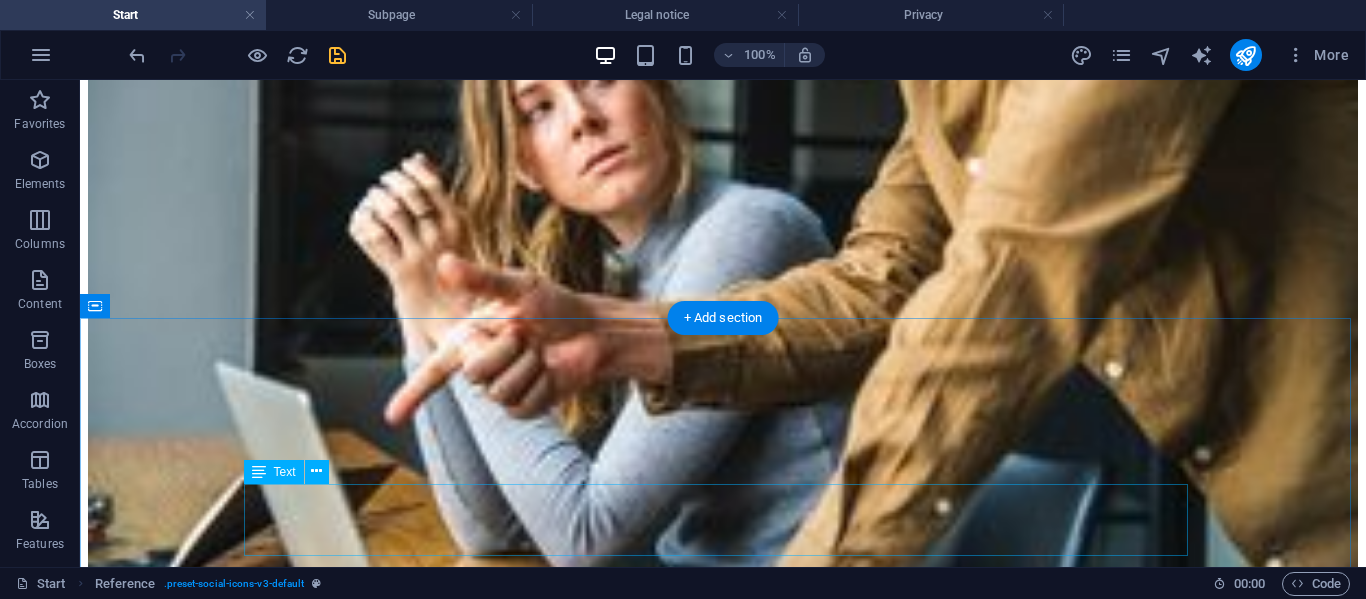 scroll, scrollTop: 3271, scrollLeft: 0, axis: vertical 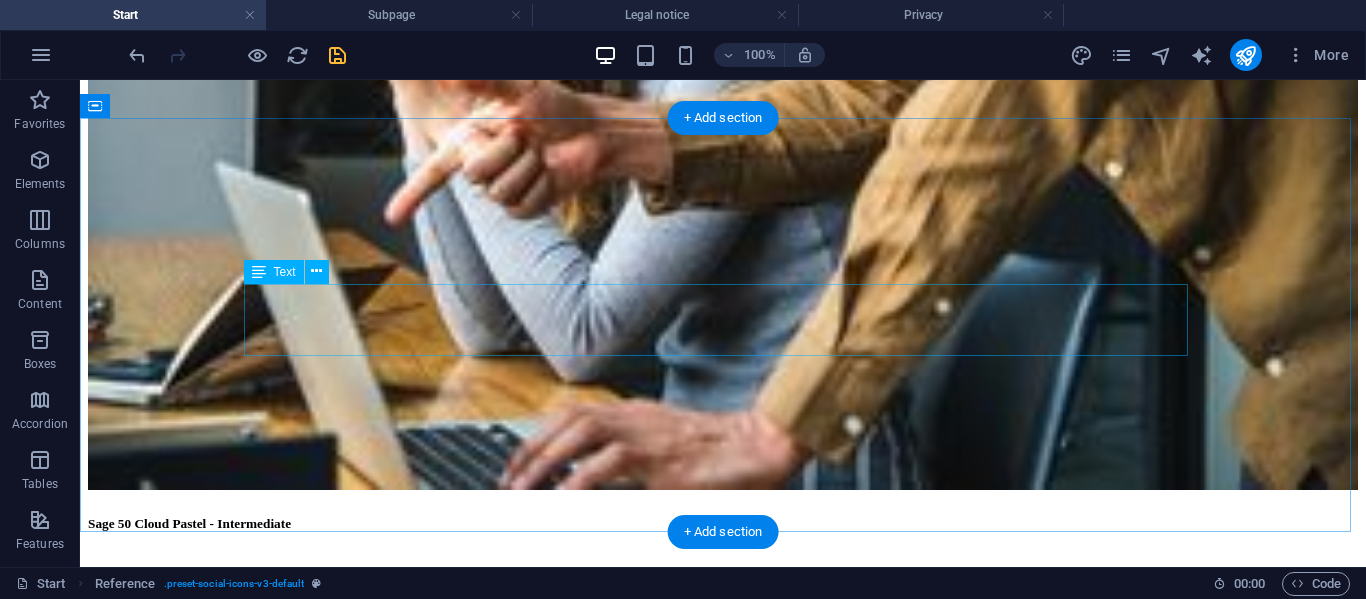 click on "Welcome to S&B Services! I’m [PERSON_NAME], your Sage authorized trainer with over 18 years of experience in the accounting industry. My passion for accounting and teaching drives me to share my knowledge and help you succeed. Let's embark on this journey together to enhance your skills and understanding of Sage software!" at bounding box center (723, 6696) 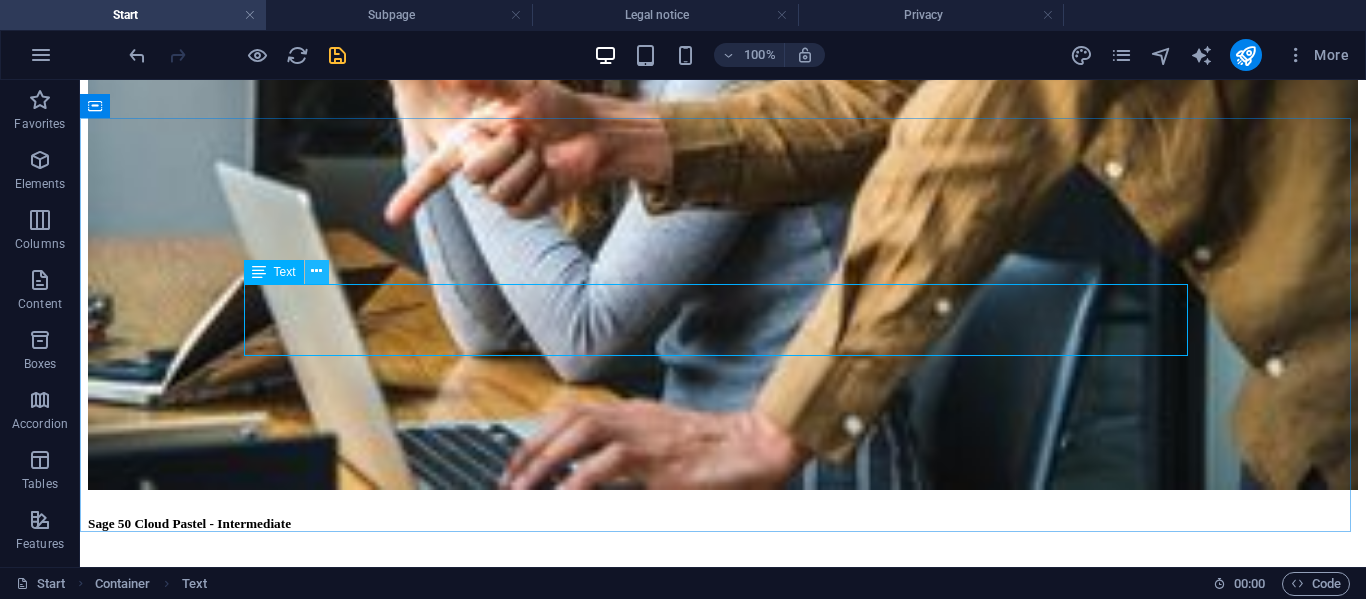 click at bounding box center (316, 271) 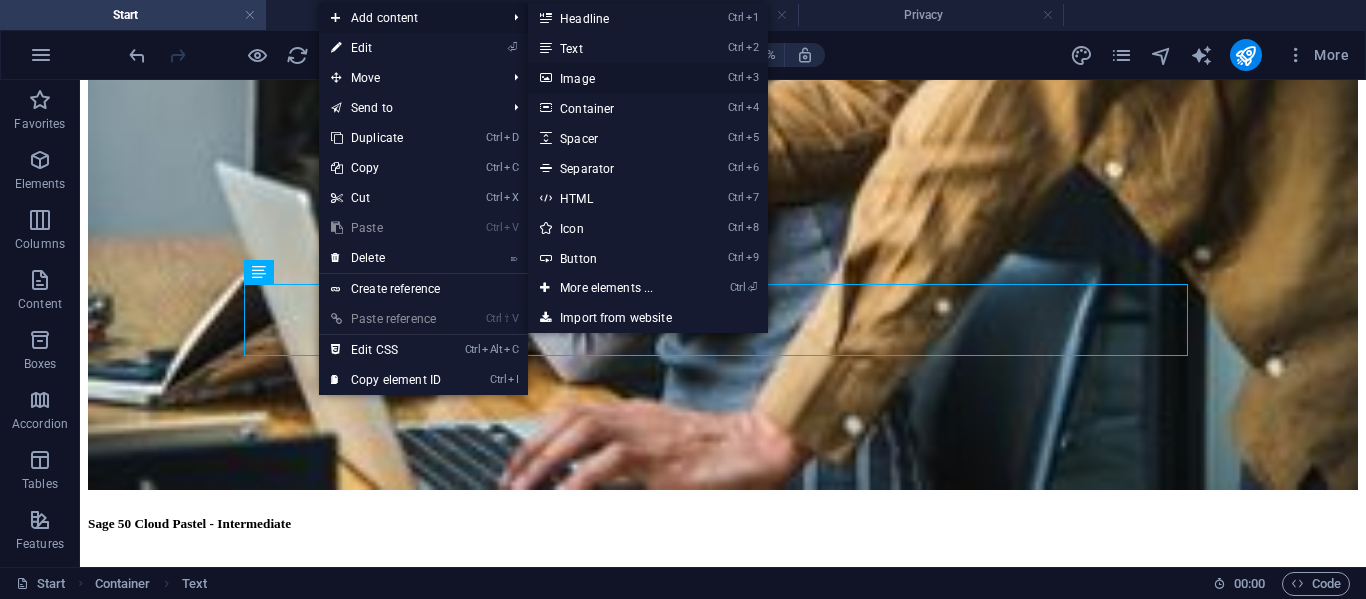 click on "Ctrl 3  Image" at bounding box center [610, 78] 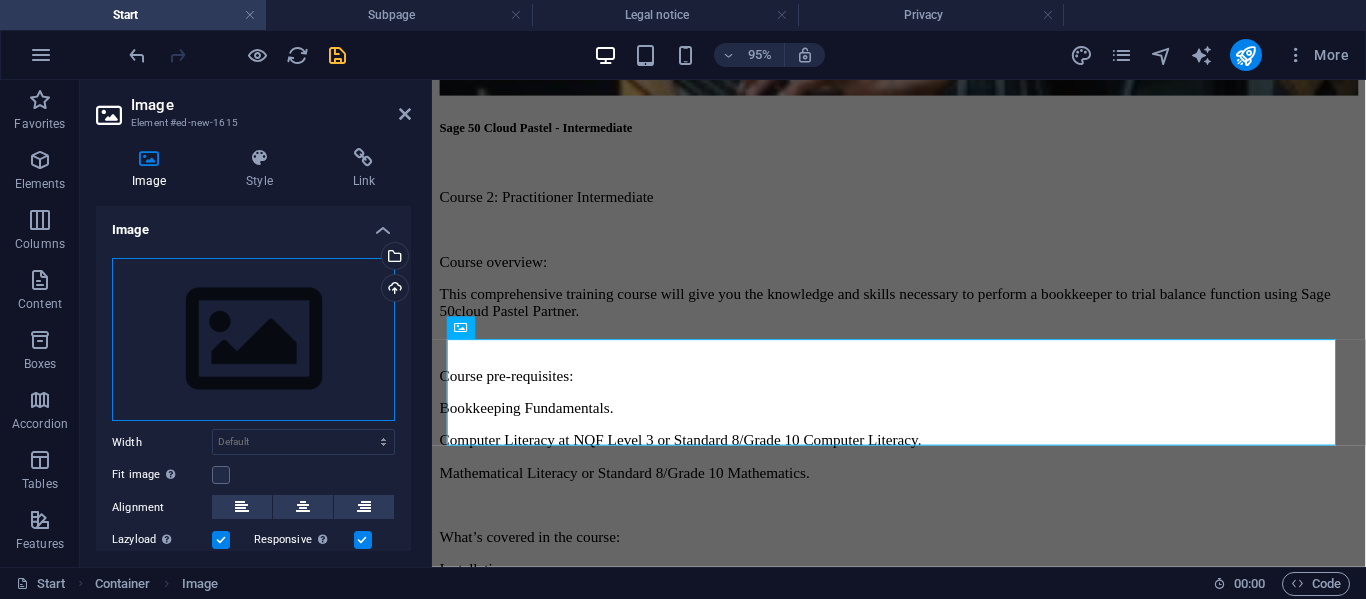 click on "Drag files here, click to choose files or select files from Files or our free stock photos & videos" at bounding box center [253, 340] 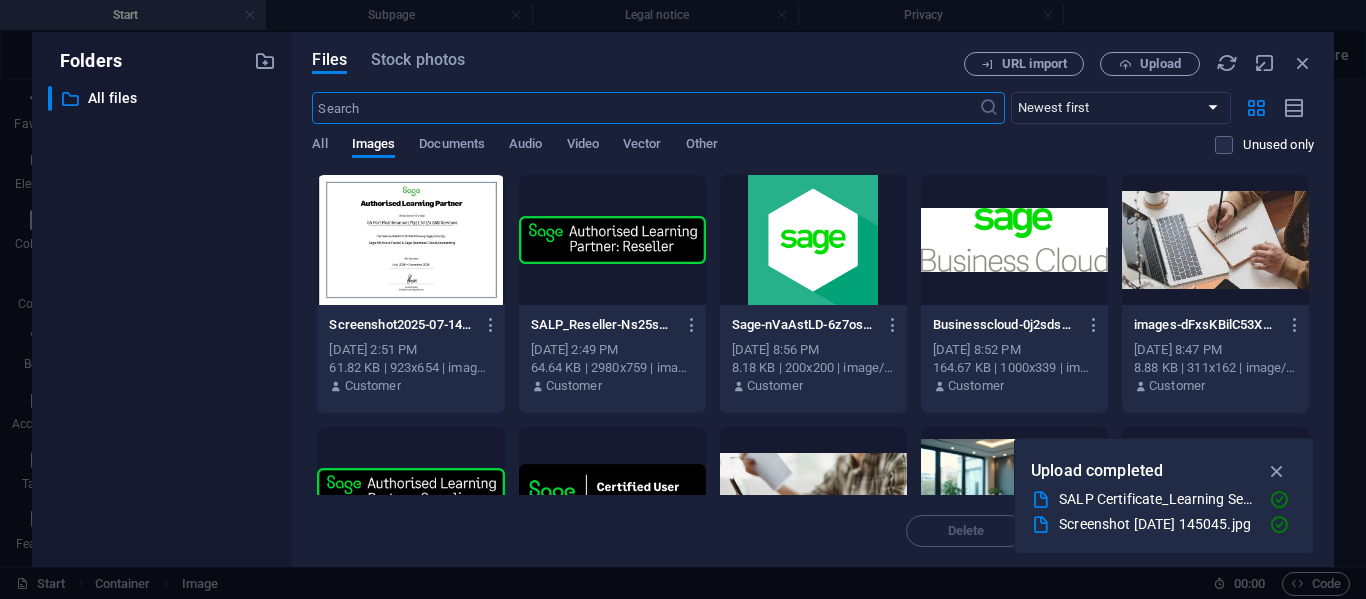 scroll, scrollTop: 3756, scrollLeft: 0, axis: vertical 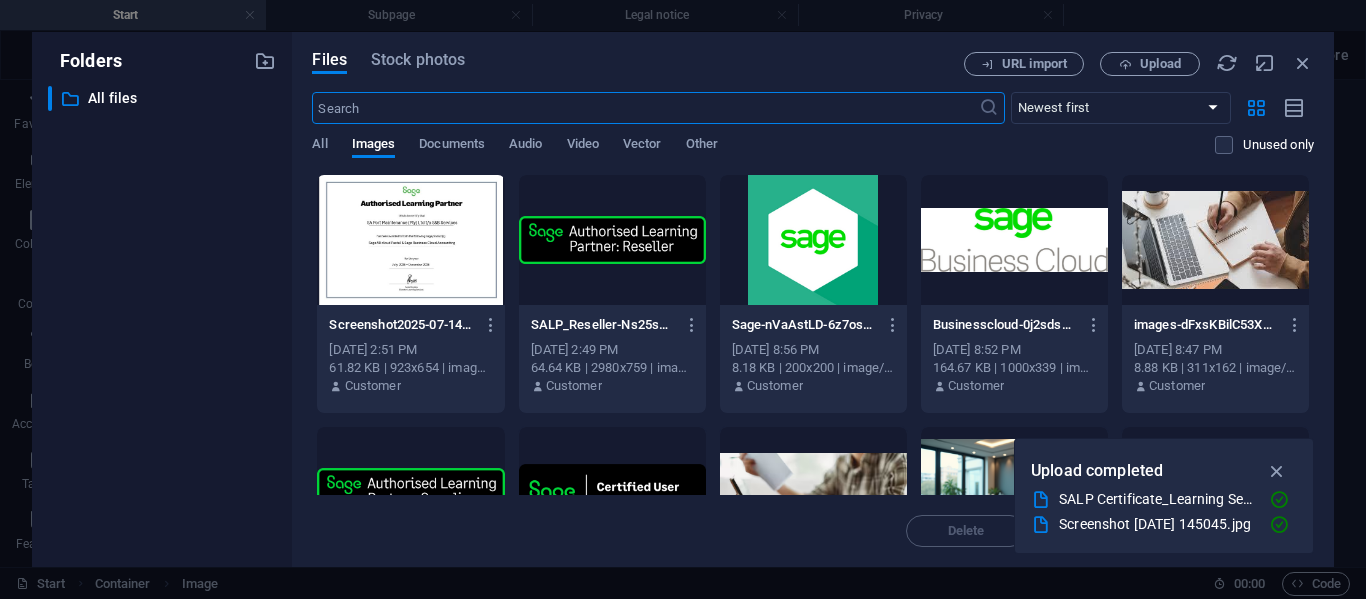 click at bounding box center [410, 240] 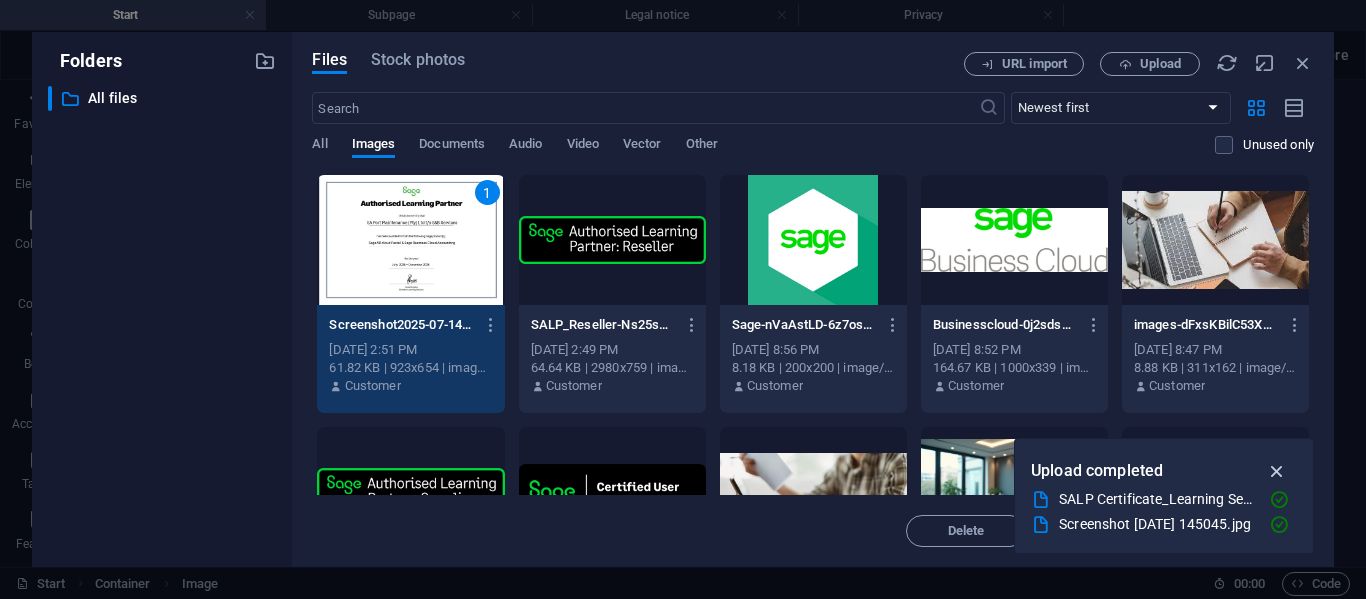 click at bounding box center (1277, 471) 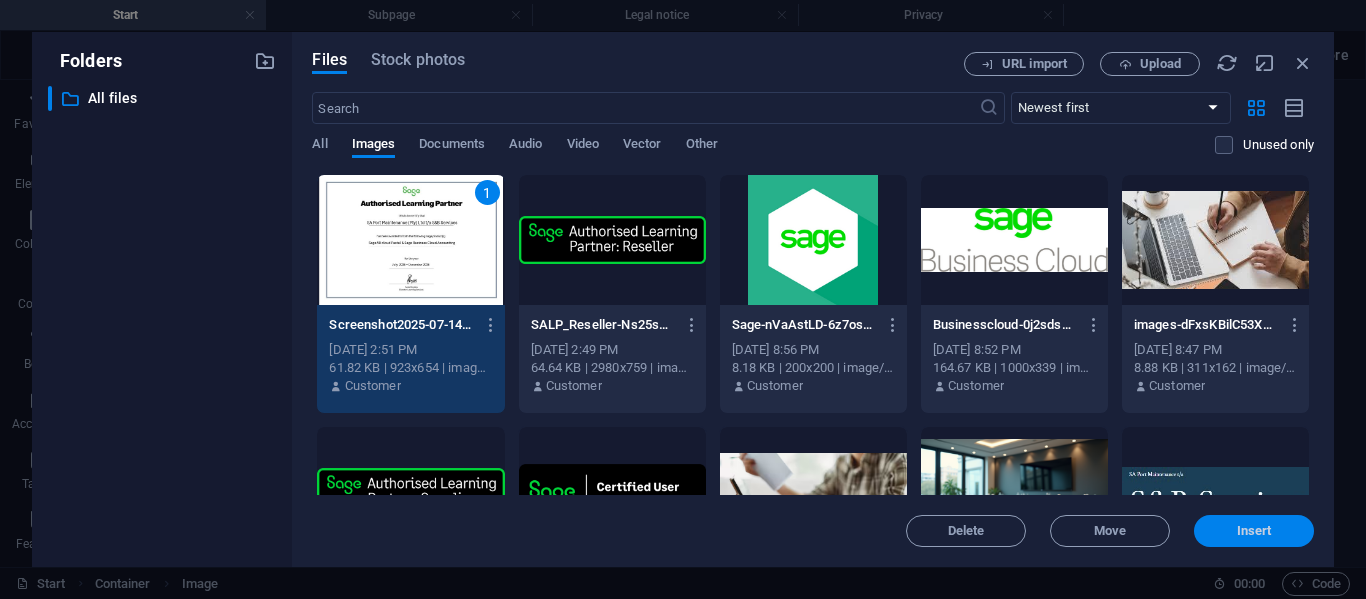 drag, startPoint x: 1251, startPoint y: 534, endPoint x: 741, endPoint y: 453, distance: 516.3923 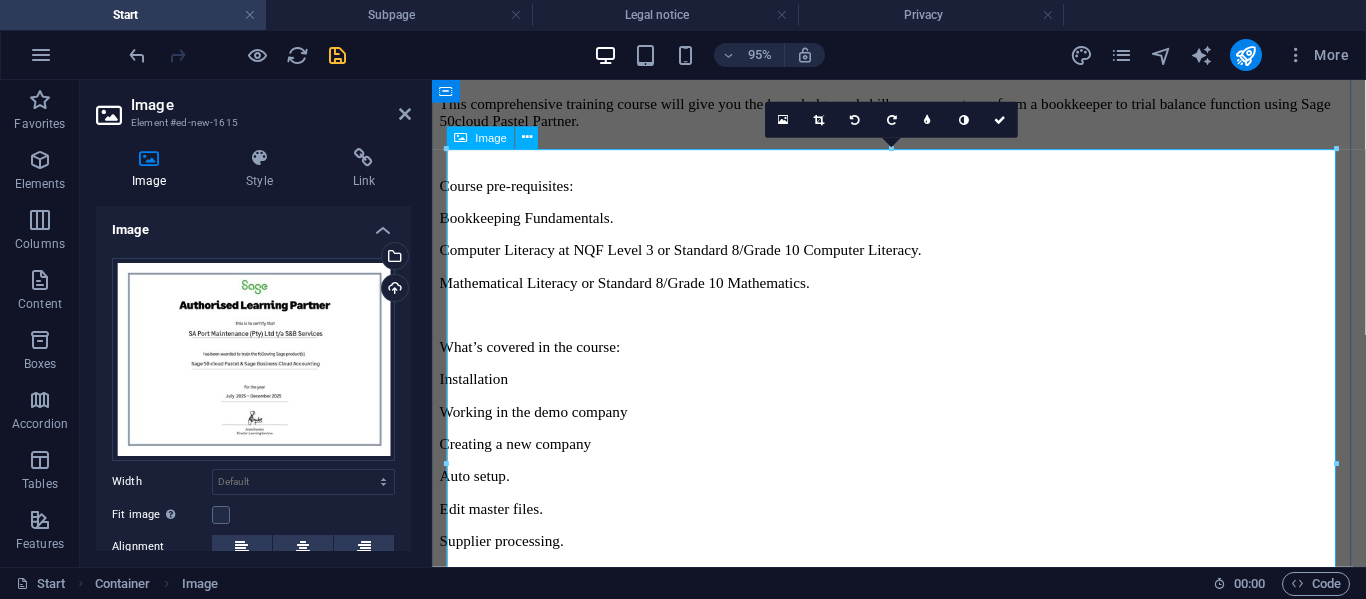 scroll, scrollTop: 3271, scrollLeft: 0, axis: vertical 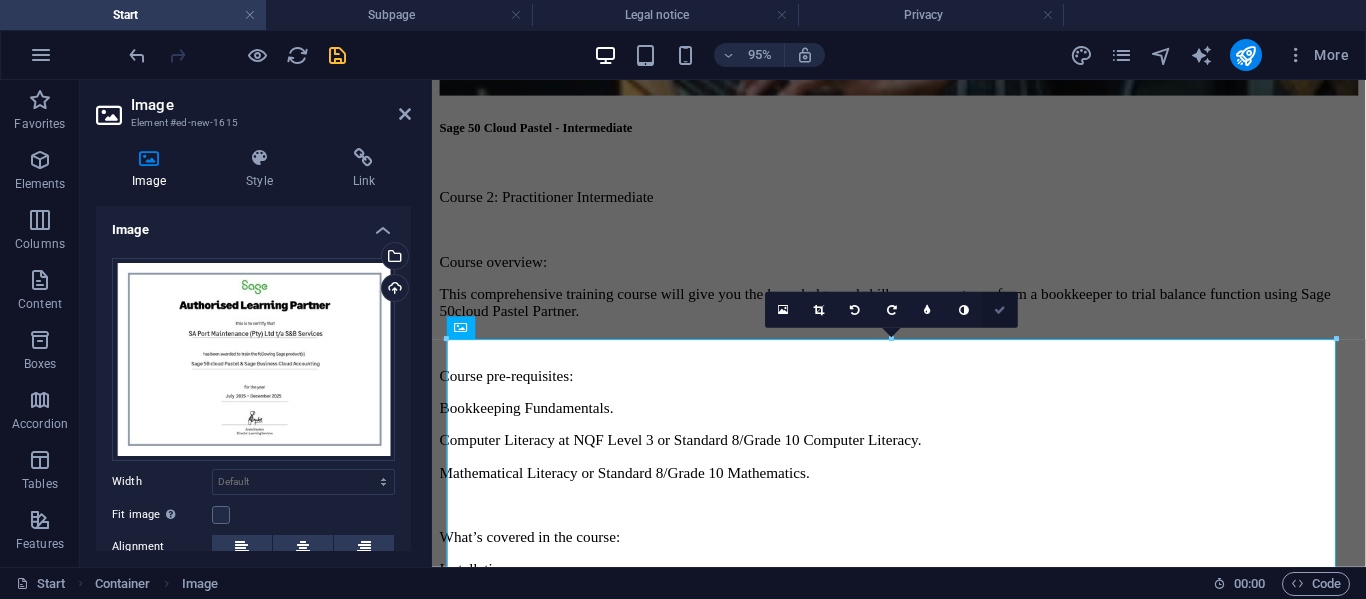 click at bounding box center [1000, 309] 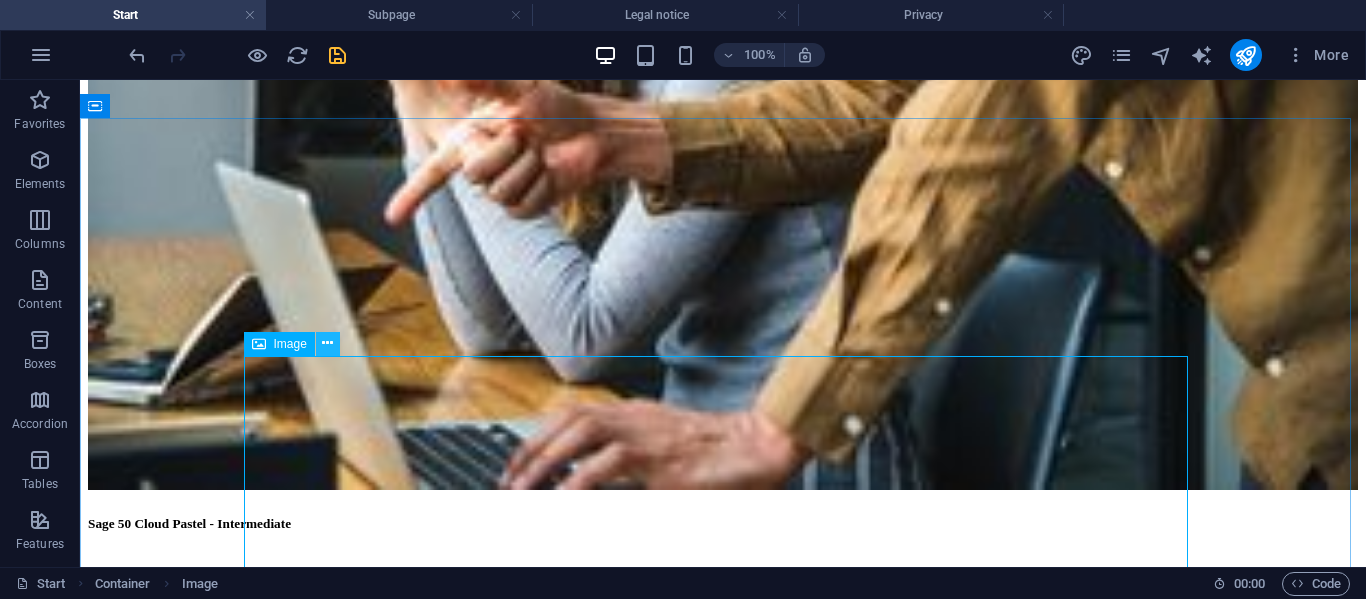 click at bounding box center [327, 343] 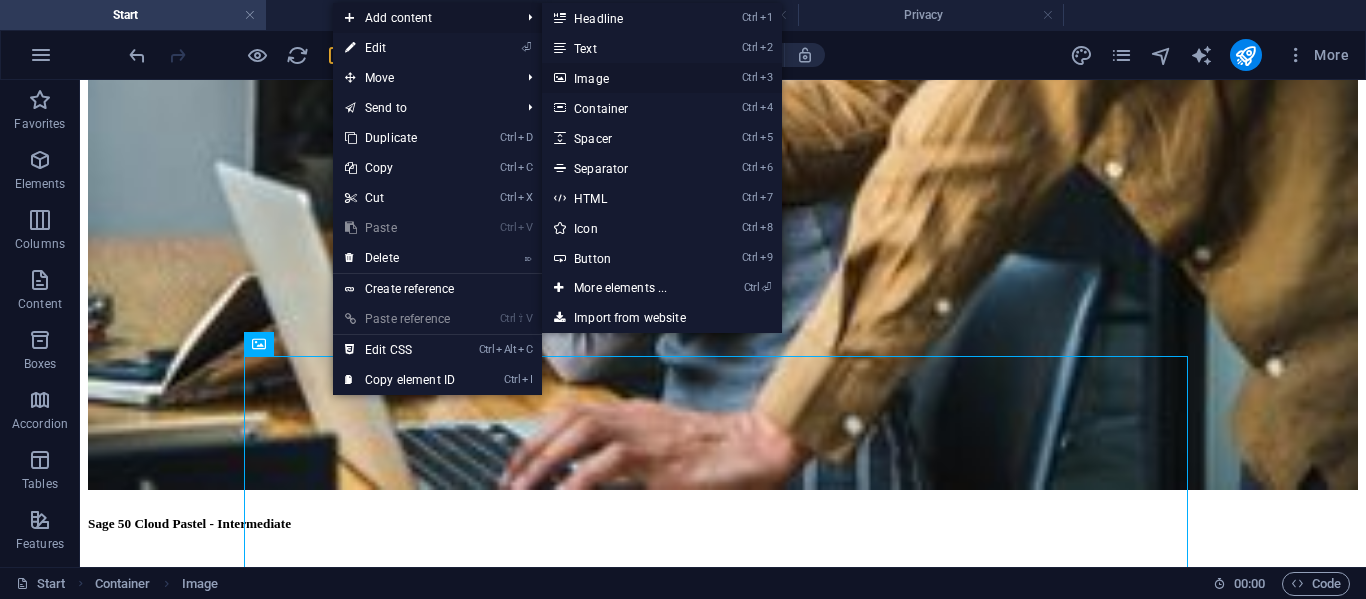 click on "Ctrl 3  Image" at bounding box center (624, 78) 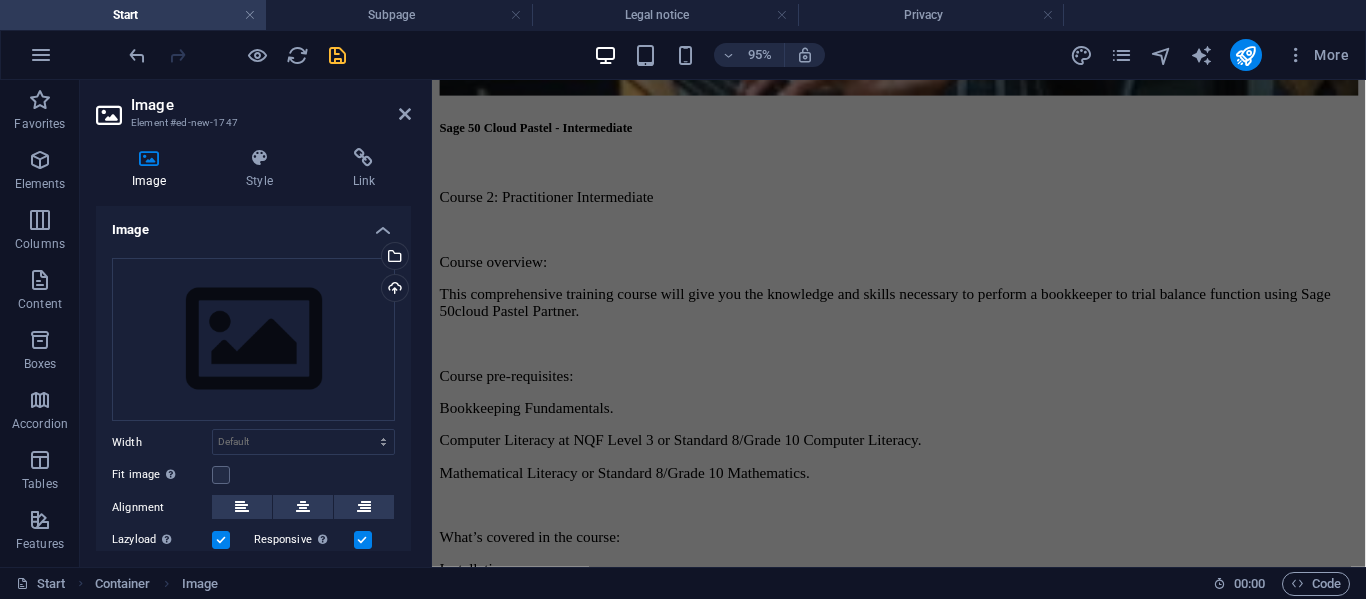 scroll, scrollTop: 4014, scrollLeft: 0, axis: vertical 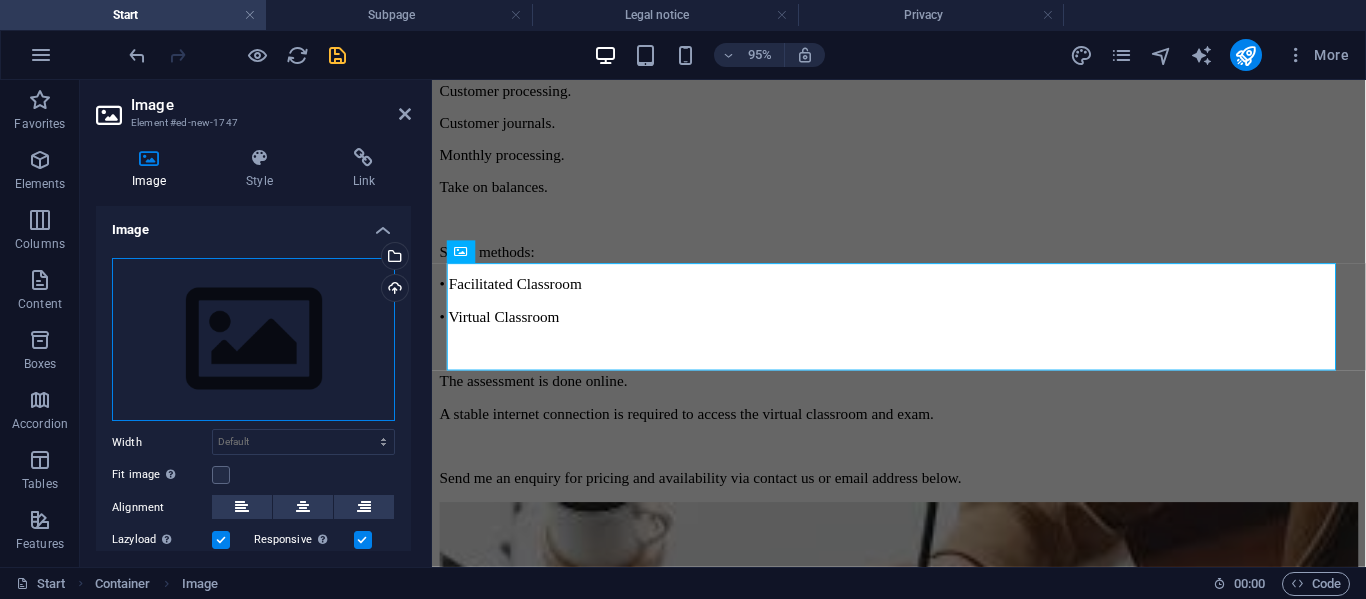 click on "Drag files here, click to choose files or select files from Files or our free stock photos & videos" at bounding box center [253, 340] 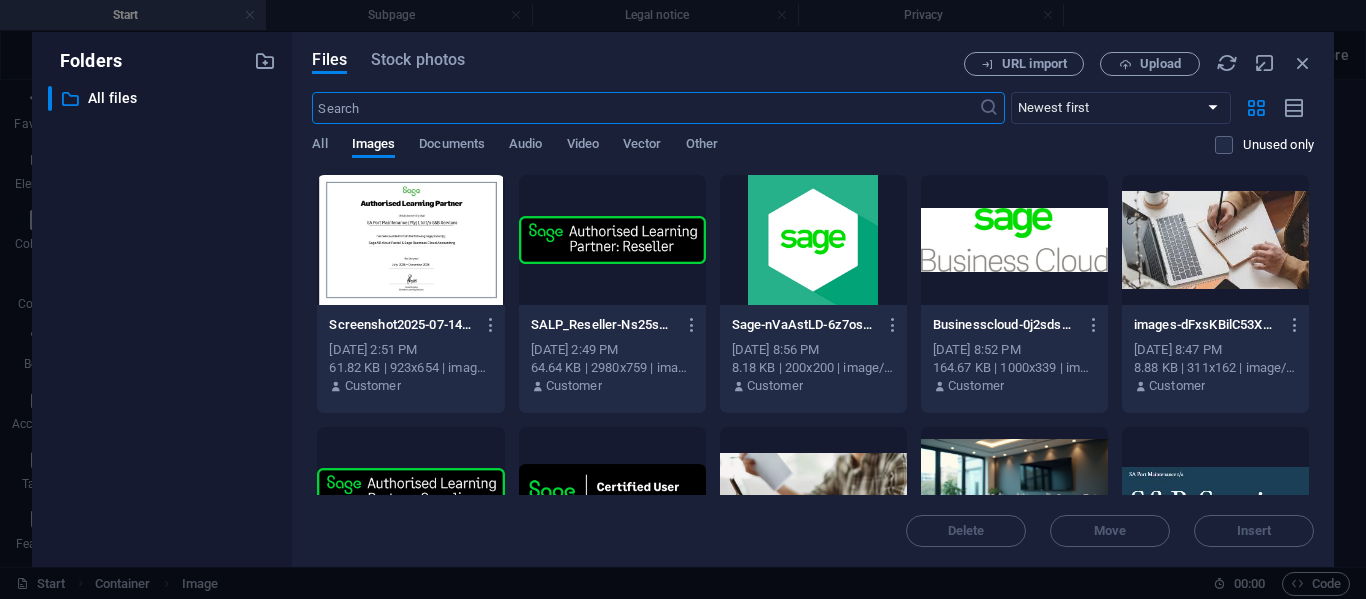 scroll, scrollTop: 4501, scrollLeft: 0, axis: vertical 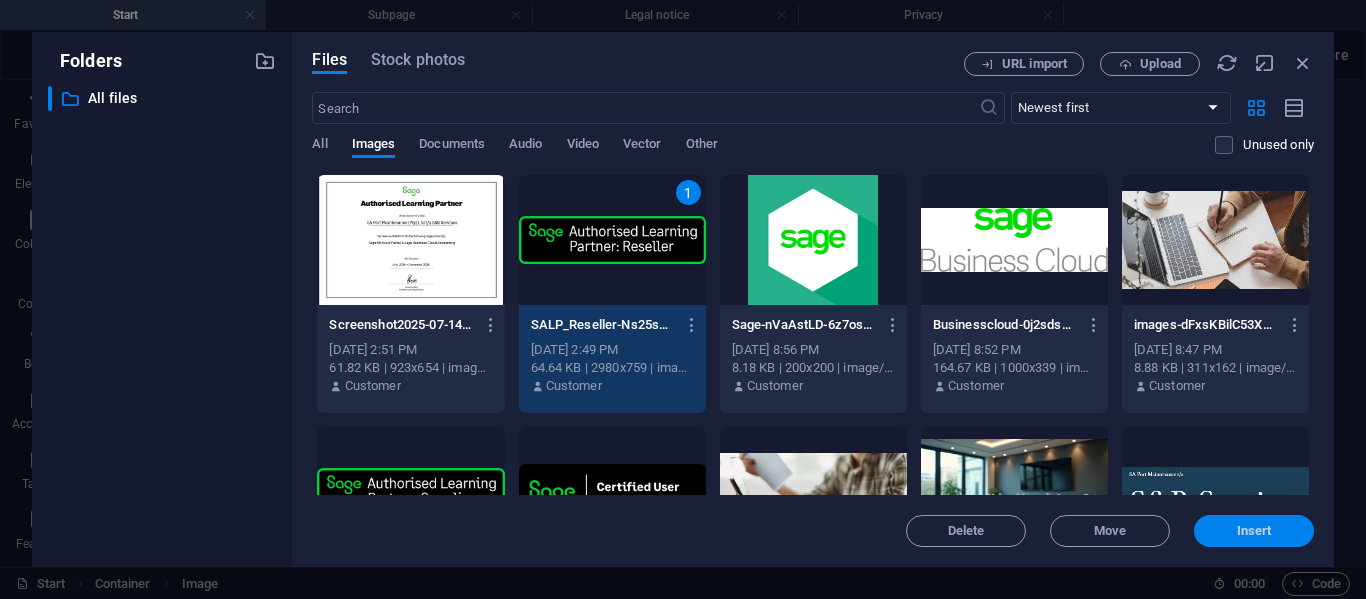 drag, startPoint x: 1272, startPoint y: 534, endPoint x: 871, endPoint y: 470, distance: 406.0751 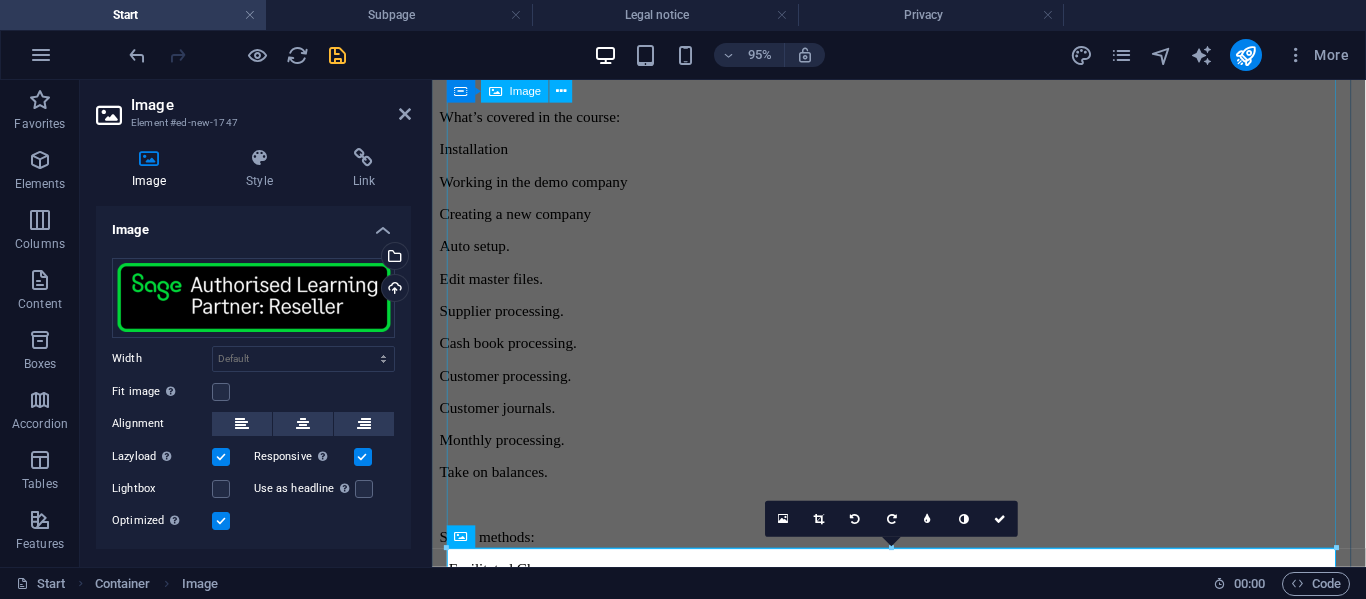 scroll, scrollTop: 4014, scrollLeft: 0, axis: vertical 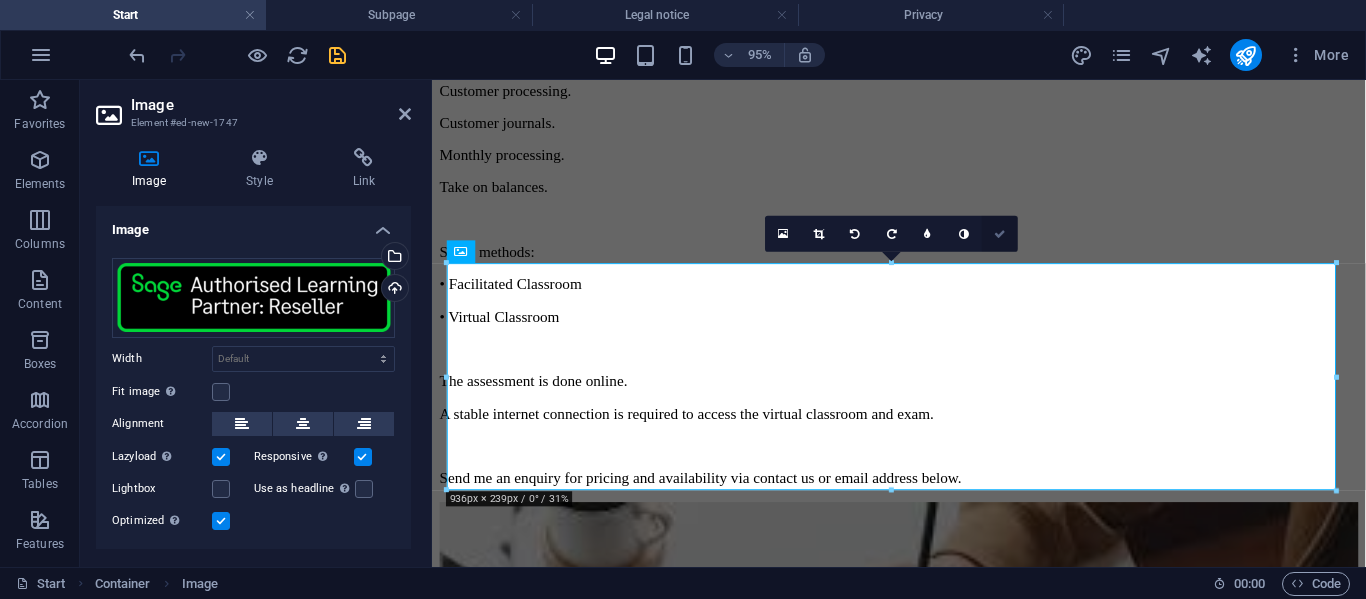 click at bounding box center [1000, 234] 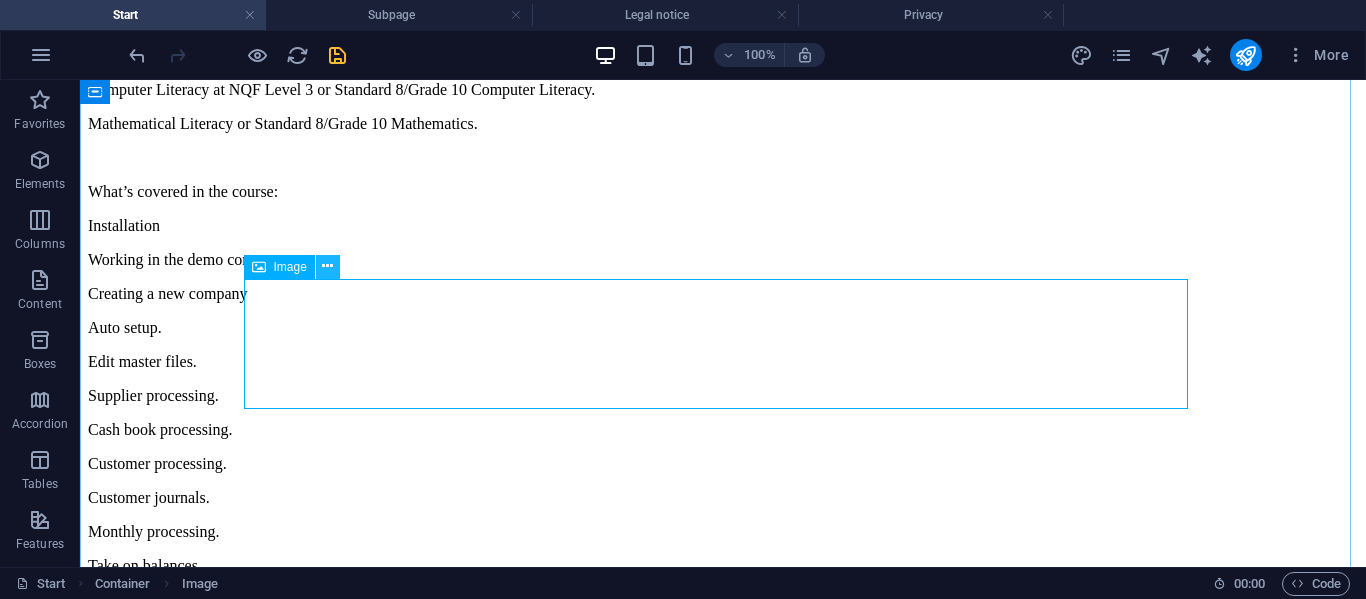 click at bounding box center (327, 266) 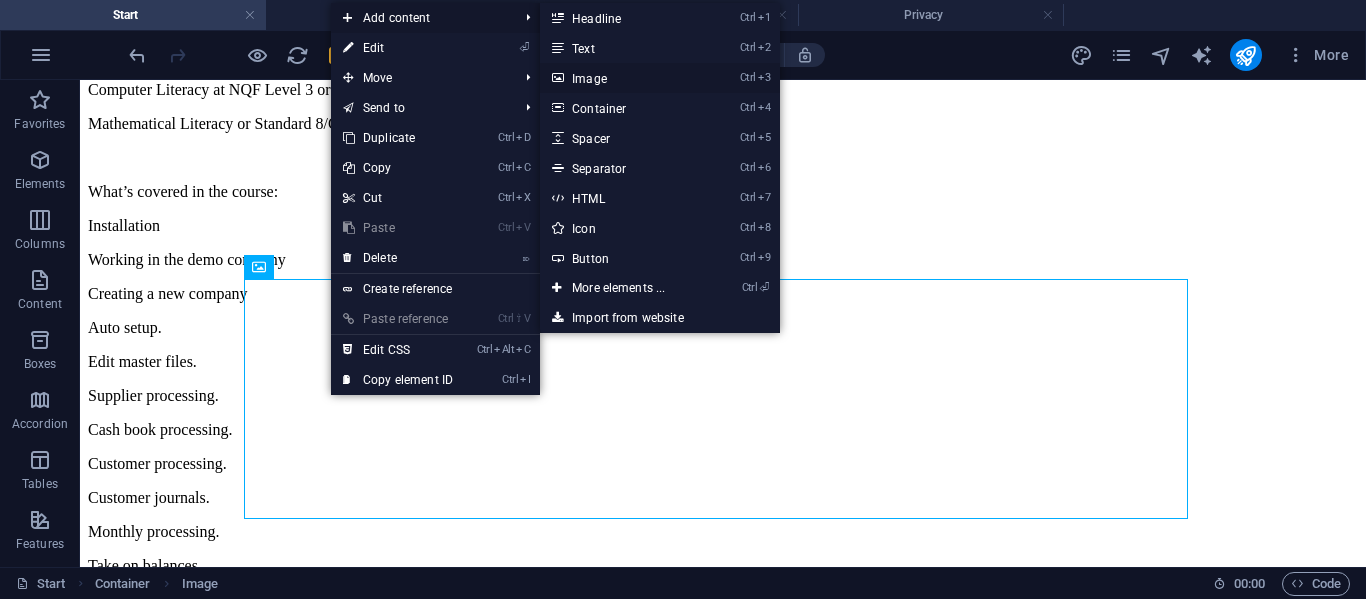 click on "Ctrl 3  Image" at bounding box center (622, 78) 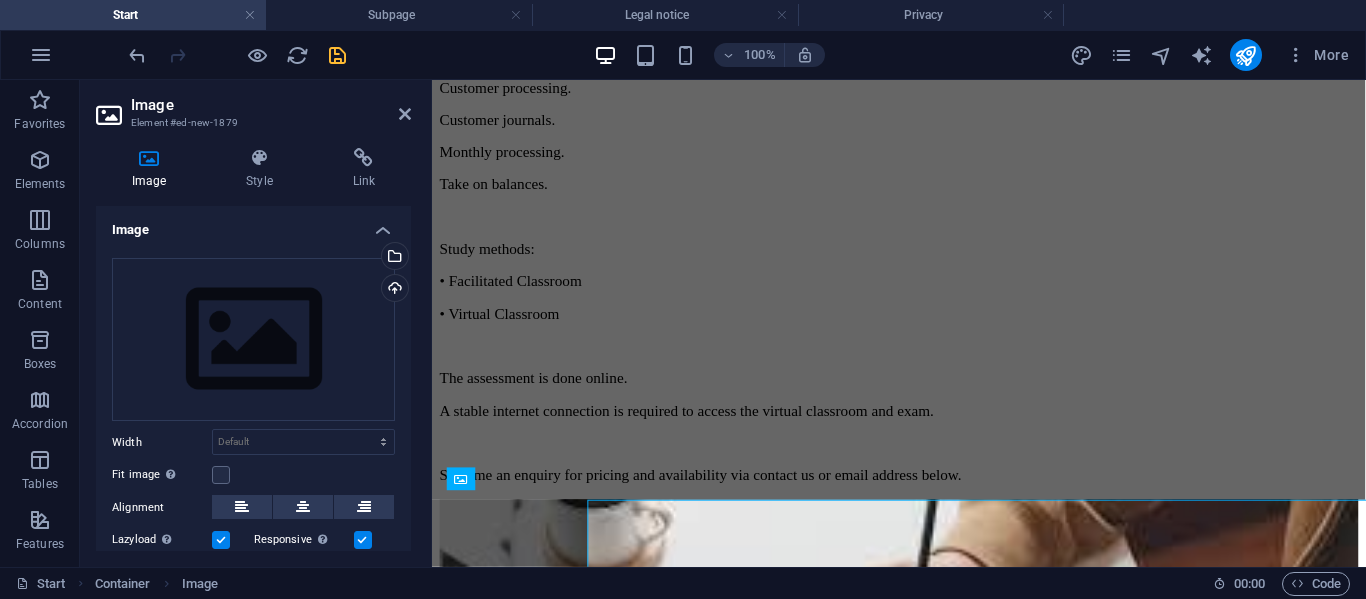 scroll, scrollTop: 4014, scrollLeft: 0, axis: vertical 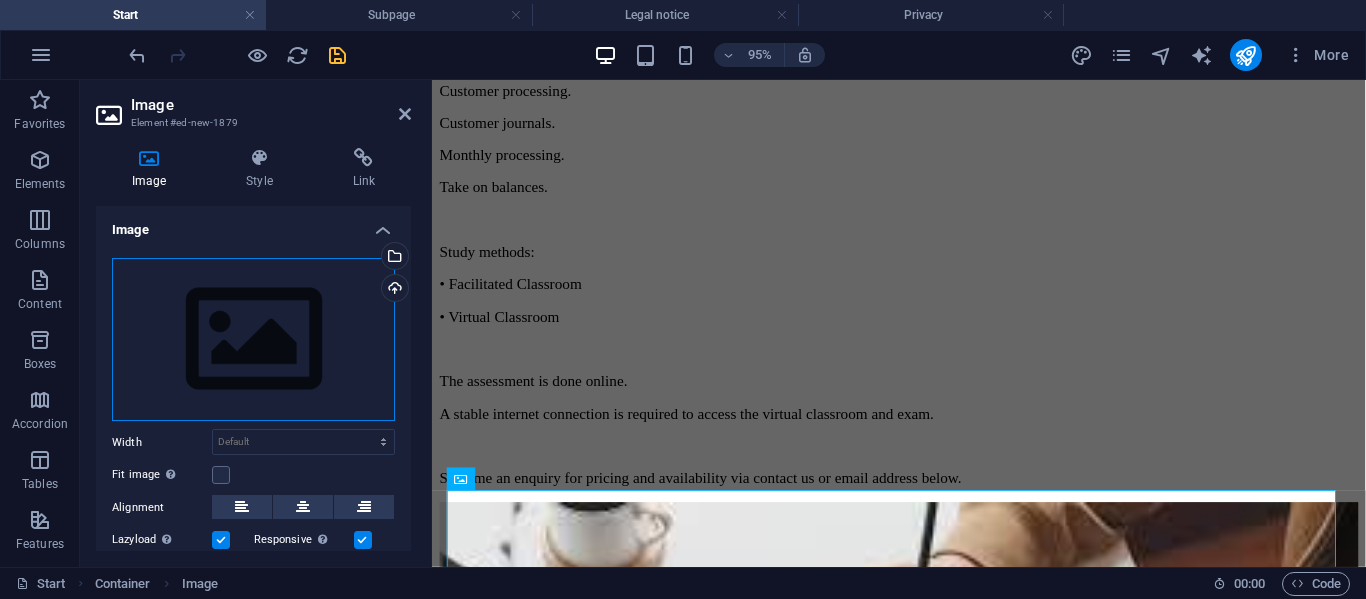 click on "Drag files here, click to choose files or select files from Files or our free stock photos & videos" at bounding box center (253, 340) 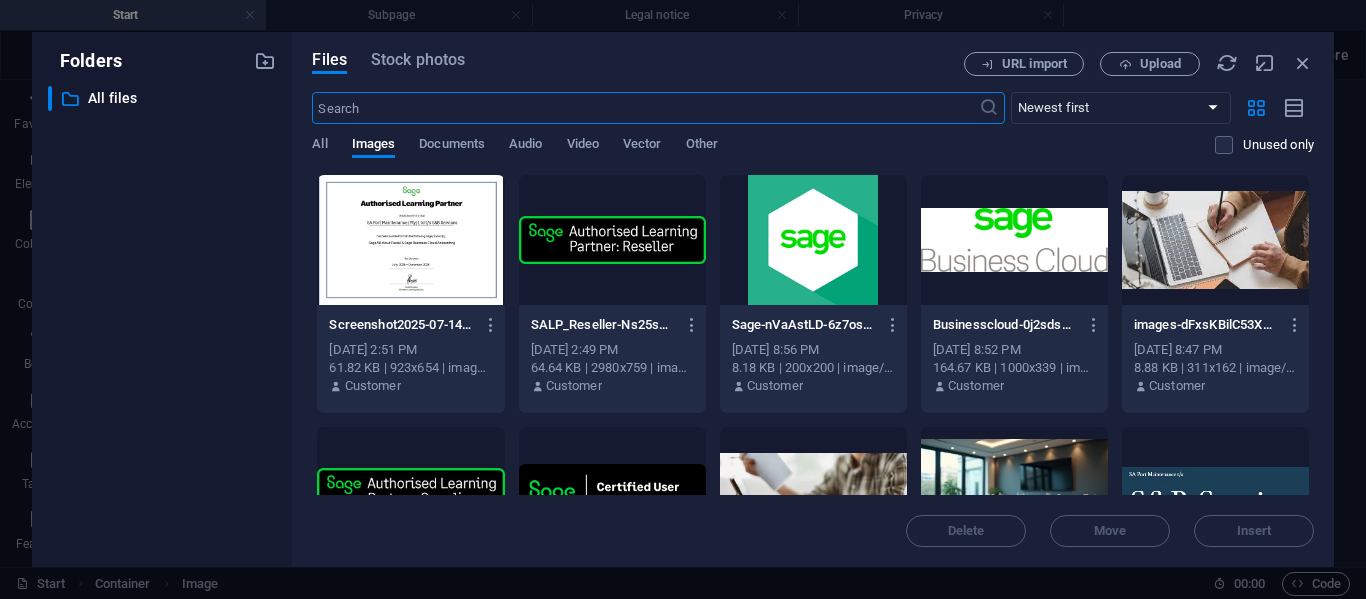 scroll, scrollTop: 4501, scrollLeft: 0, axis: vertical 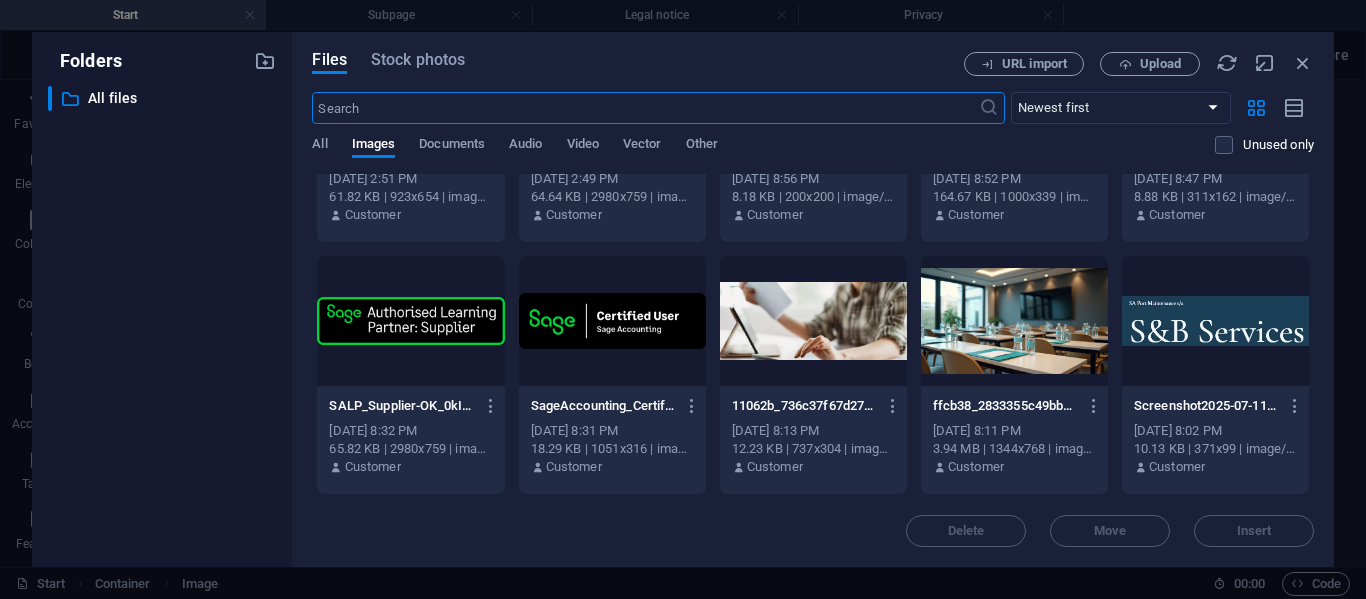 click at bounding box center [410, 321] 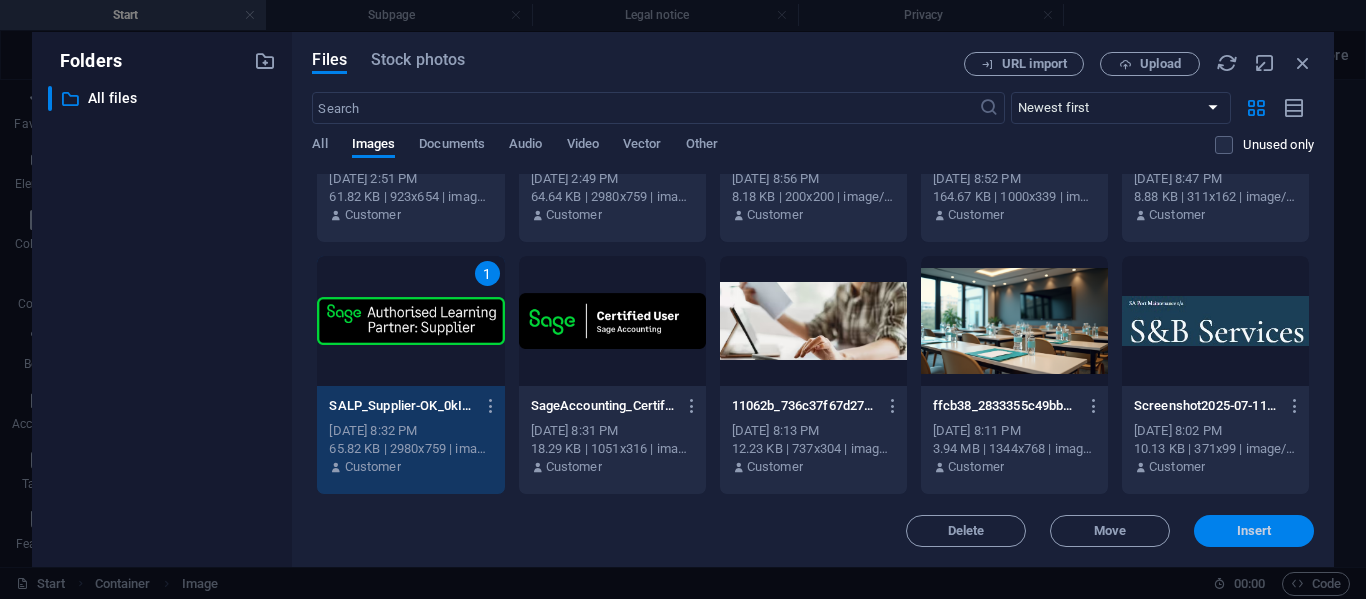 click on "Insert" at bounding box center (1254, 531) 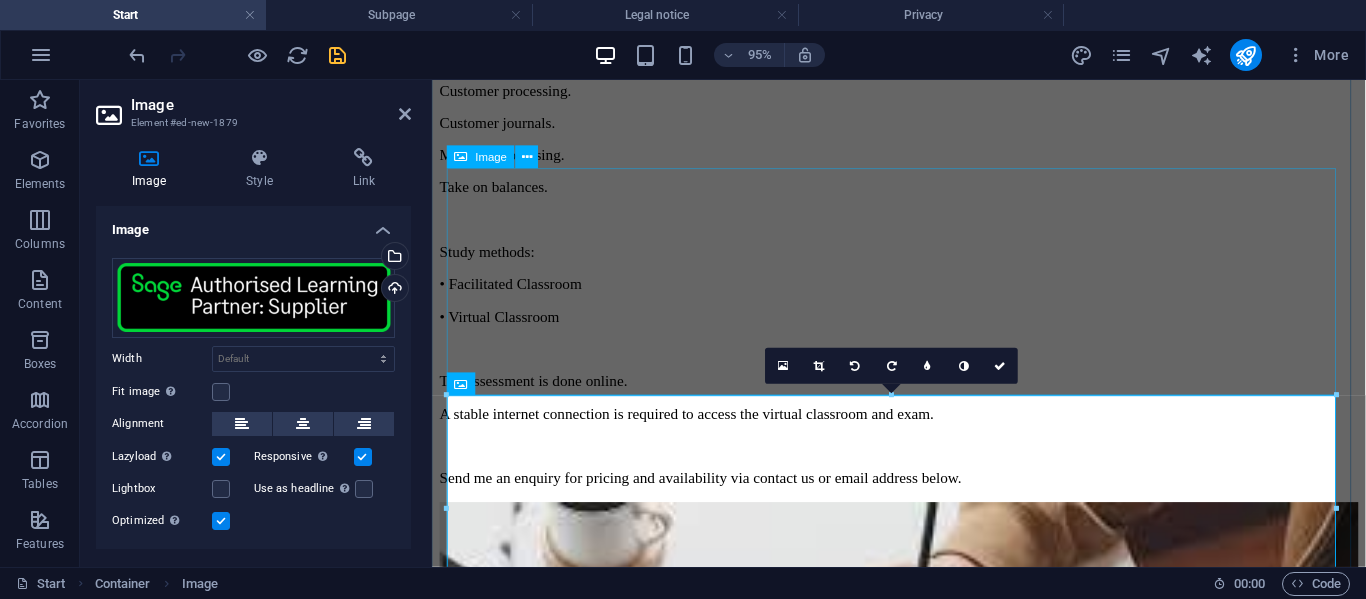 scroll, scrollTop: 4314, scrollLeft: 0, axis: vertical 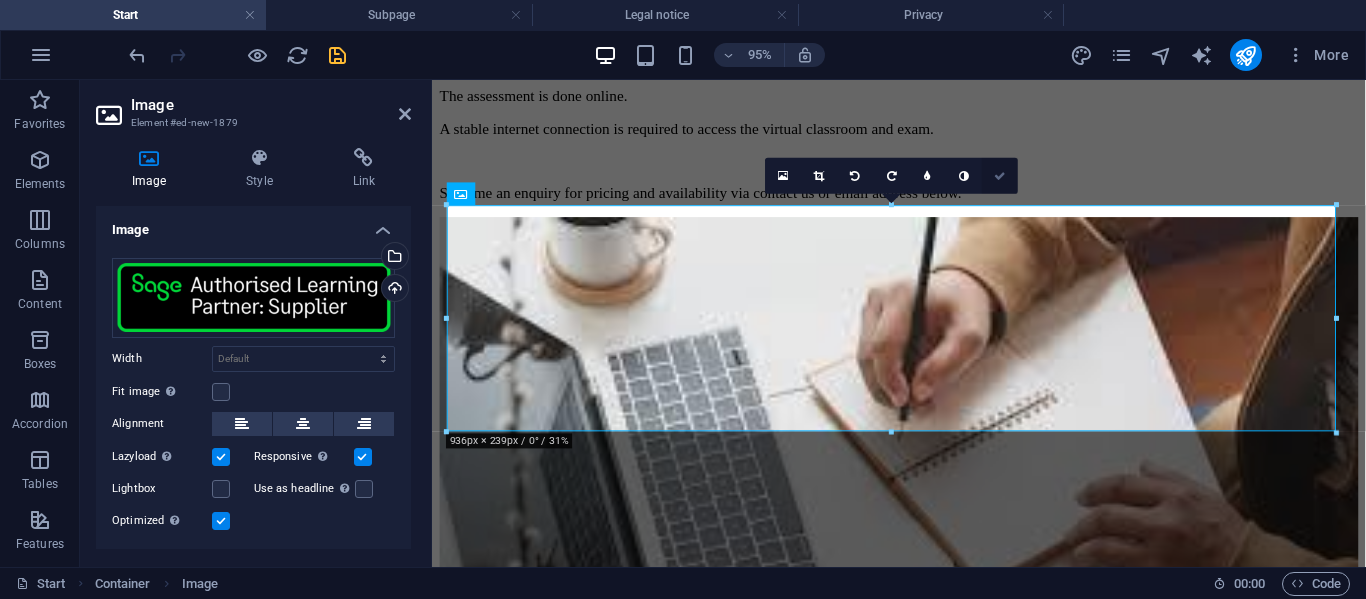 click at bounding box center [1000, 176] 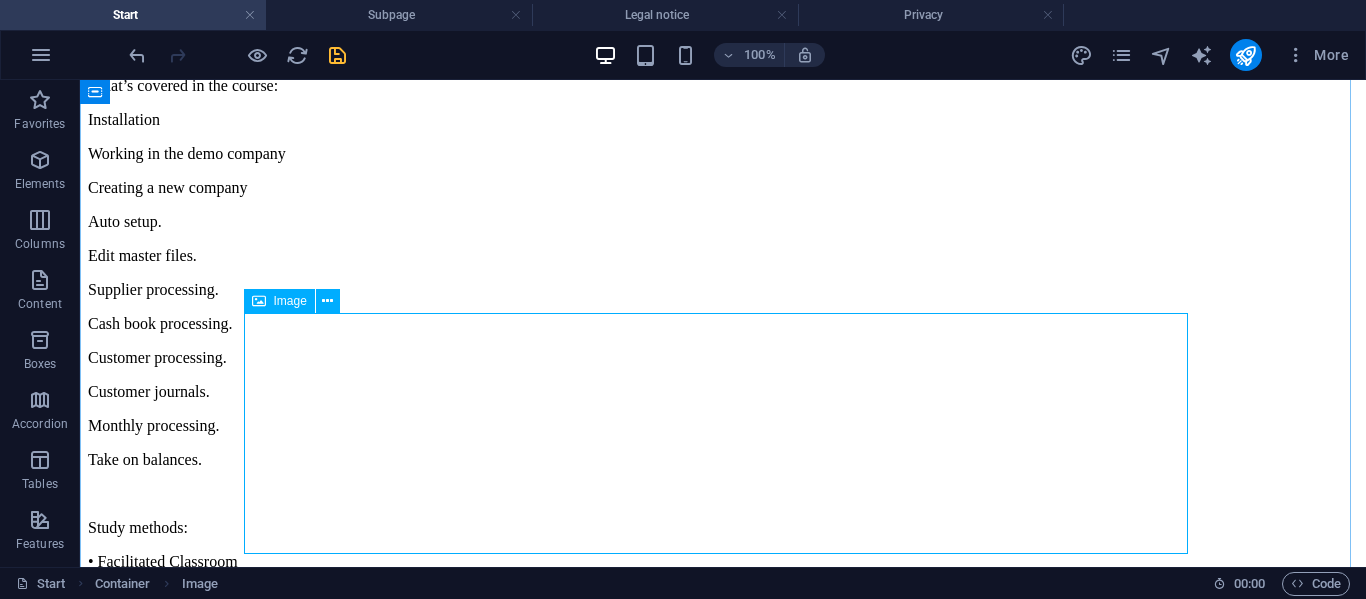 scroll, scrollTop: 4323, scrollLeft: 0, axis: vertical 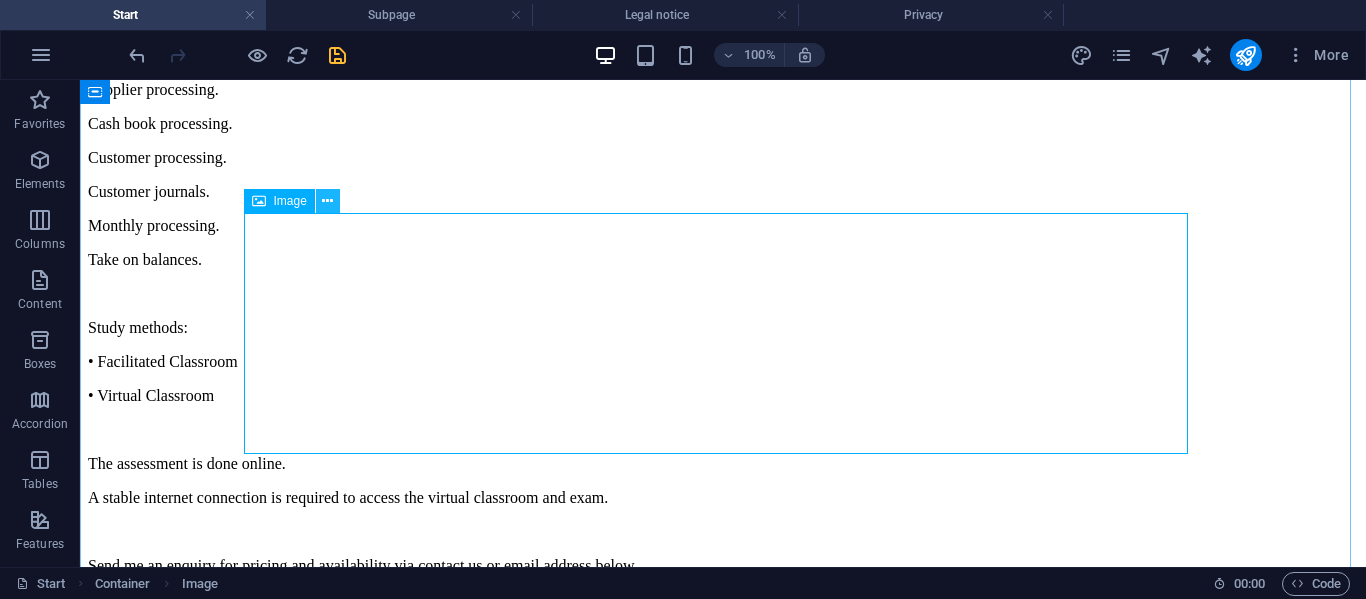 click at bounding box center (327, 201) 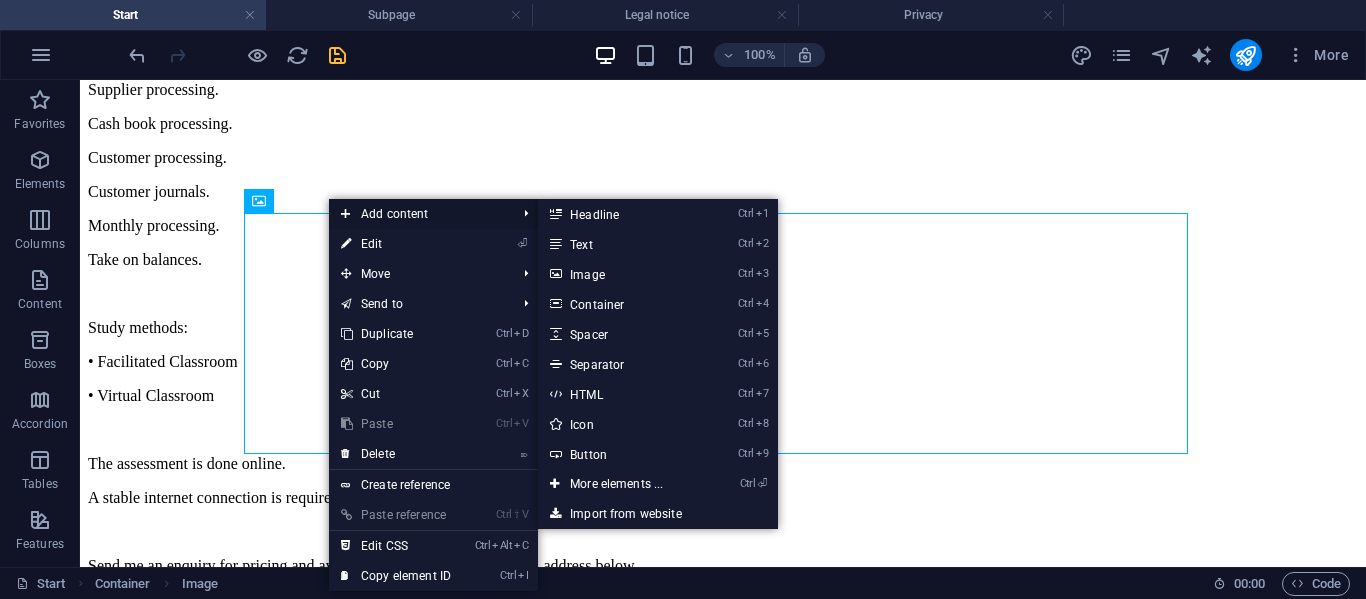 click on "Add content" at bounding box center (418, 214) 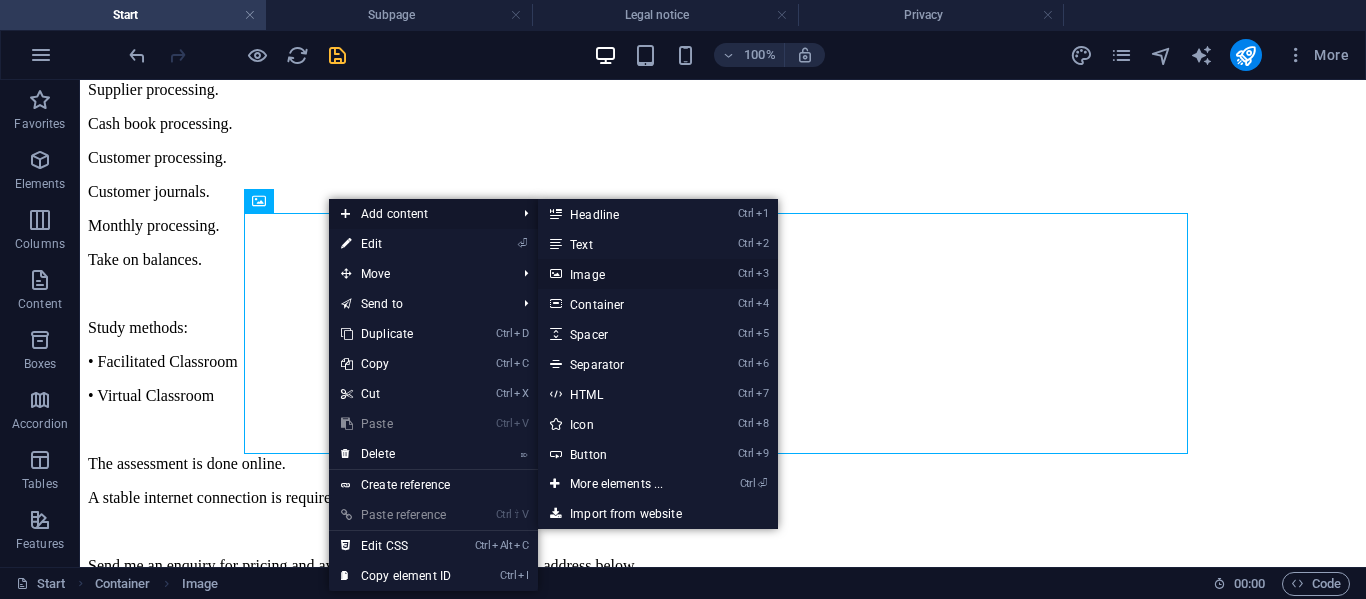 click on "Ctrl 3  Image" at bounding box center [620, 274] 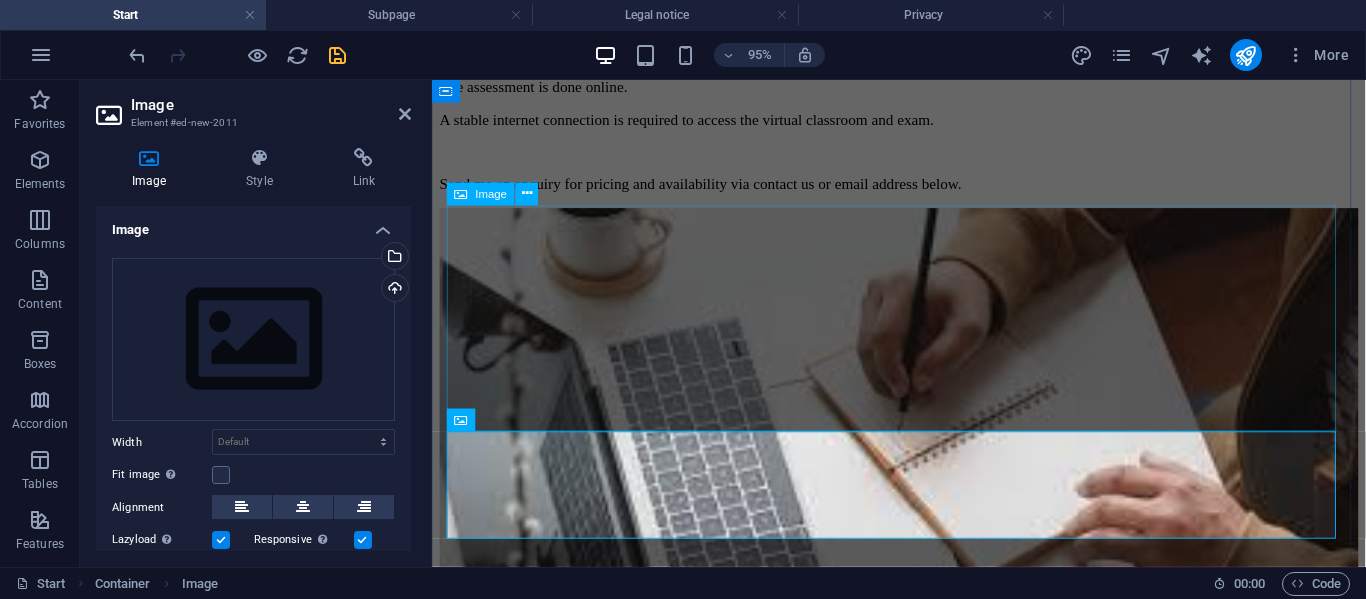 scroll, scrollTop: 4314, scrollLeft: 0, axis: vertical 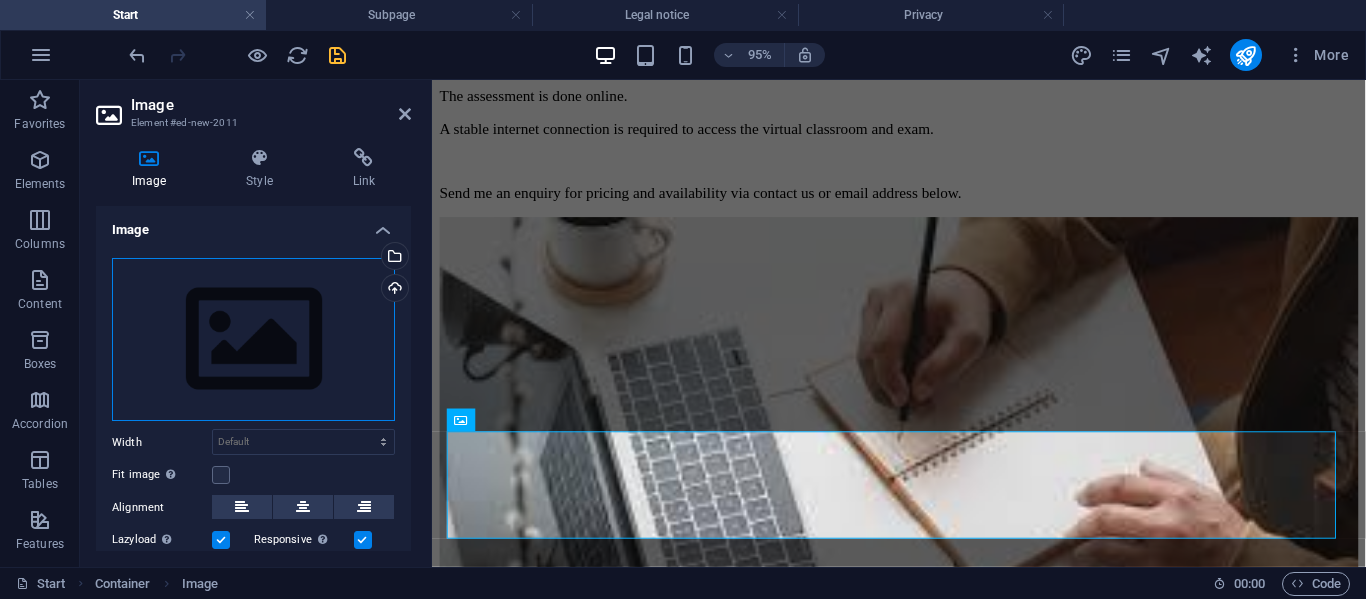 click on "Drag files here, click to choose files or select files from Files or our free stock photos & videos" at bounding box center (253, 340) 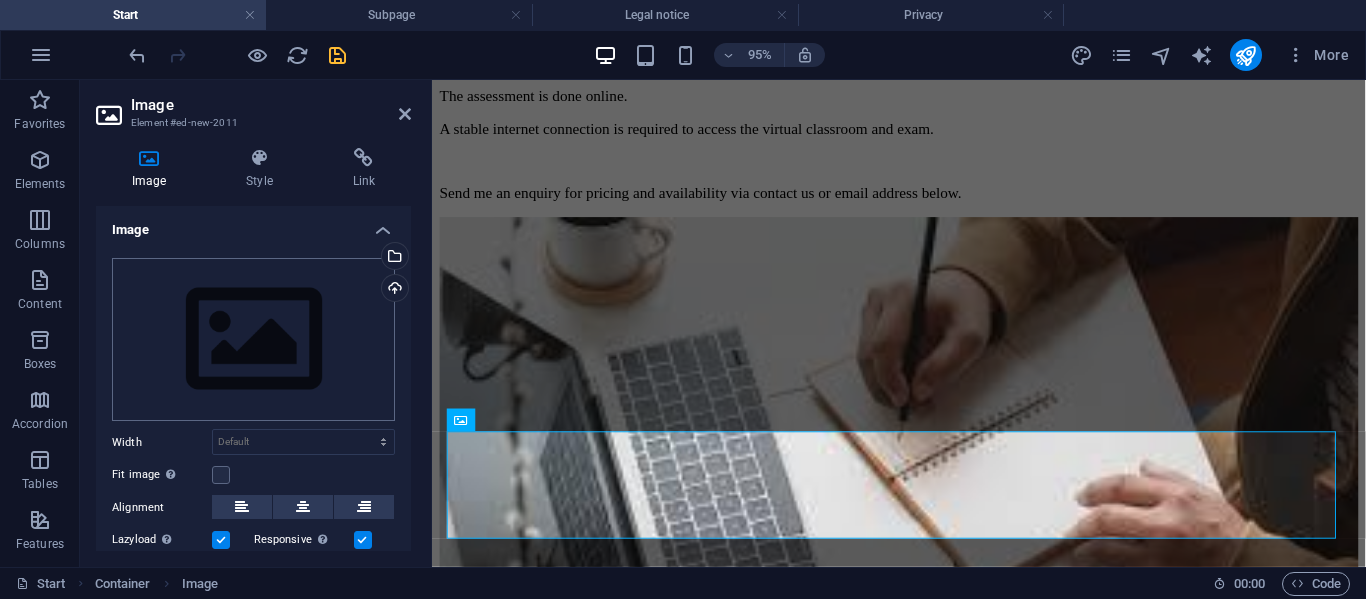 scroll, scrollTop: 4804, scrollLeft: 0, axis: vertical 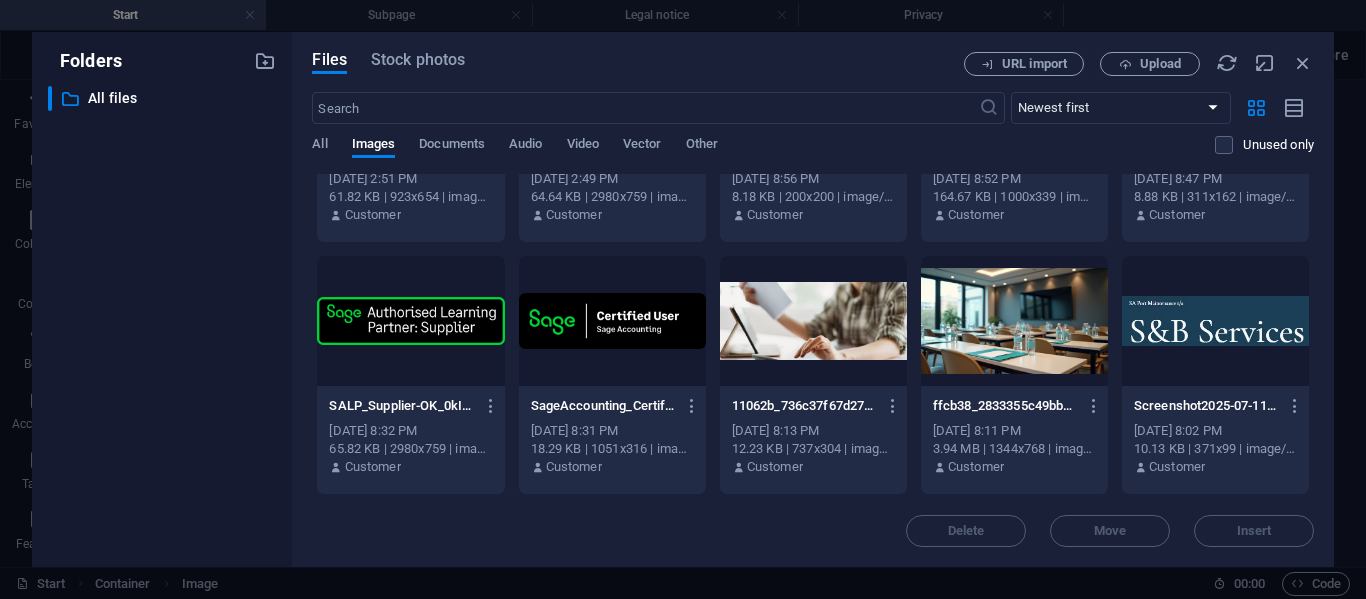 click at bounding box center (612, 321) 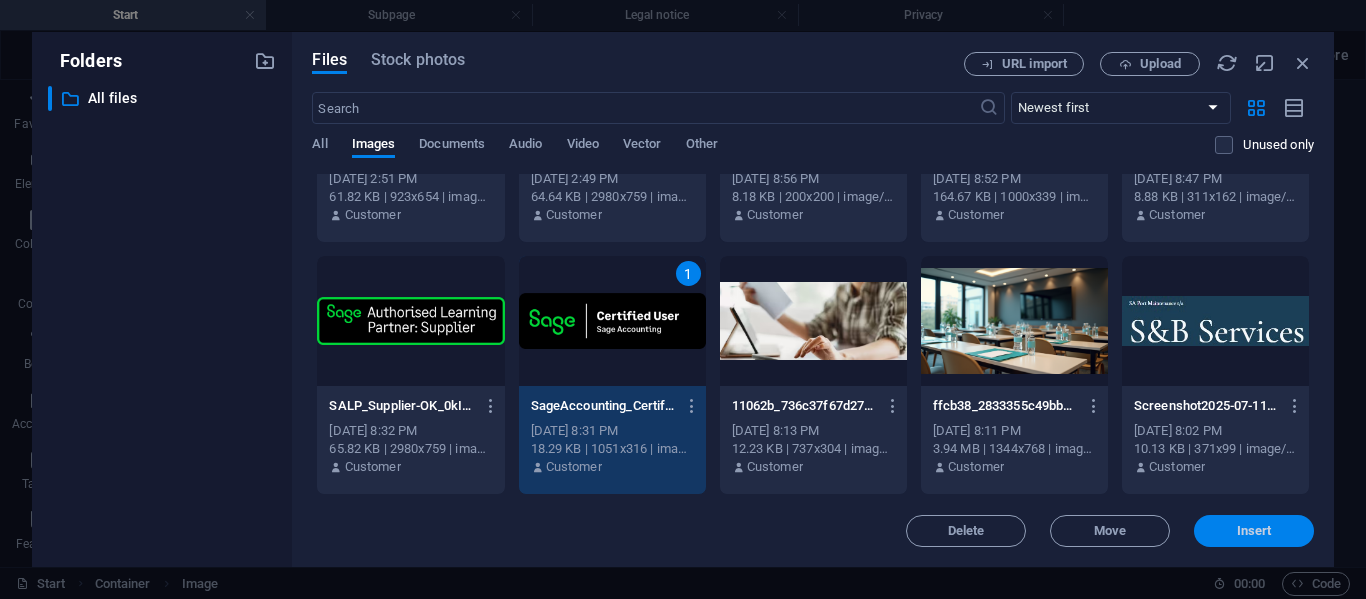 click on "Insert" at bounding box center (1254, 531) 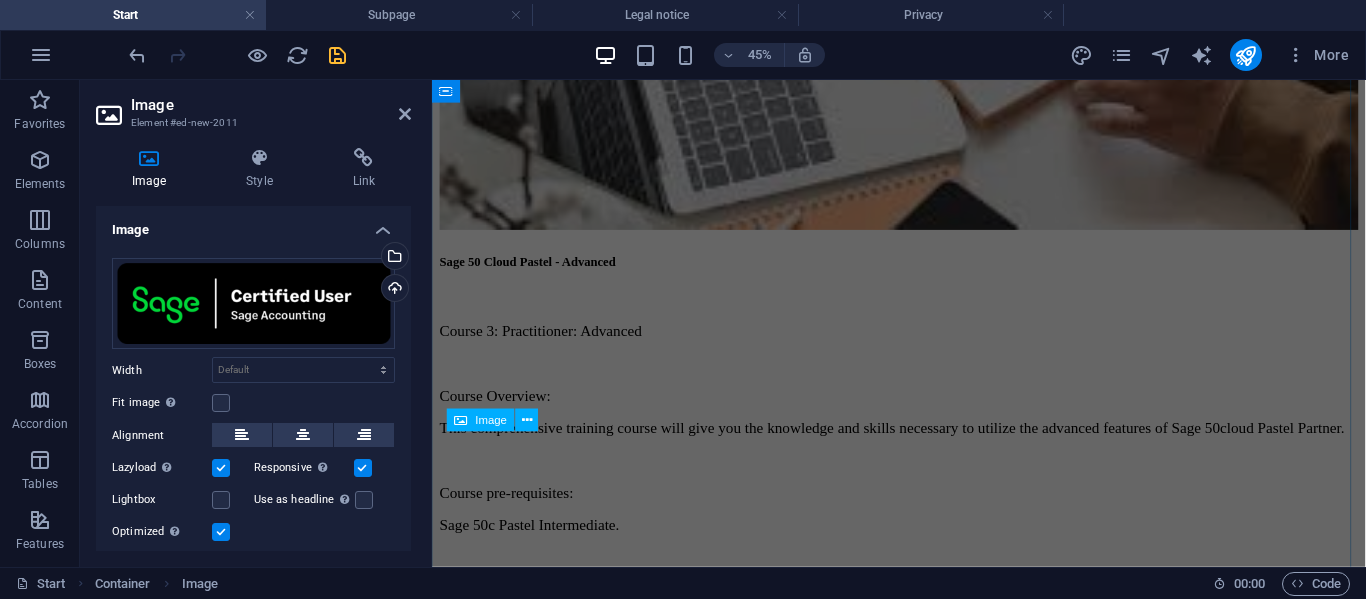 scroll, scrollTop: 4314, scrollLeft: 0, axis: vertical 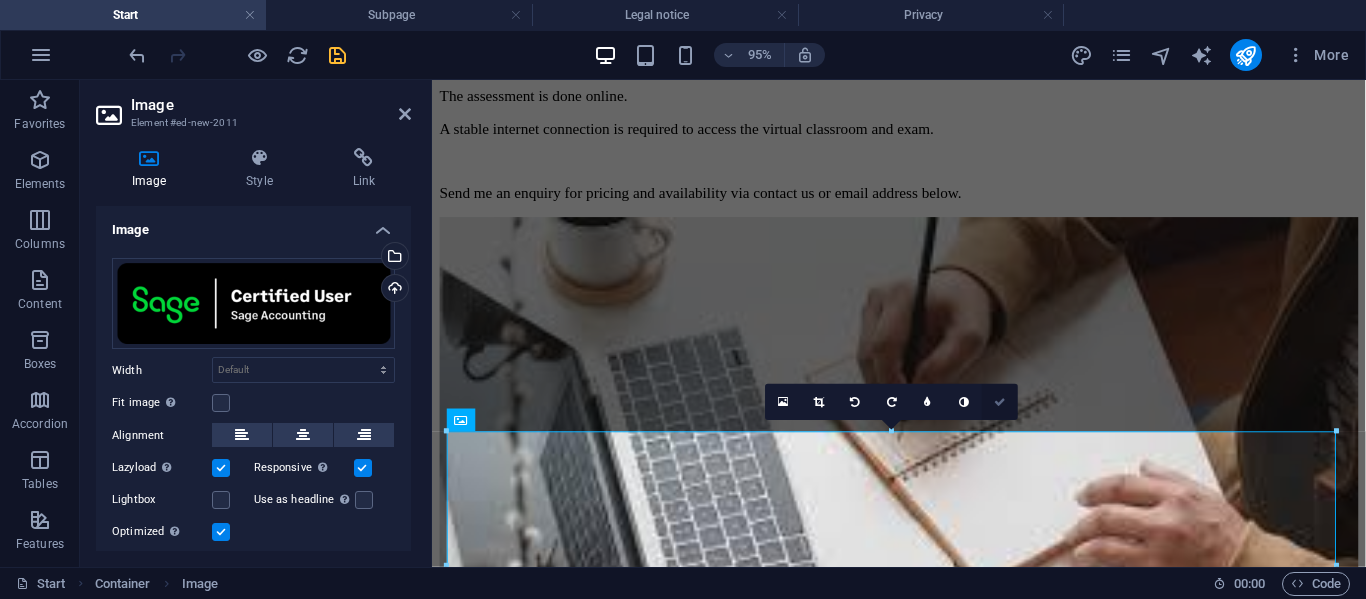 click at bounding box center (1000, 402) 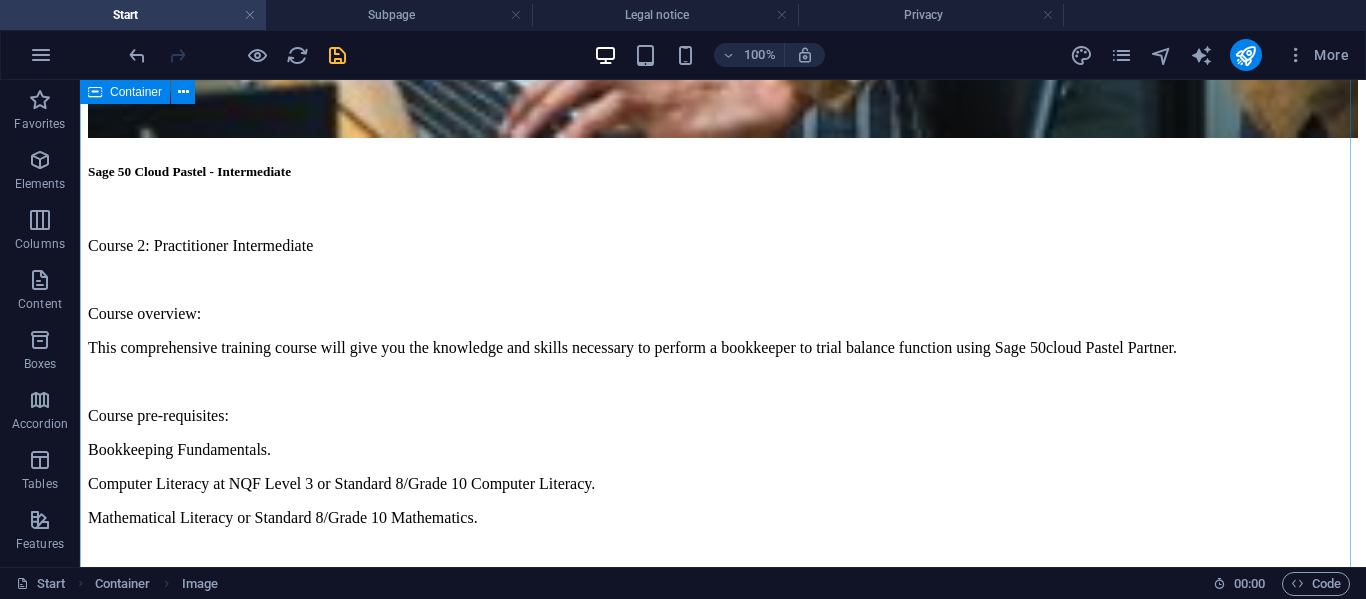 scroll, scrollTop: 3523, scrollLeft: 0, axis: vertical 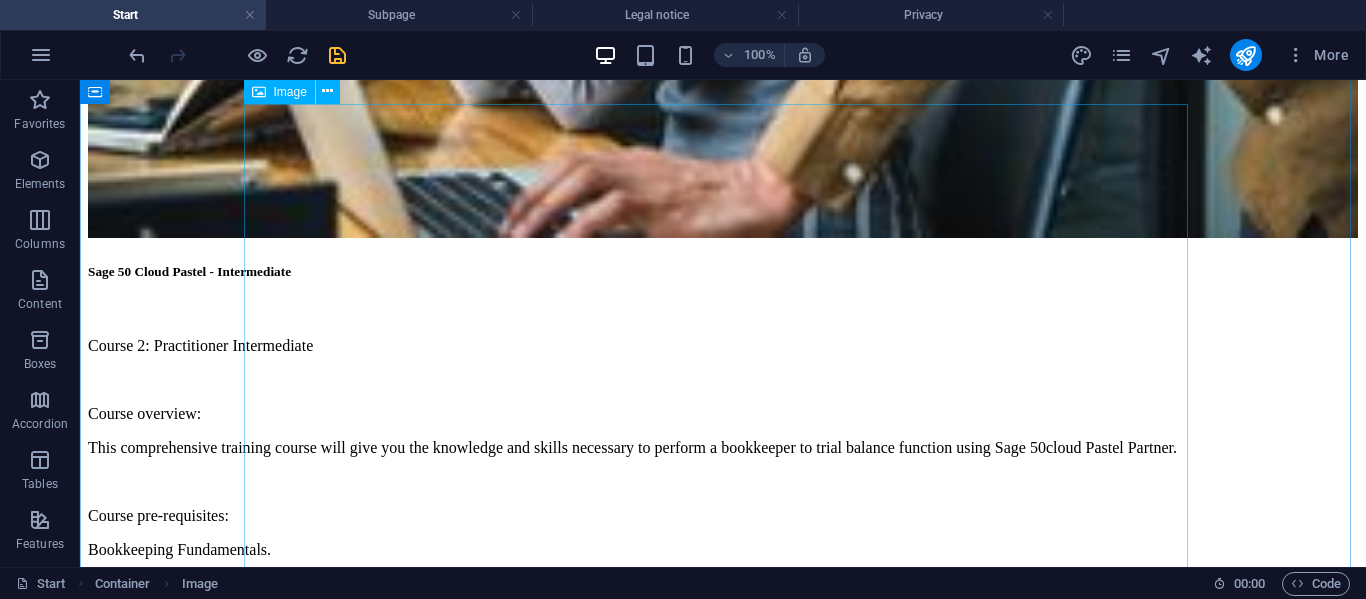 click at bounding box center [723, 6935] 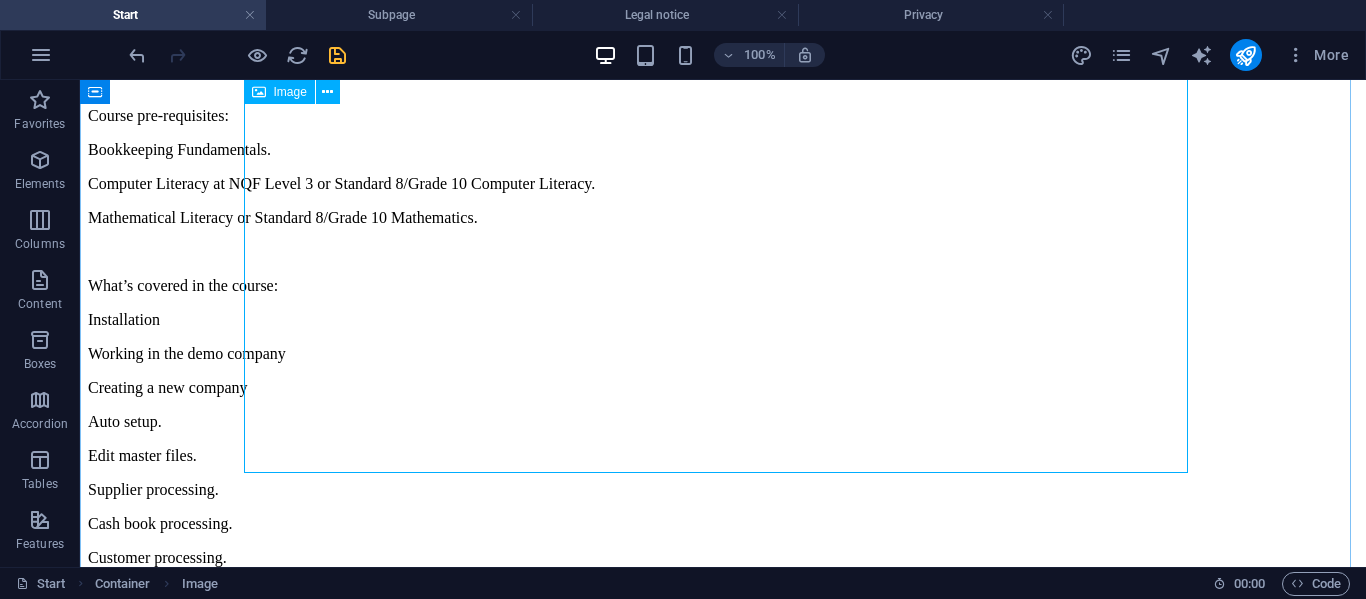scroll, scrollTop: 4023, scrollLeft: 0, axis: vertical 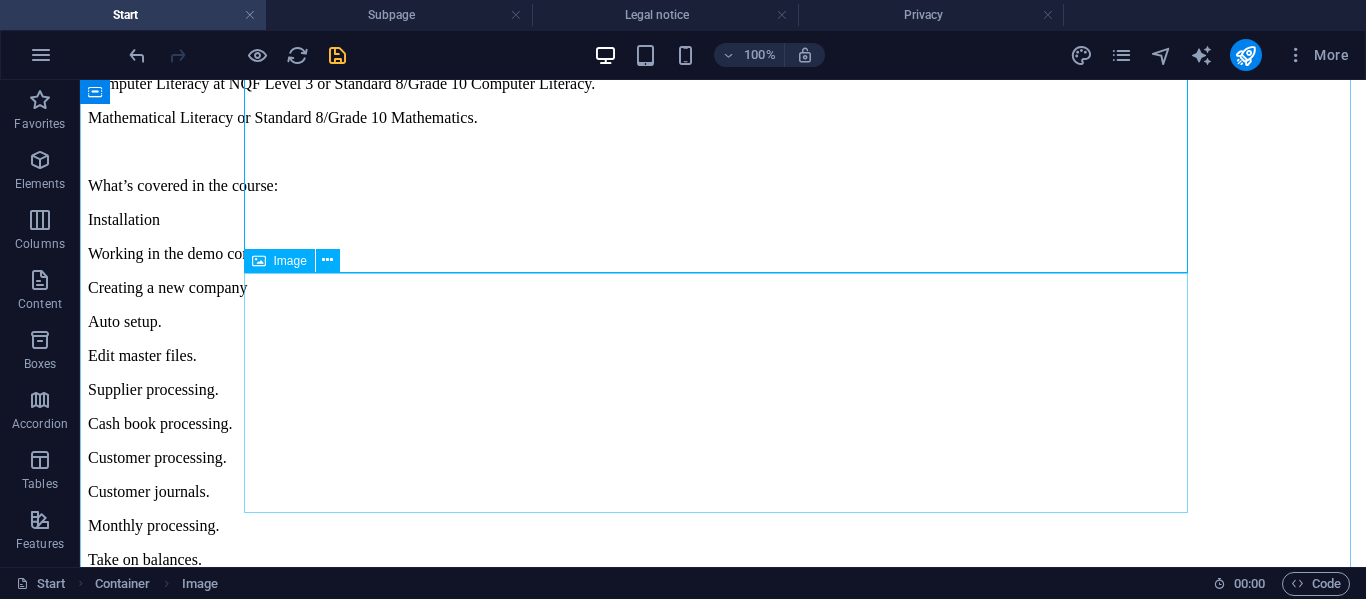 click at bounding box center [723, 7025] 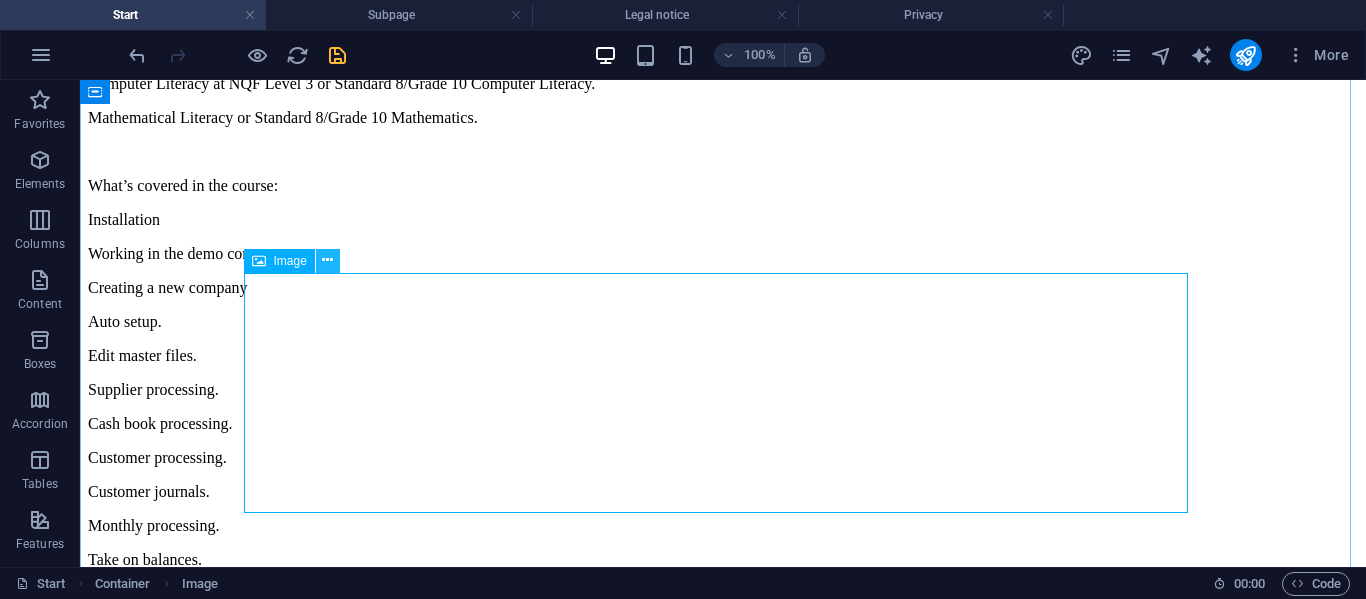 click at bounding box center [327, 260] 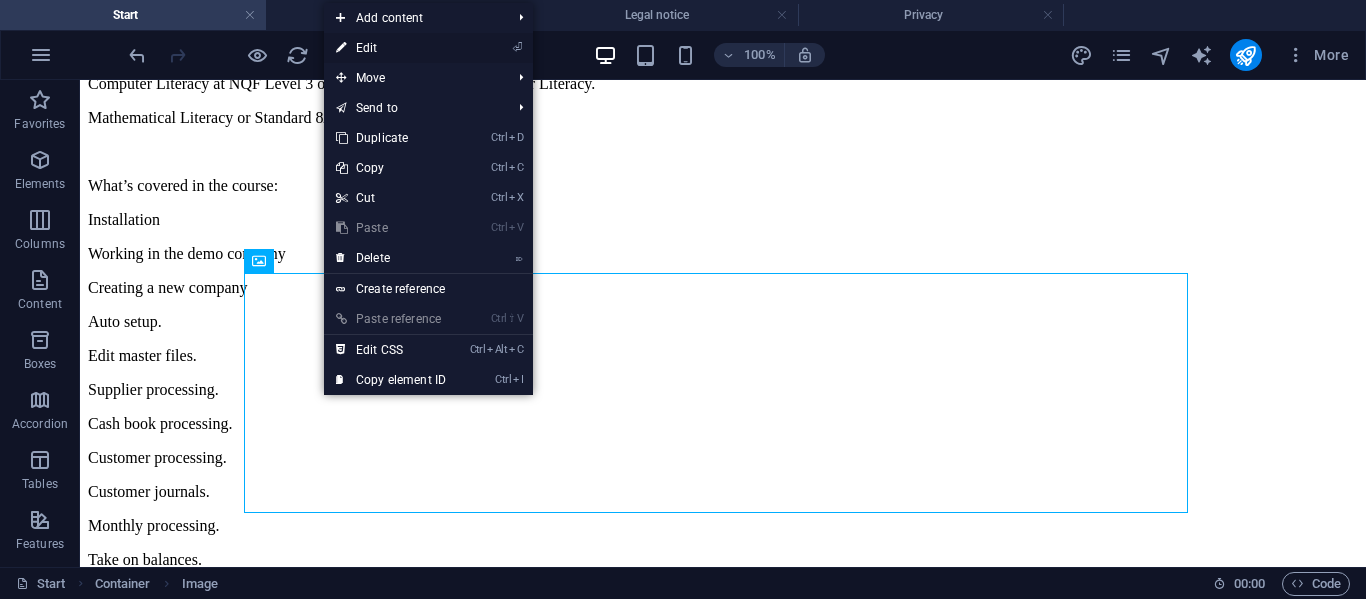 click on "⏎  Edit" at bounding box center [391, 48] 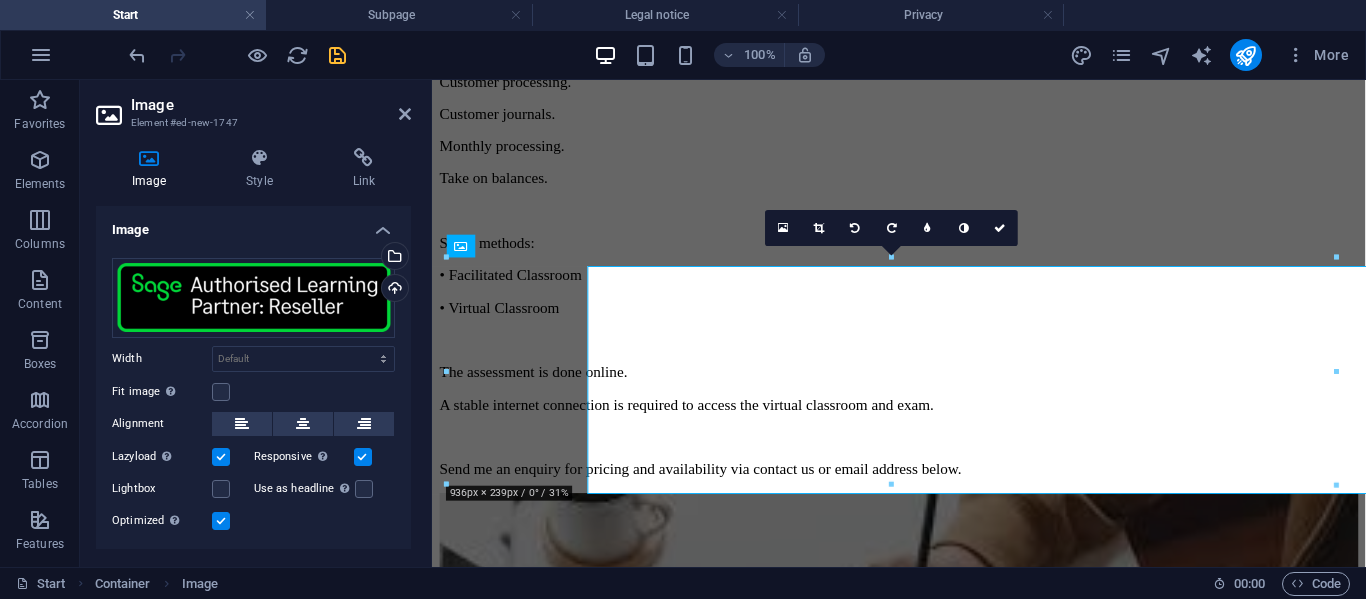 scroll, scrollTop: 4020, scrollLeft: 0, axis: vertical 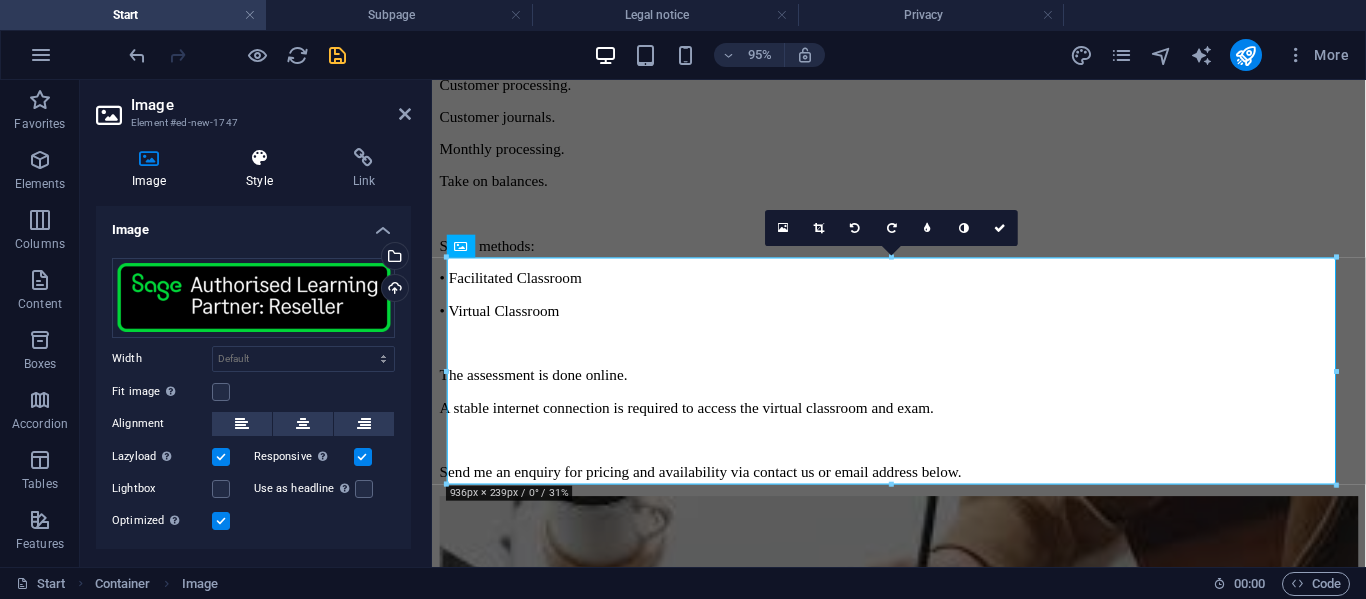 click on "Style" at bounding box center [263, 169] 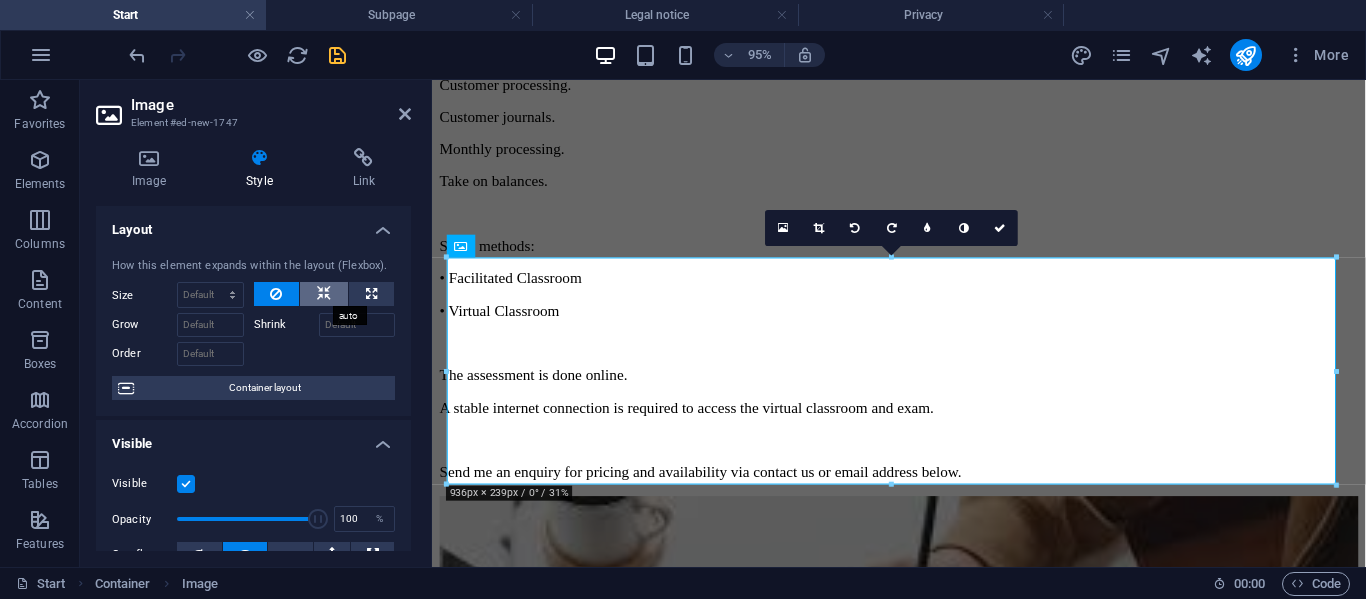 click at bounding box center (324, 294) 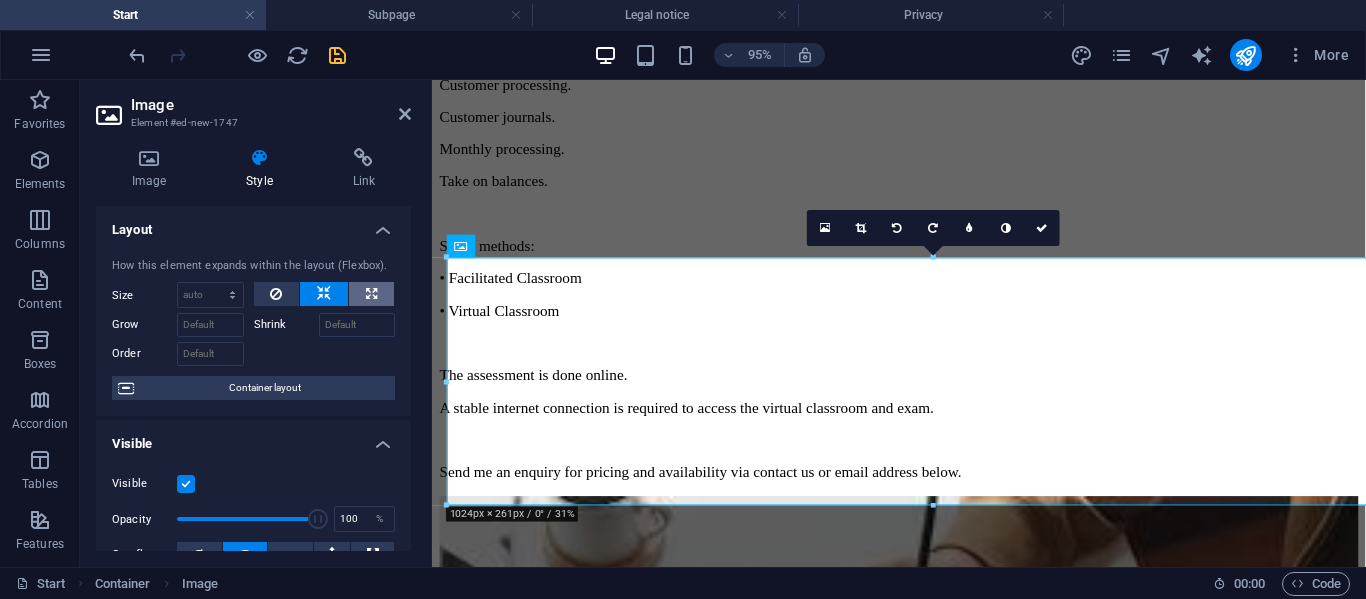 click at bounding box center [371, 294] 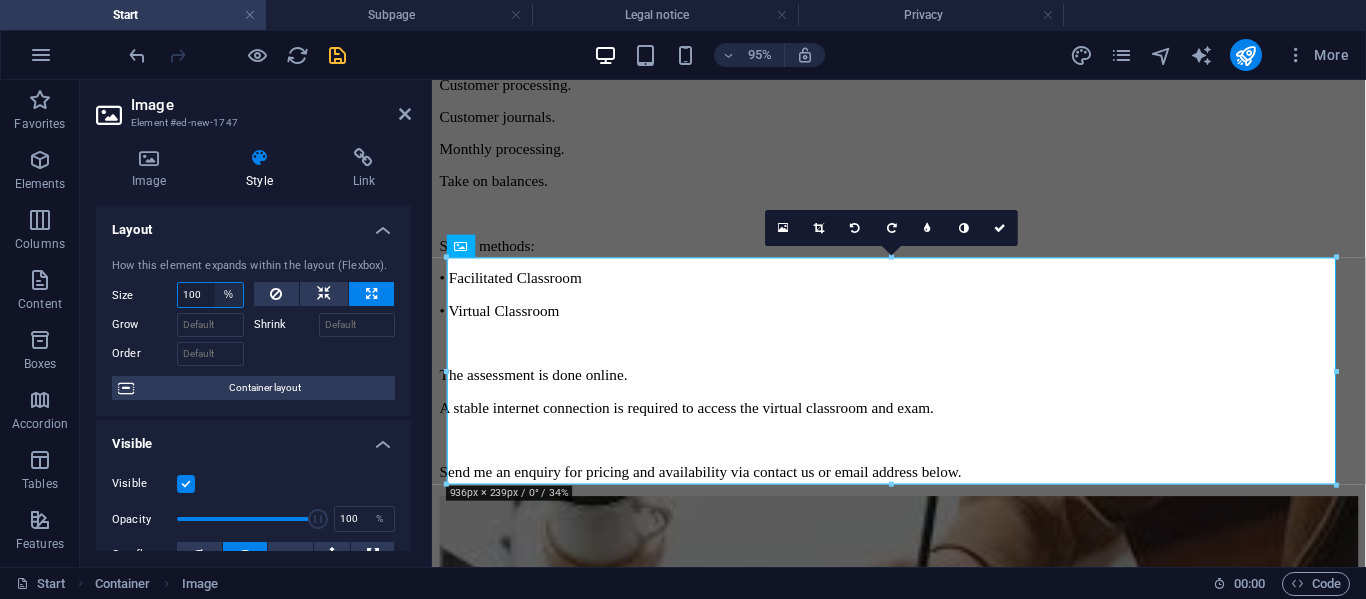 click on "Default auto px % 1/1 1/2 1/3 1/4 1/5 1/6 1/7 1/8 1/9 1/10" at bounding box center (229, 295) 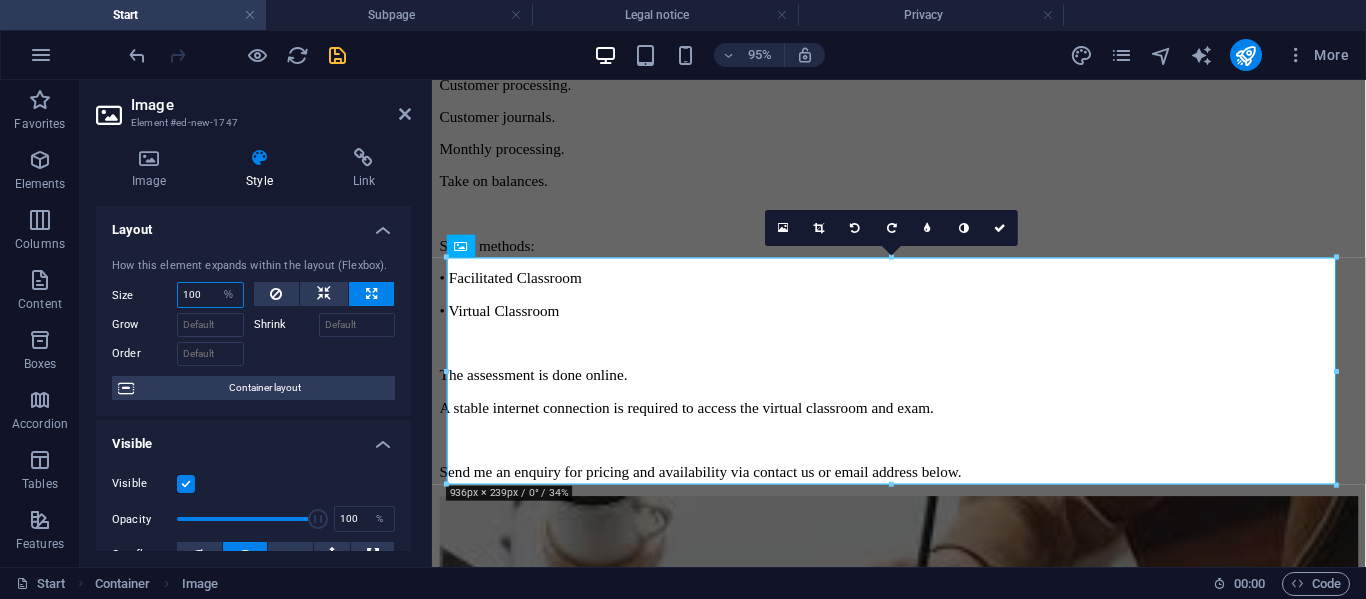click on "100" at bounding box center (210, 295) 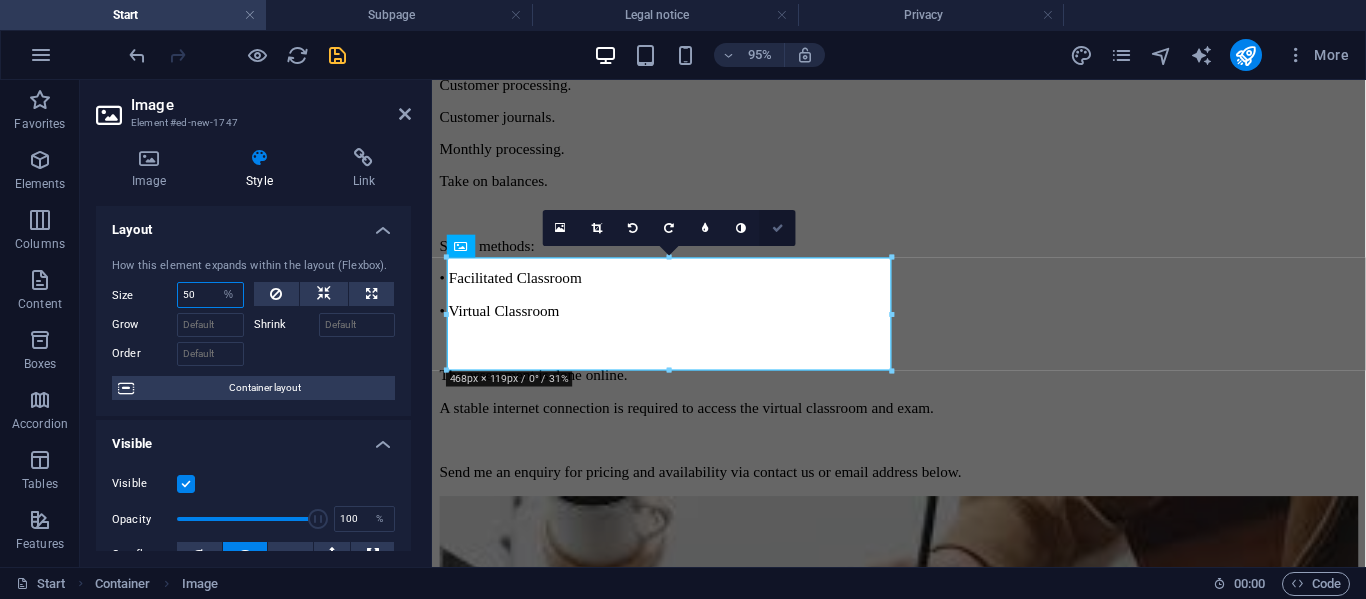type on "50" 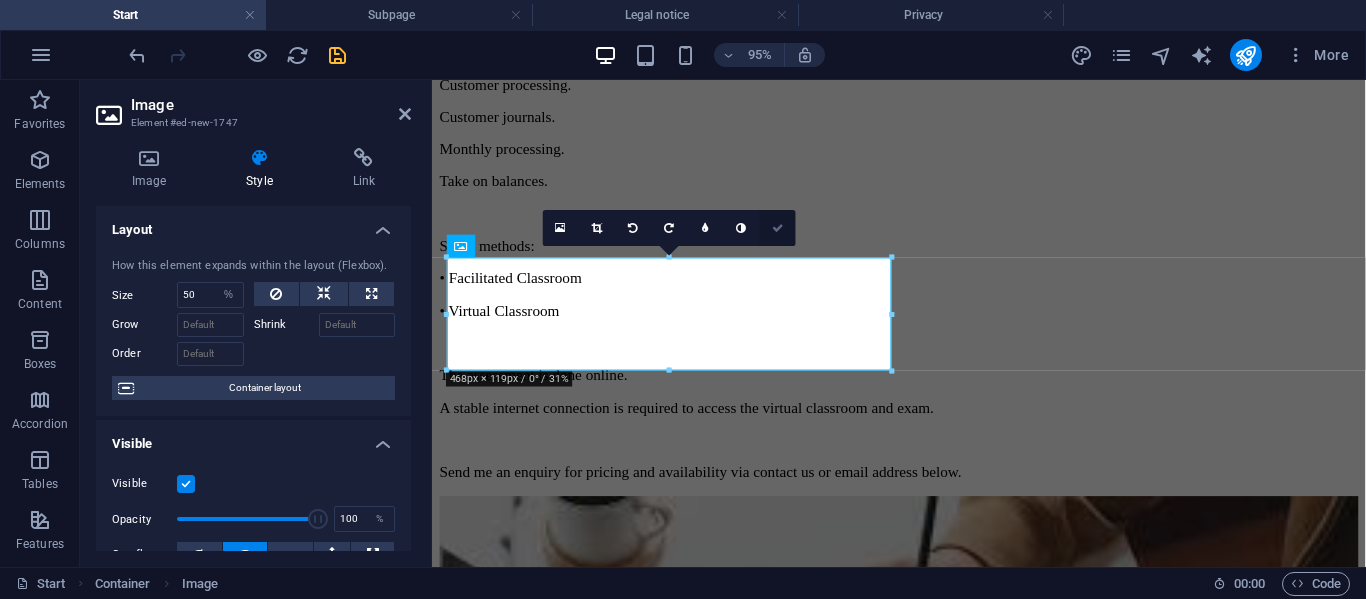 click at bounding box center (778, 228) 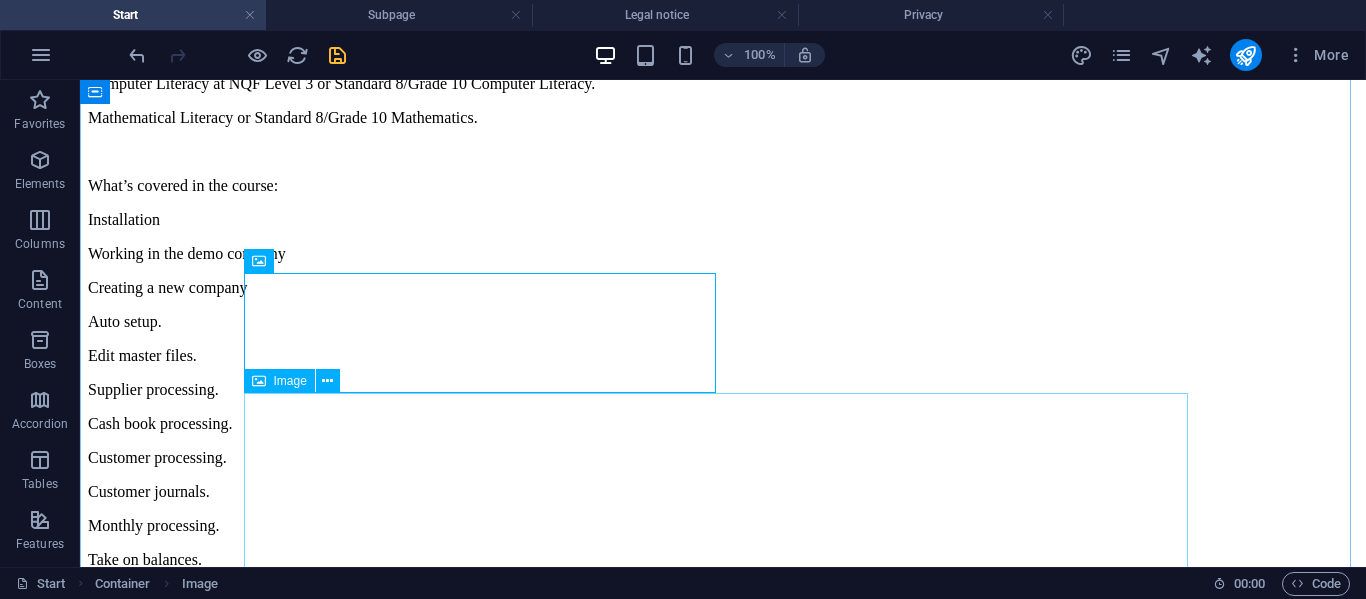 click at bounding box center [723, 7290] 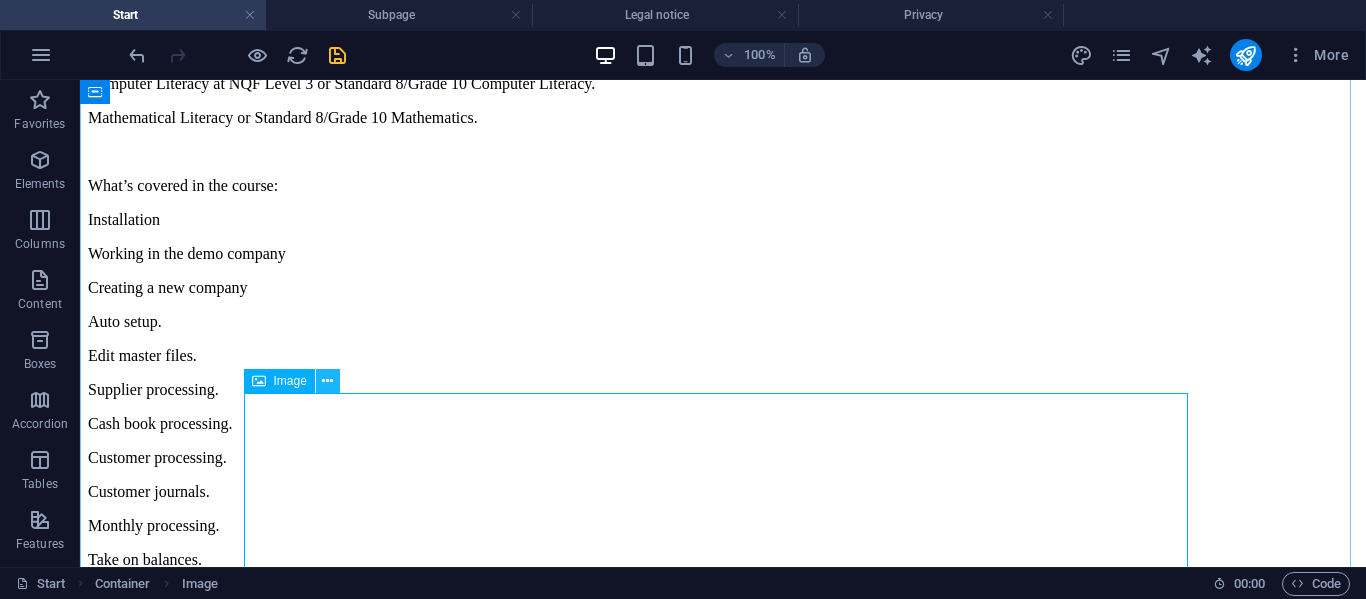 click at bounding box center [327, 381] 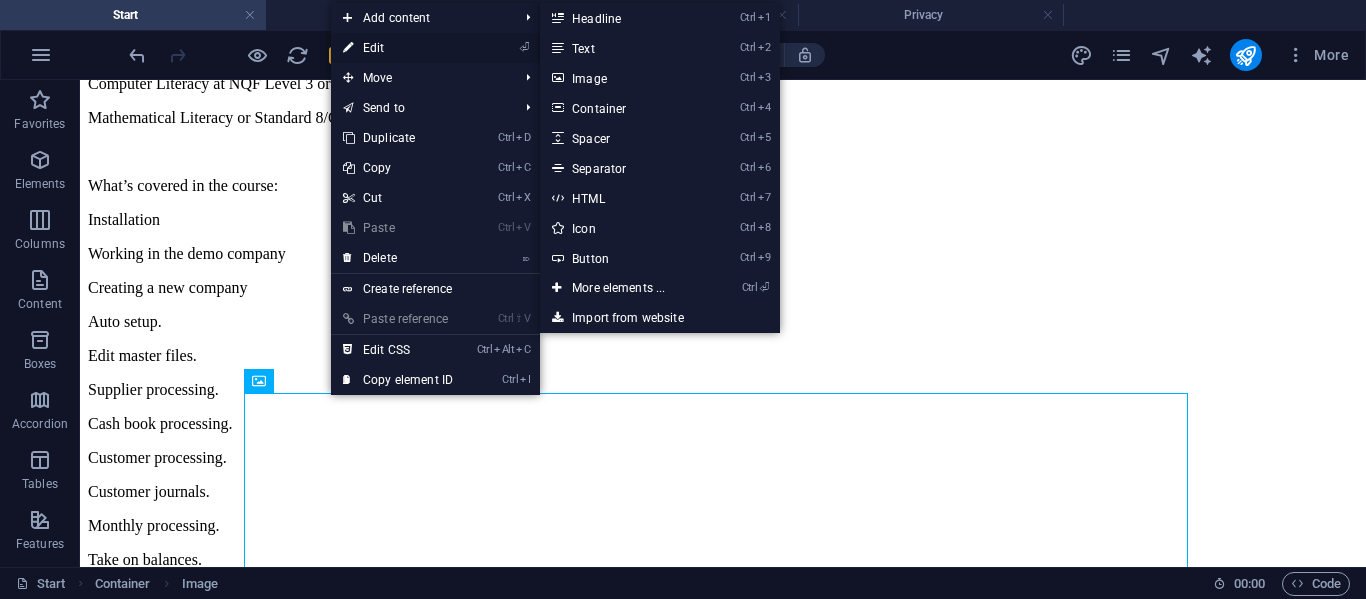 click on "⏎  Edit" at bounding box center (398, 48) 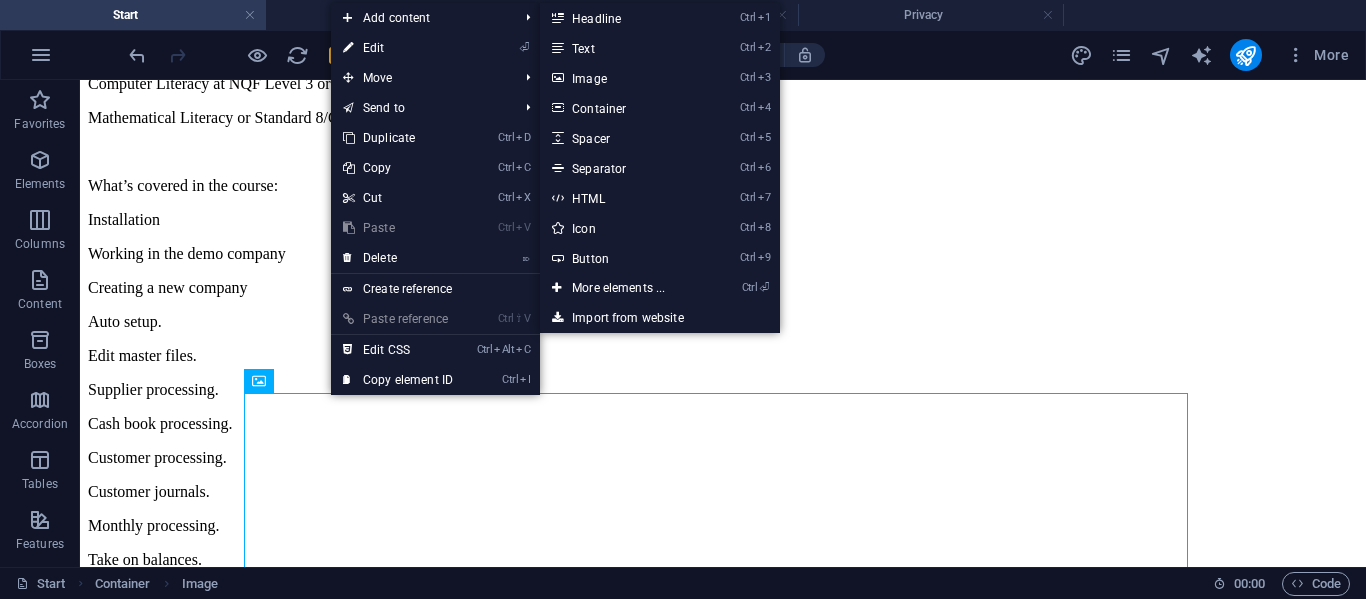 scroll, scrollTop: 4020, scrollLeft: 0, axis: vertical 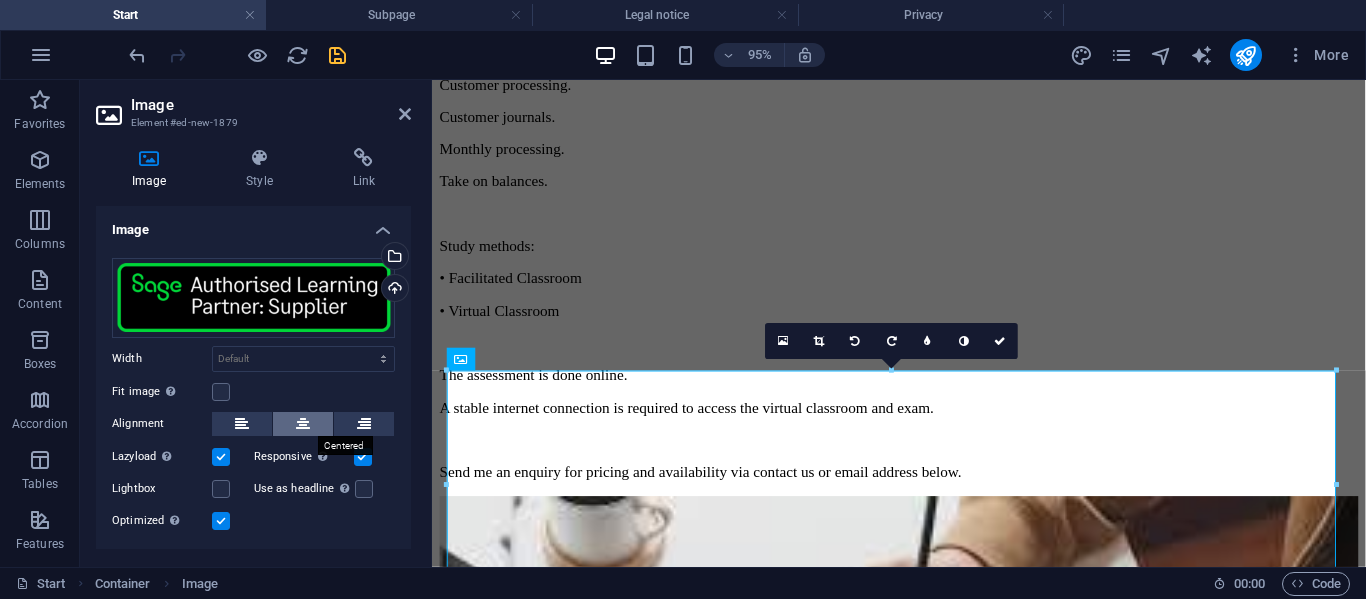 click at bounding box center (303, 424) 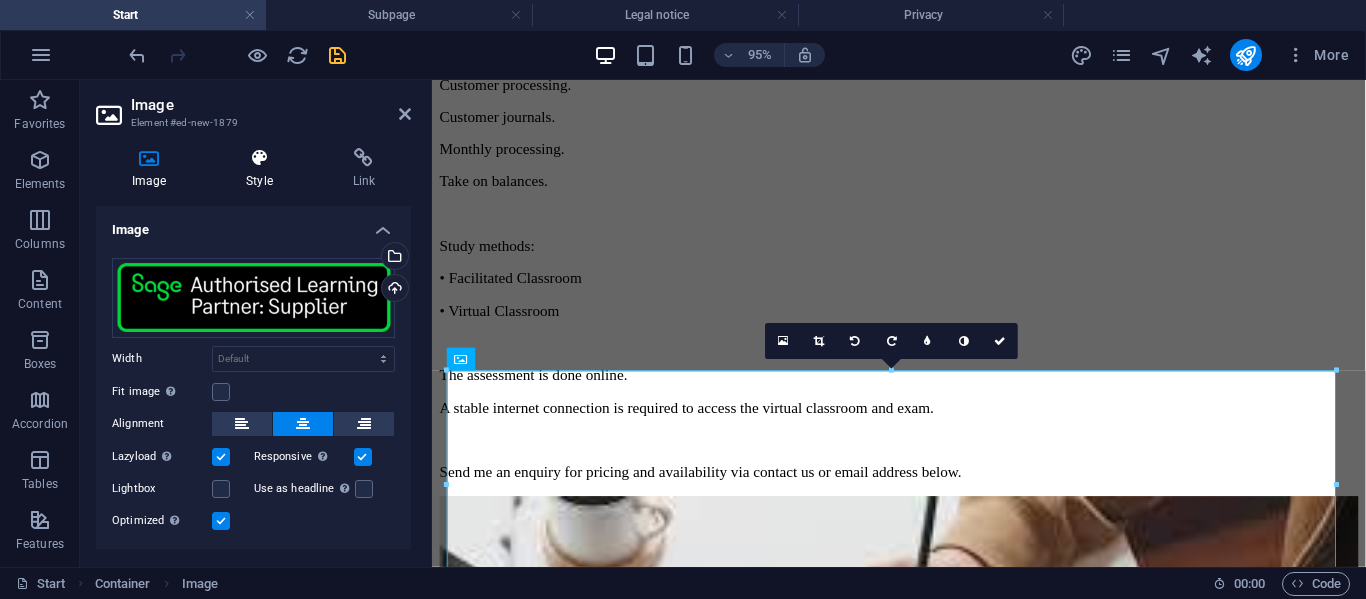 click on "Style" at bounding box center (263, 169) 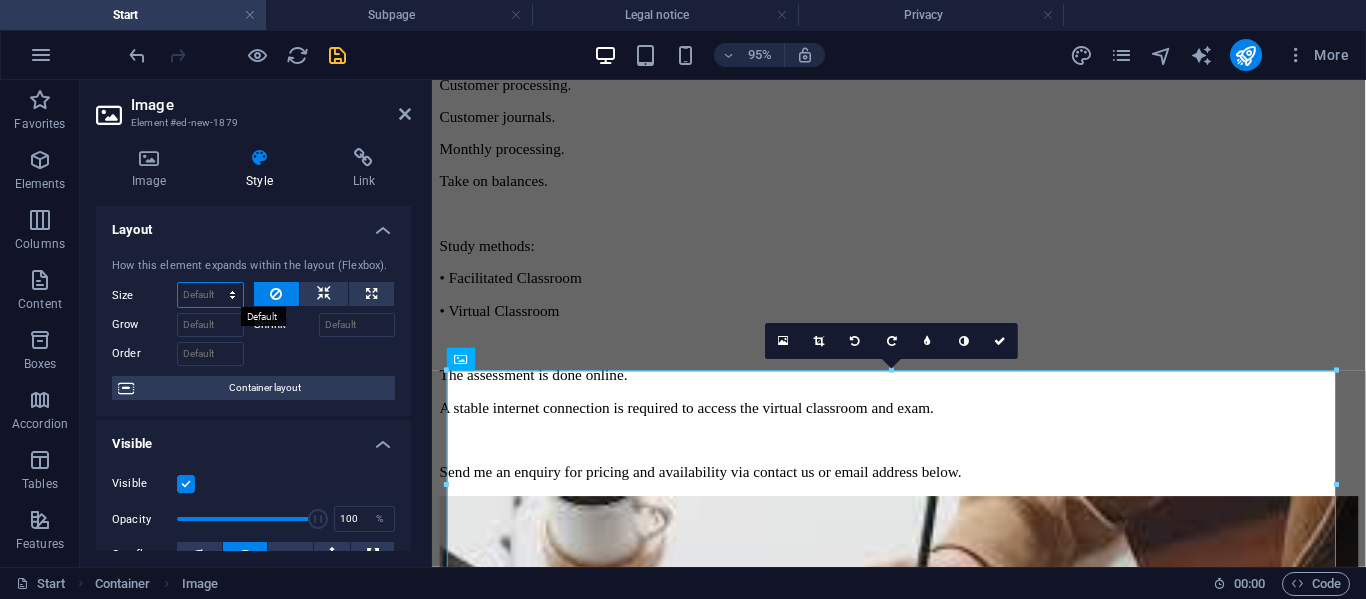 click on "Default auto px % 1/1 1/2 1/3 1/4 1/5 1/6 1/7 1/8 1/9 1/10" at bounding box center (210, 295) 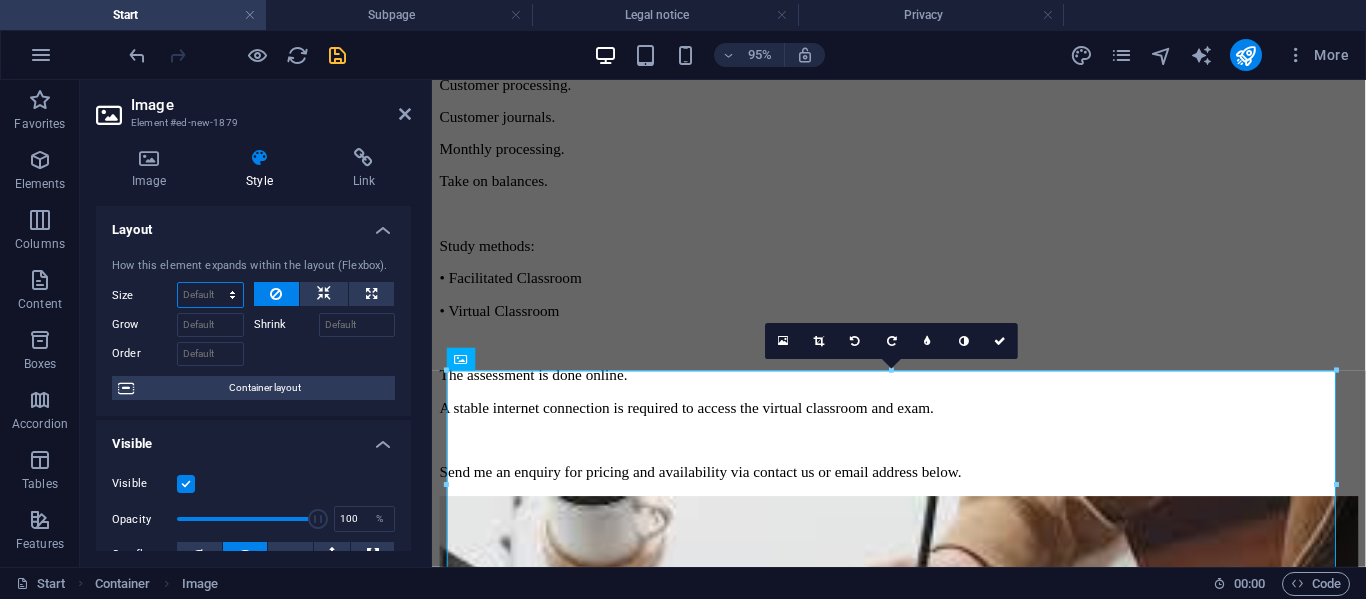 click on "Default auto px % 1/1 1/2 1/3 1/4 1/5 1/6 1/7 1/8 1/9 1/10" at bounding box center [210, 295] 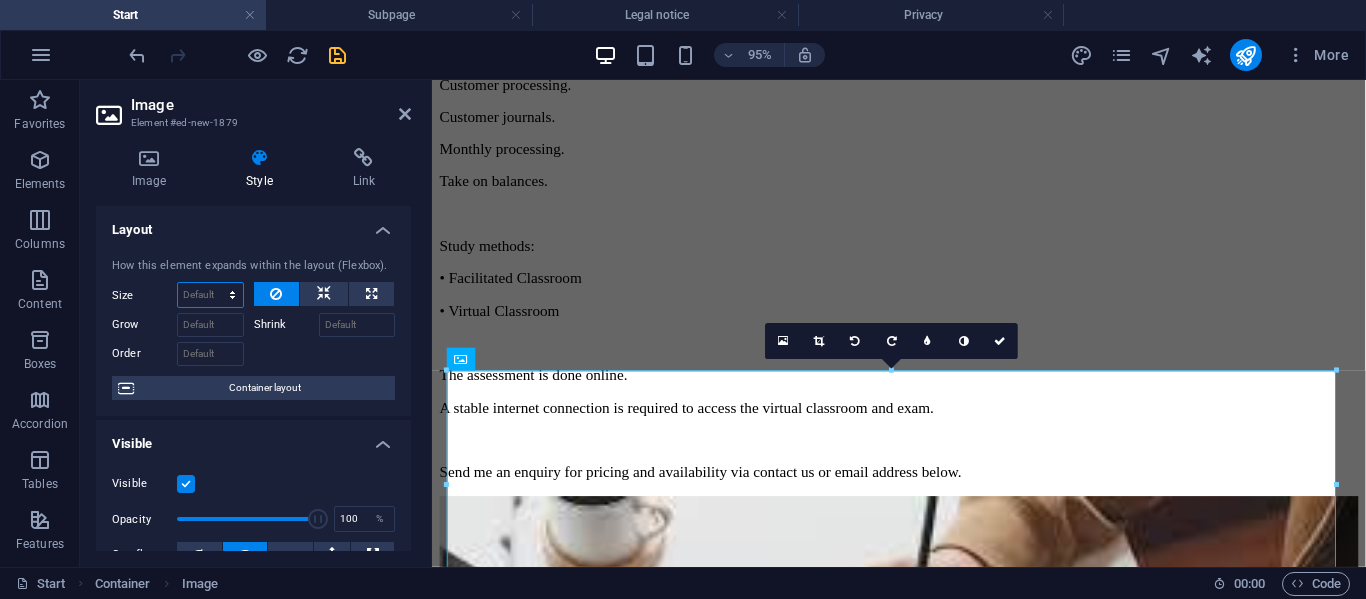 click on "Default auto px % 1/1 1/2 1/3 1/4 1/5 1/6 1/7 1/8 1/9 1/10" at bounding box center (210, 295) 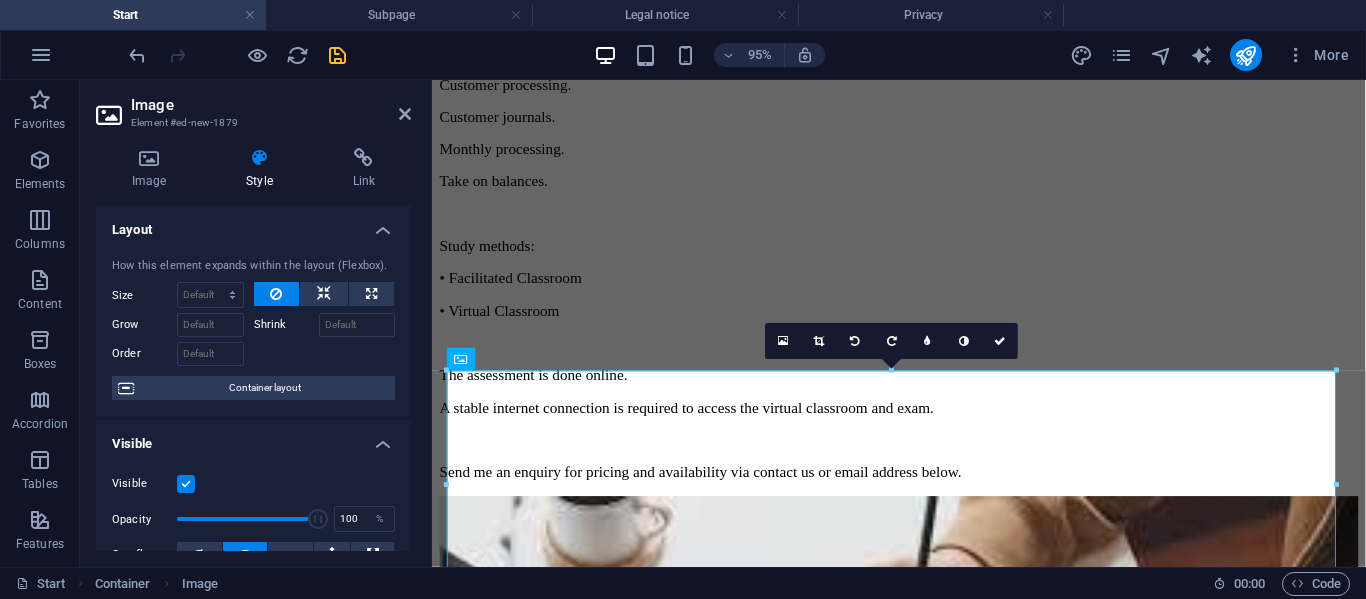 click at bounding box center (276, 294) 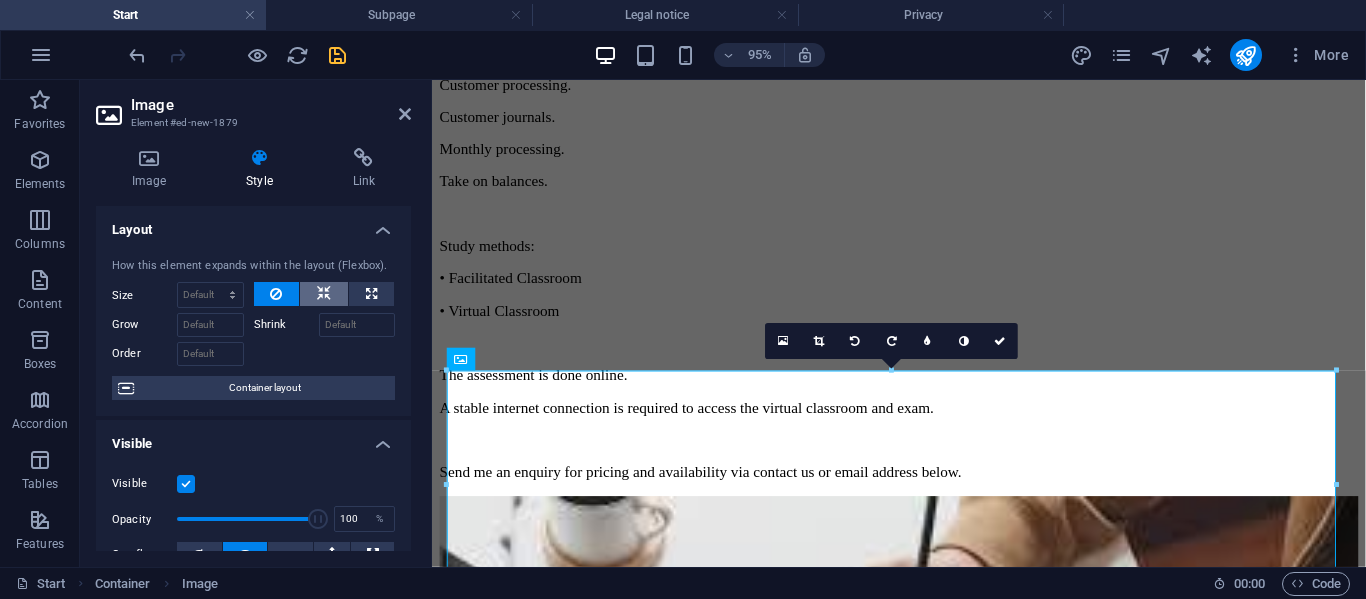 click at bounding box center (324, 294) 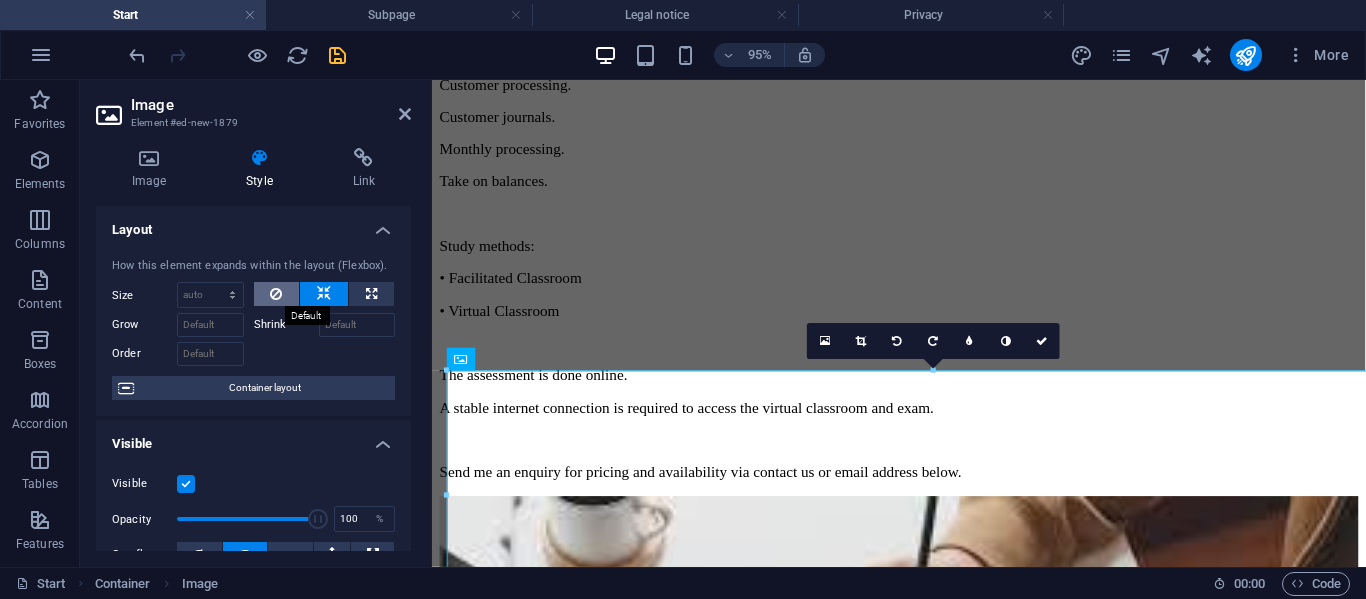 click at bounding box center [277, 294] 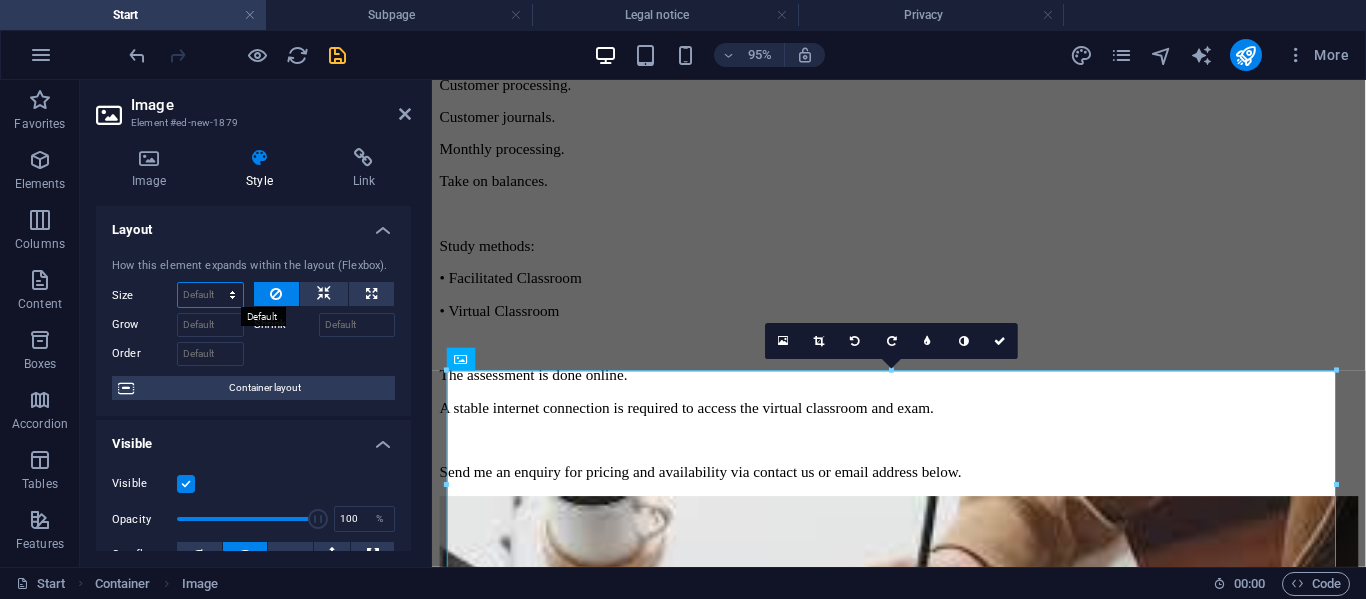 click on "Default auto px % 1/1 1/2 1/3 1/4 1/5 1/6 1/7 1/8 1/9 1/10" at bounding box center [210, 295] 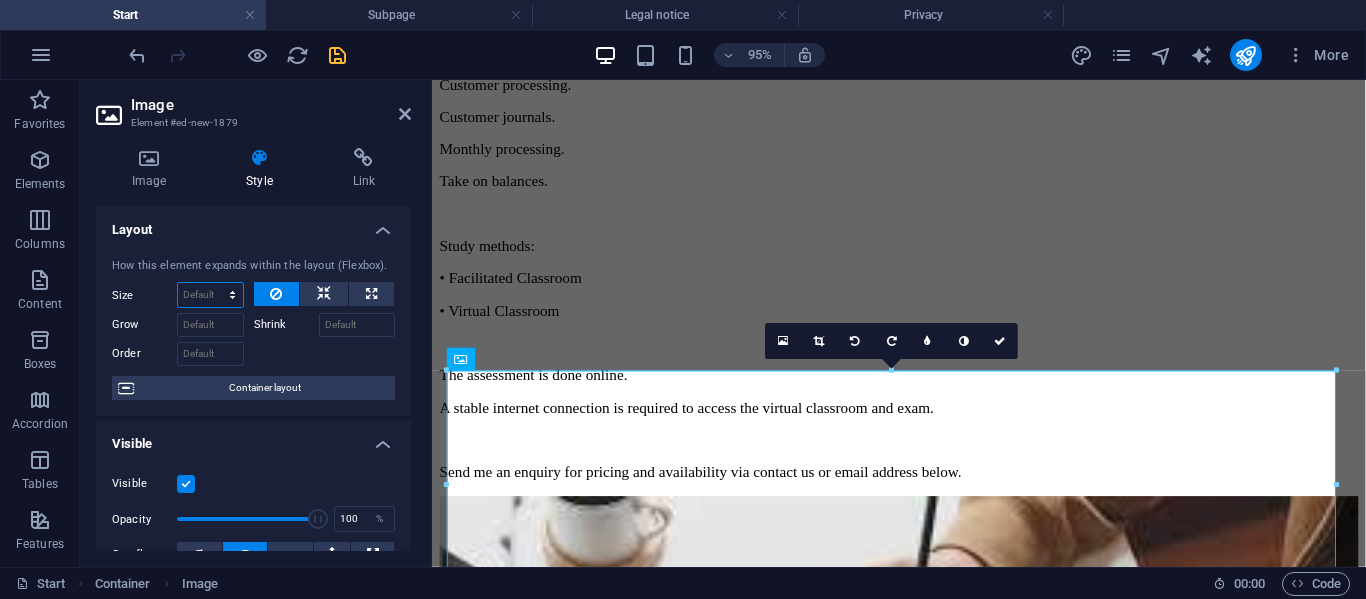 click on "Default auto px % 1/1 1/2 1/3 1/4 1/5 1/6 1/7 1/8 1/9 1/10" at bounding box center (210, 295) 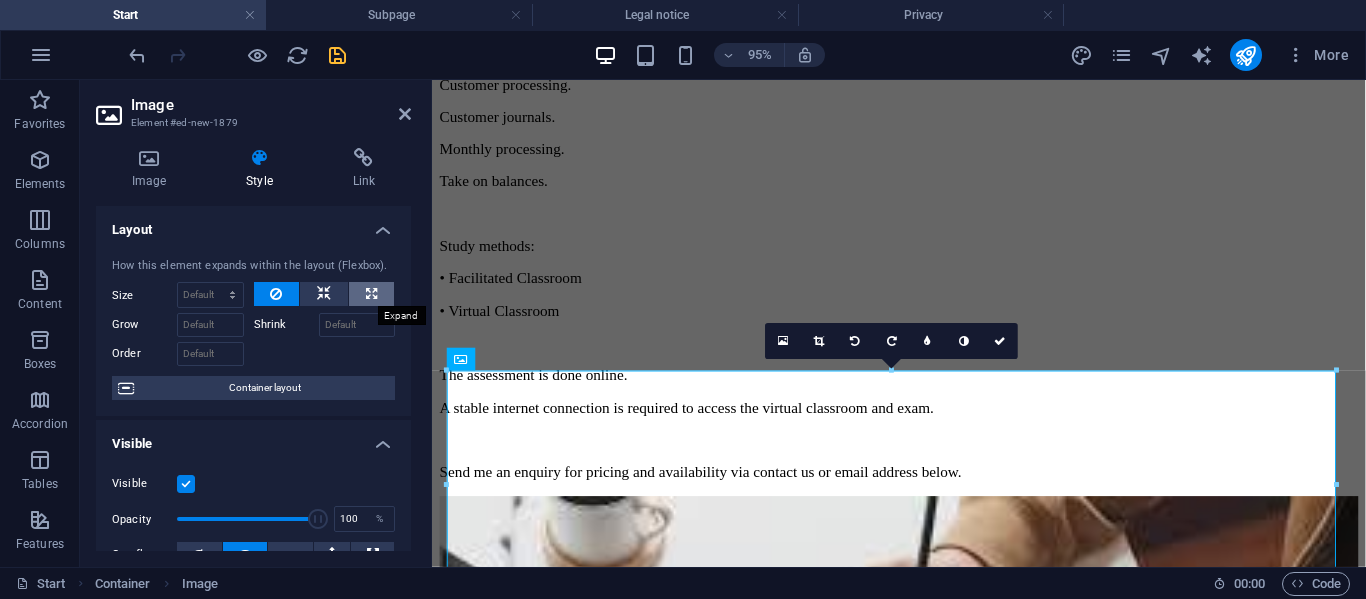 click at bounding box center [371, 294] 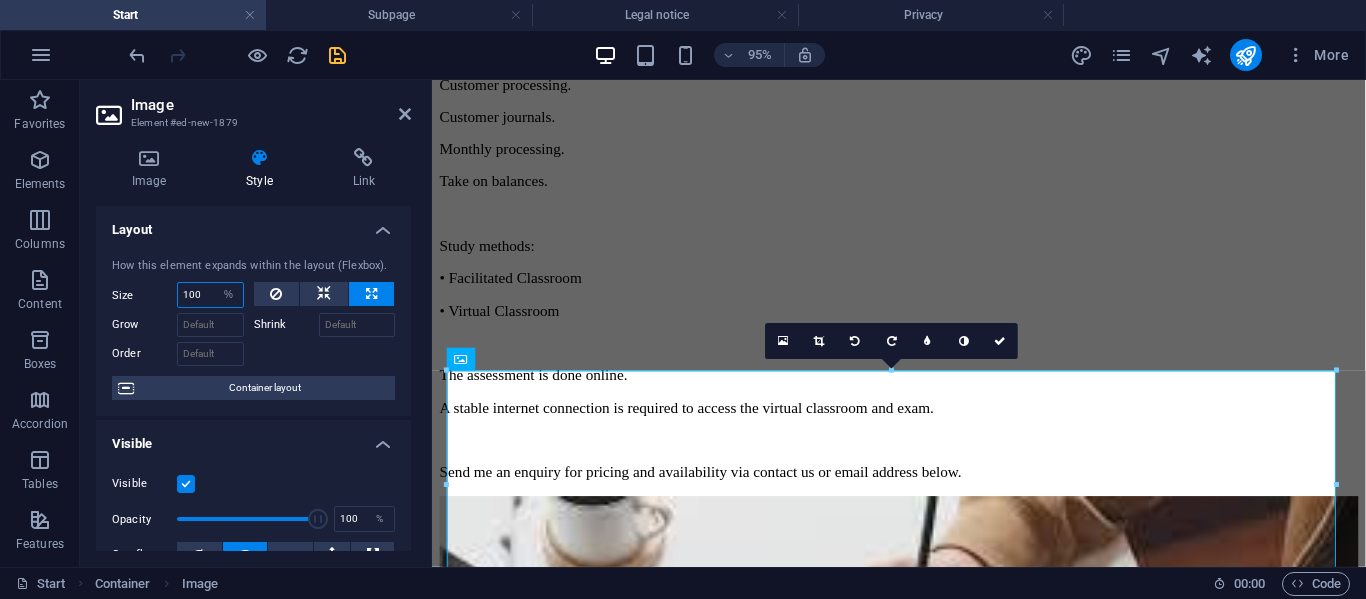 click on "100" at bounding box center (210, 295) 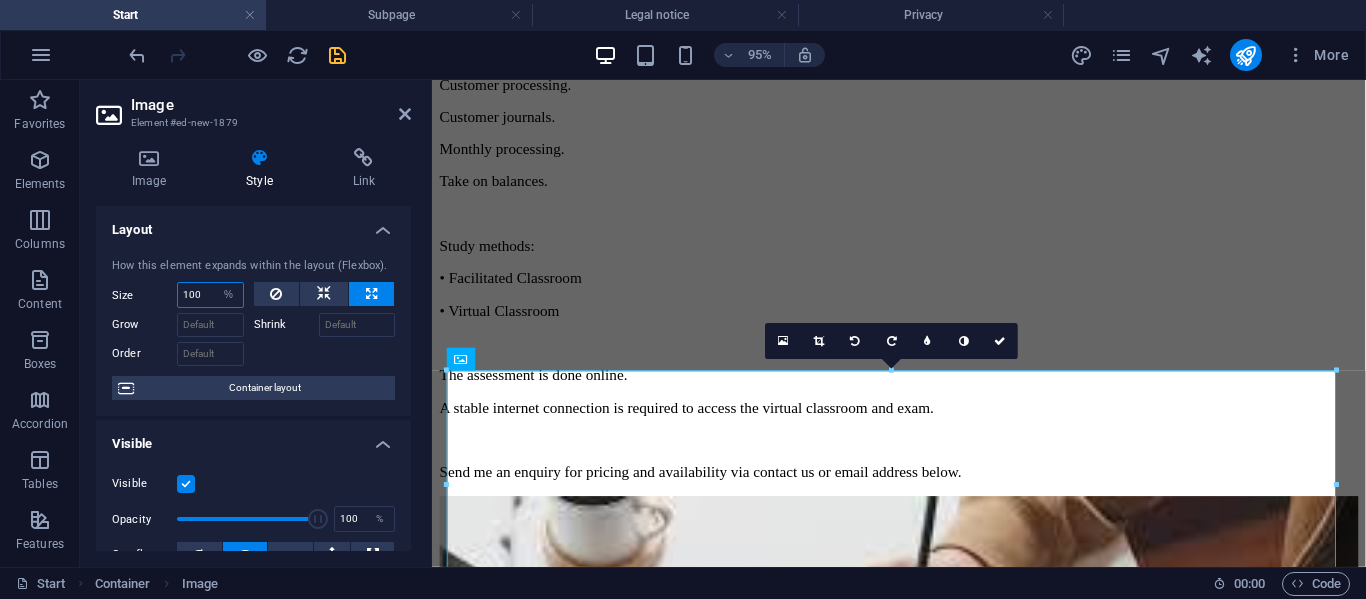 click on "100" at bounding box center [210, 295] 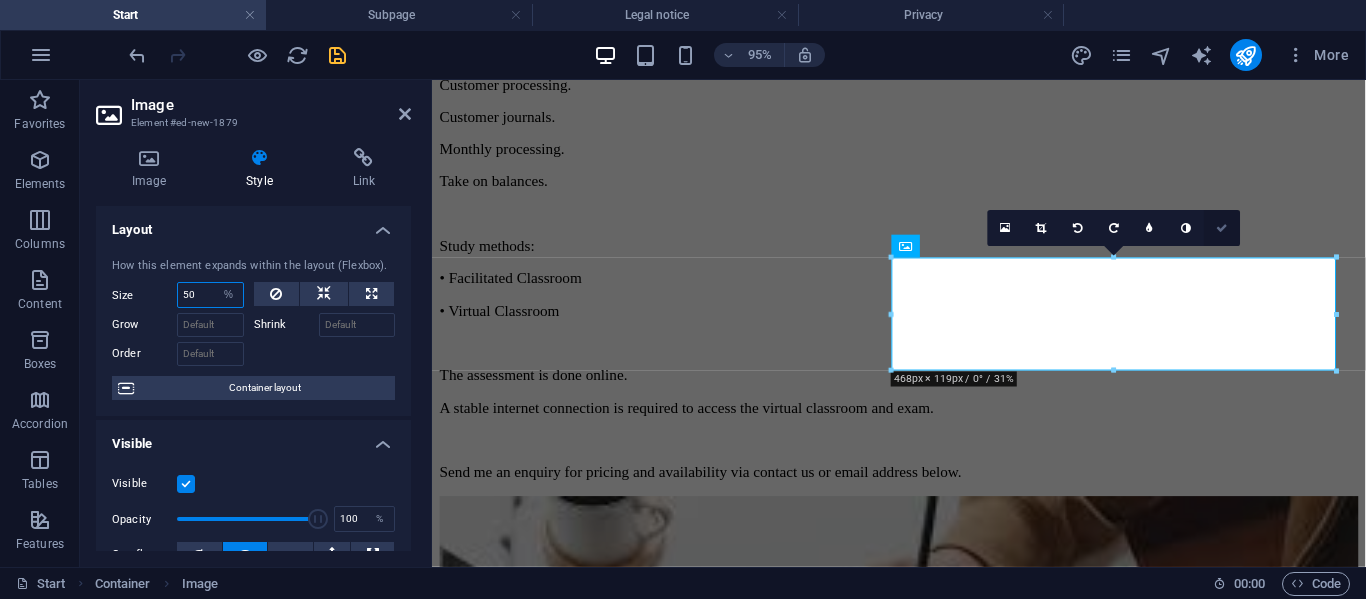 type on "50" 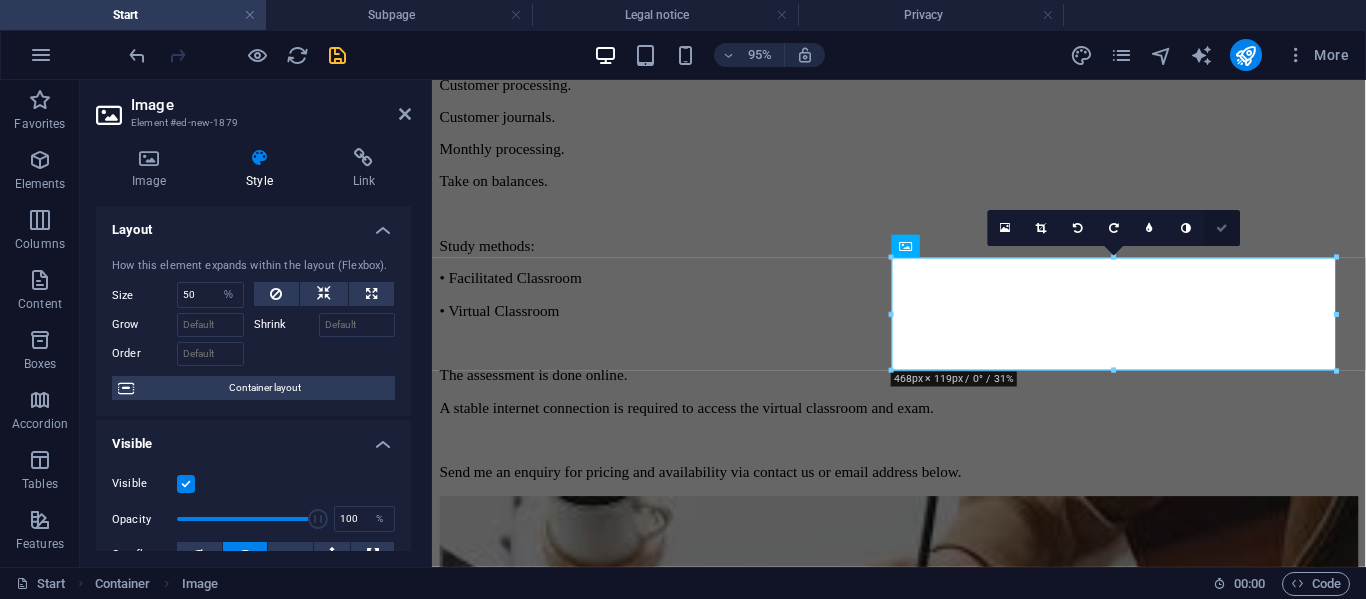 click at bounding box center (1222, 228) 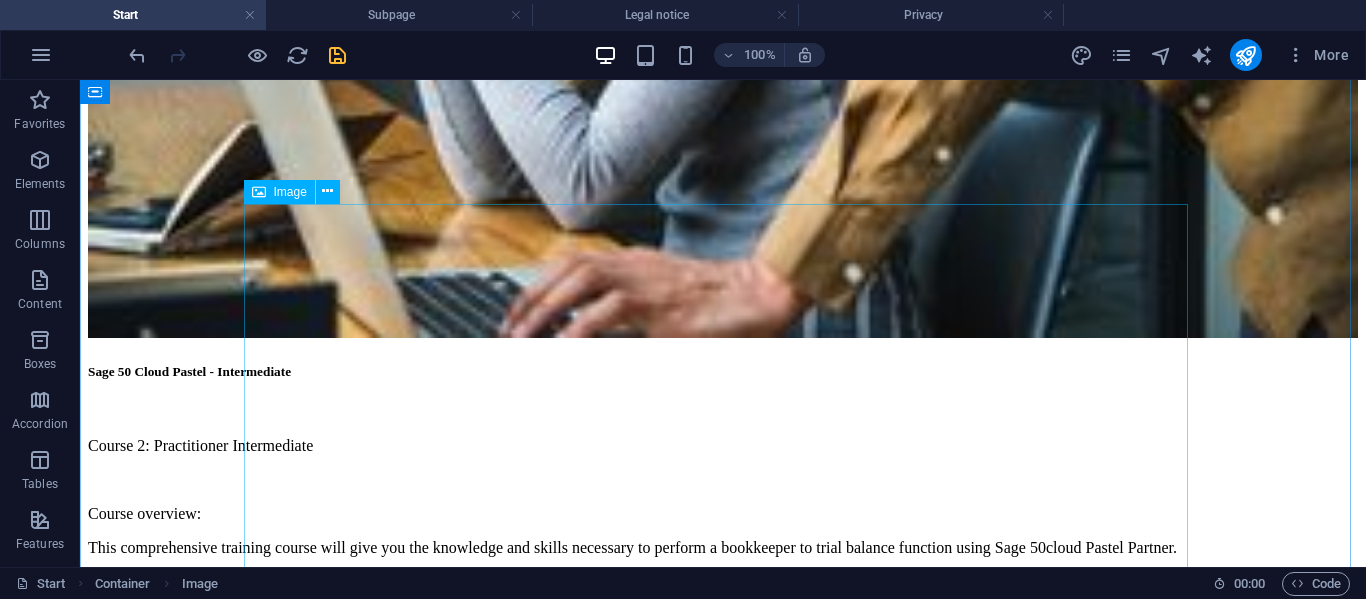 scroll, scrollTop: 3123, scrollLeft: 0, axis: vertical 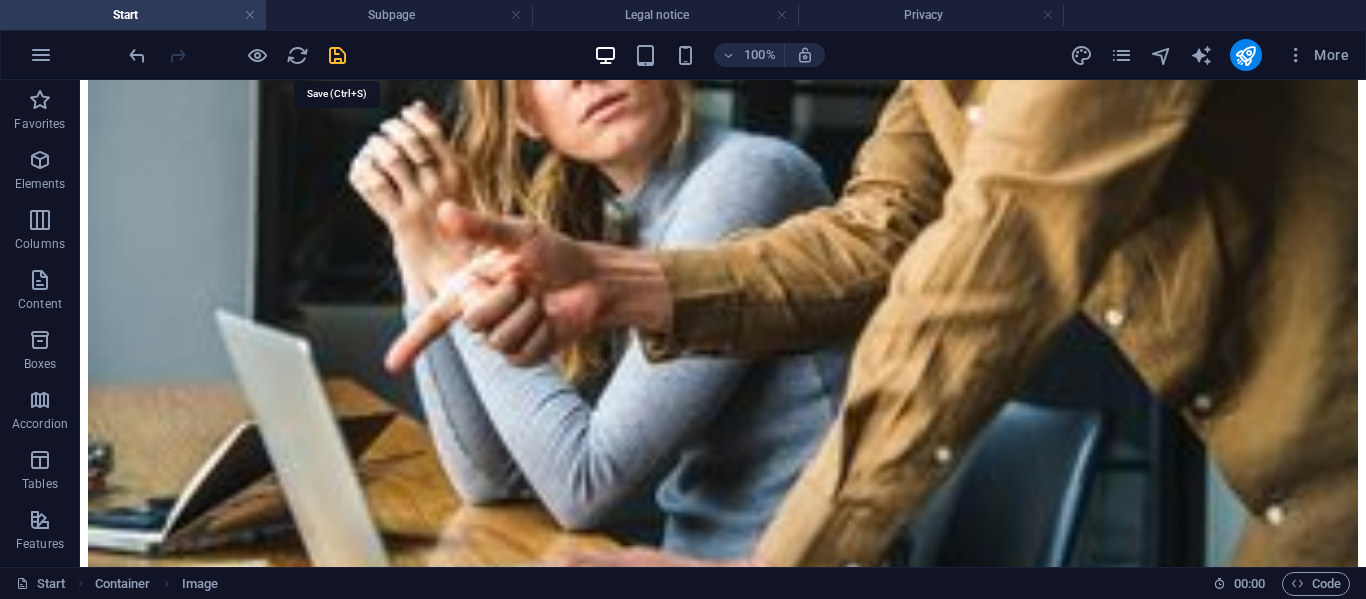 click at bounding box center [337, 55] 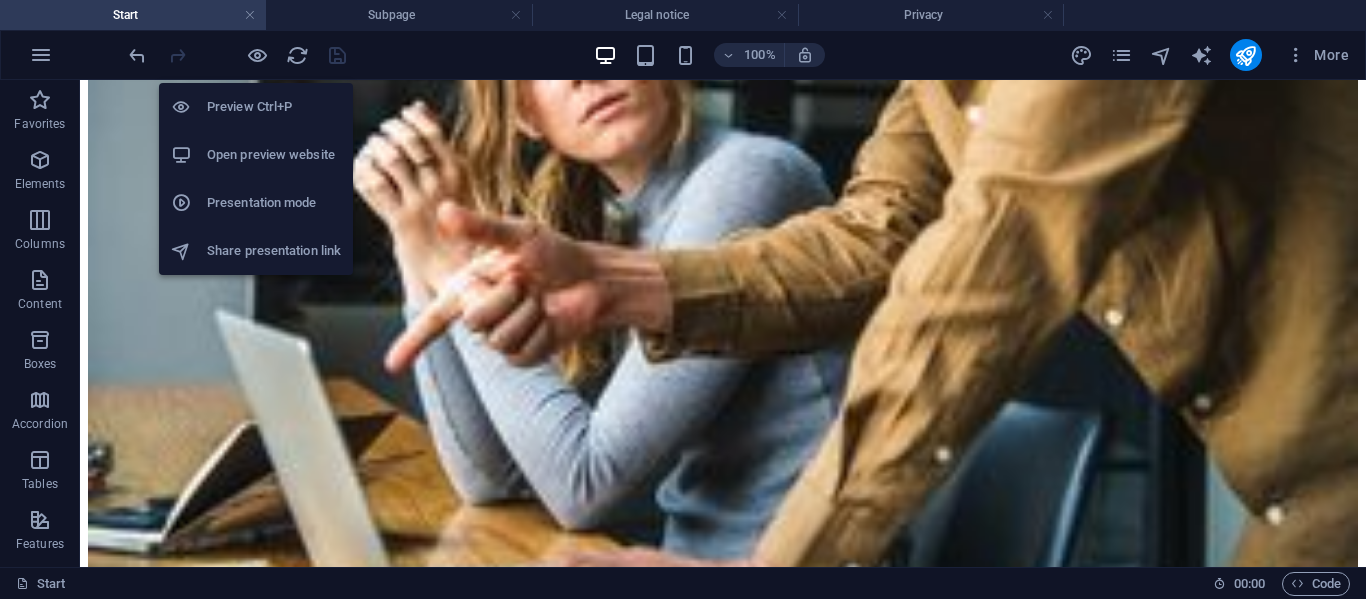 click on "Open preview website" at bounding box center [274, 155] 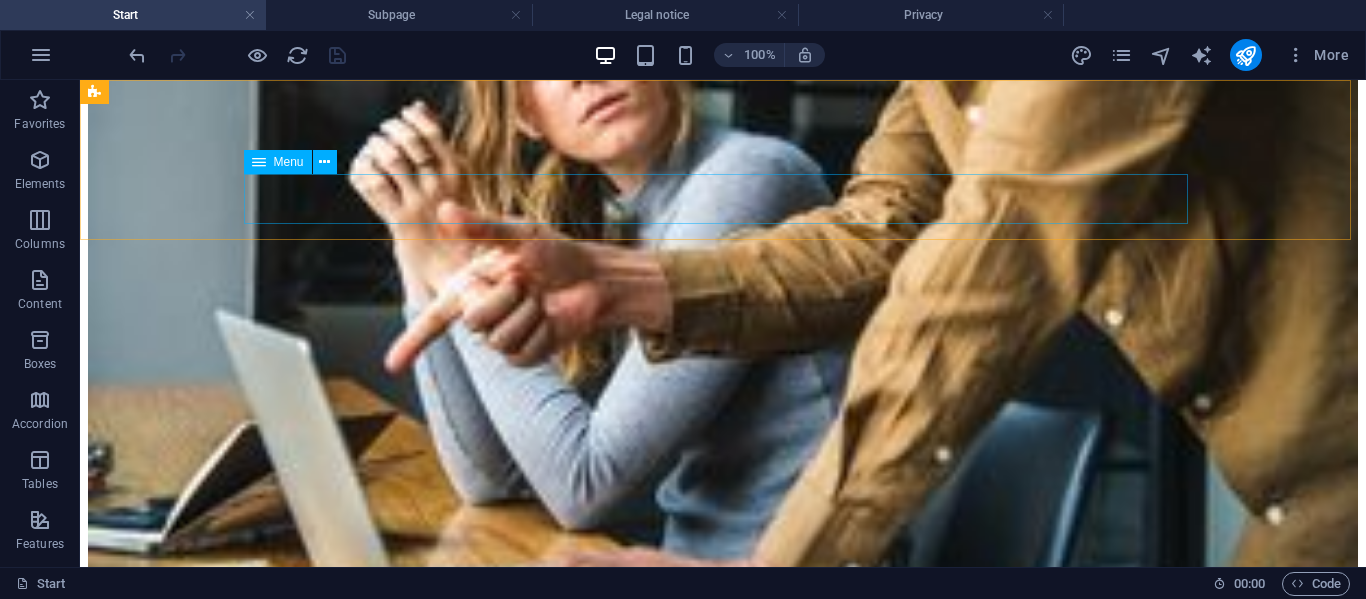 click on "Home Courses About Sign up Contact" at bounding box center (723, -2864) 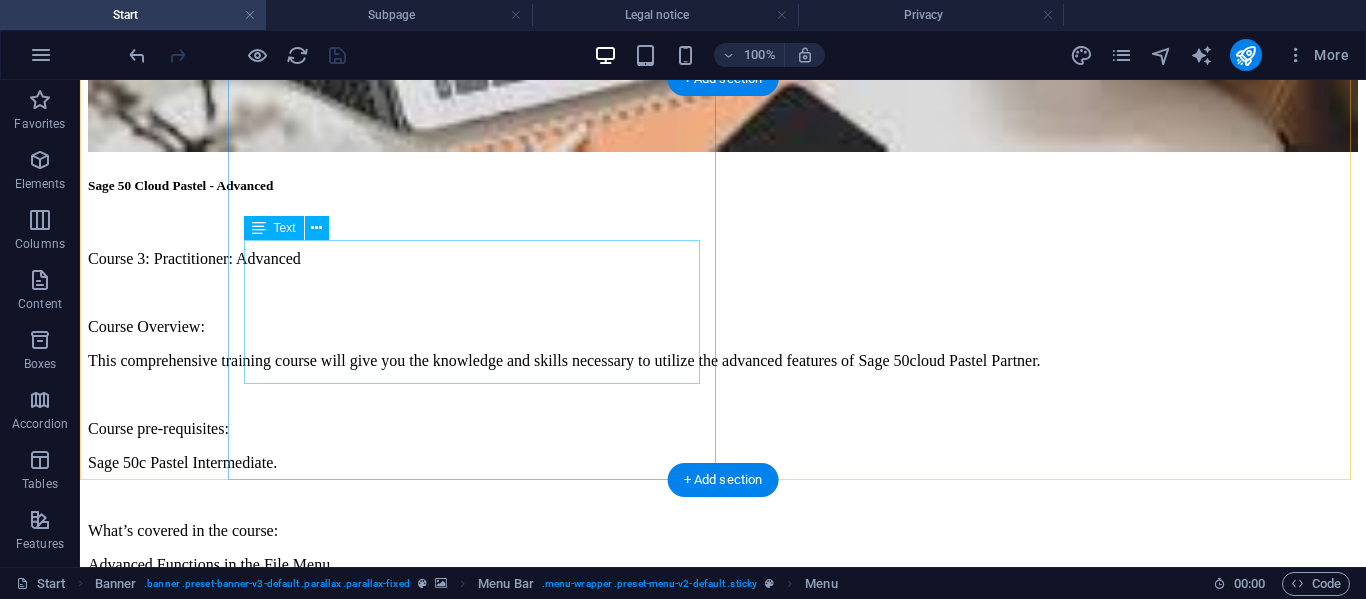 scroll, scrollTop: 5473, scrollLeft: 0, axis: vertical 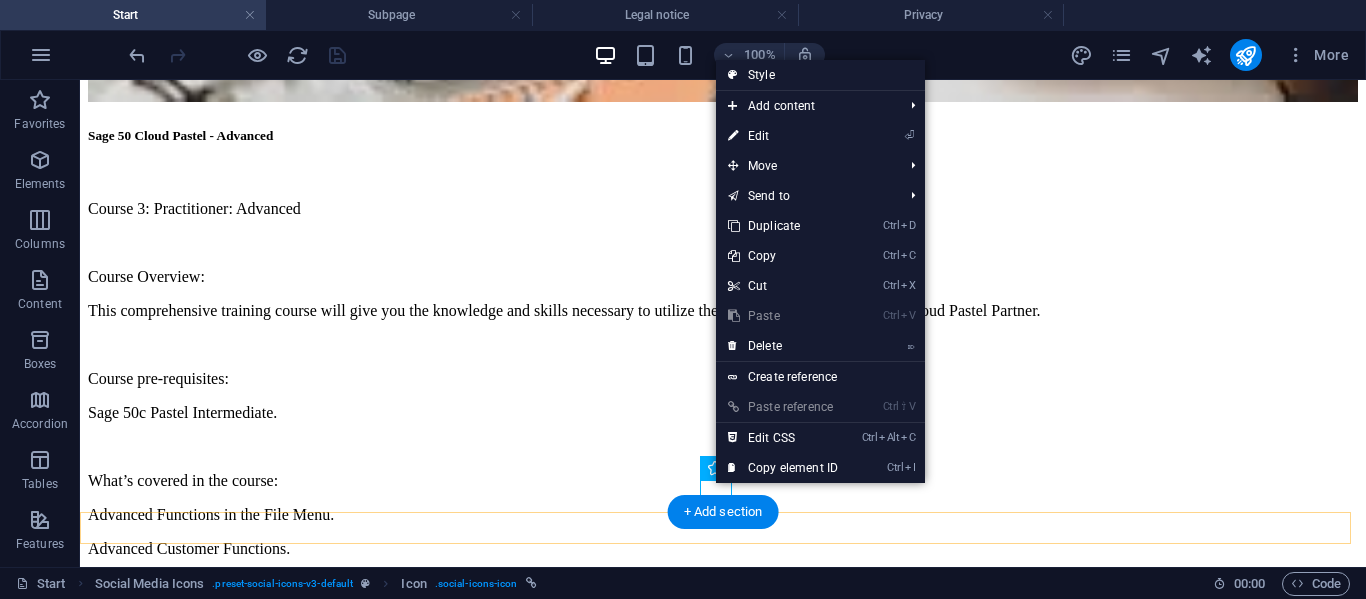click on "+ Add section" at bounding box center [723, 512] 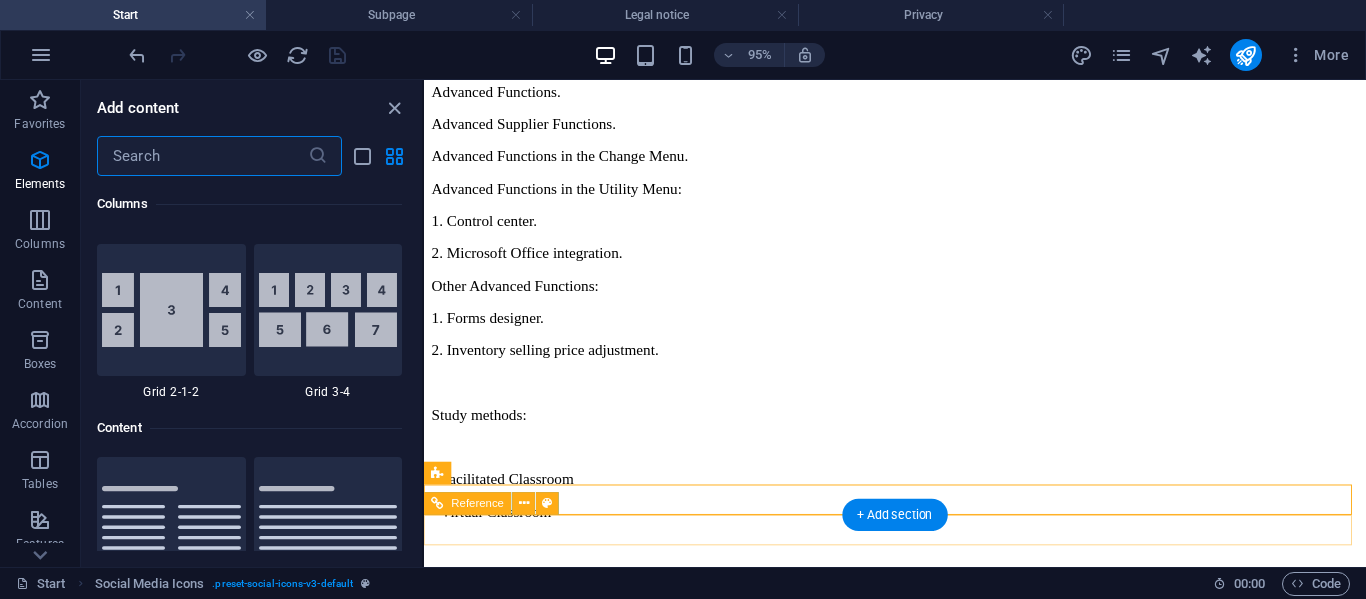 scroll, scrollTop: 3499, scrollLeft: 0, axis: vertical 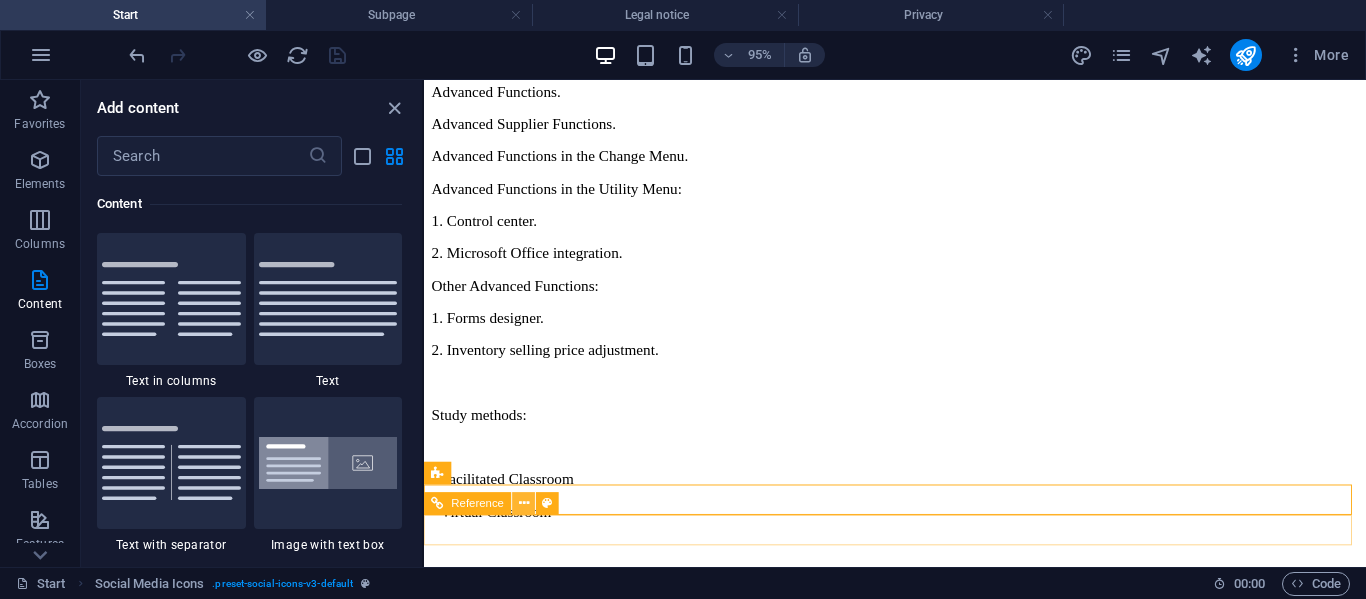click at bounding box center (524, 504) 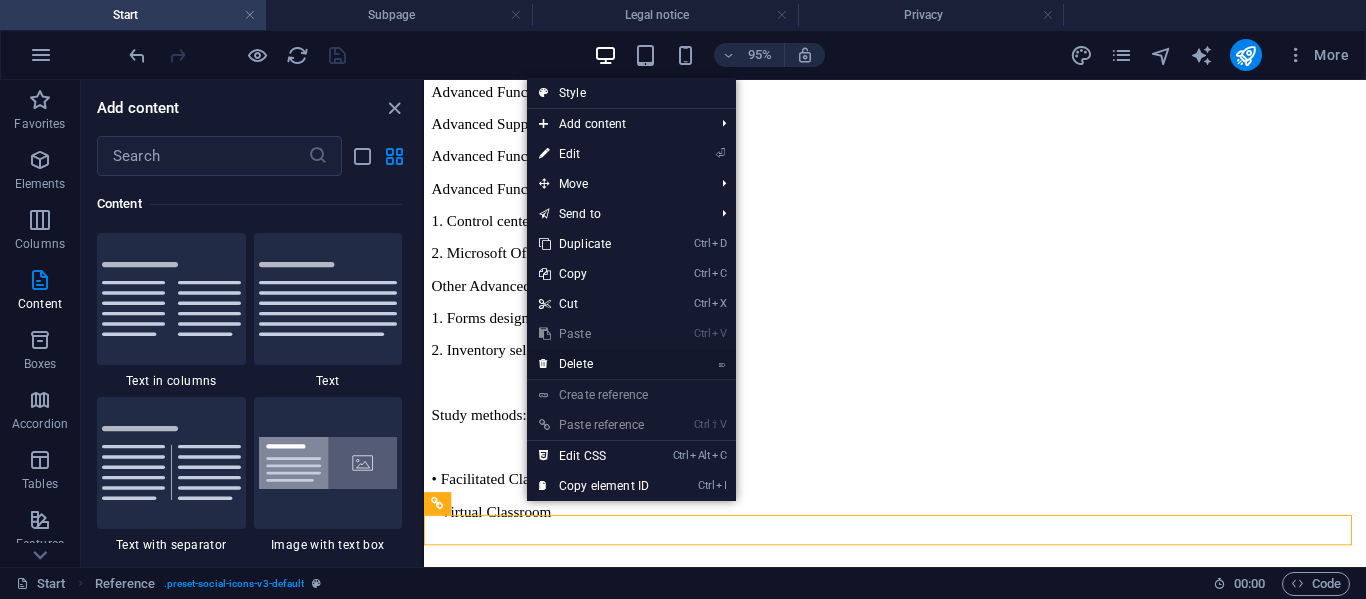 click on "⌦  Delete" at bounding box center (594, 364) 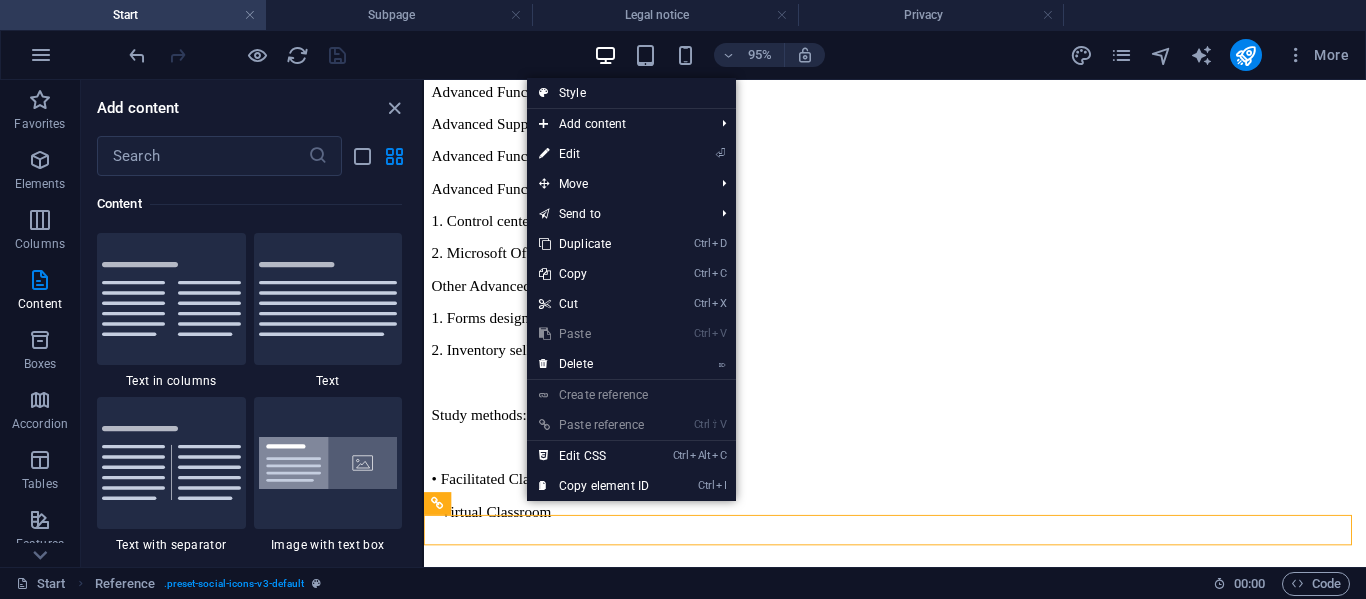 scroll, scrollTop: 5415, scrollLeft: 0, axis: vertical 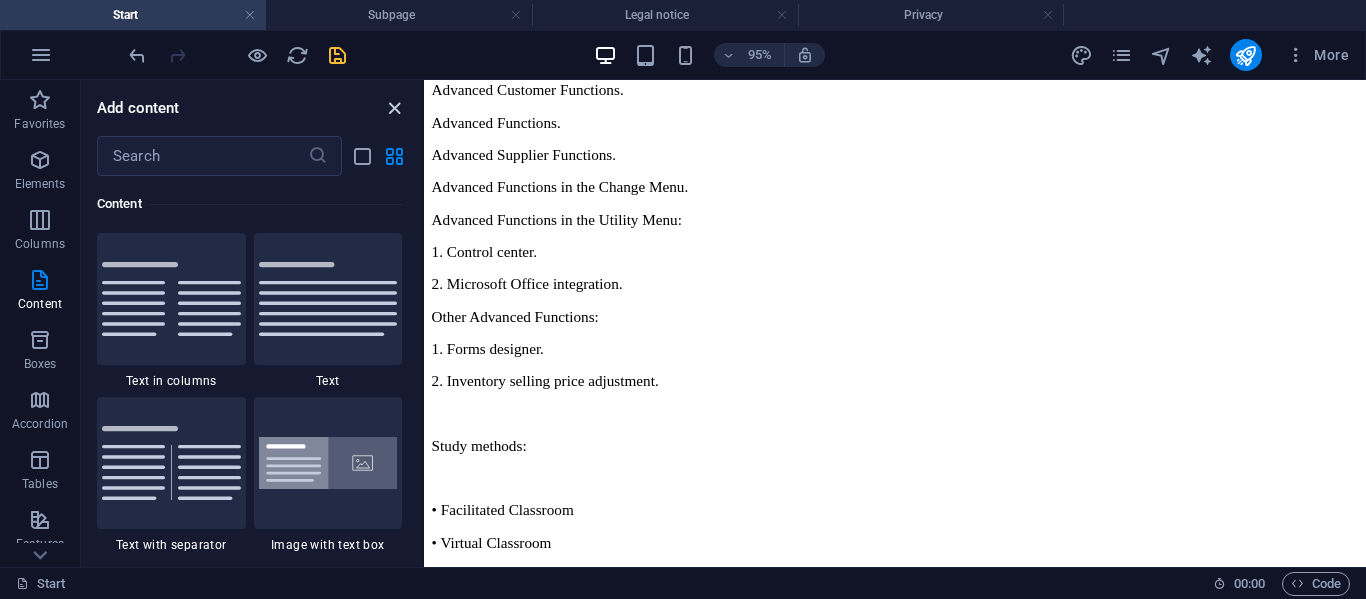 click at bounding box center [394, 108] 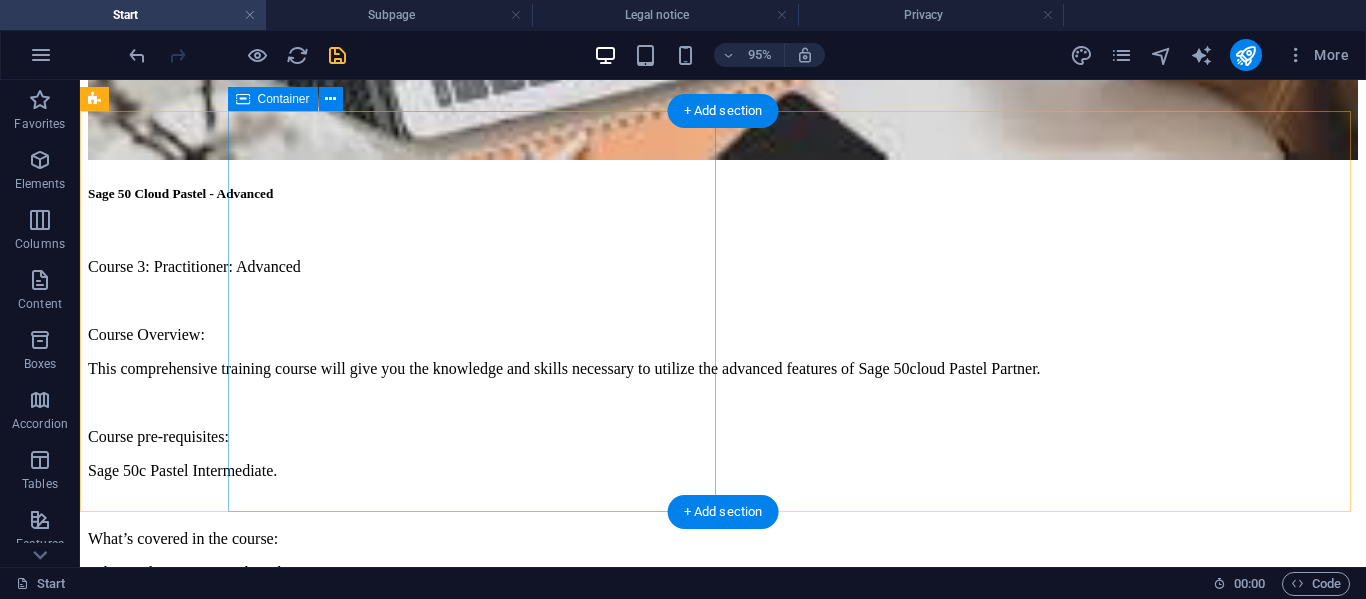 scroll, scrollTop: 5441, scrollLeft: 0, axis: vertical 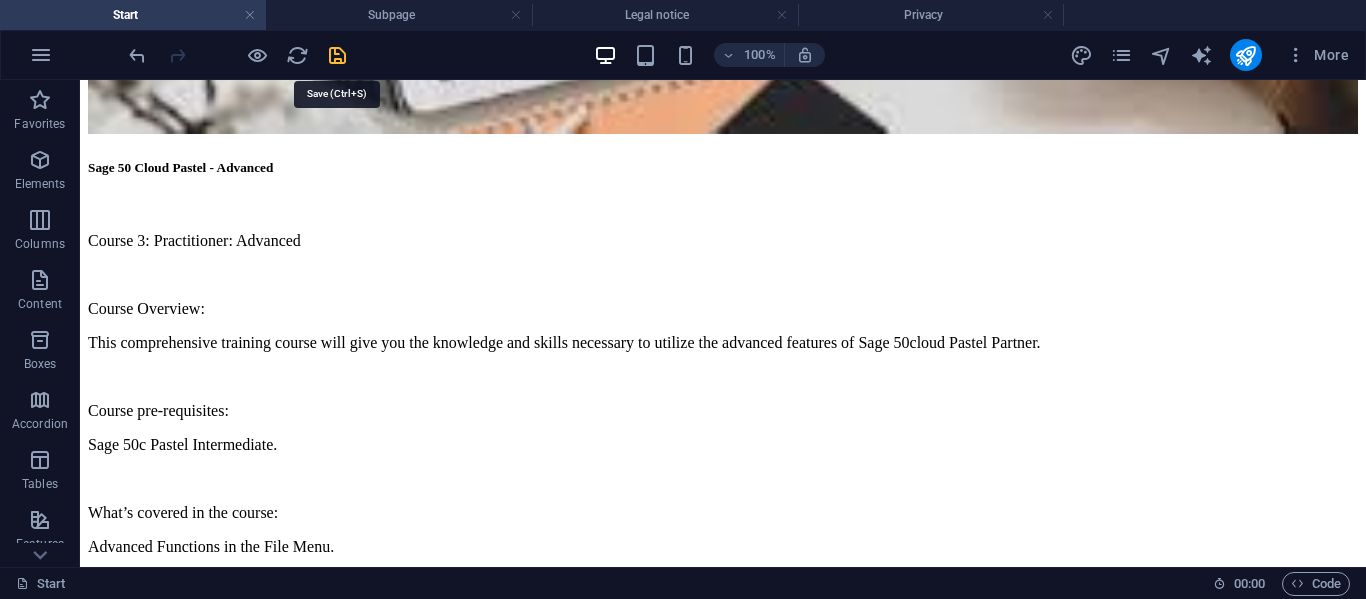 click at bounding box center [337, 55] 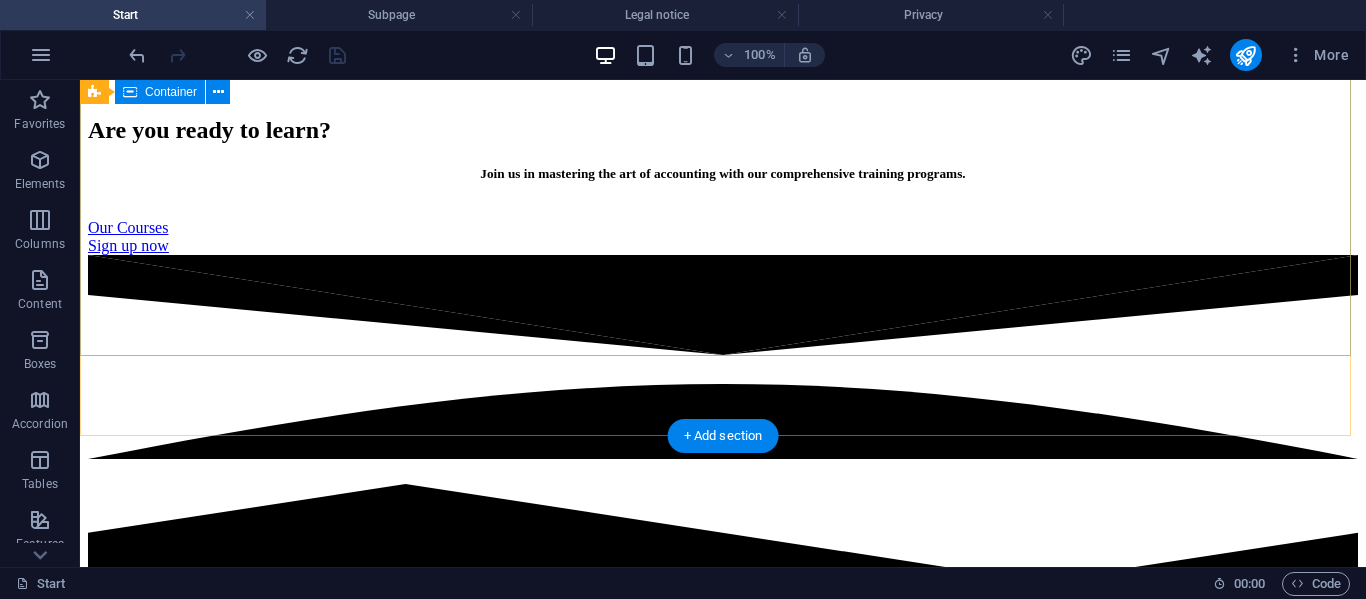 scroll, scrollTop: 0, scrollLeft: 0, axis: both 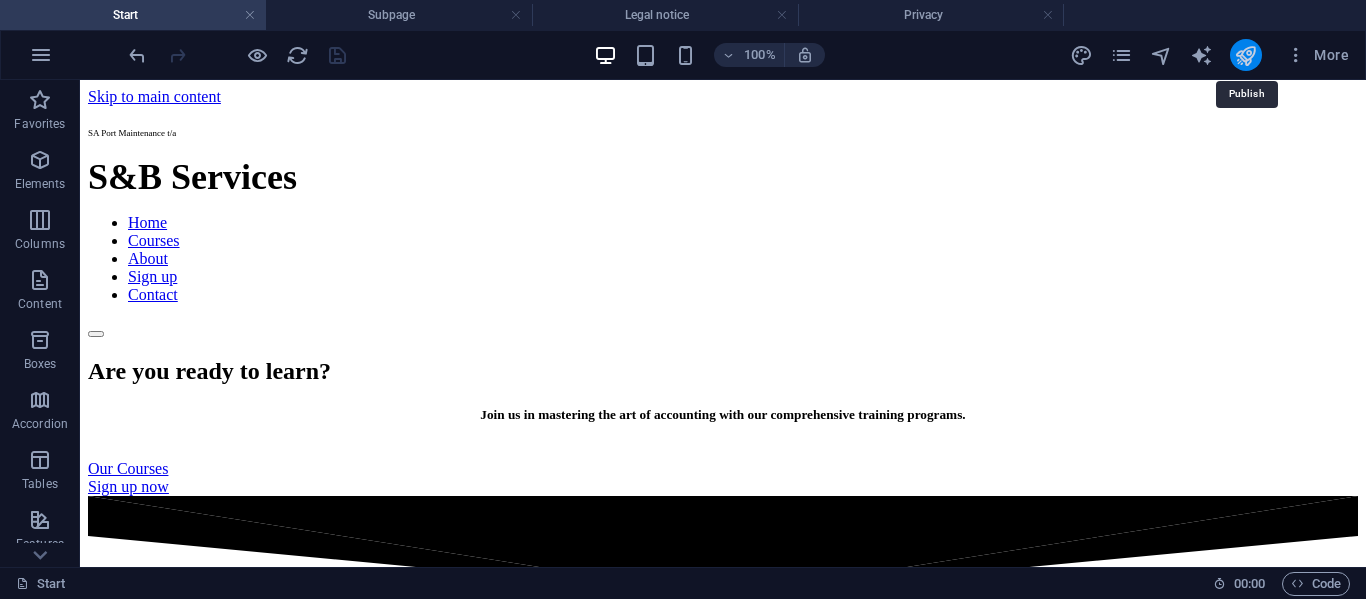 click at bounding box center [1245, 55] 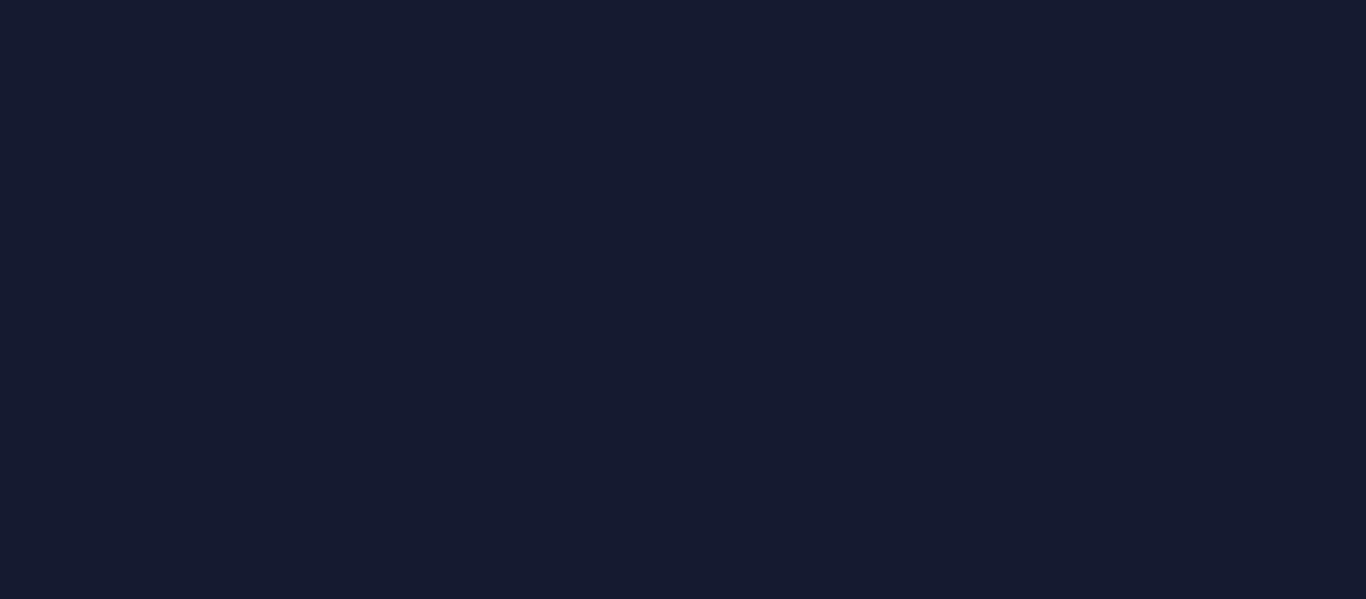 scroll, scrollTop: 0, scrollLeft: 0, axis: both 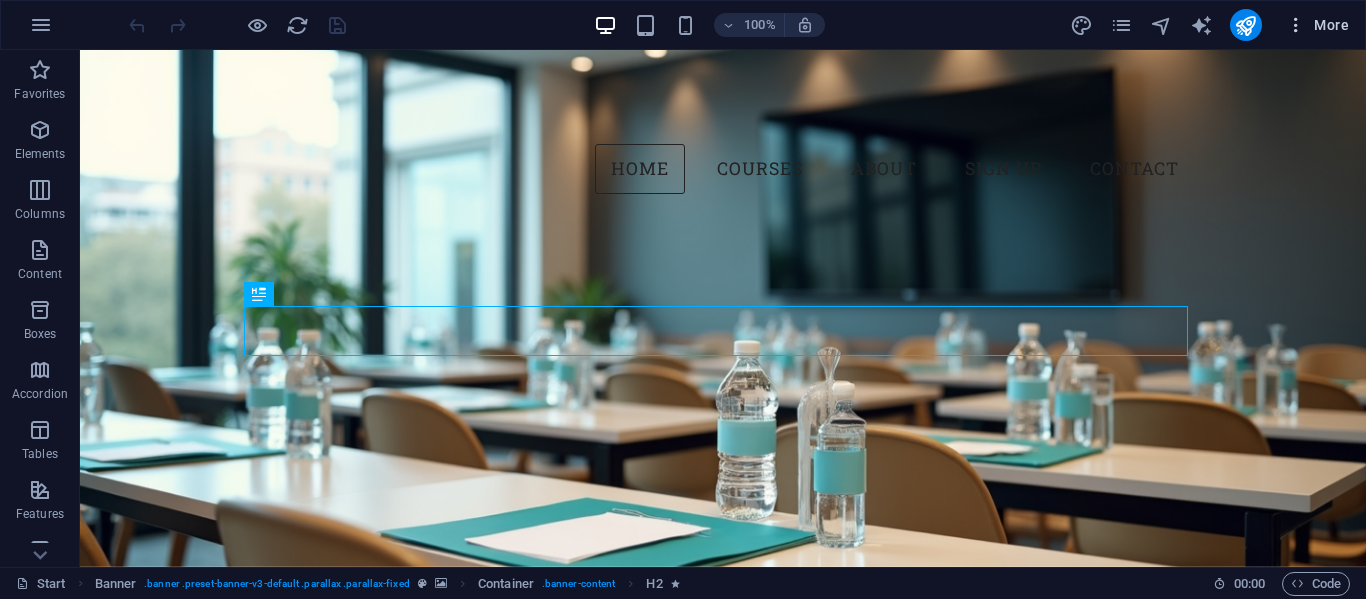 click on "More" at bounding box center [1317, 25] 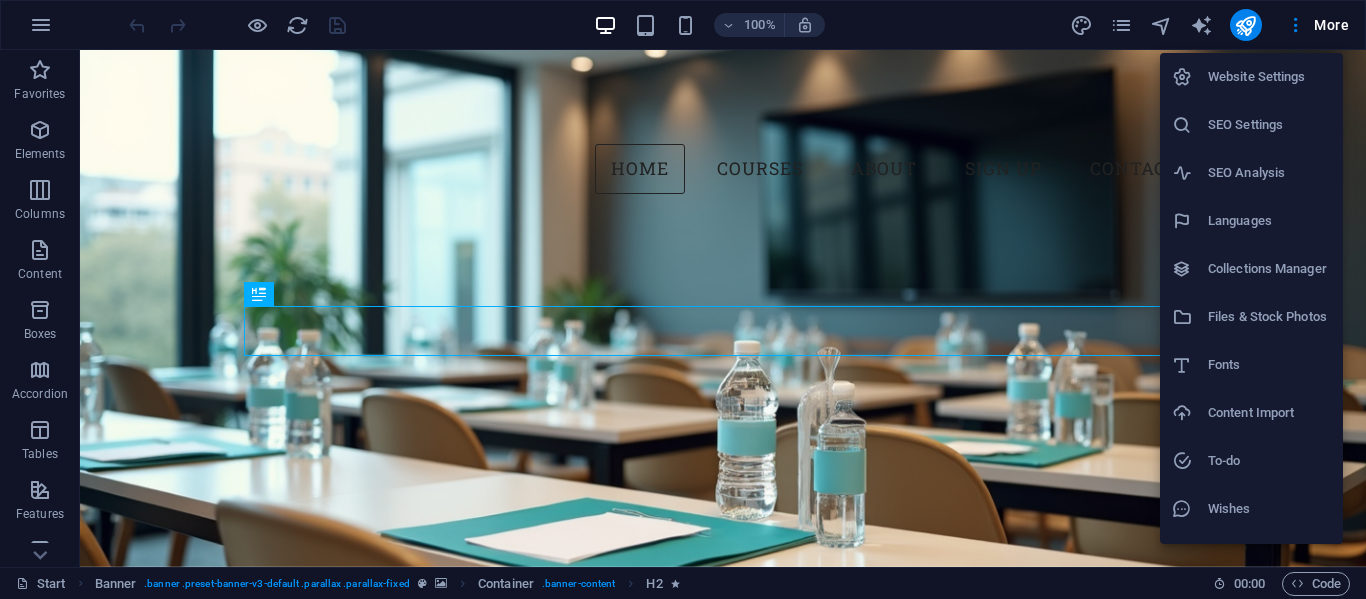 click on "Website Settings" at bounding box center (1269, 77) 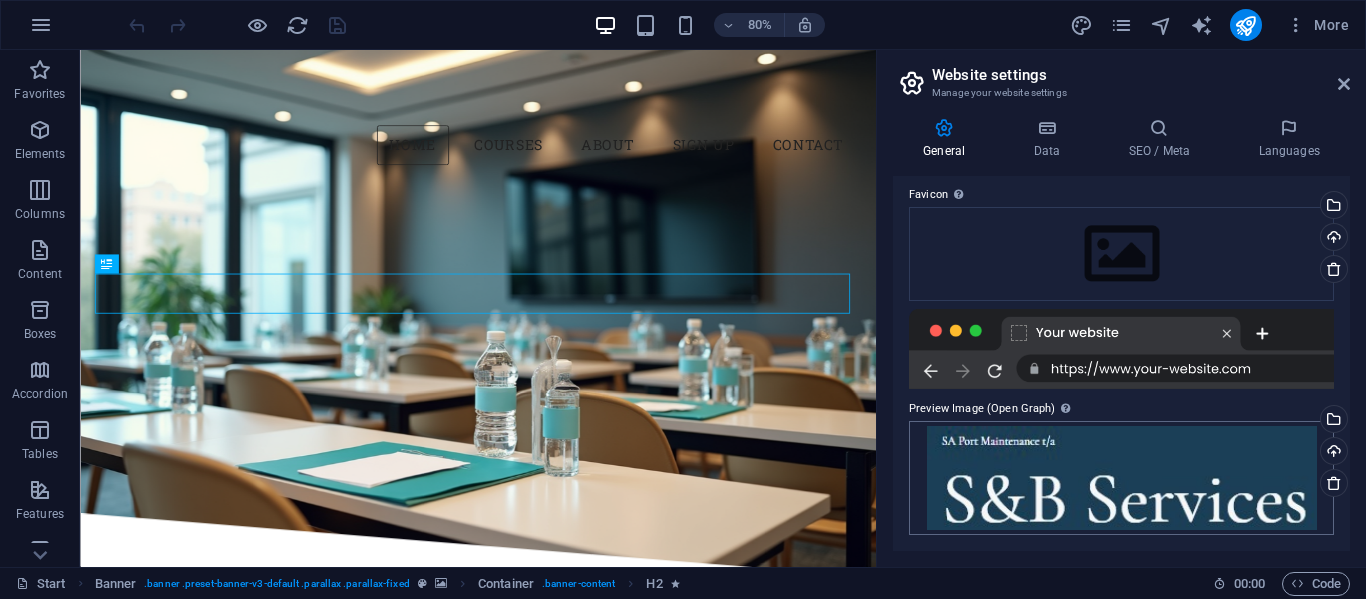 scroll, scrollTop: 0, scrollLeft: 0, axis: both 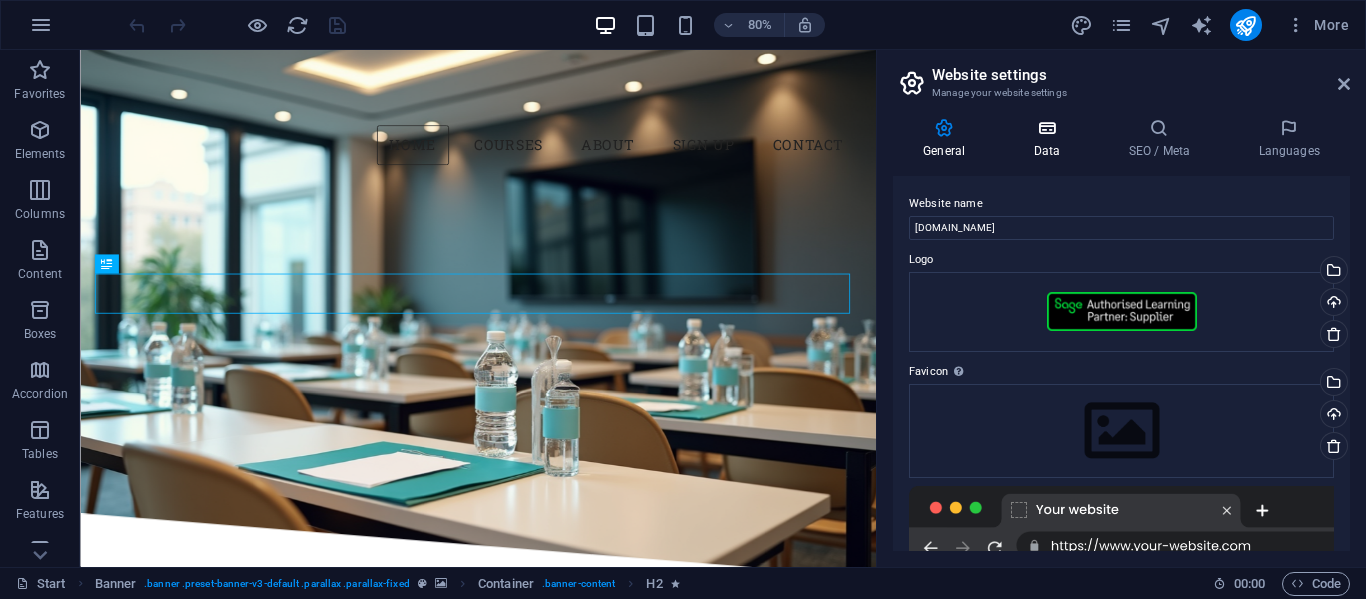 click on "Data" at bounding box center (1050, 139) 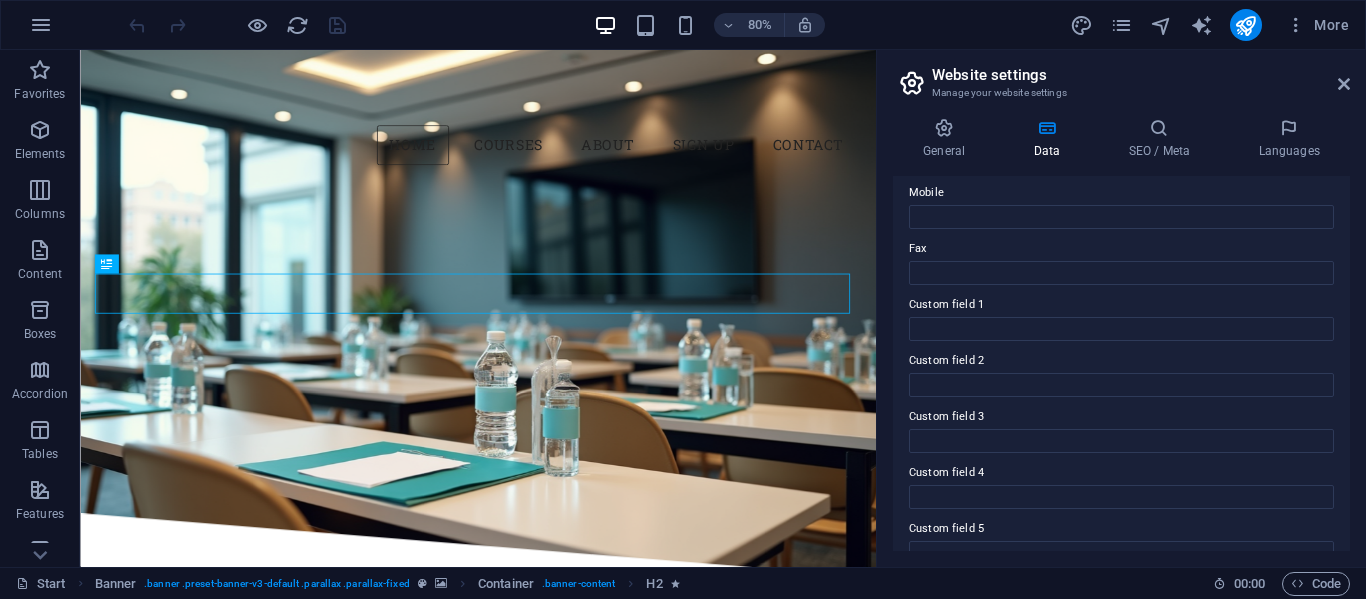 scroll, scrollTop: 586, scrollLeft: 0, axis: vertical 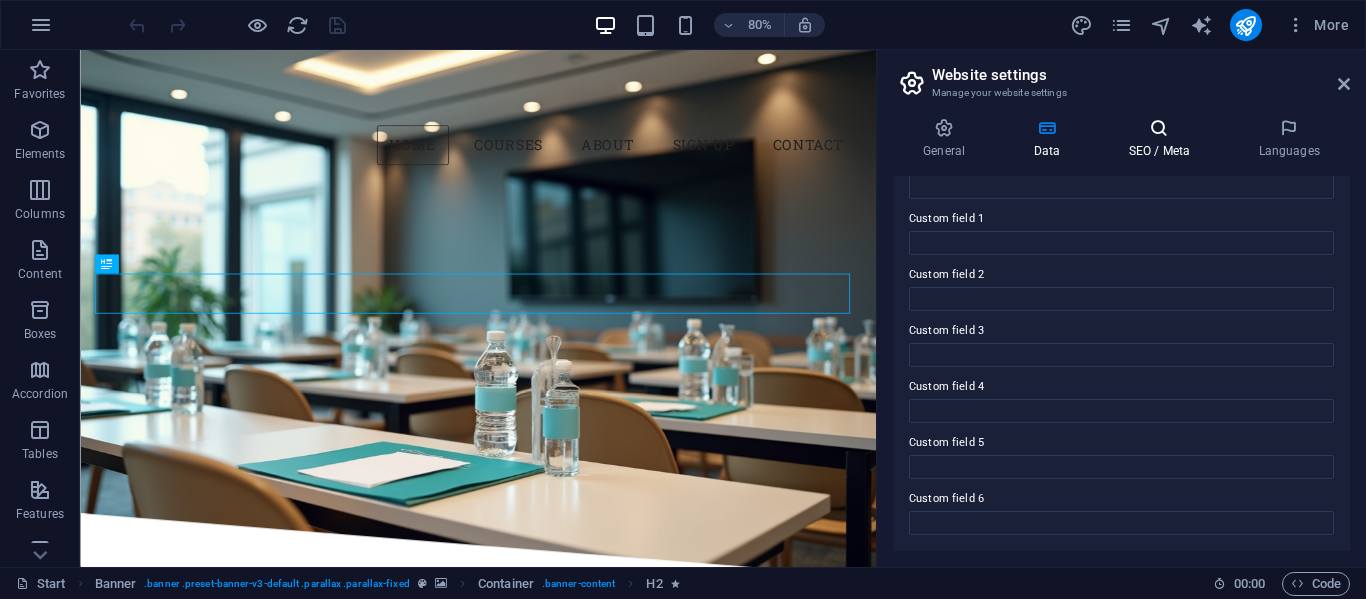 click on "SEO / Meta" at bounding box center [1163, 139] 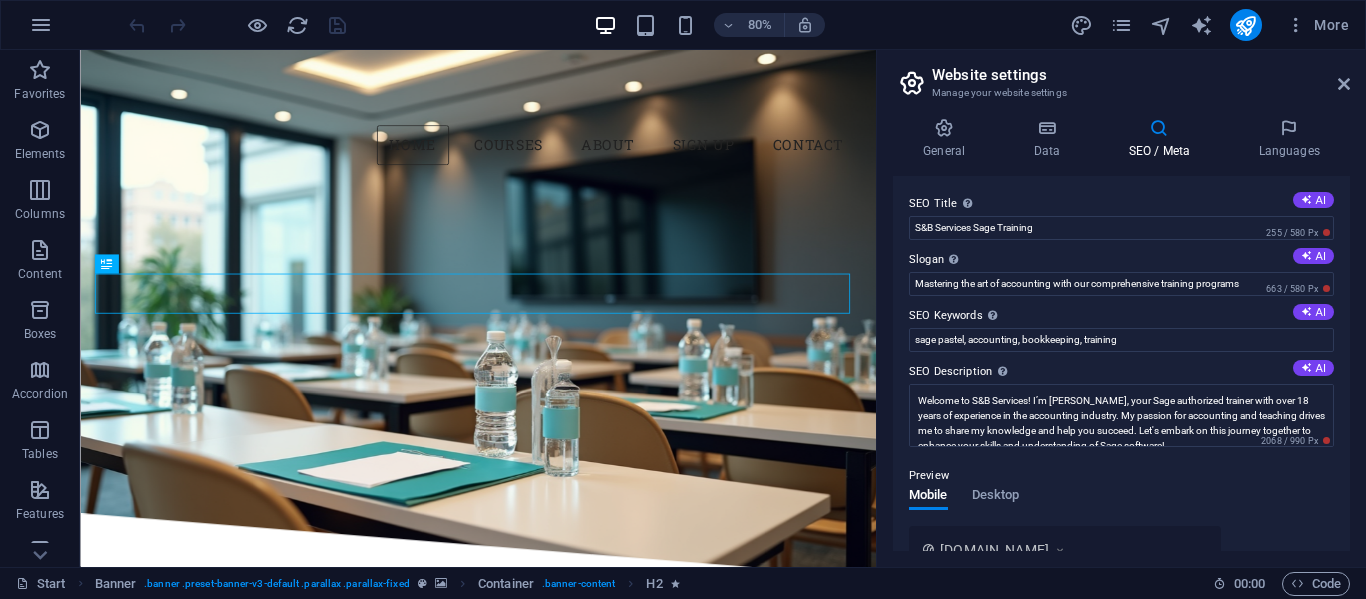 scroll, scrollTop: 100, scrollLeft: 0, axis: vertical 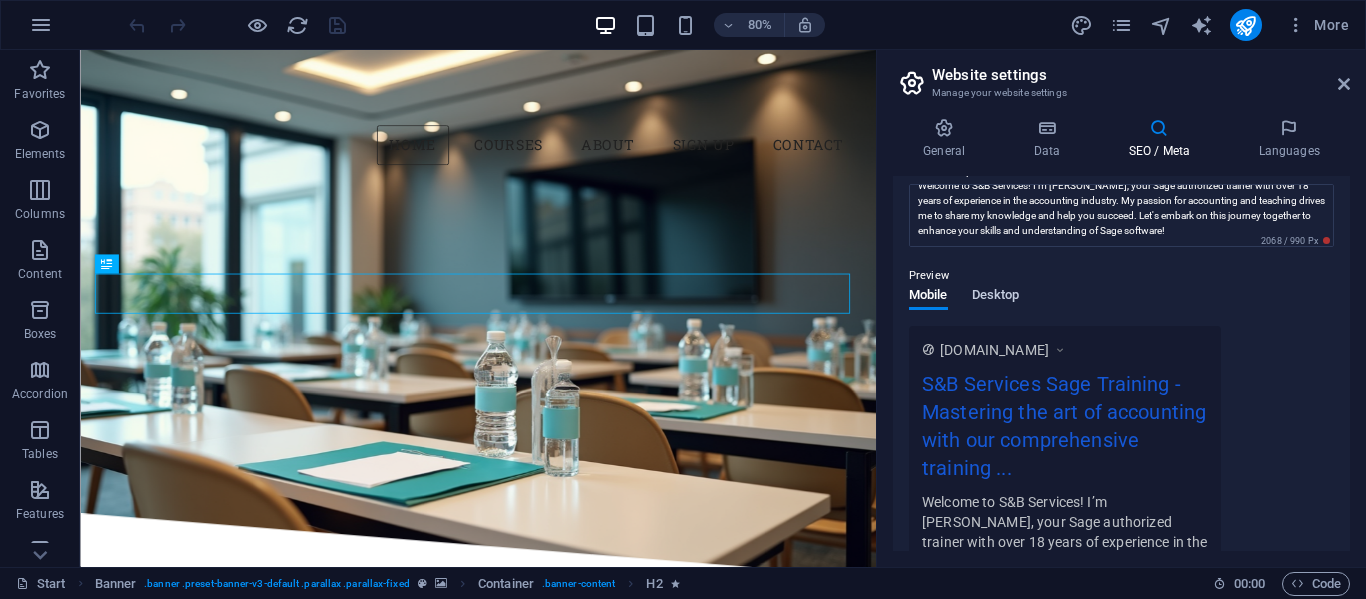click on "Desktop" at bounding box center [996, 297] 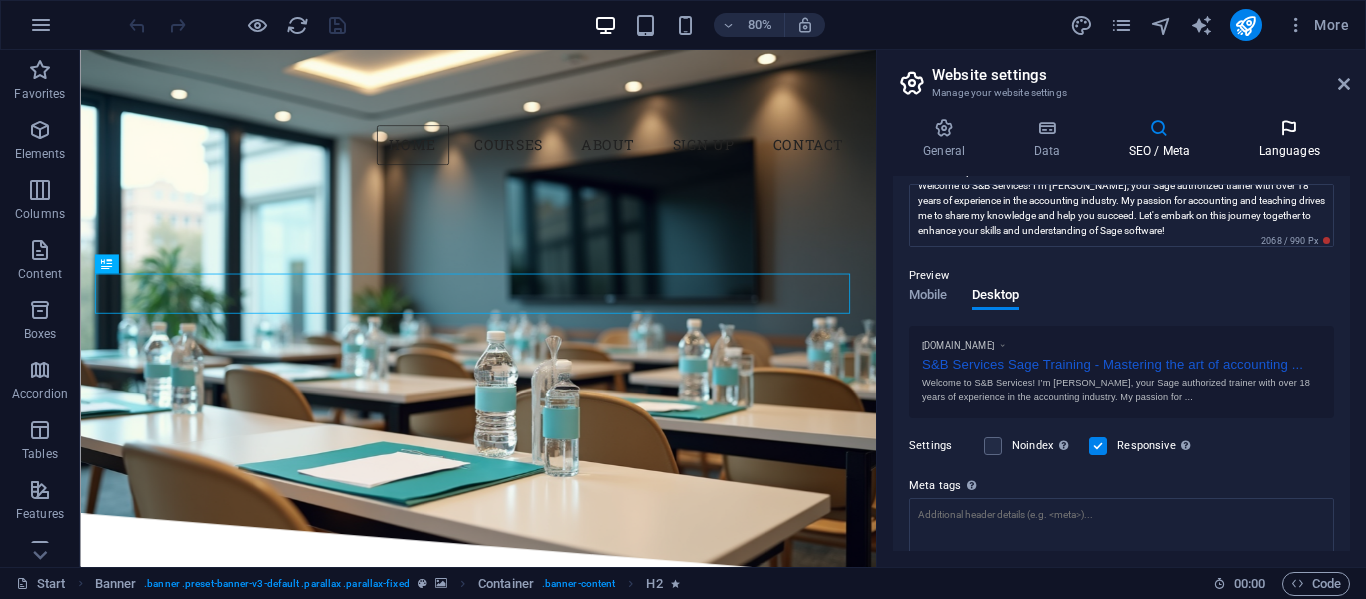 click at bounding box center (1289, 128) 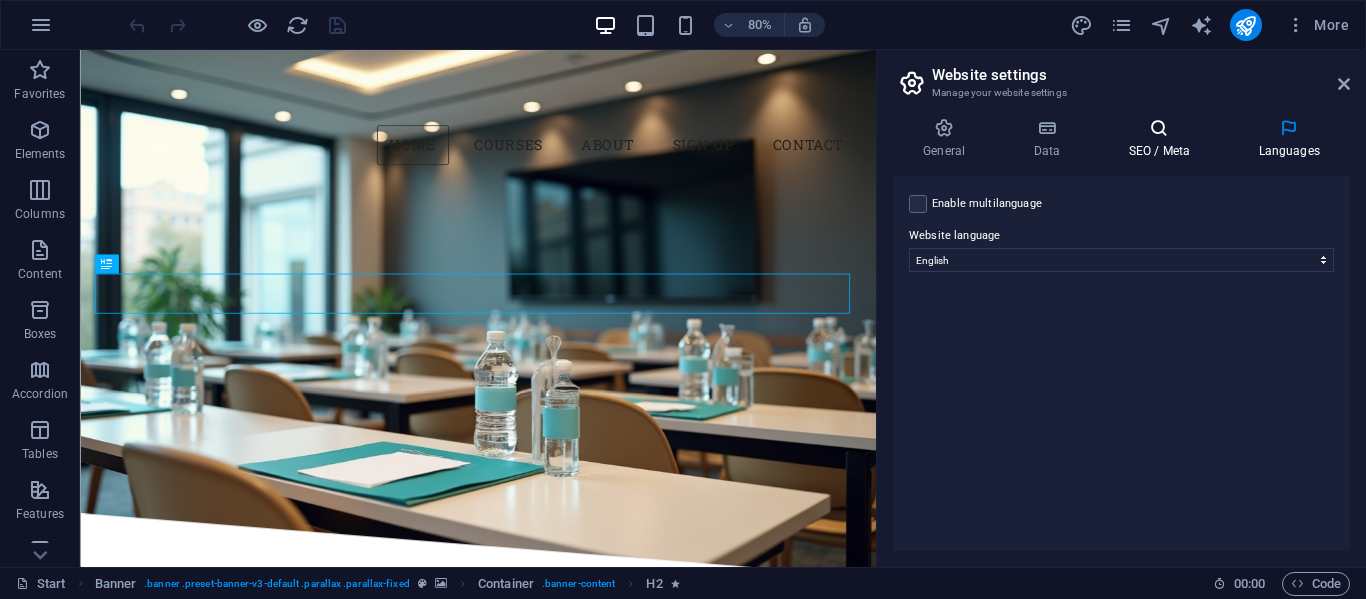 click on "SEO / Meta" at bounding box center [1163, 139] 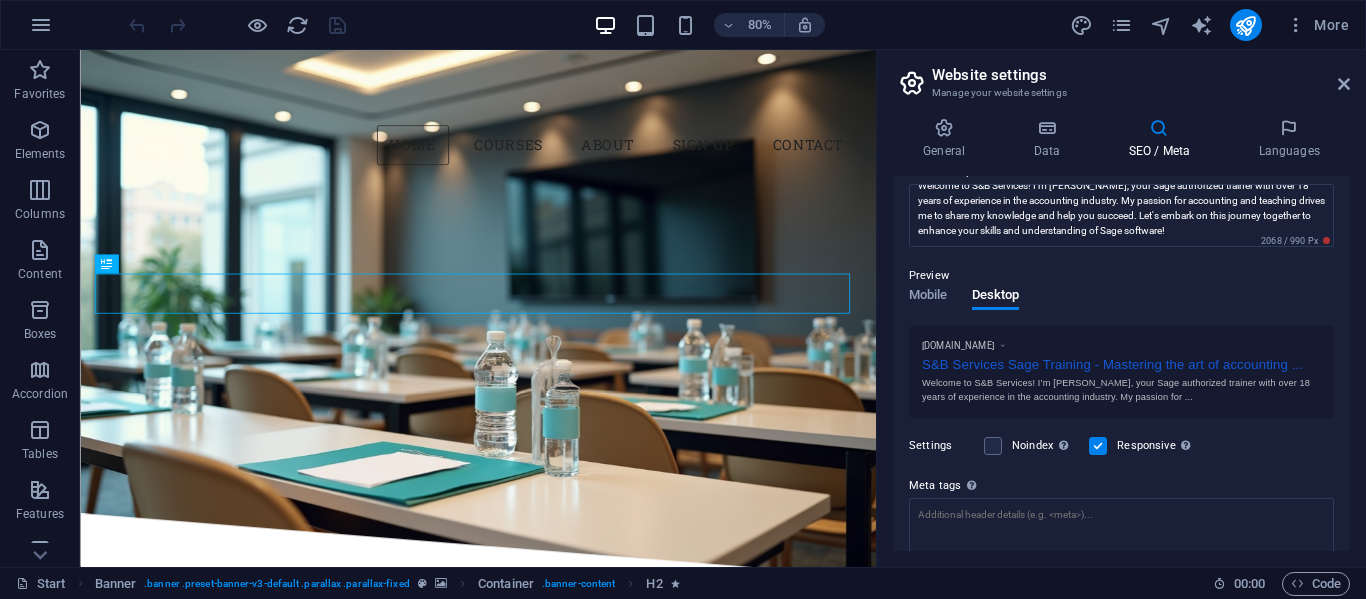 scroll, scrollTop: 0, scrollLeft: 0, axis: both 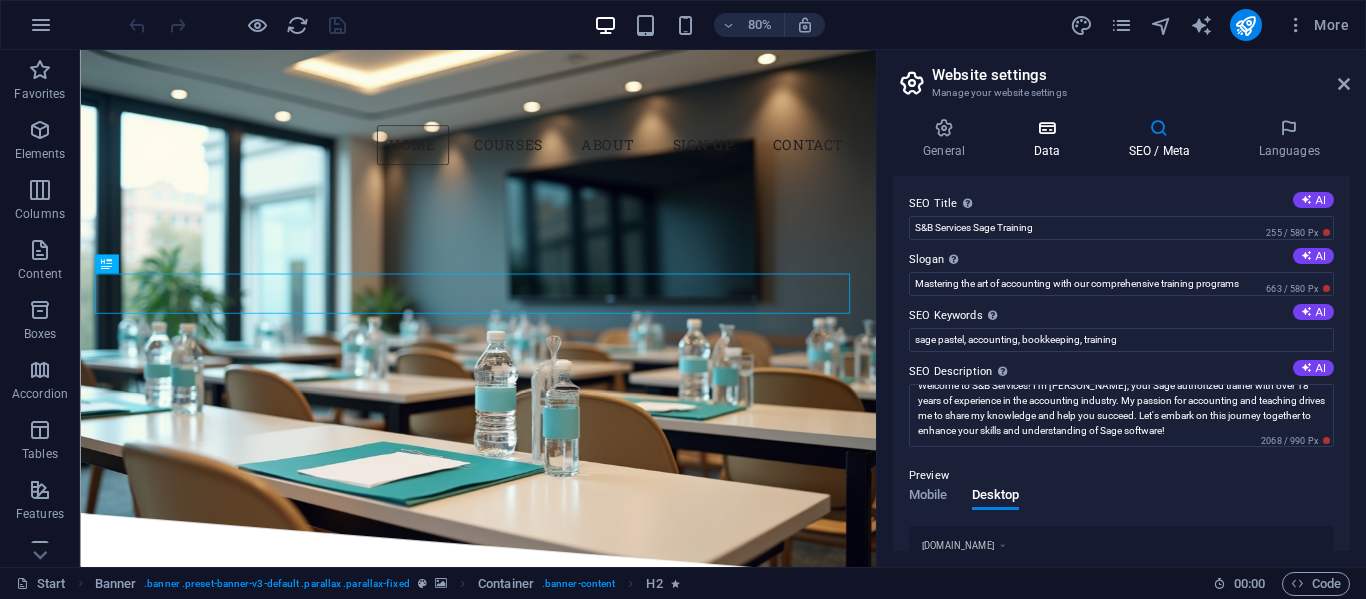 click on "Data" at bounding box center [1050, 139] 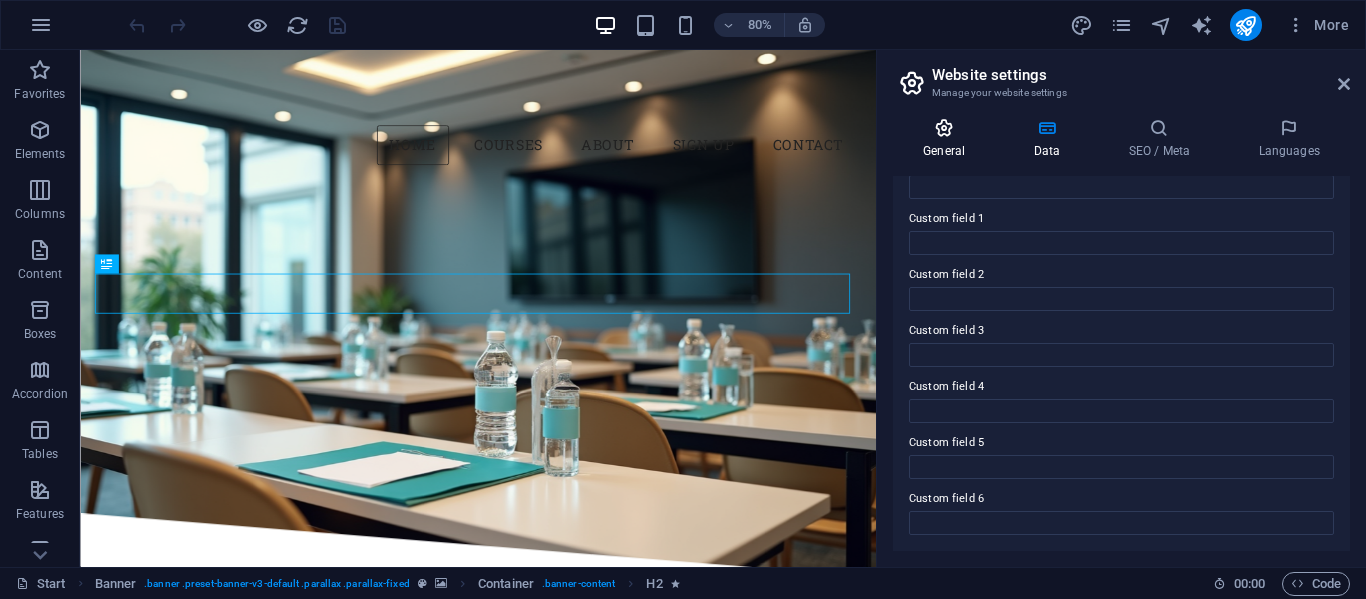 click on "General" at bounding box center (948, 139) 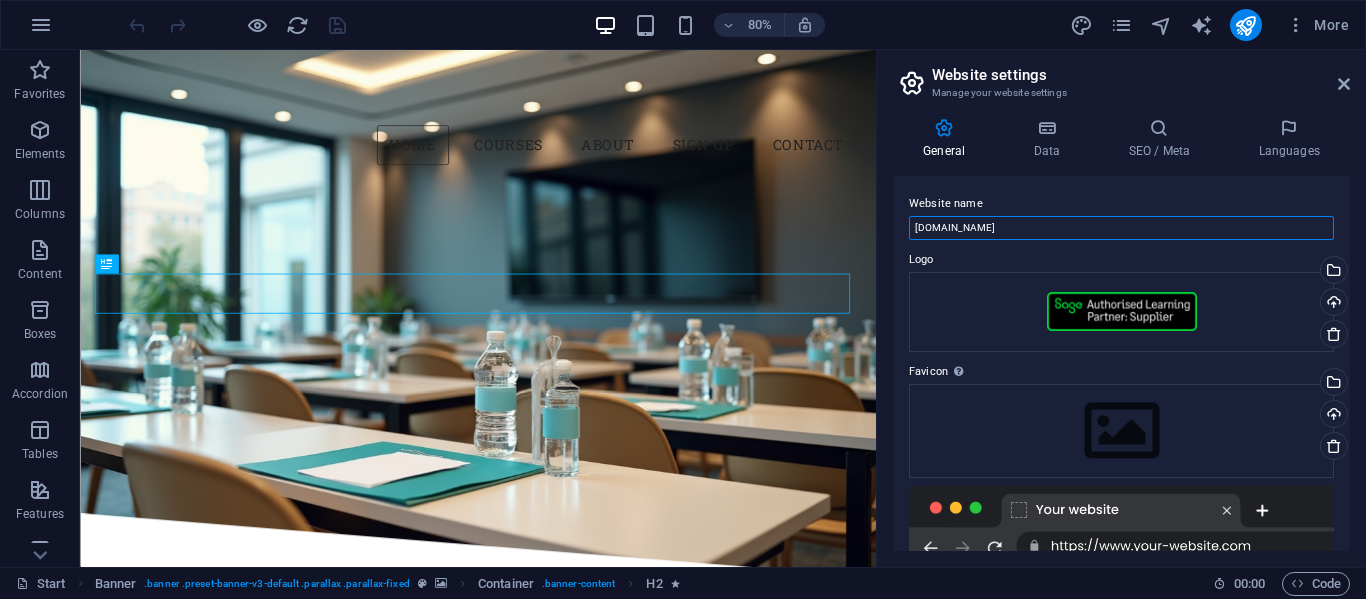 click on "sbservices.org.za" at bounding box center [1121, 228] 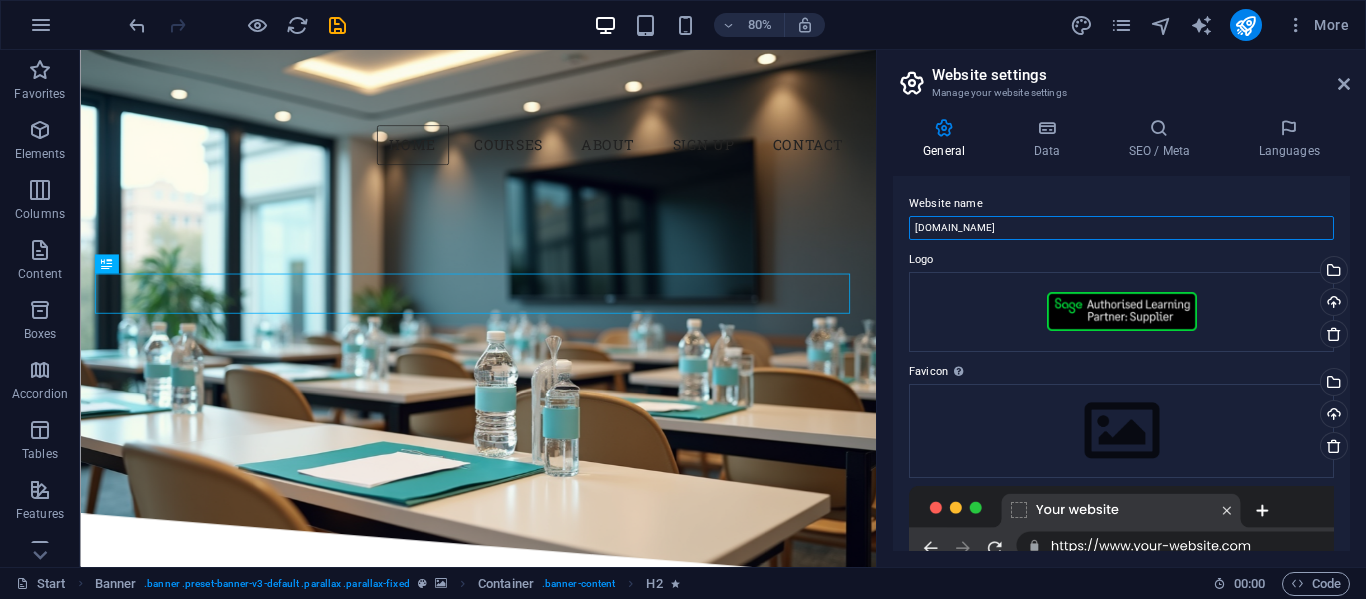 scroll, scrollTop: 177, scrollLeft: 0, axis: vertical 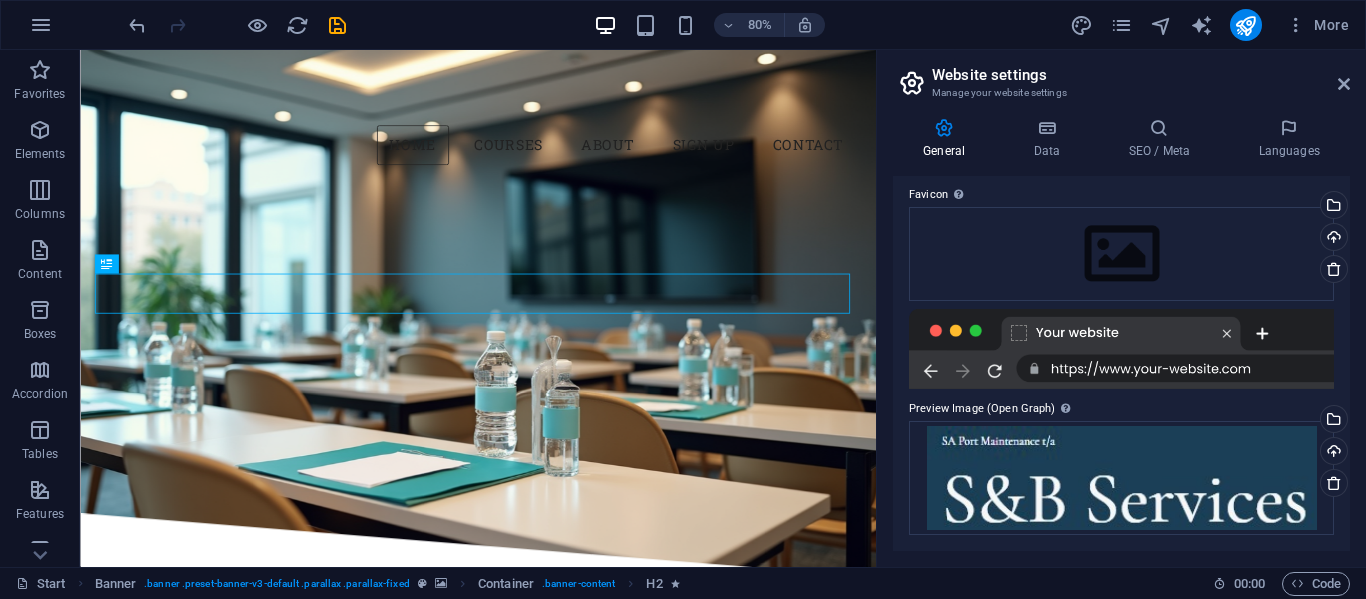 type on "[DOMAIN_NAME]" 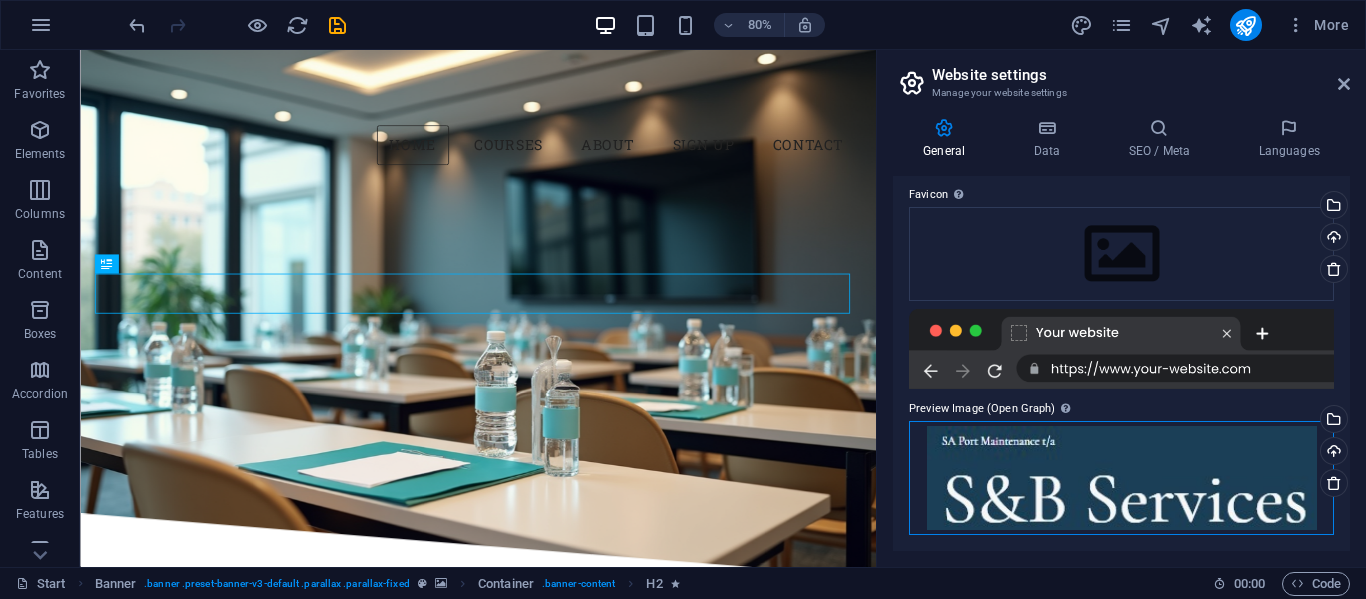 click on "Drag files here, click to choose files or select files from Files or our free stock photos & videos" at bounding box center (1121, 478) 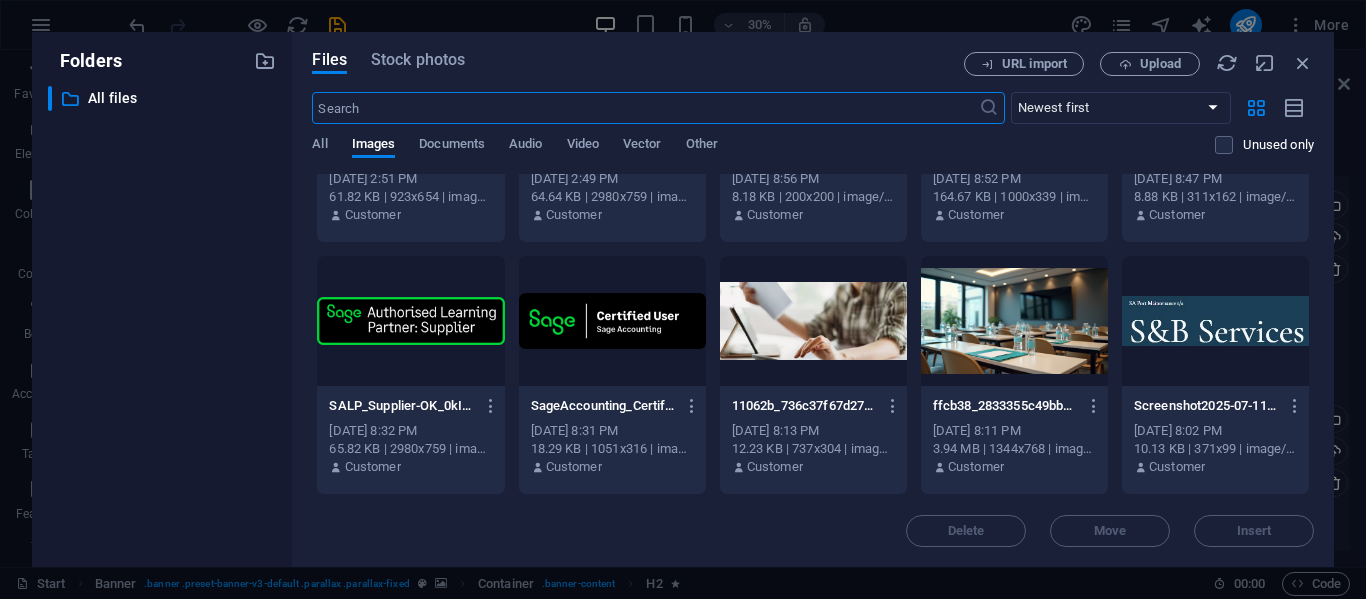scroll, scrollTop: 0, scrollLeft: 0, axis: both 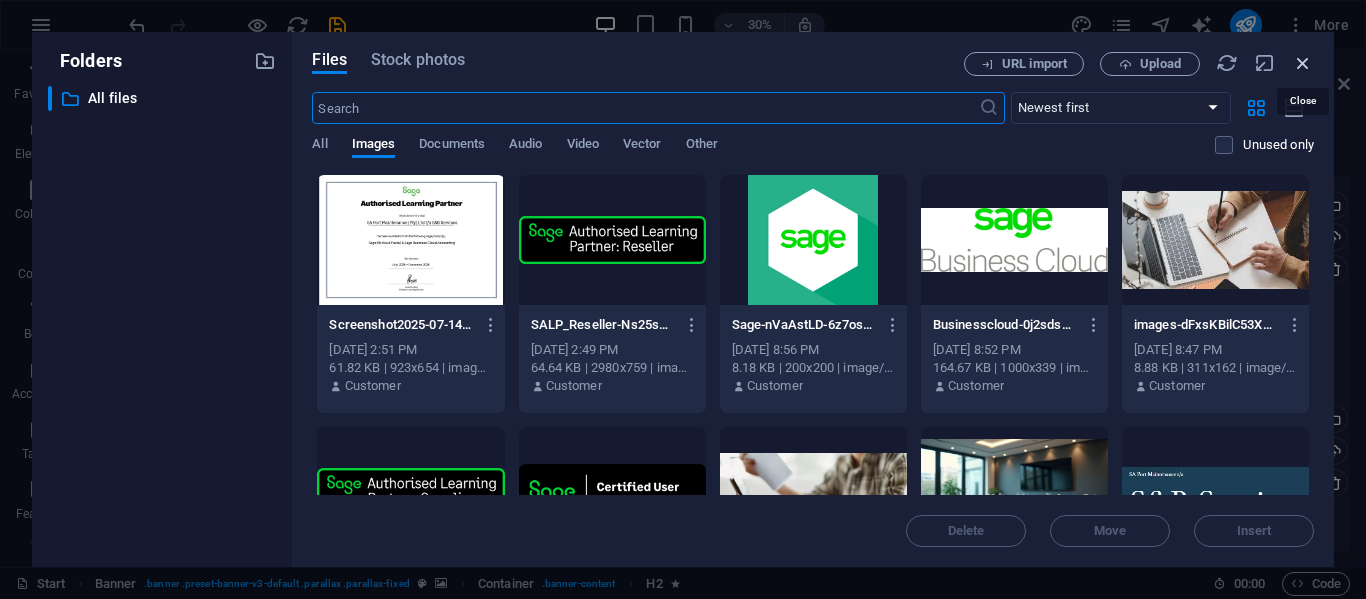click at bounding box center [1303, 63] 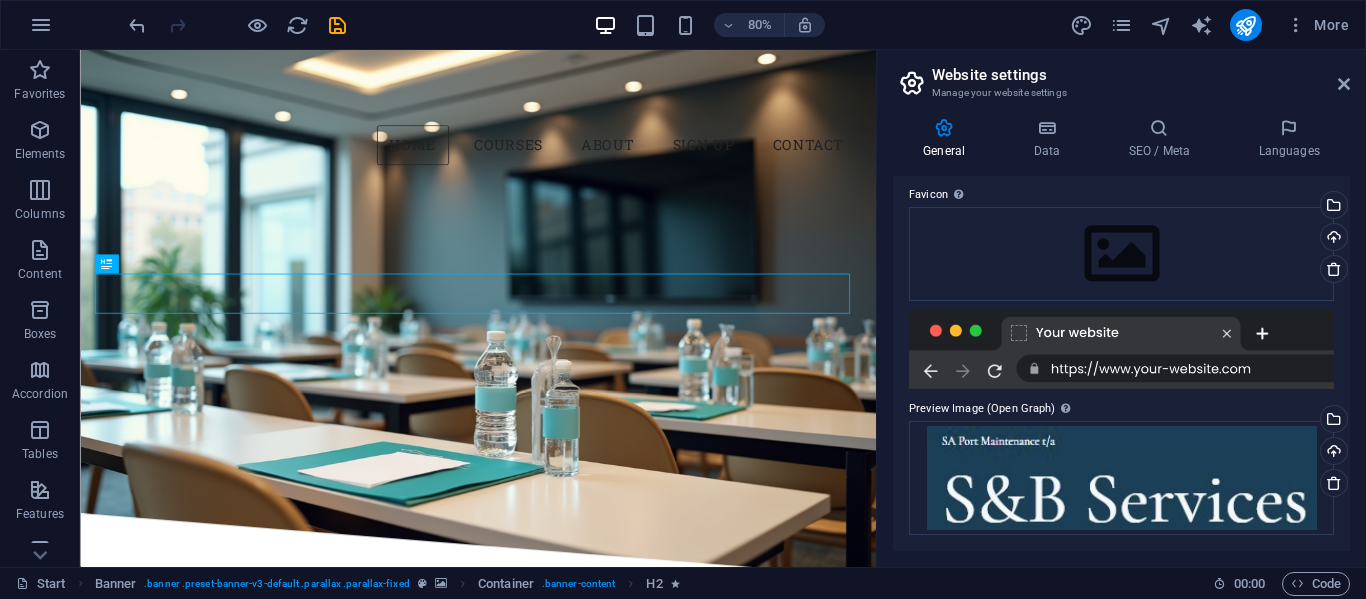 click at bounding box center [1121, 349] 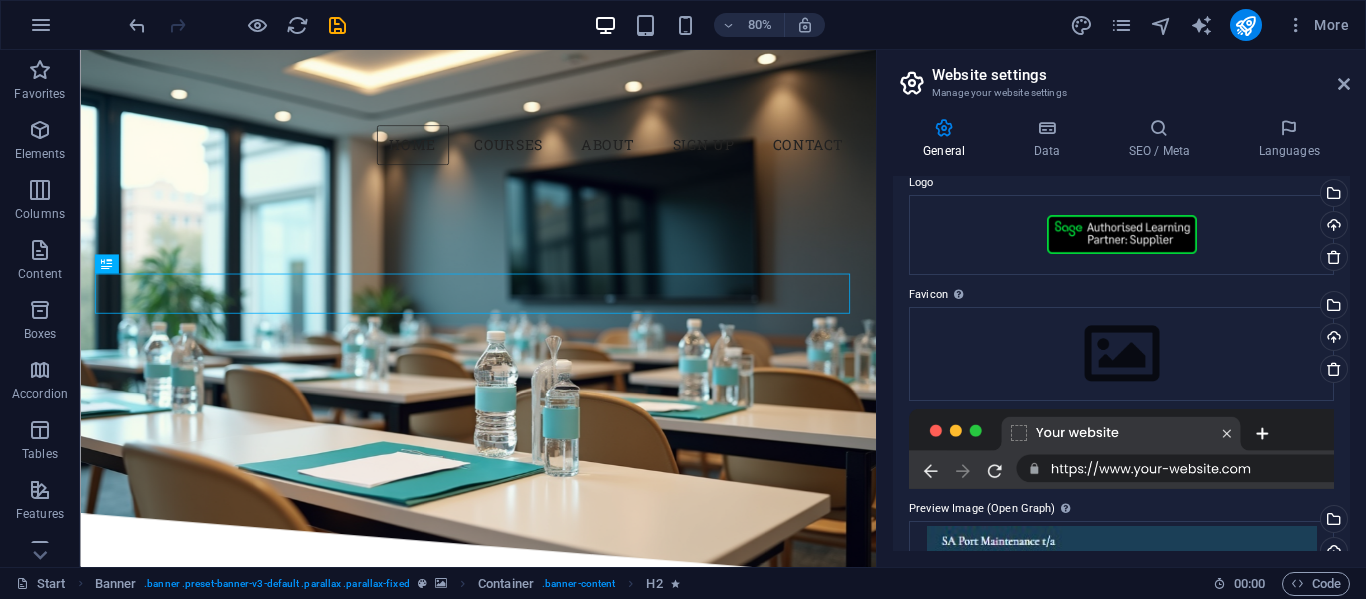 scroll, scrollTop: 0, scrollLeft: 0, axis: both 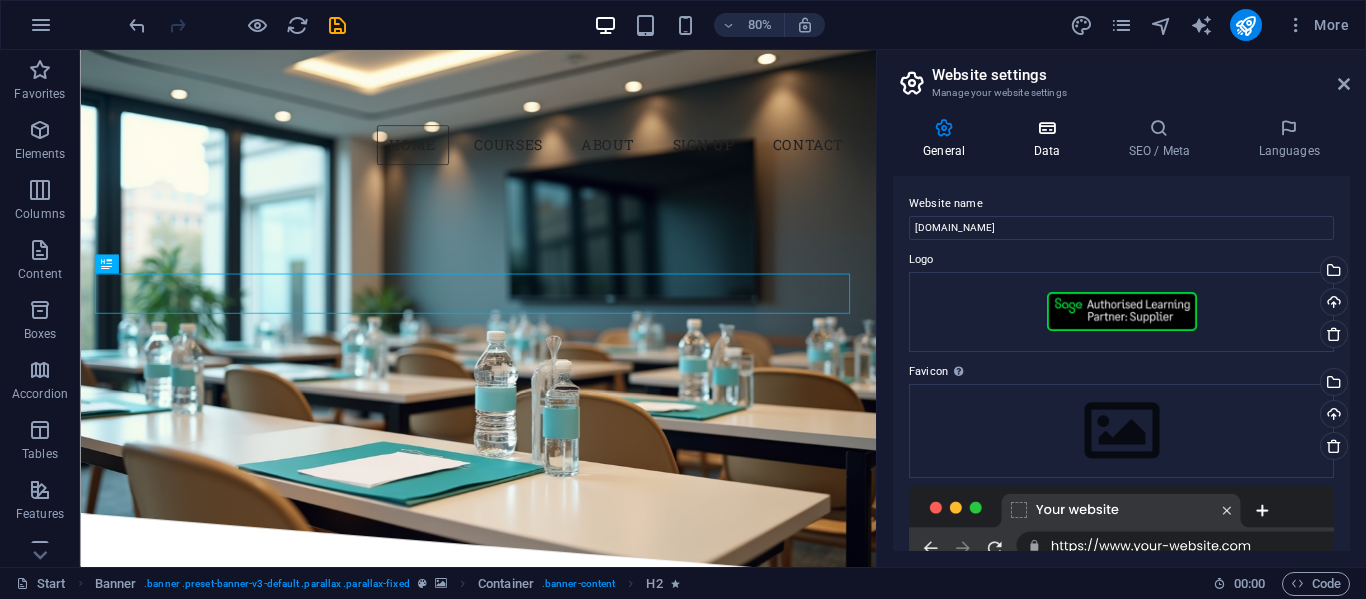 click on "Data" at bounding box center [1050, 139] 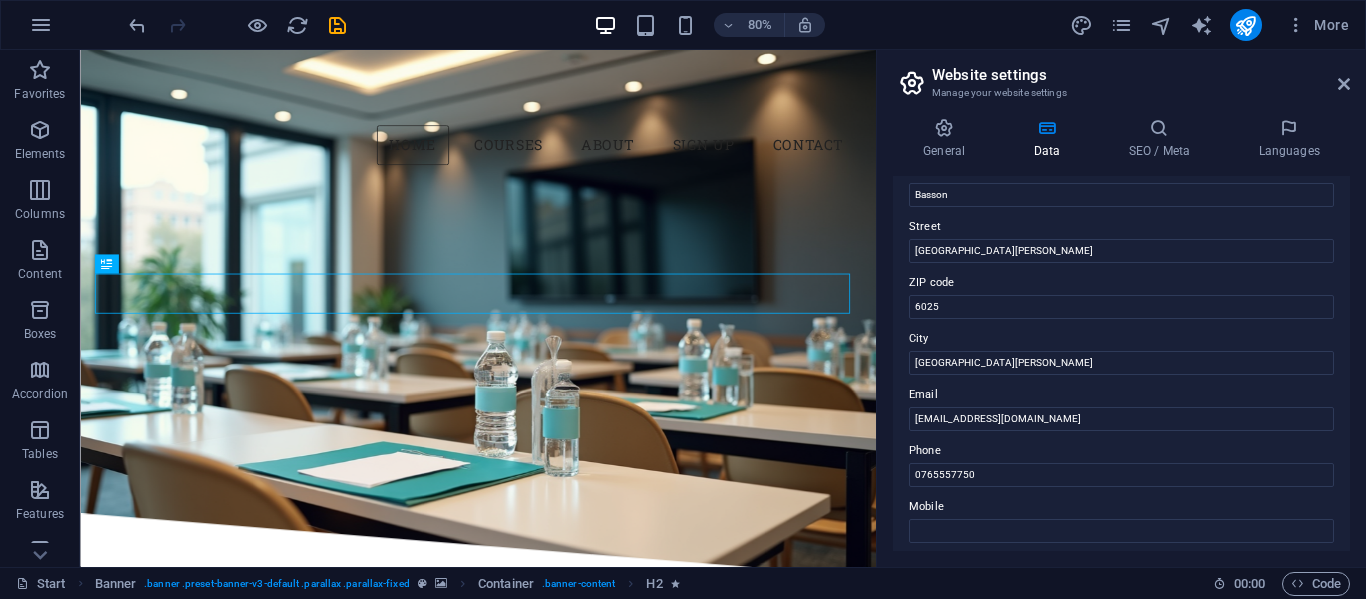 scroll, scrollTop: 0, scrollLeft: 0, axis: both 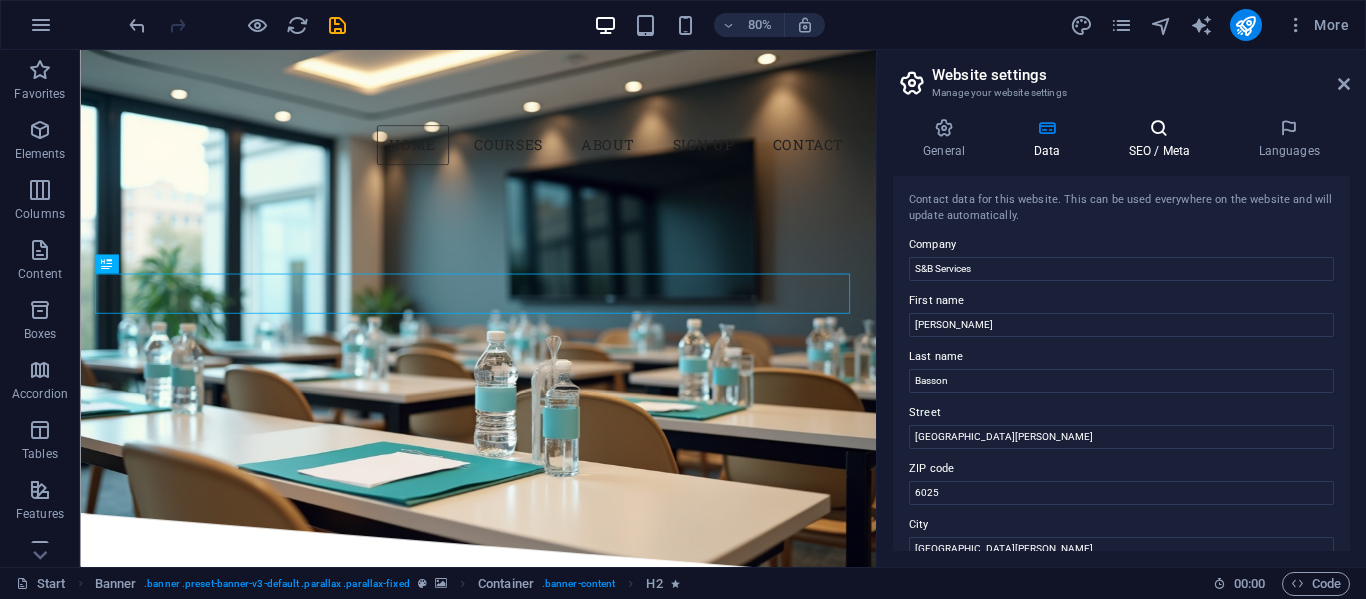click on "SEO / Meta" at bounding box center [1163, 139] 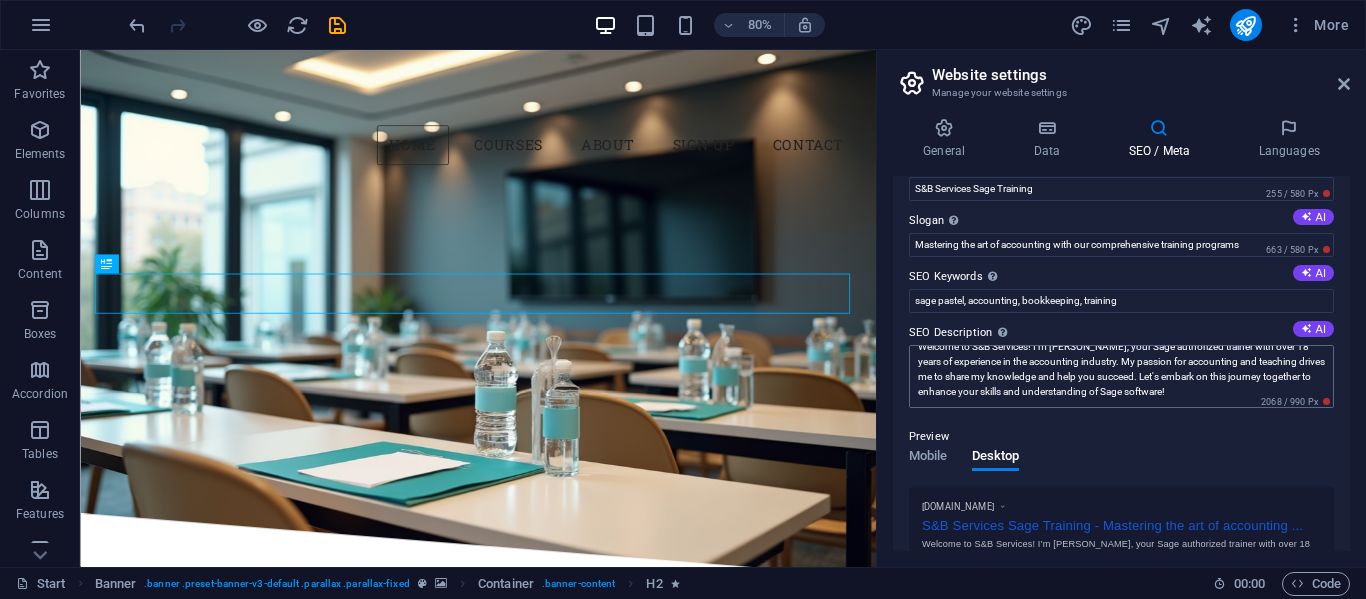 scroll, scrollTop: 0, scrollLeft: 0, axis: both 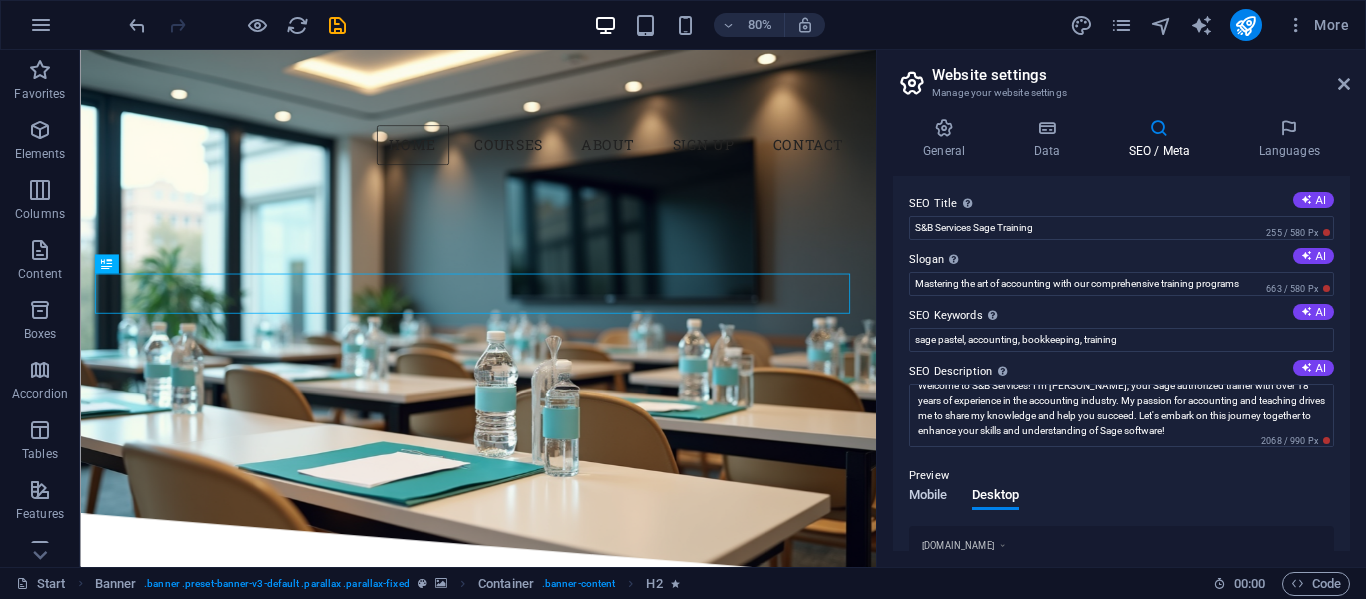 click on "Mobile" at bounding box center [928, 497] 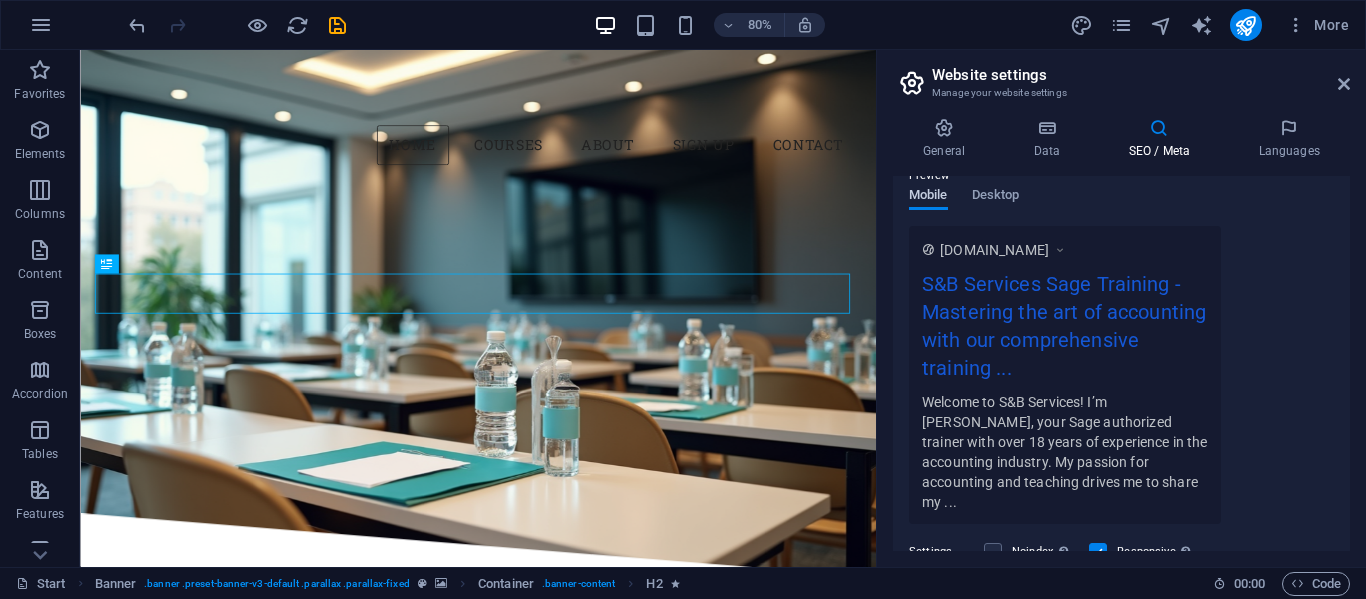scroll, scrollTop: 0, scrollLeft: 0, axis: both 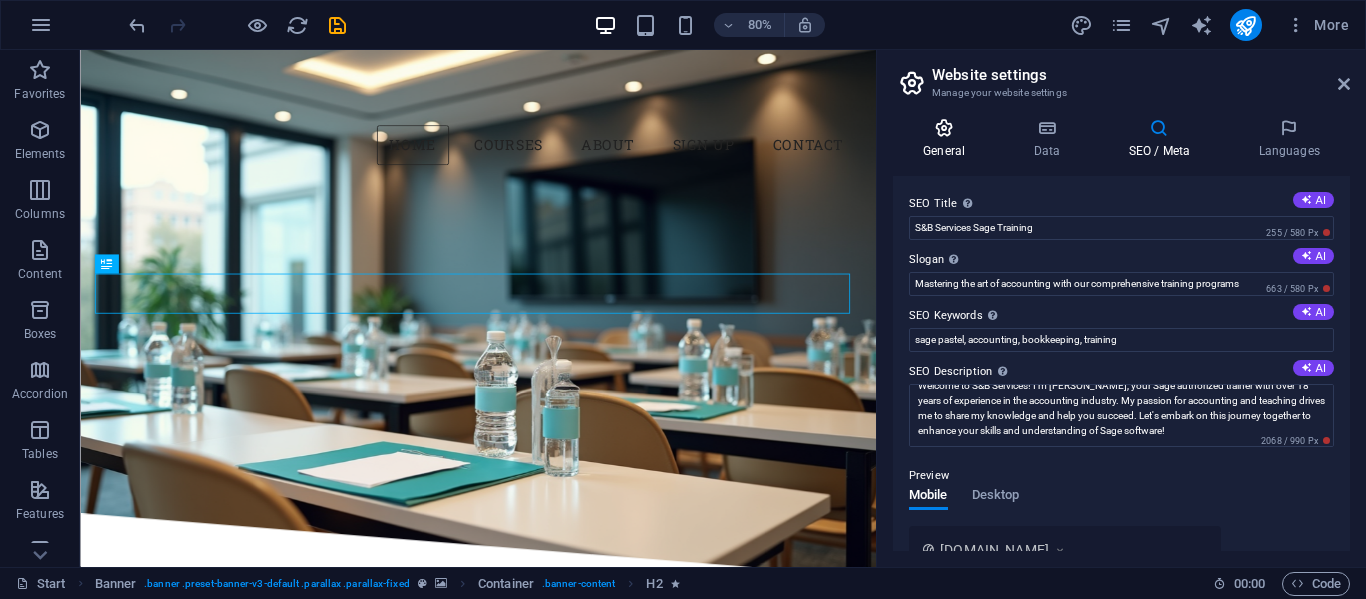 click on "General" at bounding box center [948, 139] 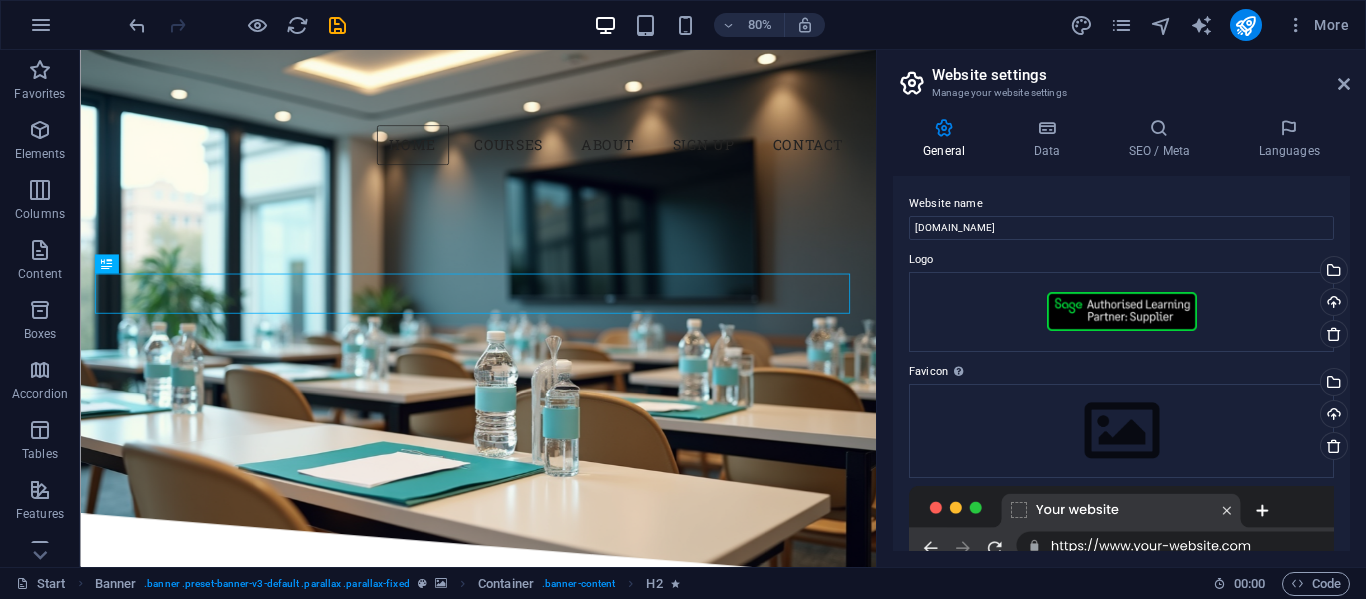 scroll, scrollTop: 177, scrollLeft: 0, axis: vertical 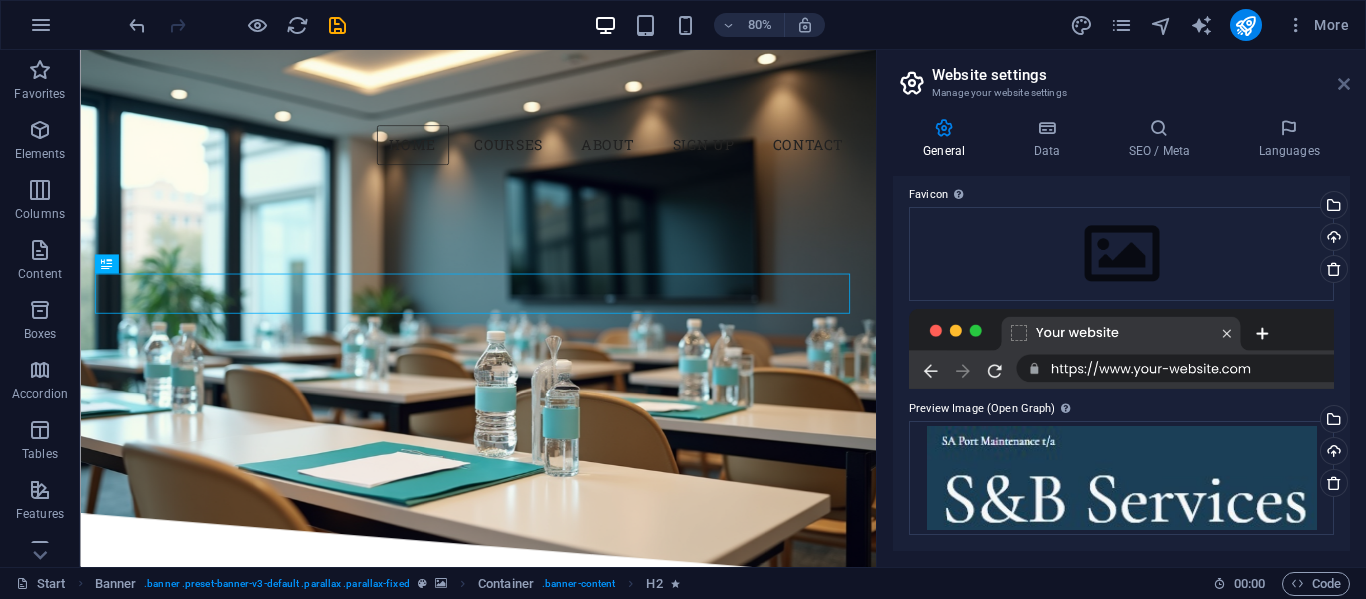 click at bounding box center (1344, 84) 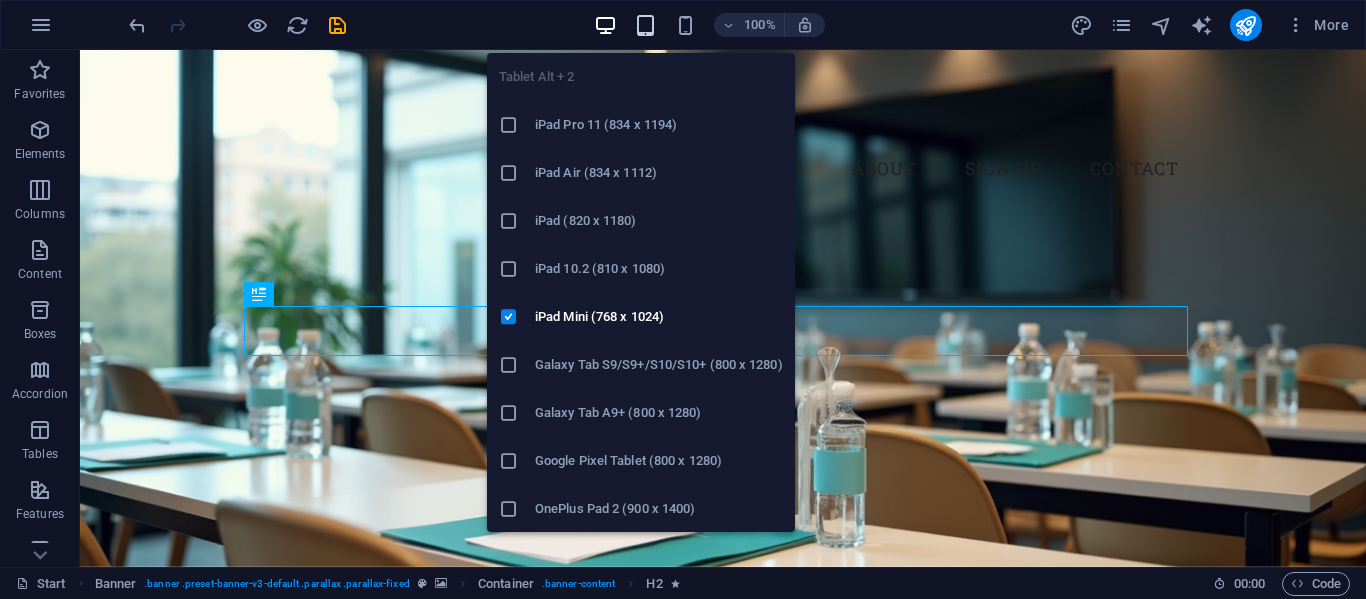 click at bounding box center [645, 25] 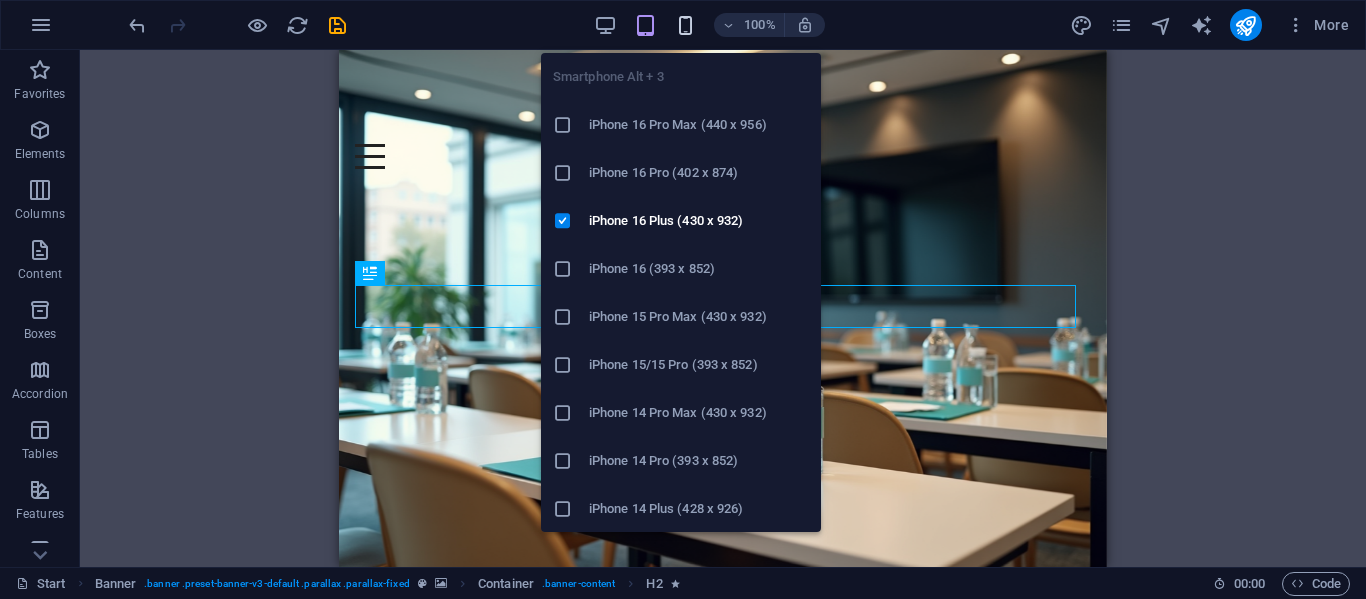 click at bounding box center [685, 25] 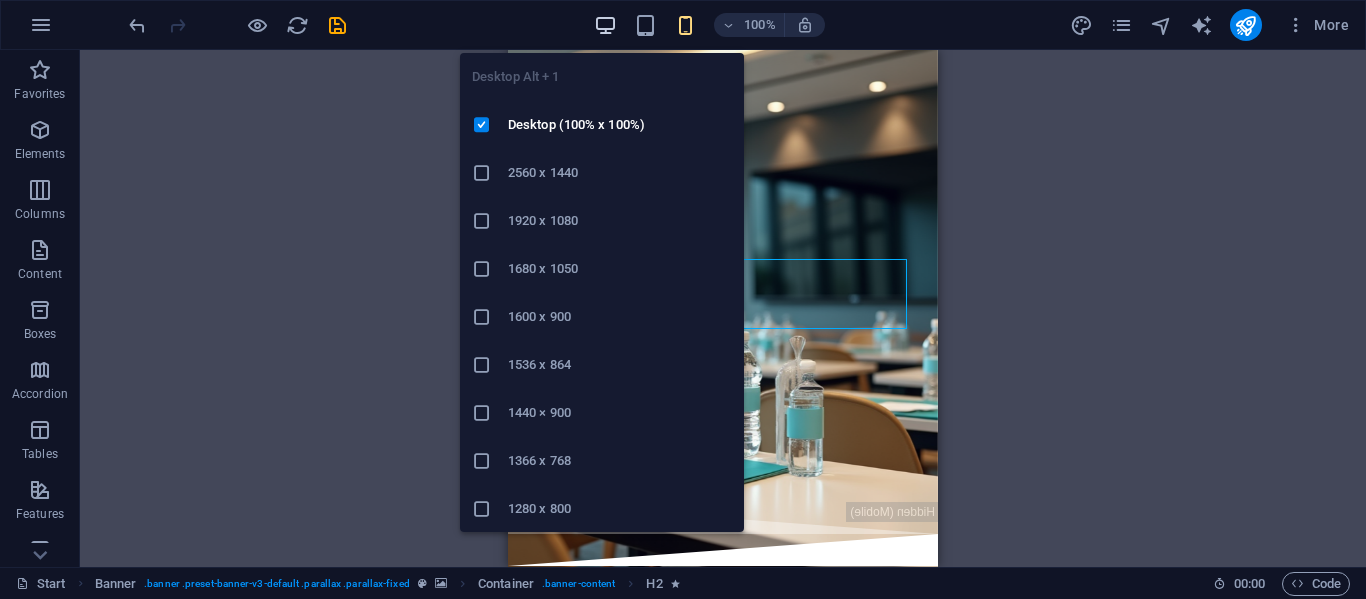click at bounding box center (605, 25) 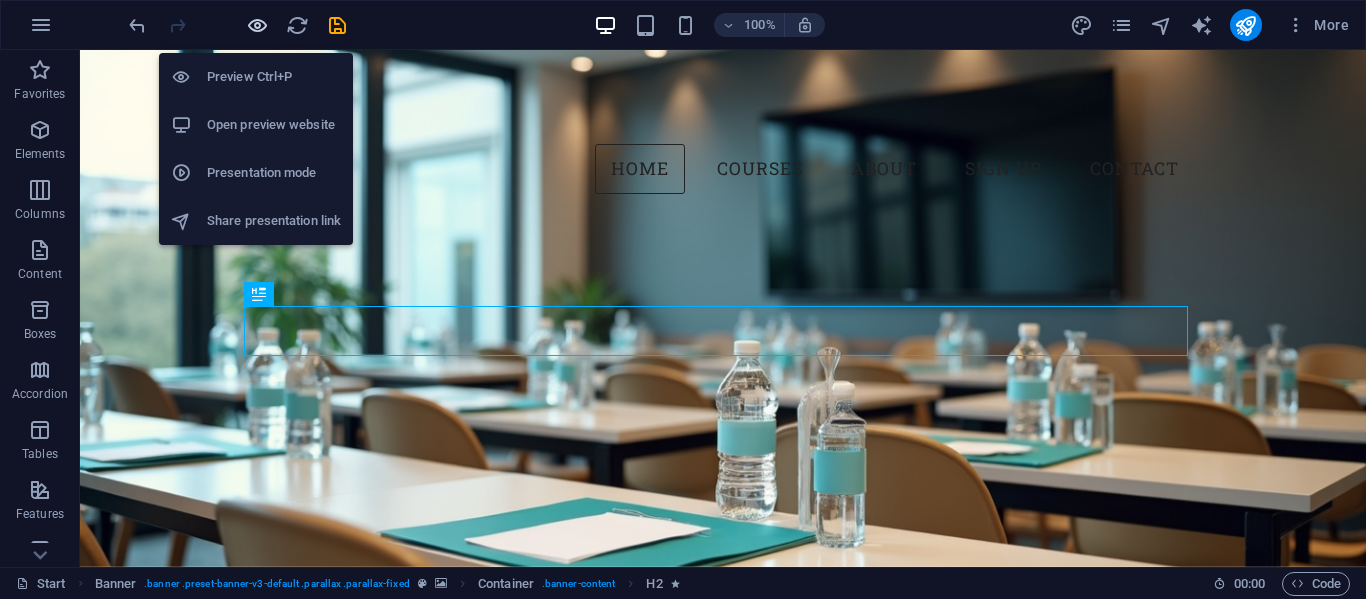 click at bounding box center [257, 25] 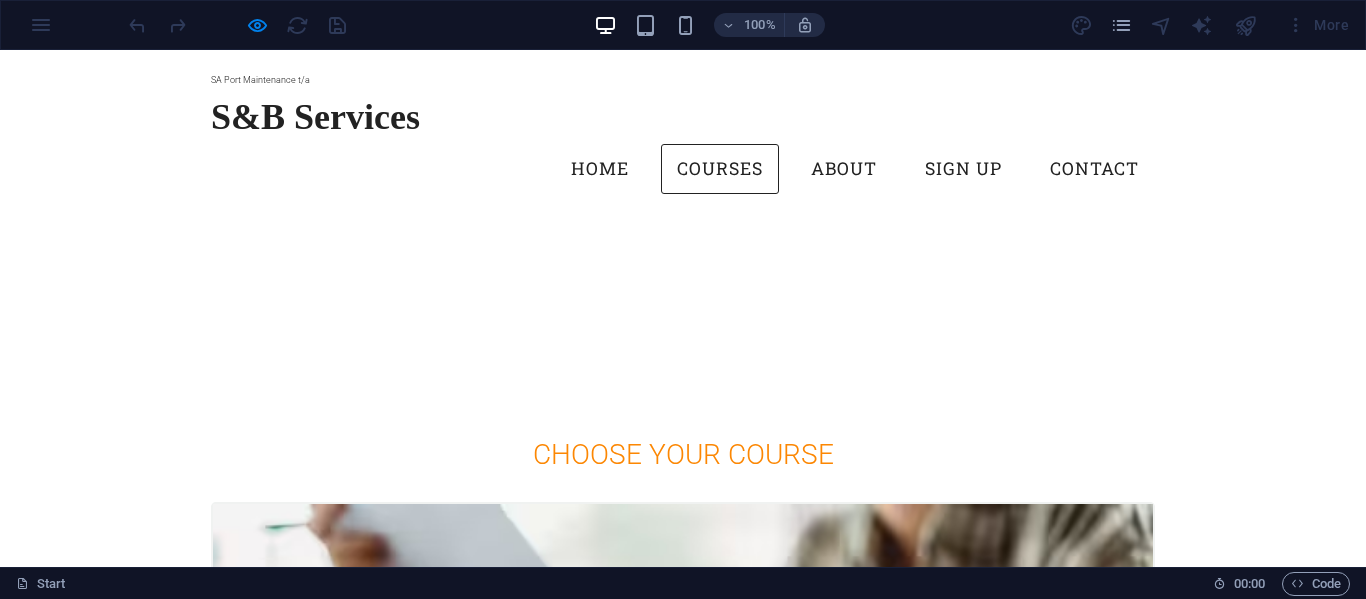 scroll, scrollTop: 0, scrollLeft: 0, axis: both 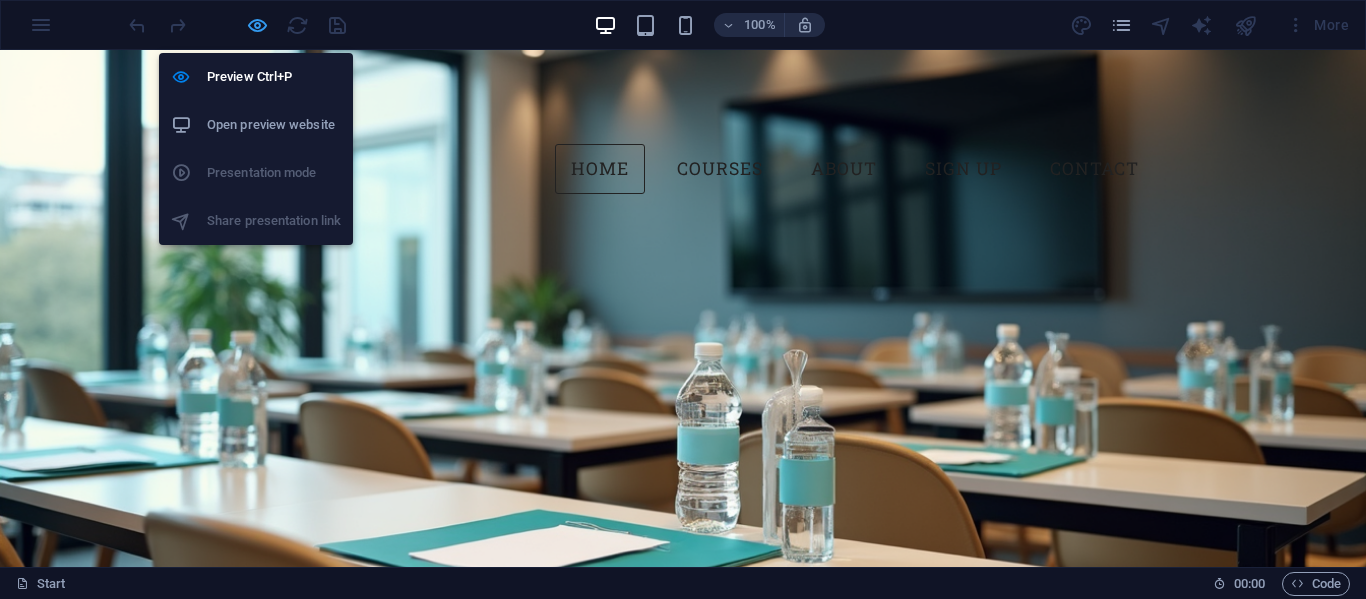 click at bounding box center [257, 25] 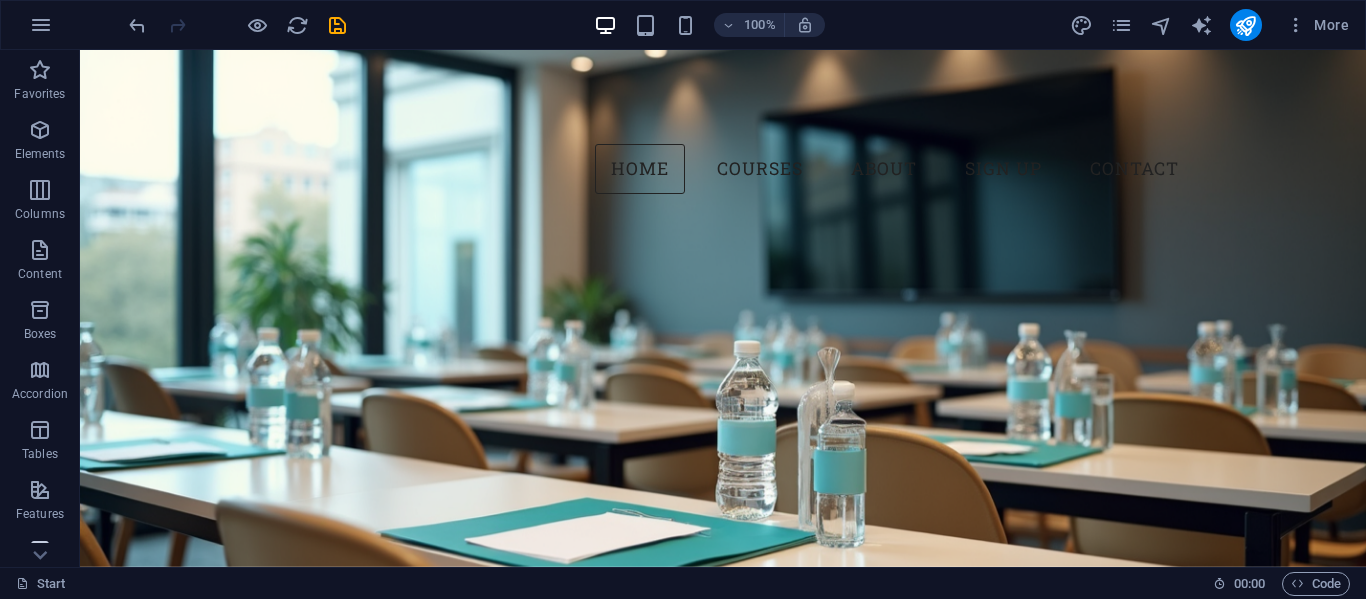 scroll, scrollTop: 383, scrollLeft: 0, axis: vertical 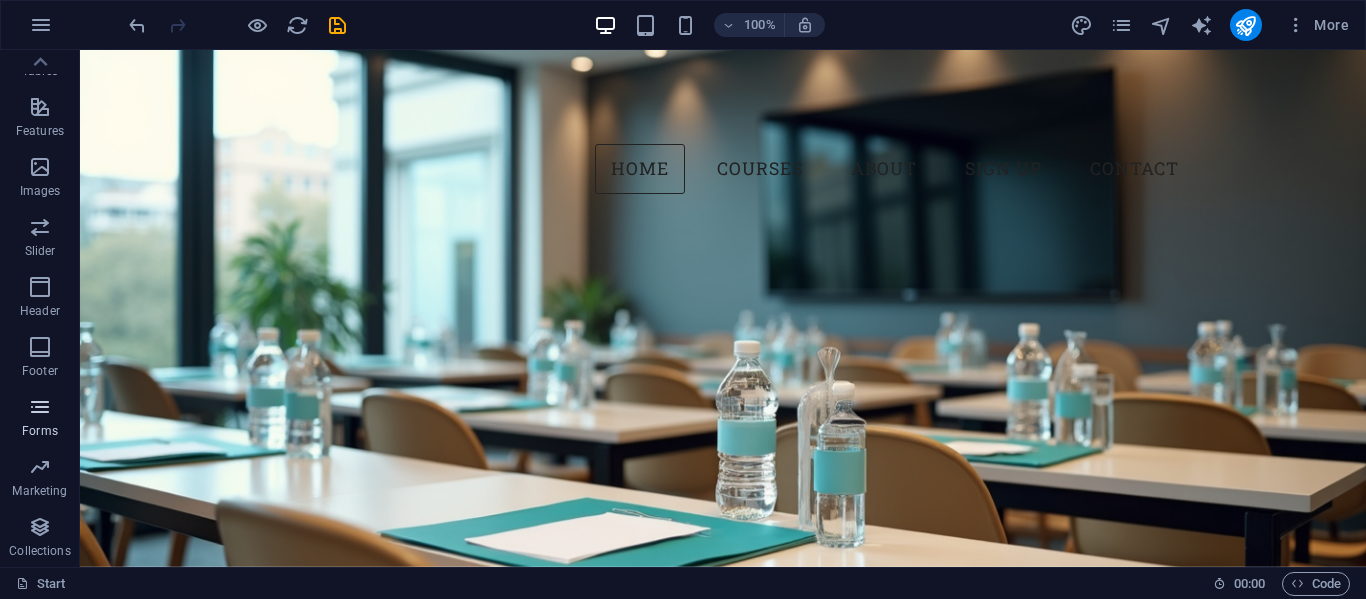 click at bounding box center (40, 407) 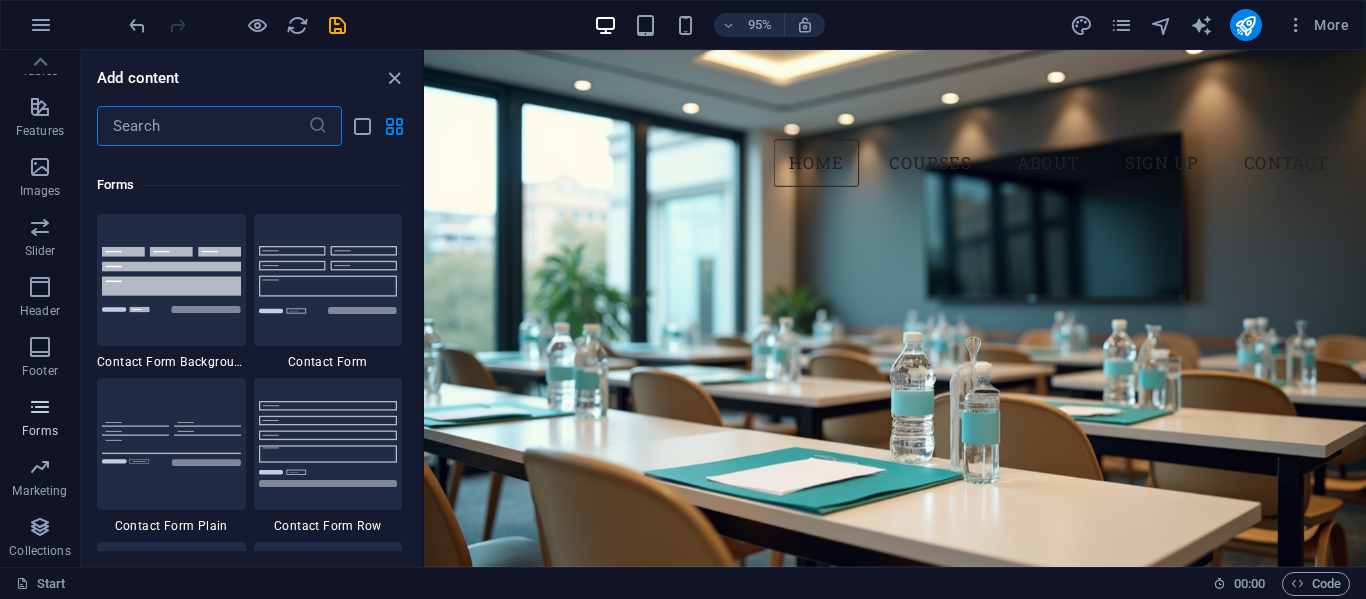 scroll, scrollTop: 14436, scrollLeft: 0, axis: vertical 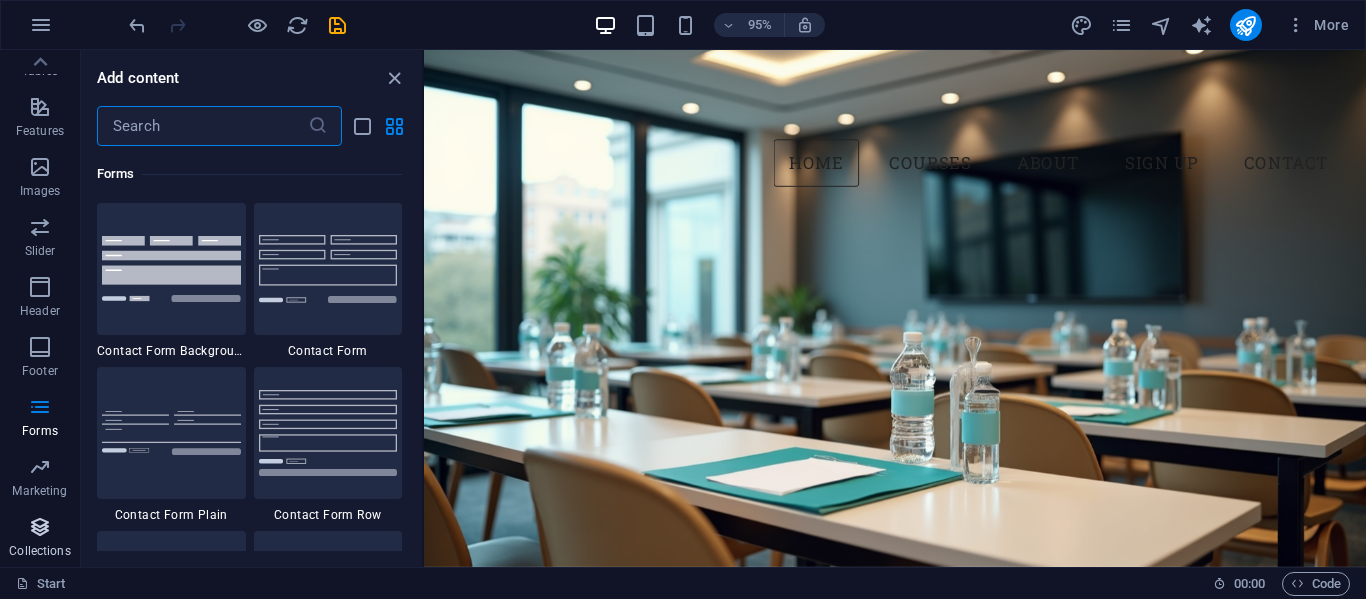 click on "Collections" at bounding box center (40, 539) 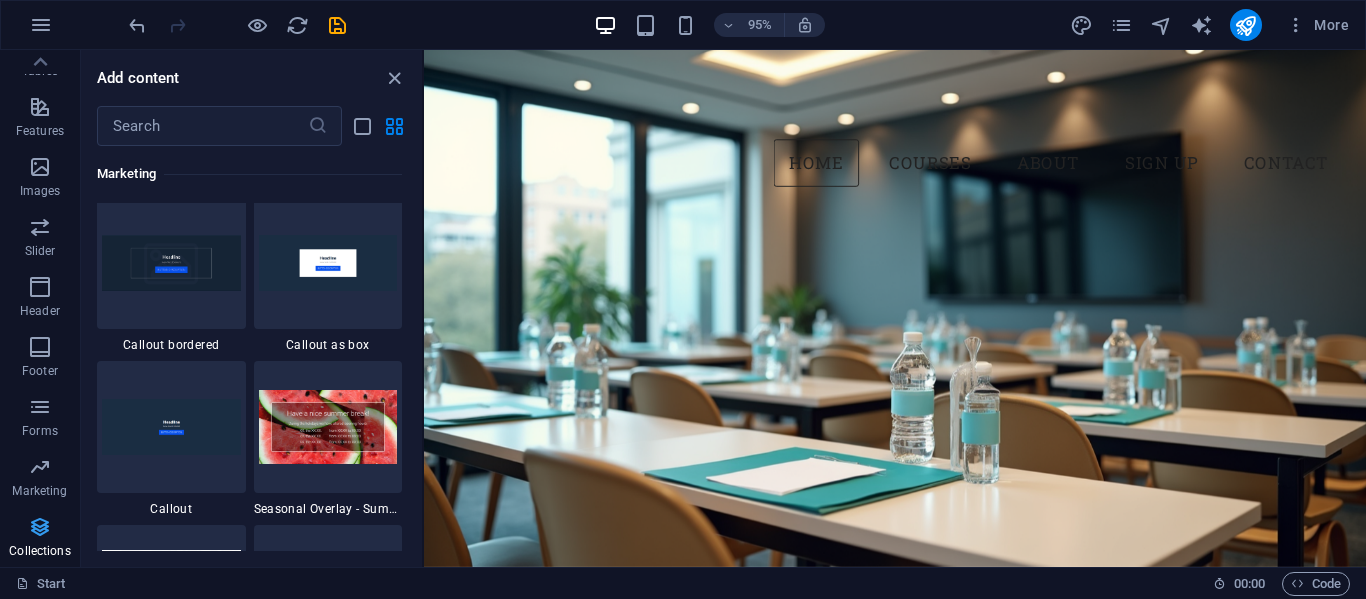 scroll, scrollTop: 18142, scrollLeft: 0, axis: vertical 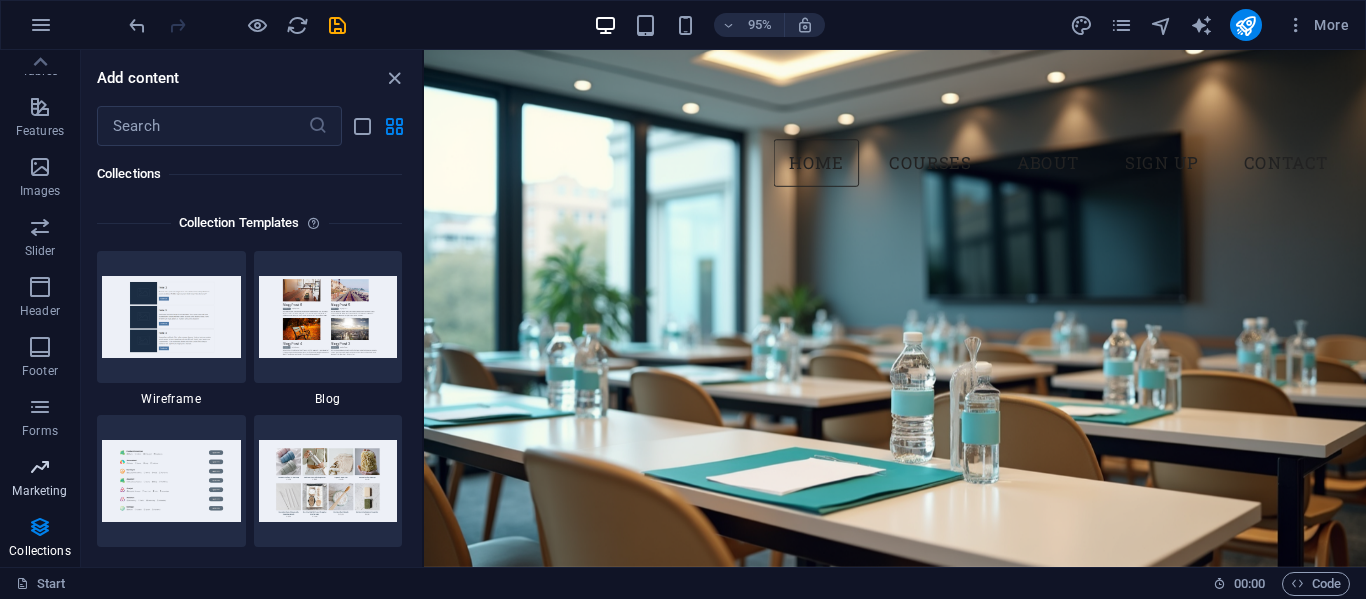 click at bounding box center [40, 467] 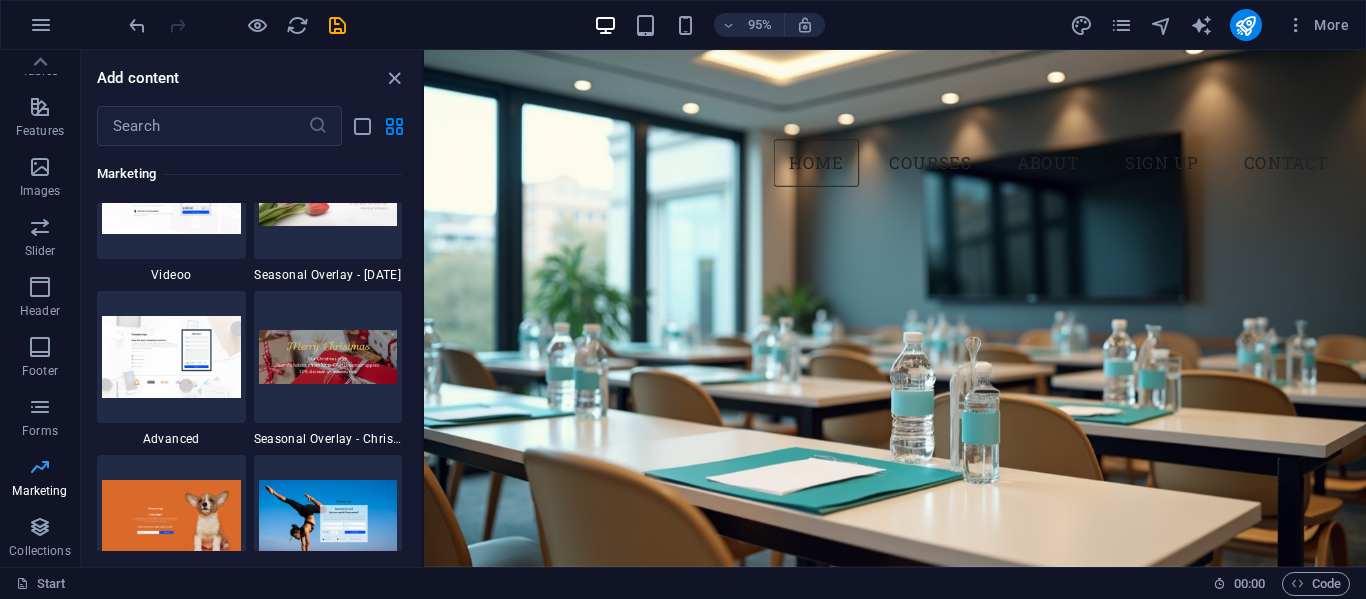scroll, scrollTop: 16125, scrollLeft: 0, axis: vertical 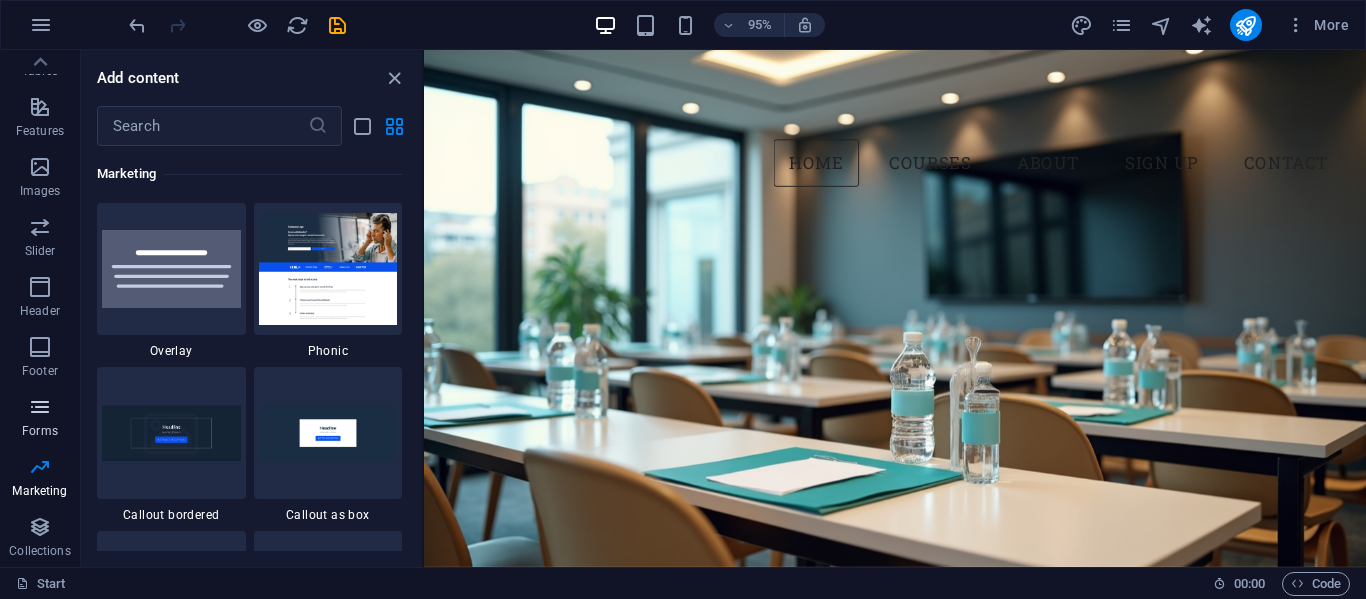 click at bounding box center (40, 407) 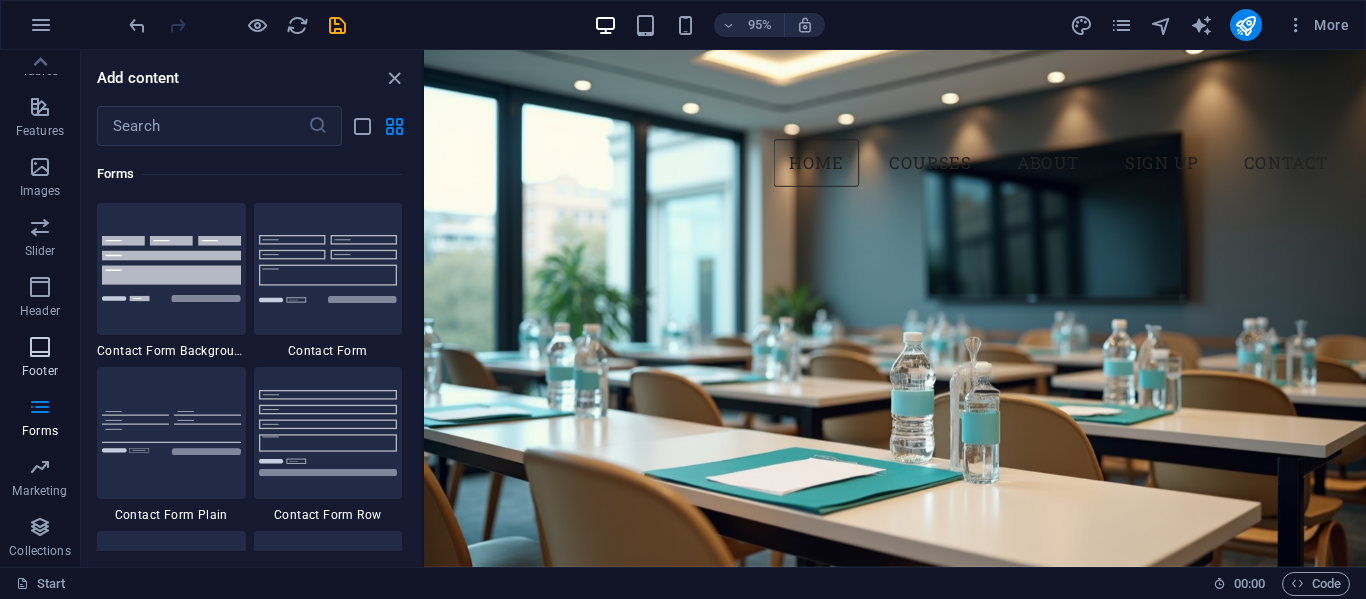scroll, scrollTop: 14436, scrollLeft: 0, axis: vertical 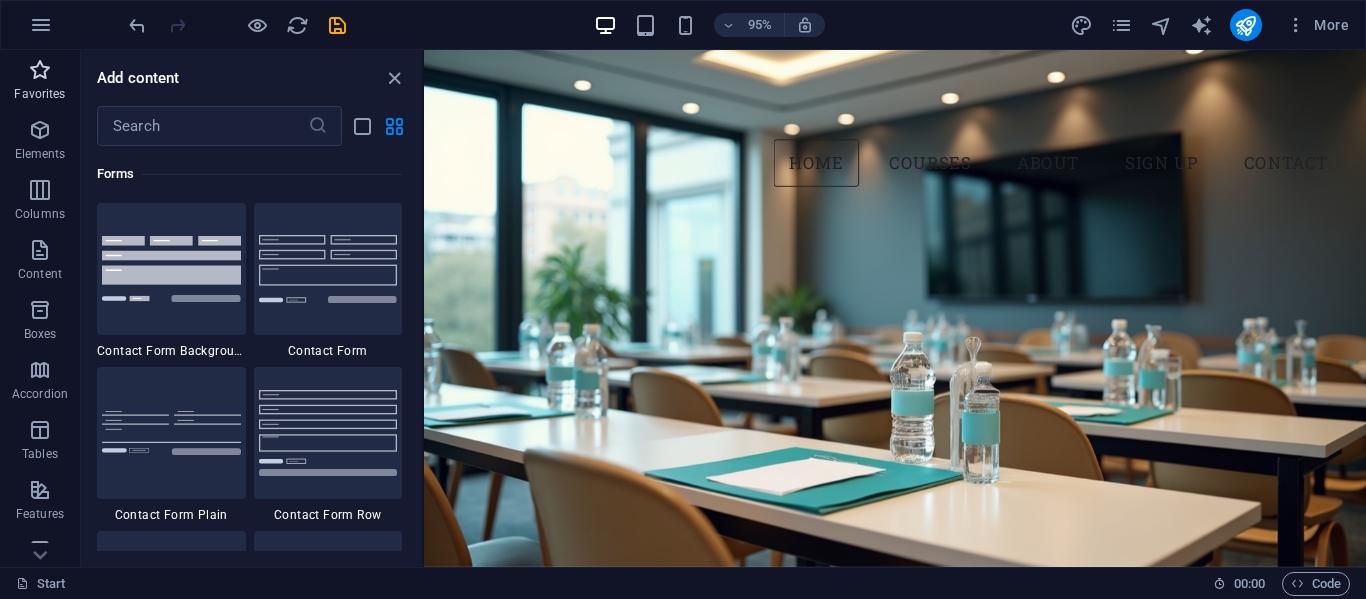 click on "Favorites" at bounding box center [40, 82] 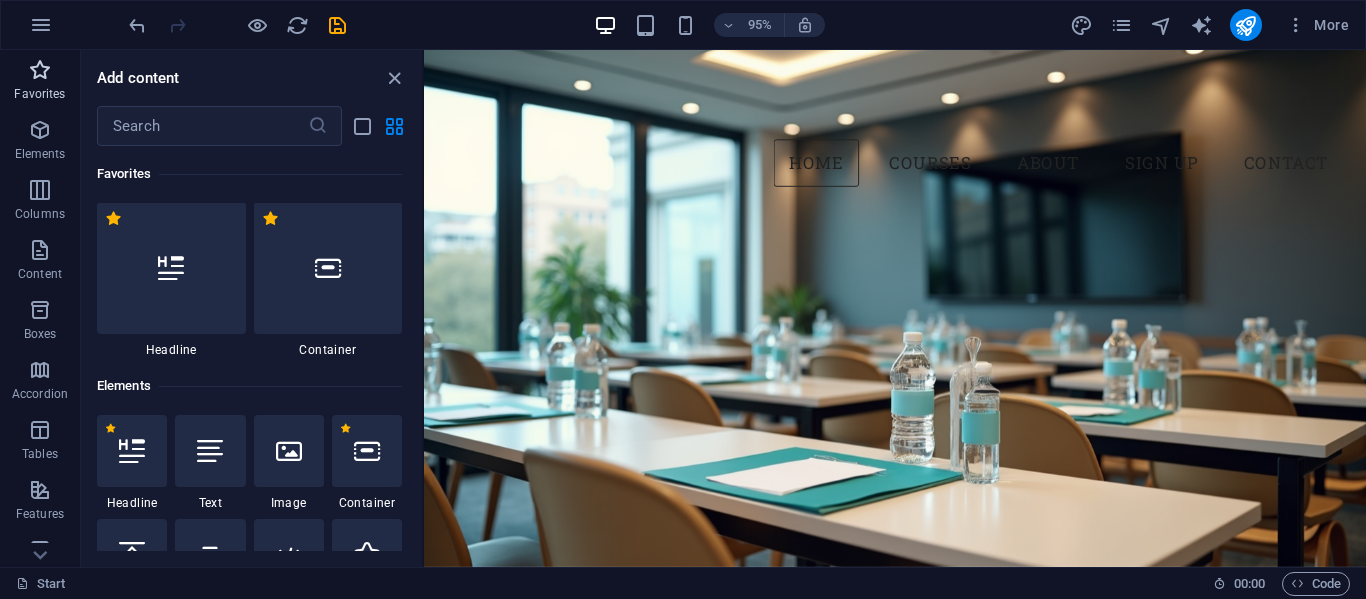 scroll, scrollTop: 0, scrollLeft: 0, axis: both 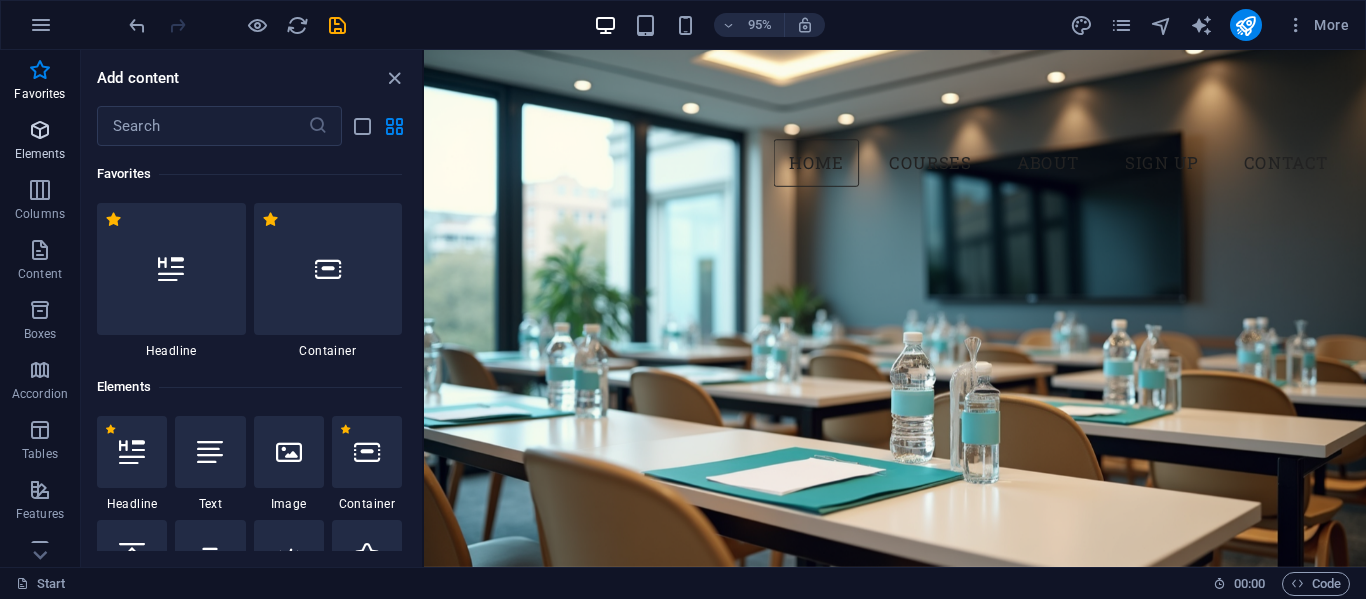 click on "Elements" at bounding box center (40, 154) 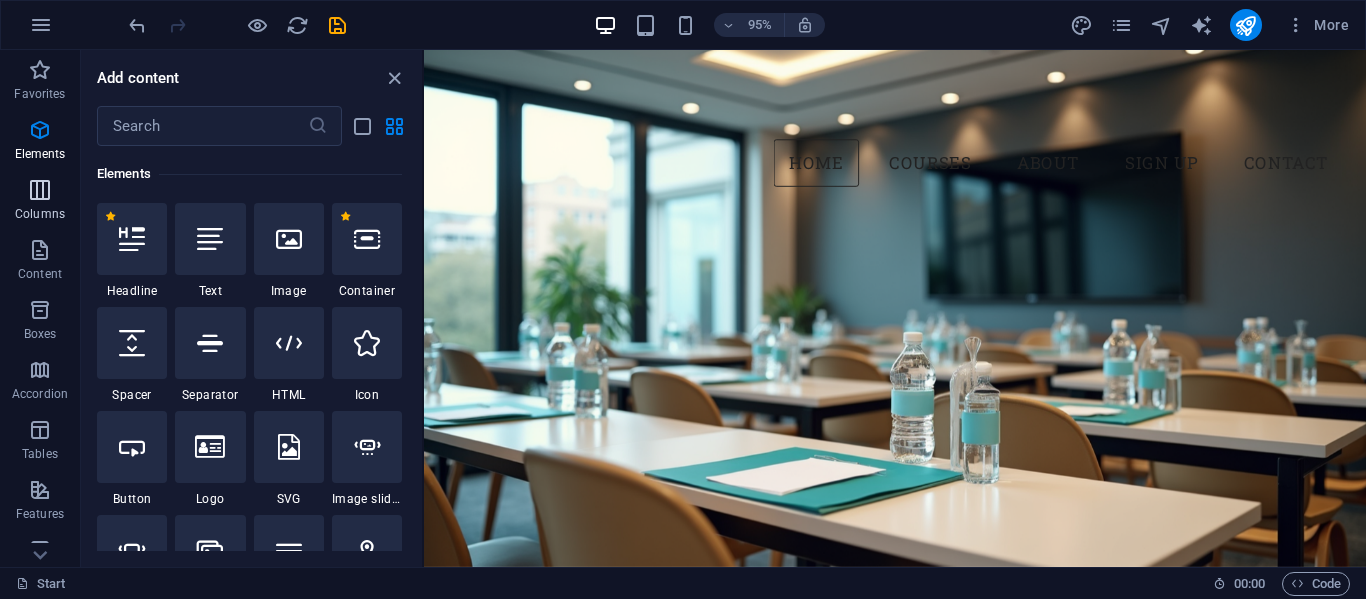 click on "Columns" at bounding box center (40, 202) 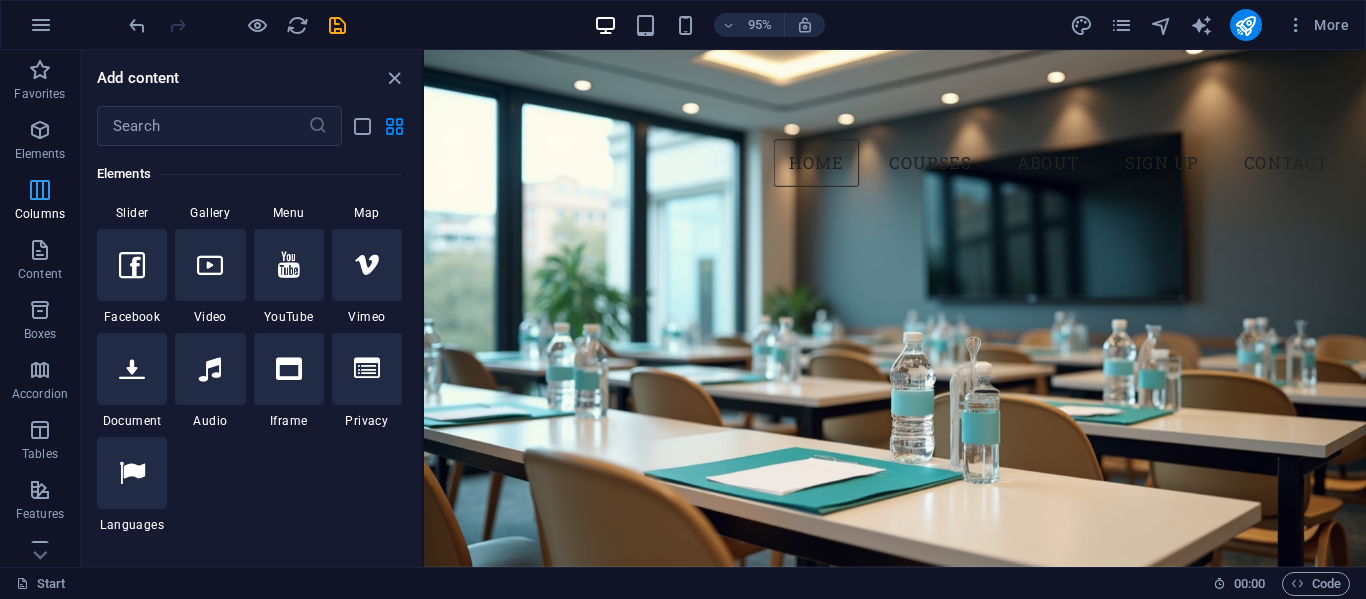 scroll, scrollTop: 990, scrollLeft: 0, axis: vertical 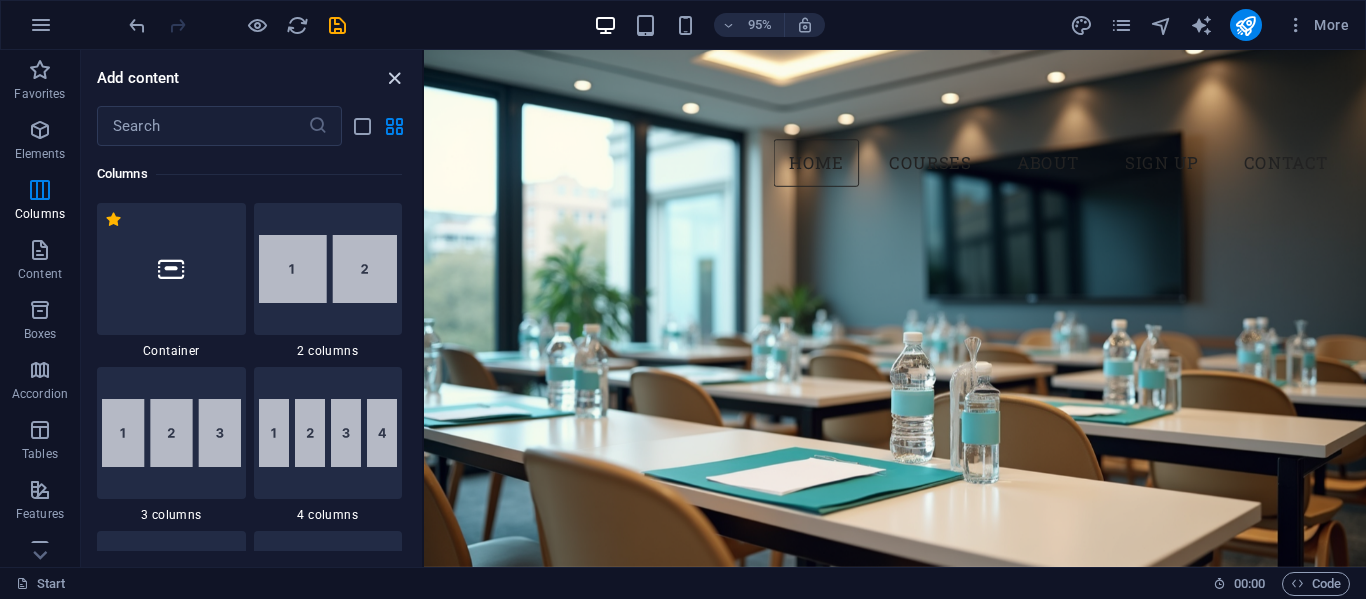 click at bounding box center [394, 78] 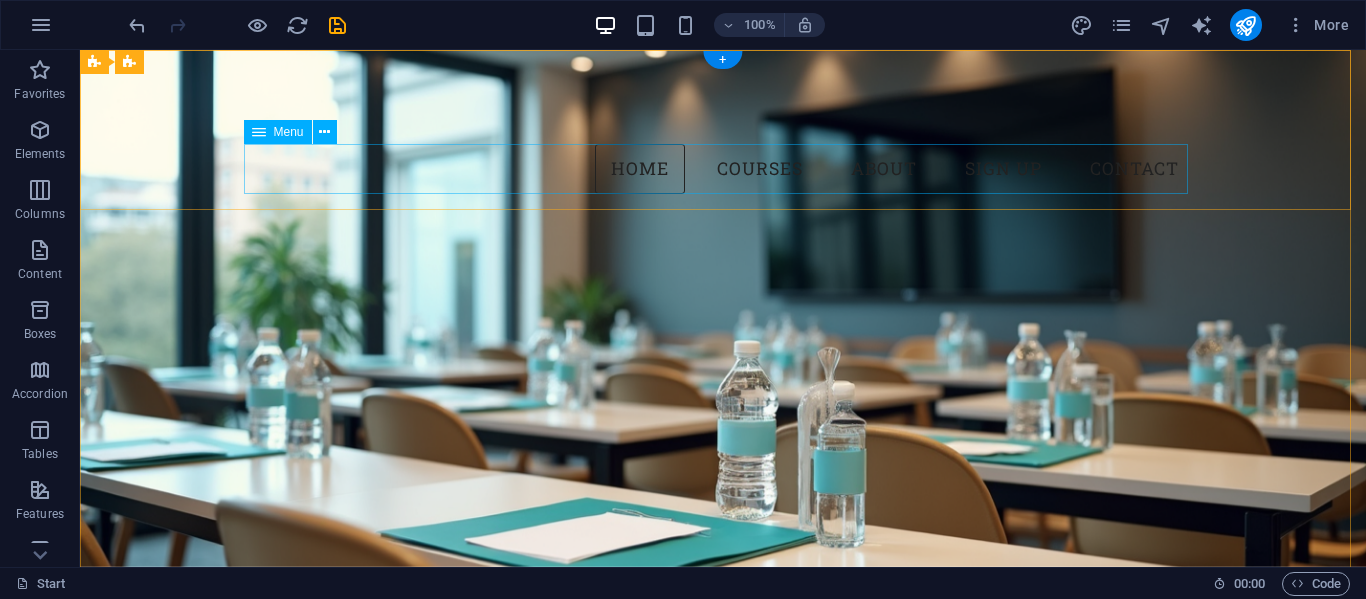 click on "Home Courses About Sign up Contact" at bounding box center (723, 169) 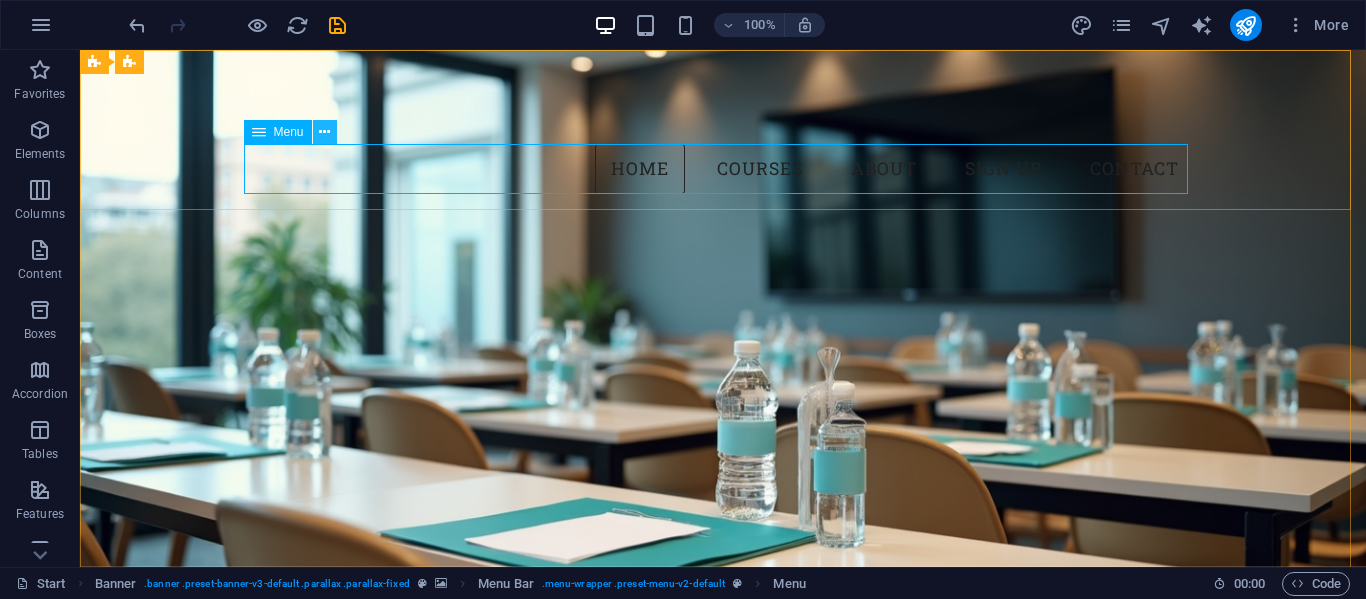 click at bounding box center (324, 132) 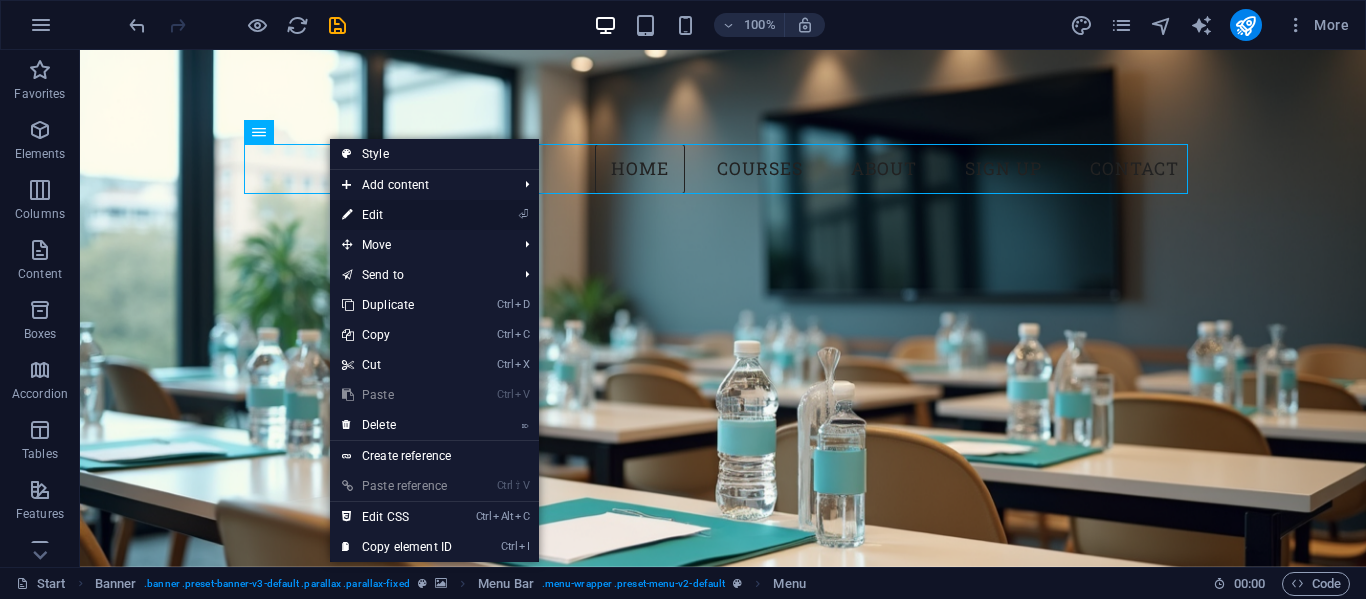 click on "⏎  Edit" at bounding box center (397, 215) 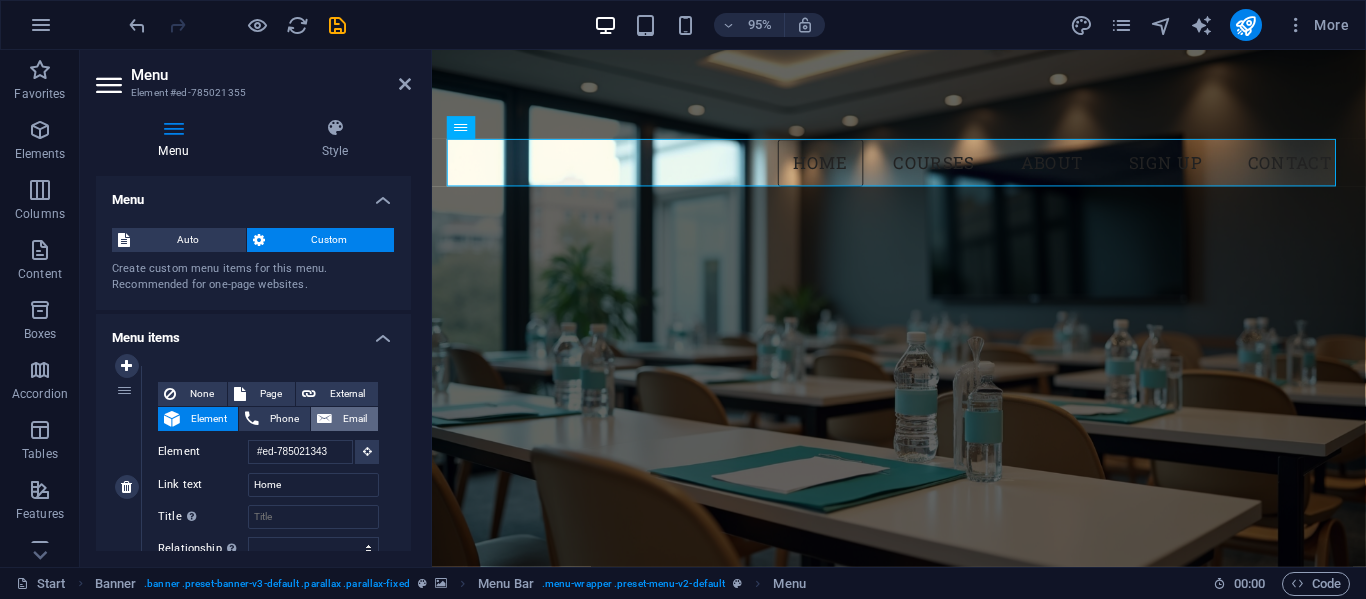 click on "Email" at bounding box center [355, 419] 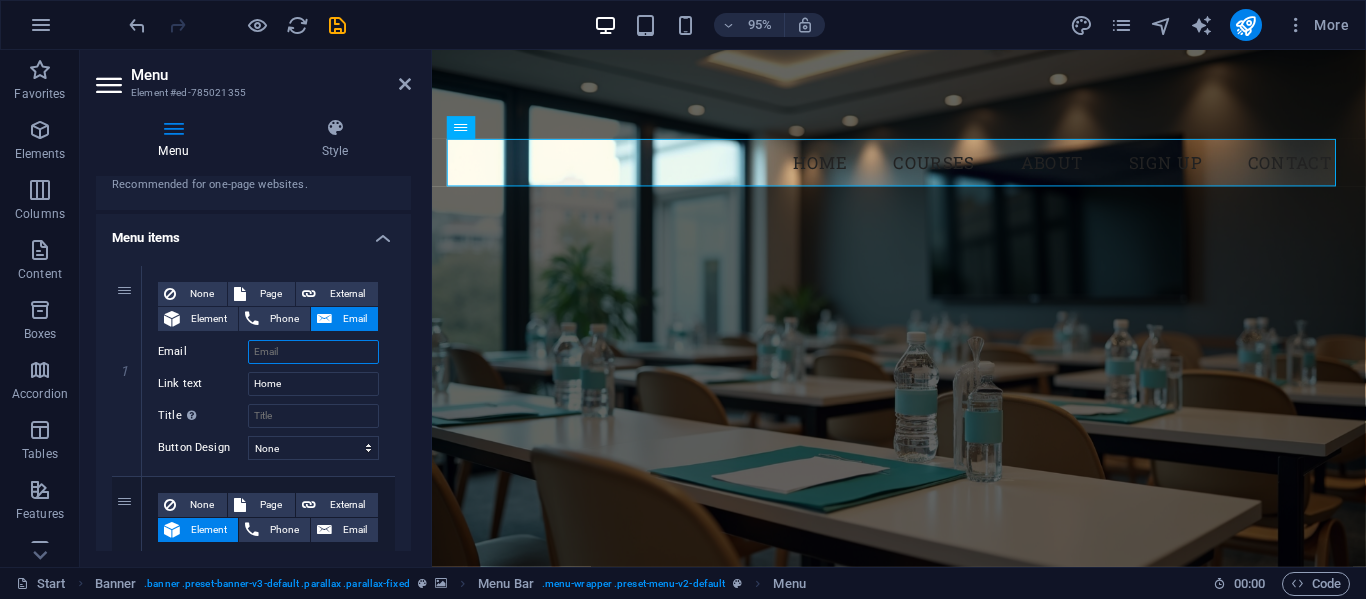 scroll, scrollTop: 200, scrollLeft: 0, axis: vertical 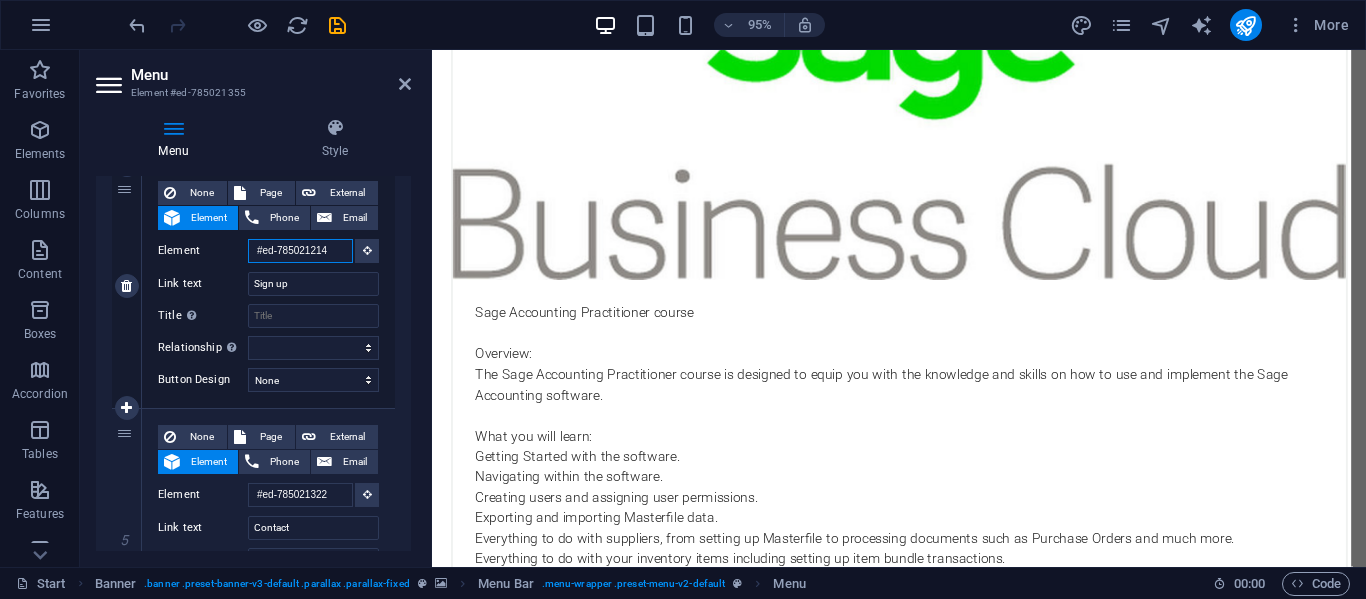 click on "#ed-785021214" at bounding box center (300, 251) 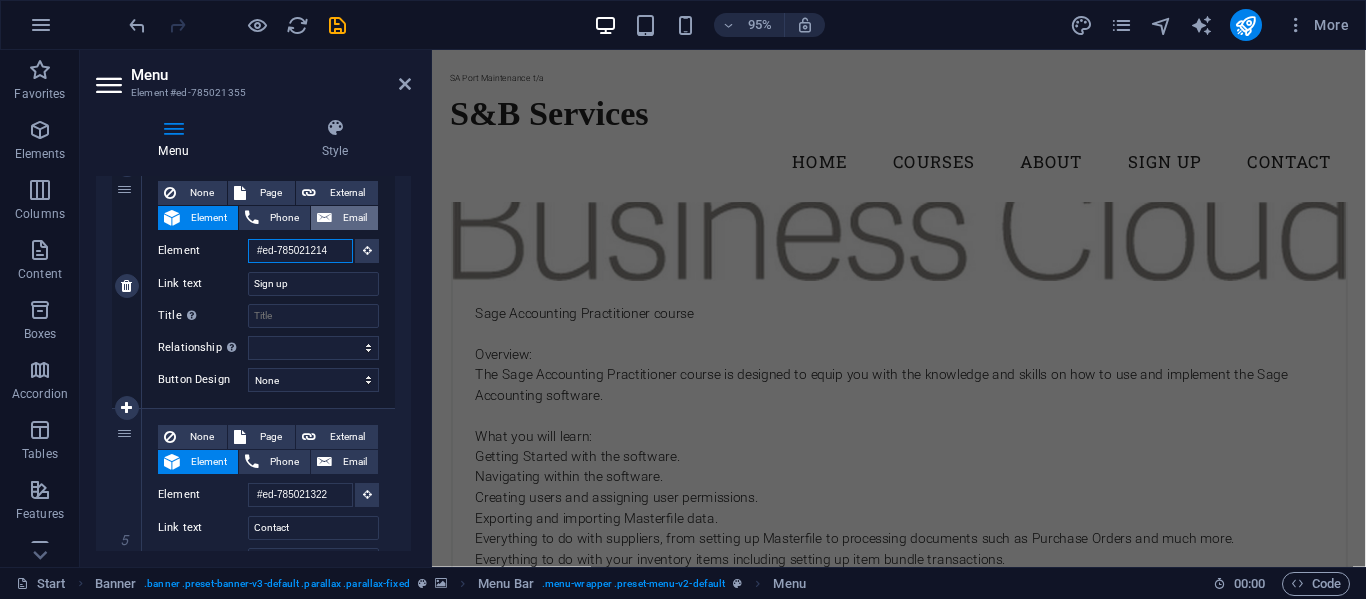 scroll, scrollTop: 0, scrollLeft: 0, axis: both 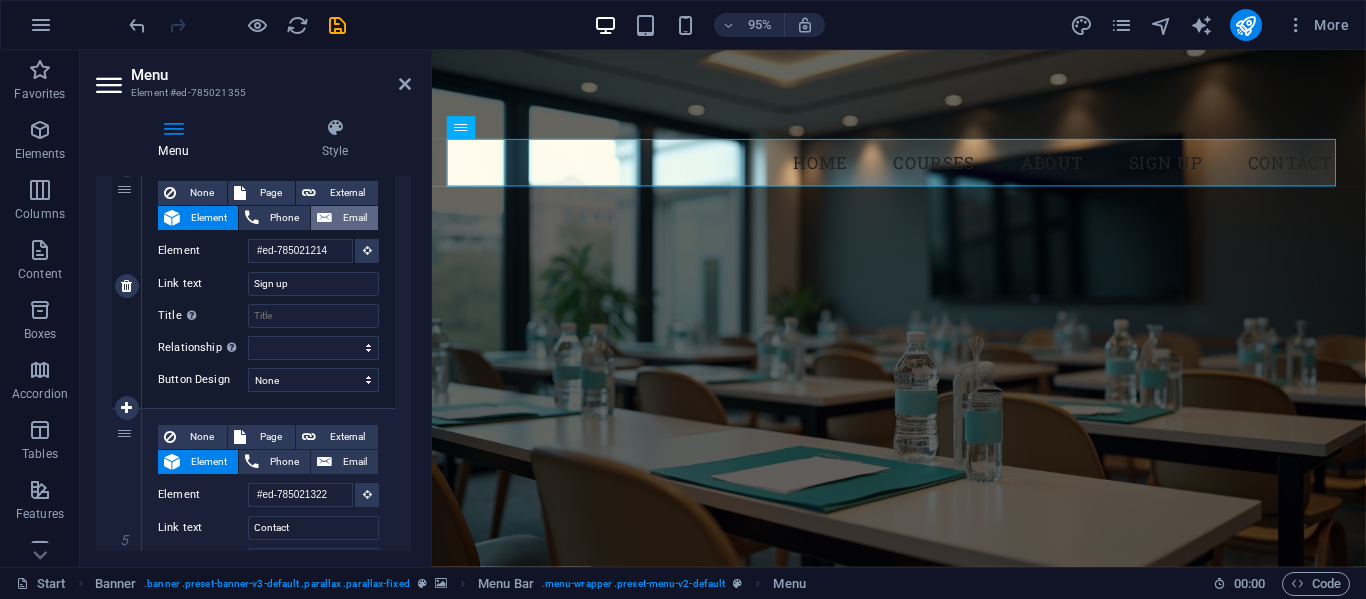 click at bounding box center [324, 218] 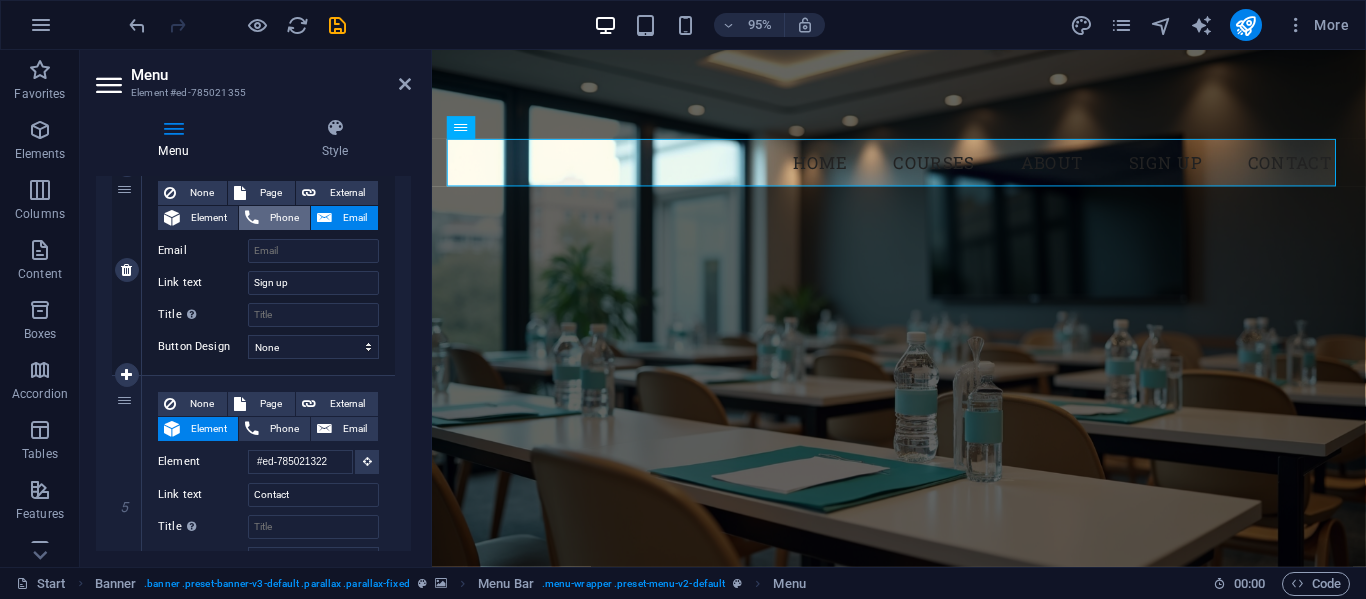 click on "Phone" at bounding box center [274, 218] 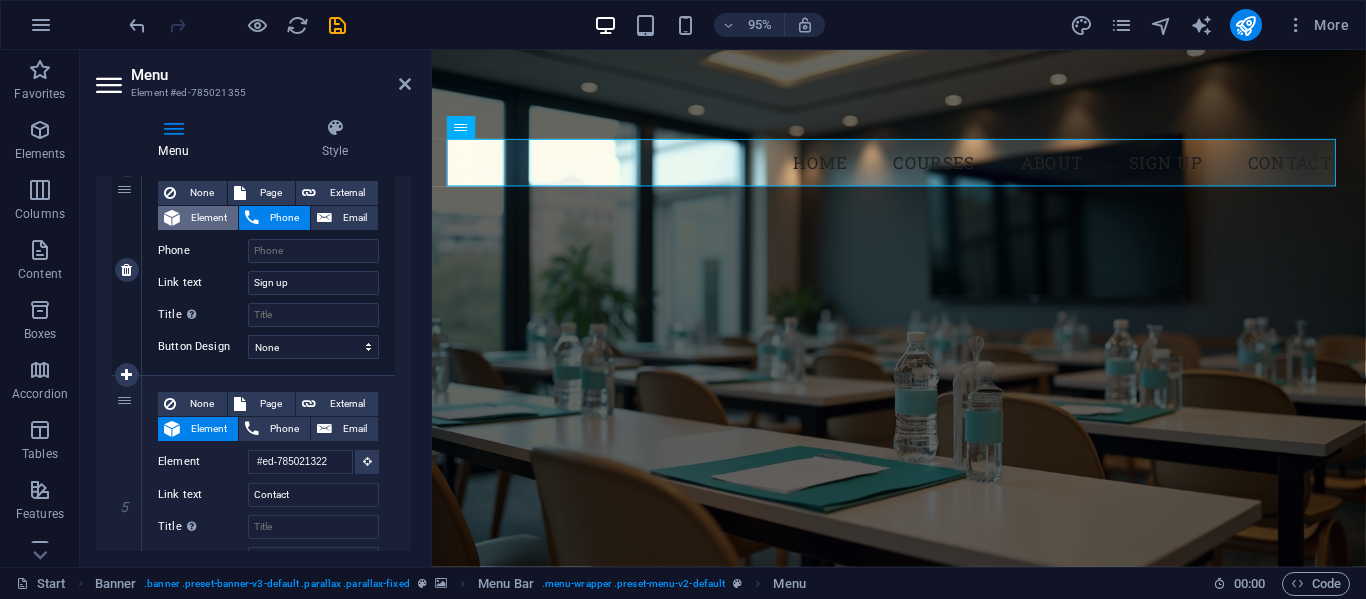 click on "Element" at bounding box center [209, 218] 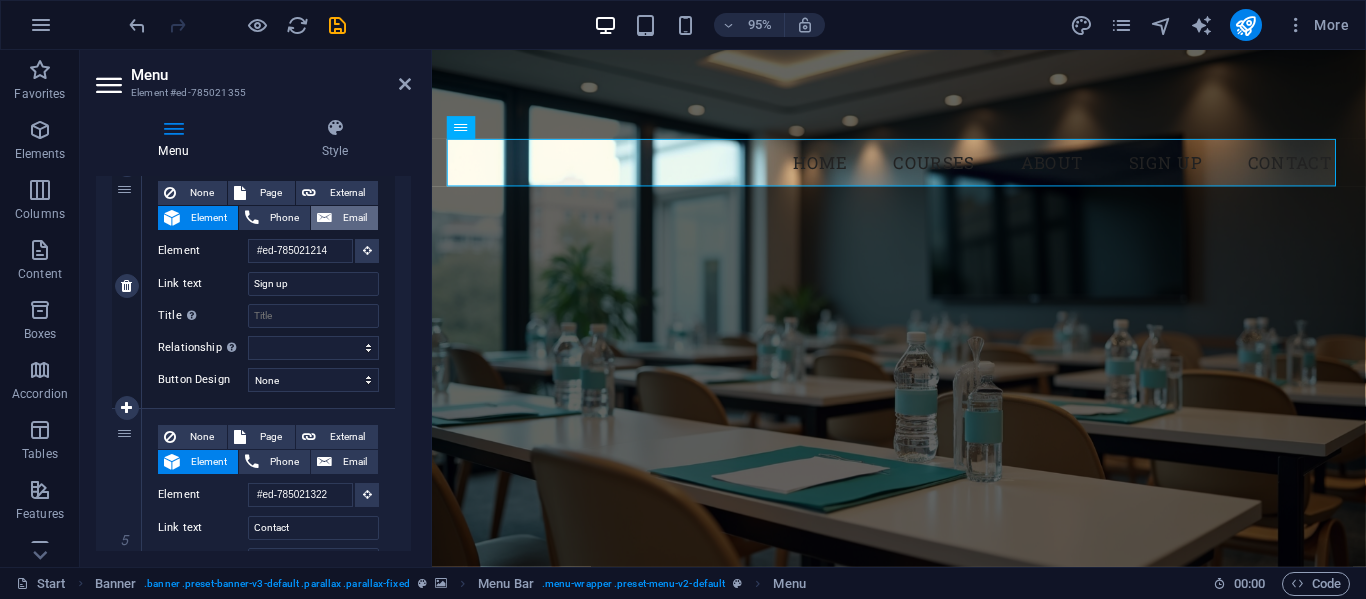 click on "Email" at bounding box center (355, 218) 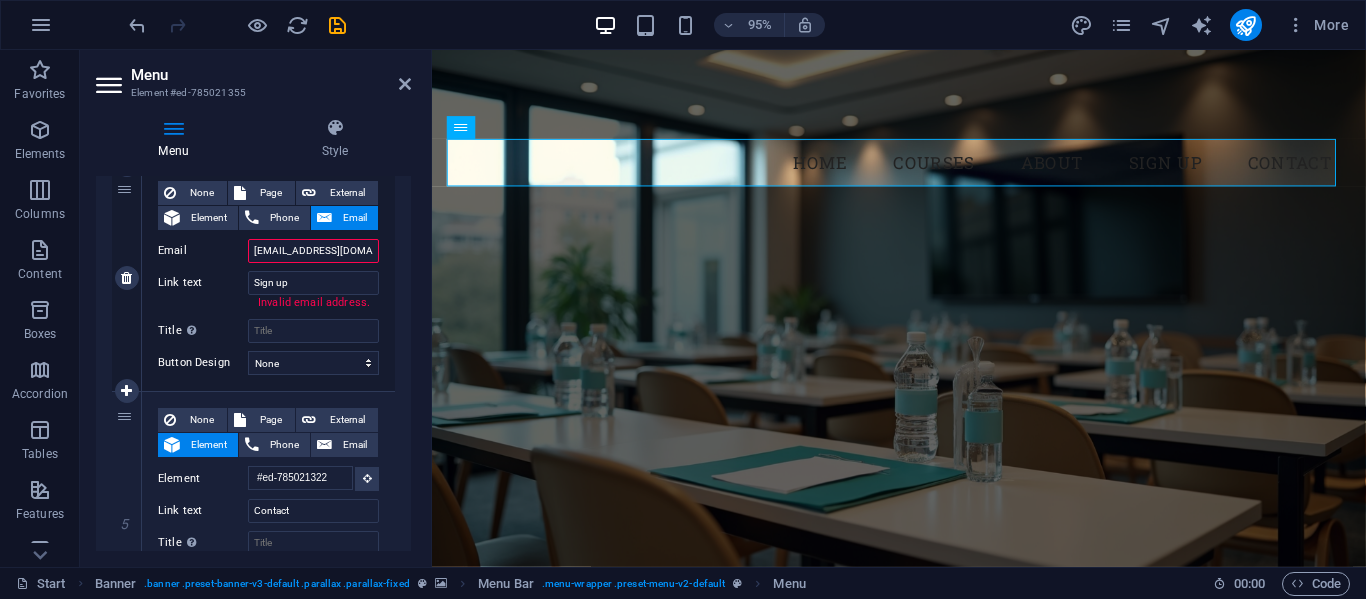 type on "[EMAIL_ADDRESS][DOMAIN_NAME]" 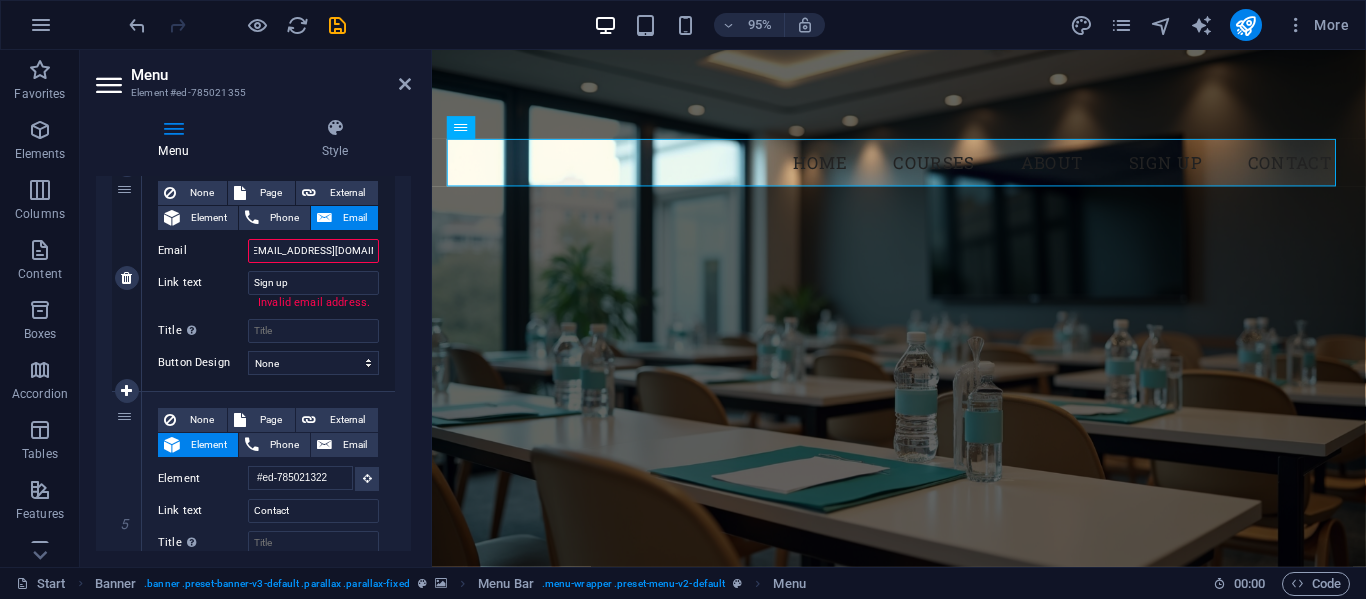 select 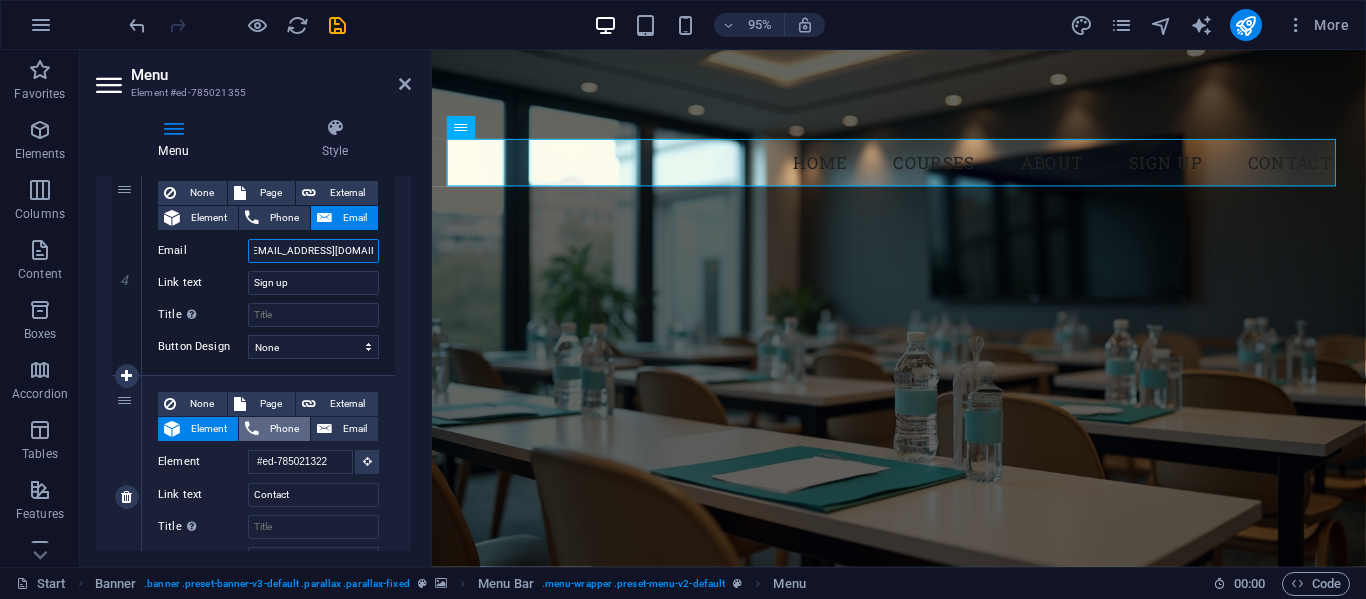 type on "[EMAIL_ADDRESS][DOMAIN_NAME]" 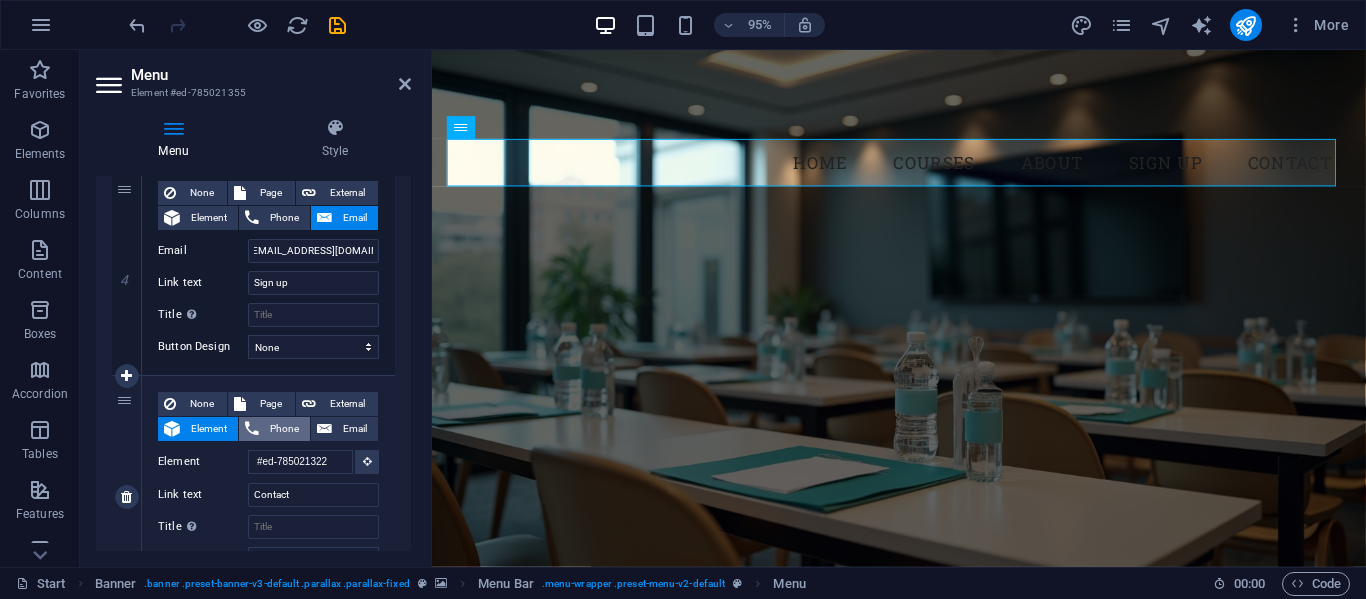 scroll, scrollTop: 0, scrollLeft: 0, axis: both 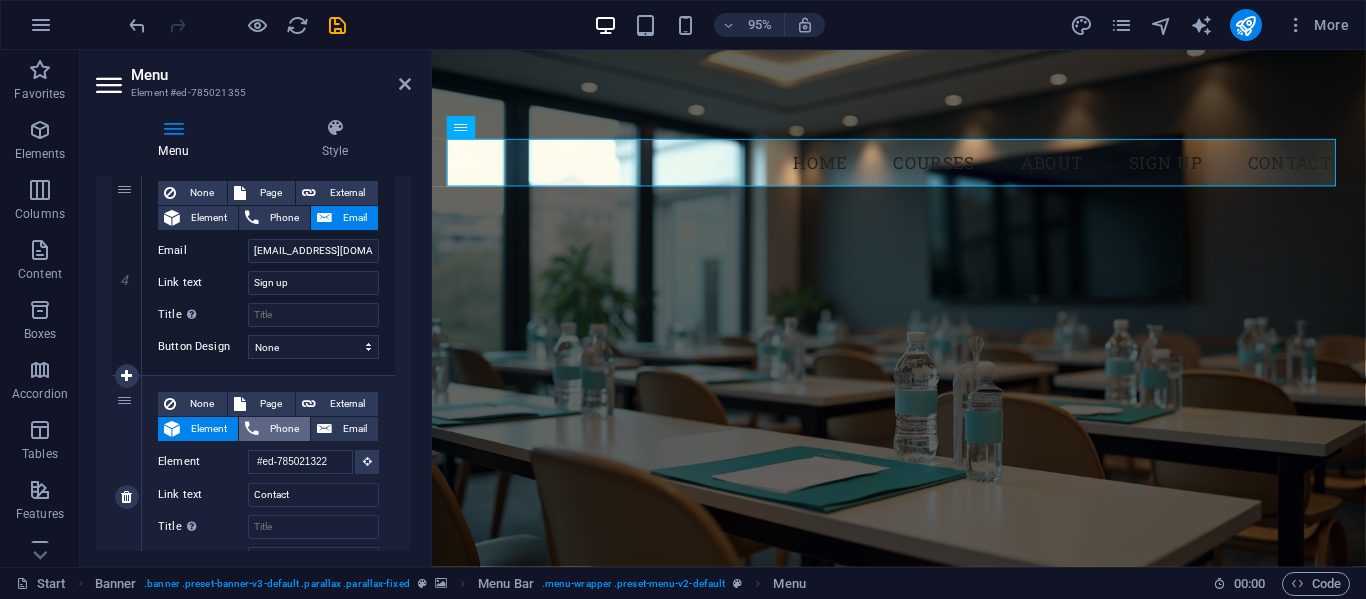 click on "Phone" at bounding box center [274, 429] 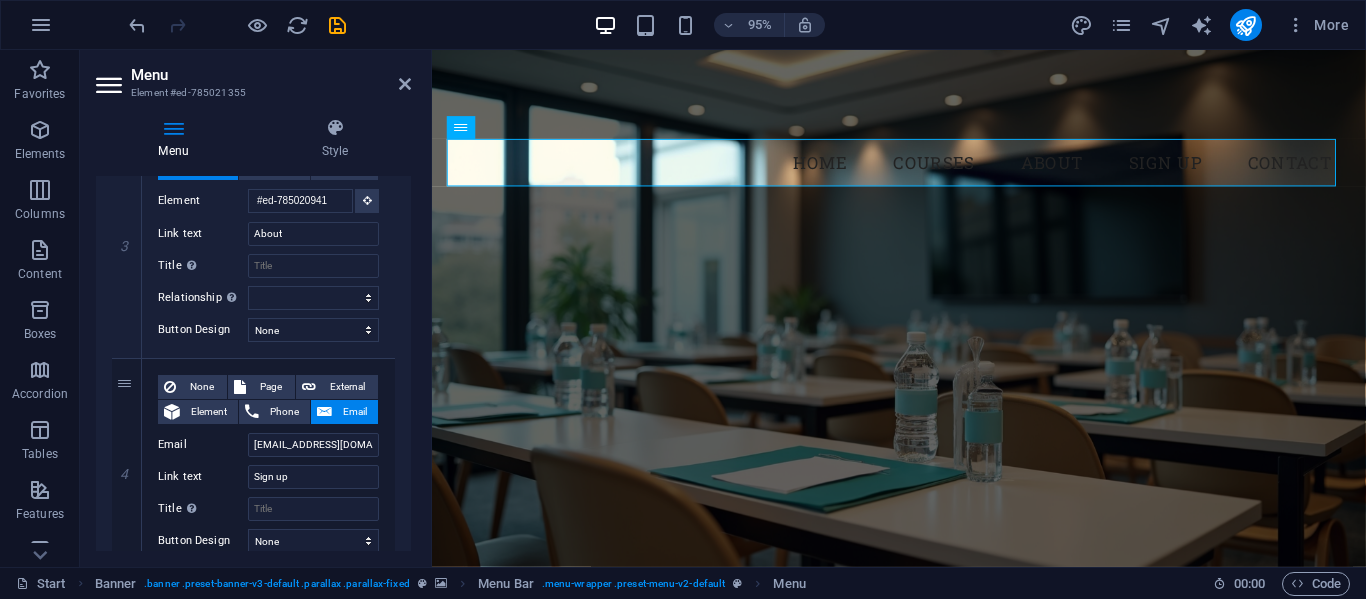 scroll, scrollTop: 606, scrollLeft: 0, axis: vertical 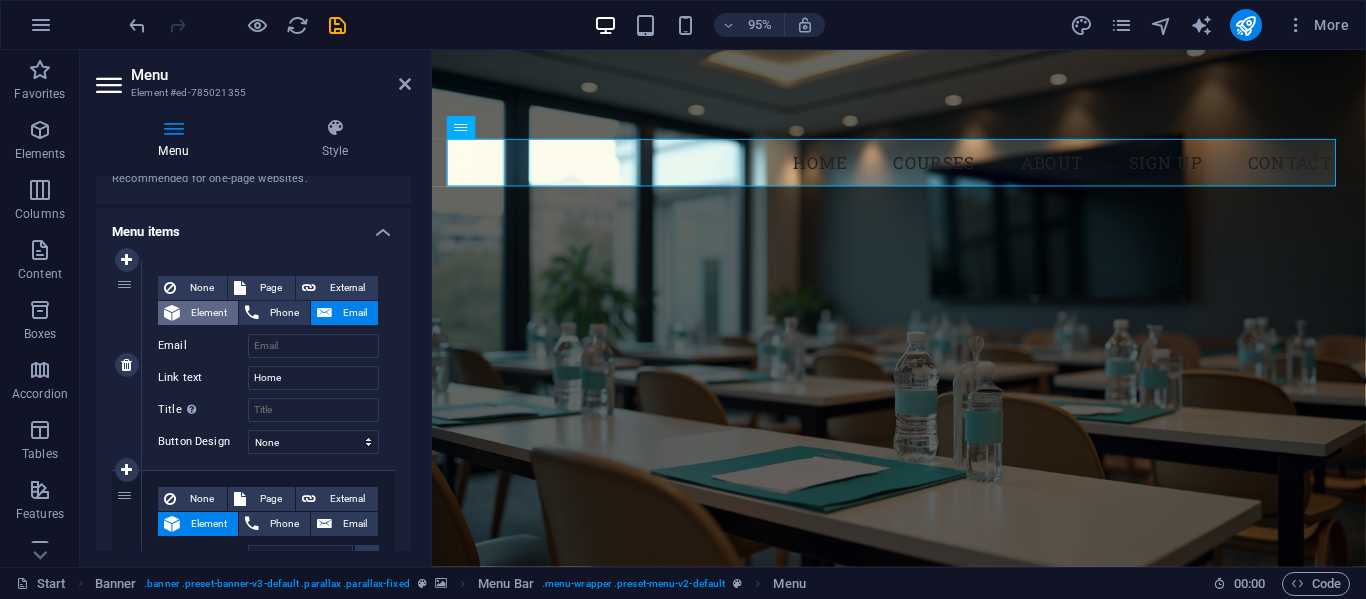 click on "Element" at bounding box center [209, 313] 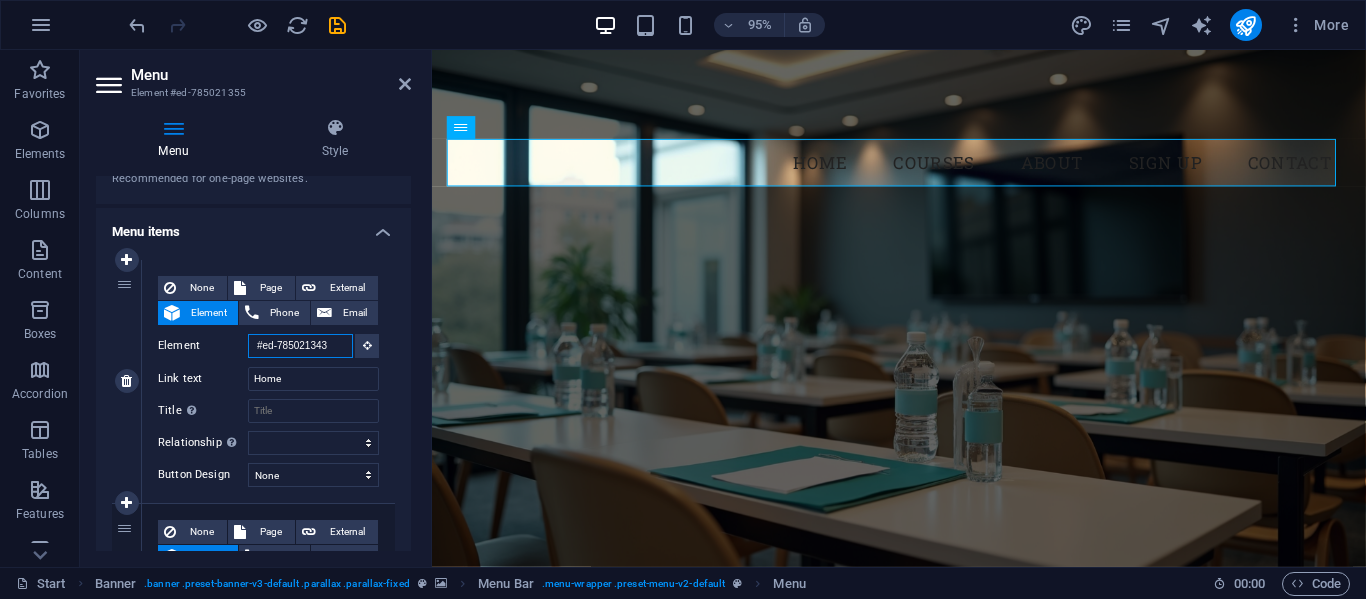 scroll, scrollTop: 0, scrollLeft: 3, axis: horizontal 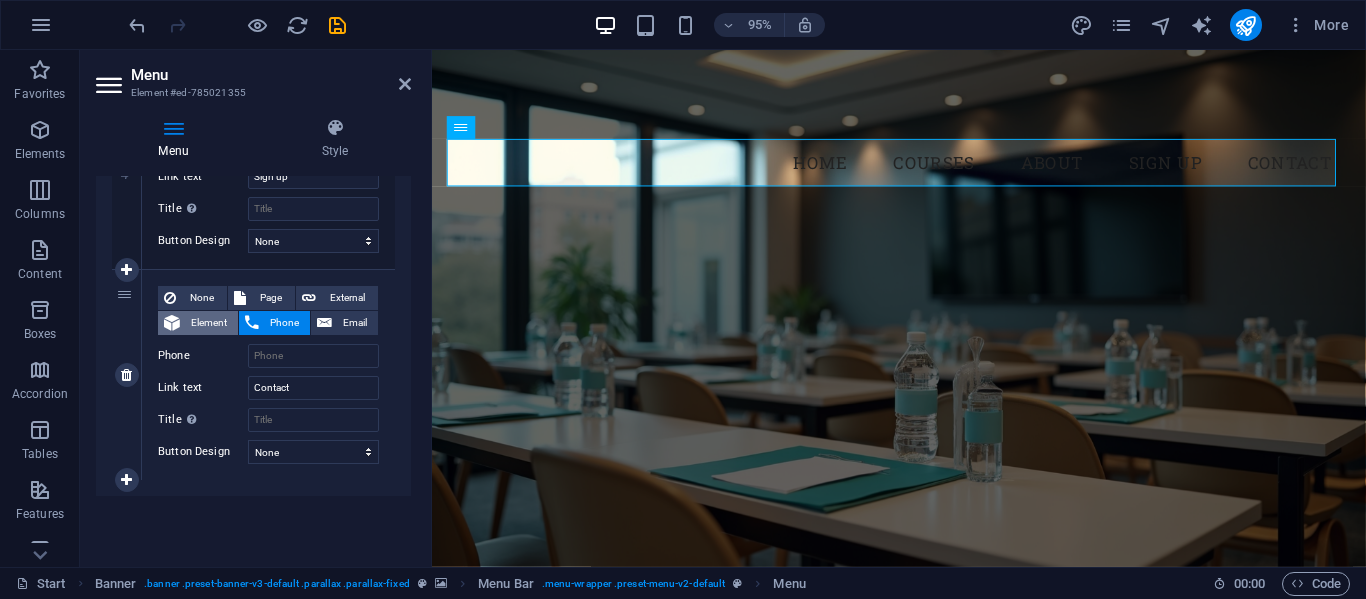 click on "Element" at bounding box center [209, 323] 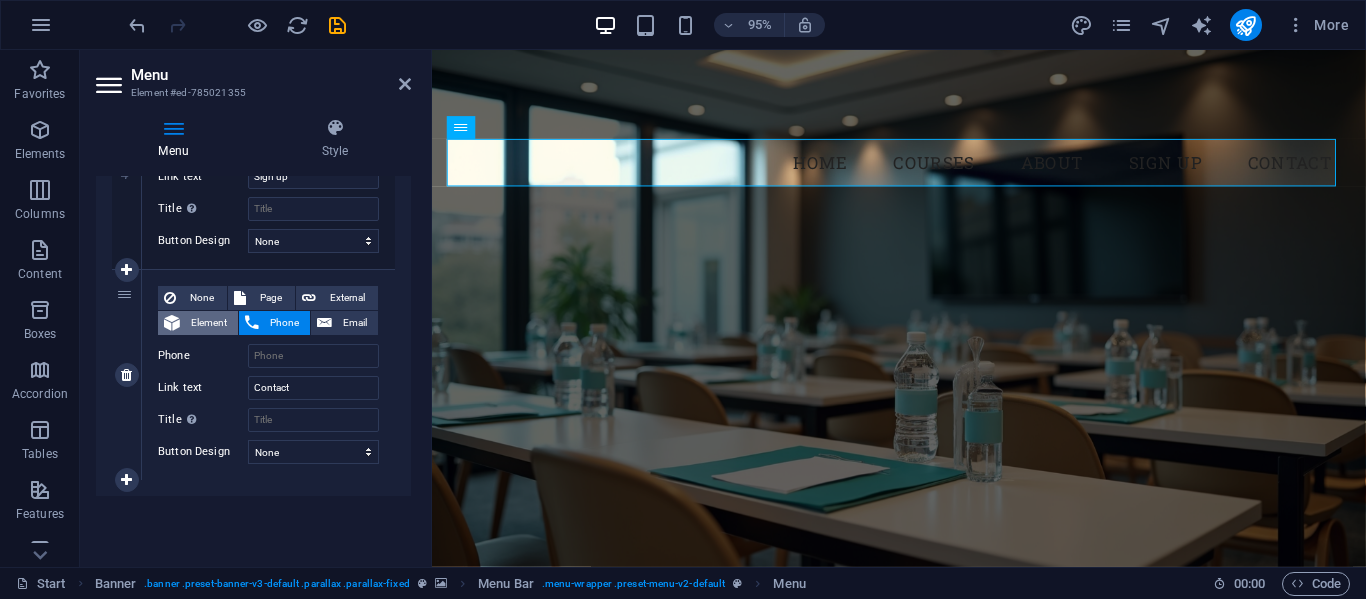 scroll, scrollTop: 0, scrollLeft: 3, axis: horizontal 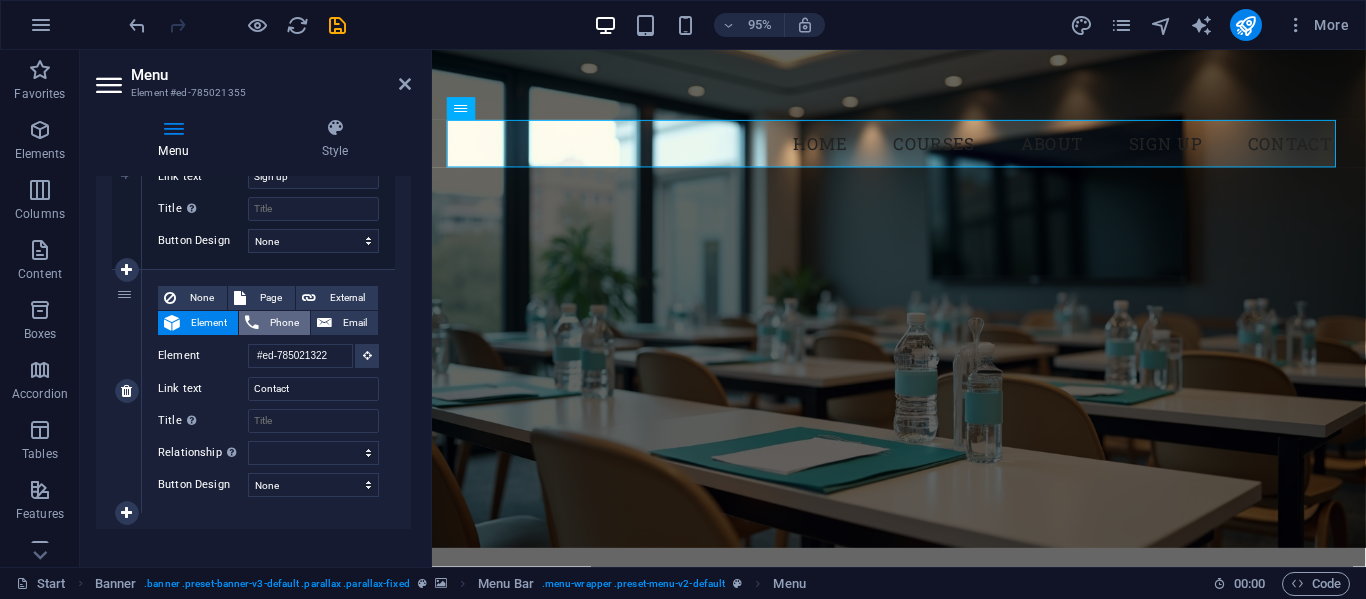 click on "Phone" at bounding box center [284, 323] 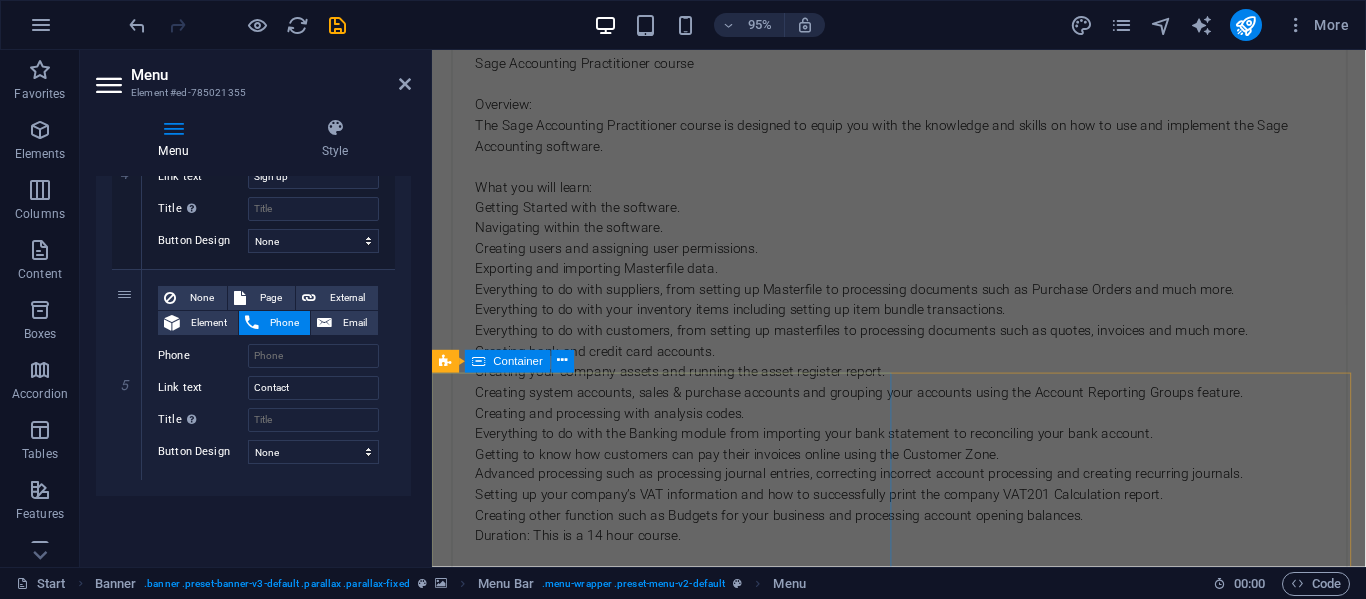 scroll 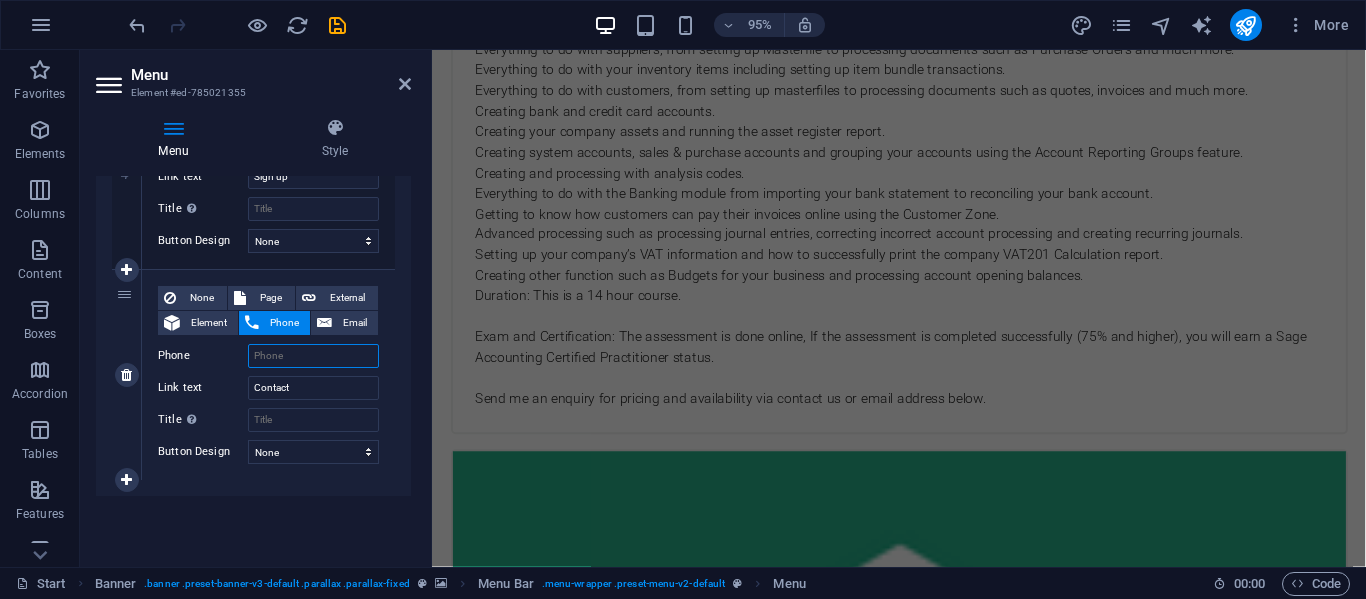 click on "Phone" at bounding box center (313, 356) 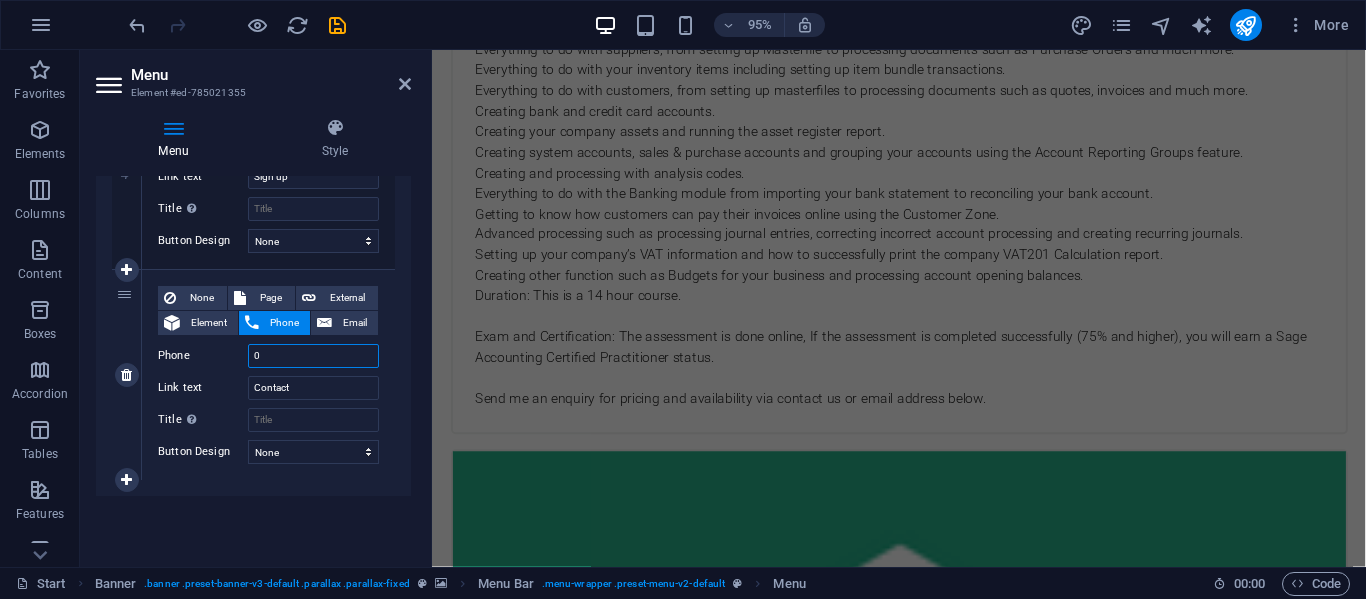 type on "07" 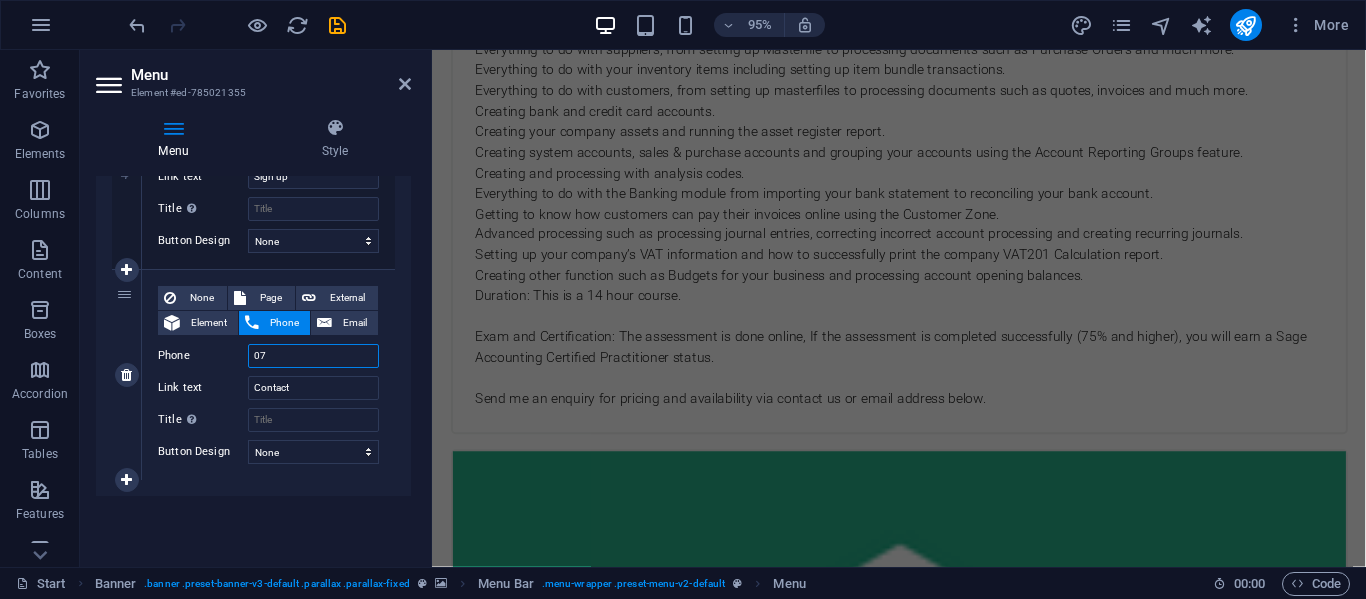 select 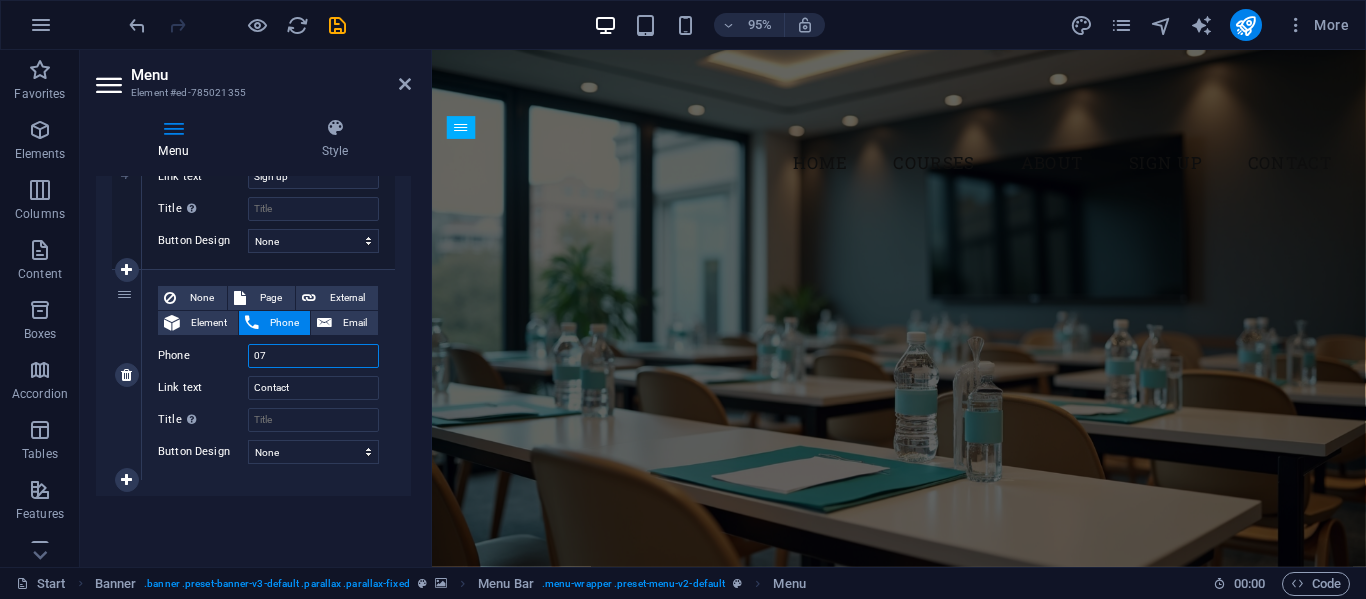 type on "076" 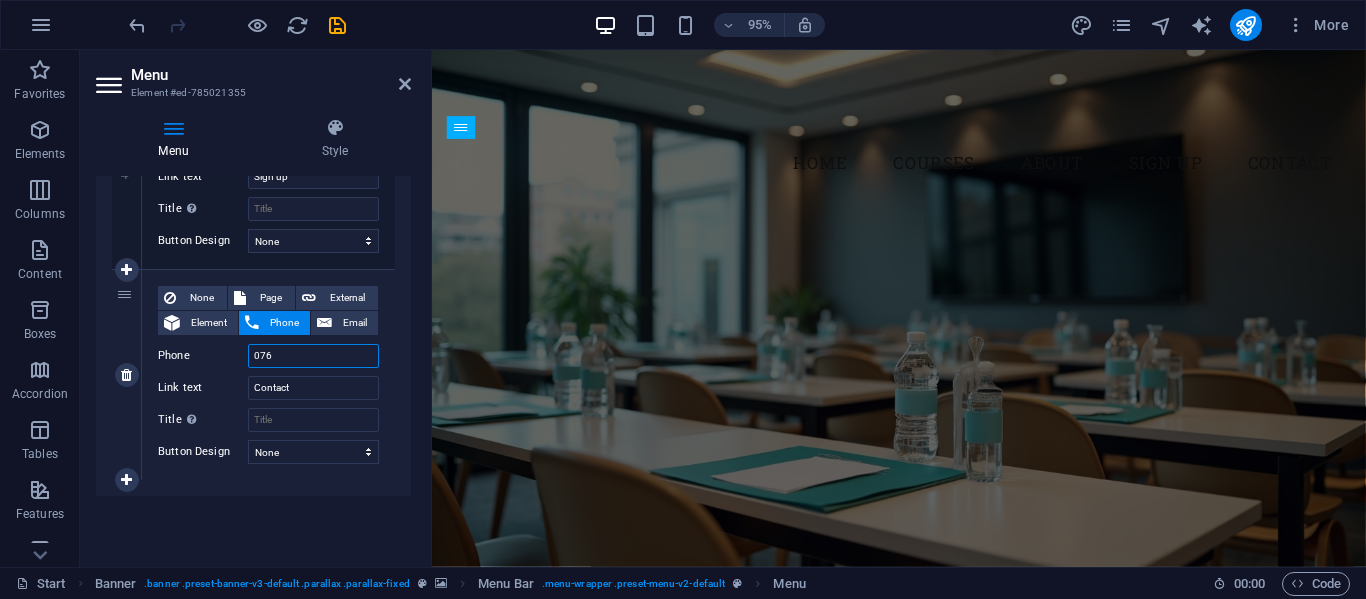 select 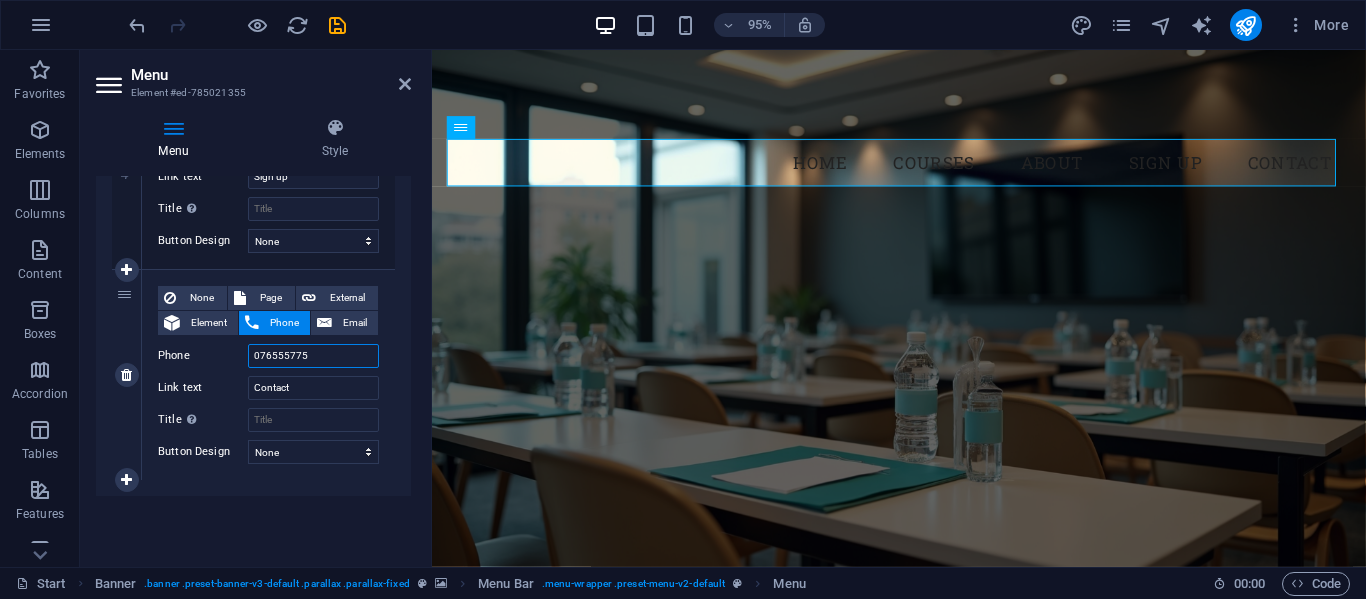 type on "0765557750" 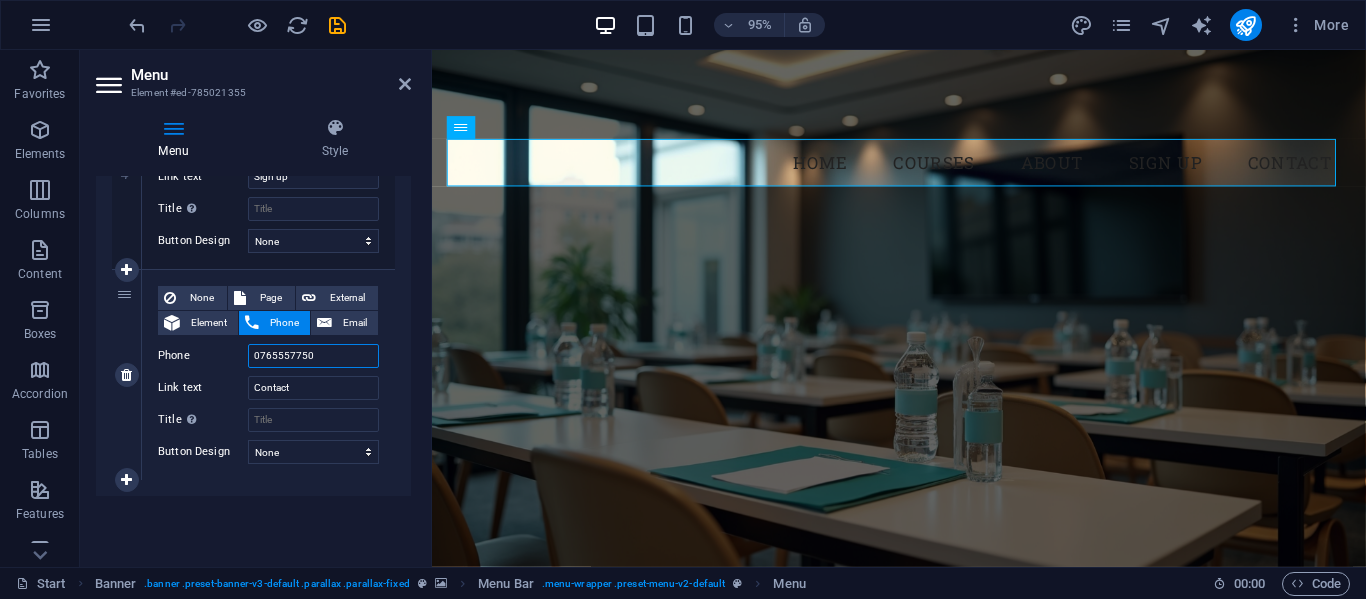 select 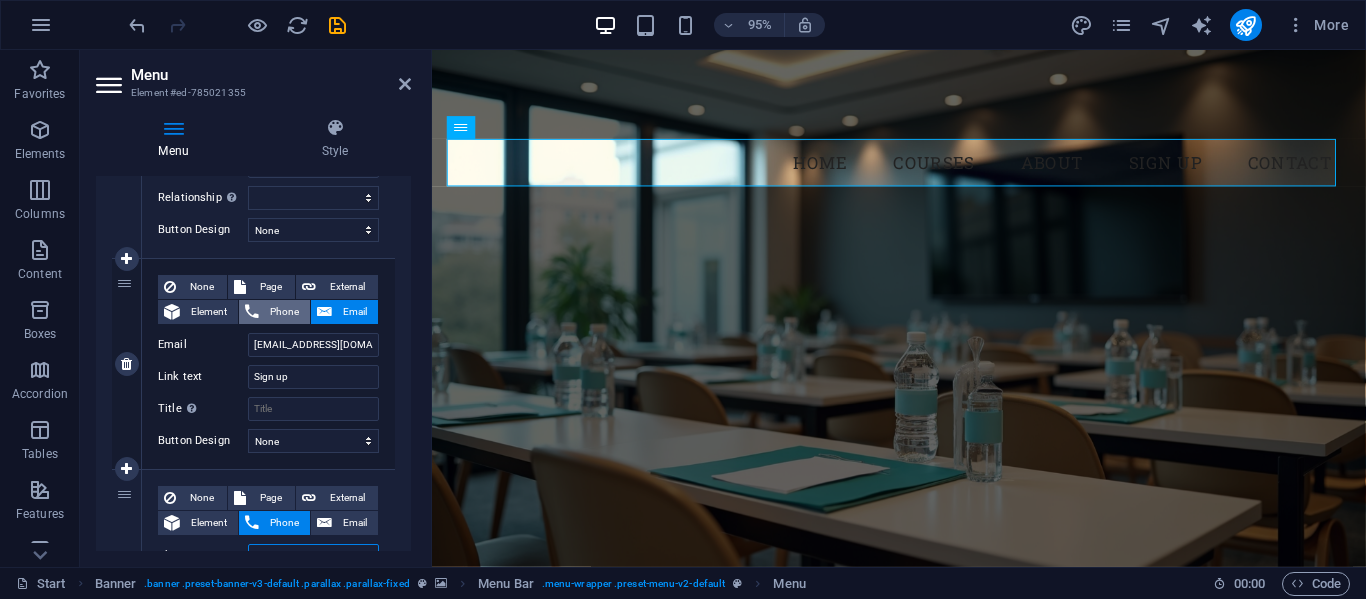 type on "0765557750" 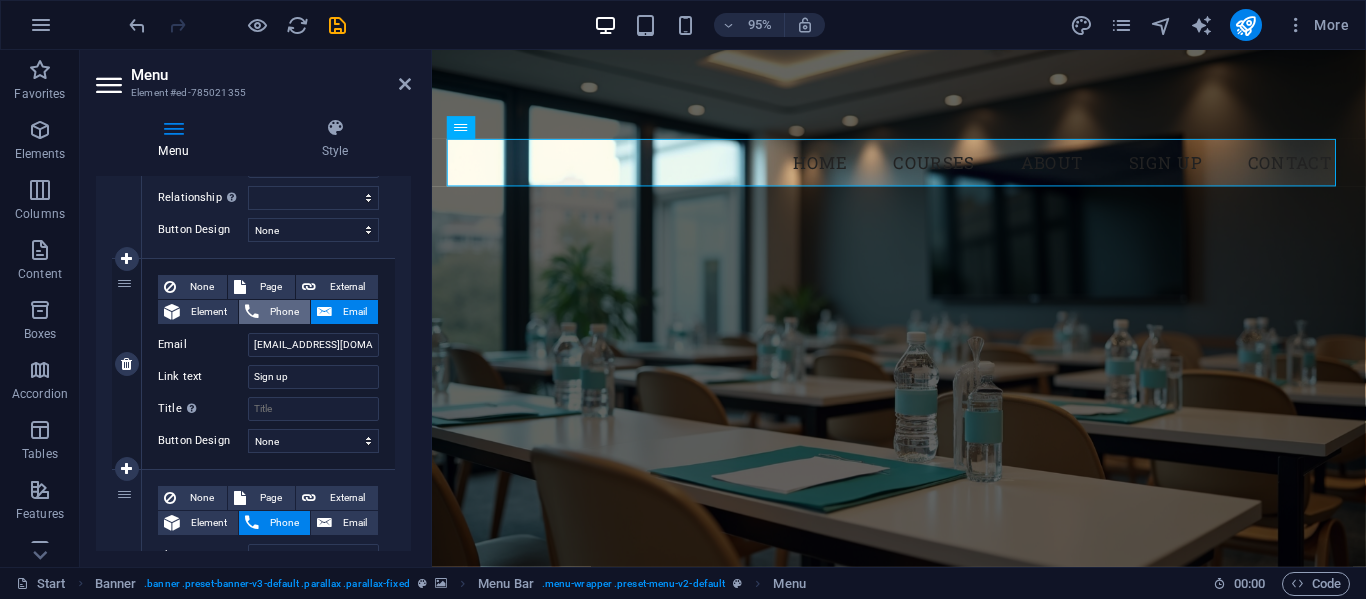 click on "Phone" at bounding box center [284, 312] 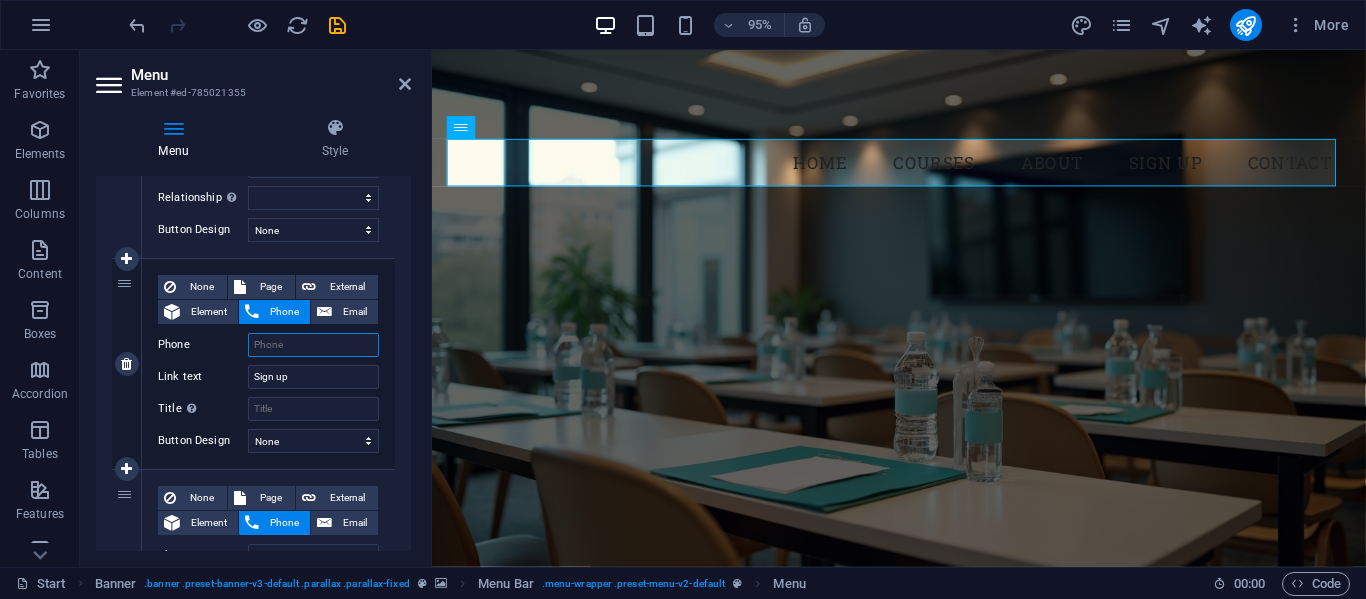 click on "Phone" at bounding box center (313, 345) 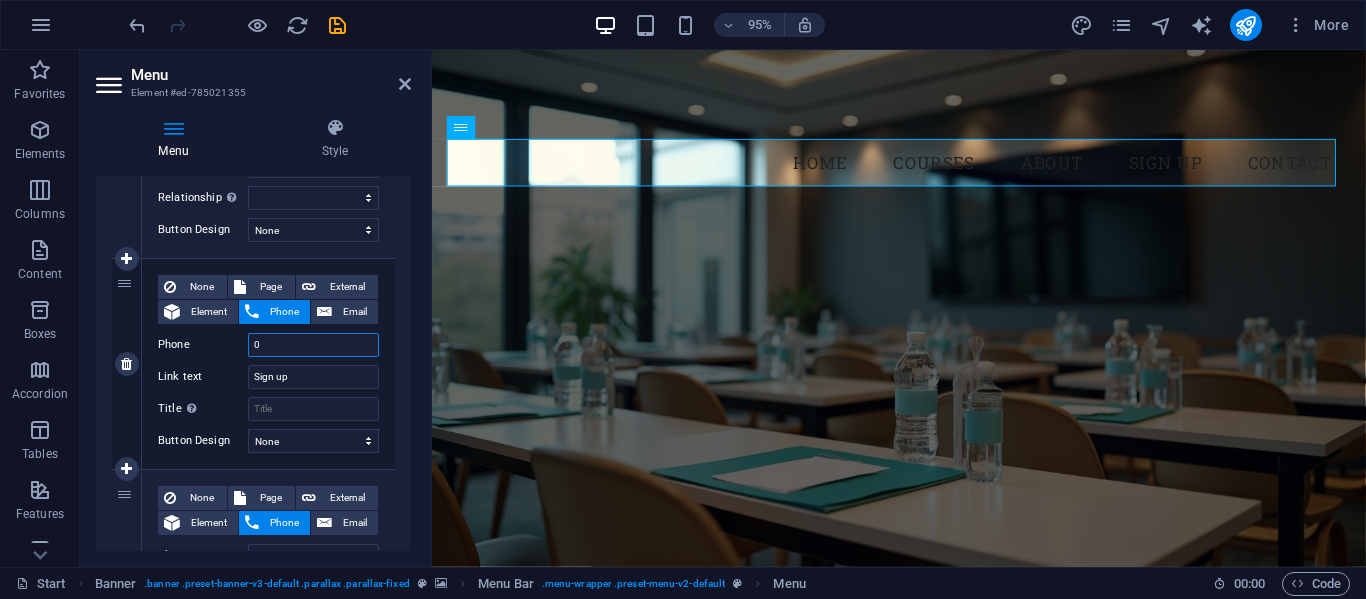 type on "07" 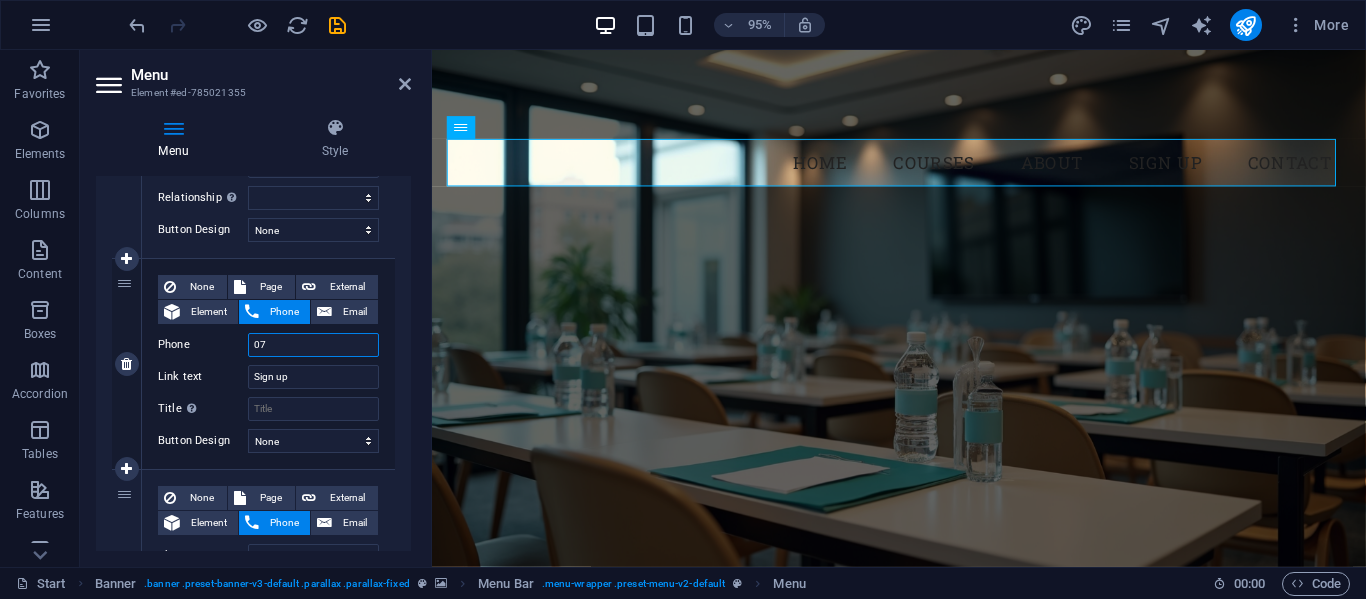 select 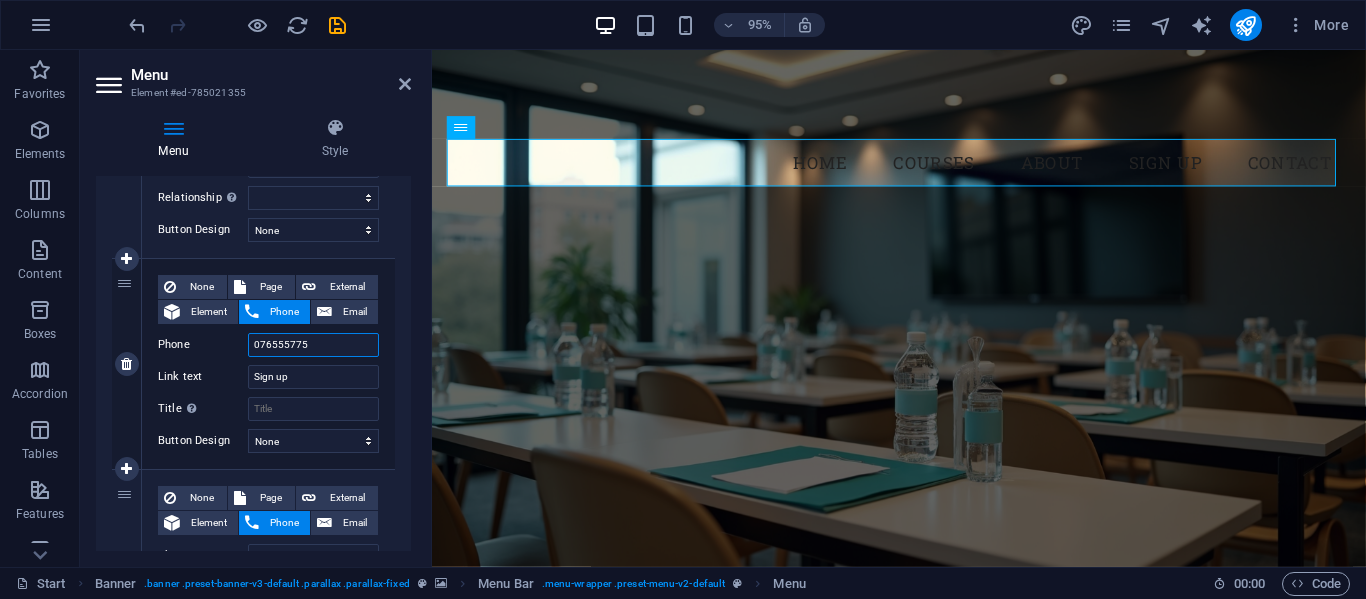 type on "0765557750" 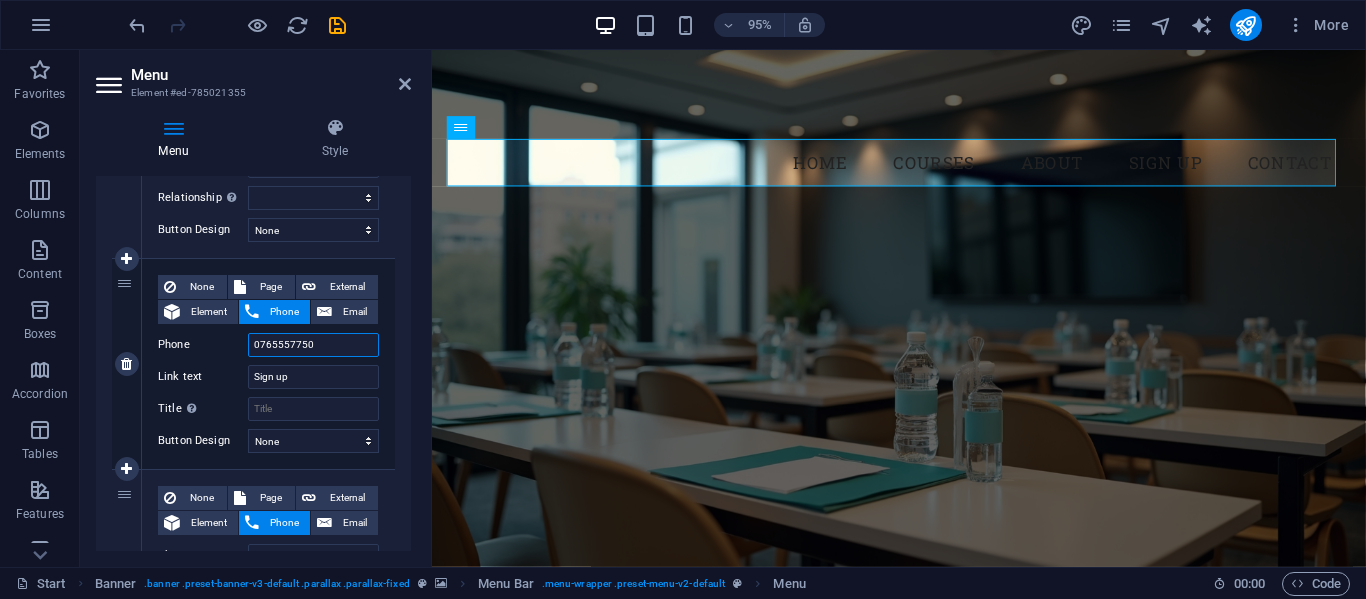 select 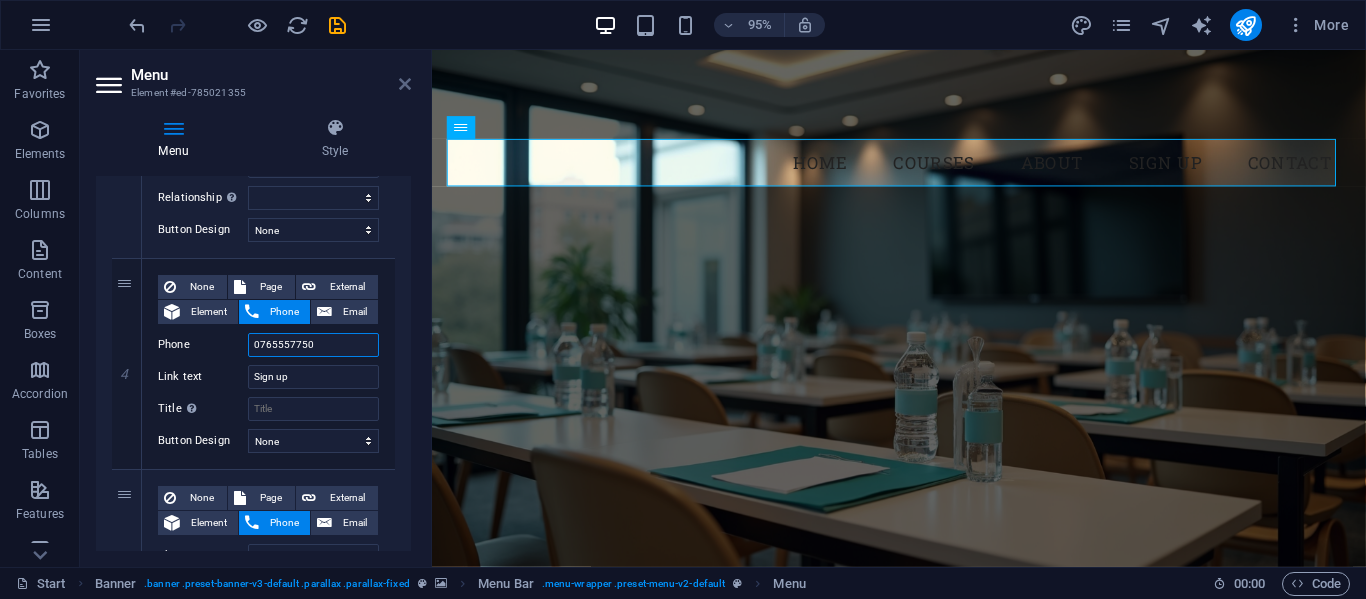 type on "0765557750" 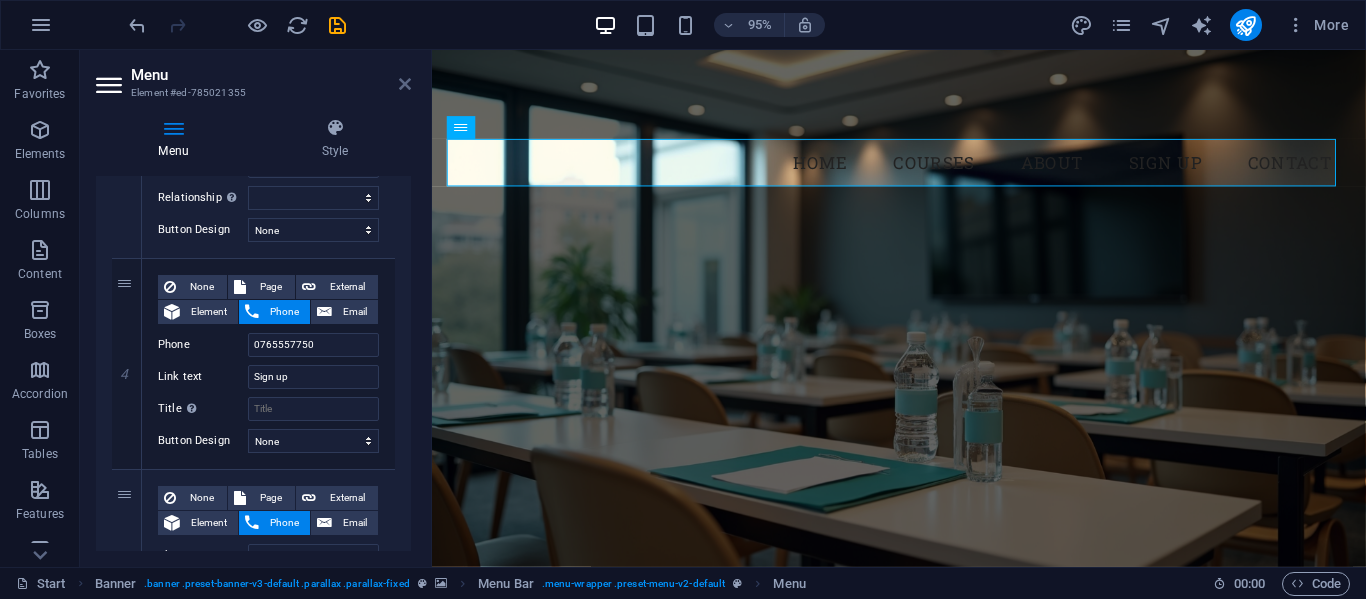 click at bounding box center (405, 84) 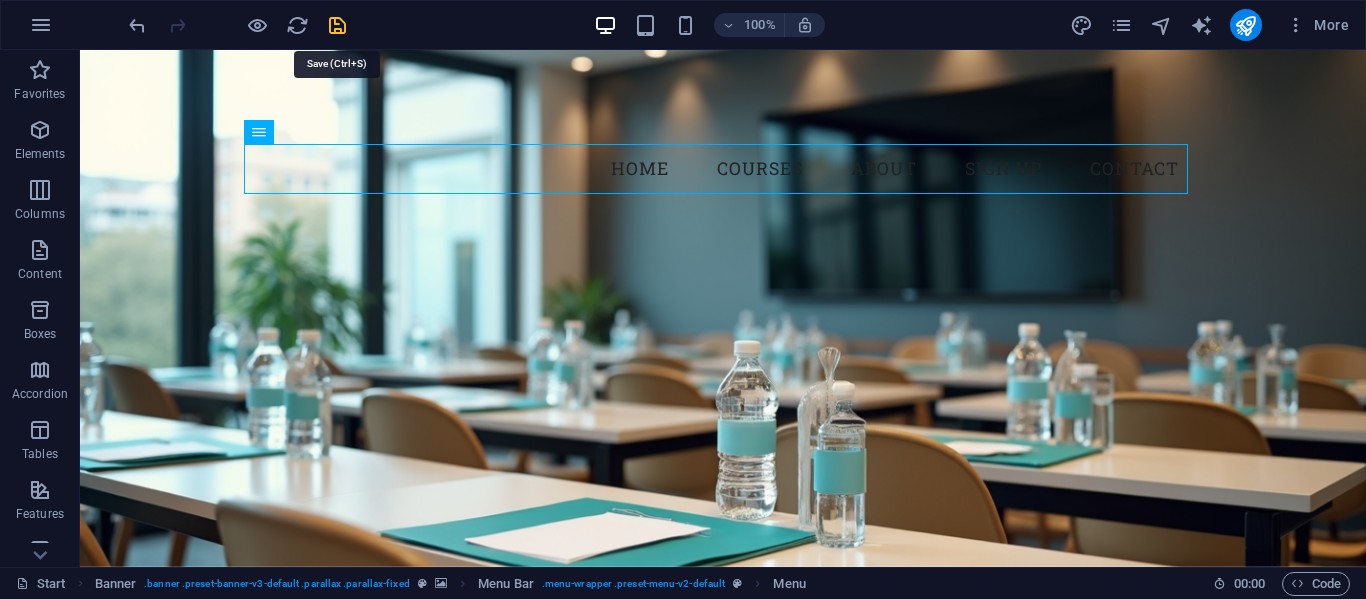 click at bounding box center (337, 25) 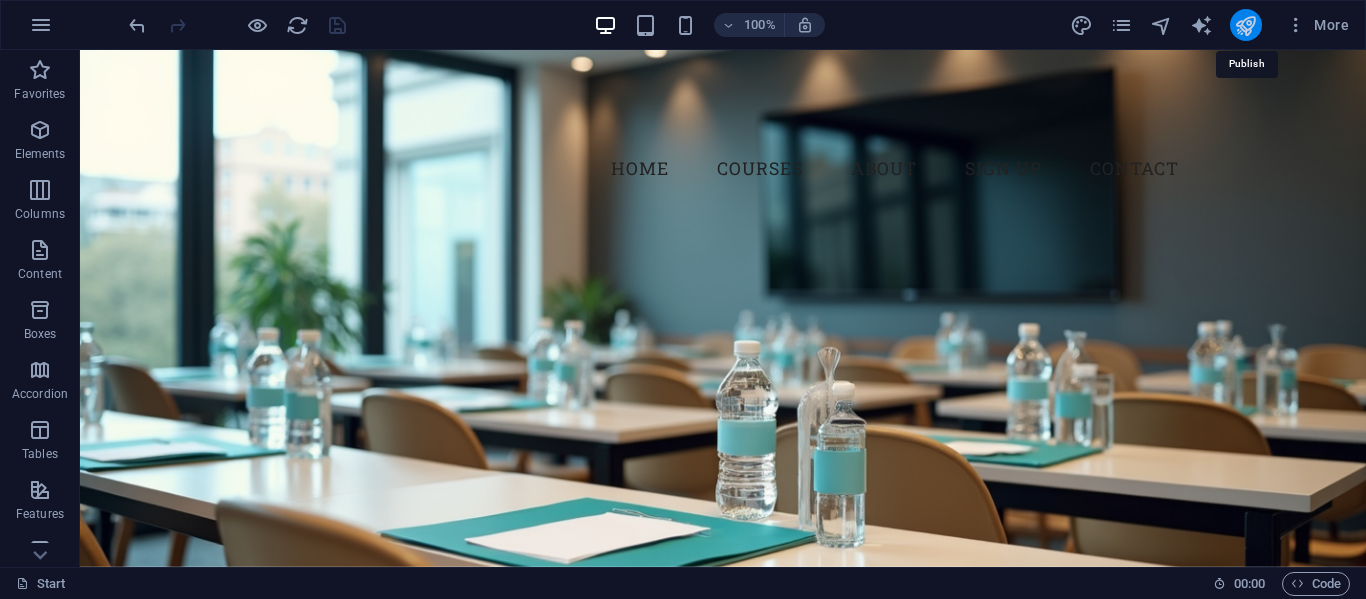 click at bounding box center [1245, 25] 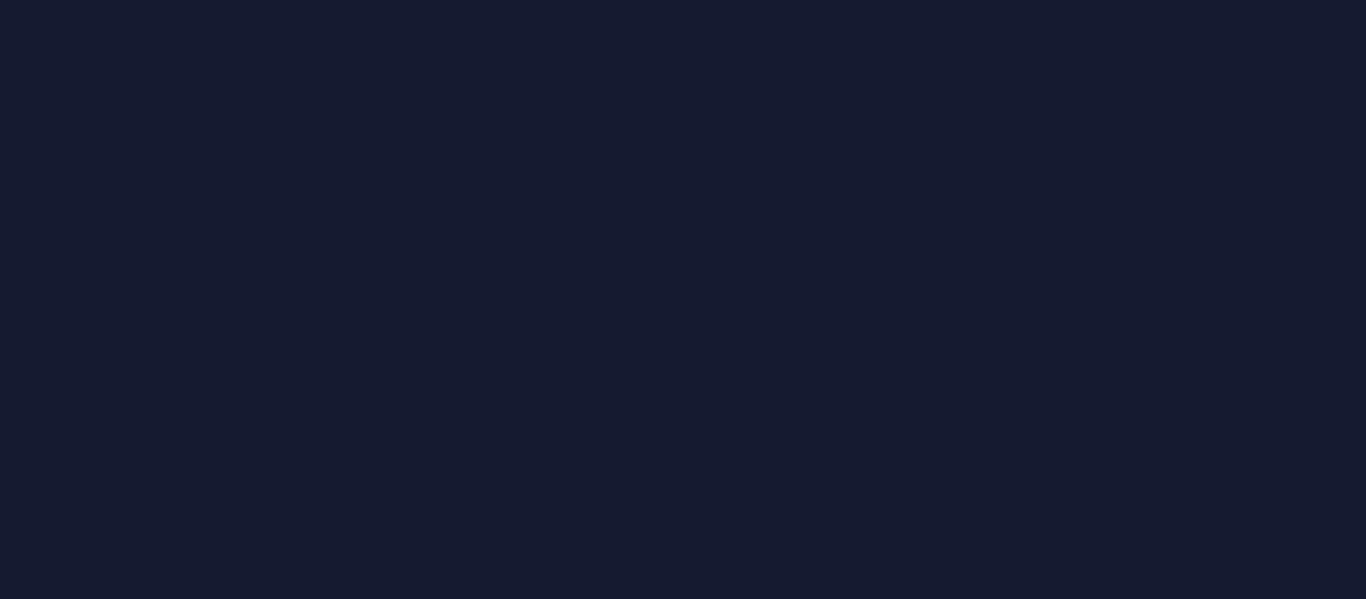 scroll, scrollTop: 0, scrollLeft: 0, axis: both 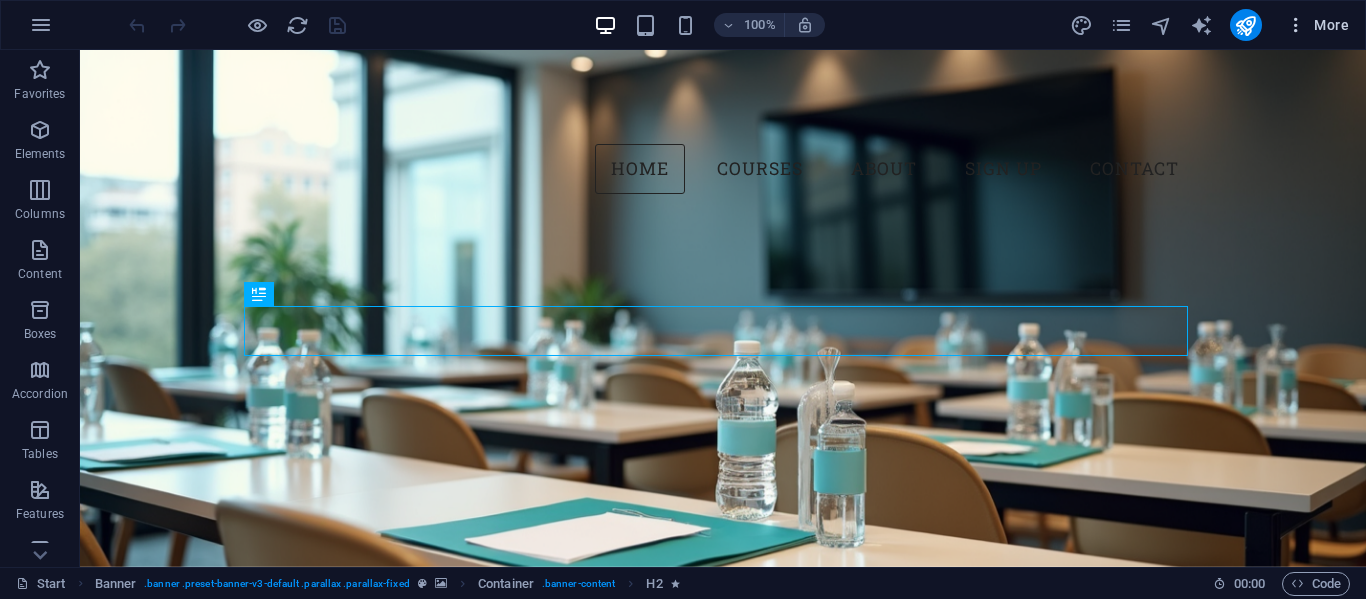 click on "More" at bounding box center (1317, 25) 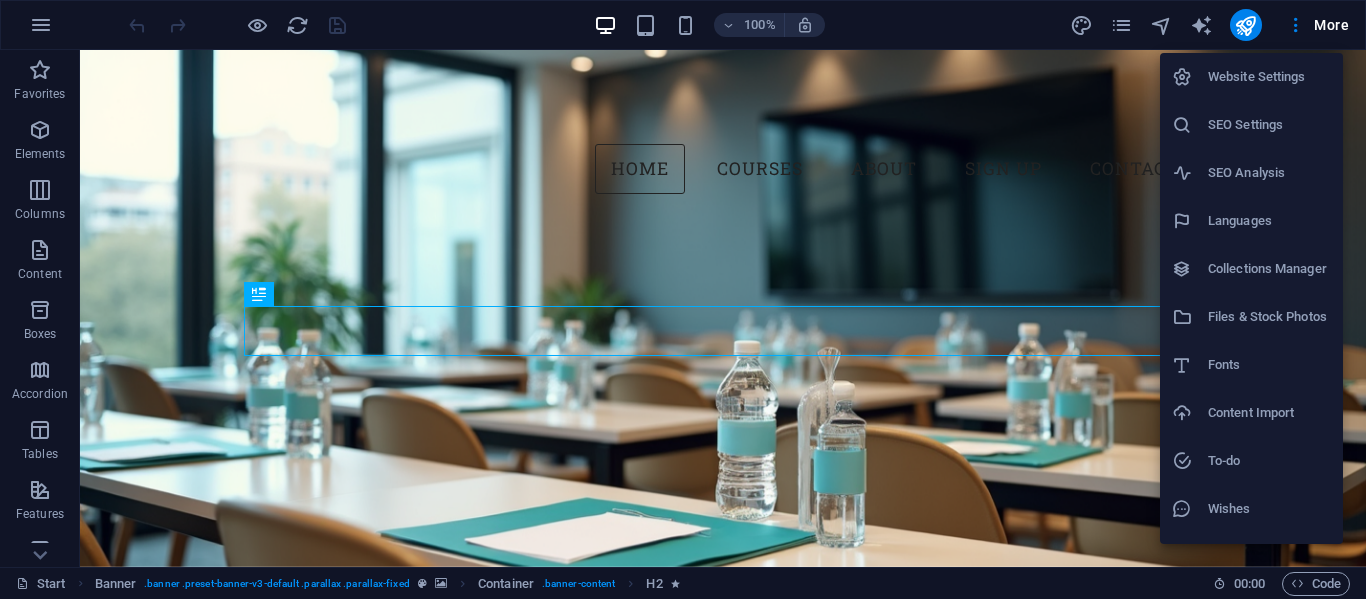 click on "Website Settings" at bounding box center [1269, 77] 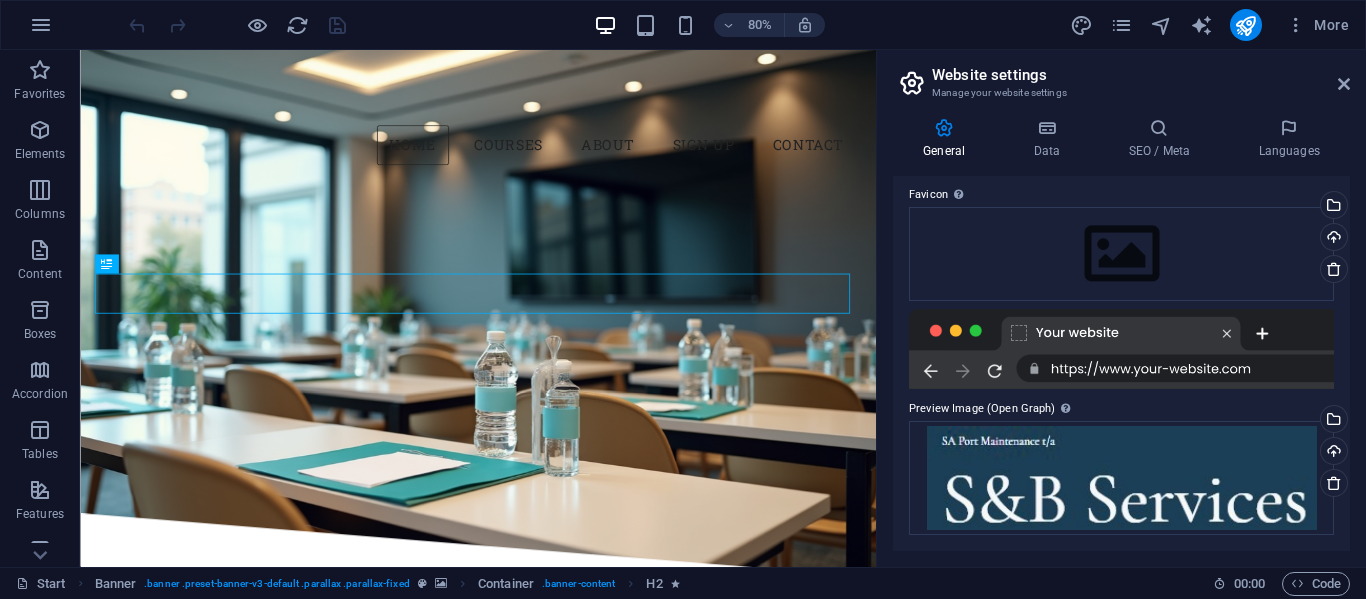 scroll, scrollTop: 0, scrollLeft: 0, axis: both 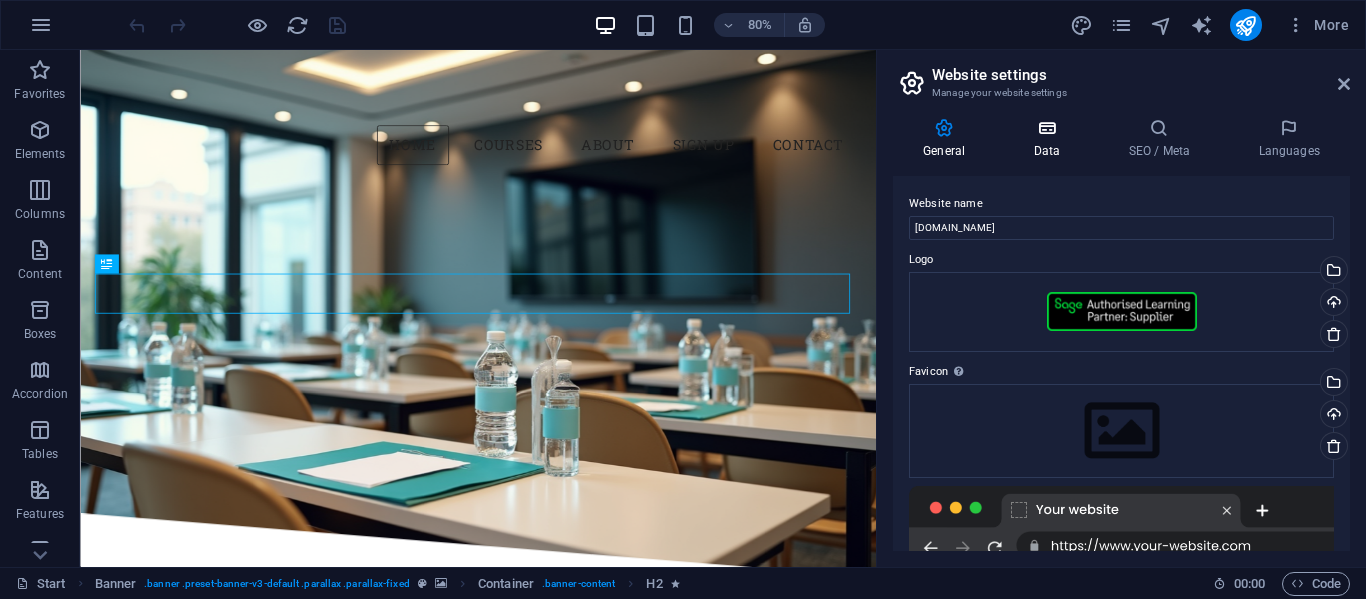 click on "Data" at bounding box center (1050, 139) 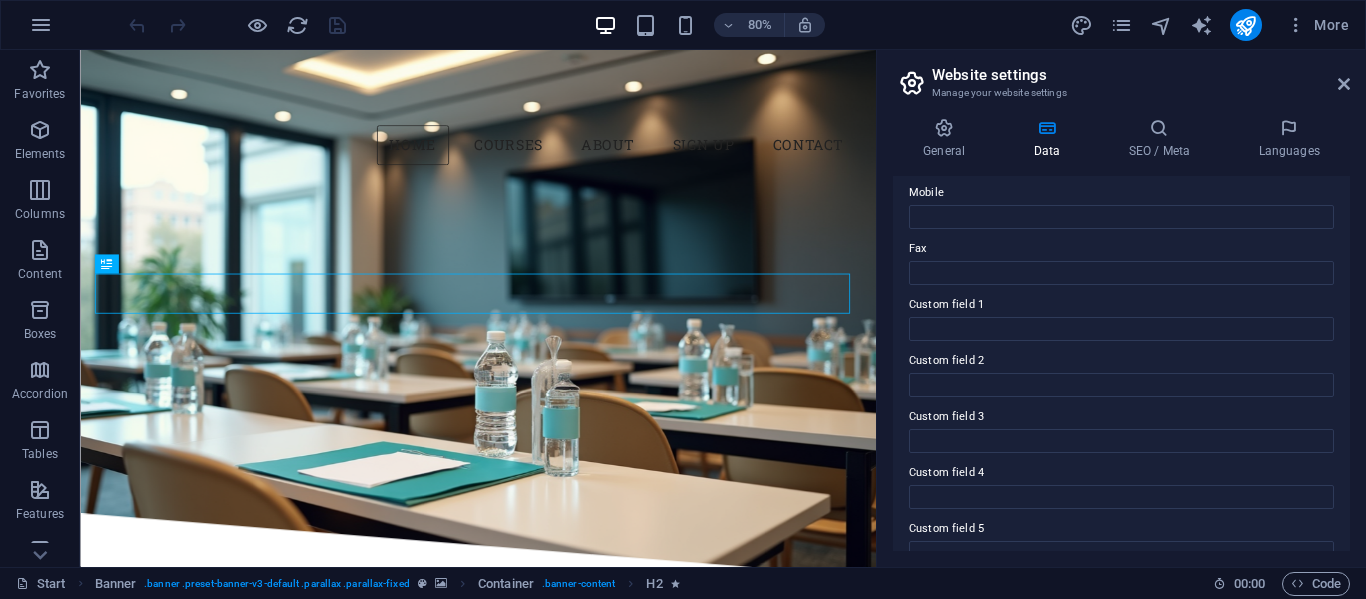 scroll, scrollTop: 586, scrollLeft: 0, axis: vertical 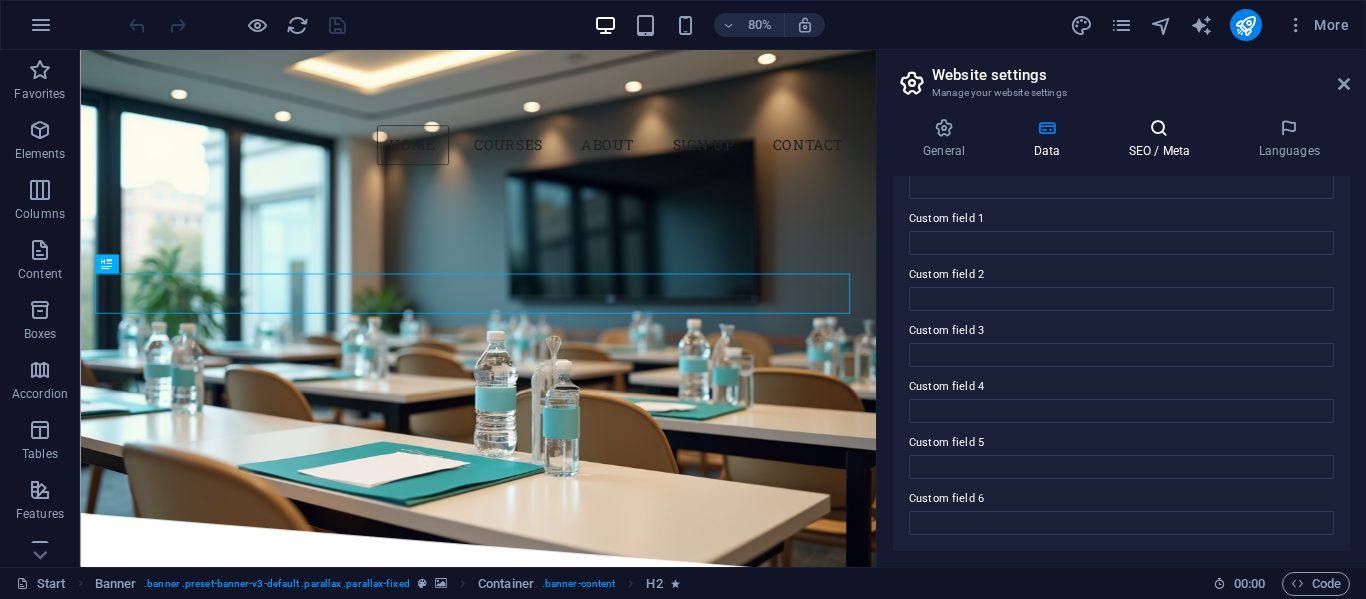 click at bounding box center [1159, 128] 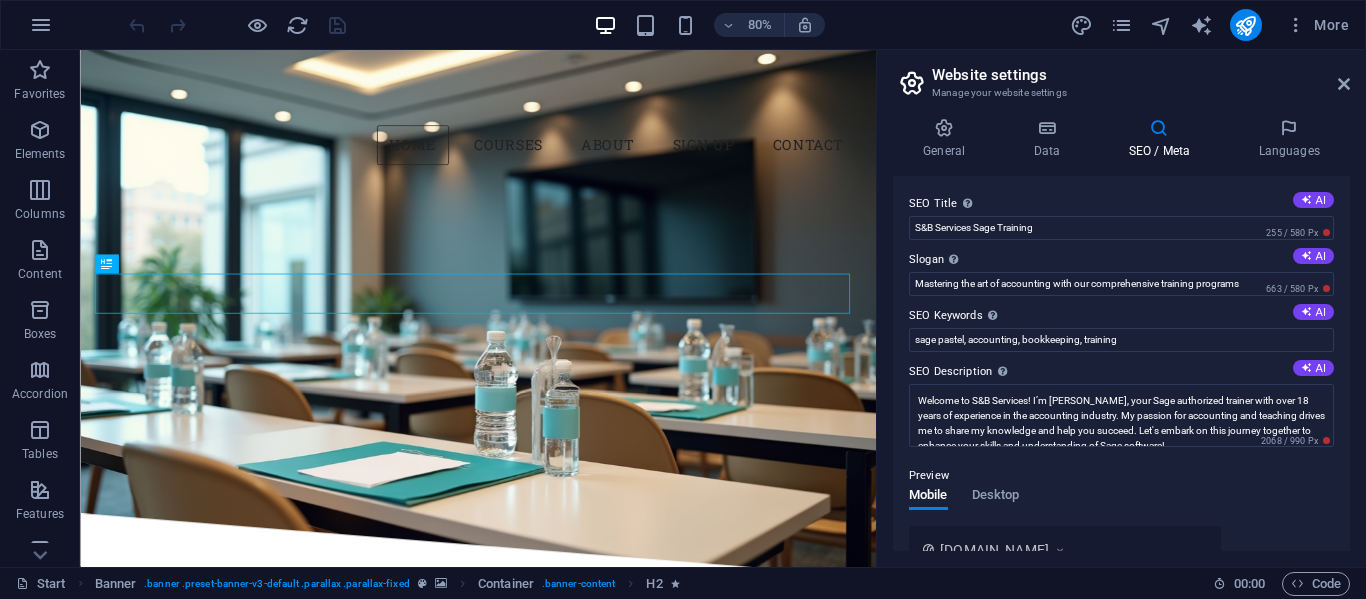 scroll, scrollTop: 100, scrollLeft: 0, axis: vertical 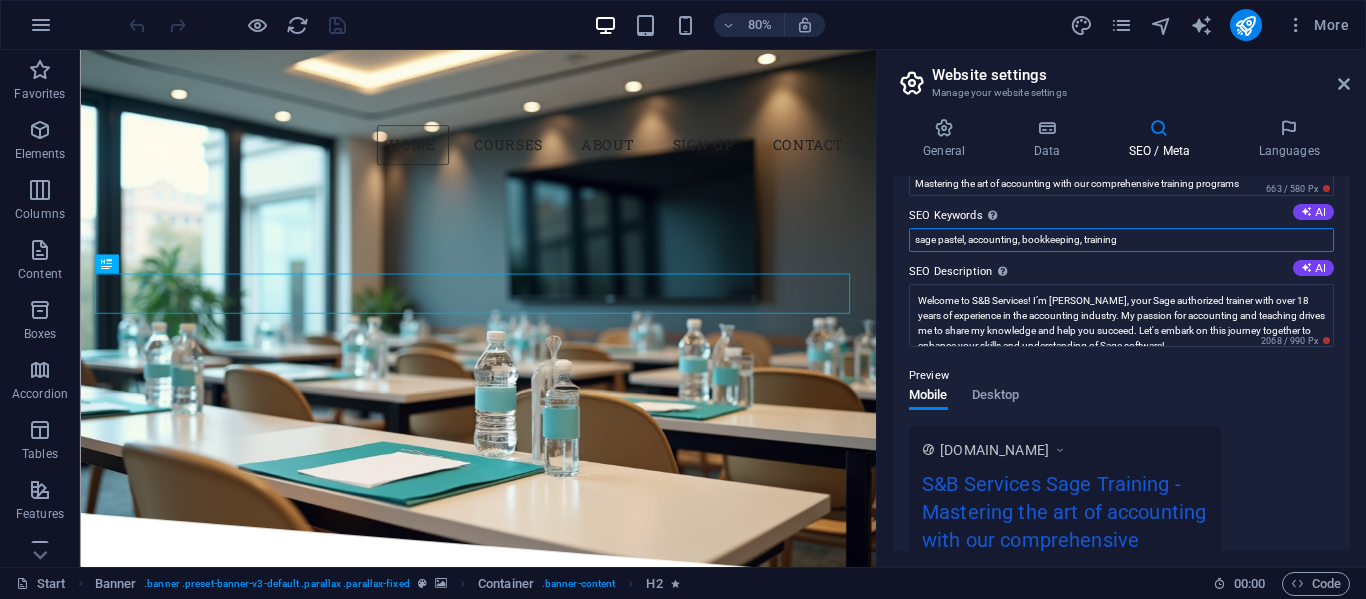 click on "sage pastel, accounting, bookkeeping, training" at bounding box center (1121, 240) 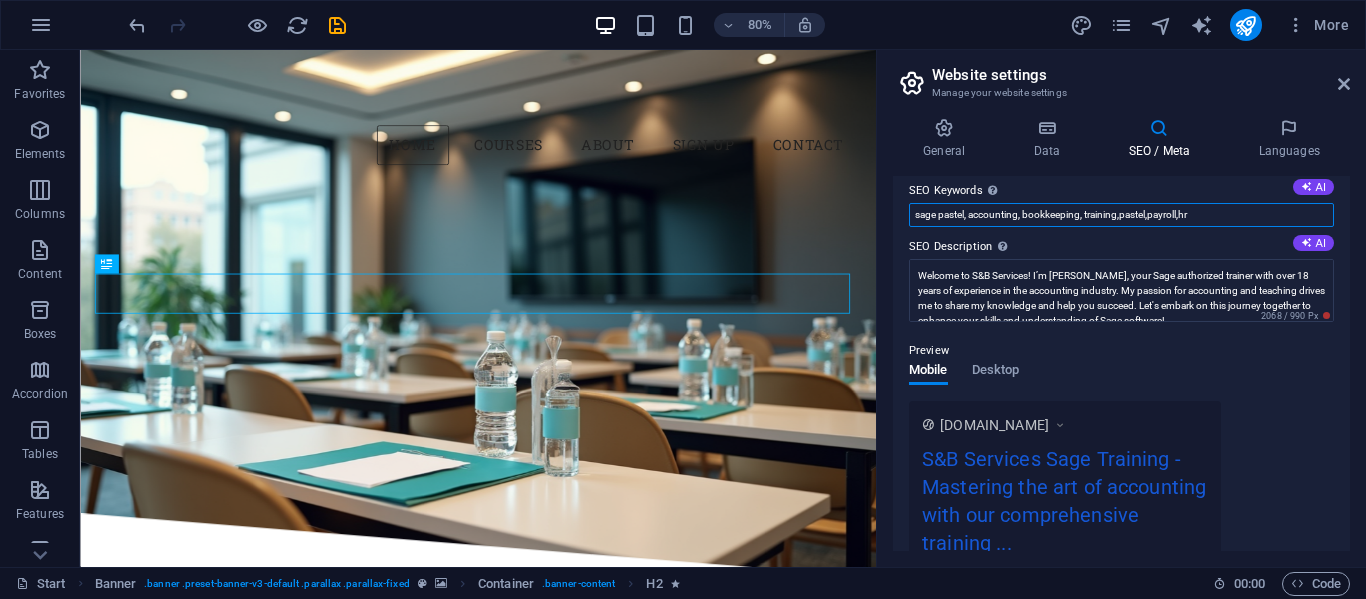 scroll, scrollTop: 0, scrollLeft: 0, axis: both 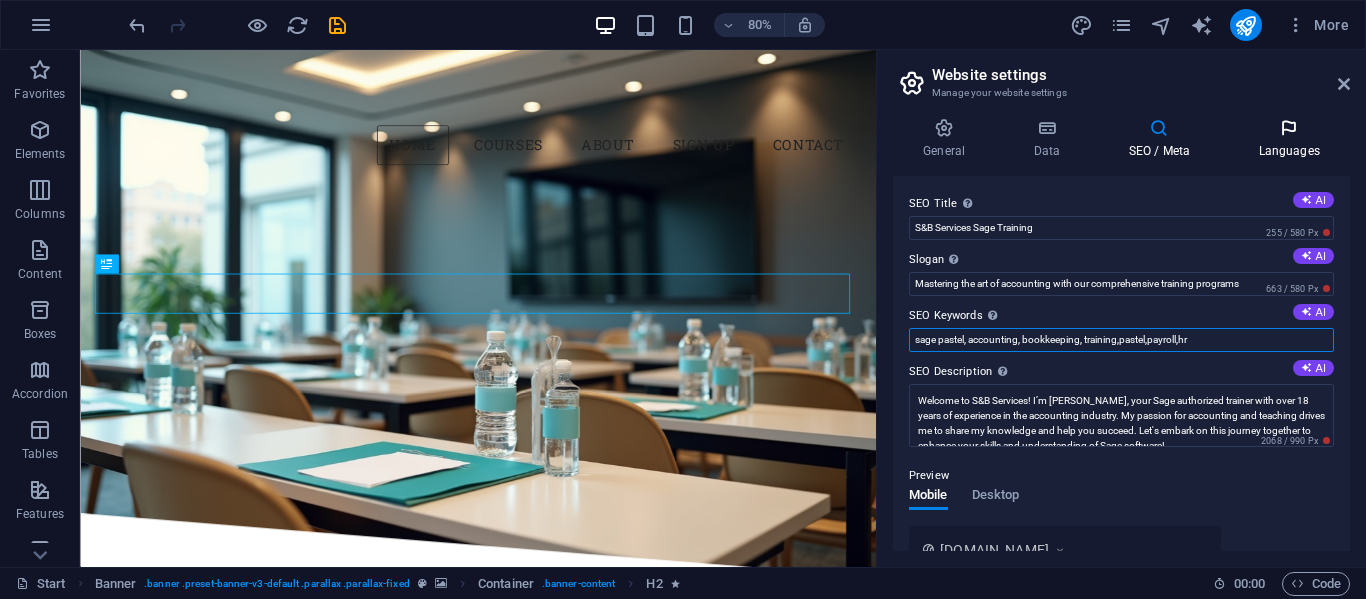 type on "sage pastel, accounting, bookkeeping, training,pastel,payroll,hr" 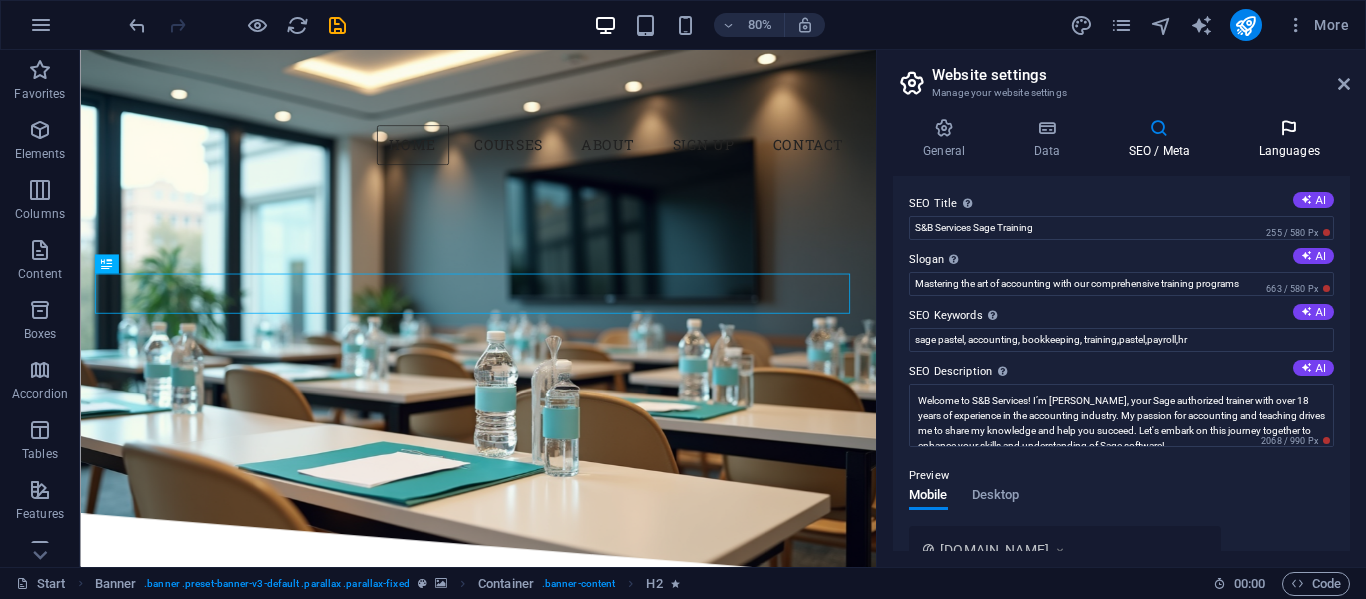 click at bounding box center (1289, 128) 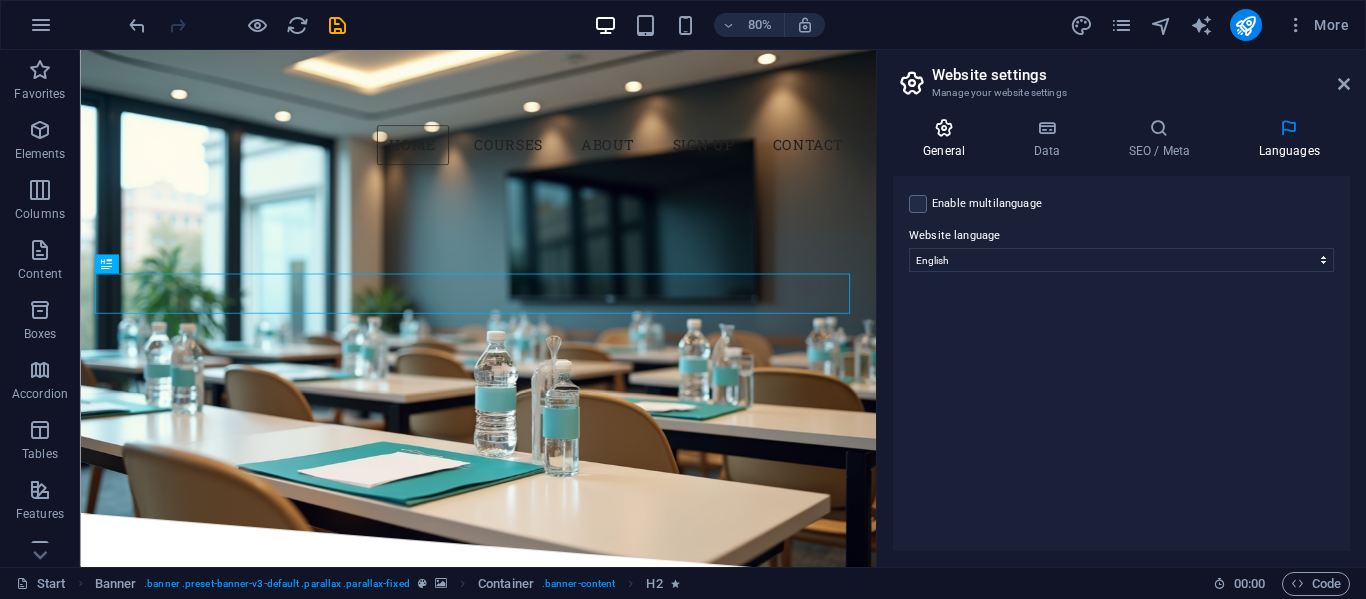 click on "General" at bounding box center [948, 139] 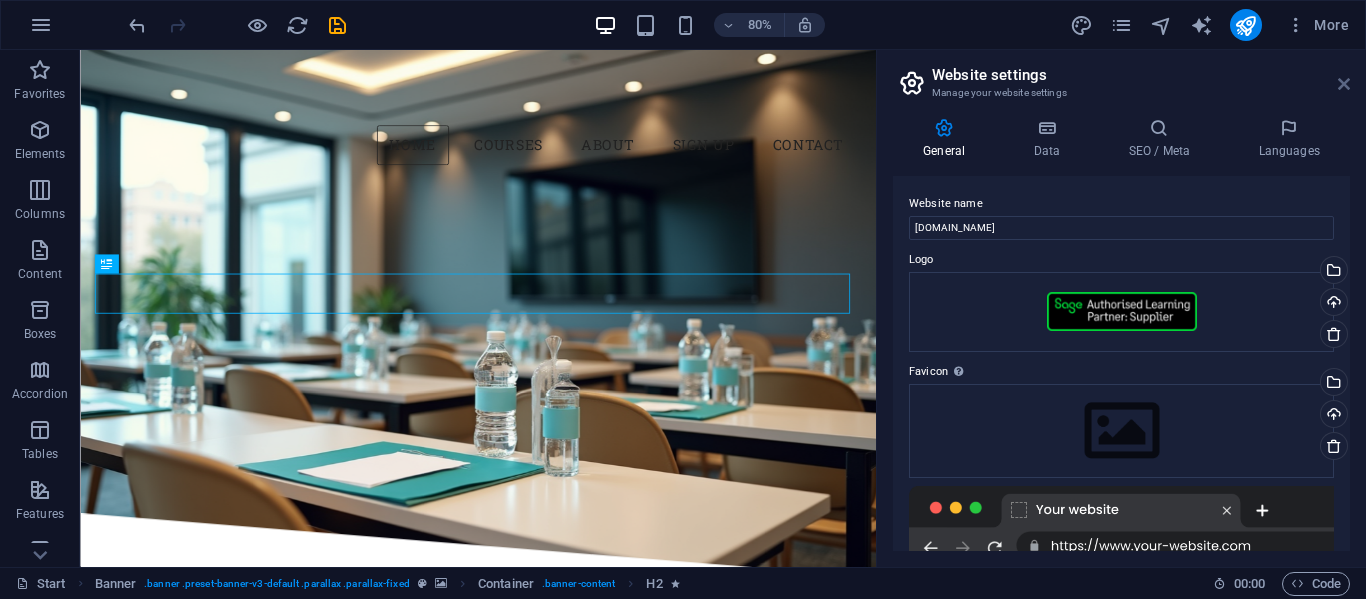 click at bounding box center (1344, 84) 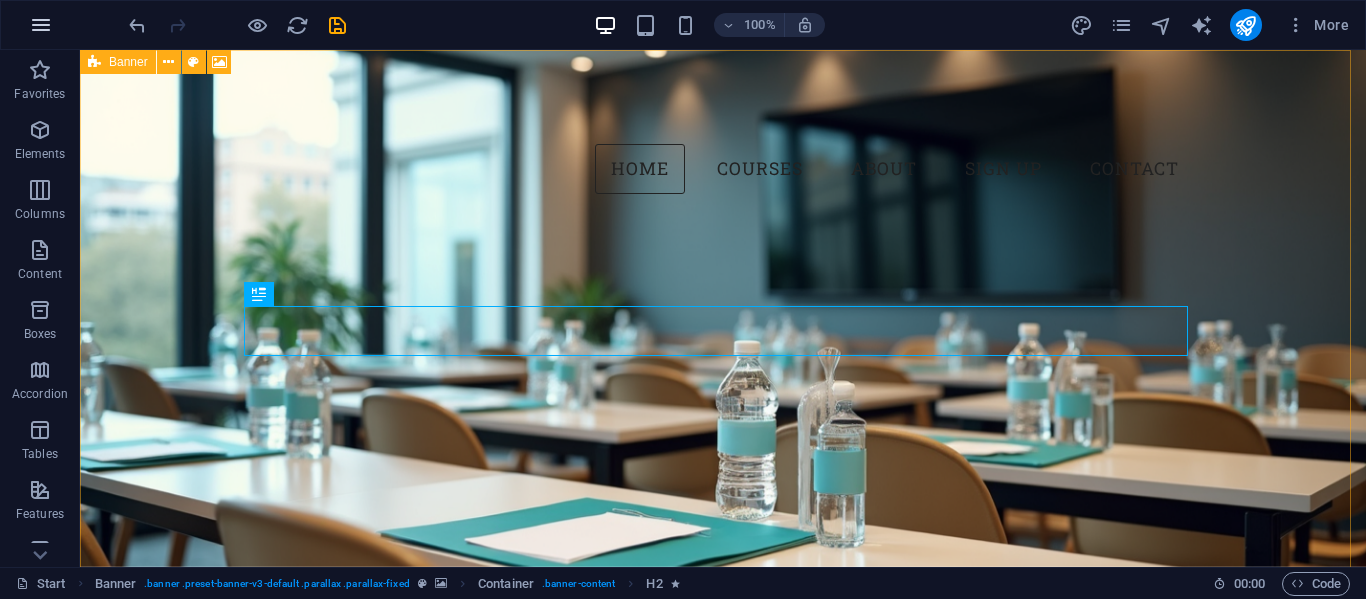 click at bounding box center [41, 25] 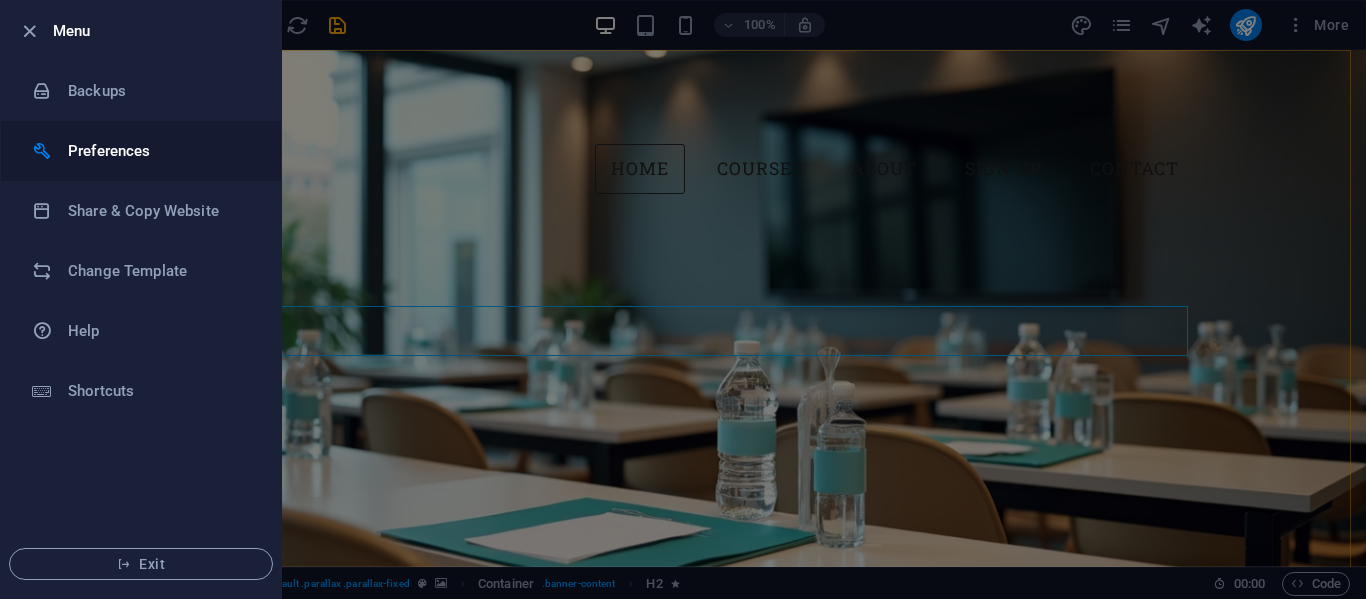 click on "Preferences" at bounding box center [160, 151] 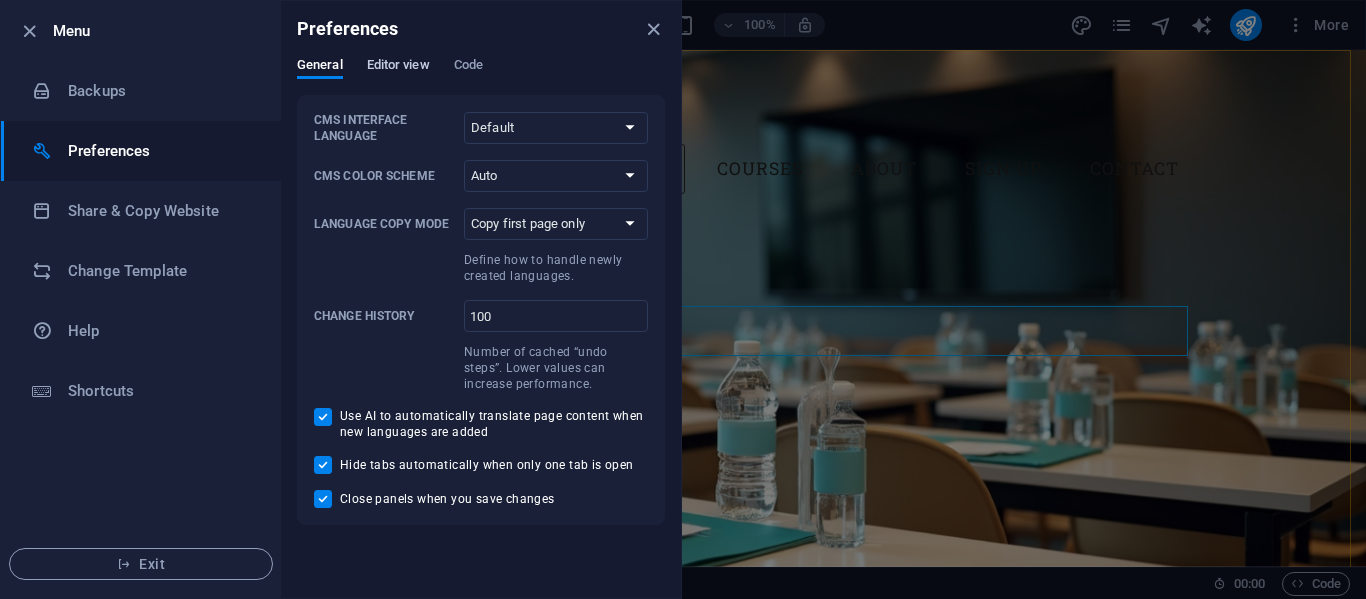 click on "Editor view" at bounding box center (398, 67) 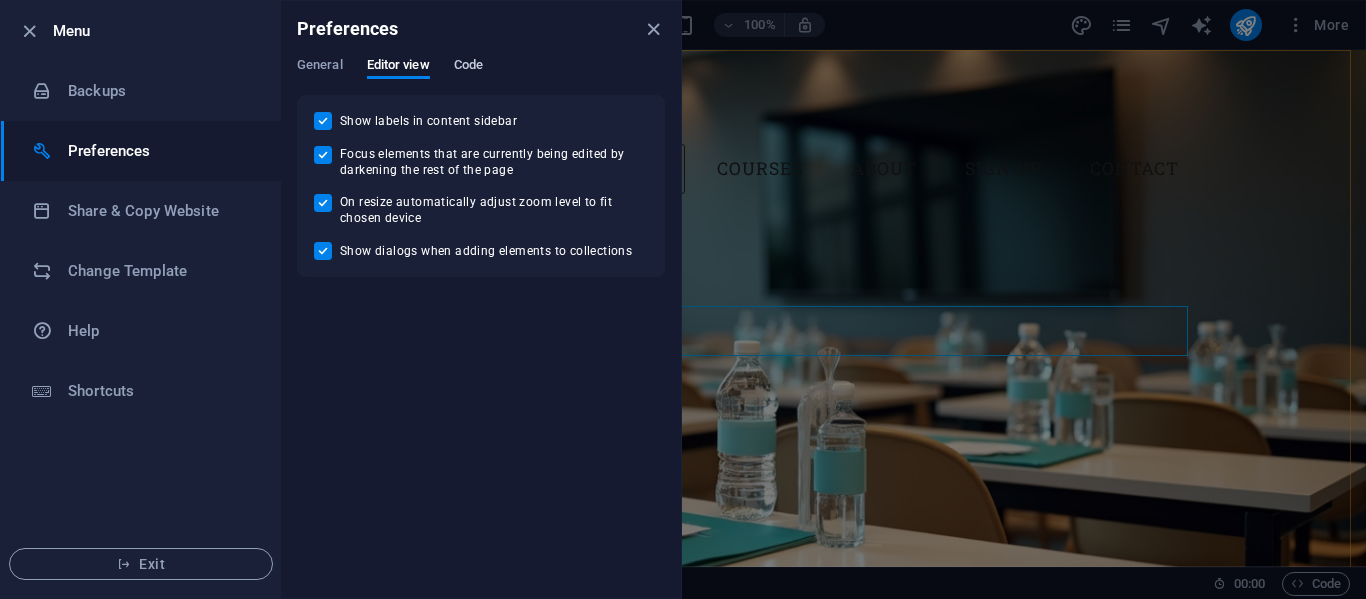 click on "Code" at bounding box center (468, 67) 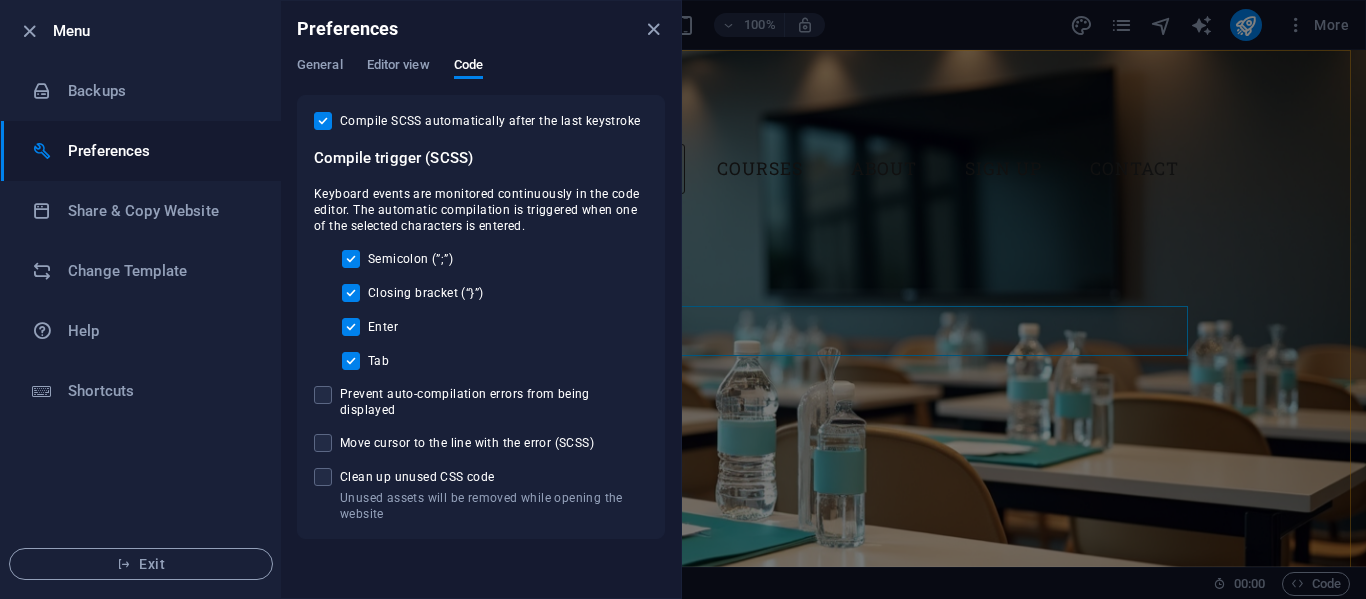 drag, startPoint x: 654, startPoint y: 22, endPoint x: 640, endPoint y: 28, distance: 15.231546 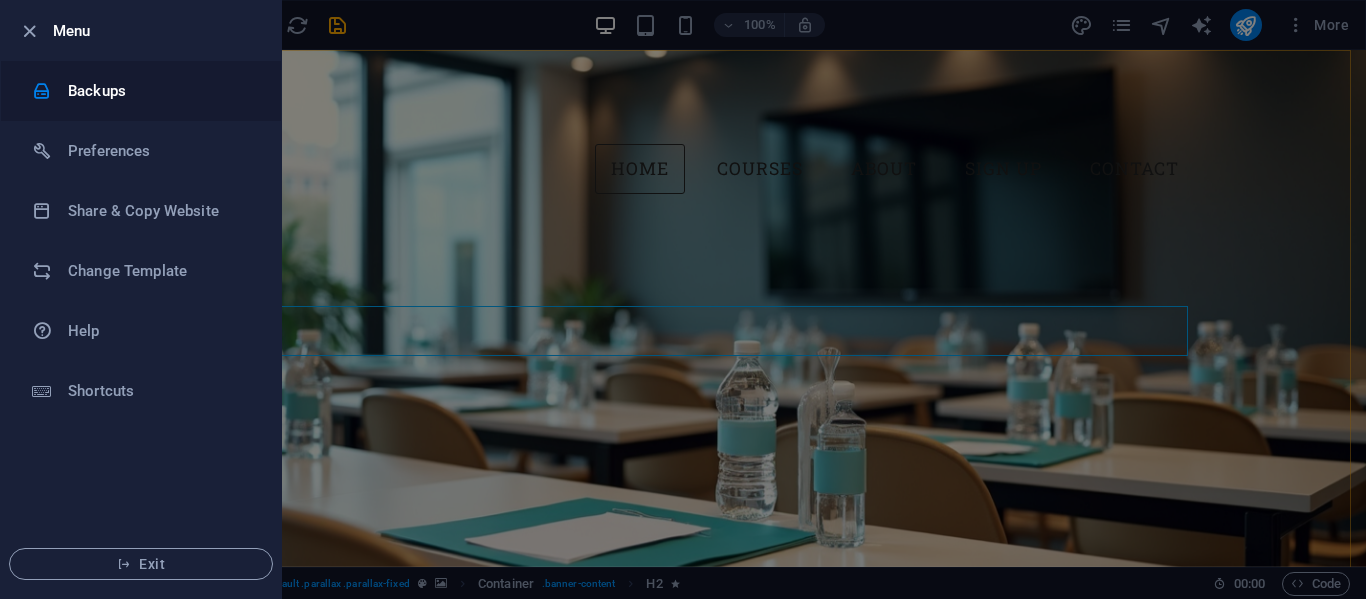 click on "Backups" at bounding box center (160, 91) 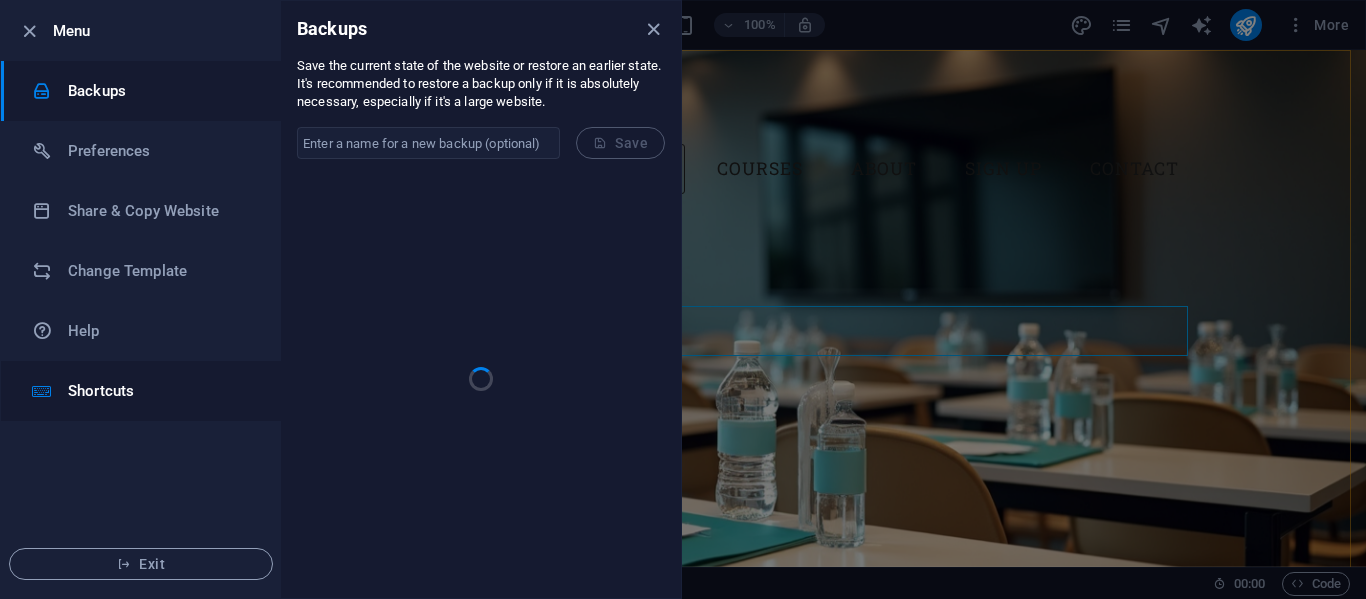 click on "Shortcuts" at bounding box center [160, 391] 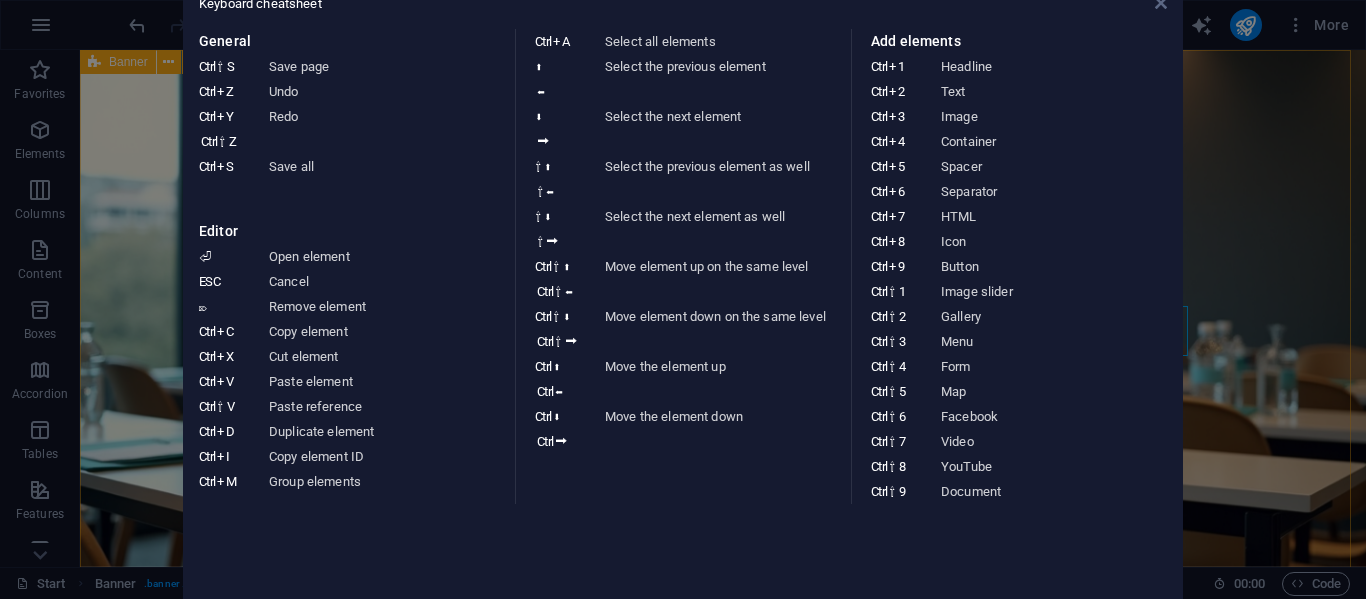 click at bounding box center [1161, 3] 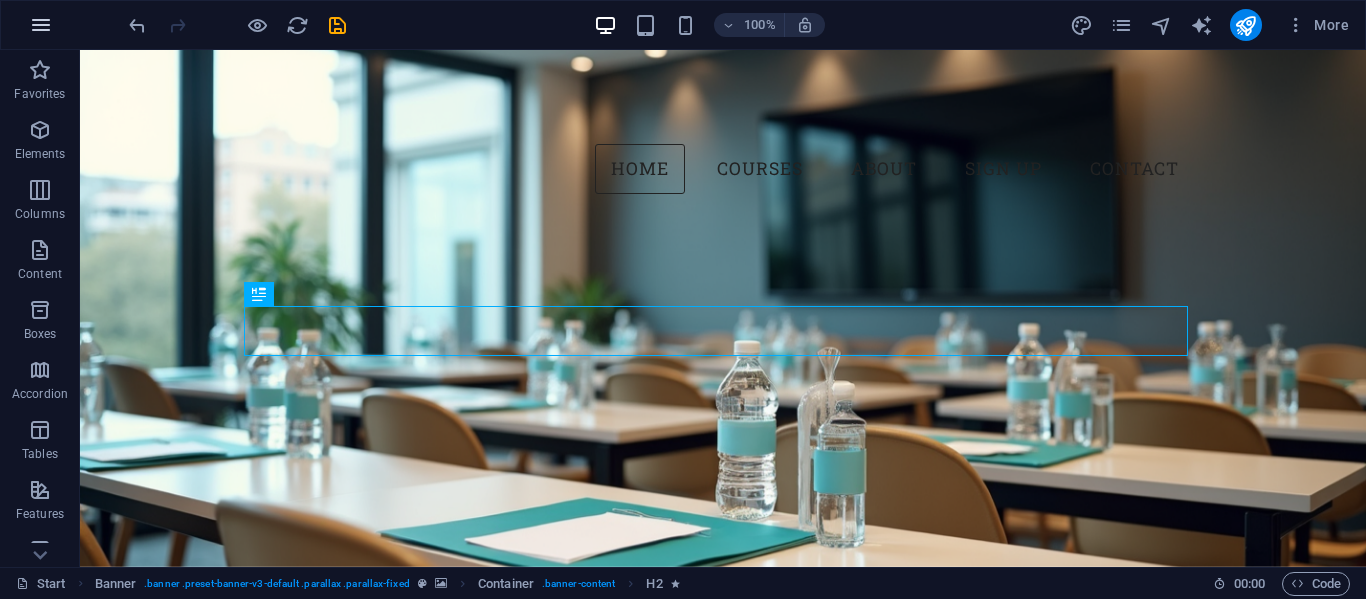 click at bounding box center [41, 25] 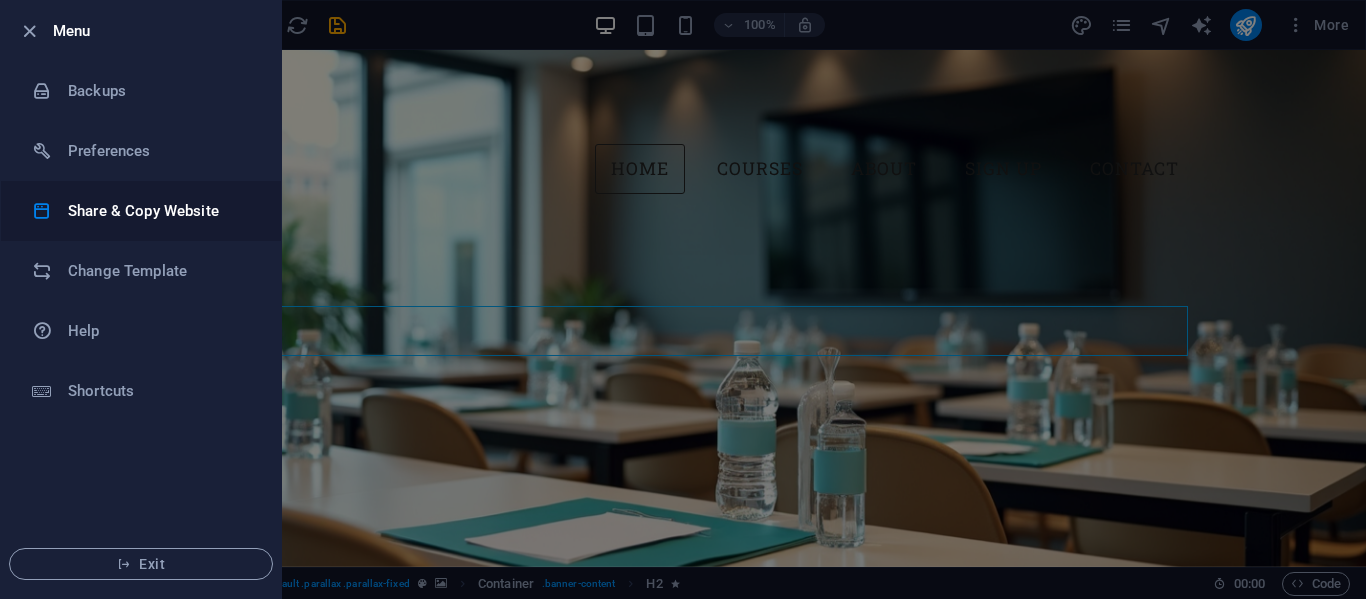 click on "Share & Copy Website" at bounding box center (160, 211) 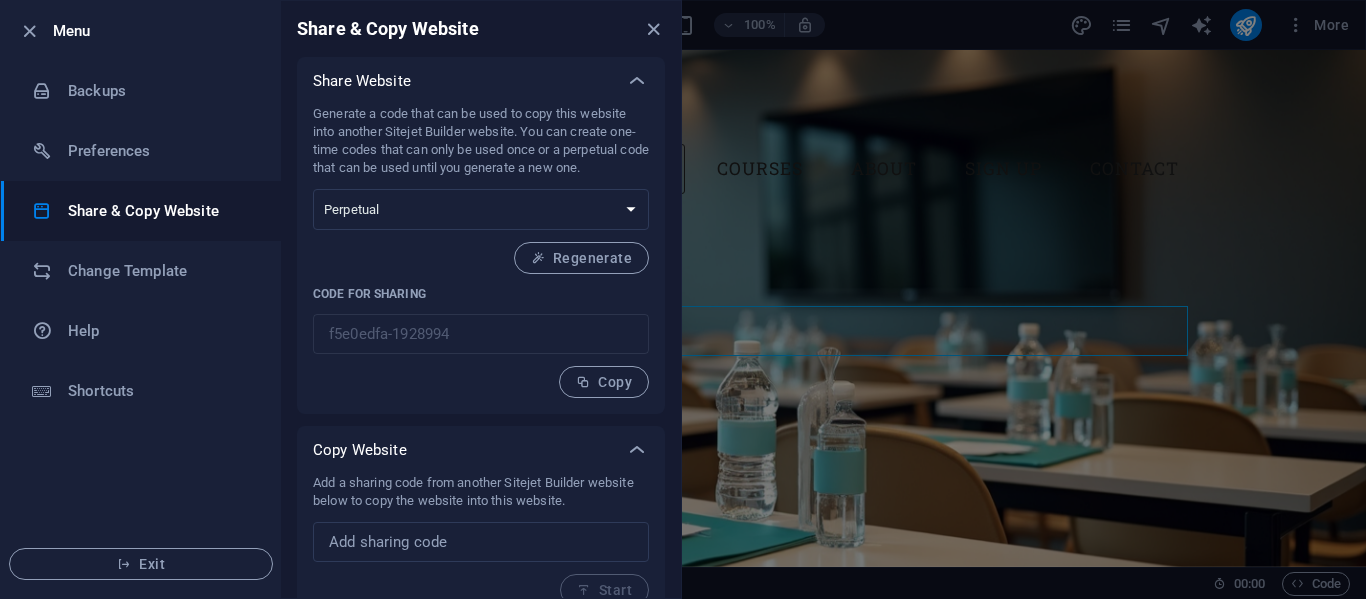 scroll, scrollTop: 24, scrollLeft: 0, axis: vertical 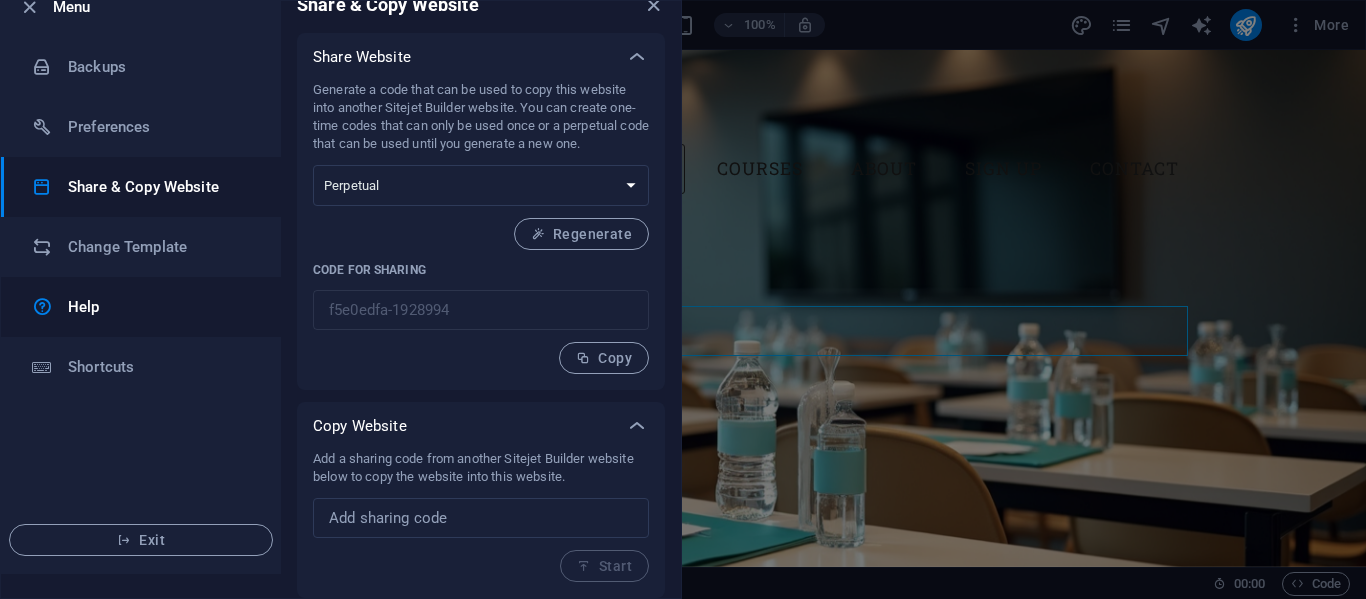 click on "Help" at bounding box center [160, 307] 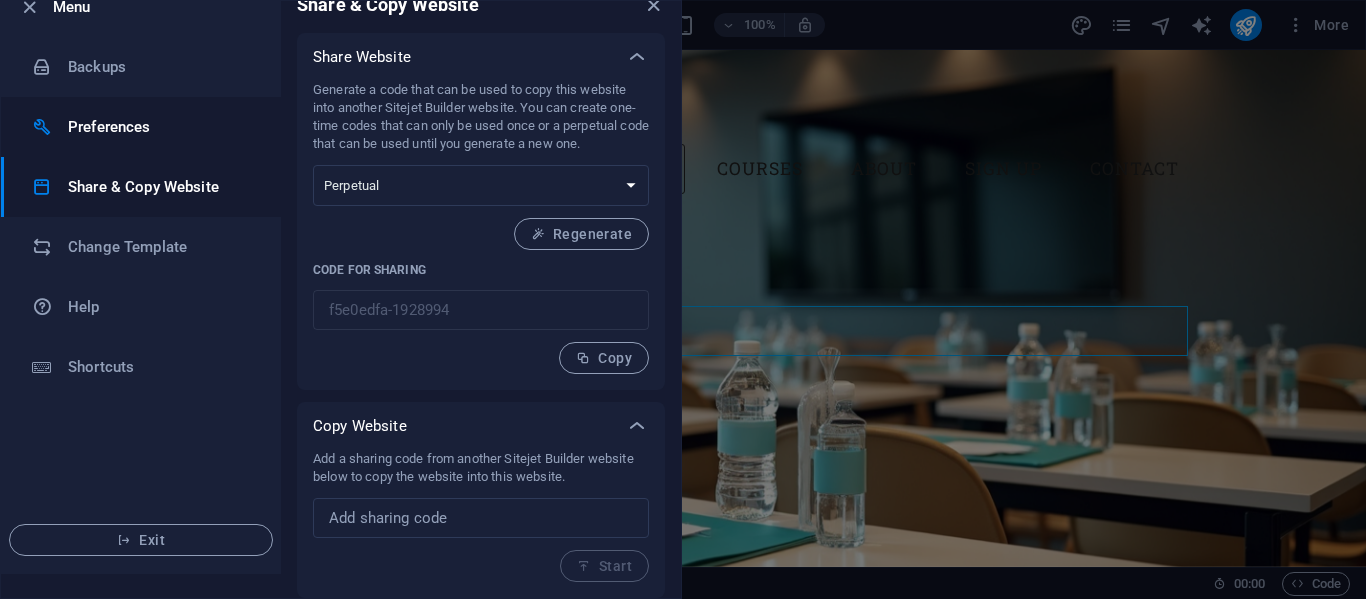click on "Preferences" at bounding box center [141, 127] 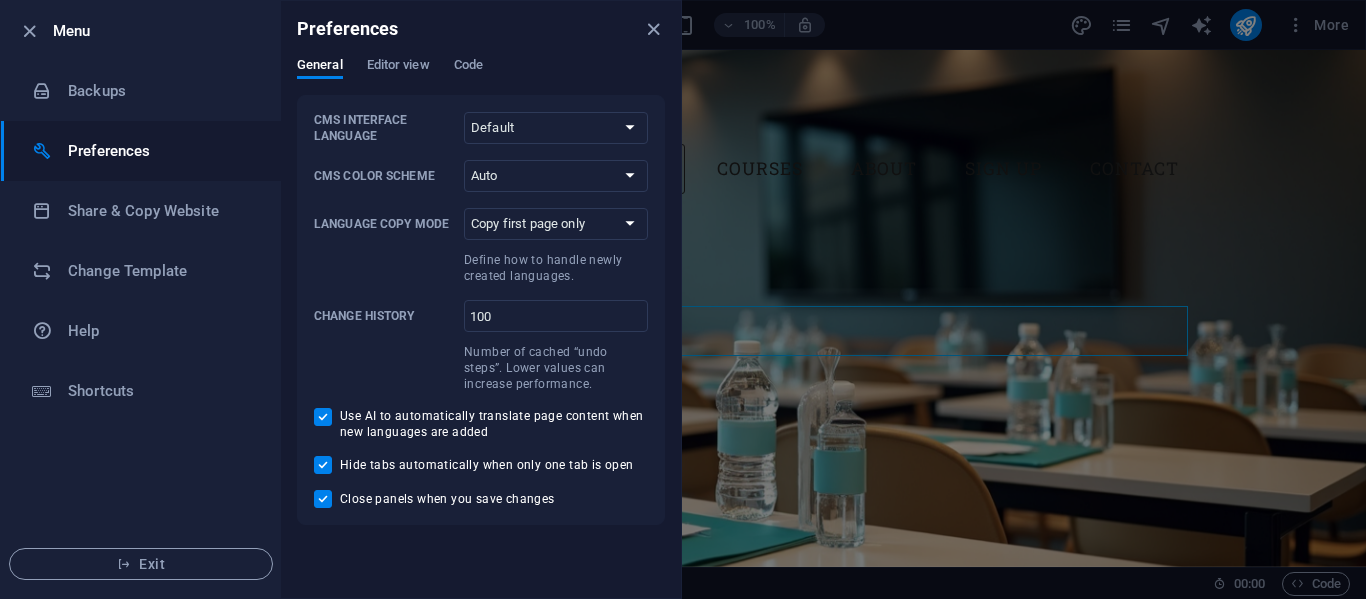 scroll, scrollTop: 0, scrollLeft: 0, axis: both 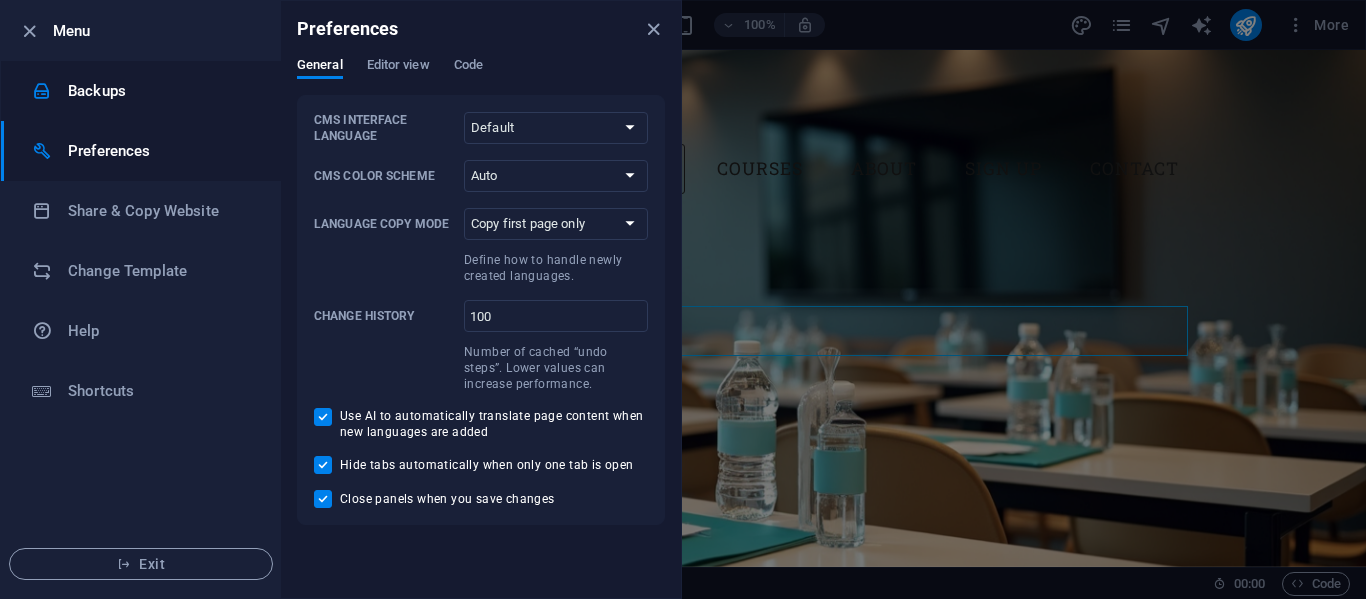 click on "Backups" at bounding box center (160, 91) 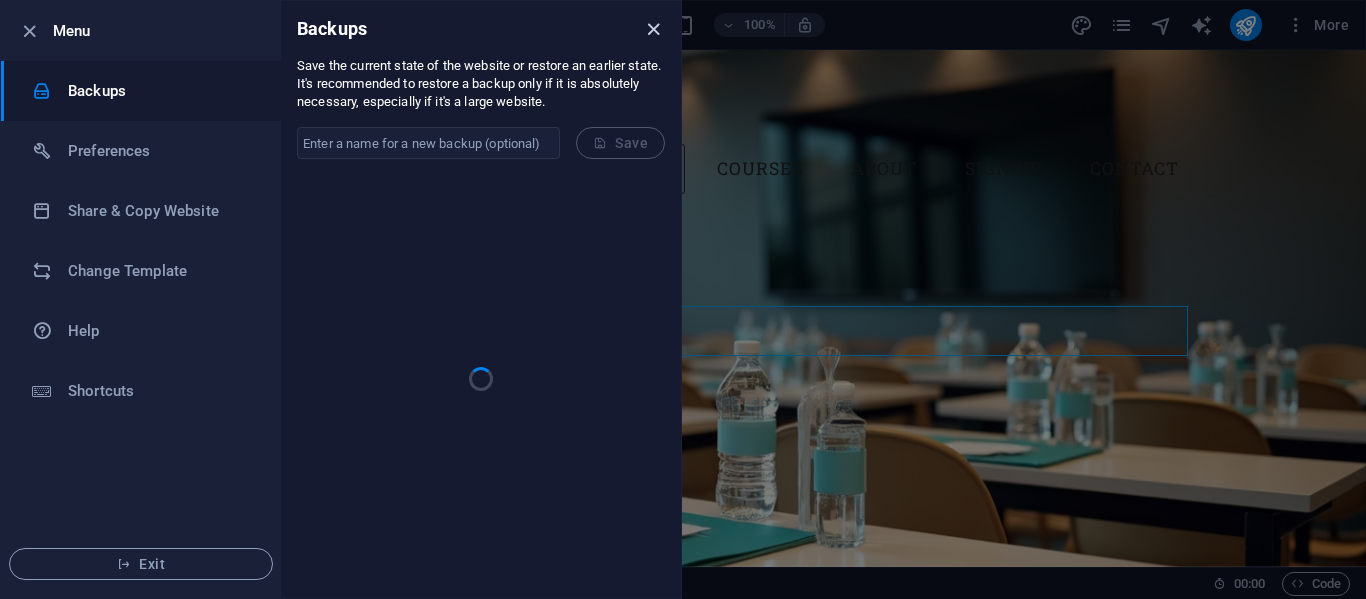click at bounding box center [653, 29] 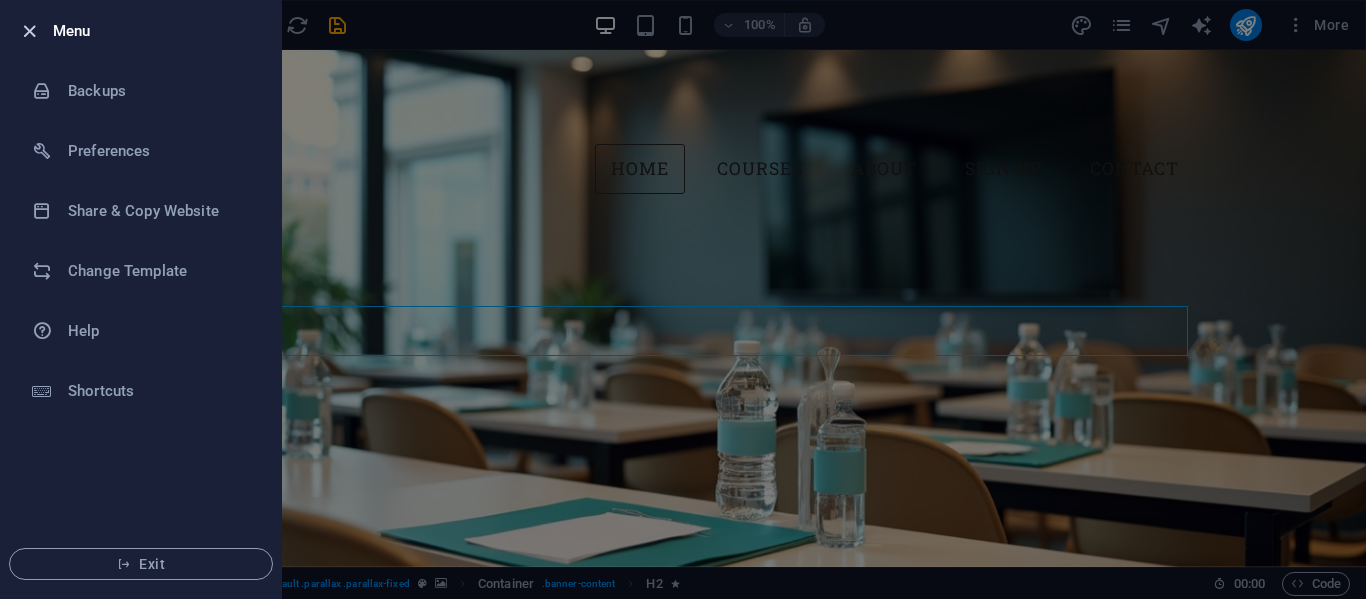 click at bounding box center (29, 31) 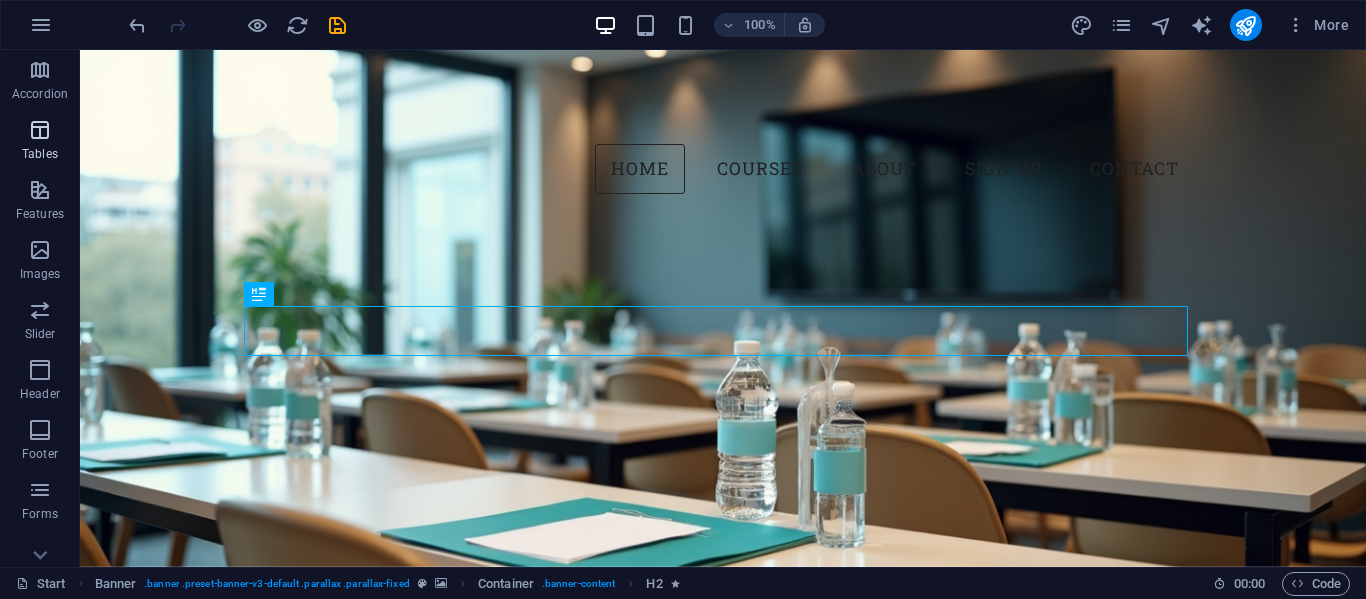 scroll, scrollTop: 383, scrollLeft: 0, axis: vertical 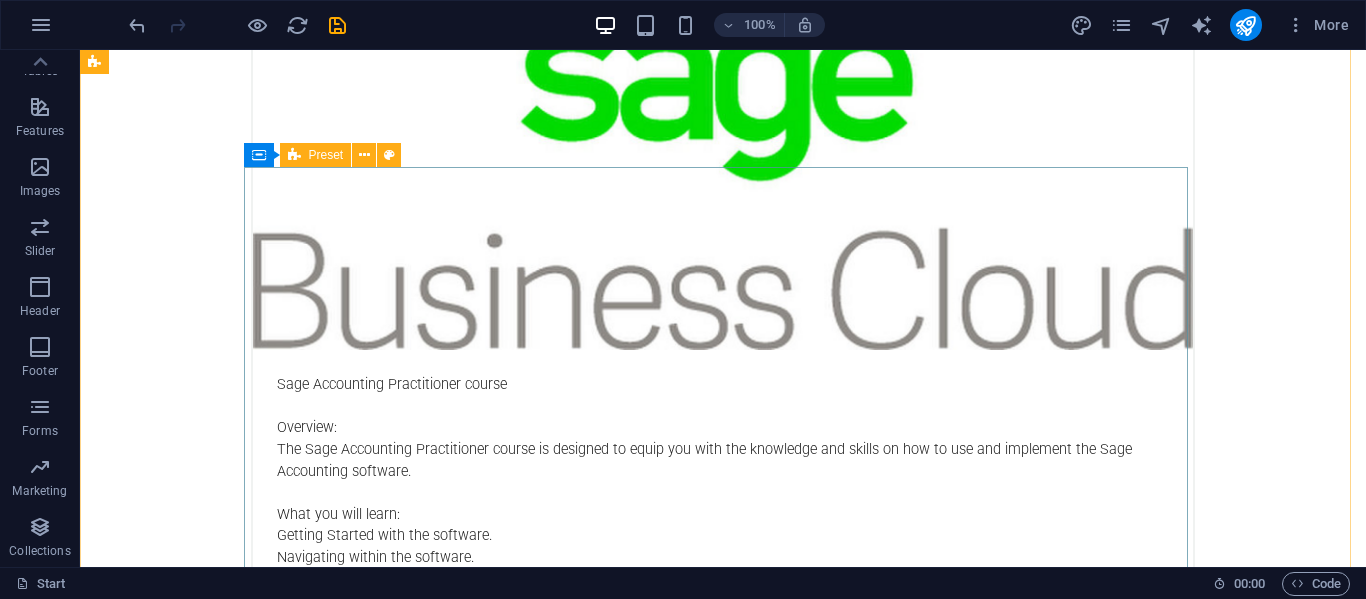 click at bounding box center (294, 155) 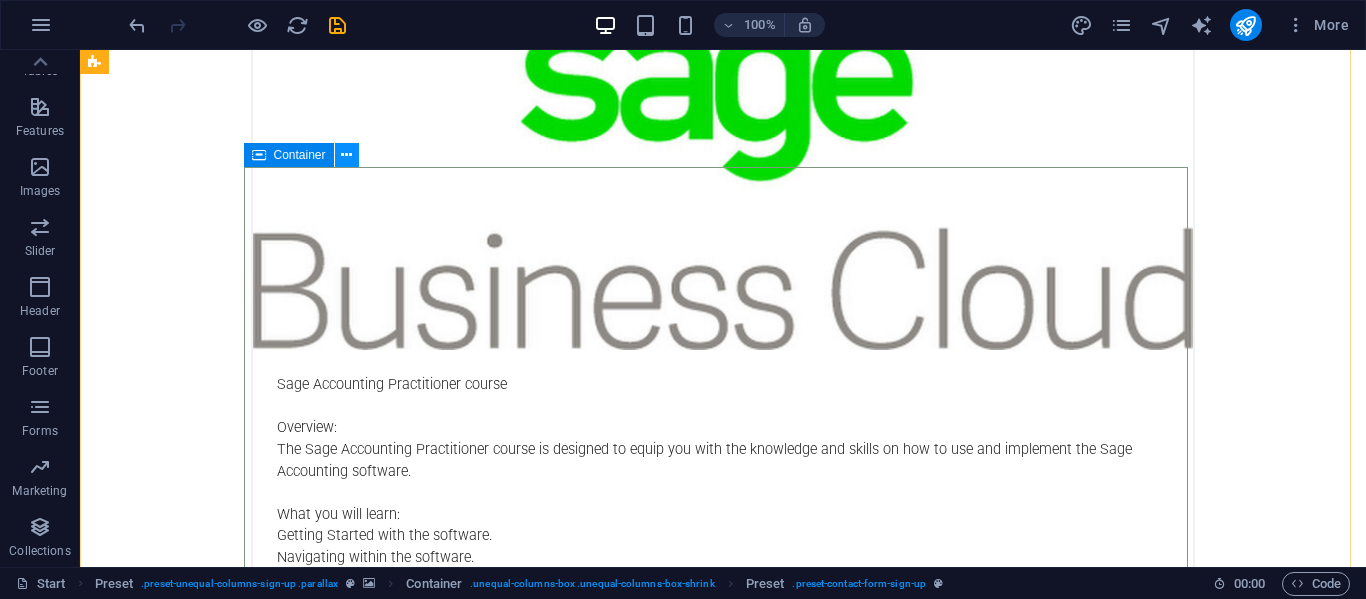 click at bounding box center (346, 155) 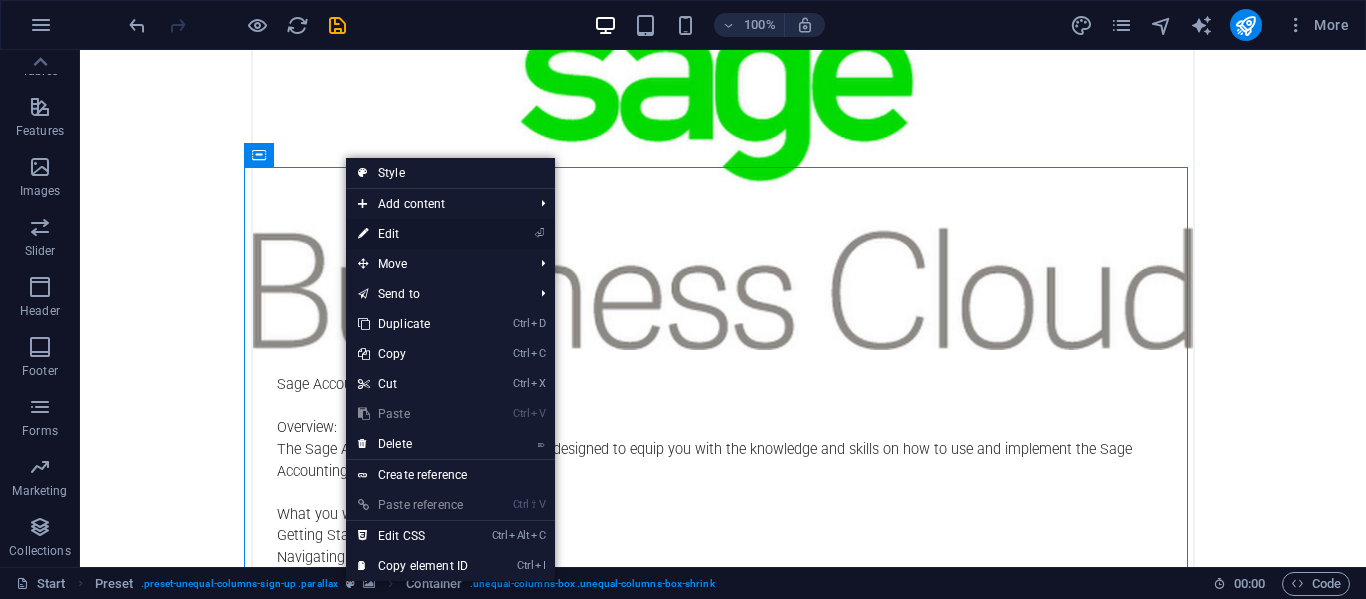 click on "⏎  Edit" at bounding box center (413, 234) 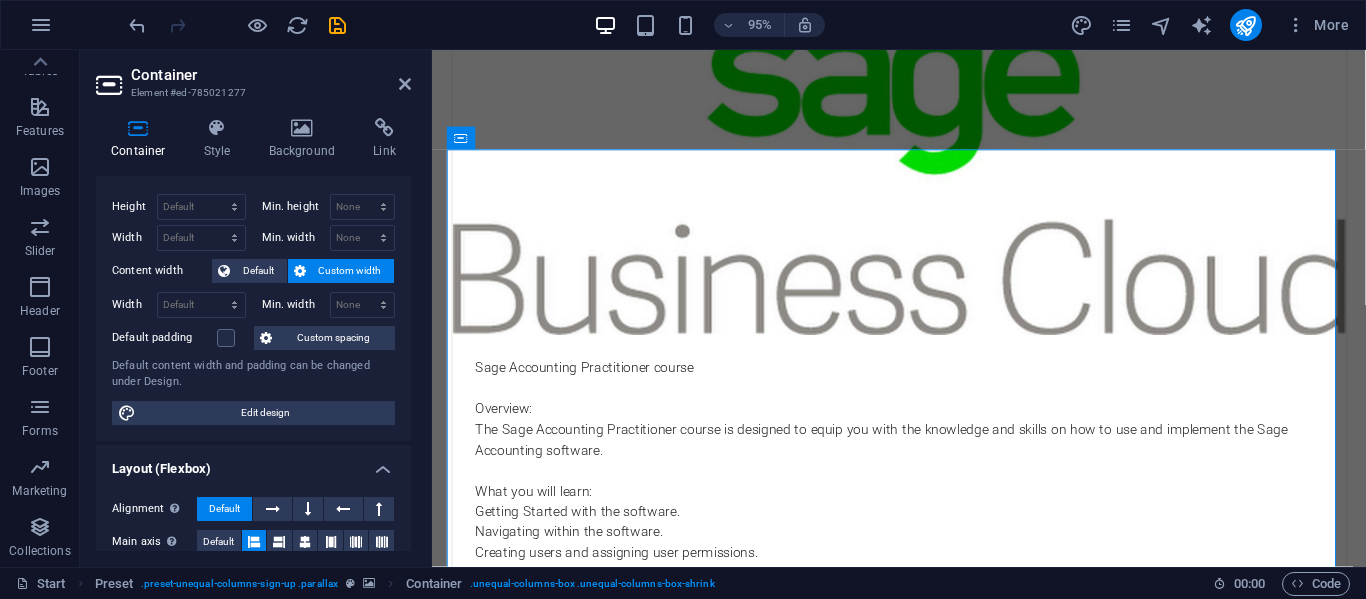 scroll, scrollTop: 0, scrollLeft: 0, axis: both 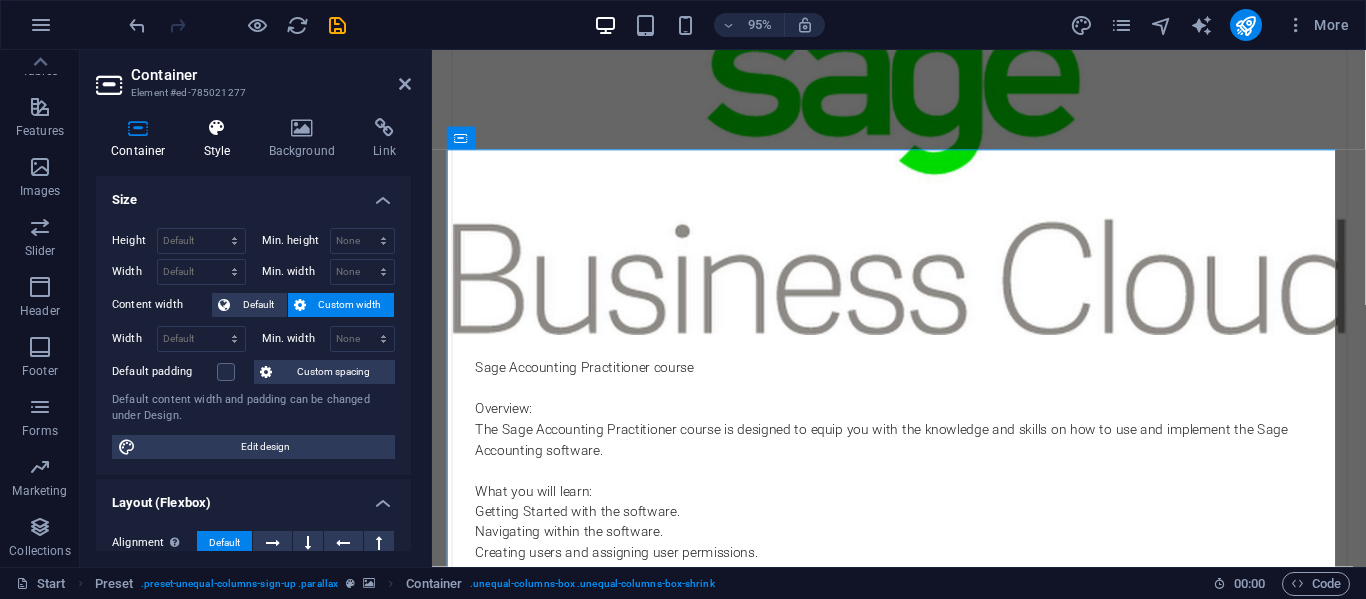 click on "Style" at bounding box center (221, 139) 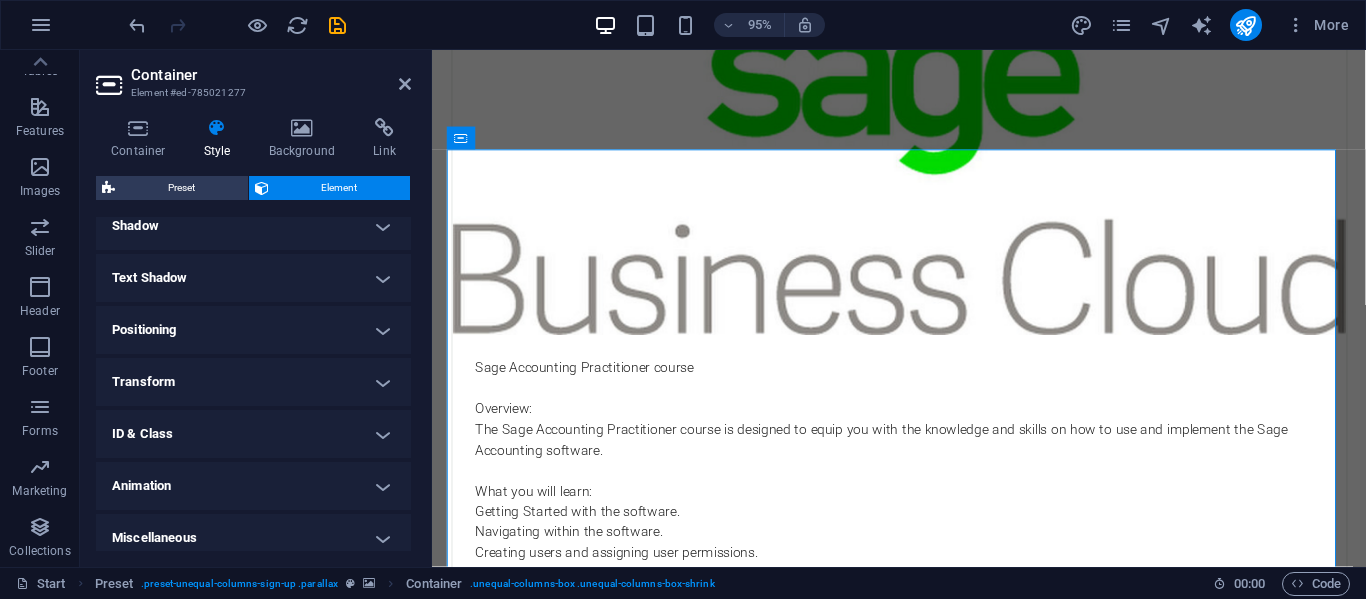 scroll, scrollTop: 511, scrollLeft: 0, axis: vertical 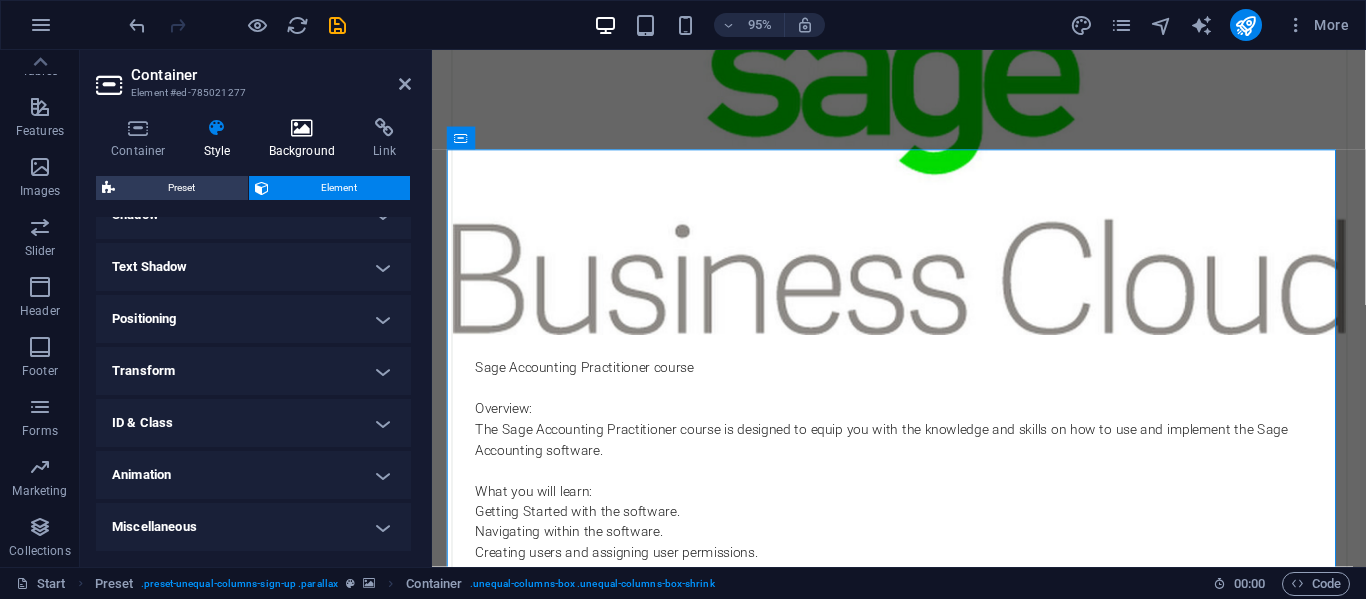click on "Background" at bounding box center (306, 139) 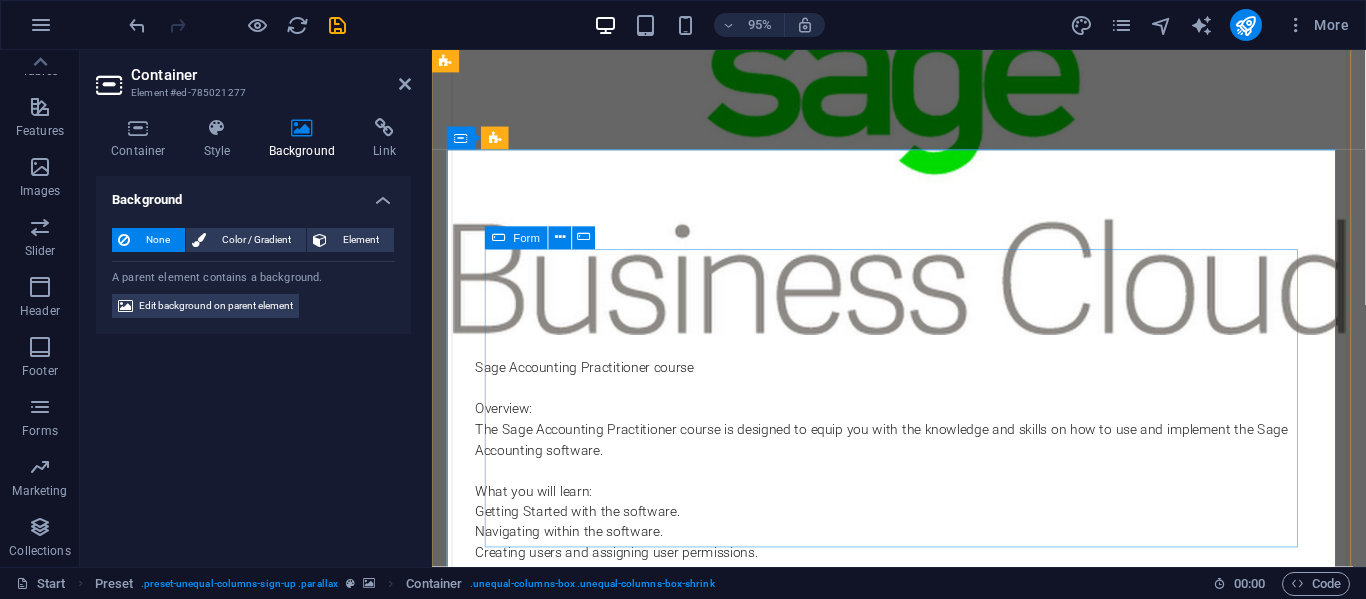 click on "Form" at bounding box center [516, 238] 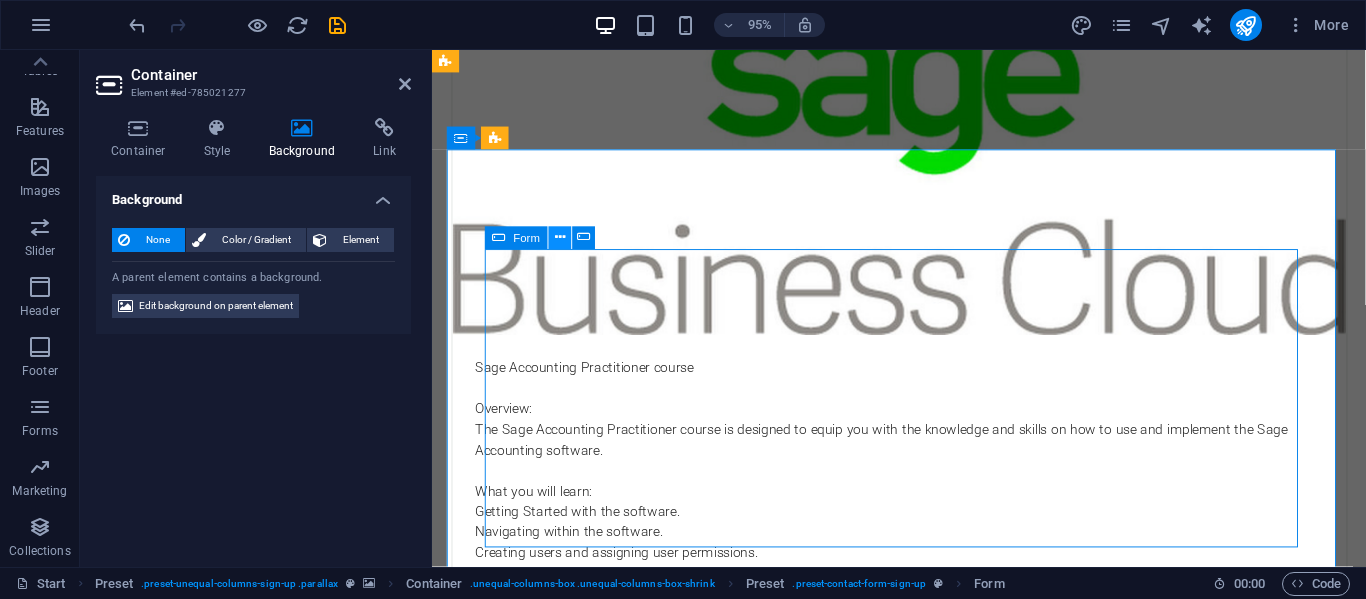 click at bounding box center [560, 238] 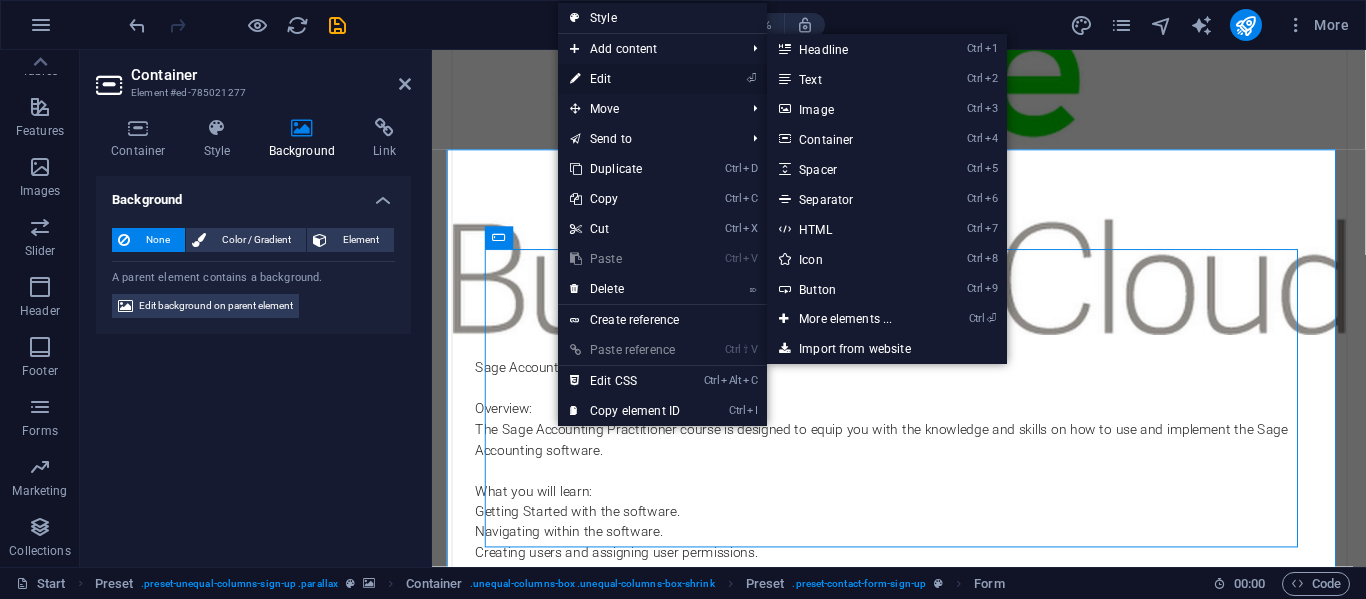 click on "⏎  Edit" at bounding box center (625, 79) 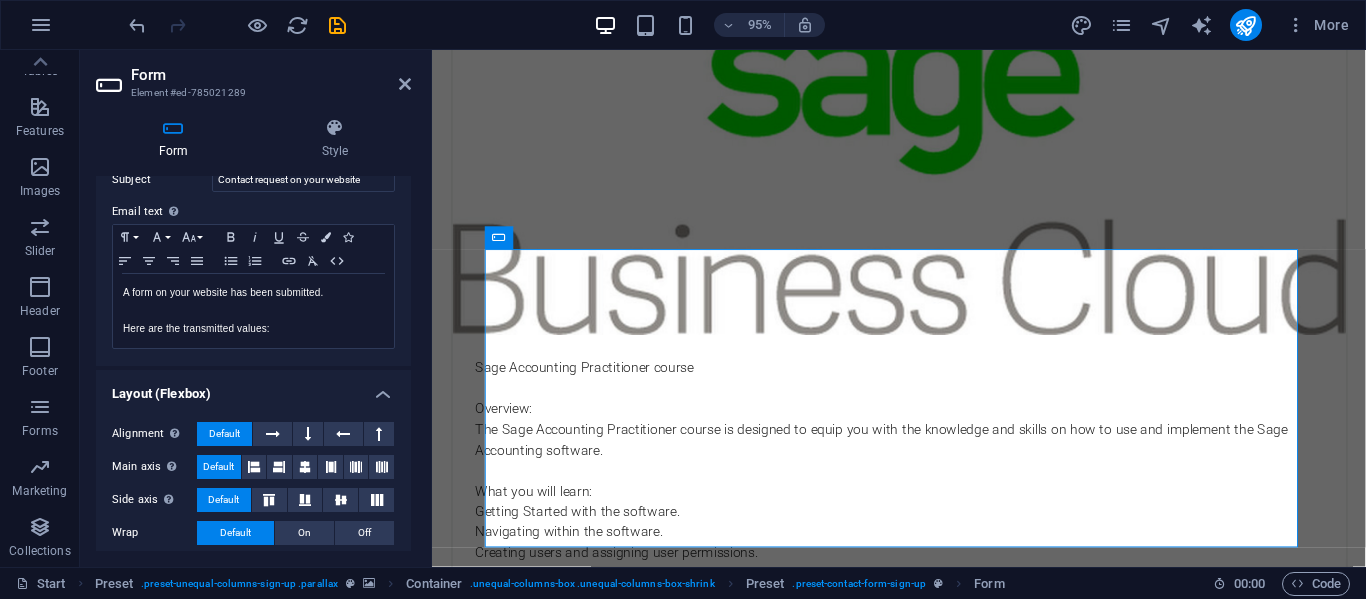 scroll, scrollTop: 744, scrollLeft: 0, axis: vertical 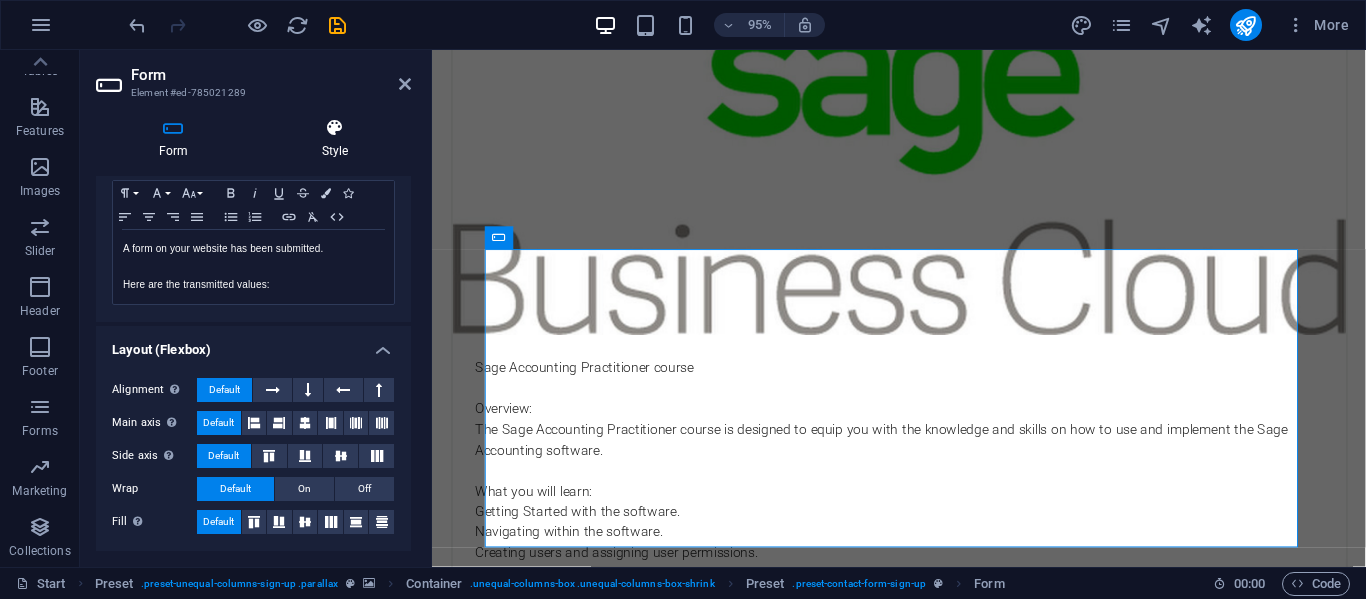 click on "Style" at bounding box center (335, 139) 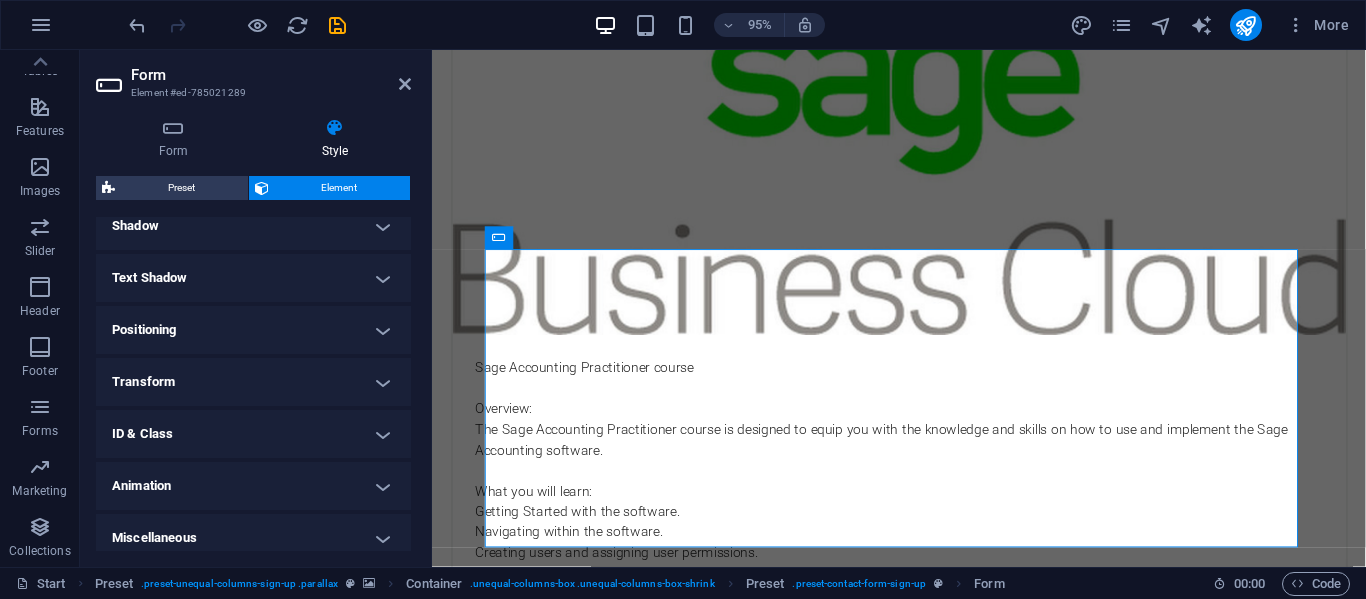scroll, scrollTop: 511, scrollLeft: 0, axis: vertical 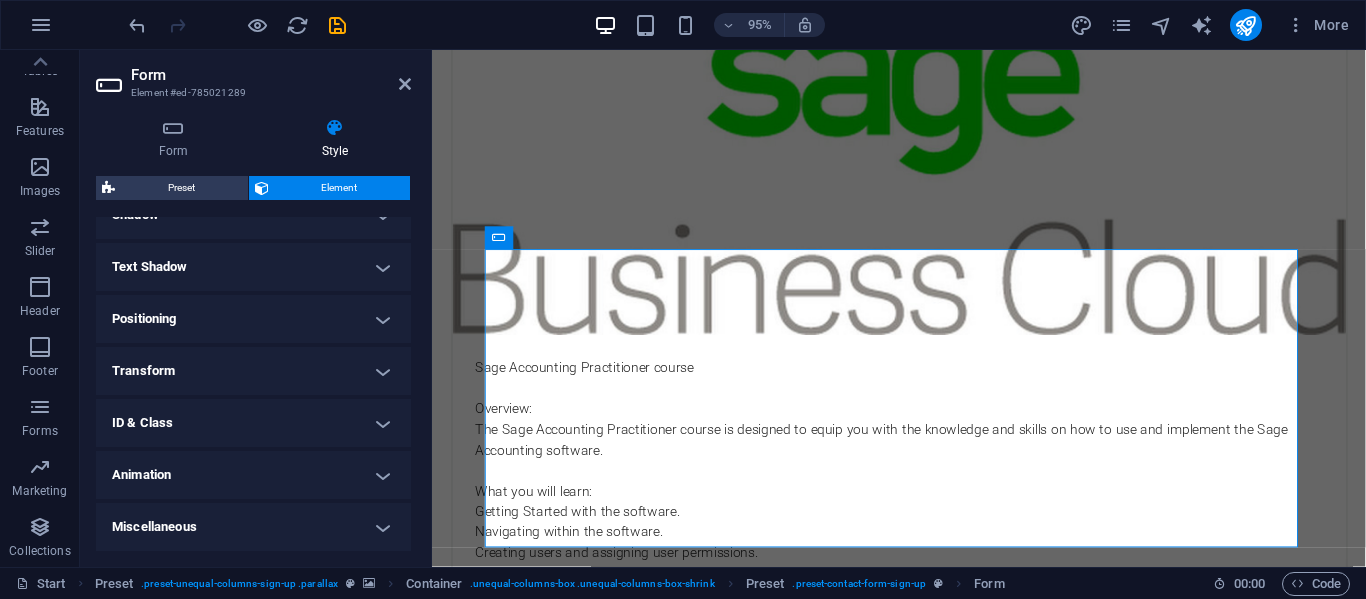 click on "Miscellaneous" at bounding box center (253, 527) 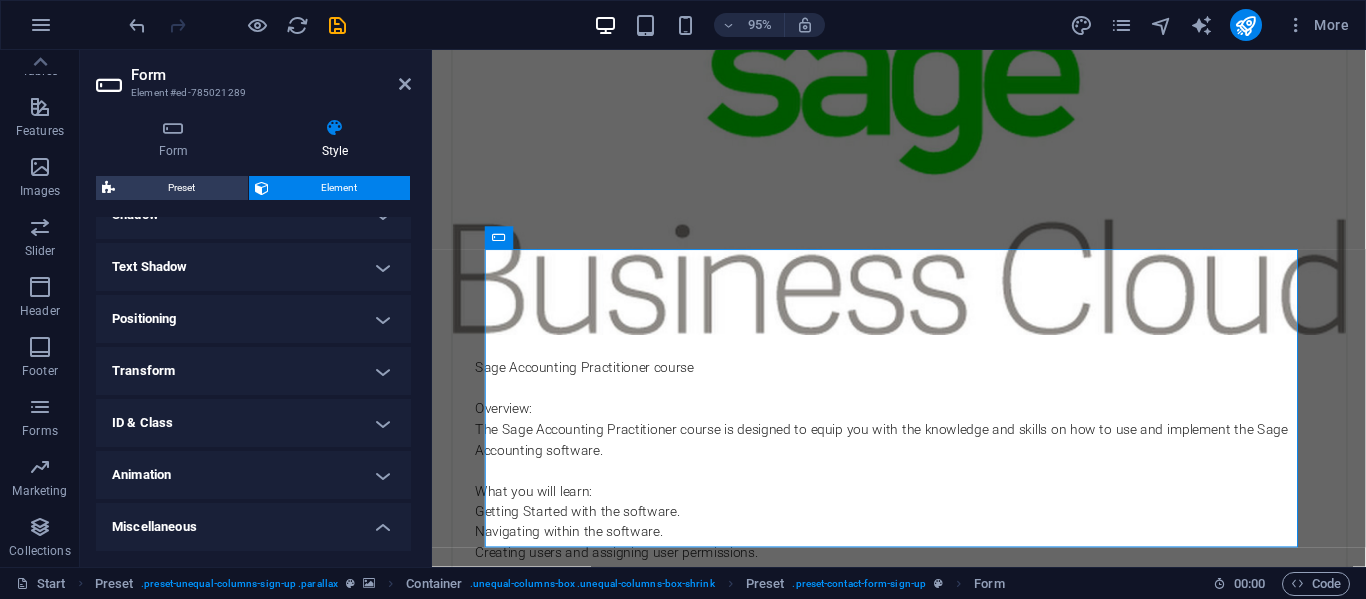 scroll, scrollTop: 635, scrollLeft: 0, axis: vertical 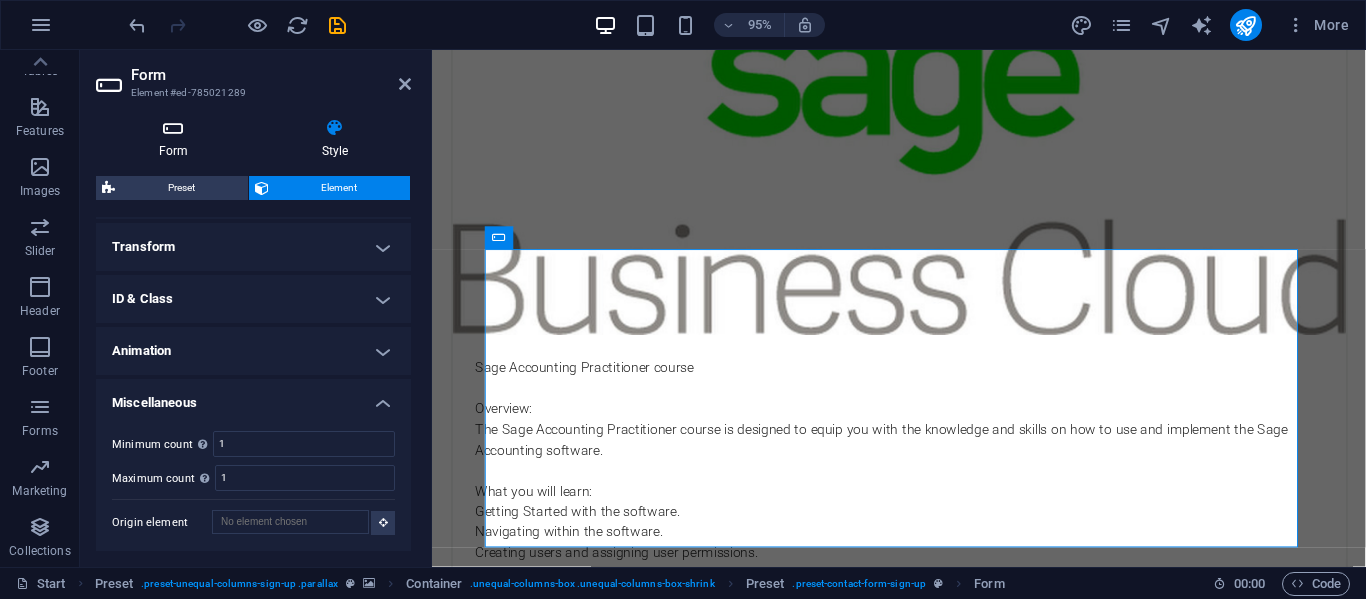 click on "Form" at bounding box center (177, 139) 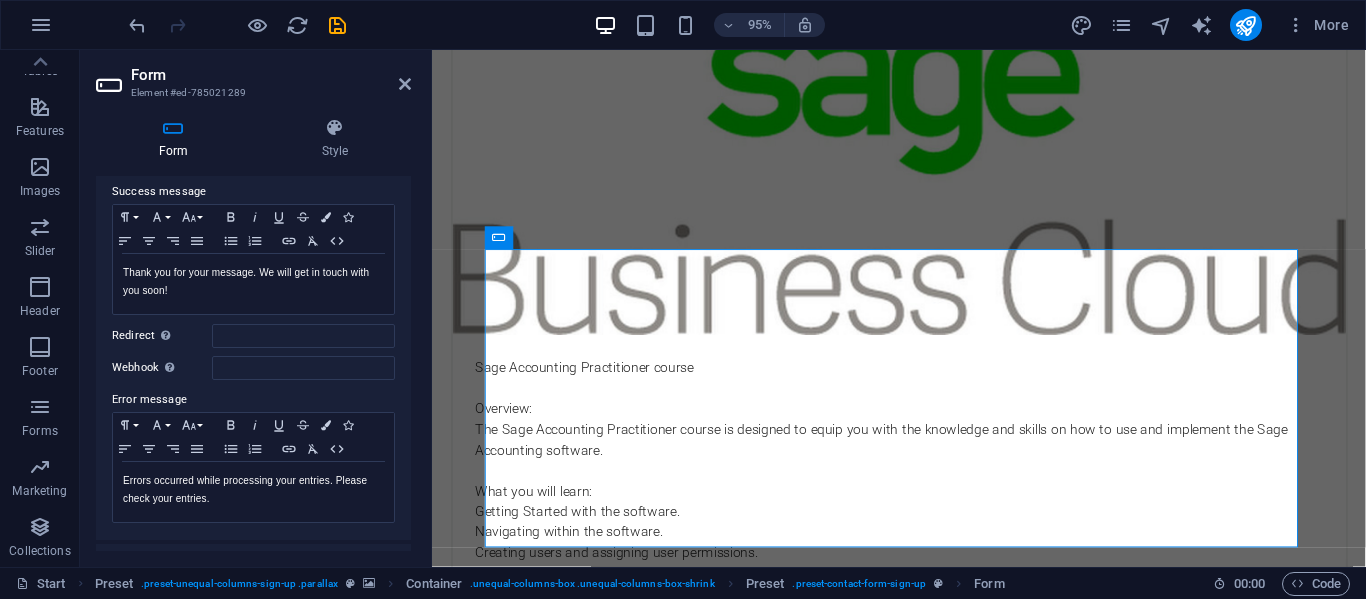 scroll, scrollTop: 0, scrollLeft: 0, axis: both 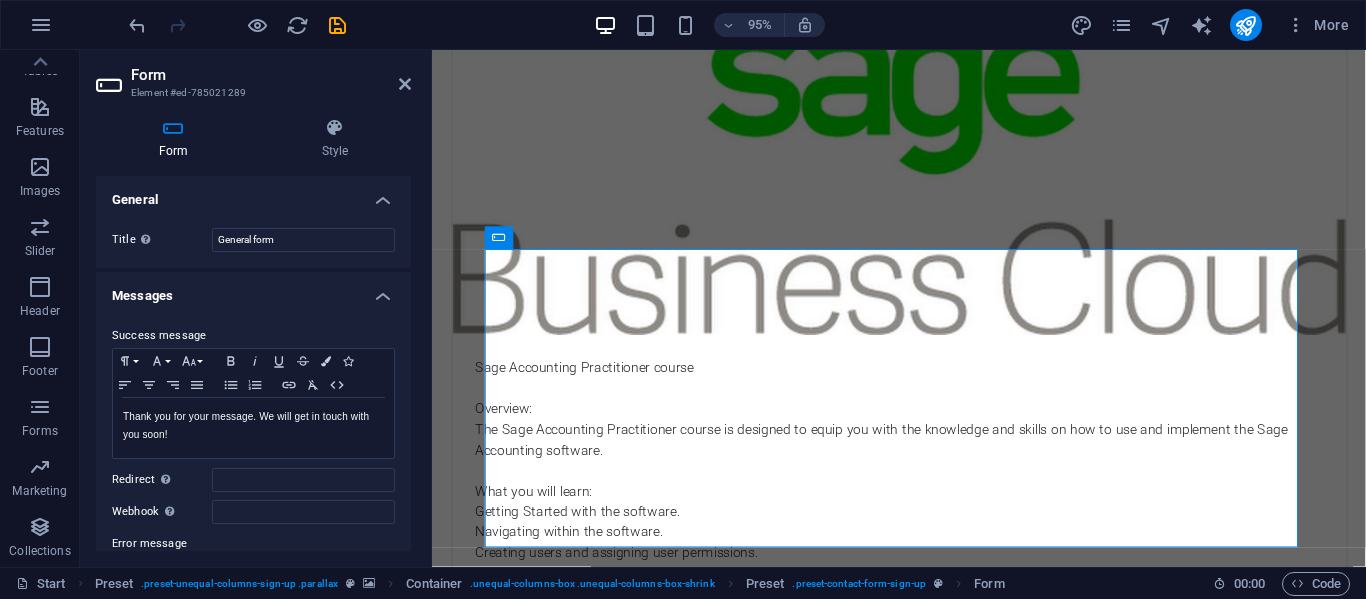 click on "General" at bounding box center (253, 194) 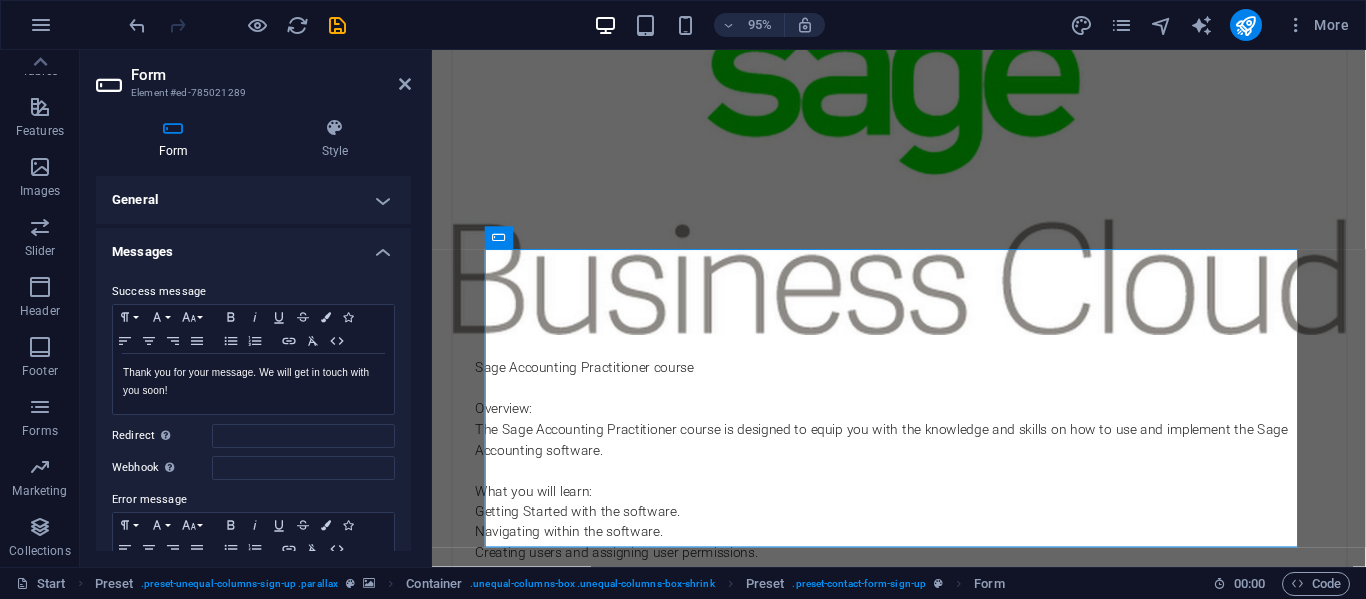click on "Messages" at bounding box center (253, 246) 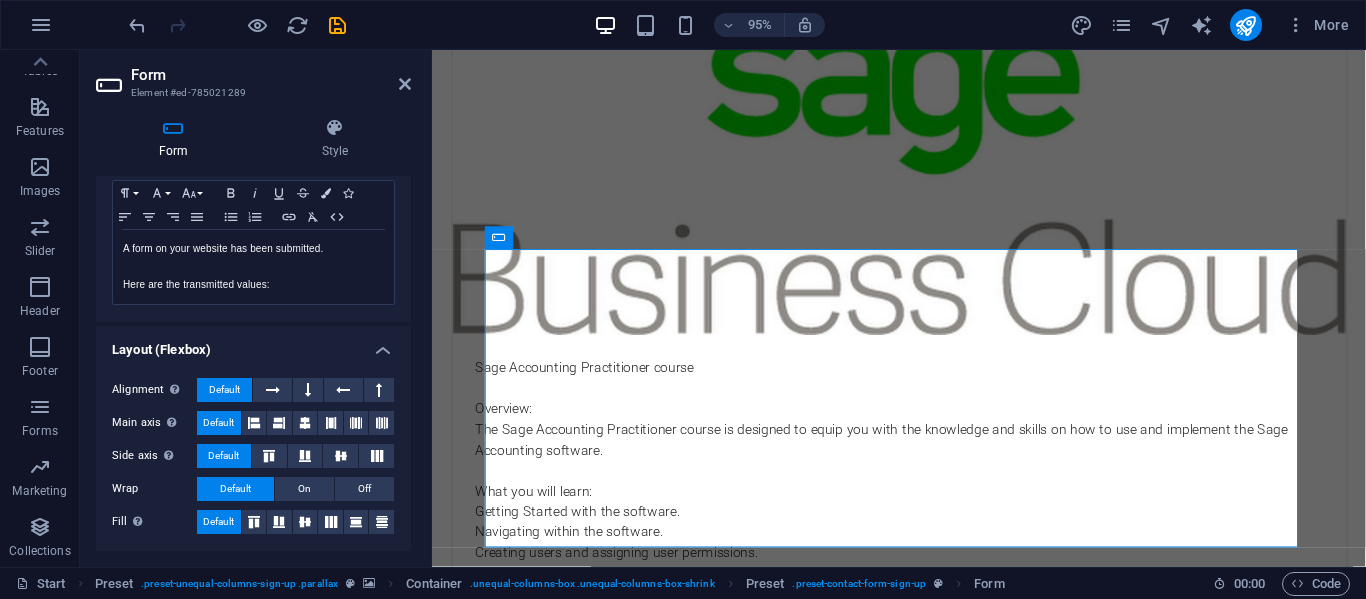 scroll, scrollTop: 0, scrollLeft: 0, axis: both 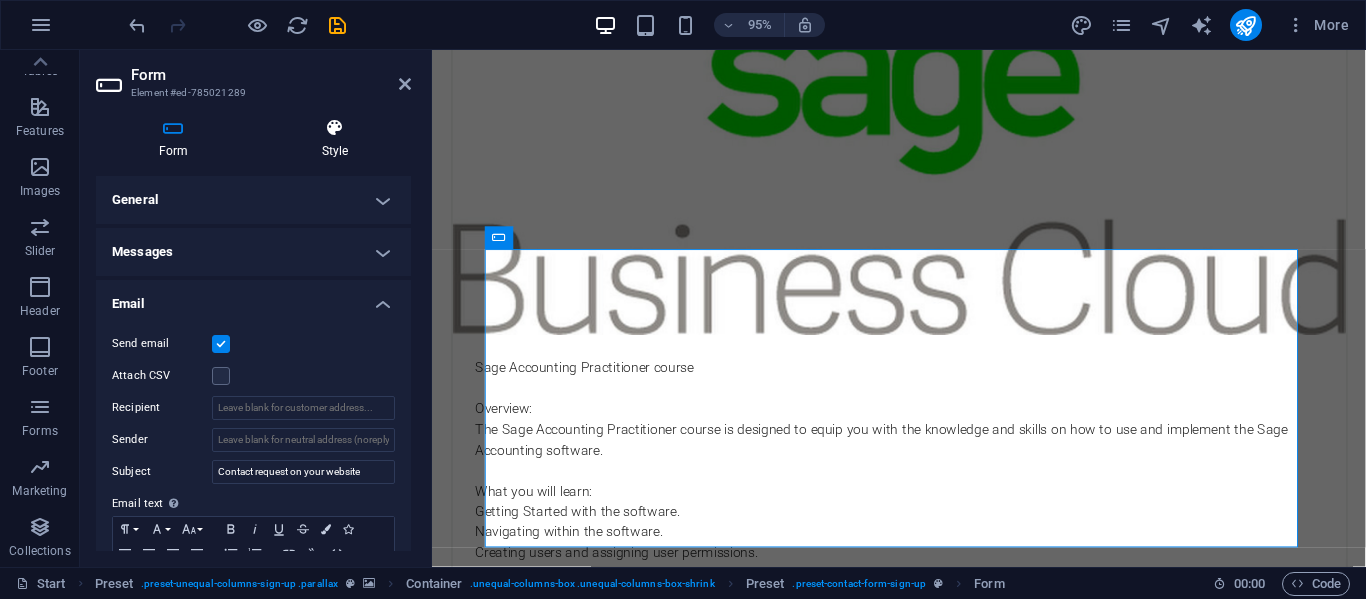 click at bounding box center (335, 128) 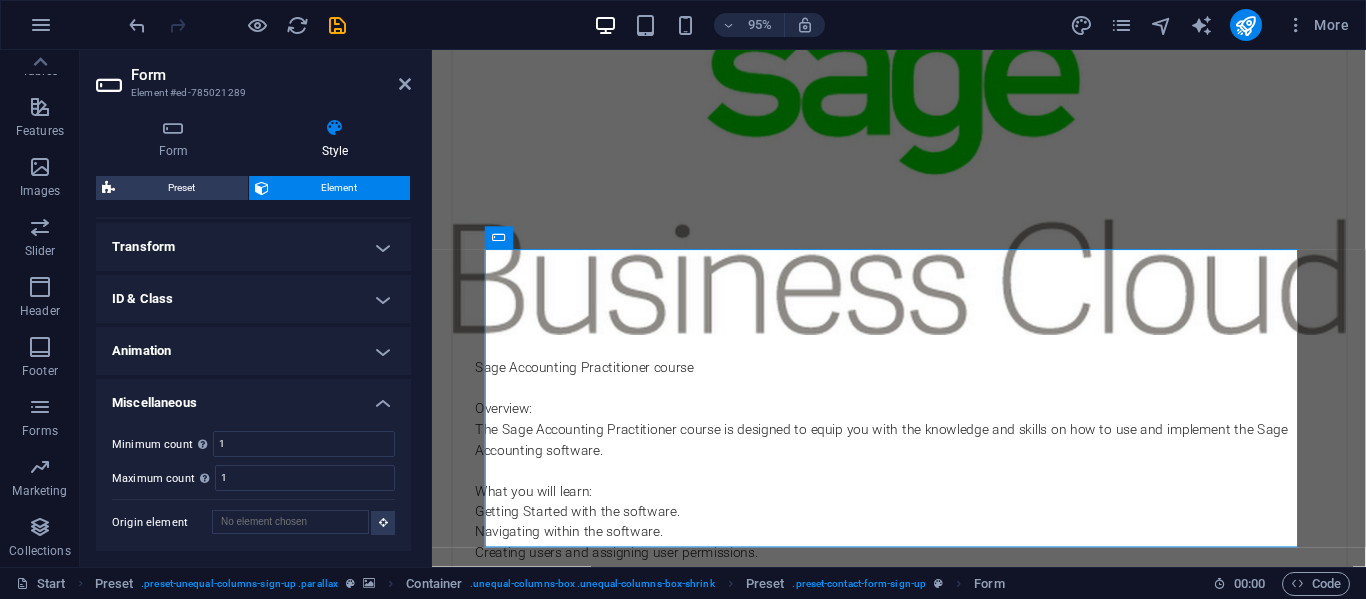 click on "Transform" at bounding box center (253, 247) 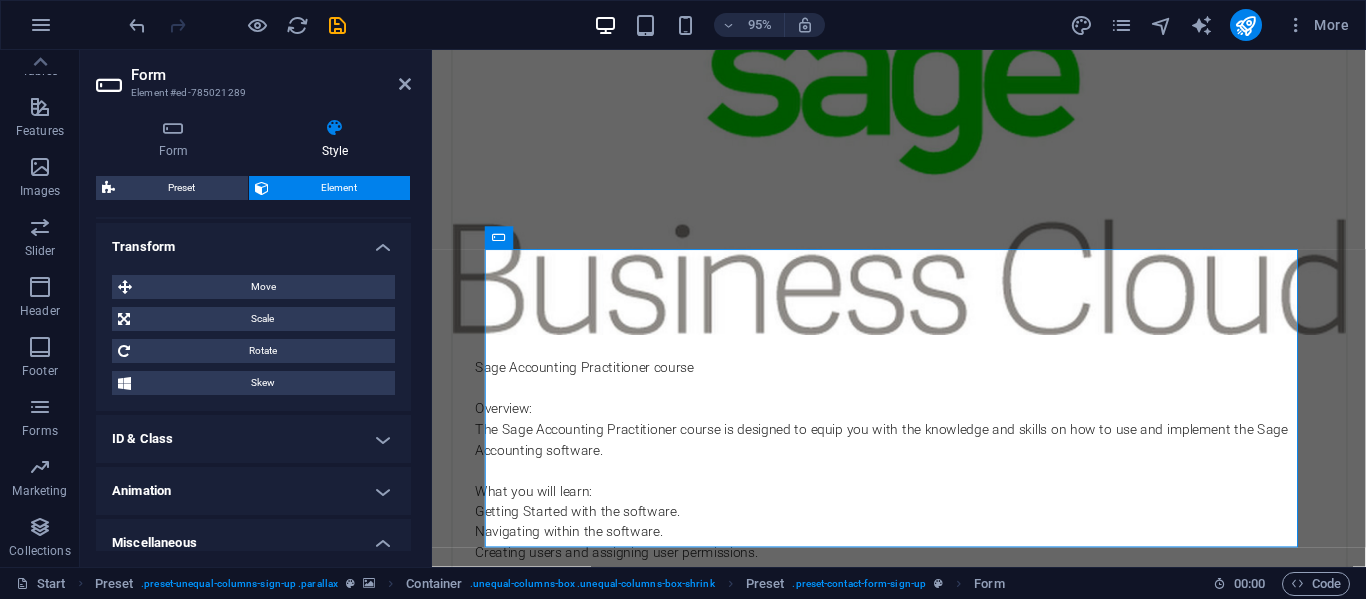 click on "Transform" at bounding box center [253, 241] 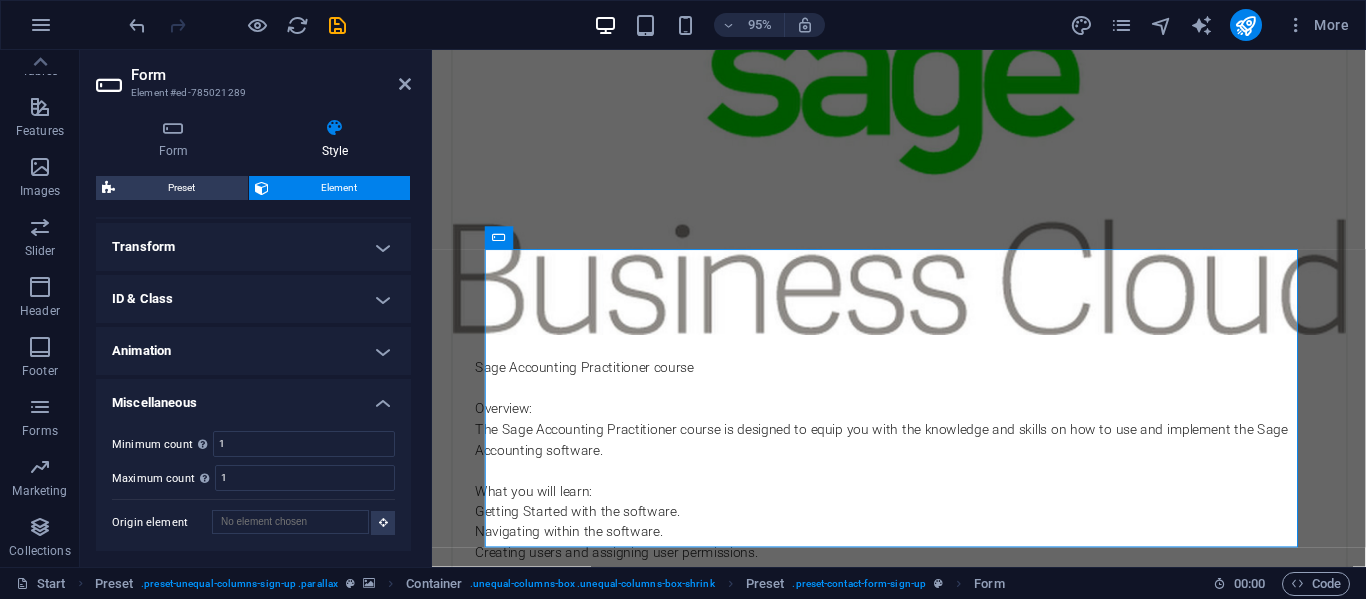 click on "ID & Class" at bounding box center (253, 299) 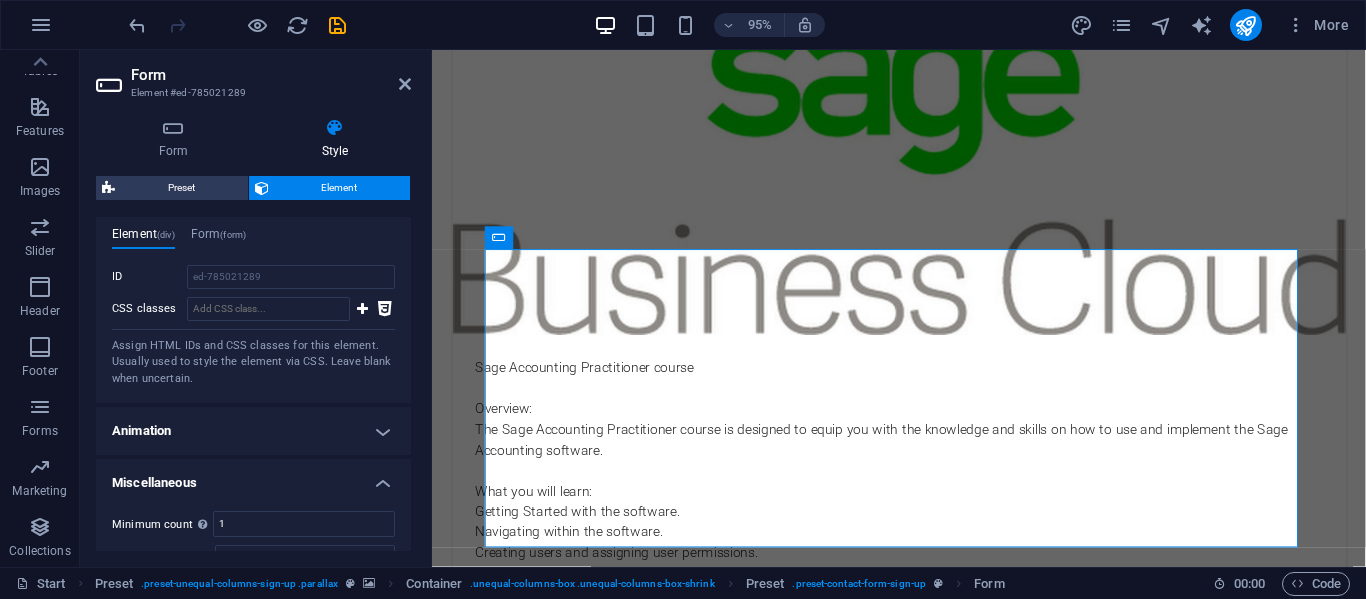 scroll, scrollTop: 635, scrollLeft: 0, axis: vertical 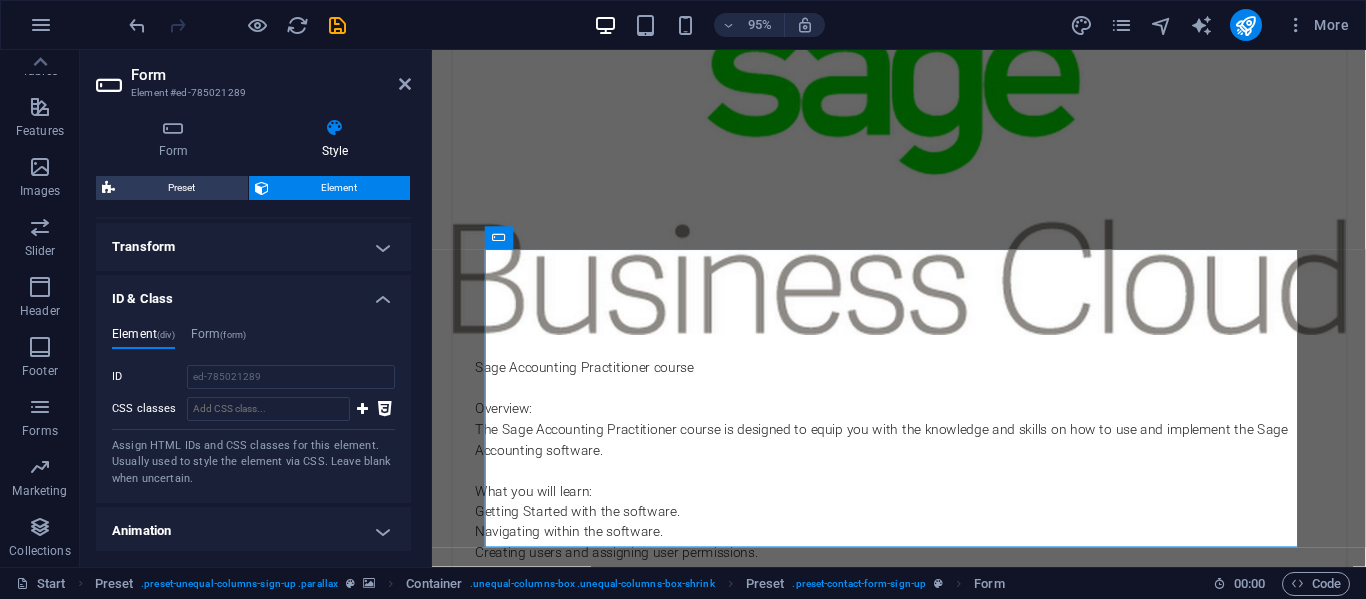 click on "ID & Class" at bounding box center (253, 293) 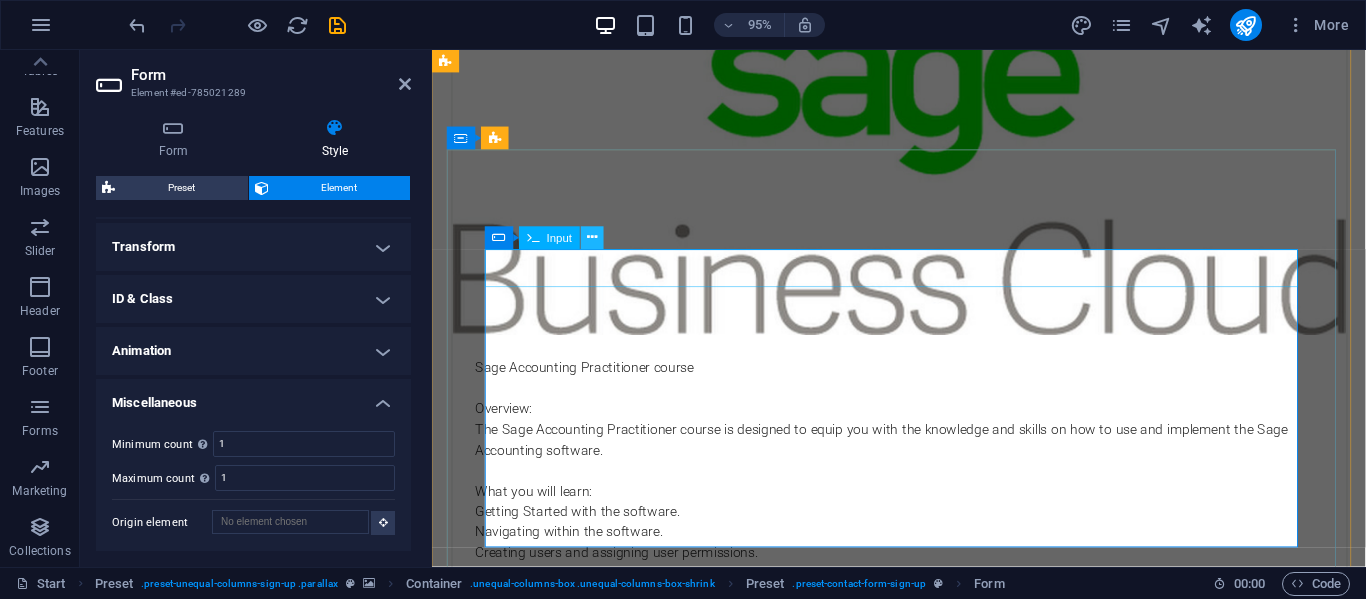 click at bounding box center (592, 238) 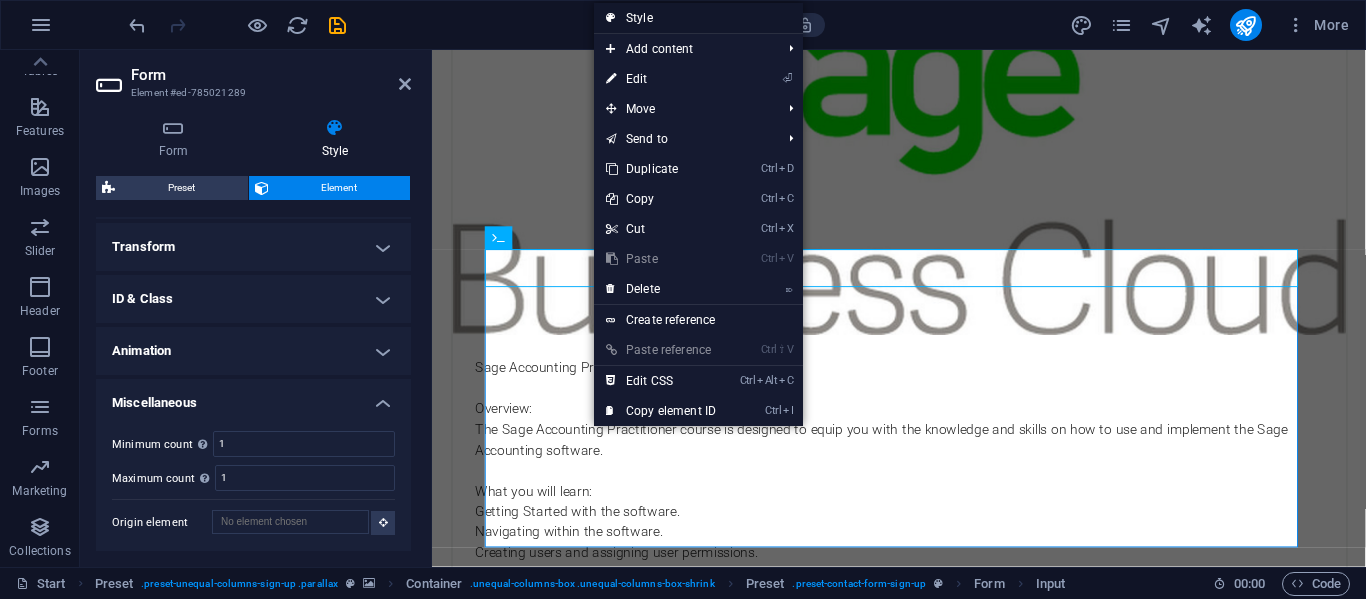 click on "Style" at bounding box center (698, 18) 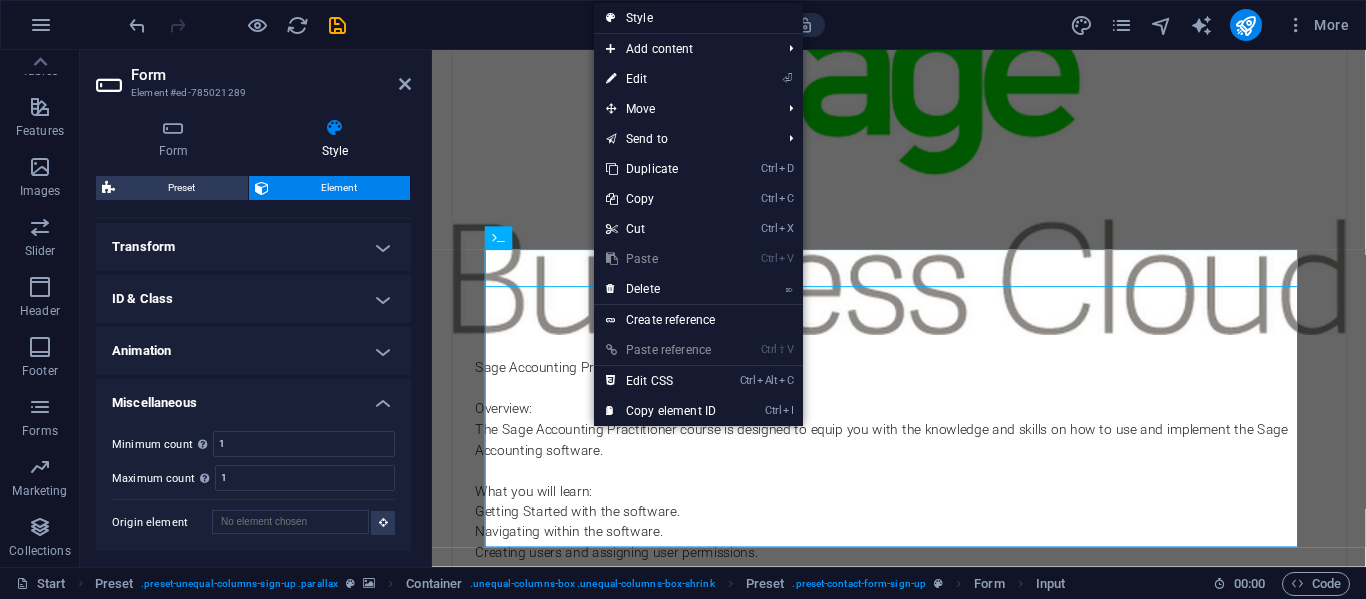 select on "rem" 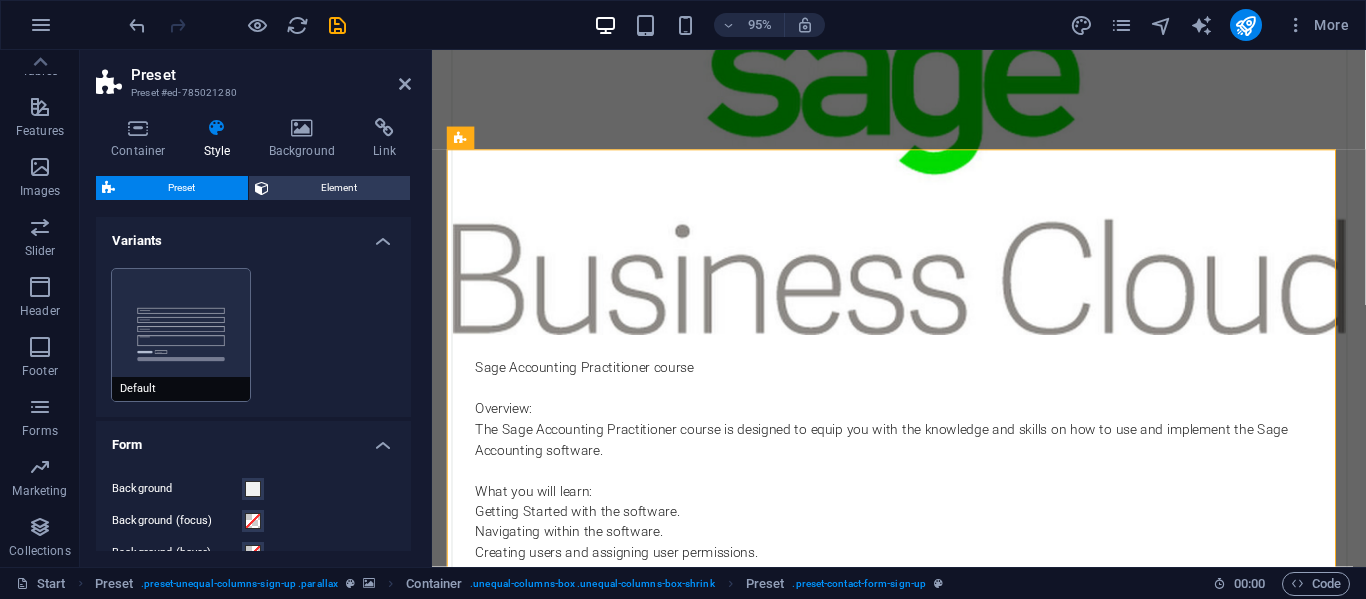 click on "Default" at bounding box center [181, 335] 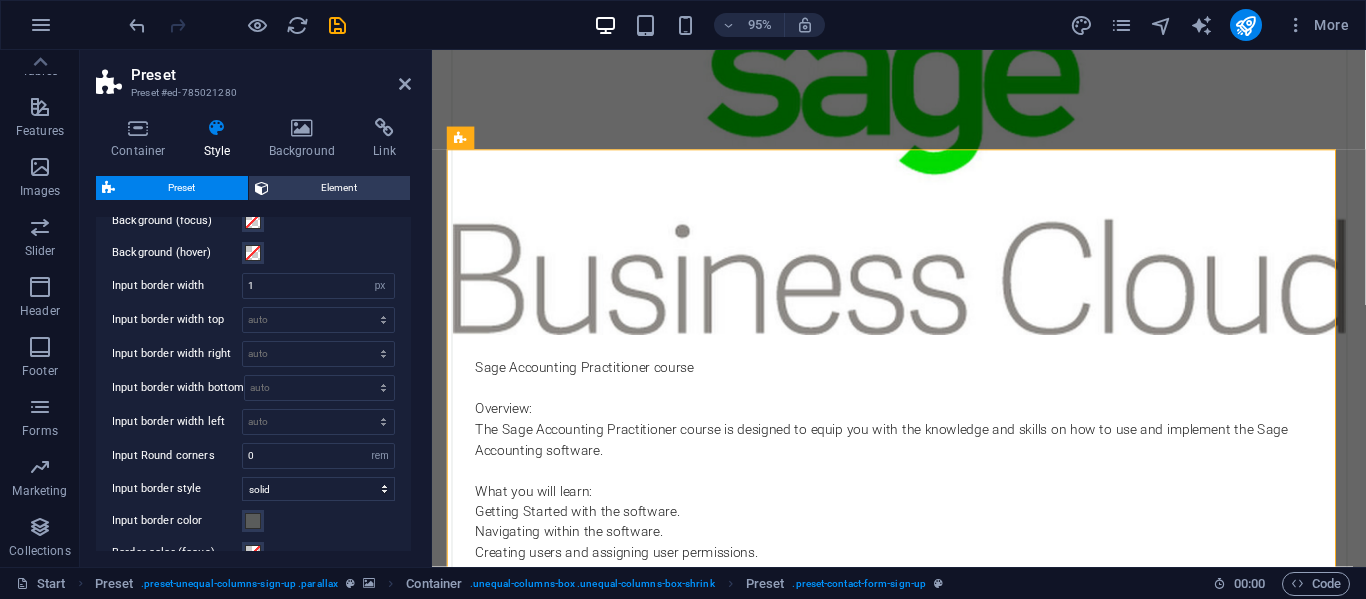 scroll, scrollTop: 0, scrollLeft: 0, axis: both 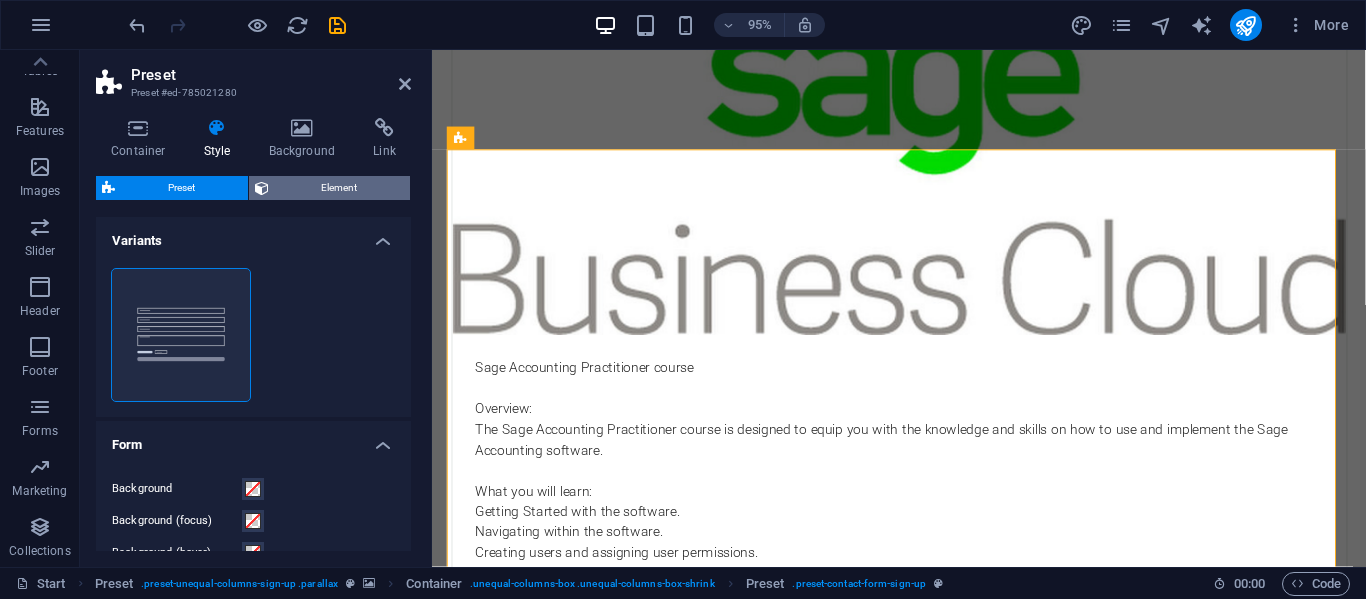 click on "Element" at bounding box center [340, 188] 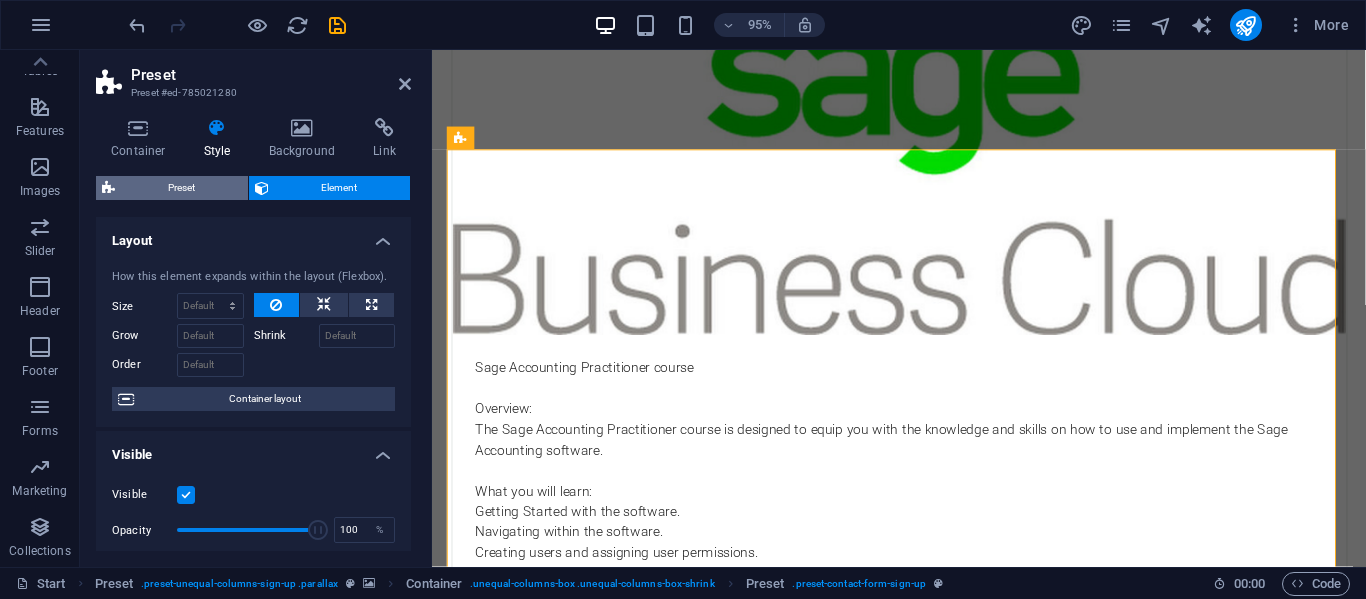 click on "Preset" at bounding box center (181, 188) 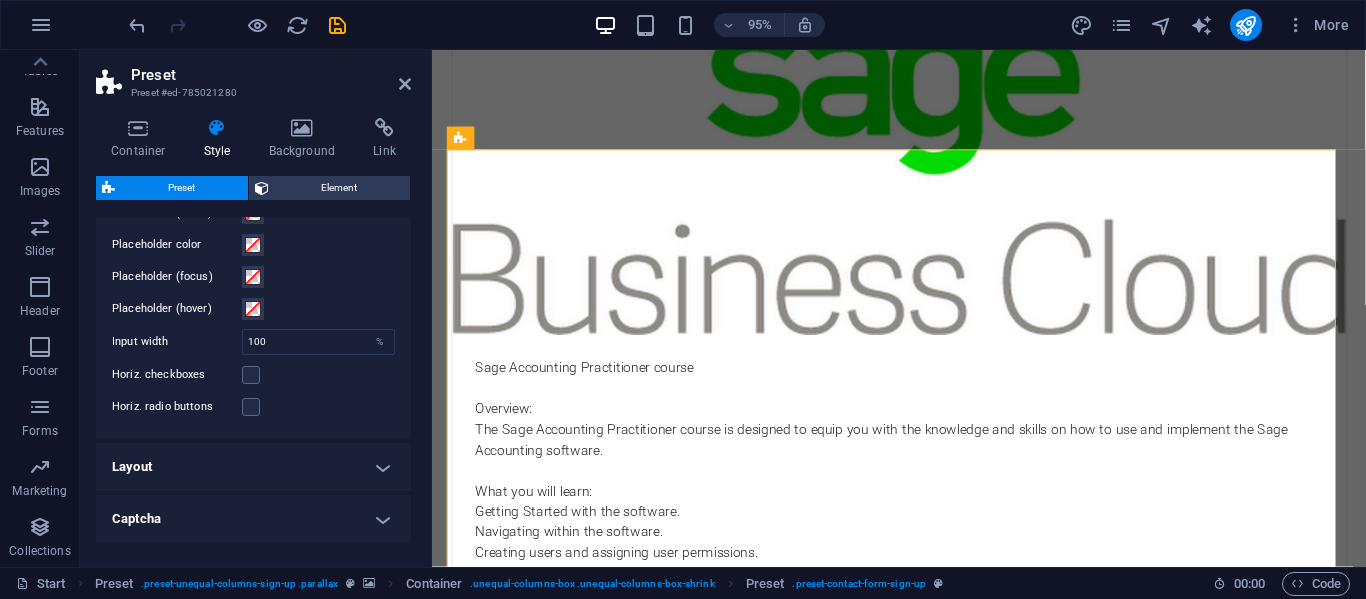 scroll, scrollTop: 872, scrollLeft: 0, axis: vertical 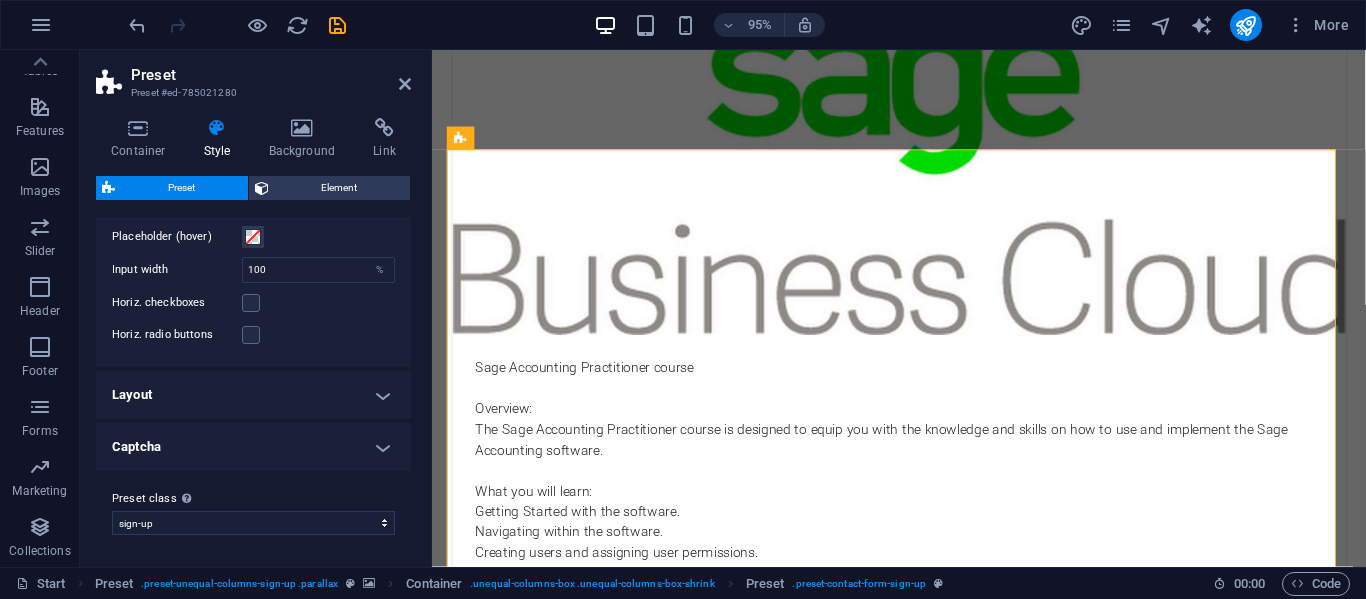click on "Layout" at bounding box center (253, 395) 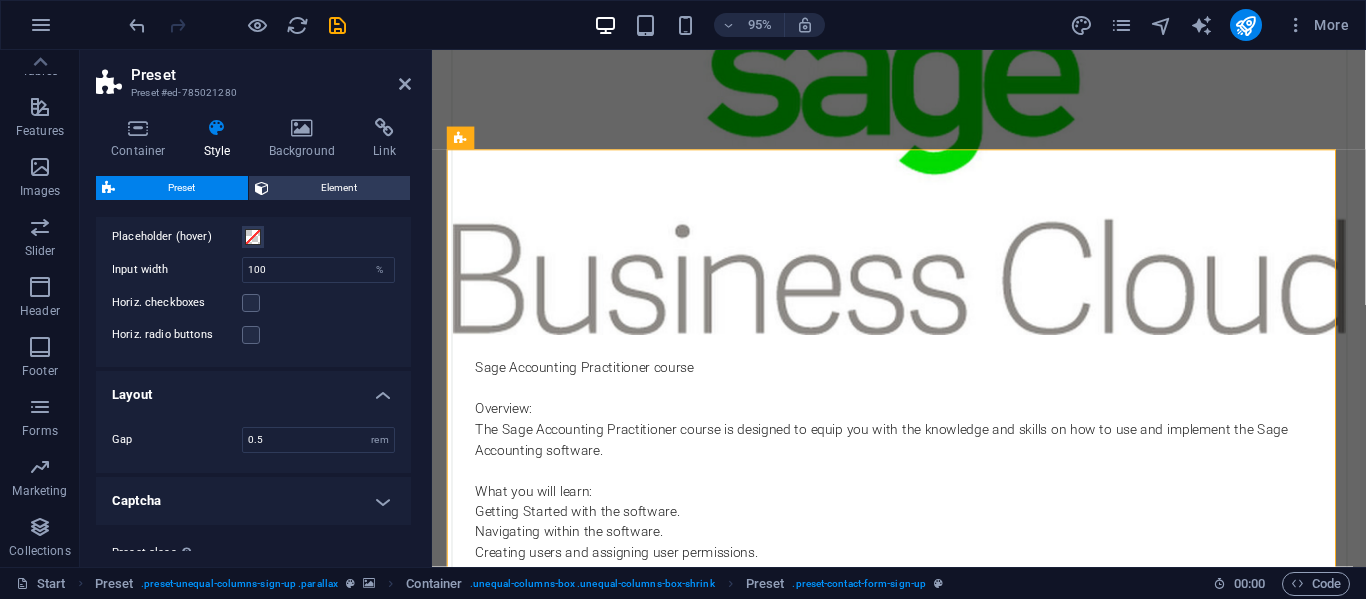 scroll, scrollTop: 926, scrollLeft: 0, axis: vertical 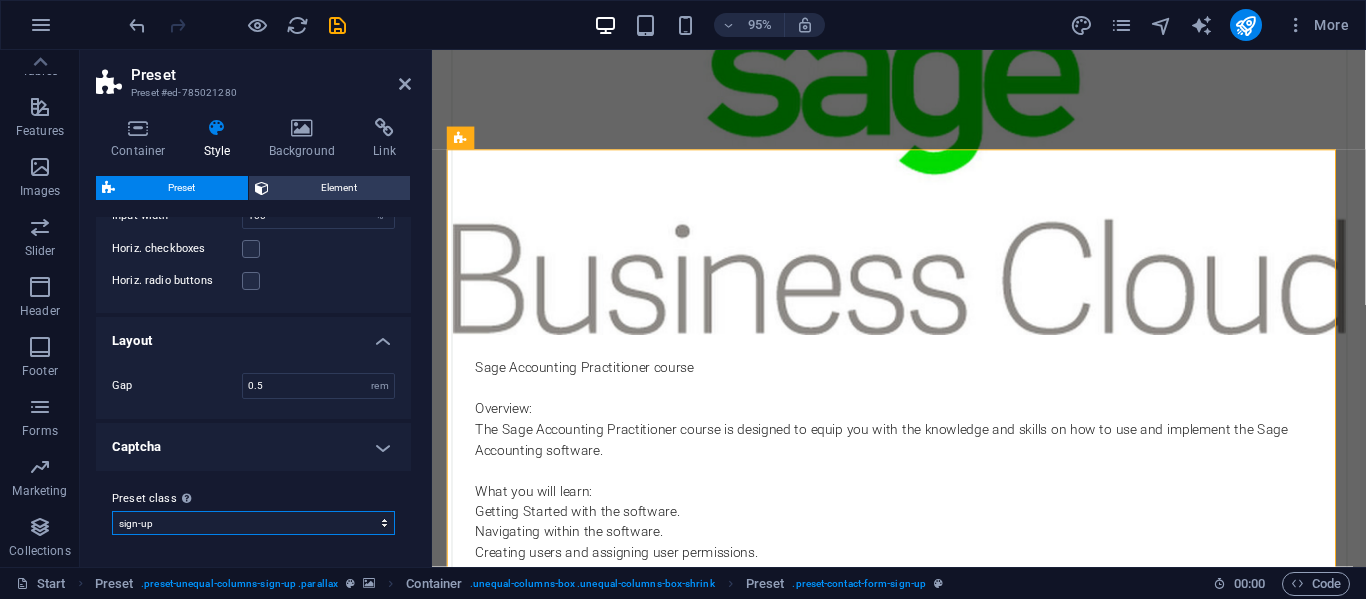 click on "sign-up Add preset class" at bounding box center (253, 523) 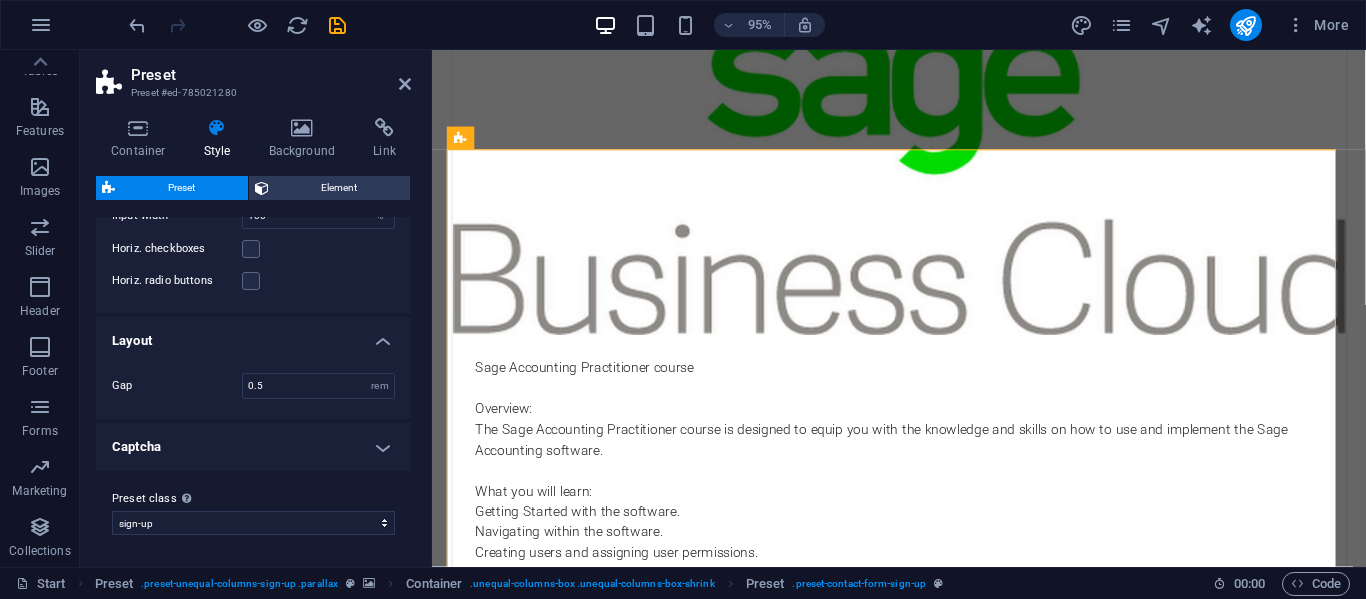 click on "Preset class Above chosen variant and settings affect all elements which carry this preset class." at bounding box center [253, 499] 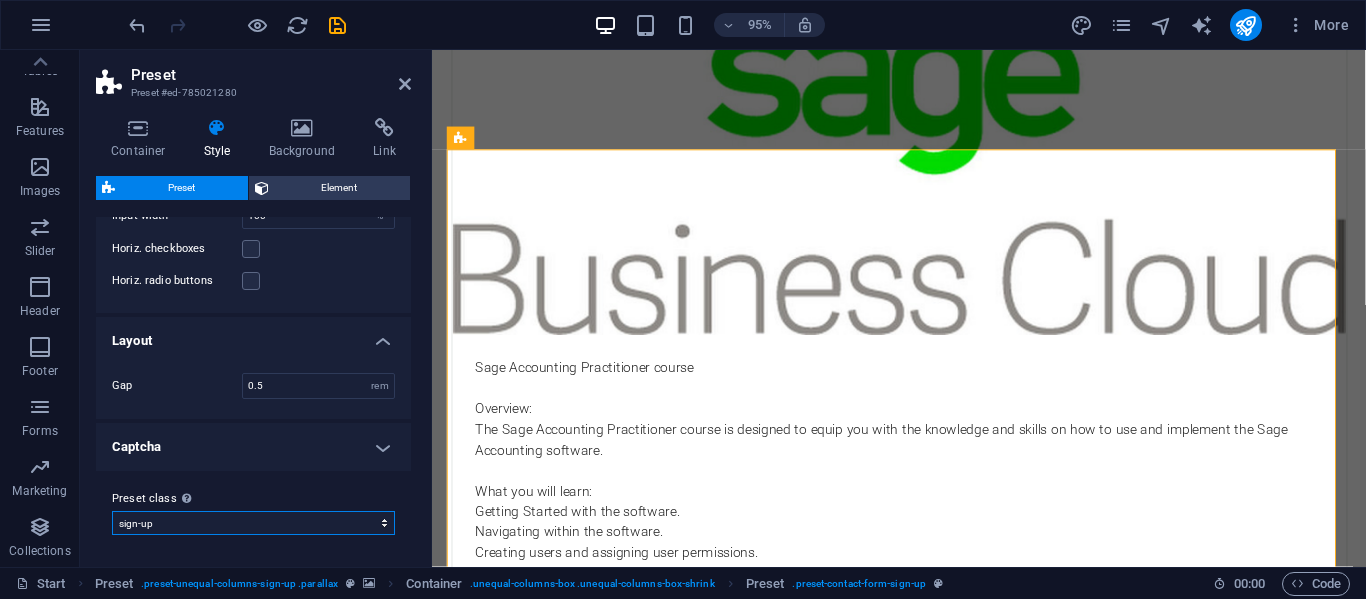 click on "sign-up Add preset class" at bounding box center (253, 523) 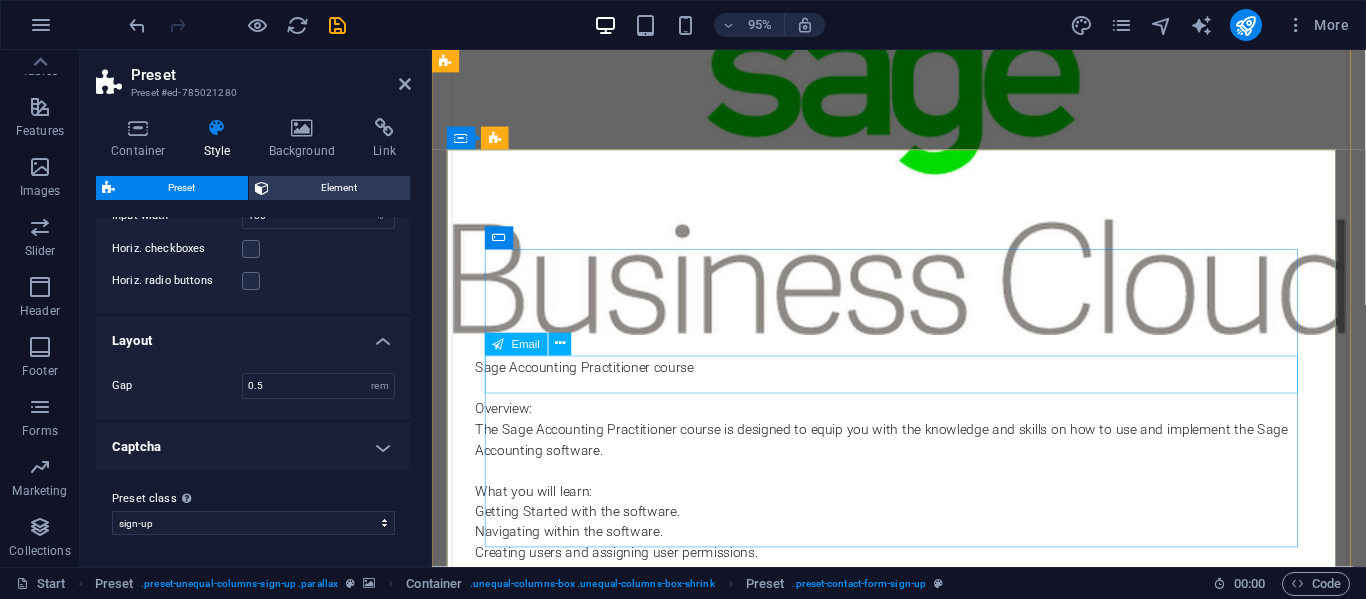 click at bounding box center (596, 5335) 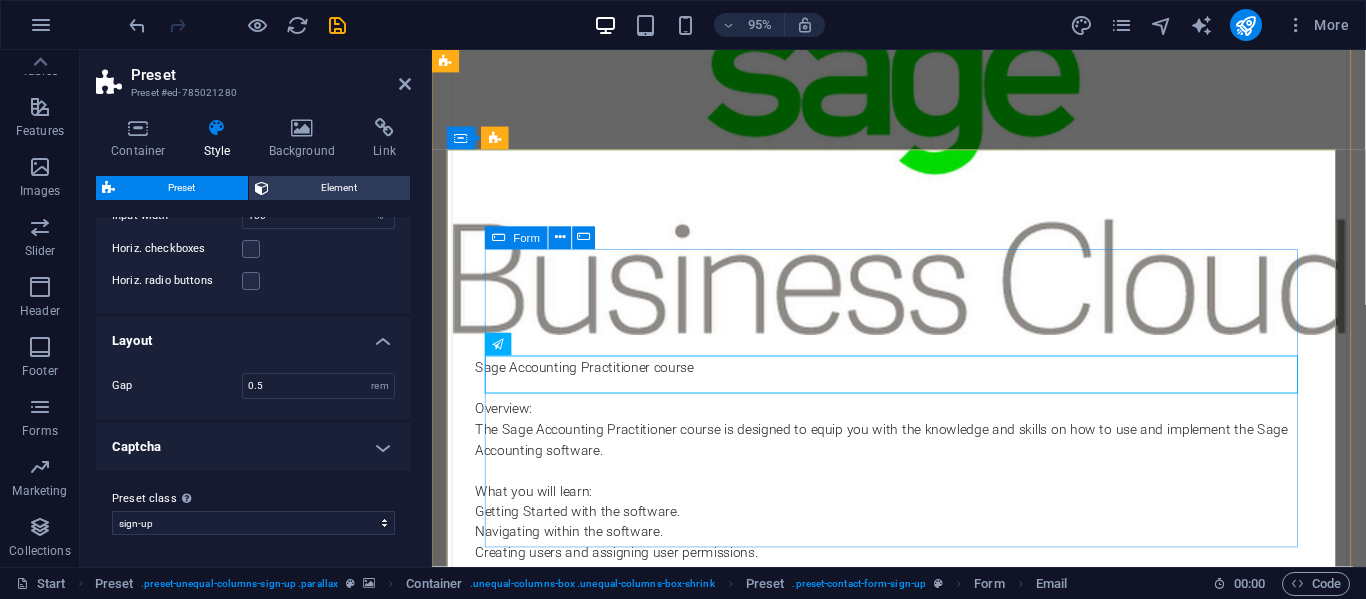 click at bounding box center [499, 238] 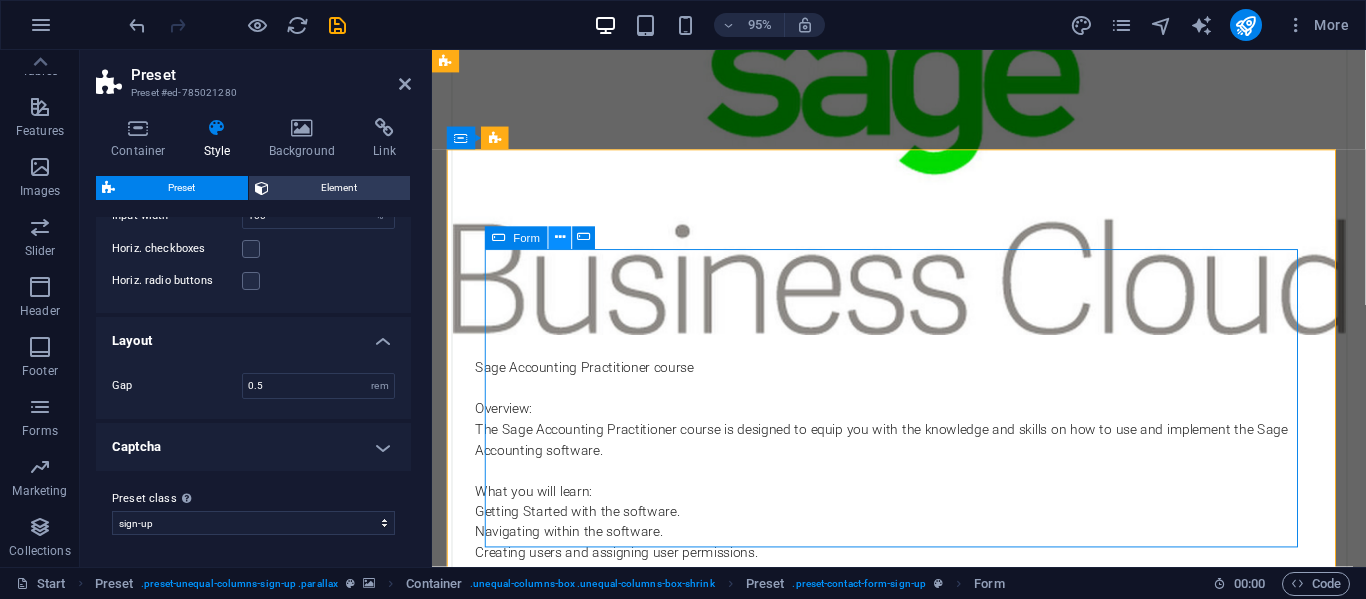 click at bounding box center [560, 238] 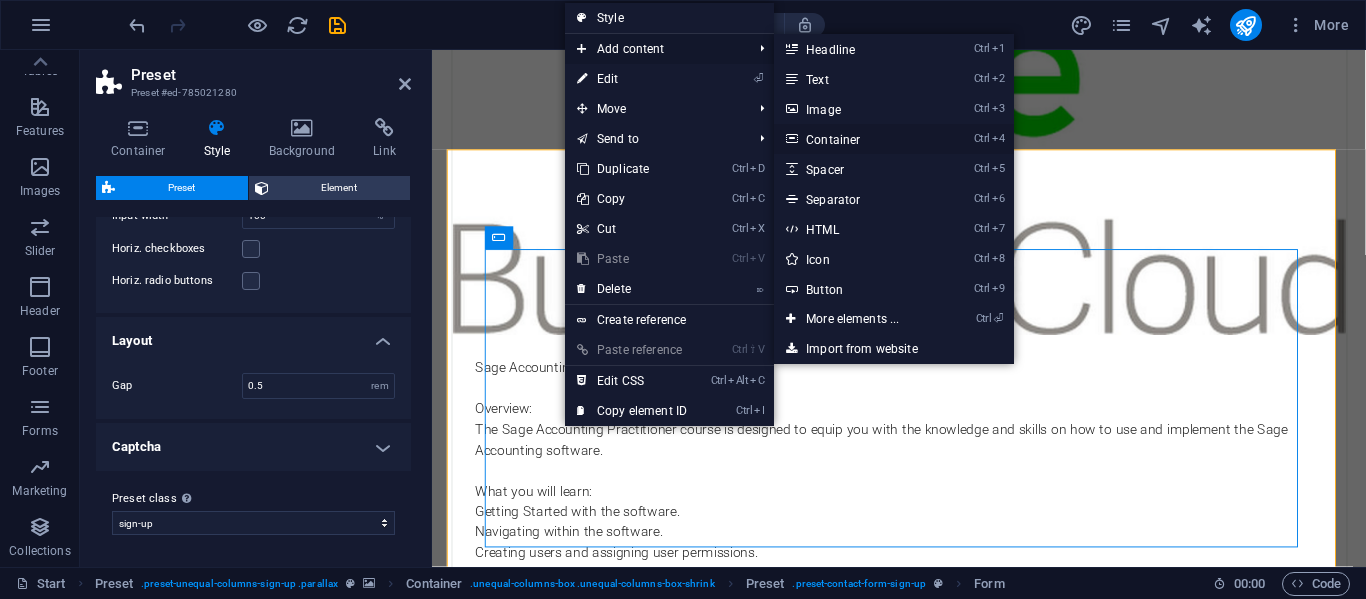 click on "Ctrl 4  Container" at bounding box center (856, 139) 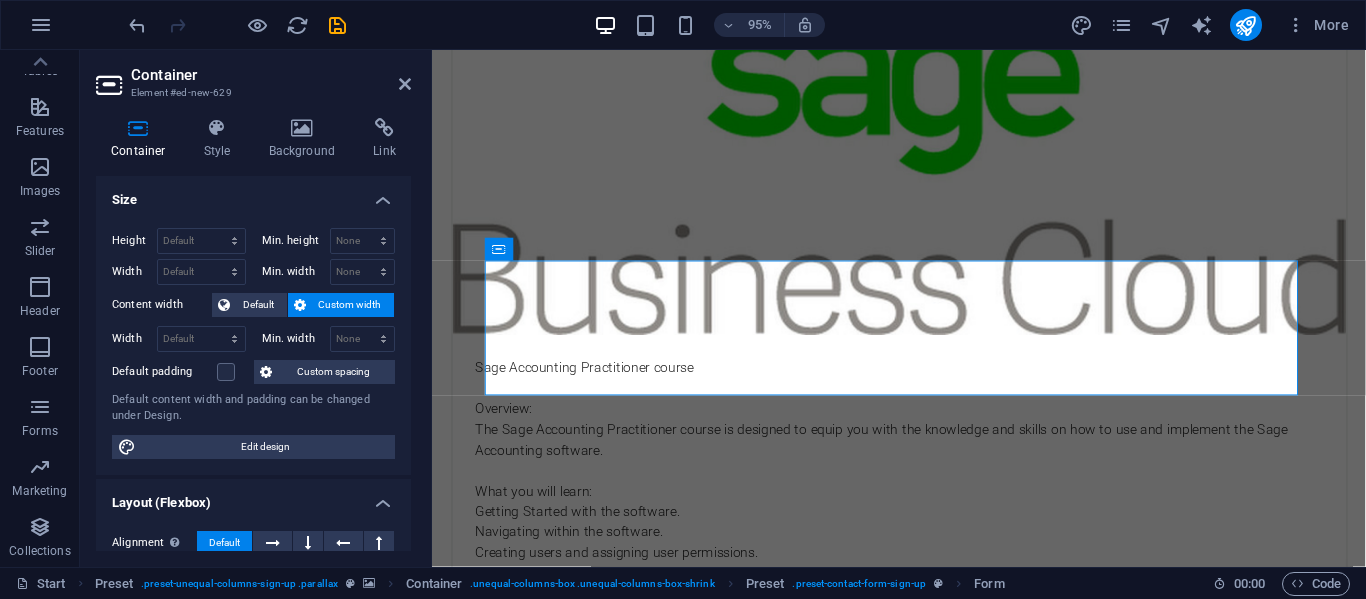 scroll, scrollTop: 4788, scrollLeft: 0, axis: vertical 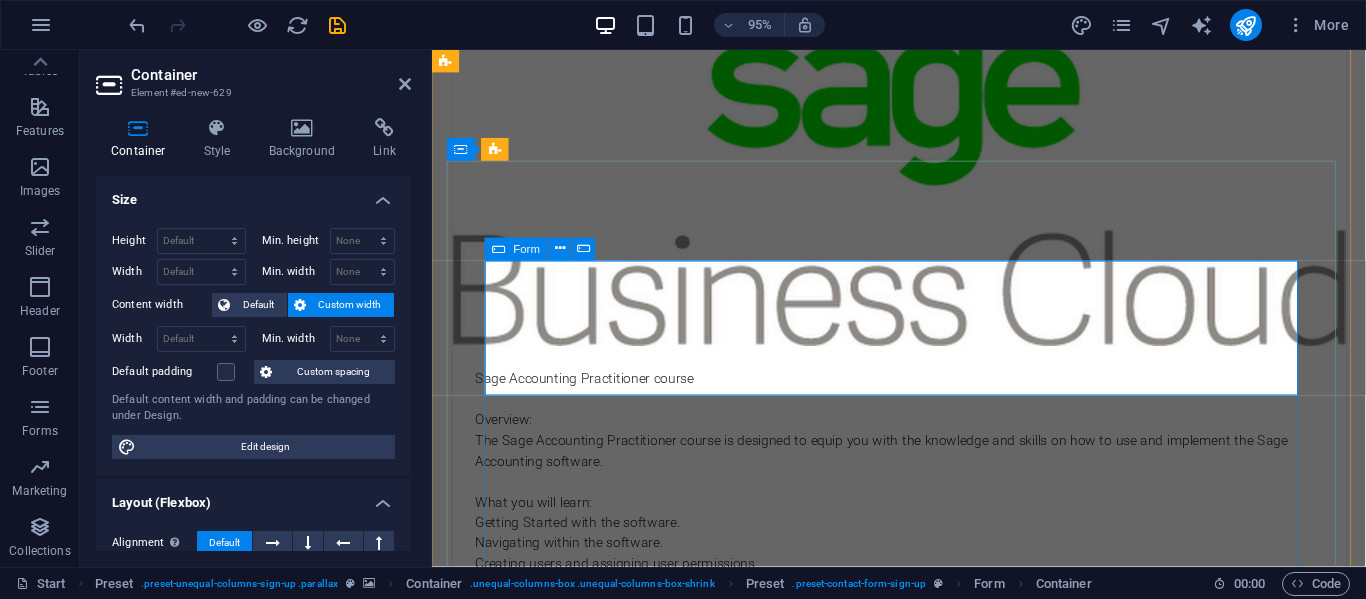 click at bounding box center [499, 249] 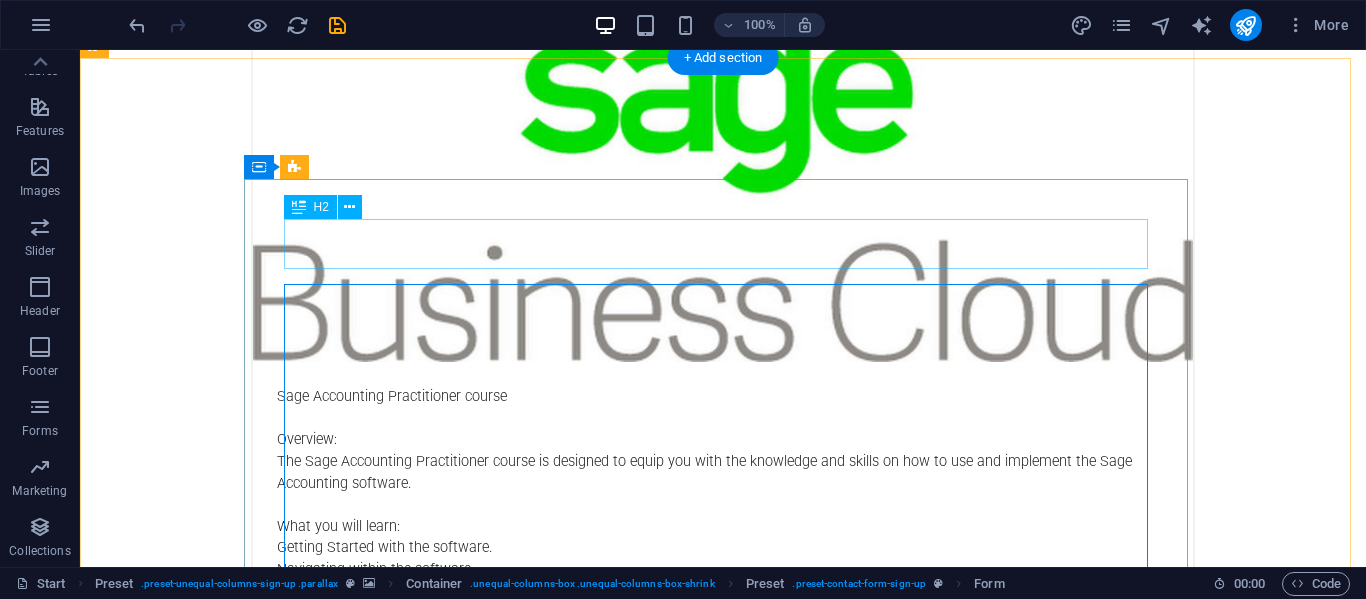 scroll, scrollTop: 4888, scrollLeft: 0, axis: vertical 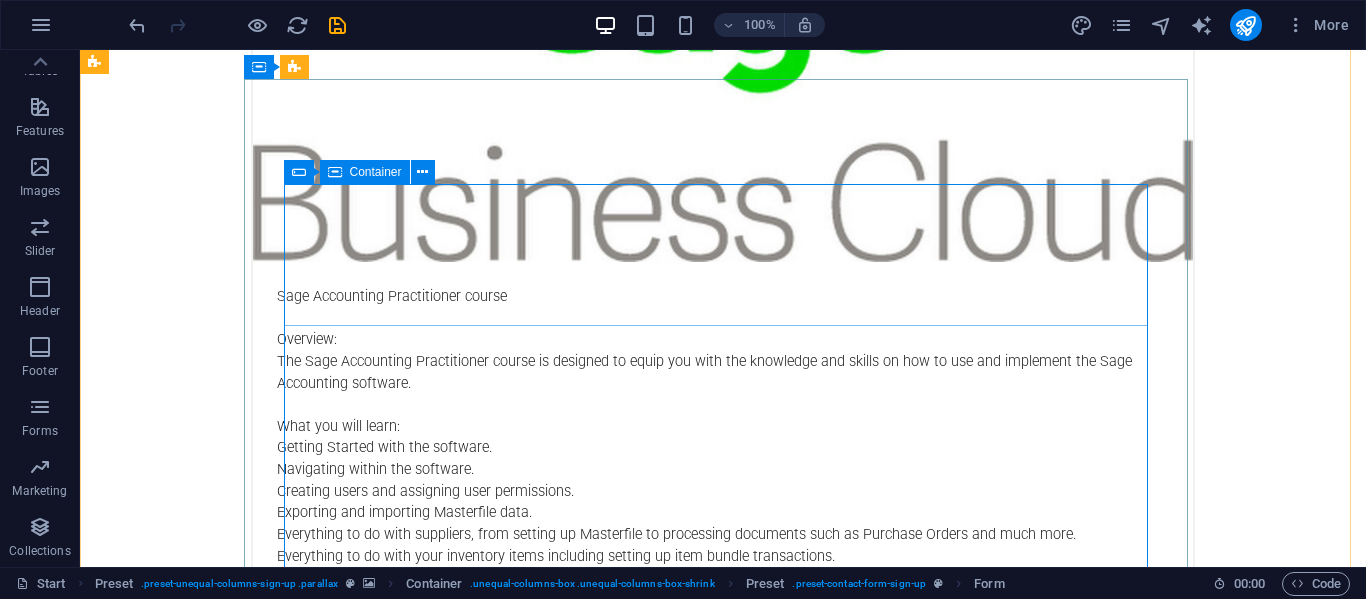 click on "Drop content here or  Add elements  Paste clipboard" at bounding box center (568, 5552) 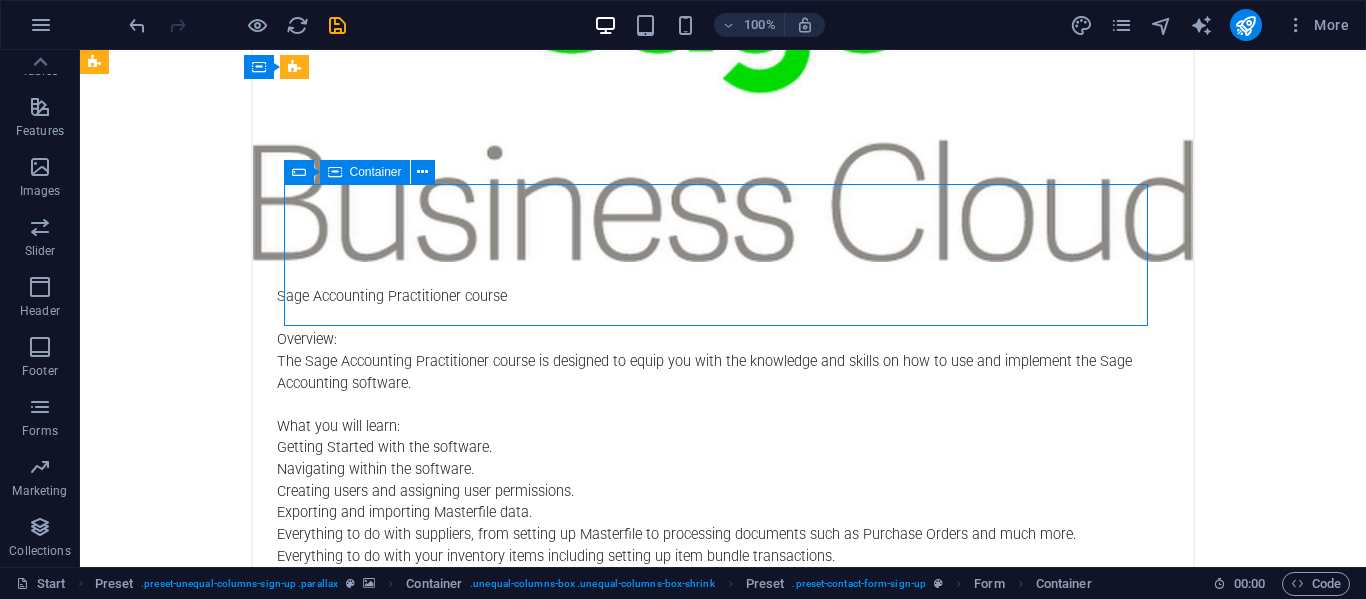 click on "Add elements" at bounding box center (509, 5582) 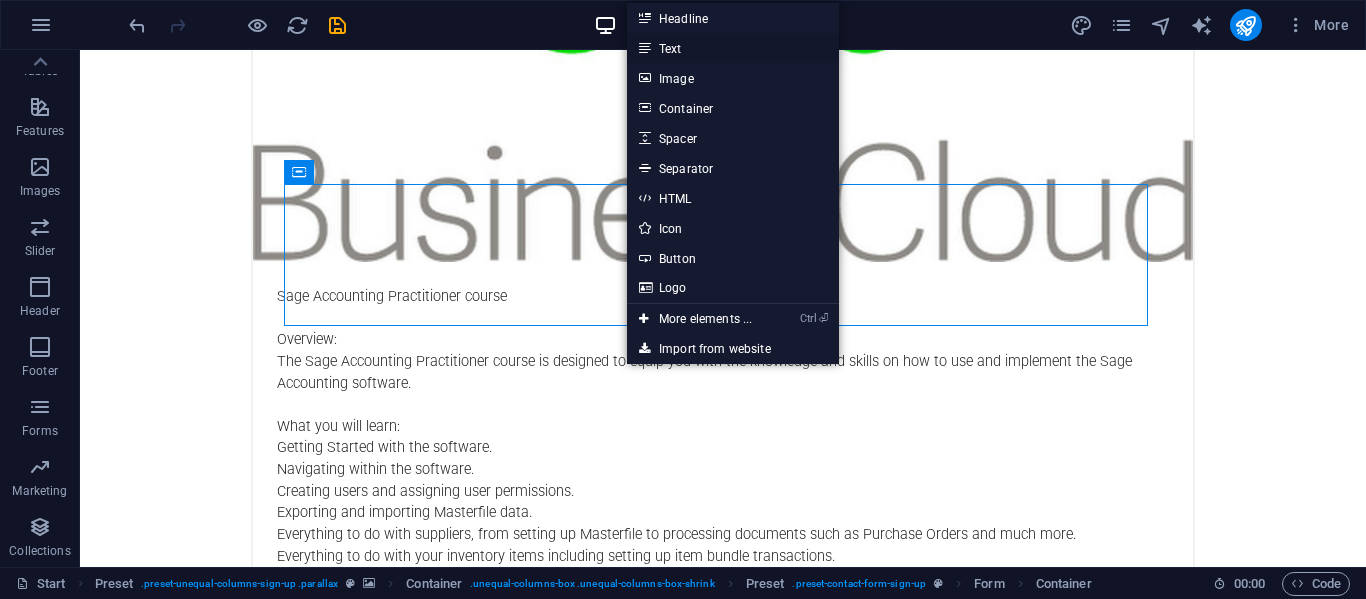 click on "Text" at bounding box center (733, 48) 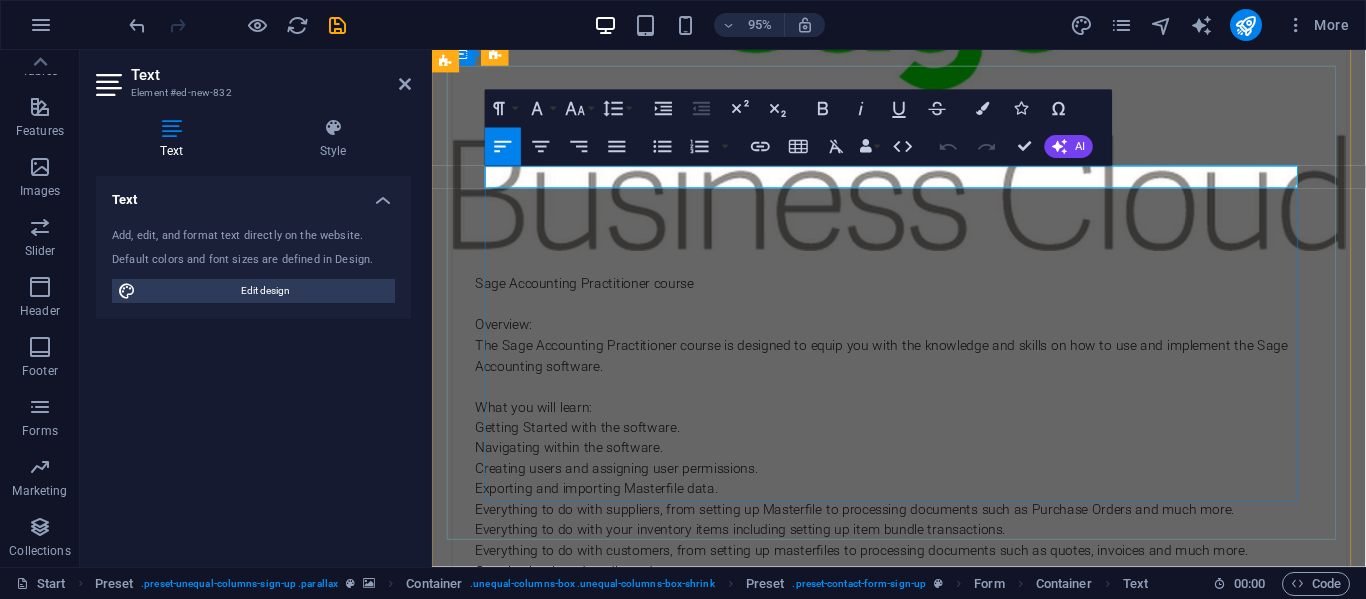 type 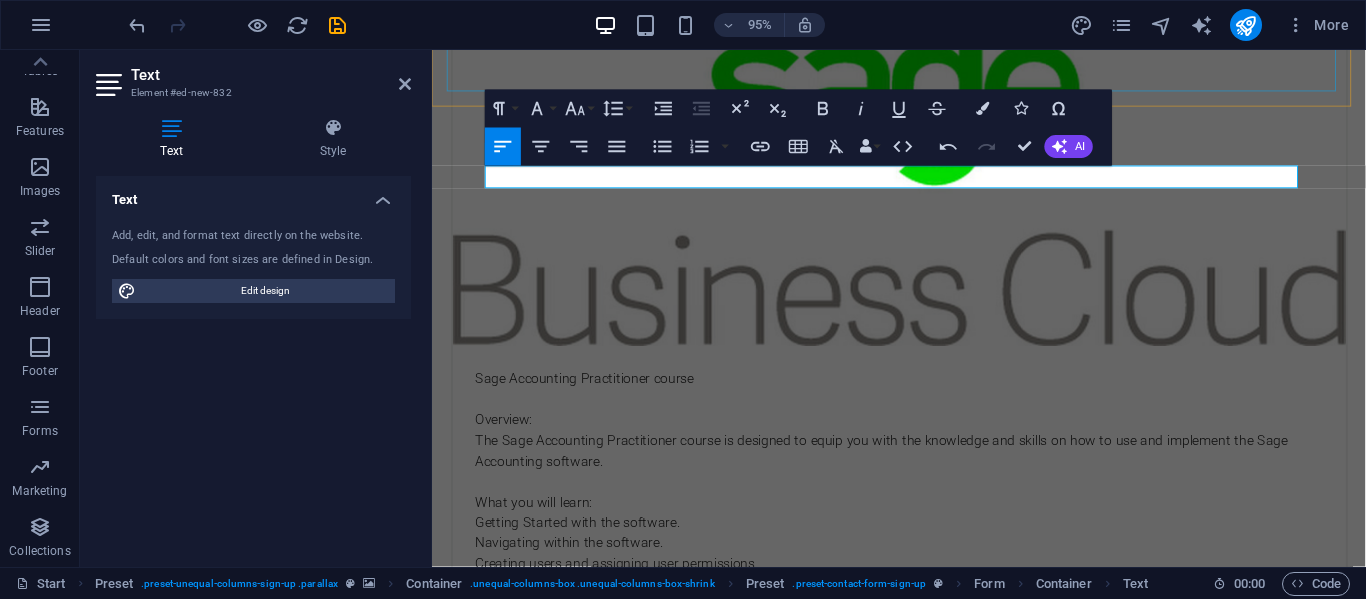 scroll, scrollTop: 4888, scrollLeft: 0, axis: vertical 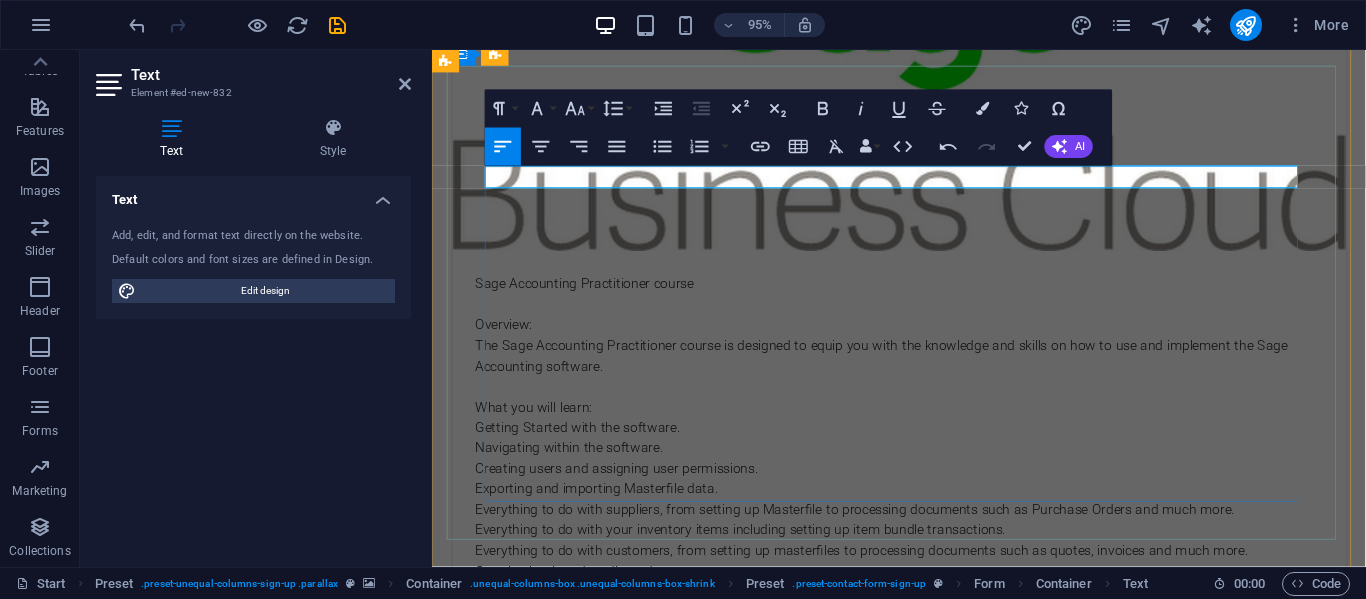 click on "Comment:" at bounding box center (920, 5142) 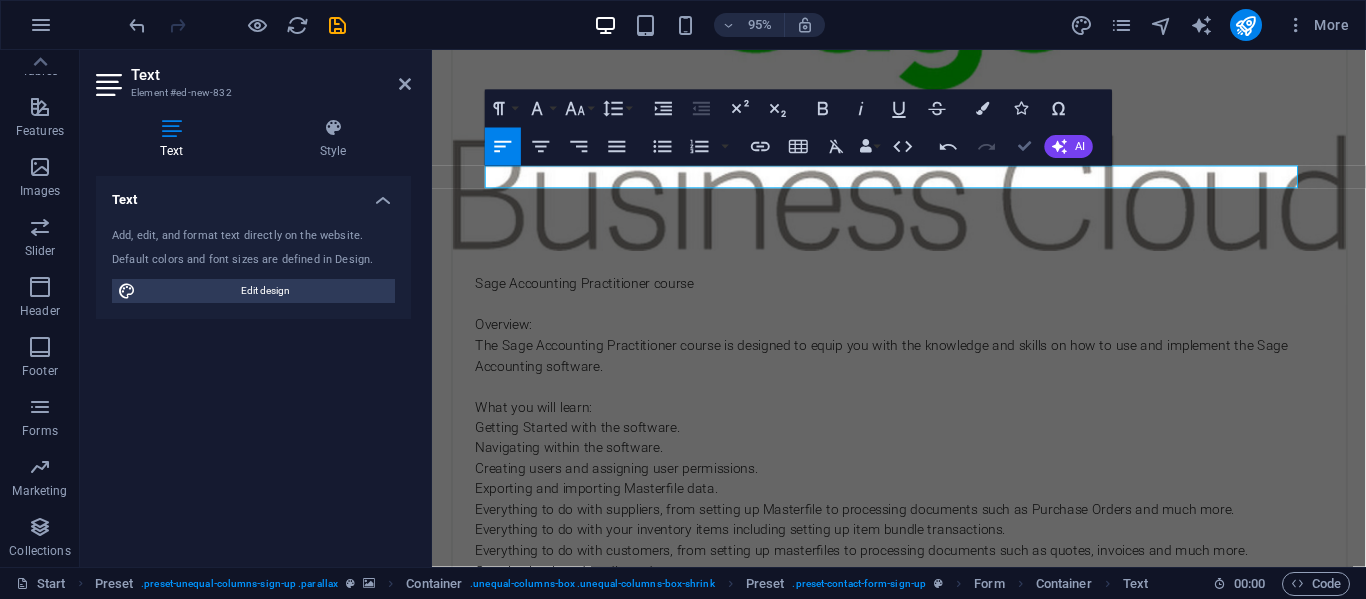 scroll, scrollTop: 4900, scrollLeft: 0, axis: vertical 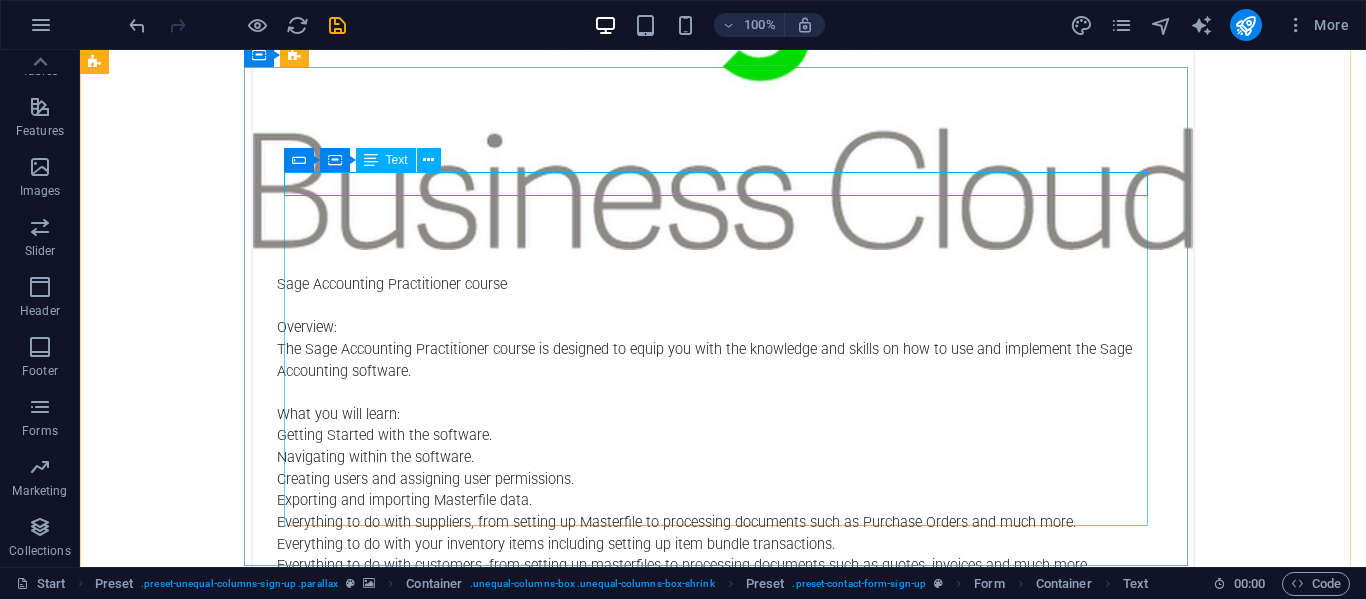 click on "Text" at bounding box center (397, 160) 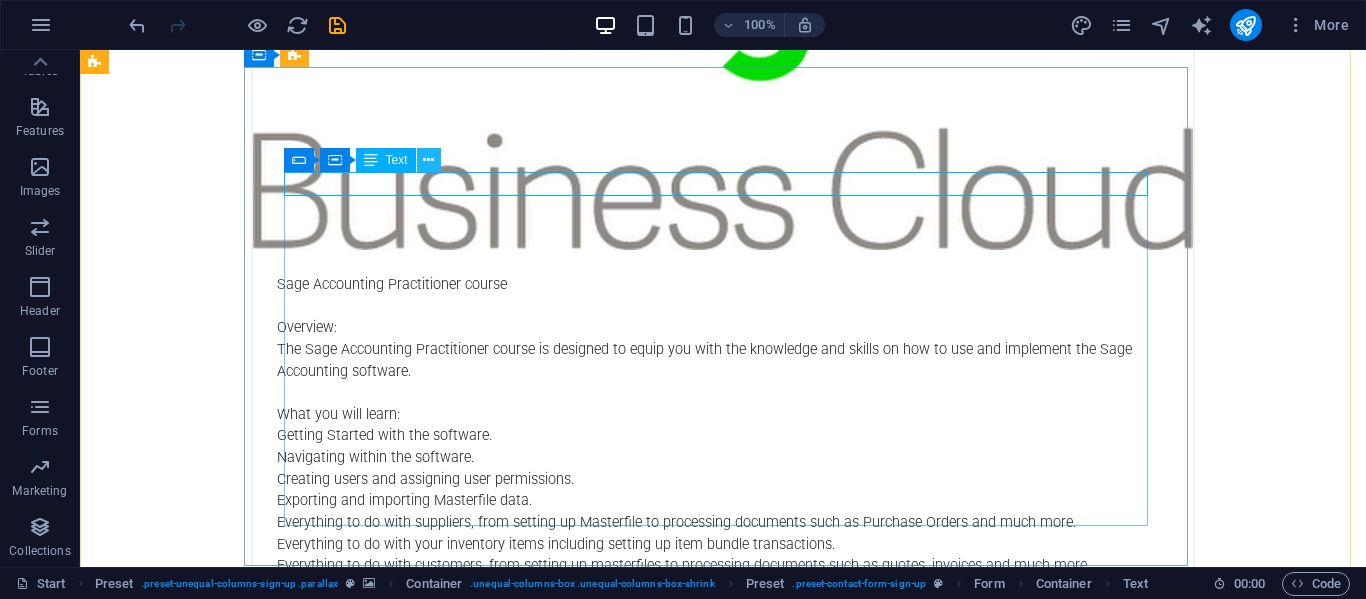 click at bounding box center [428, 160] 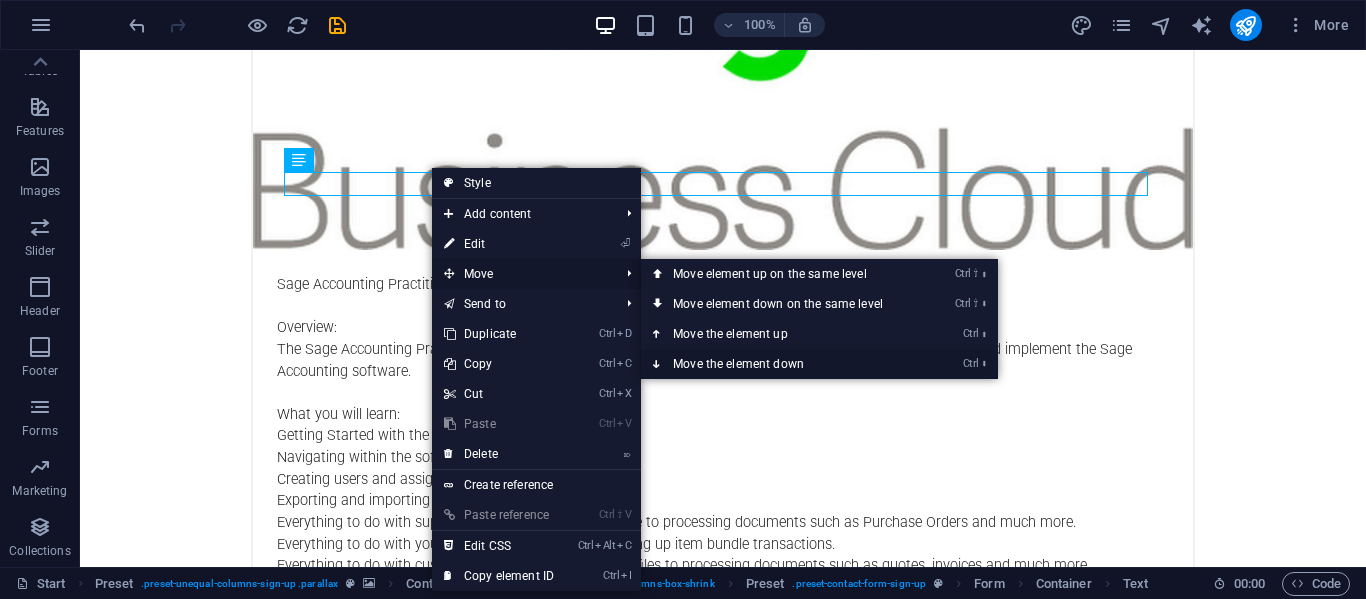click on "Ctrl ⬇  Move the element down" at bounding box center [782, 364] 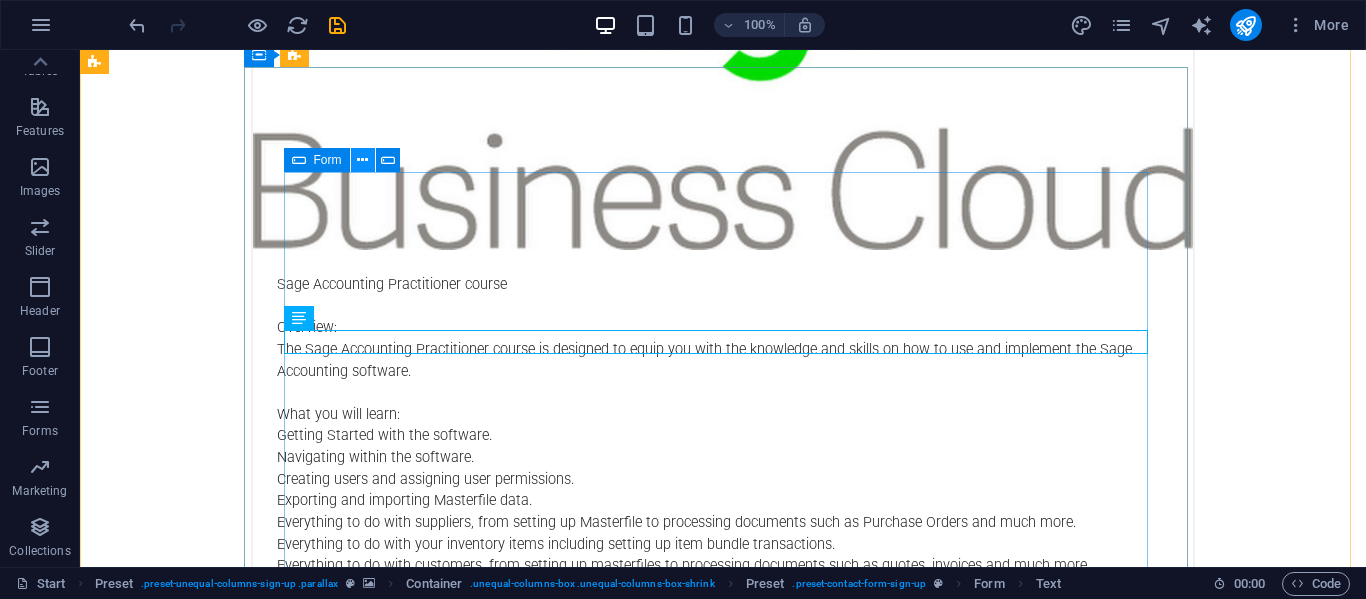 click at bounding box center [362, 160] 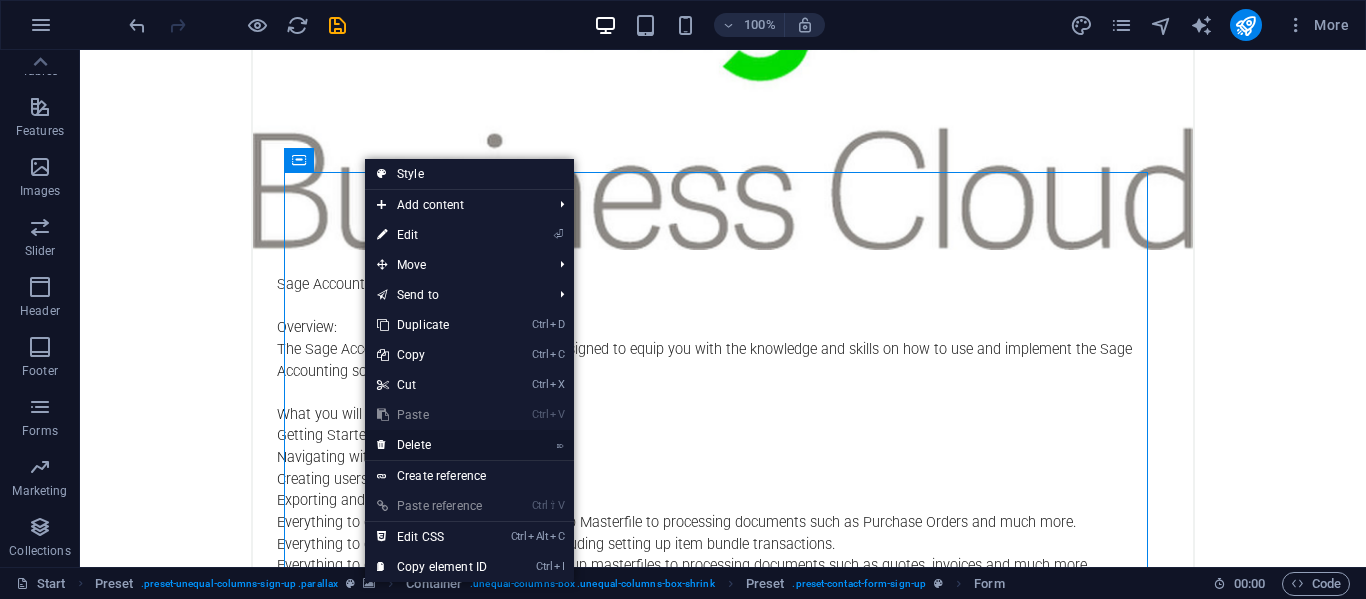click on "⌦  Delete" at bounding box center (432, 445) 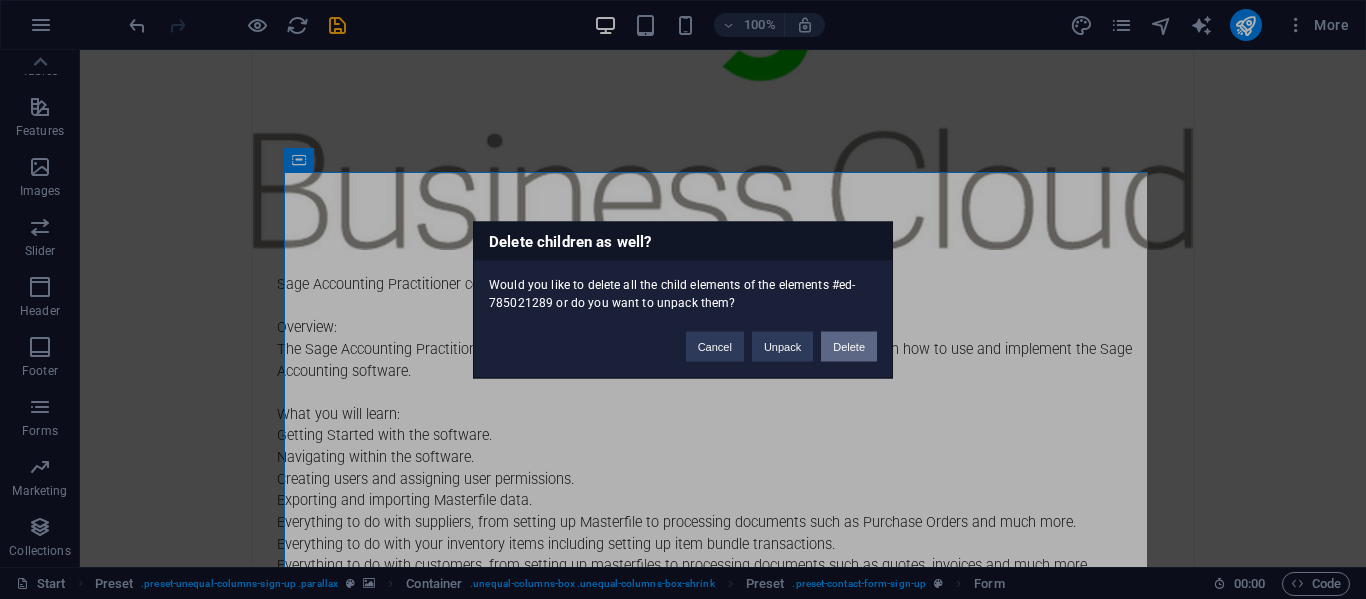 click on "Delete" at bounding box center (849, 346) 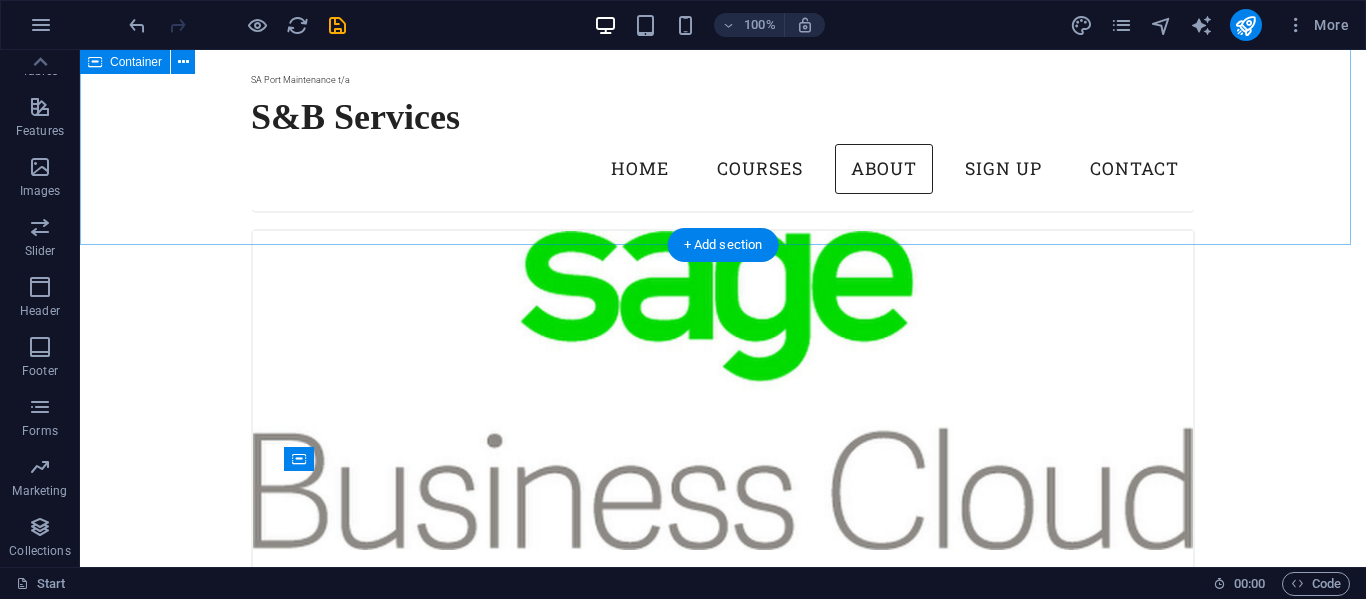 scroll, scrollTop: 4801, scrollLeft: 0, axis: vertical 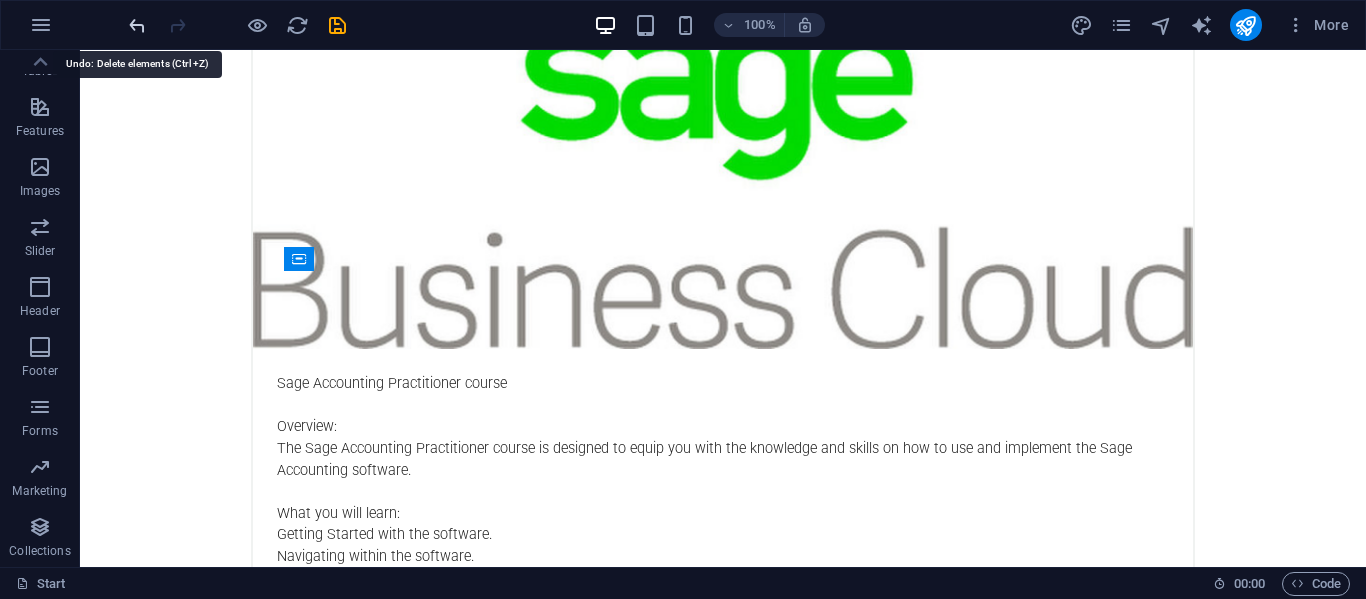 click at bounding box center (137, 25) 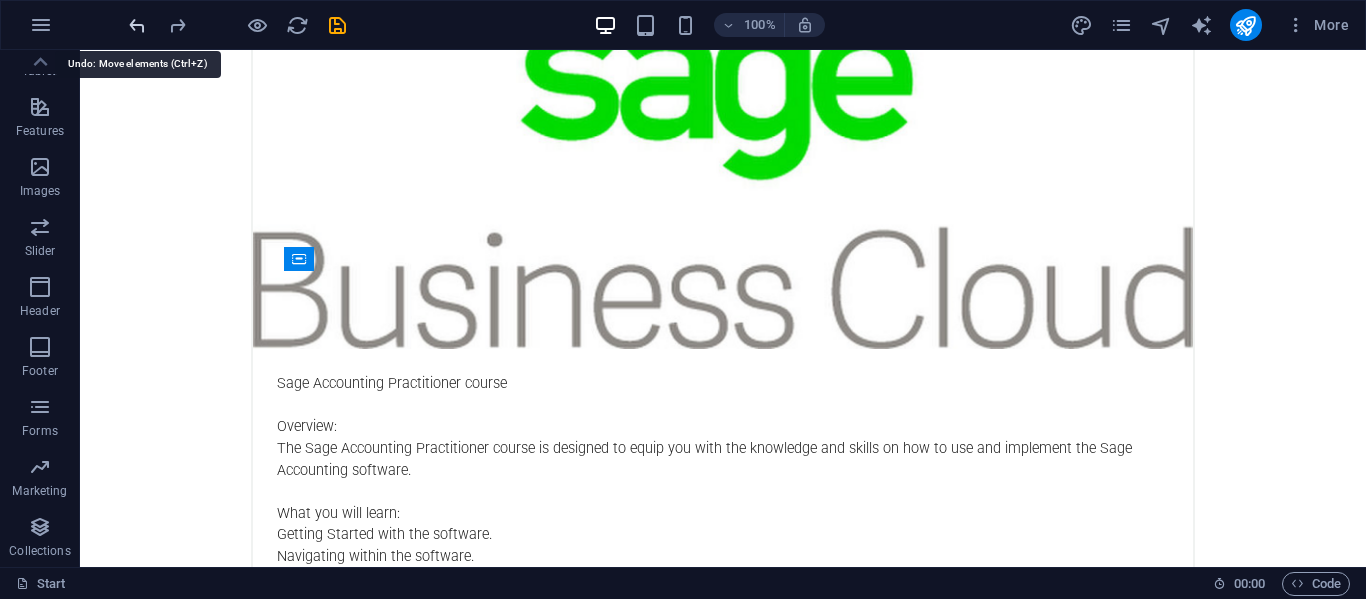 click at bounding box center [137, 25] 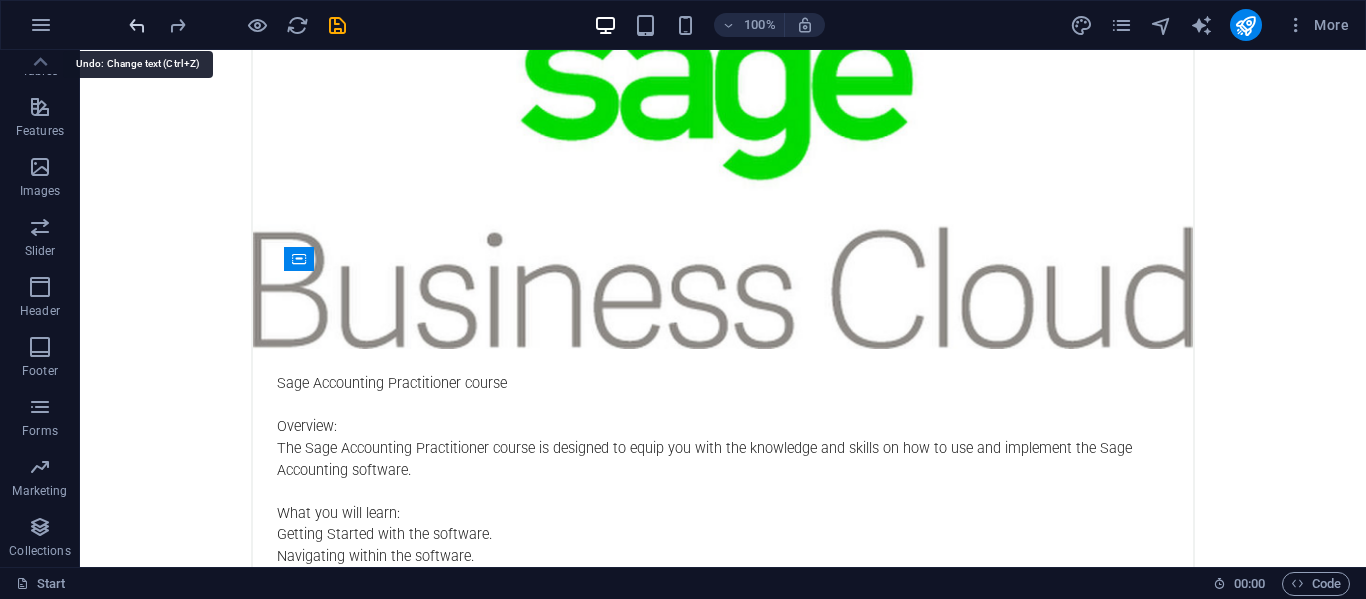 click at bounding box center [137, 25] 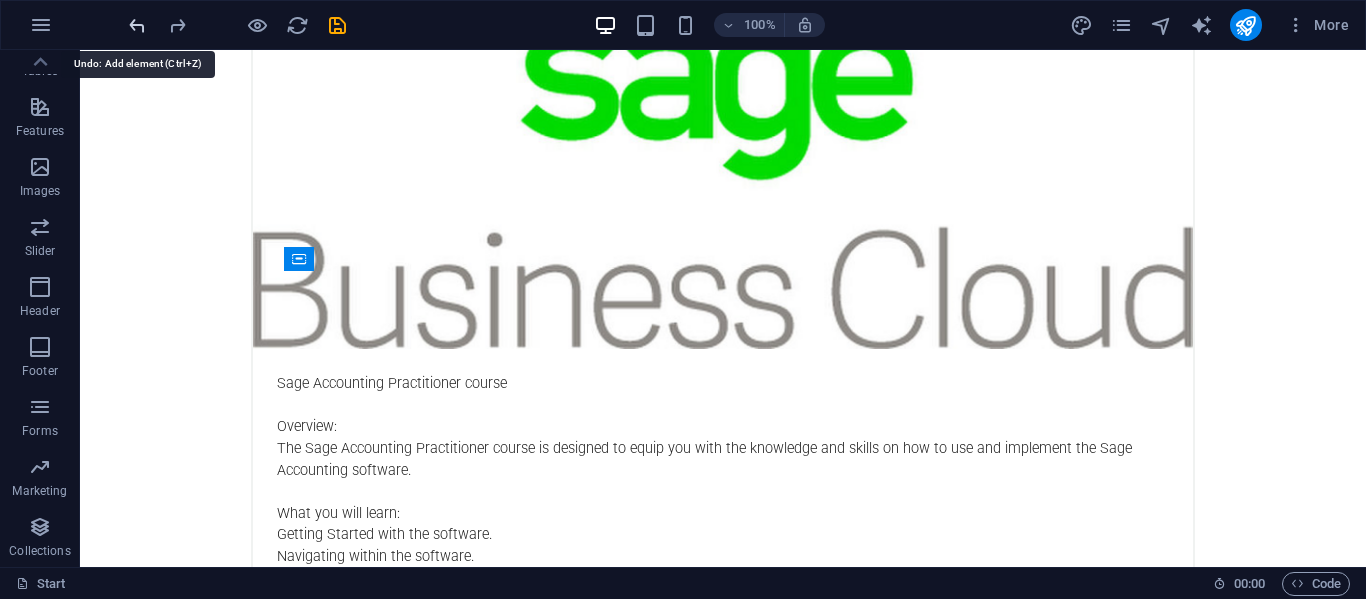 click at bounding box center (137, 25) 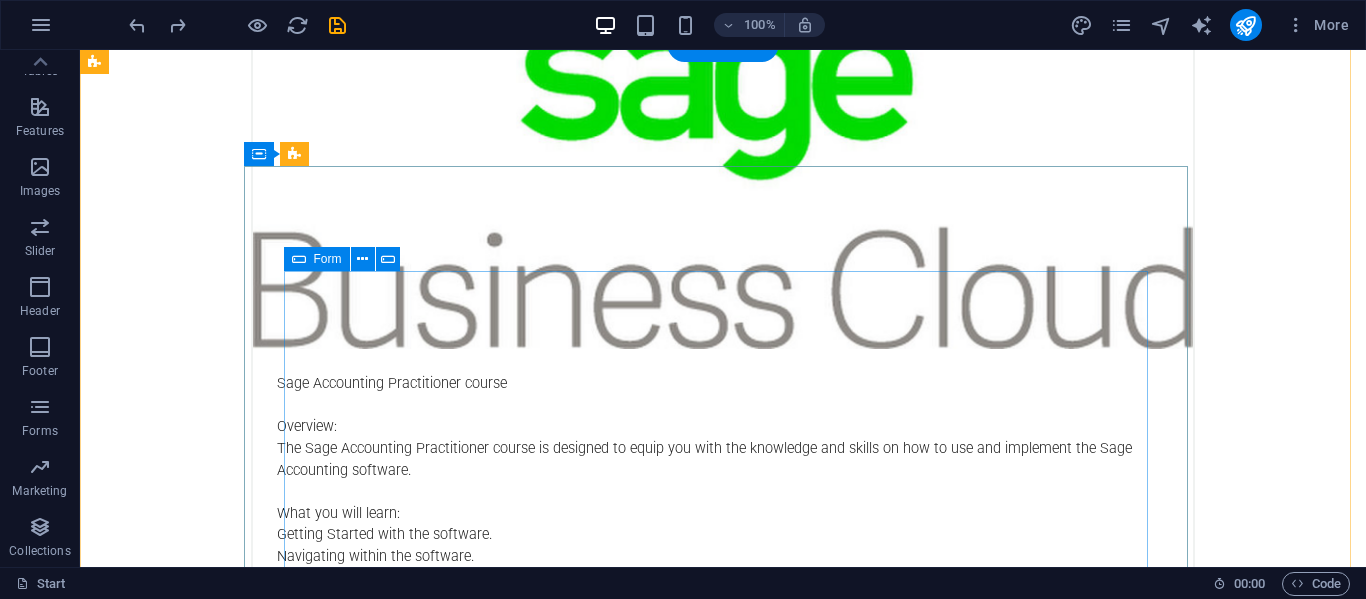 click on "I have read and understand the privacy policy. Unreadable? Regenerate Submit" at bounding box center (568, 5650) 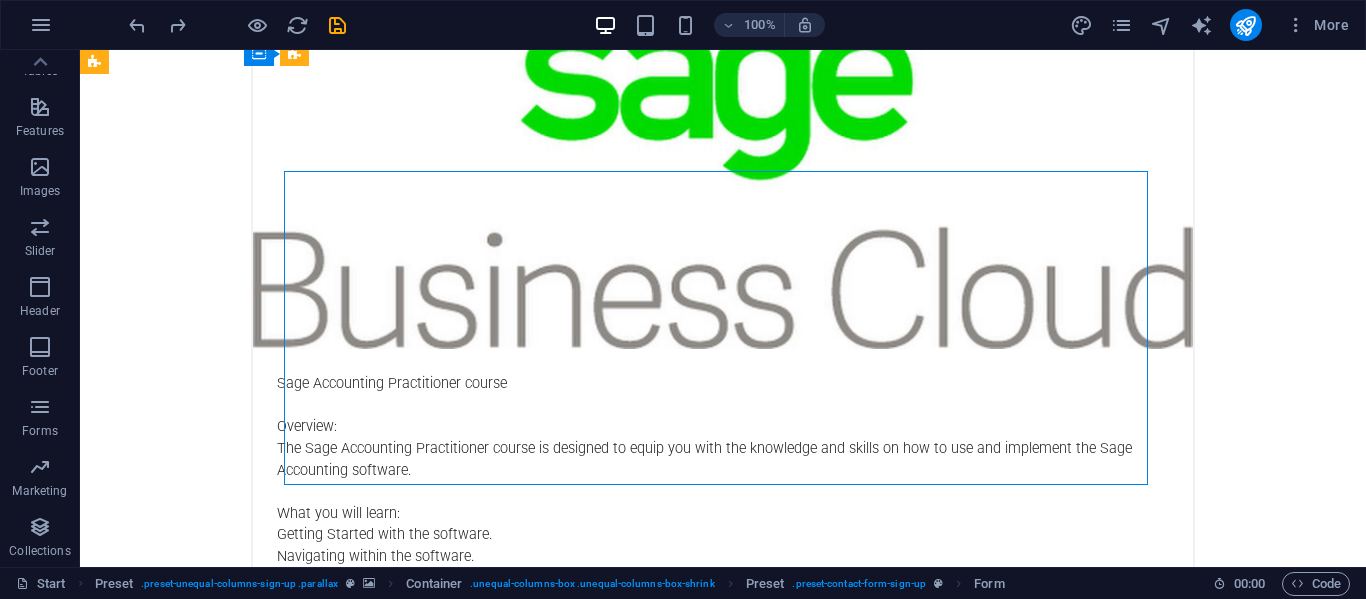 scroll, scrollTop: 4901, scrollLeft: 0, axis: vertical 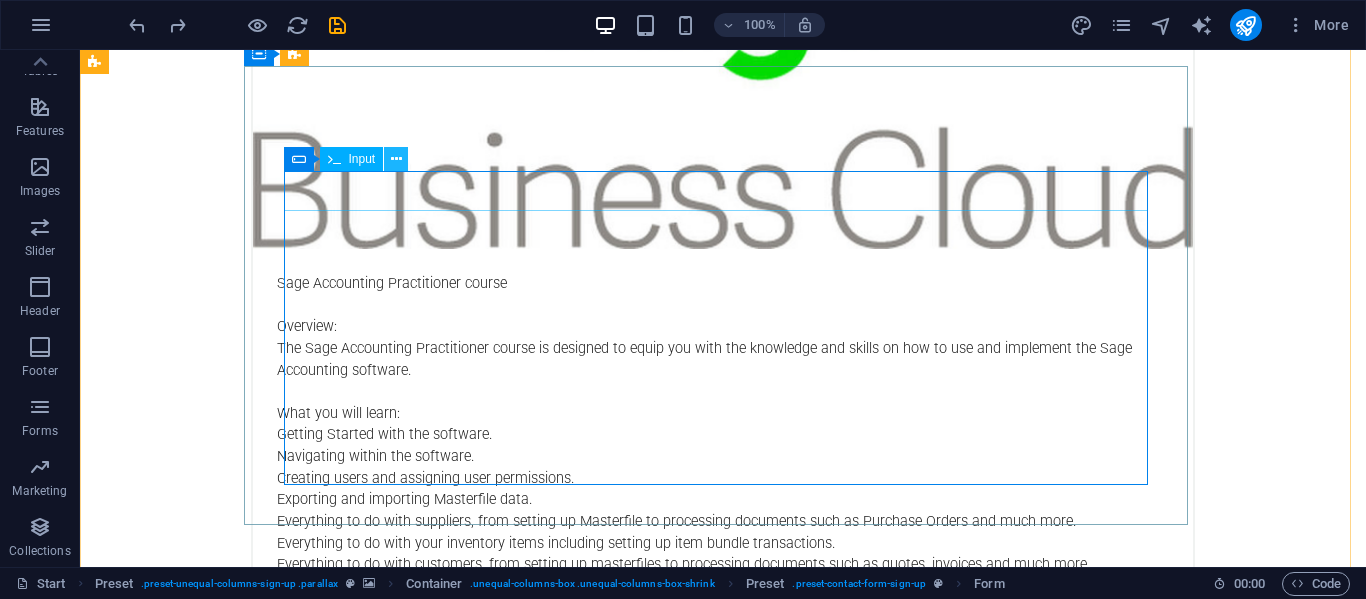 click at bounding box center [396, 159] 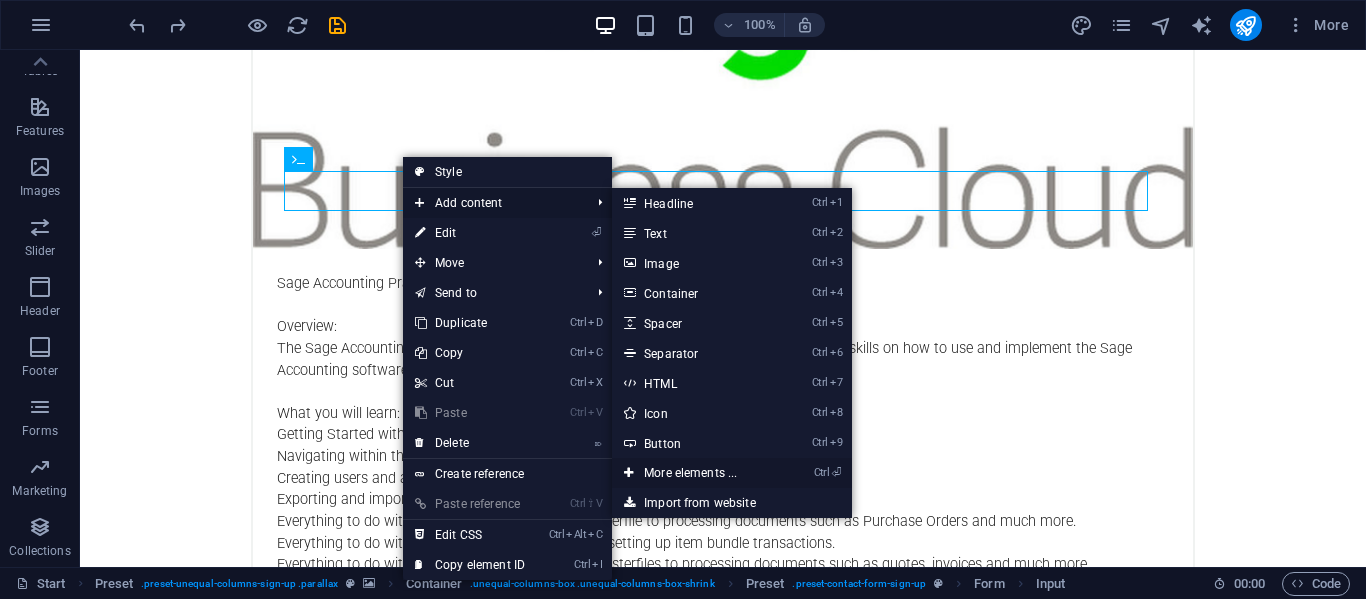 click on "Ctrl ⏎  More elements ..." at bounding box center [694, 473] 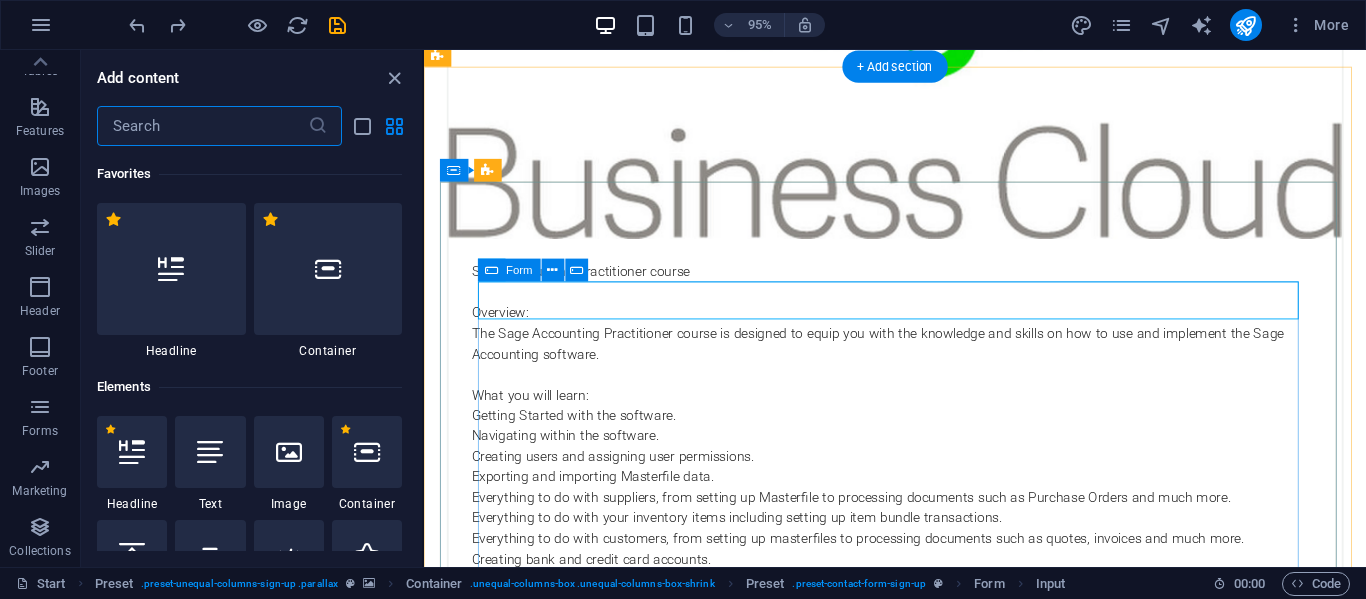 scroll, scrollTop: 4778, scrollLeft: 0, axis: vertical 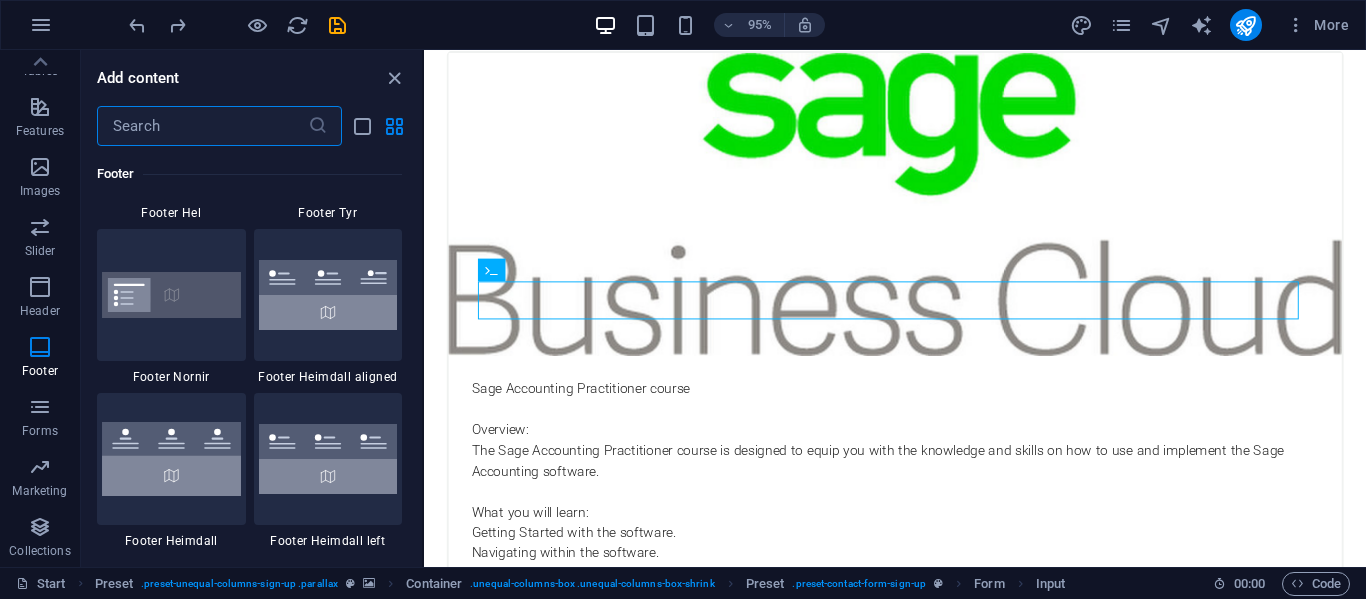 click at bounding box center [202, 126] 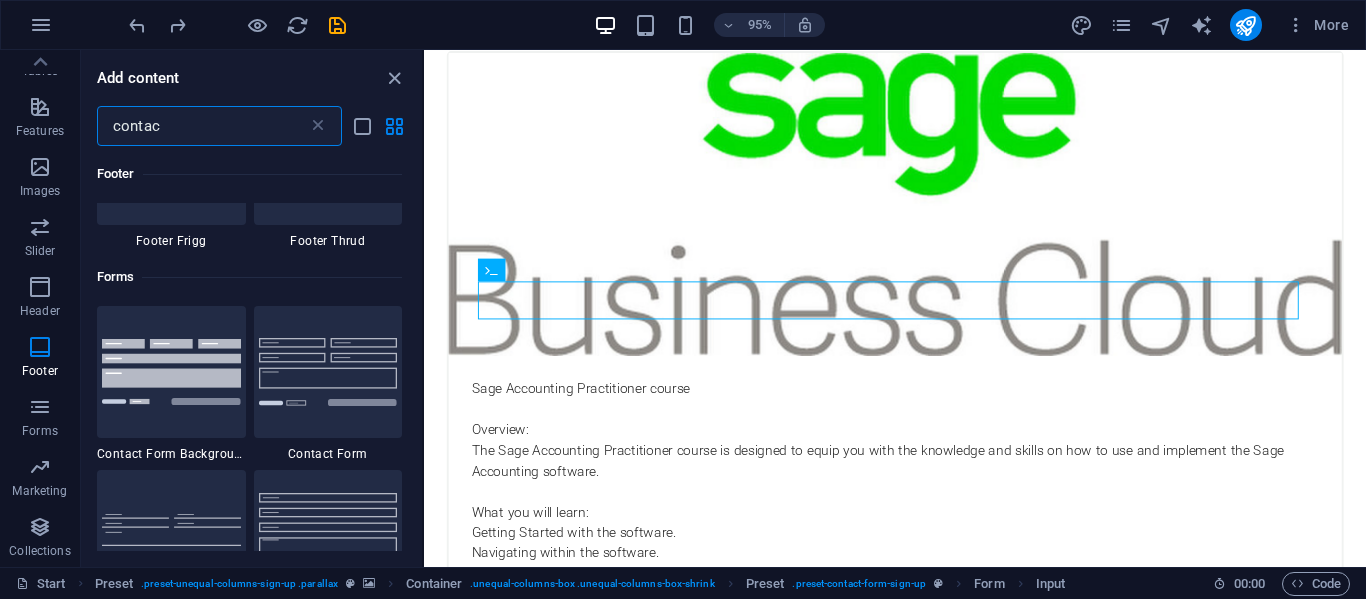 type on "contact" 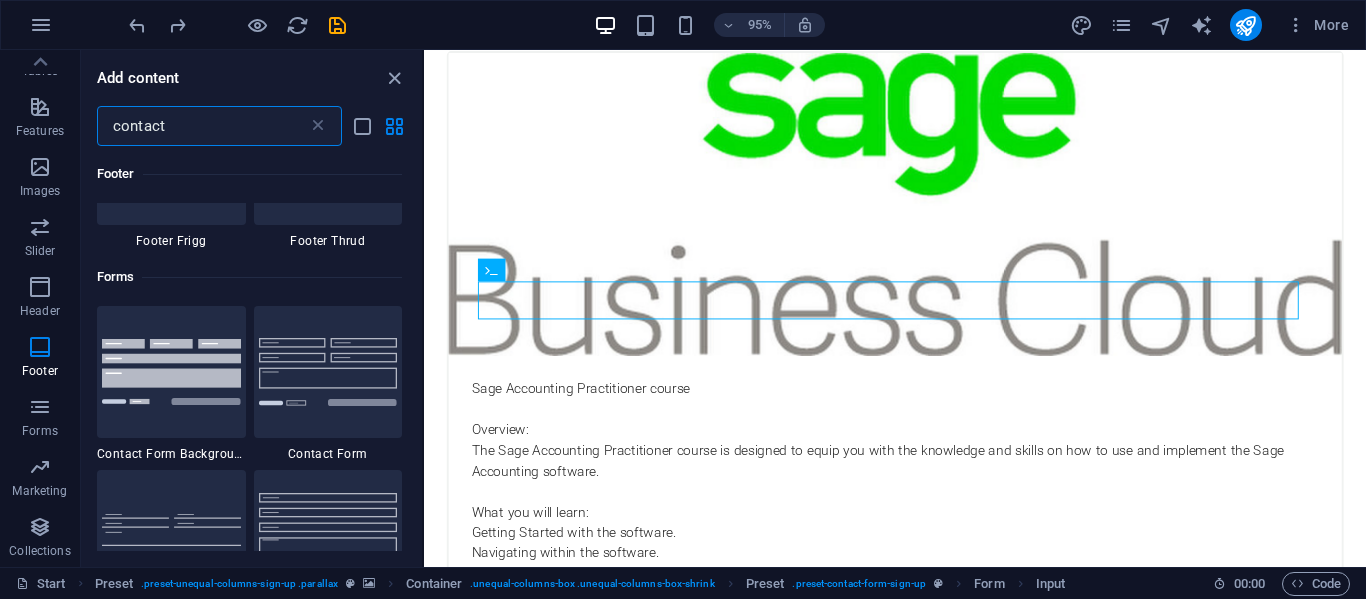 scroll, scrollTop: 351, scrollLeft: 0, axis: vertical 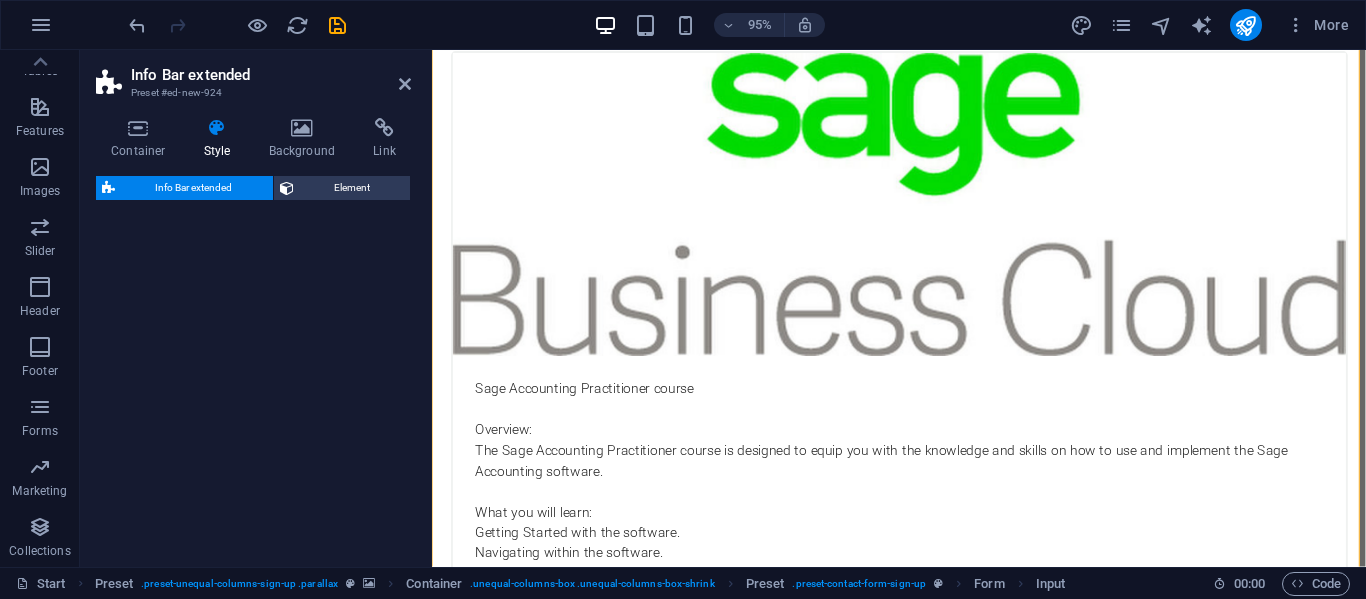 select on "rem" 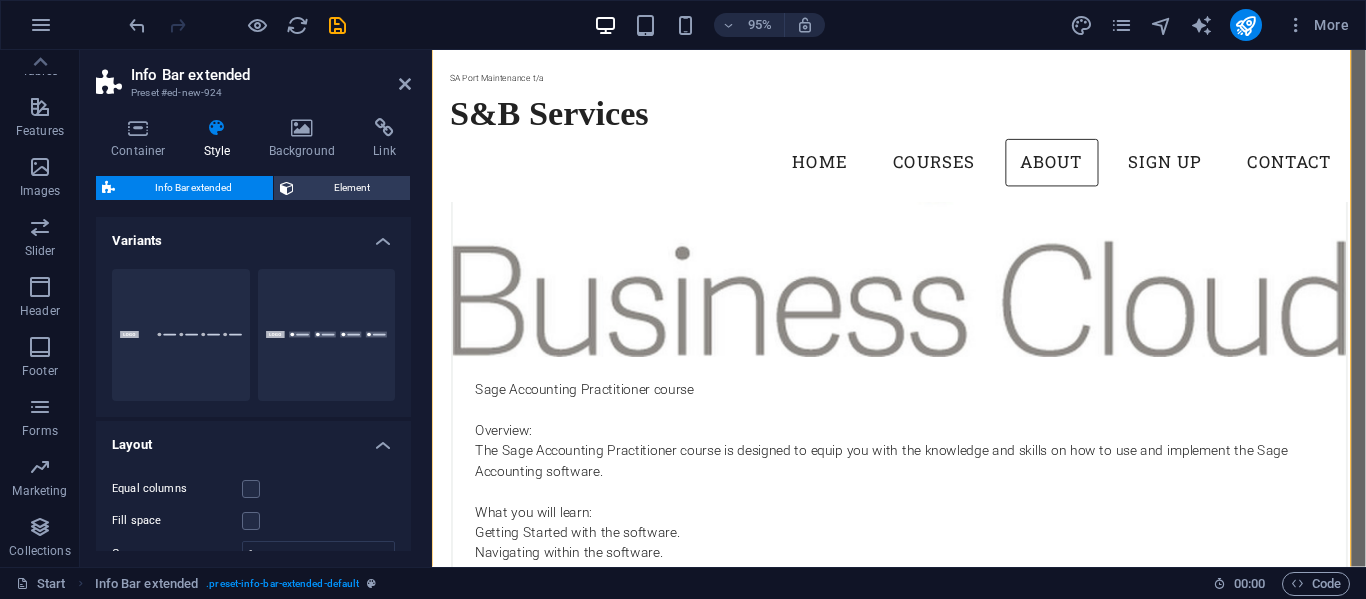 scroll, scrollTop: 5460, scrollLeft: 0, axis: vertical 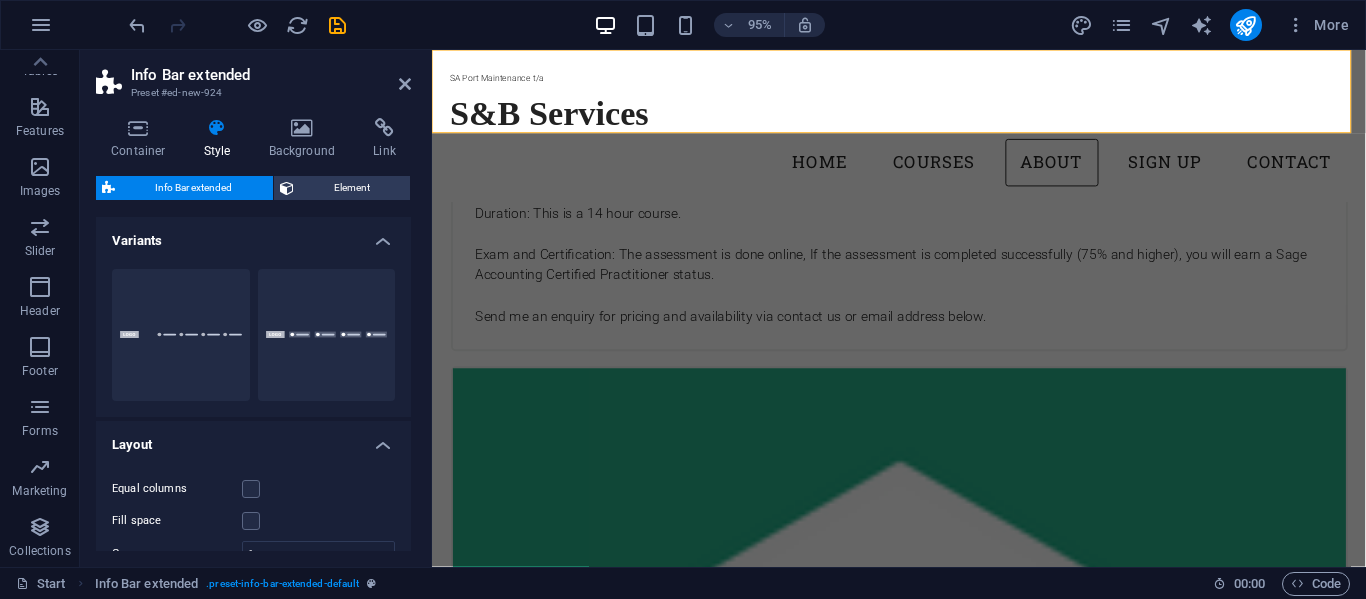 click on "Info Bar extended" at bounding box center [194, 188] 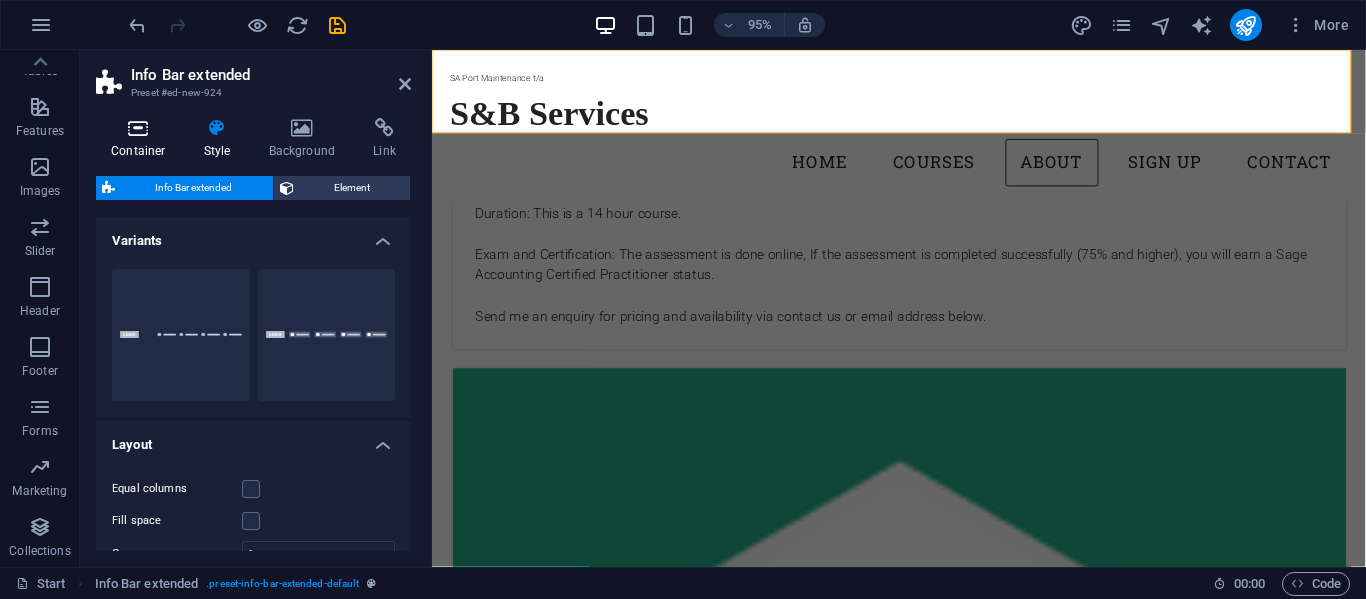 click at bounding box center [138, 128] 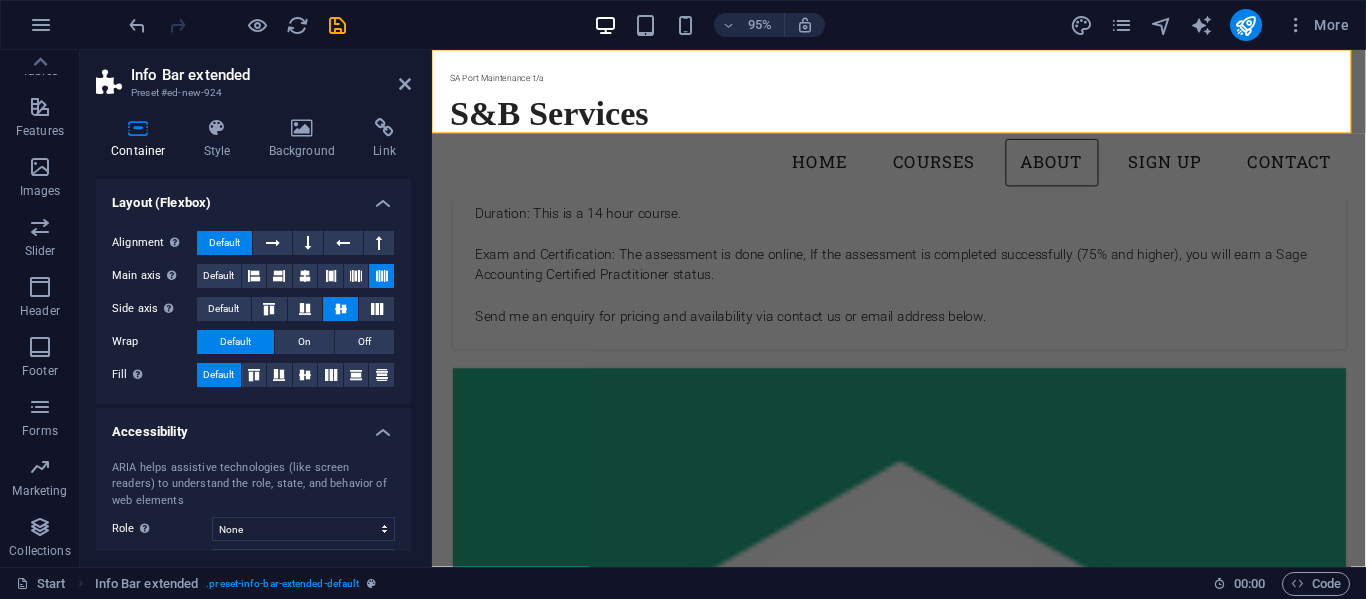 scroll, scrollTop: 434, scrollLeft: 0, axis: vertical 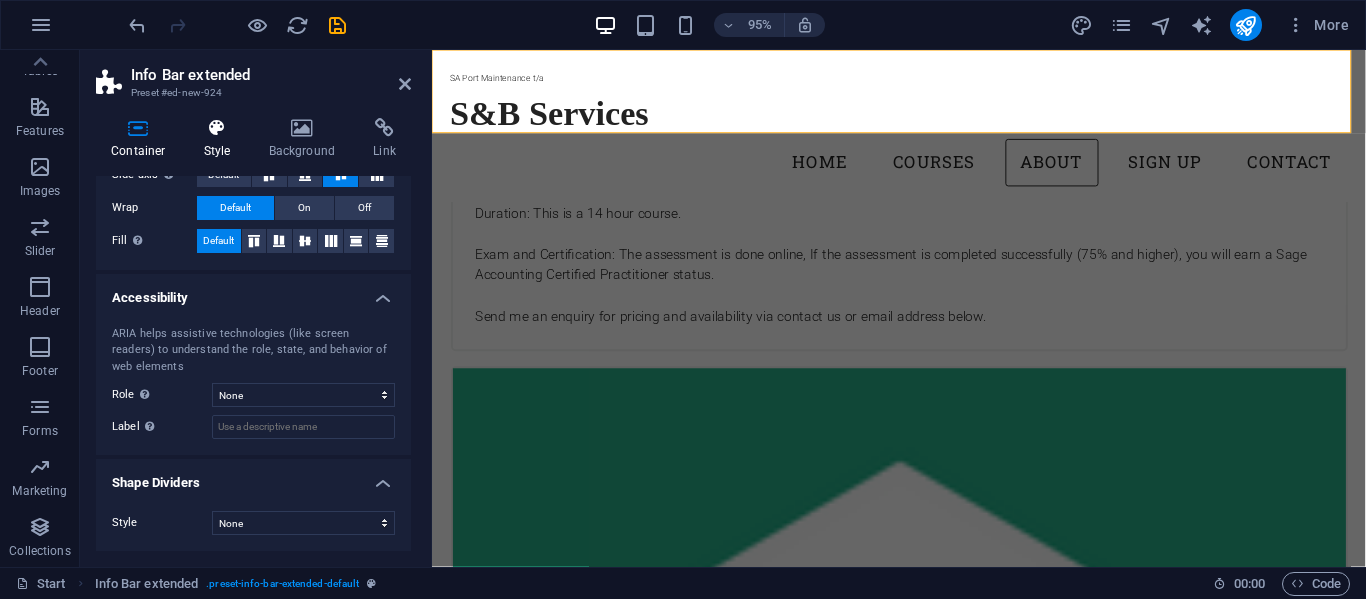 click on "Style" at bounding box center [221, 139] 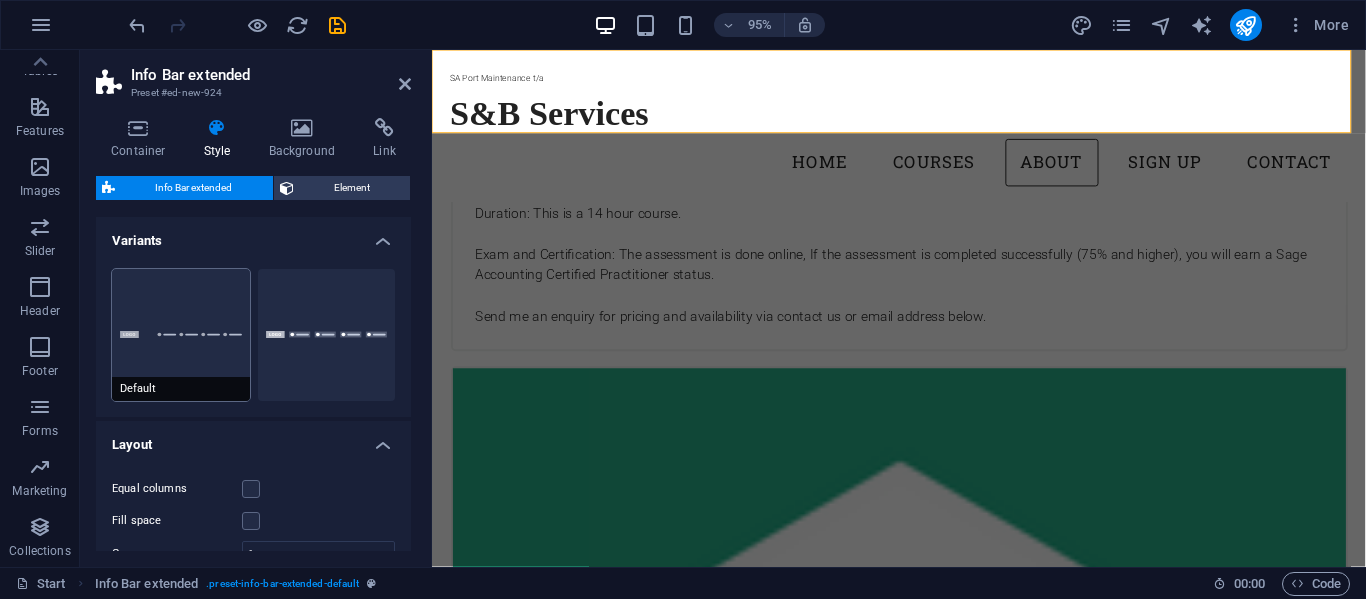 click on "Default" at bounding box center (181, 335) 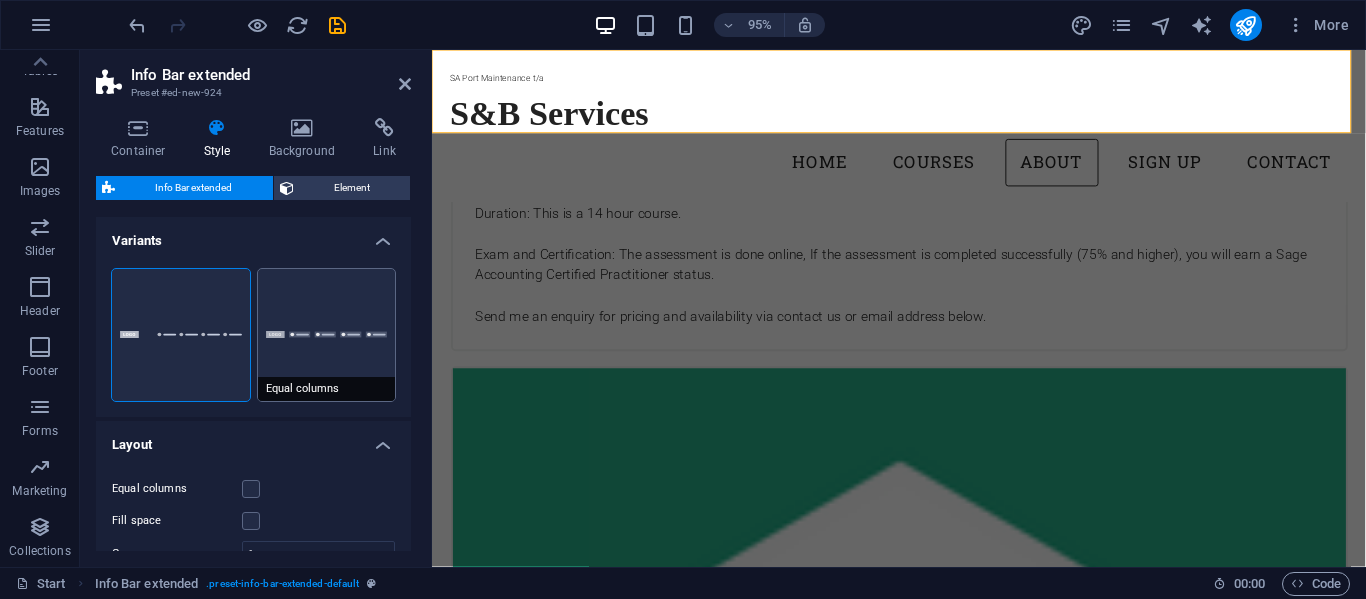 scroll, scrollTop: 200, scrollLeft: 0, axis: vertical 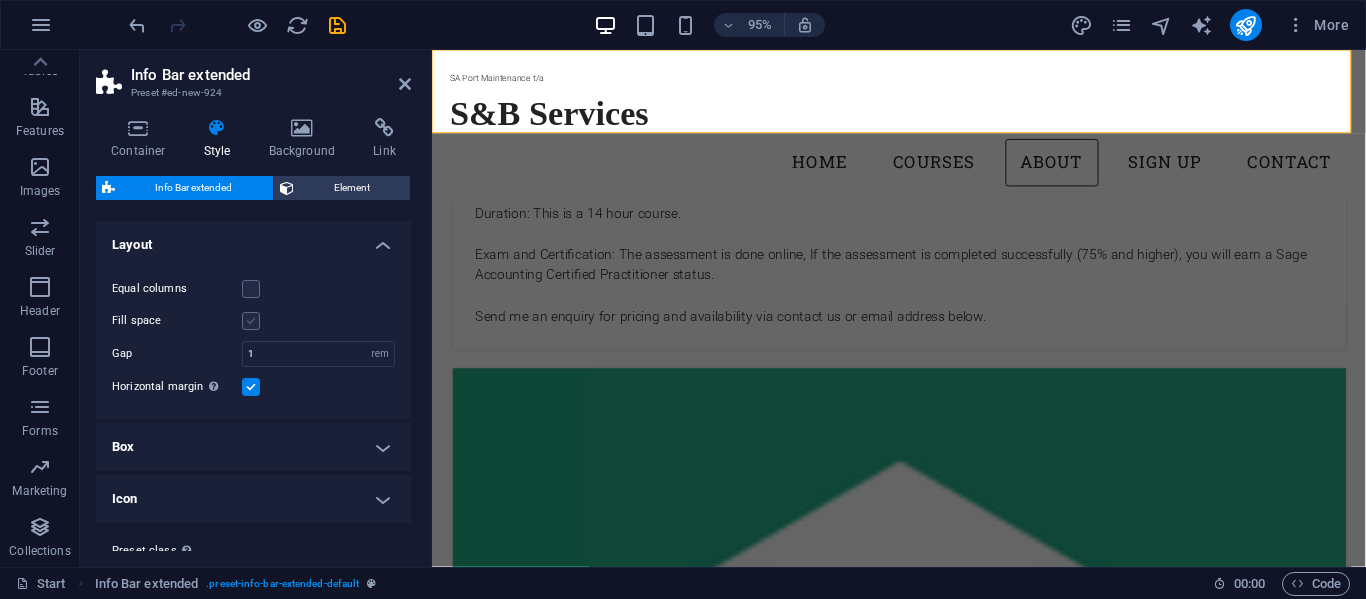 click at bounding box center (251, 321) 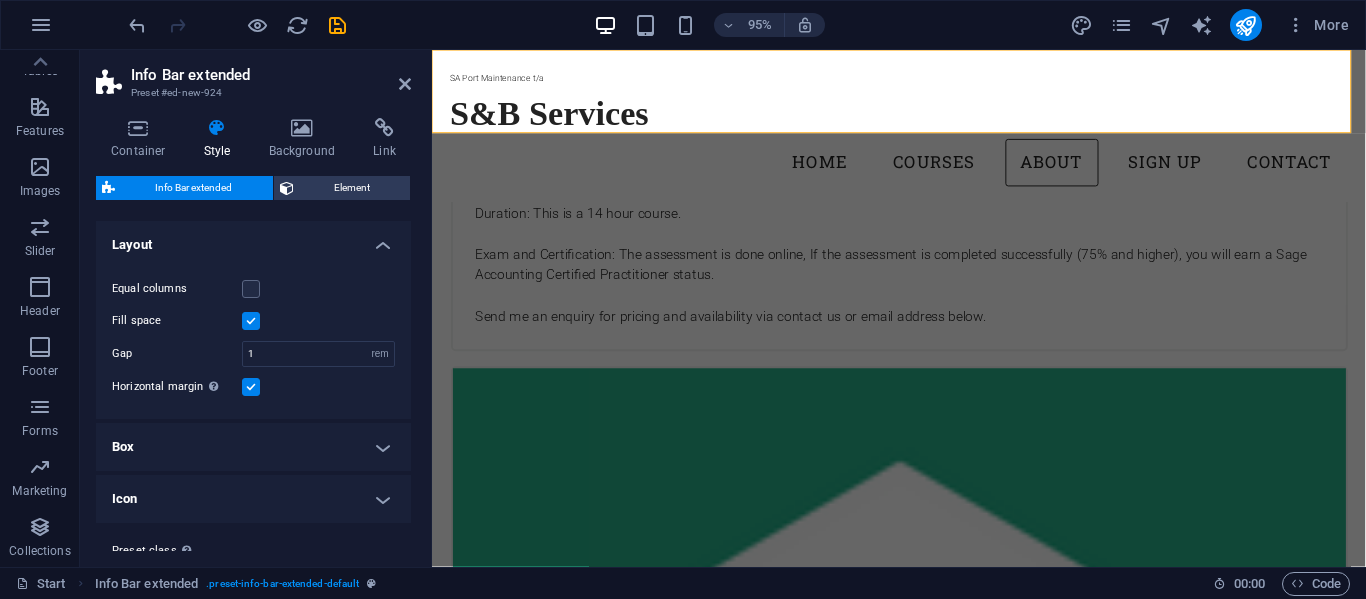 click at bounding box center (251, 321) 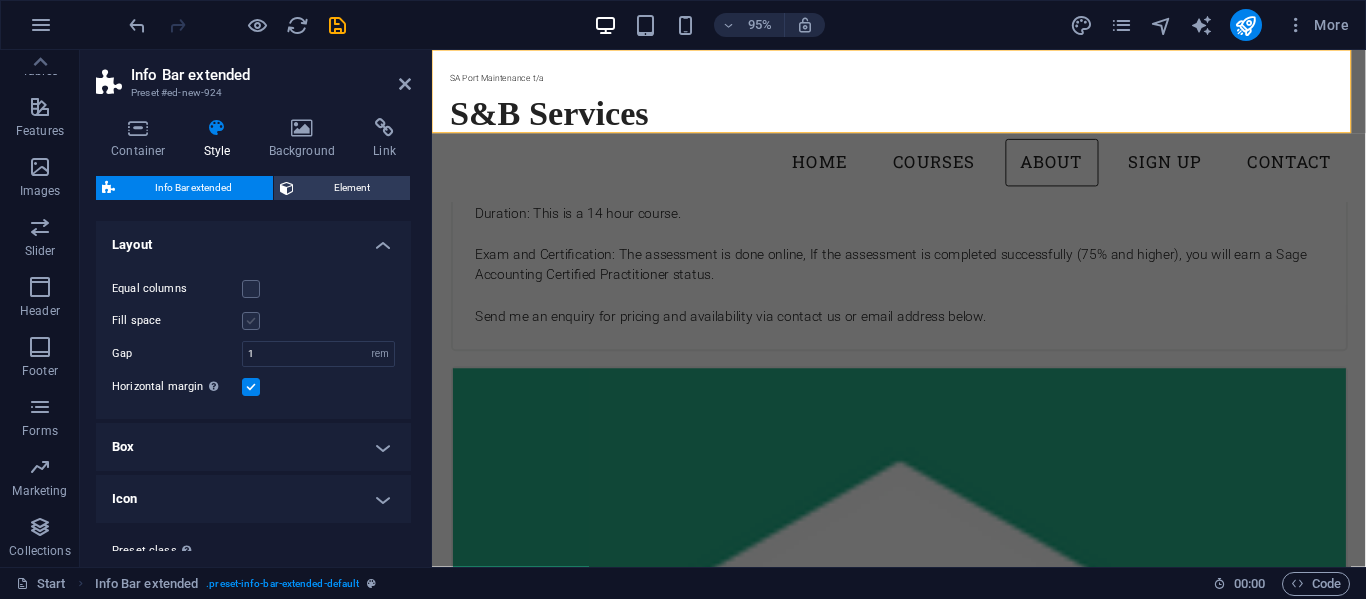 scroll, scrollTop: 252, scrollLeft: 0, axis: vertical 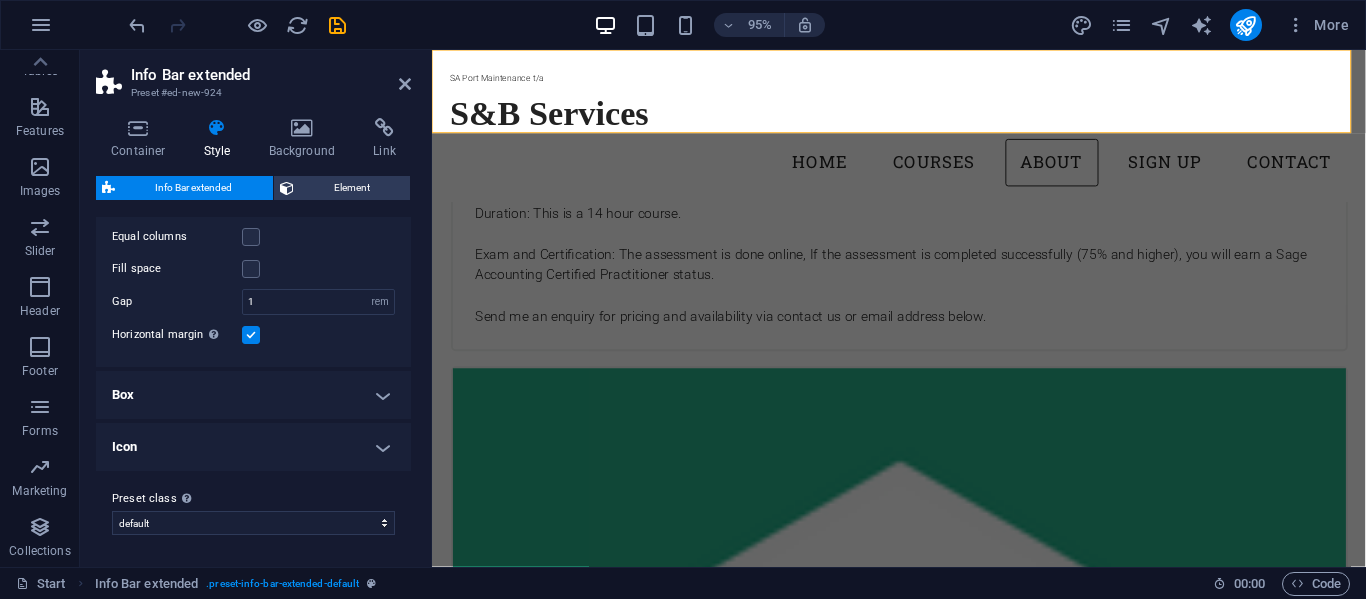 click on "Box" at bounding box center [253, 395] 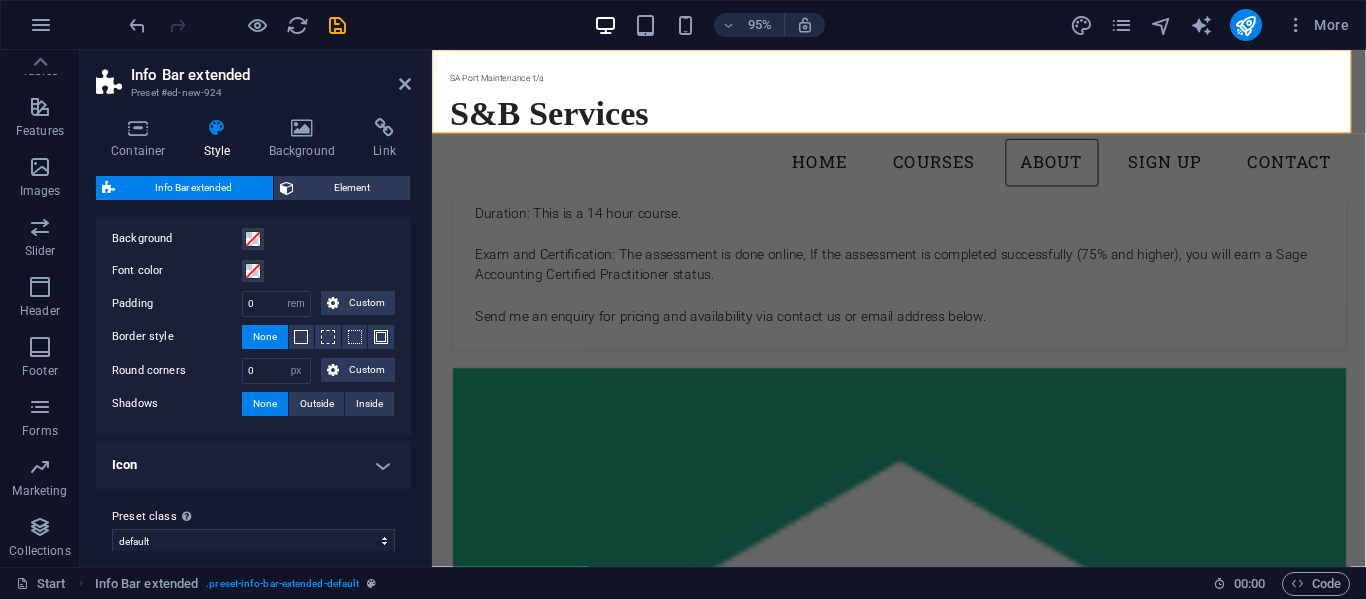 scroll, scrollTop: 470, scrollLeft: 0, axis: vertical 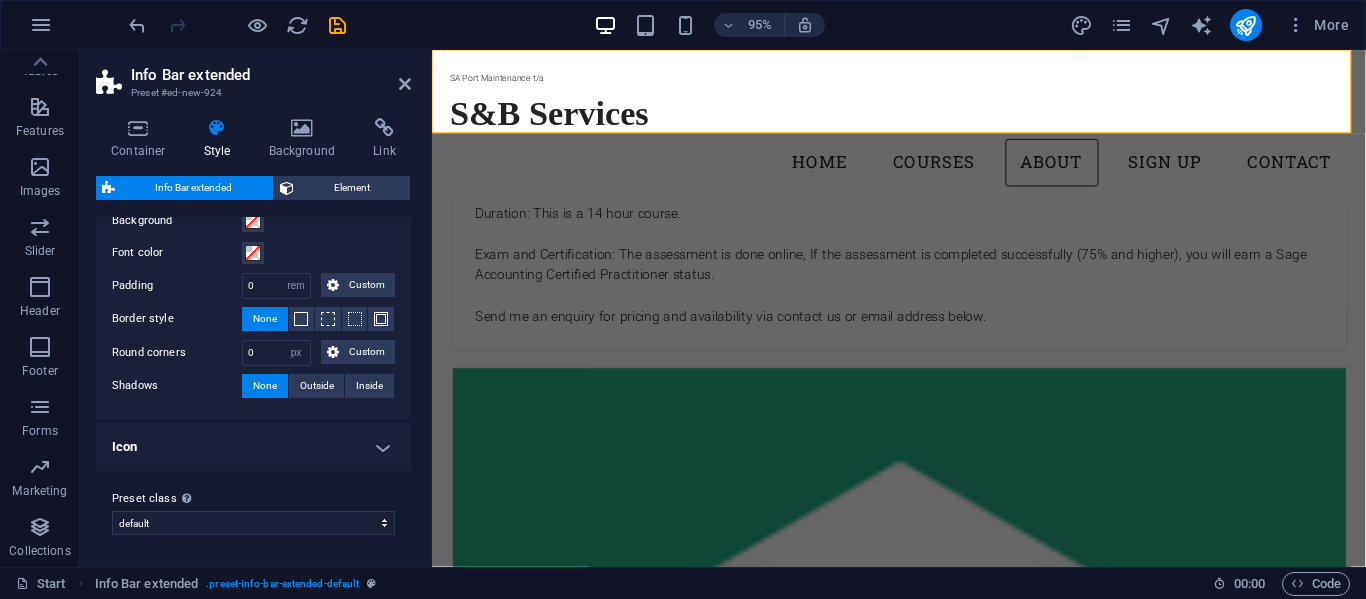 click on "Icon" at bounding box center (253, 447) 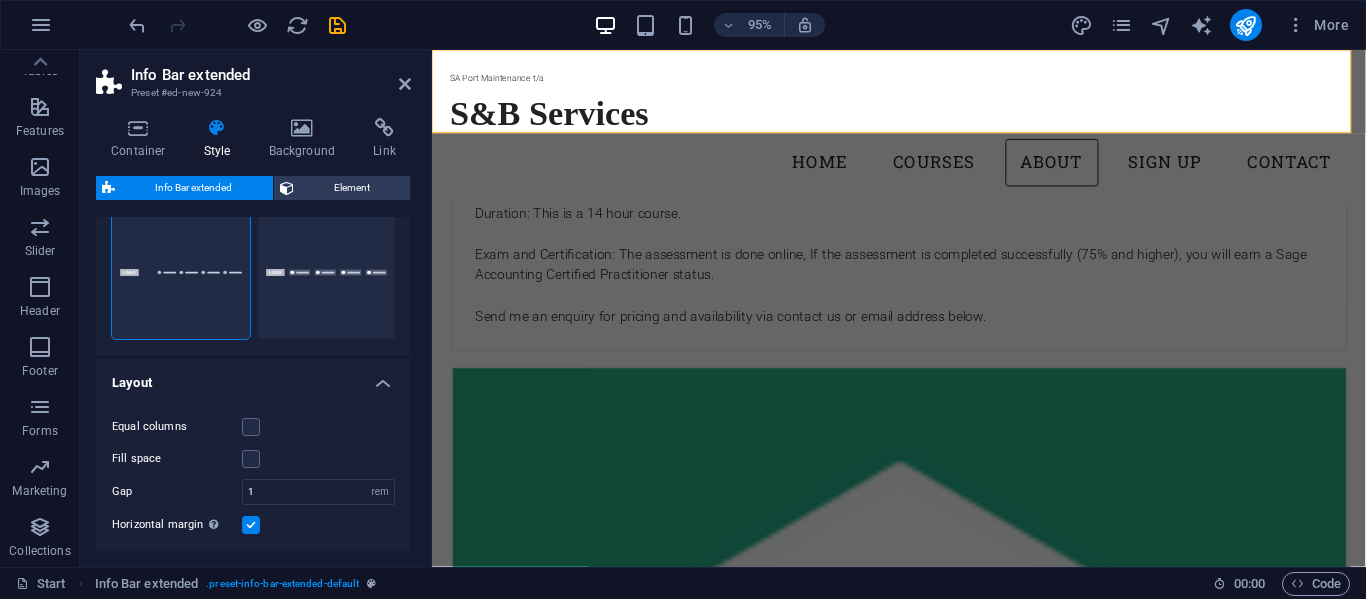 scroll, scrollTop: 0, scrollLeft: 0, axis: both 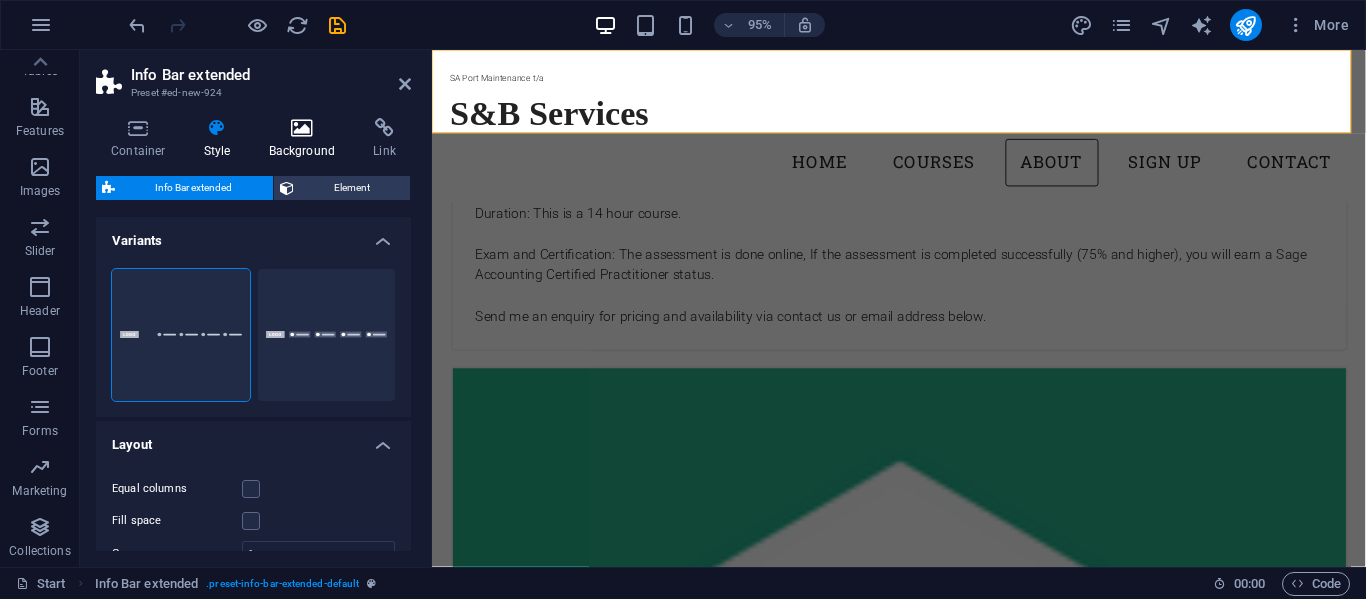 click on "Background" at bounding box center [306, 139] 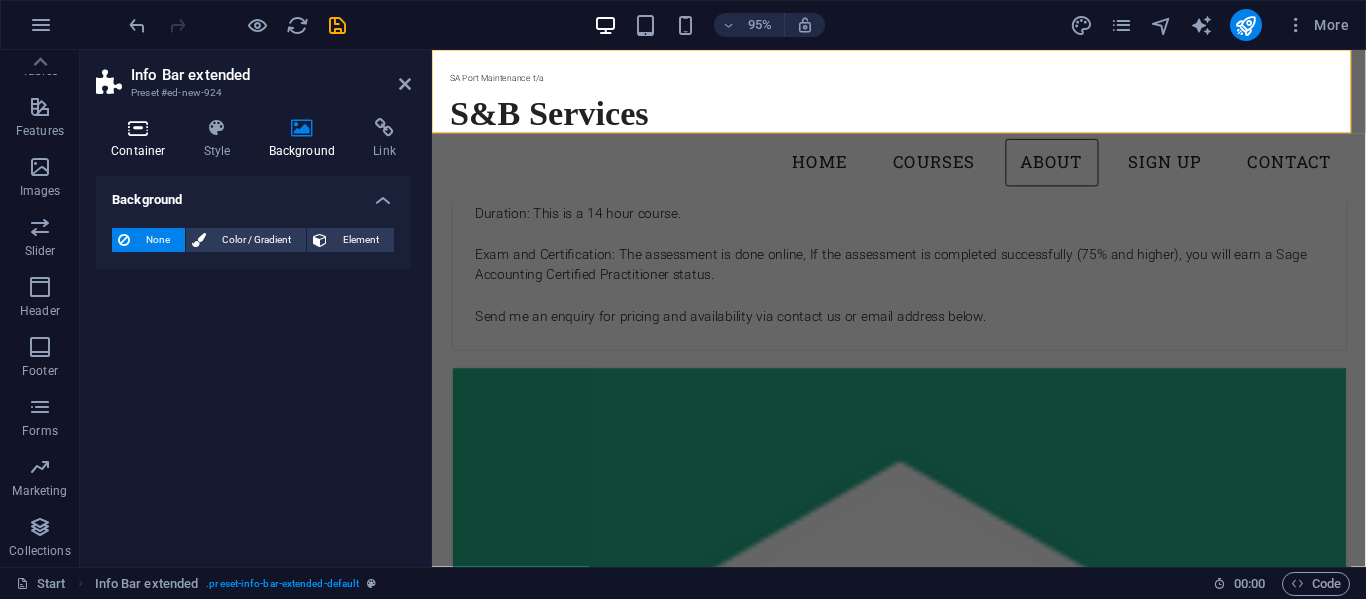 click at bounding box center (138, 128) 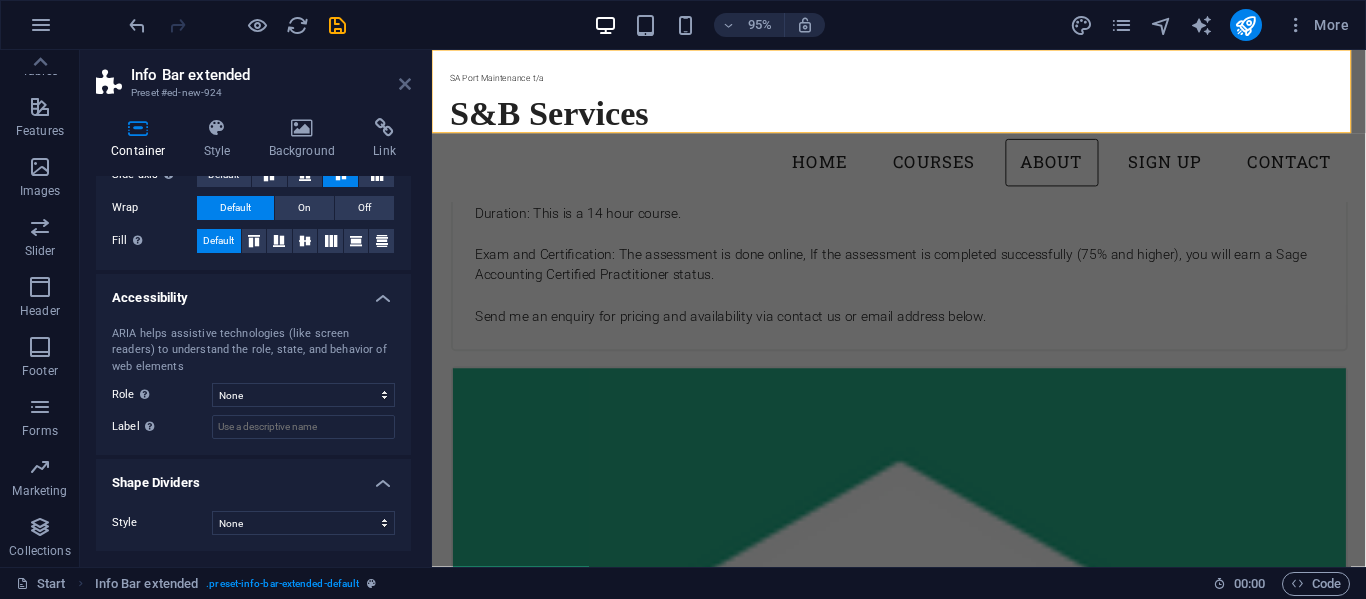 click at bounding box center (405, 84) 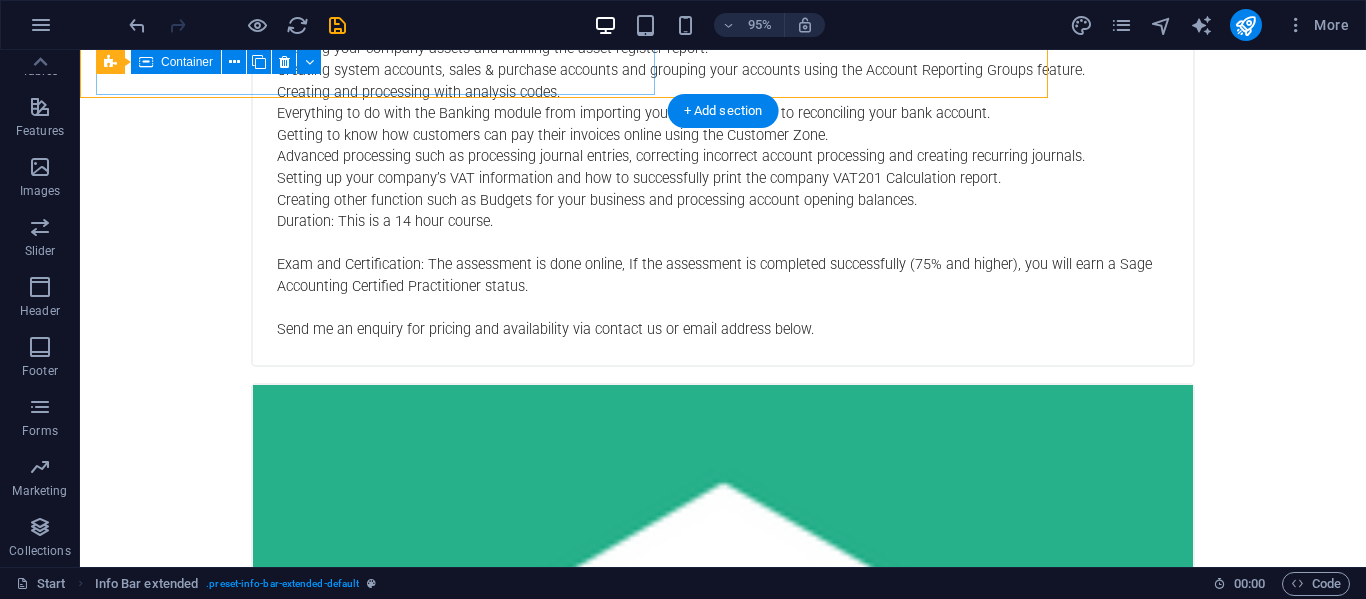 scroll, scrollTop: 5499, scrollLeft: 0, axis: vertical 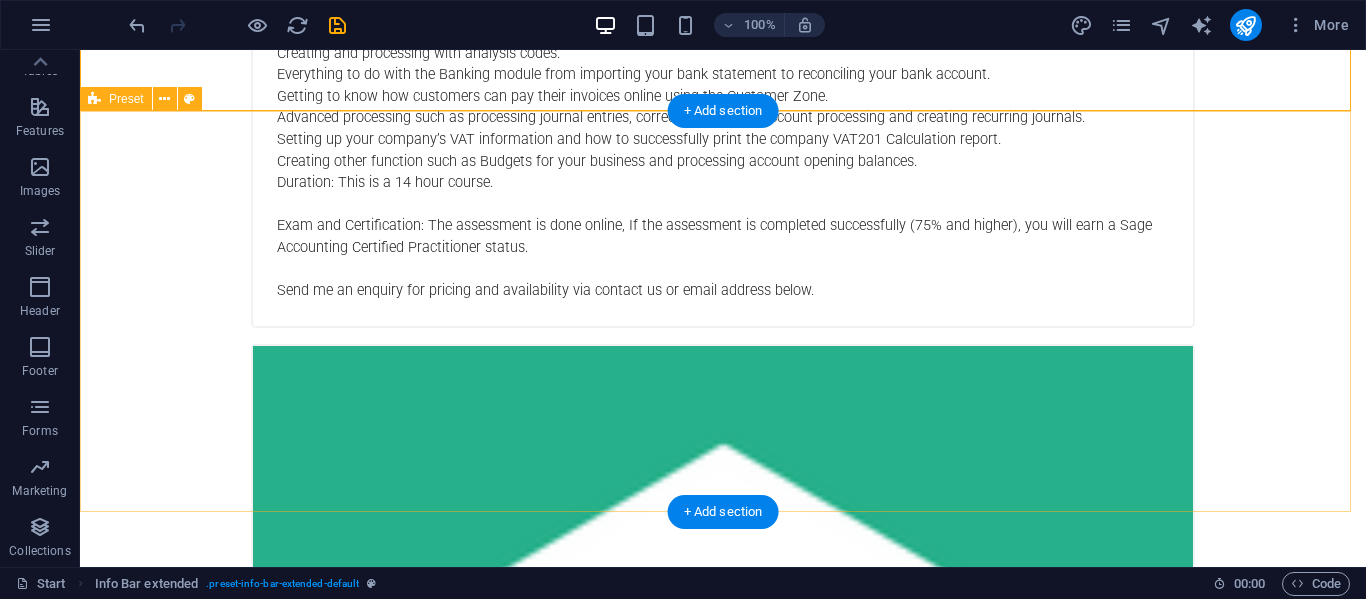 click on "Get in touch S&B Services [GEOGRAPHIC_DATA][PERSON_NAME][PERSON_NAME]   6025 0765557750 [EMAIL_ADDRESS][DOMAIN_NAME] Legal Notice  |  Privacy" at bounding box center [723, 5717] 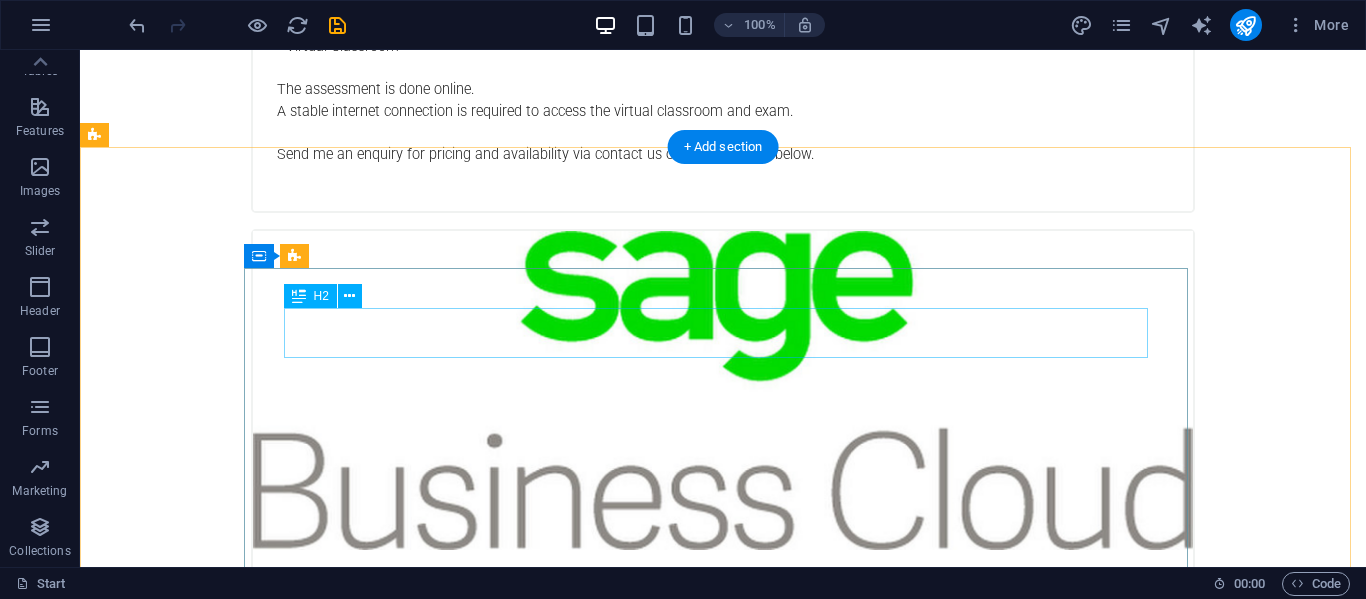 scroll, scrollTop: 4699, scrollLeft: 0, axis: vertical 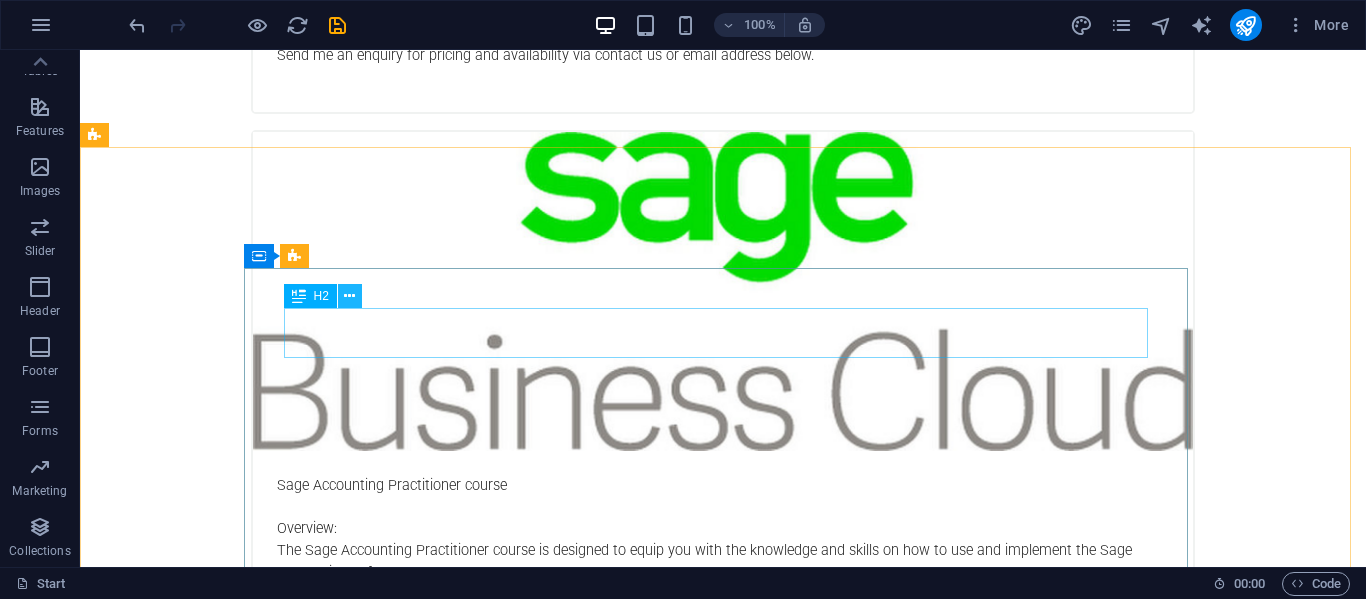 click at bounding box center (350, 296) 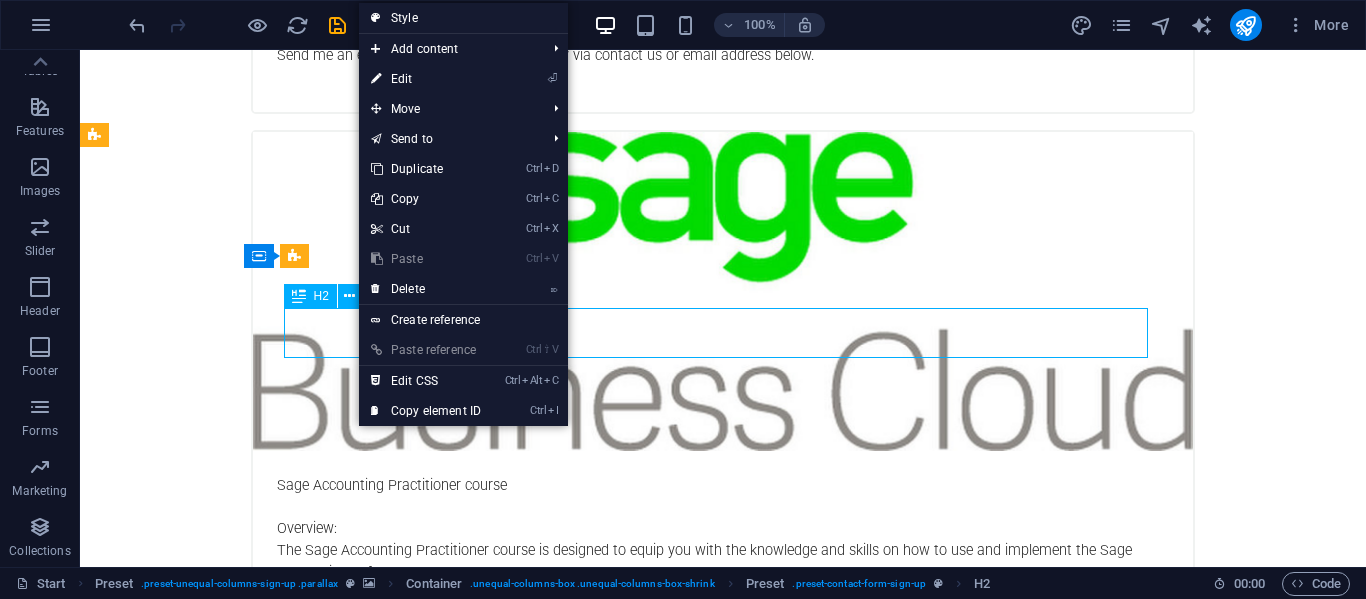 click on "H2" at bounding box center (321, 296) 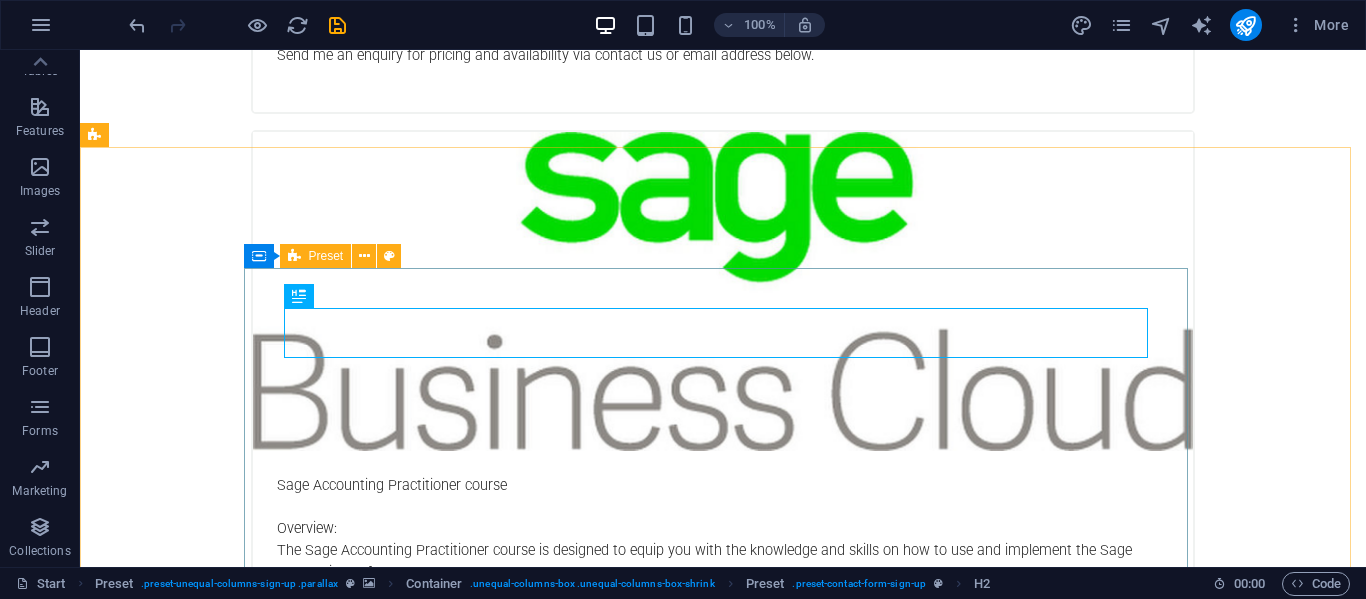 click at bounding box center (294, 256) 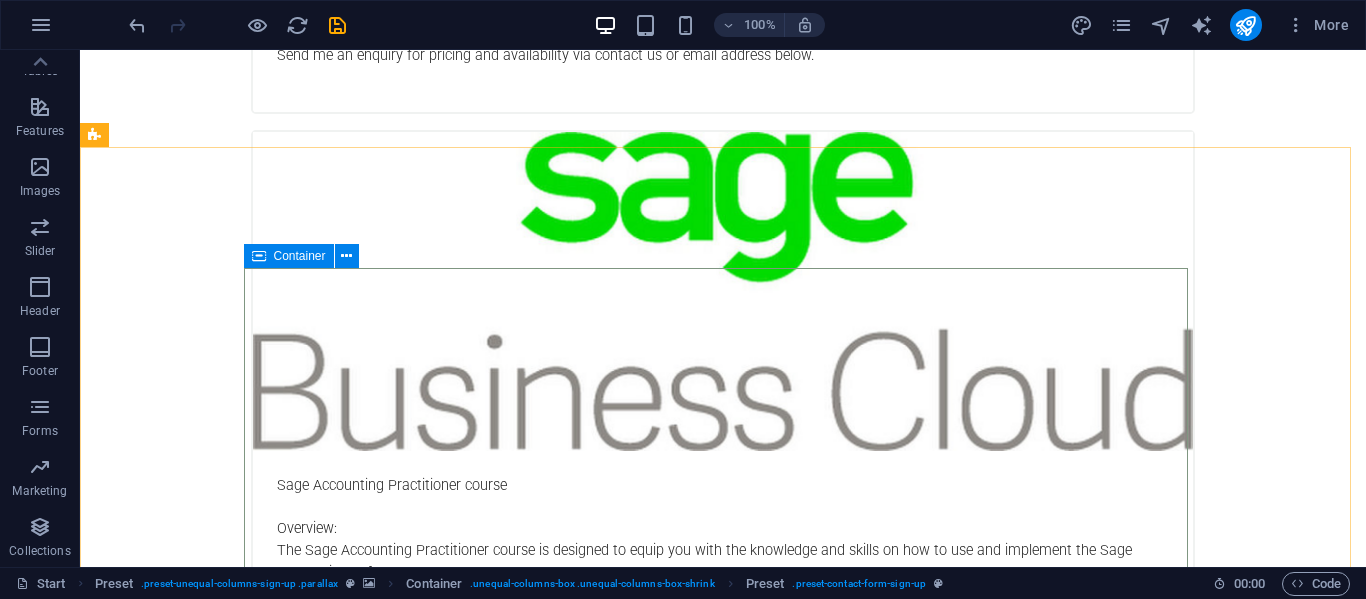 click at bounding box center [259, 256] 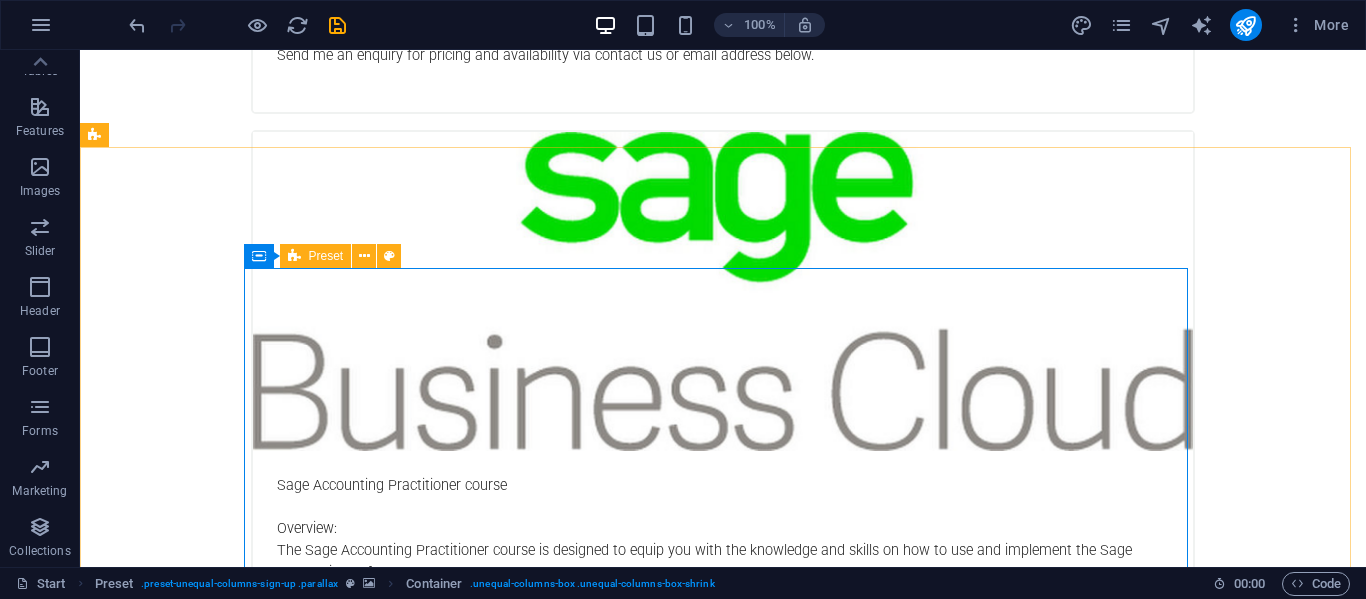 click on "Preset" at bounding box center (326, 256) 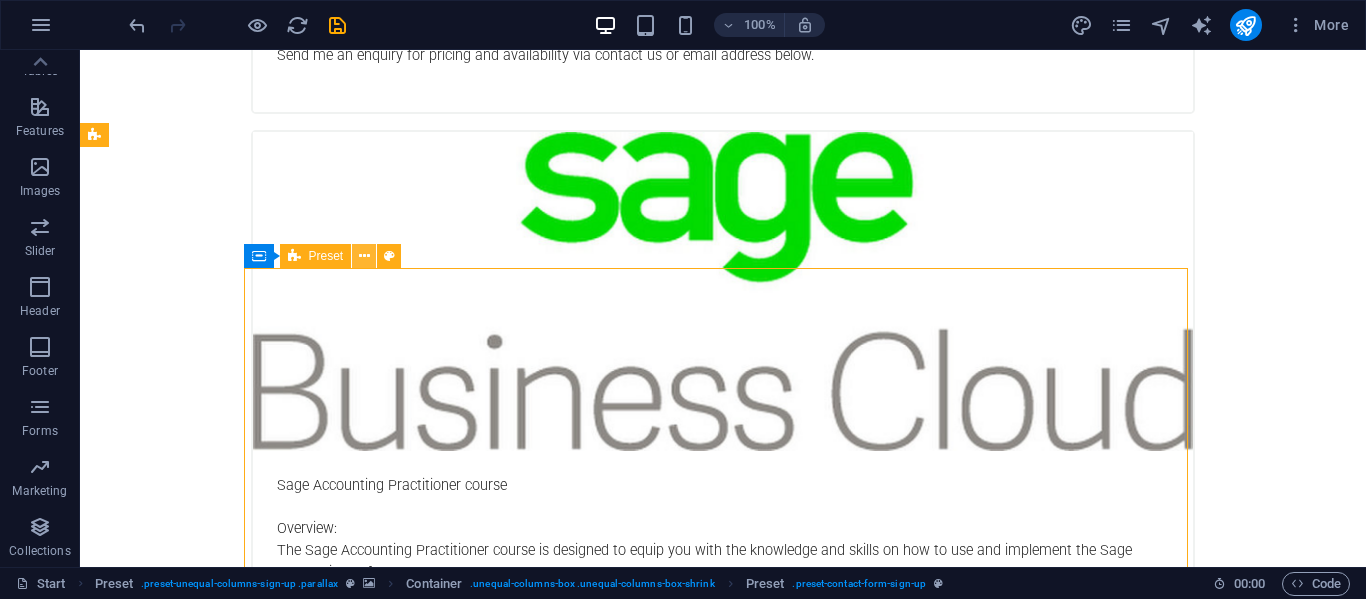 click at bounding box center [364, 256] 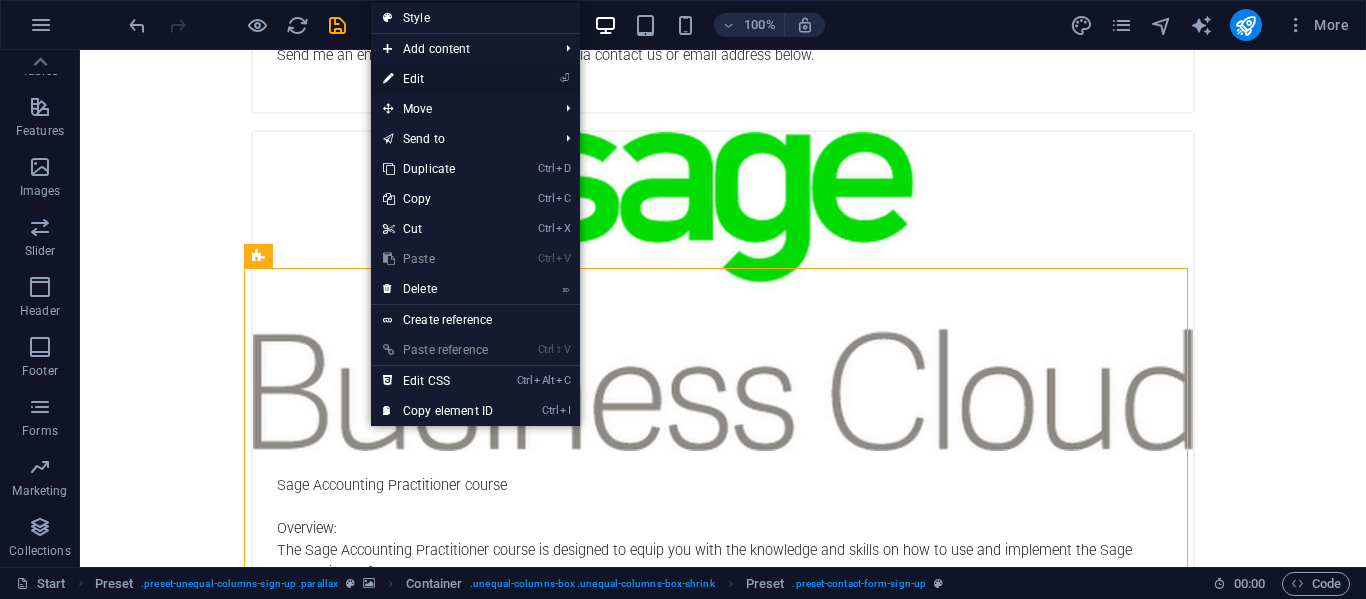 click on "⏎  Edit" at bounding box center [438, 79] 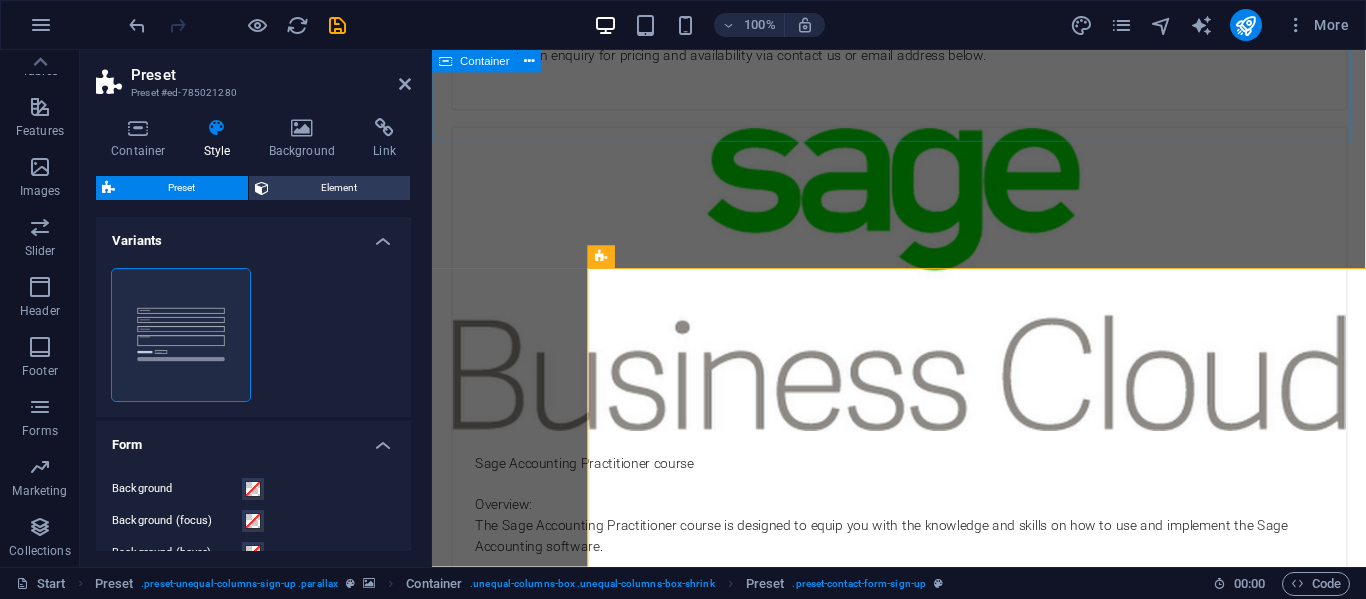 scroll, scrollTop: 4687, scrollLeft: 0, axis: vertical 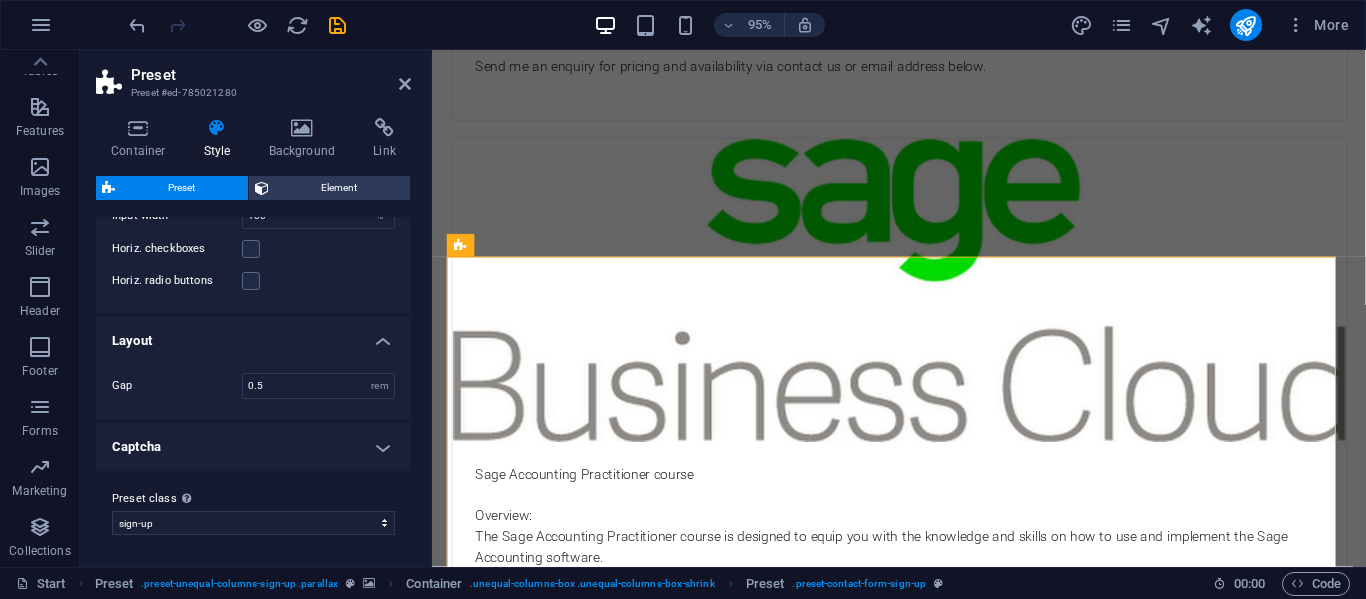 click on "Captcha" at bounding box center [253, 447] 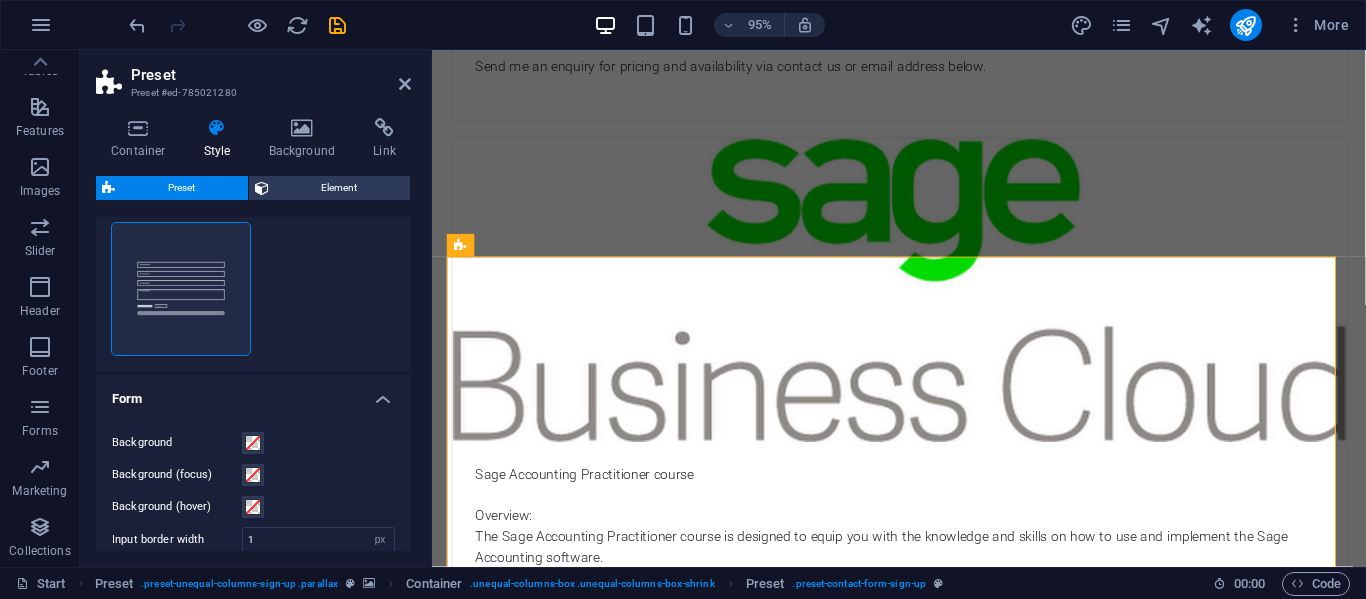 scroll, scrollTop: 0, scrollLeft: 0, axis: both 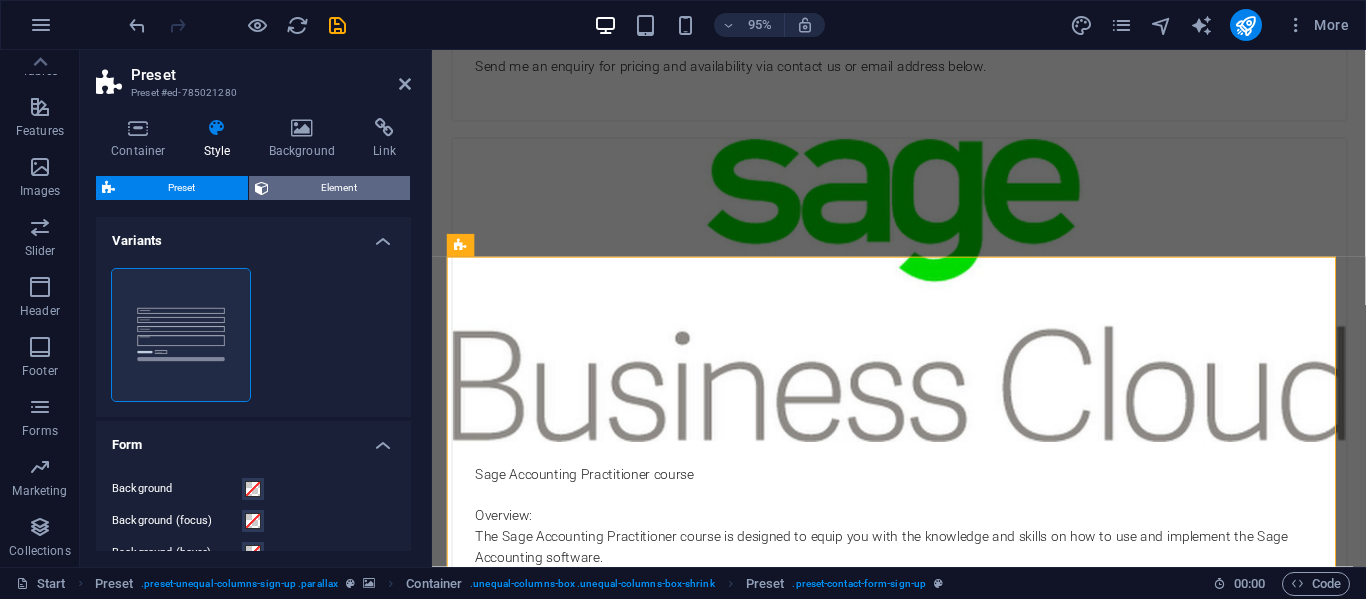 click on "Element" at bounding box center [340, 188] 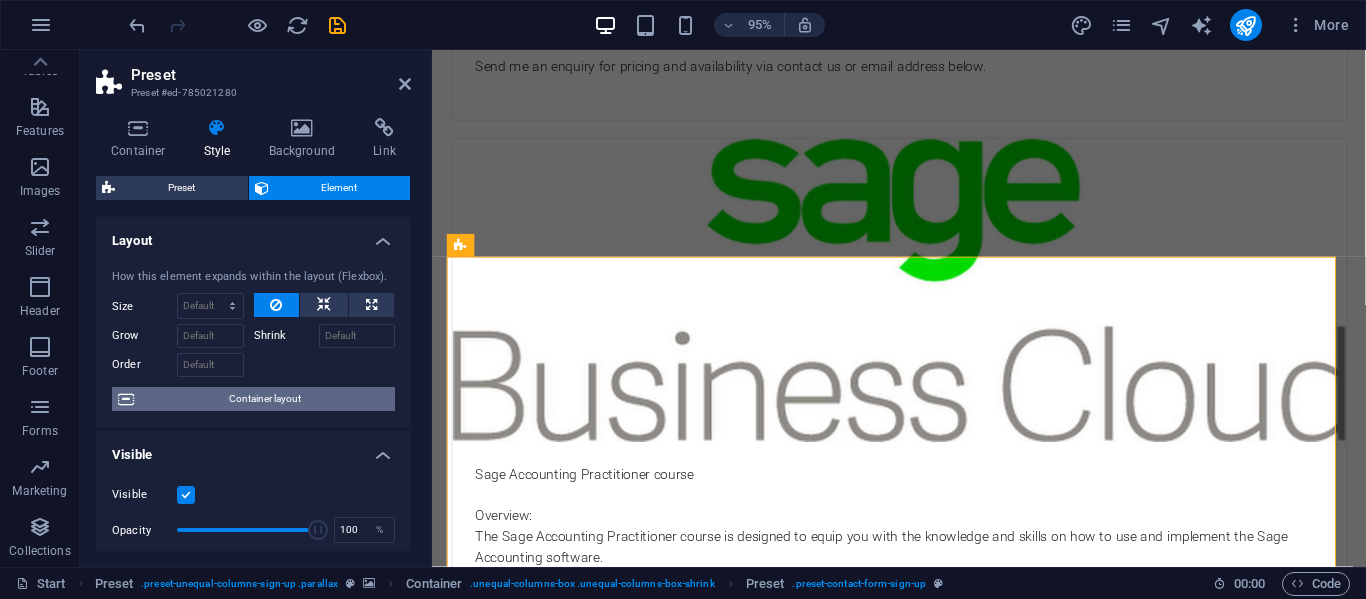 click on "Container layout" at bounding box center (264, 399) 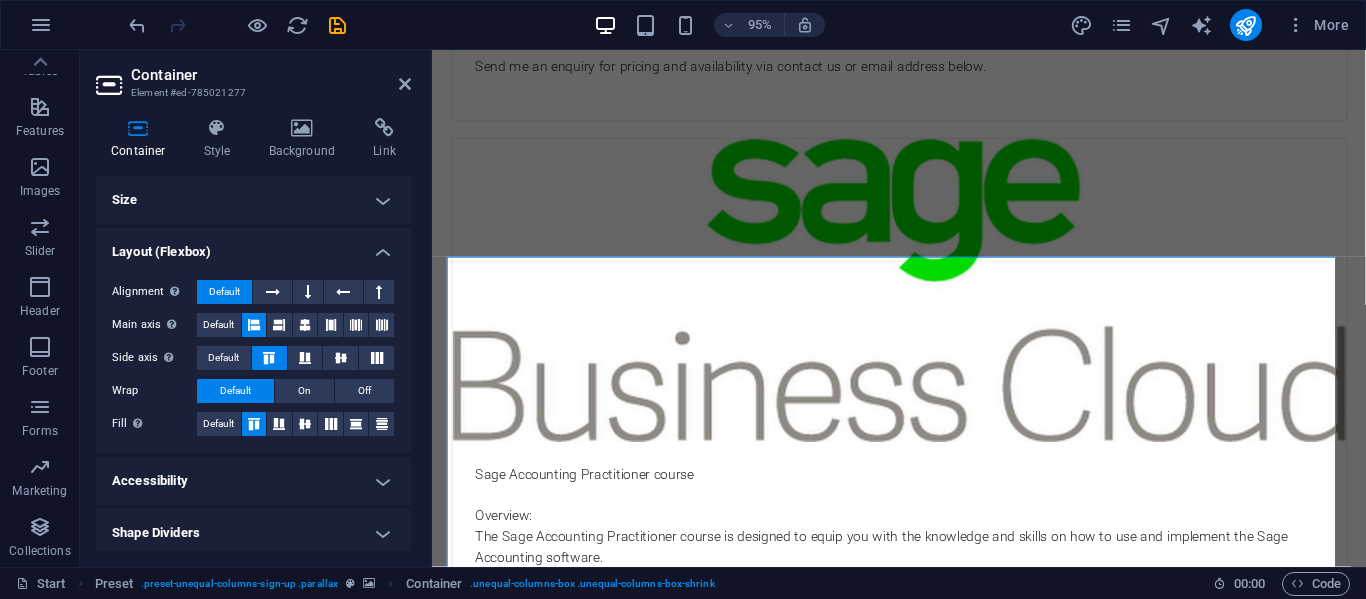 click on "Accessibility" at bounding box center (253, 481) 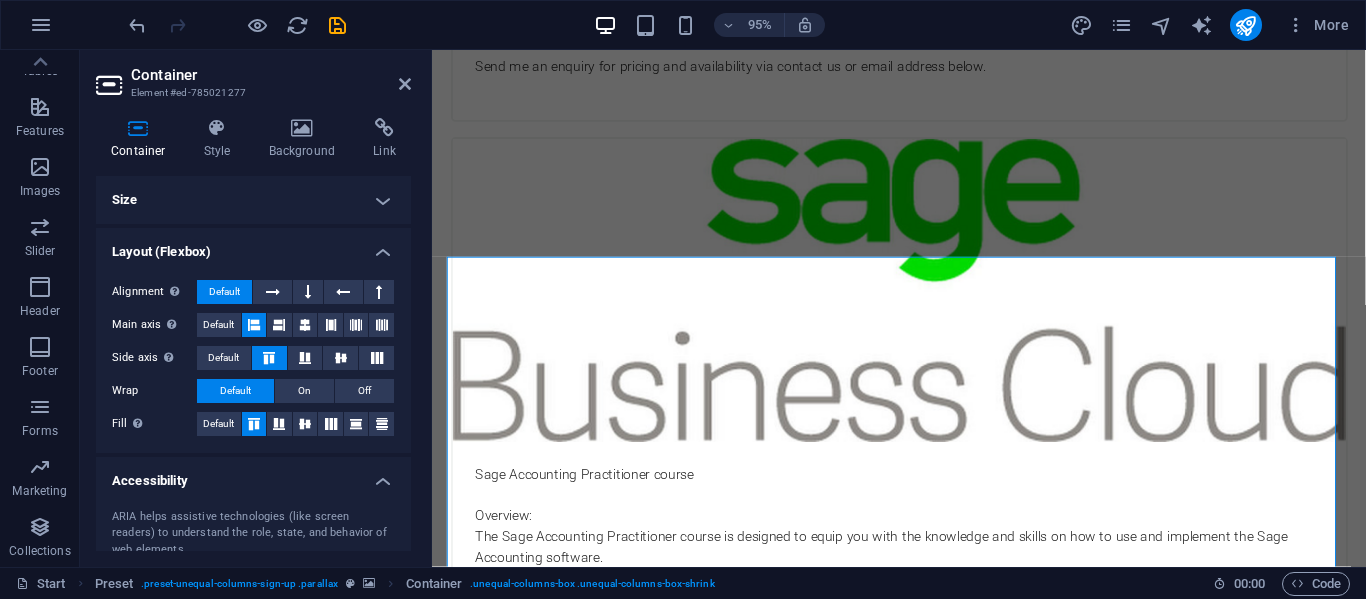 scroll, scrollTop: 139, scrollLeft: 0, axis: vertical 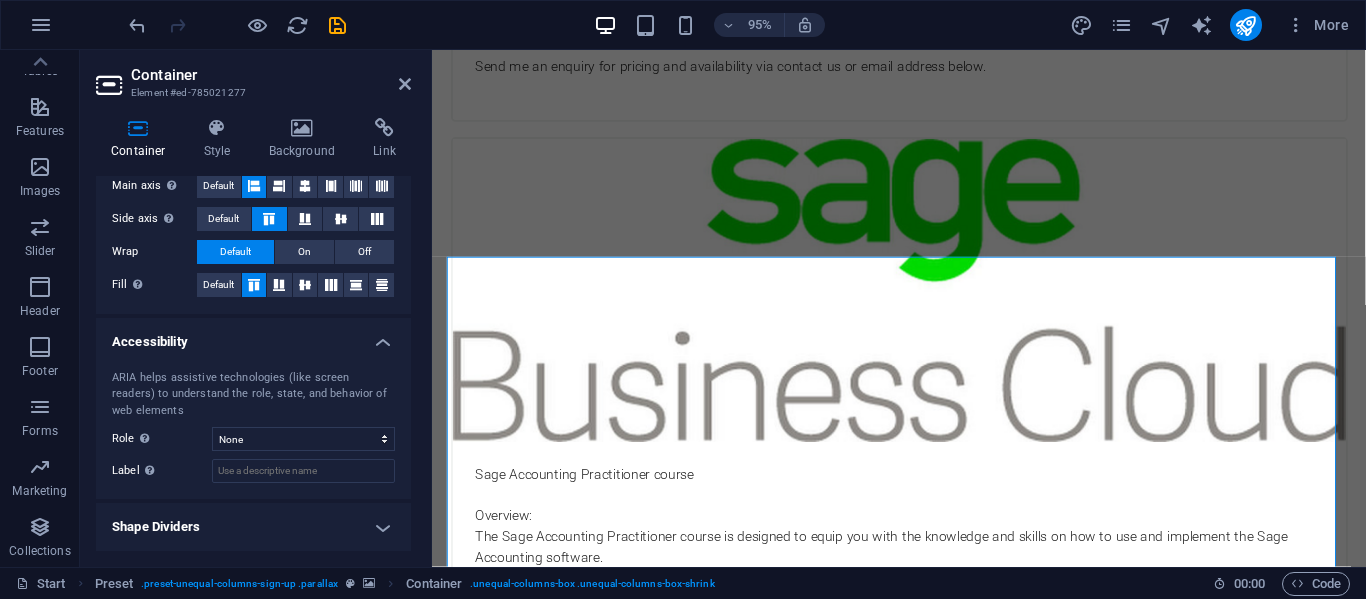 click on "Shape Dividers" at bounding box center [253, 527] 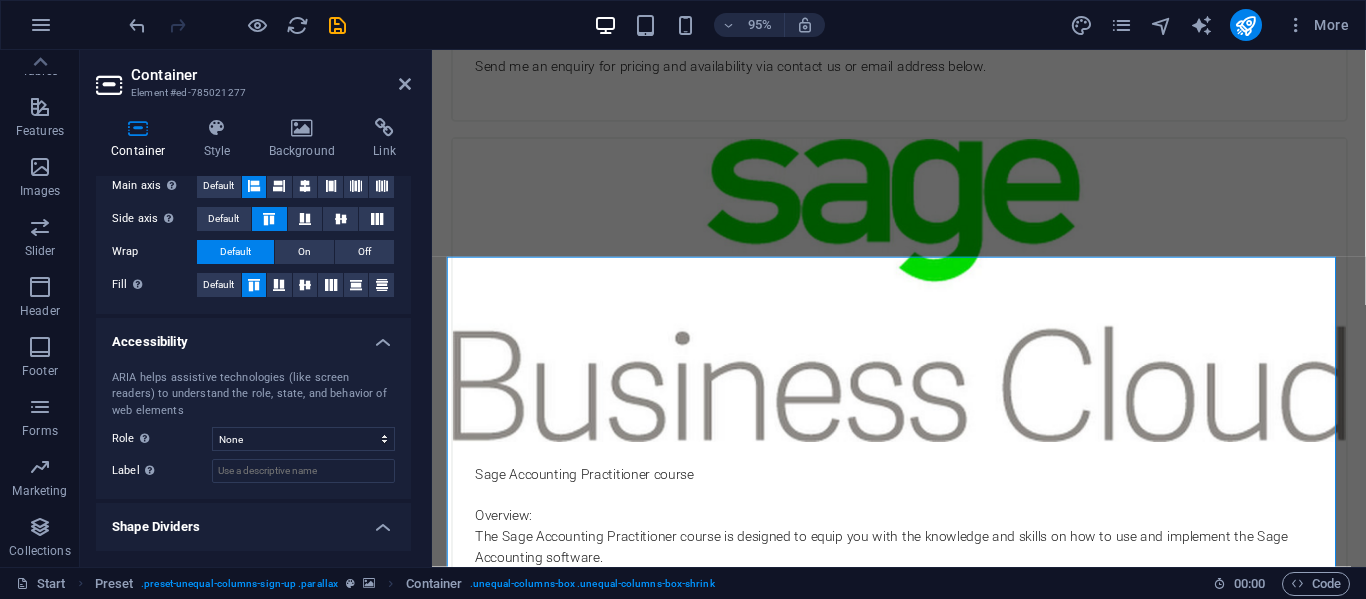 scroll, scrollTop: 183, scrollLeft: 0, axis: vertical 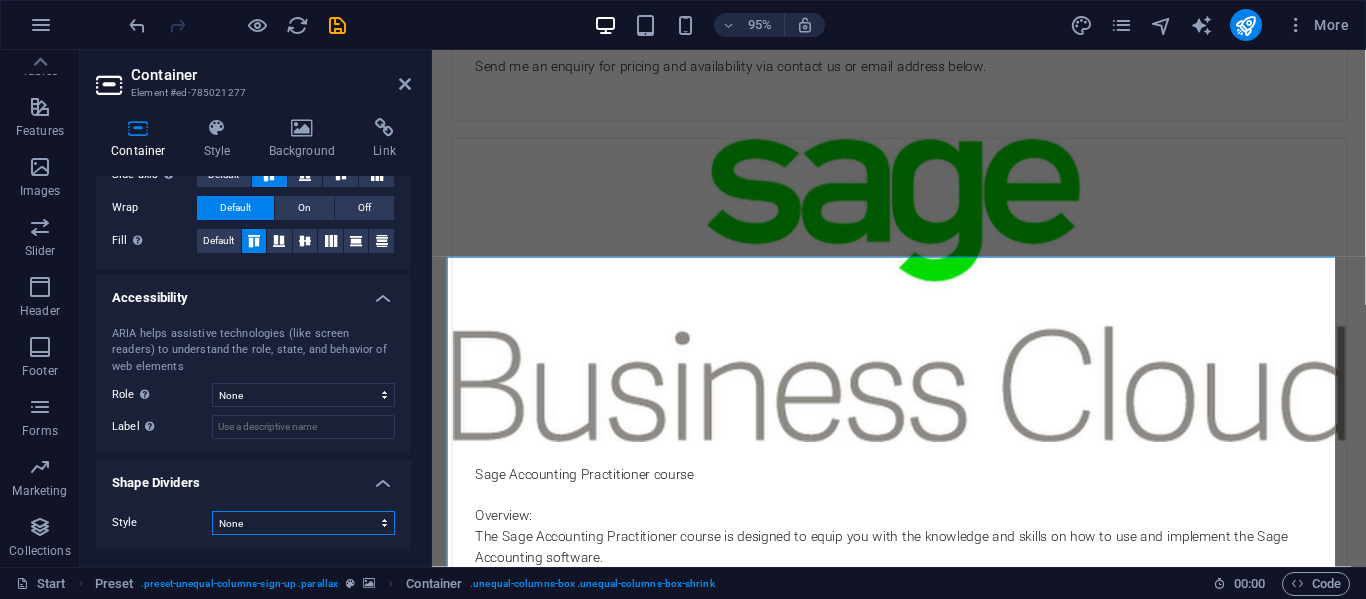 click on "None Triangle Square Diagonal Polygon 1 Polygon 2 Zigzag Multiple Zigzags Waves Multiple Waves Half Circle Circle Circle Shadow Blocks Hexagons Clouds Multiple Clouds Fan Pyramids Book Paint Drip Fire Shredded Paper Arrow" at bounding box center [303, 523] 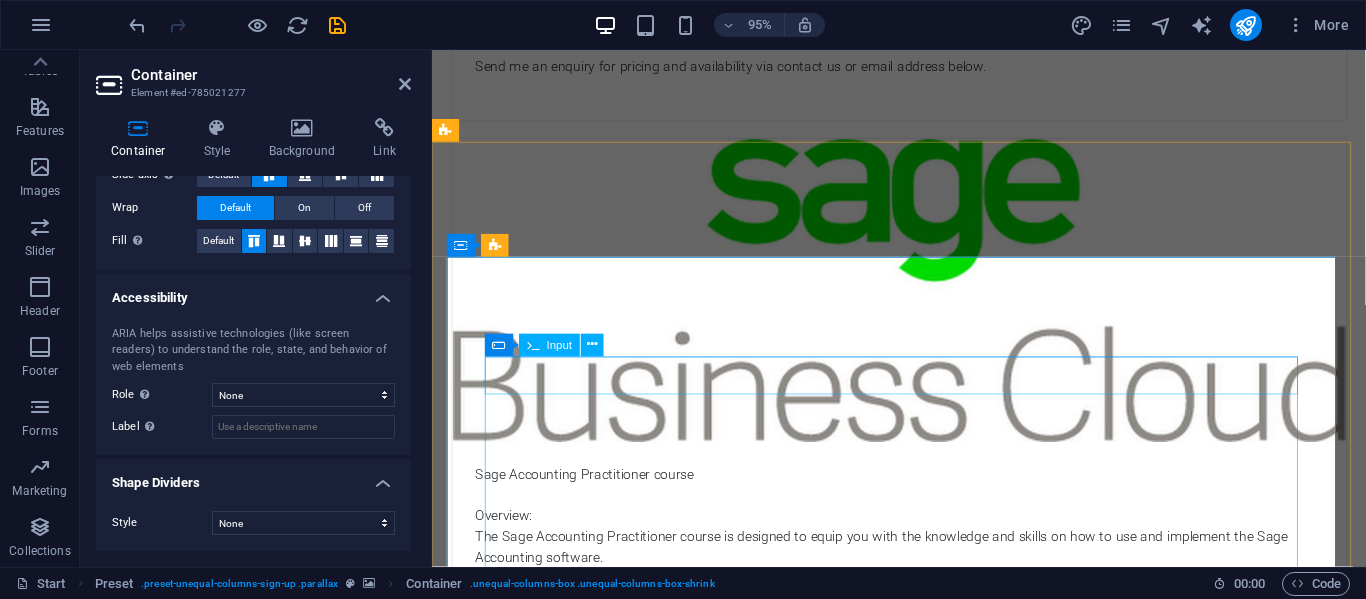 click at bounding box center [596, 5332] 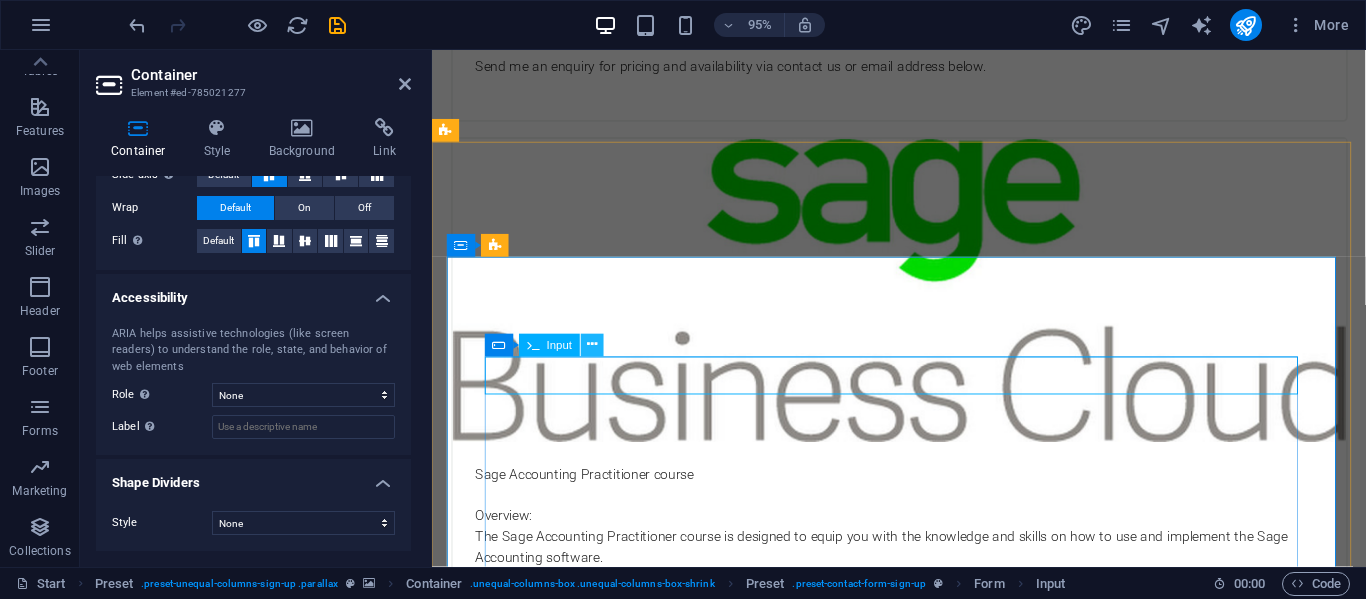 click at bounding box center [592, 345] 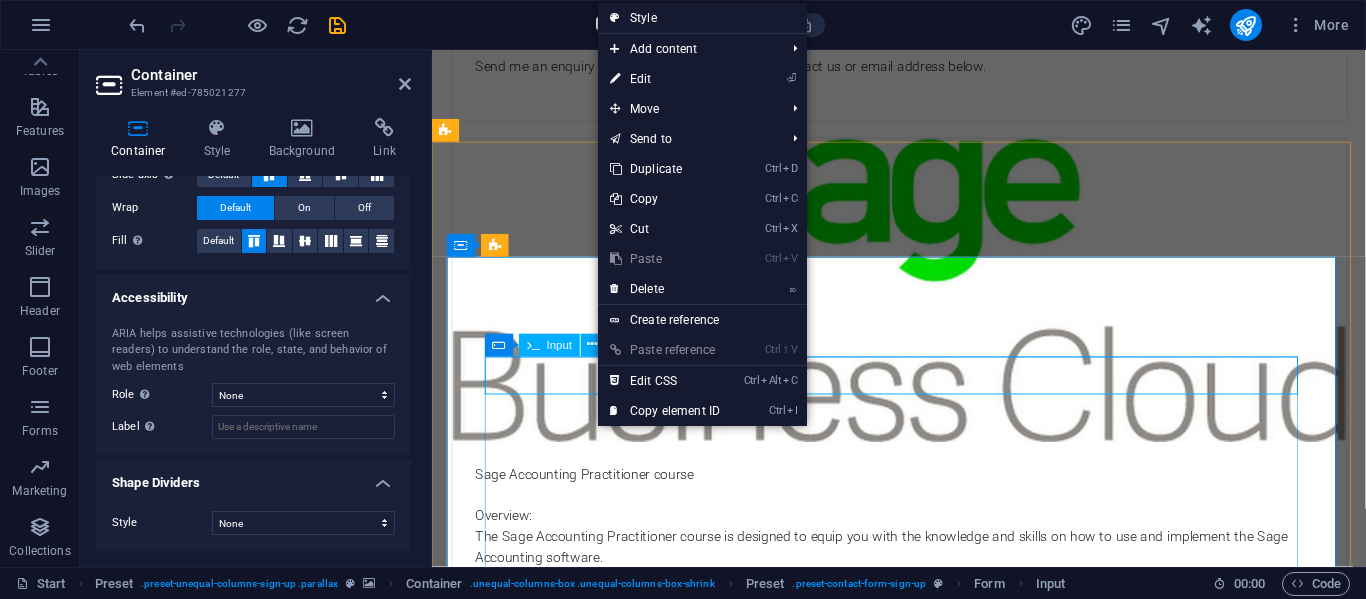 click on "Input" at bounding box center (559, 345) 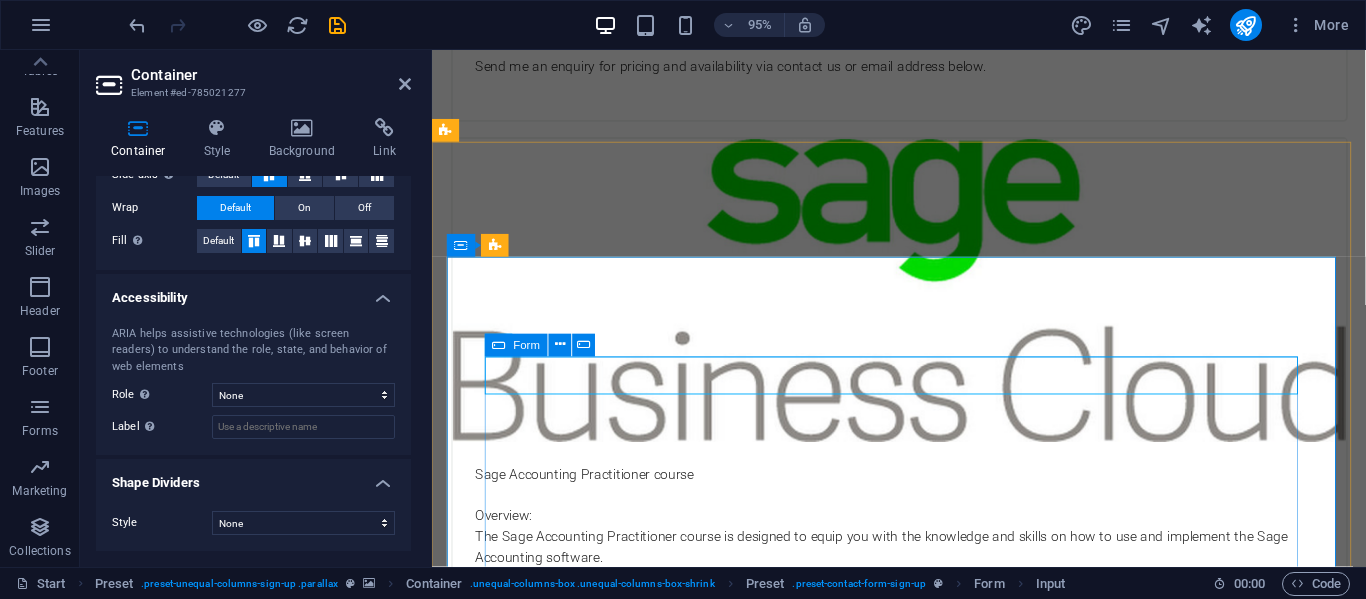 click at bounding box center (499, 345) 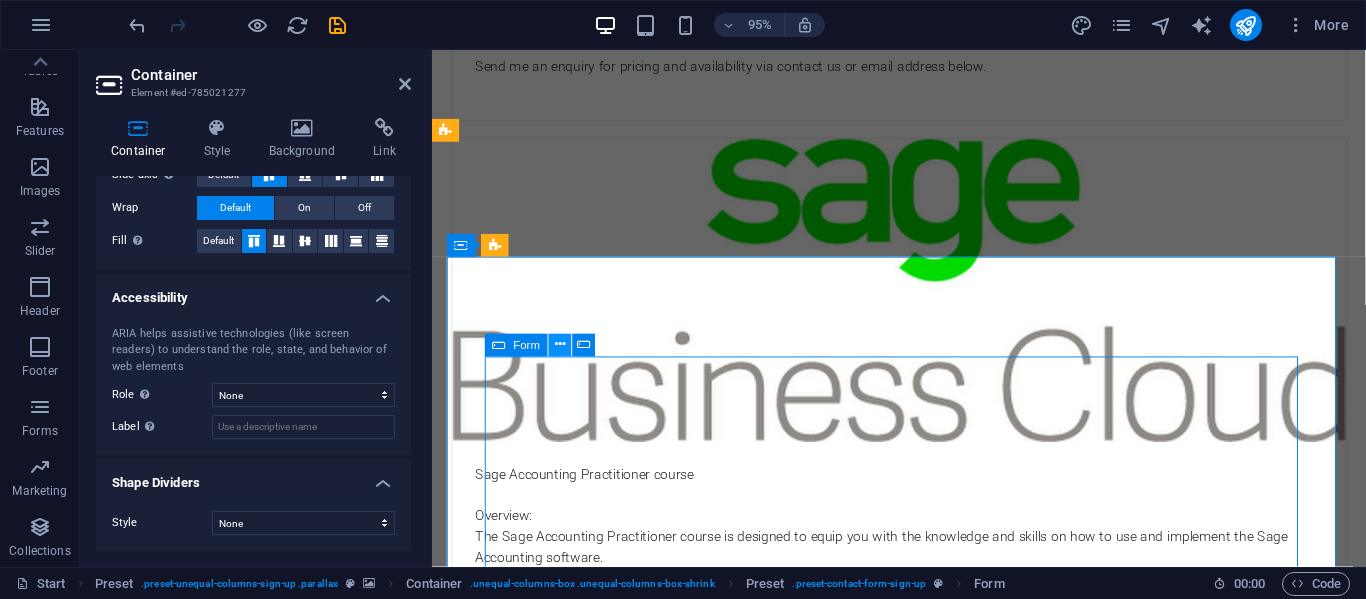 click at bounding box center (560, 345) 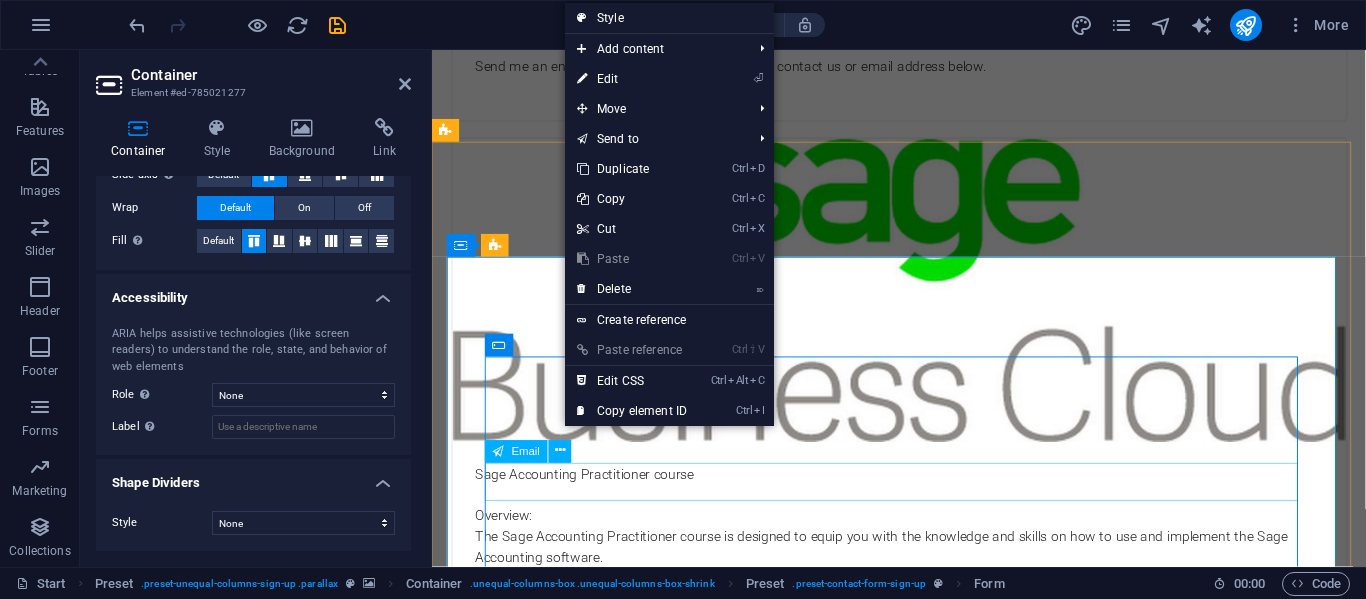 click at bounding box center [596, 5448] 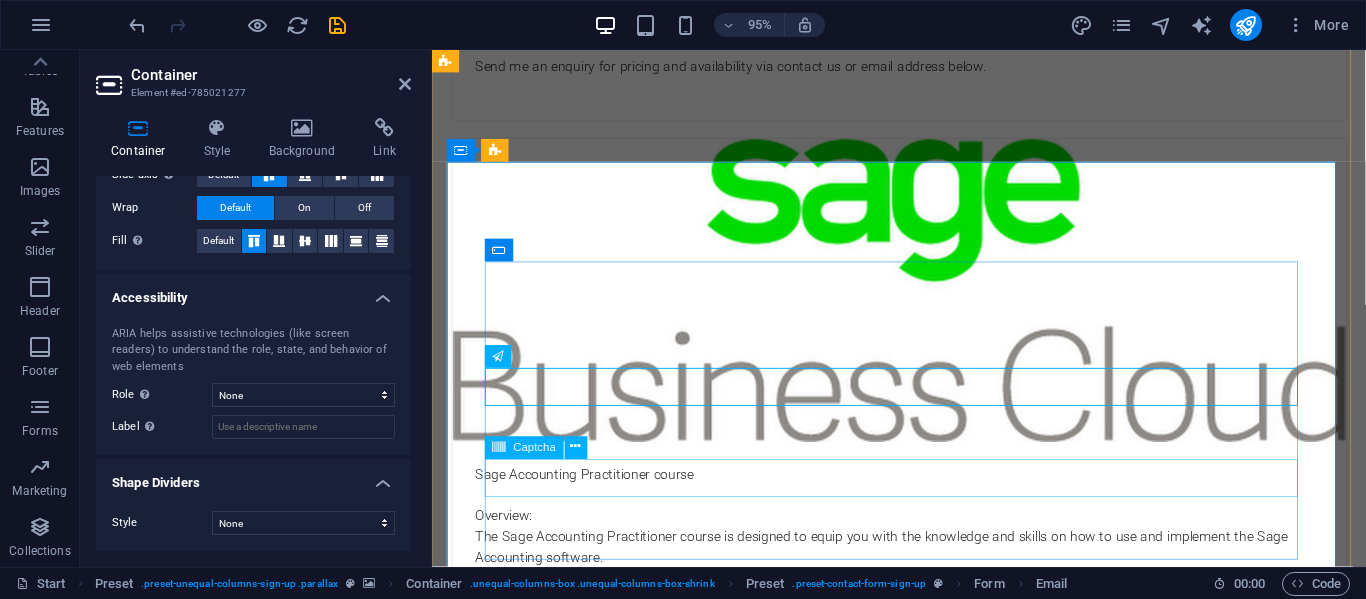scroll, scrollTop: 4787, scrollLeft: 0, axis: vertical 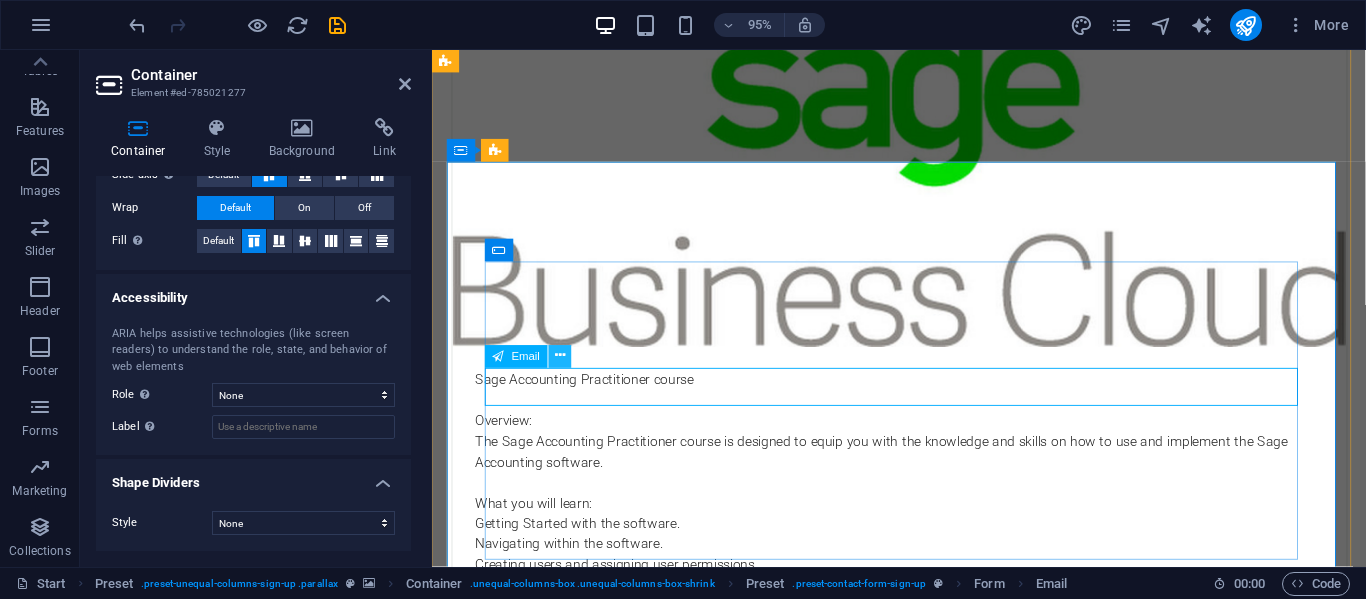 click at bounding box center [560, 357] 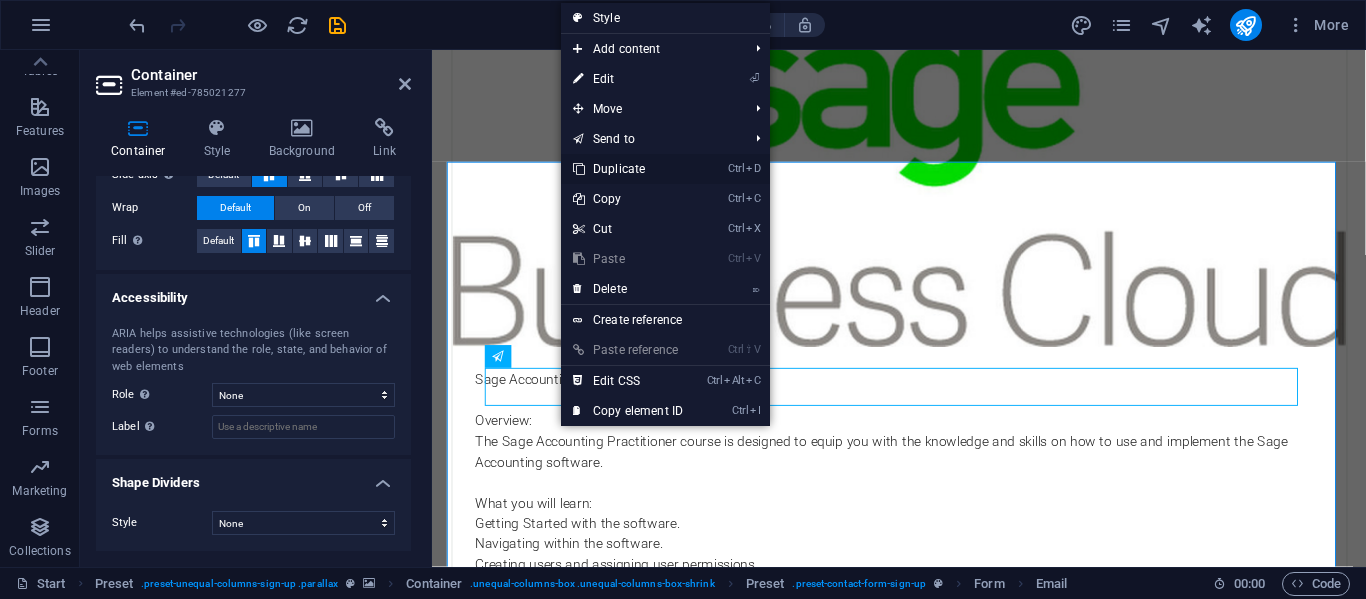 click on "Ctrl D  Duplicate" at bounding box center [628, 169] 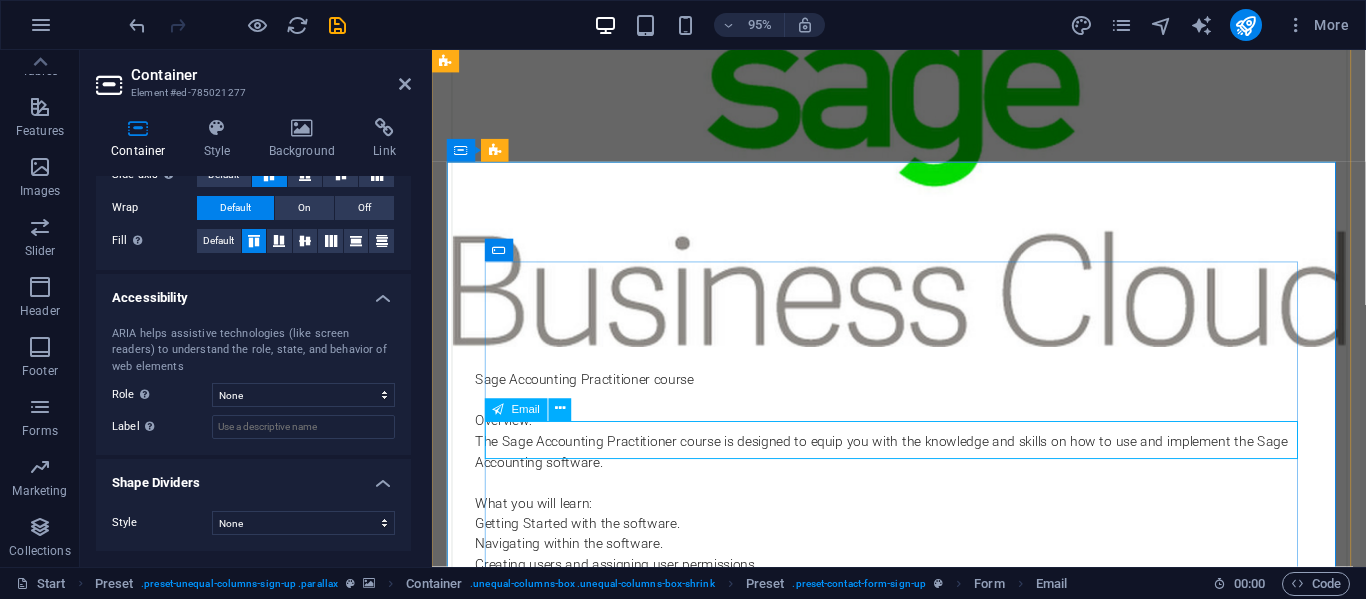 click on "Email" at bounding box center [526, 409] 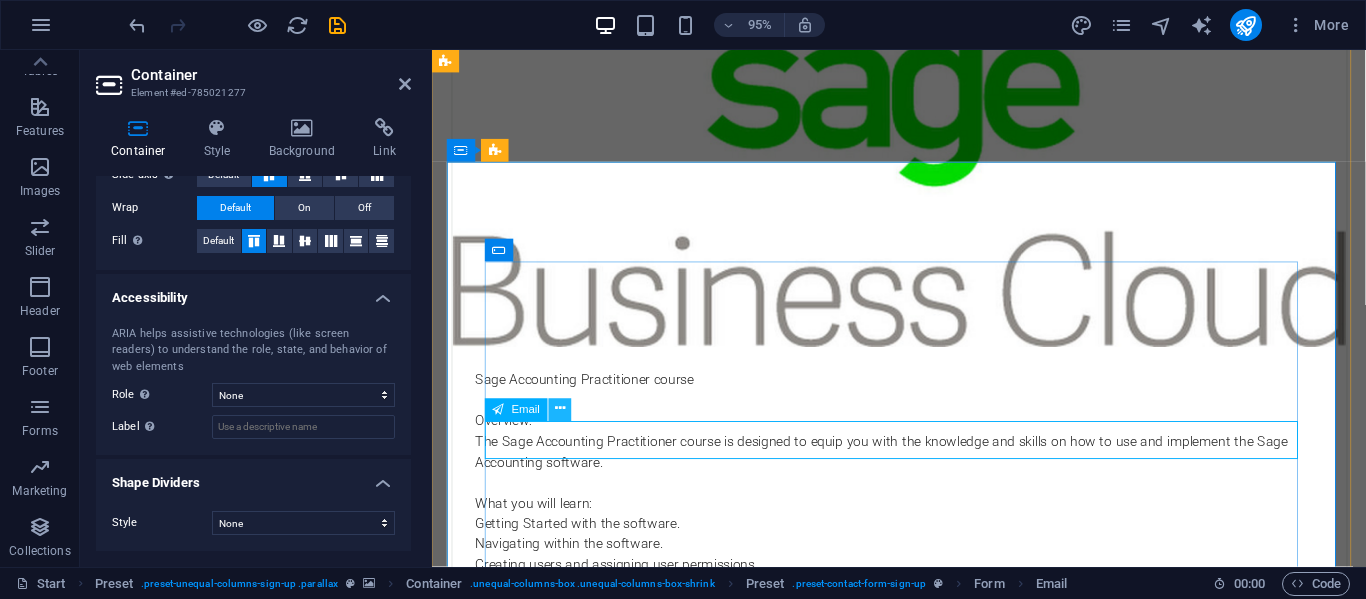 click at bounding box center [560, 410] 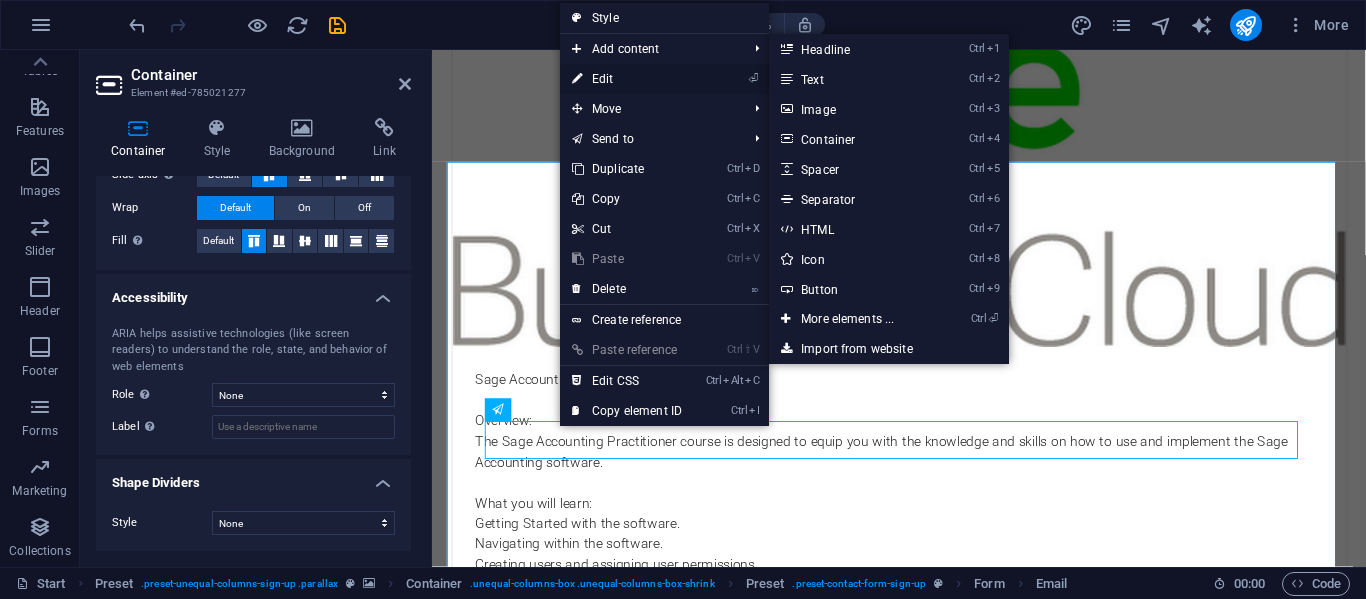 click on "⏎  Edit" at bounding box center [627, 79] 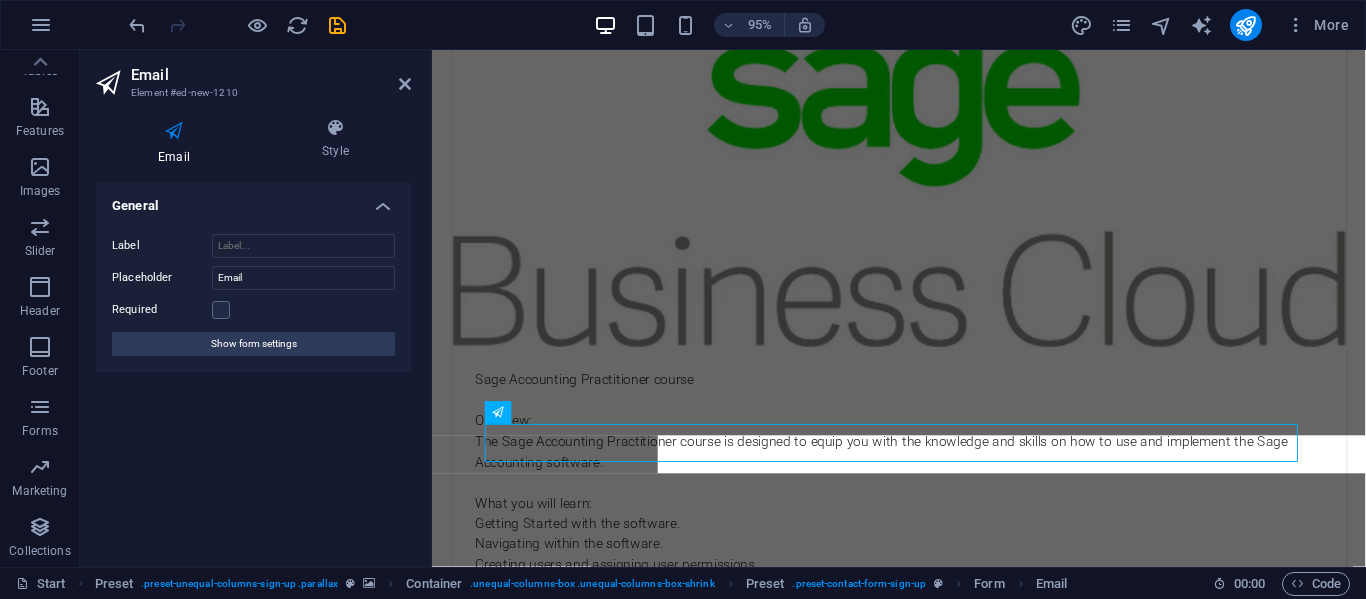 scroll, scrollTop: 4784, scrollLeft: 0, axis: vertical 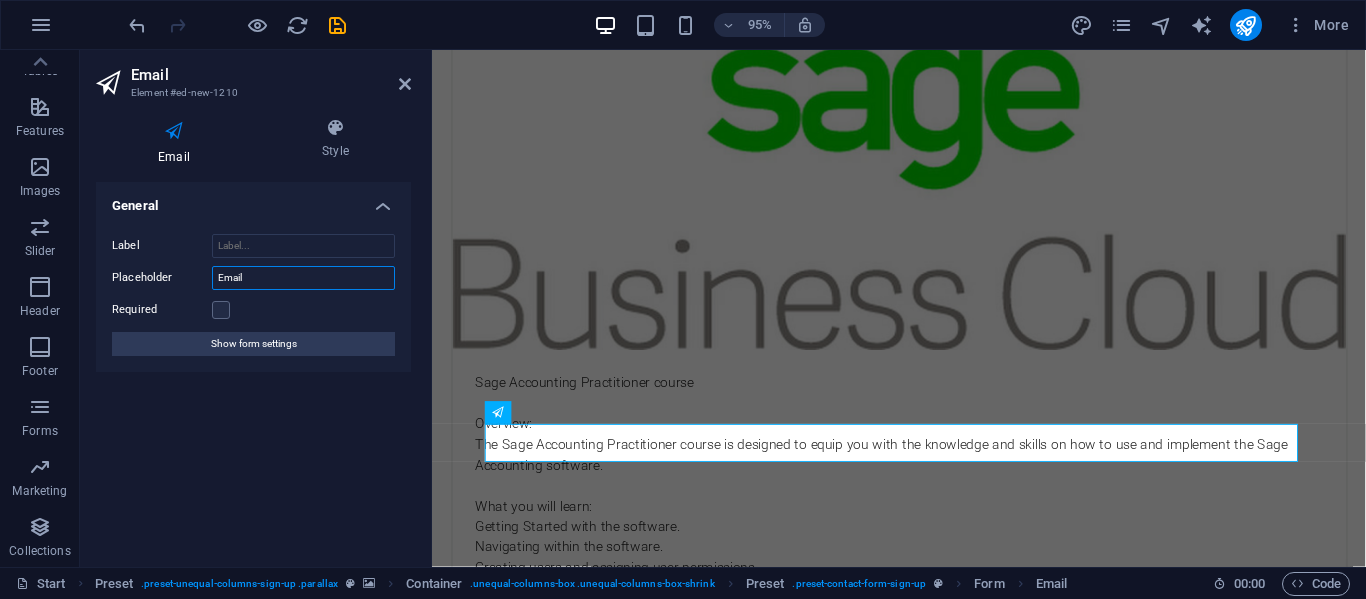 click on "Email" at bounding box center (303, 278) 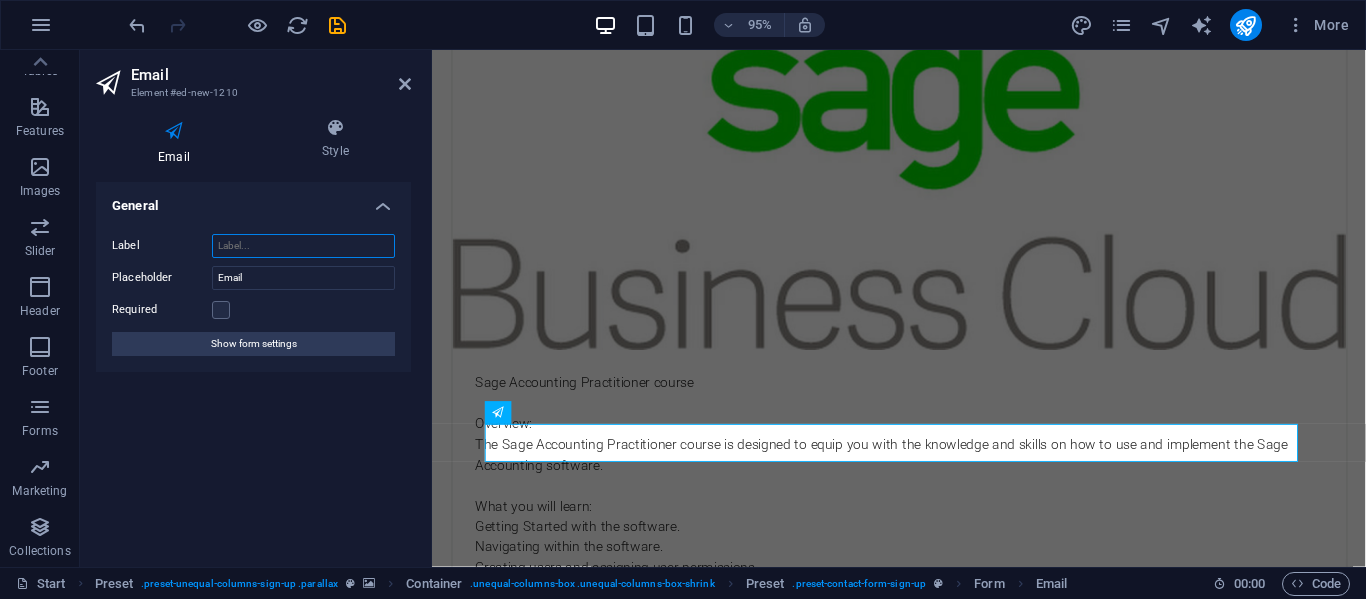 click on "Label" at bounding box center (303, 246) 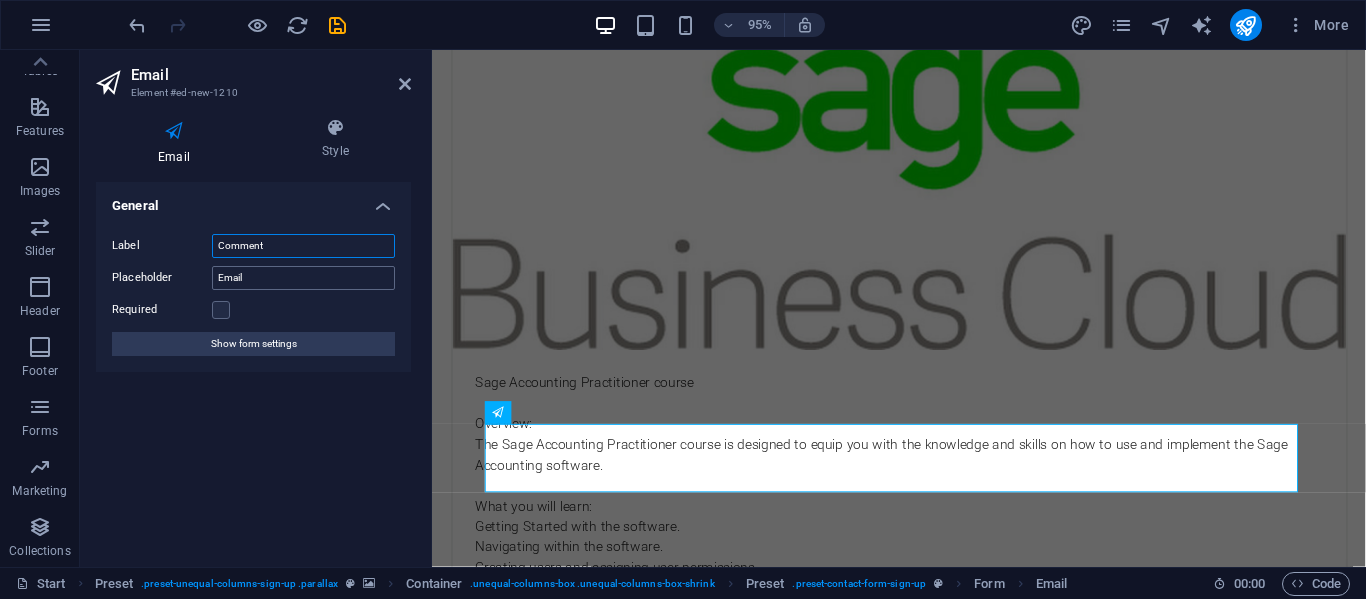 type on "Comment" 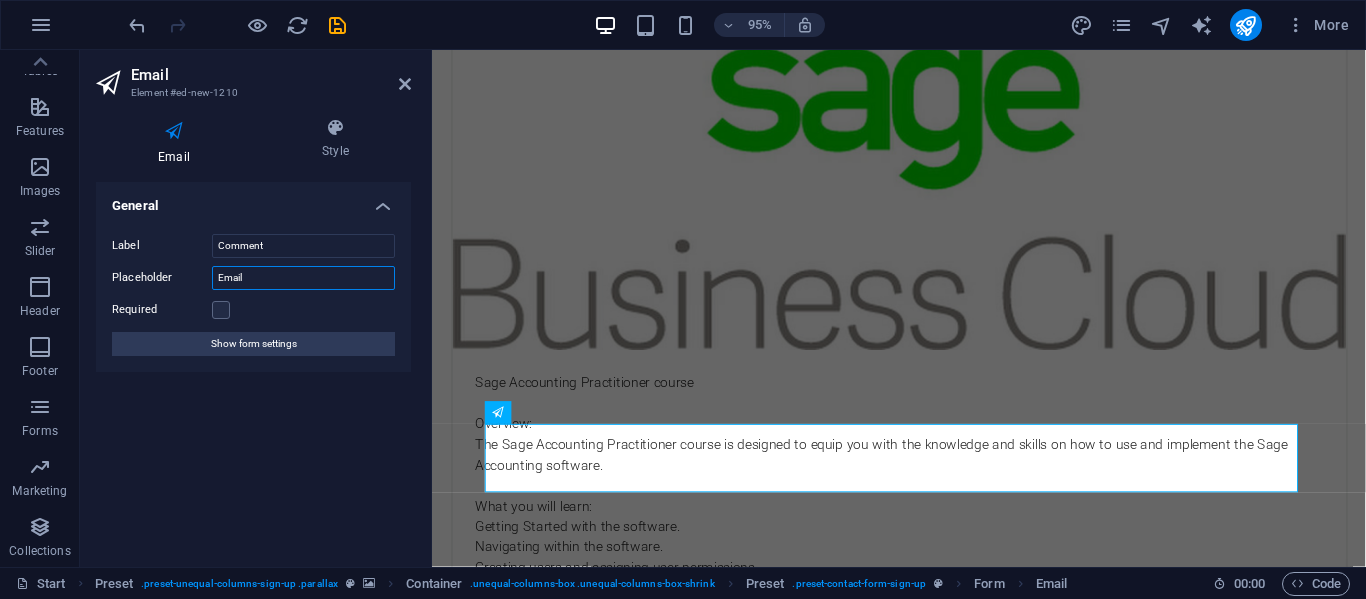 click on "Email" at bounding box center [303, 278] 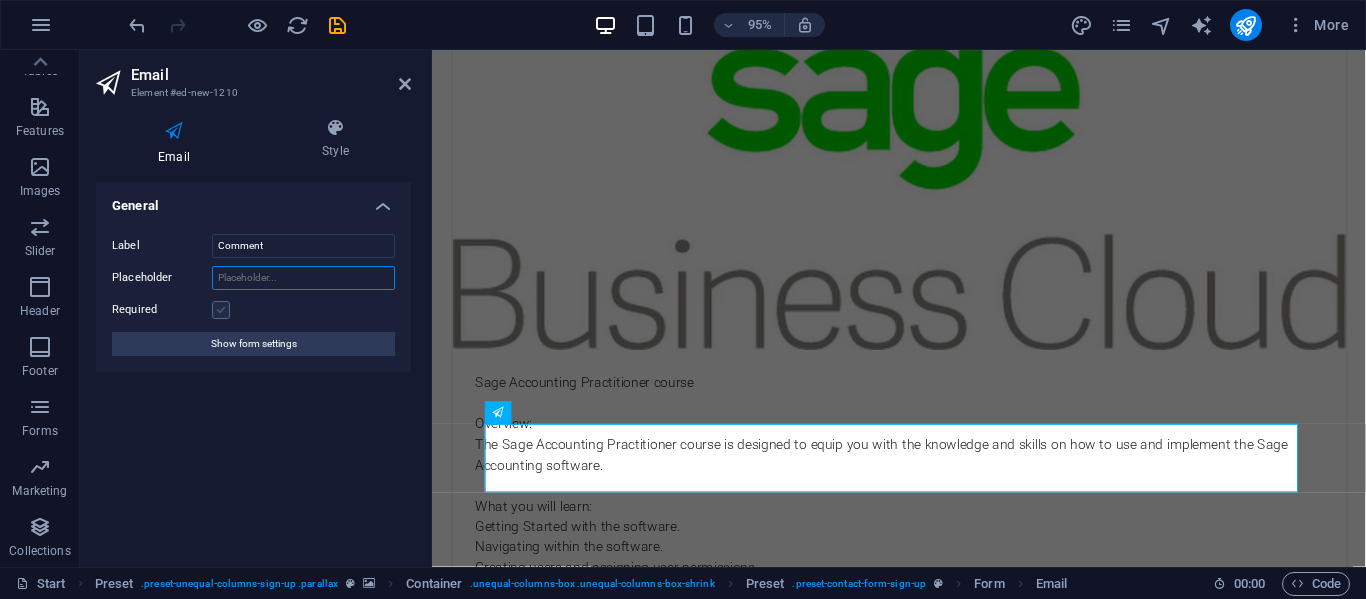 type 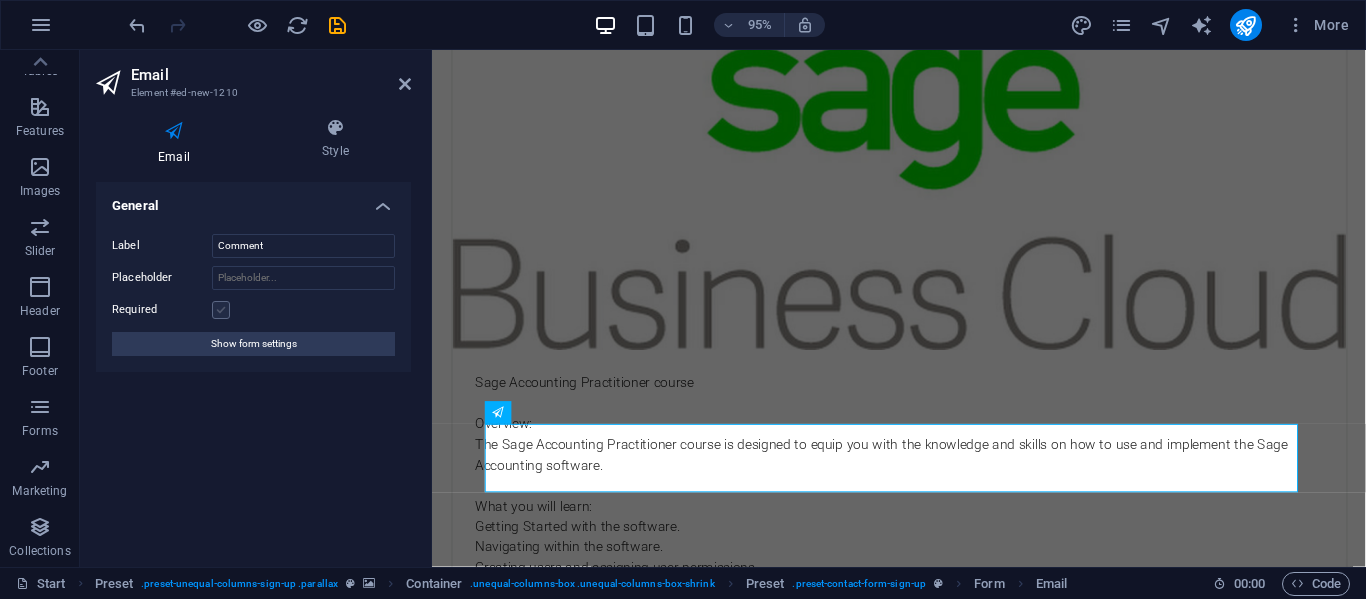 click at bounding box center (221, 310) 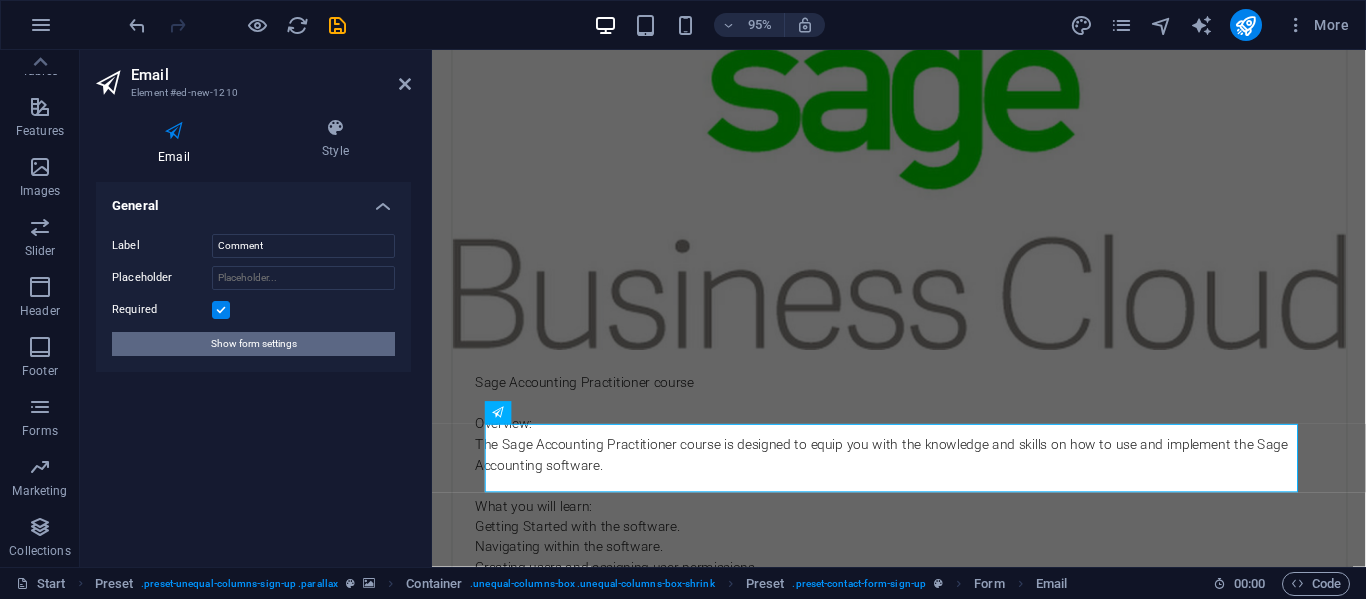 click on "Show form settings" at bounding box center (254, 344) 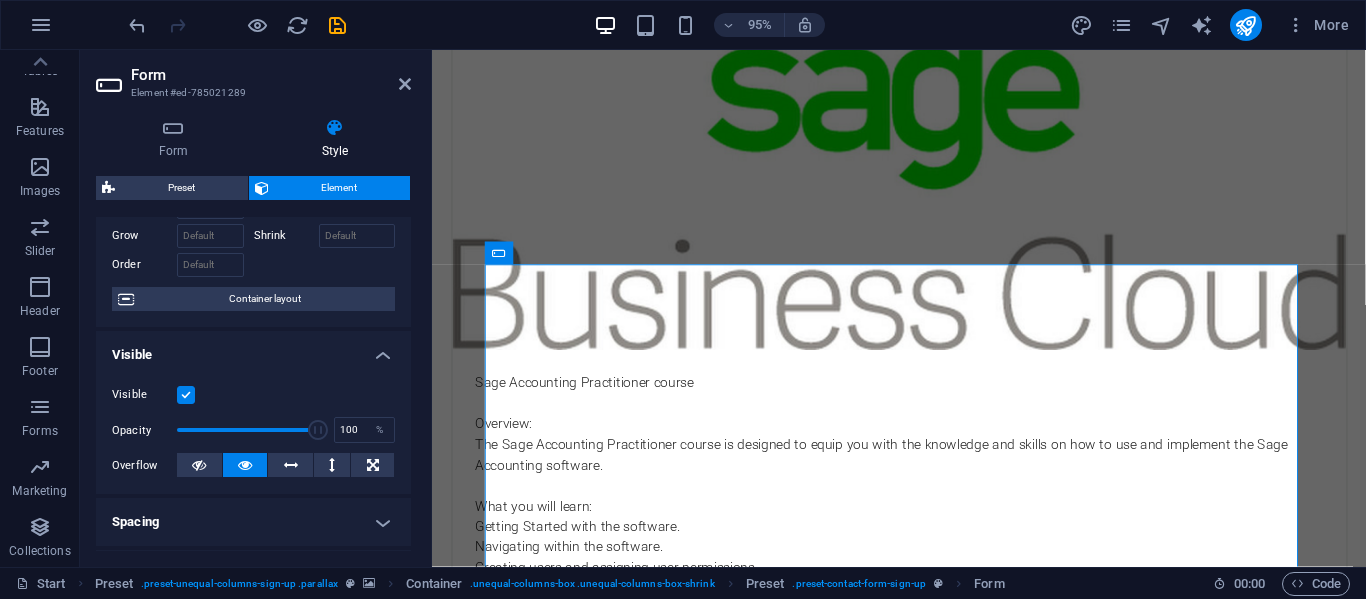 scroll, scrollTop: 0, scrollLeft: 0, axis: both 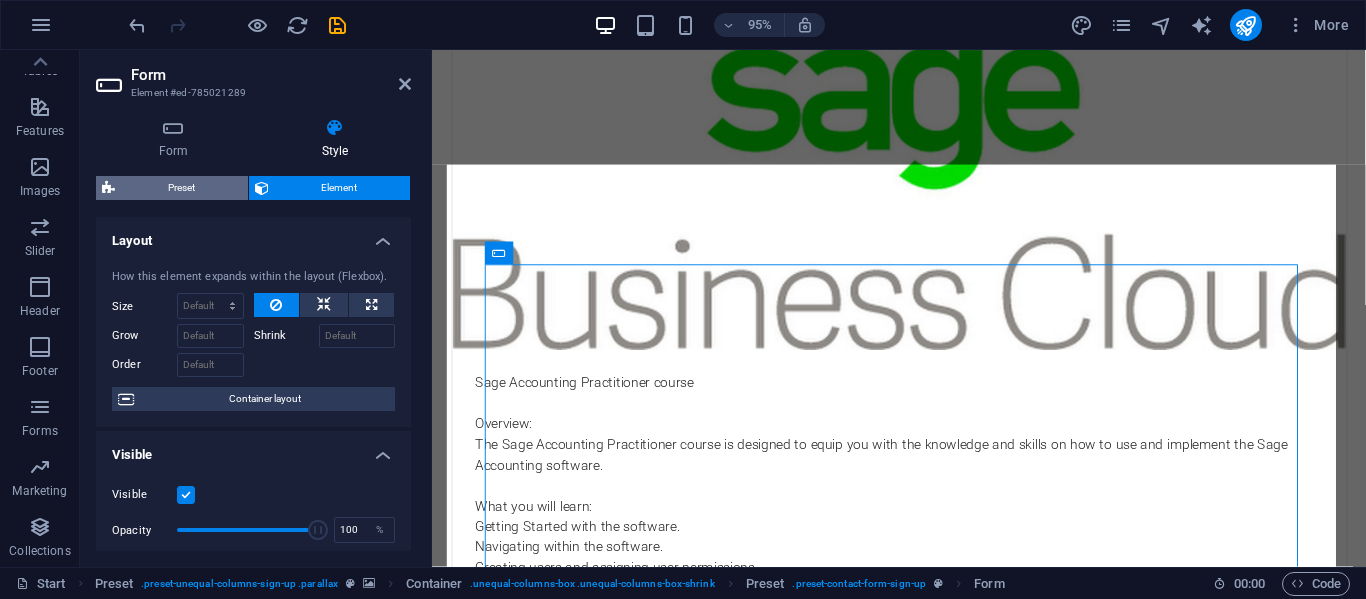 click on "Preset" at bounding box center [181, 188] 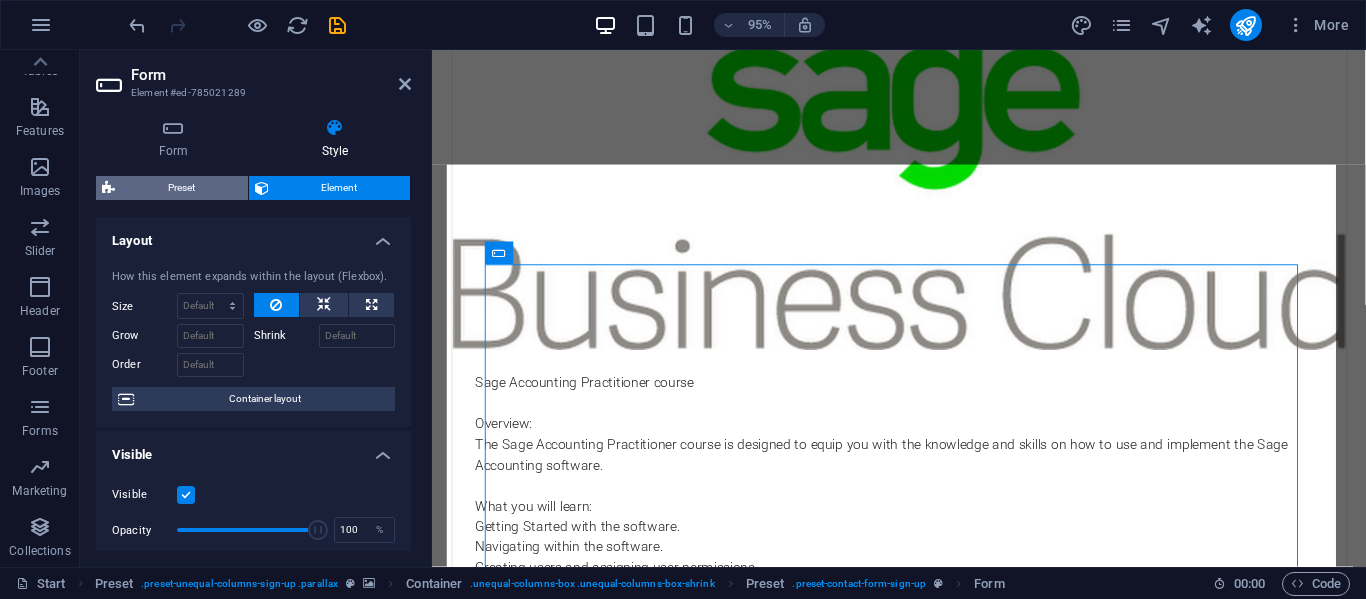 select on "px" 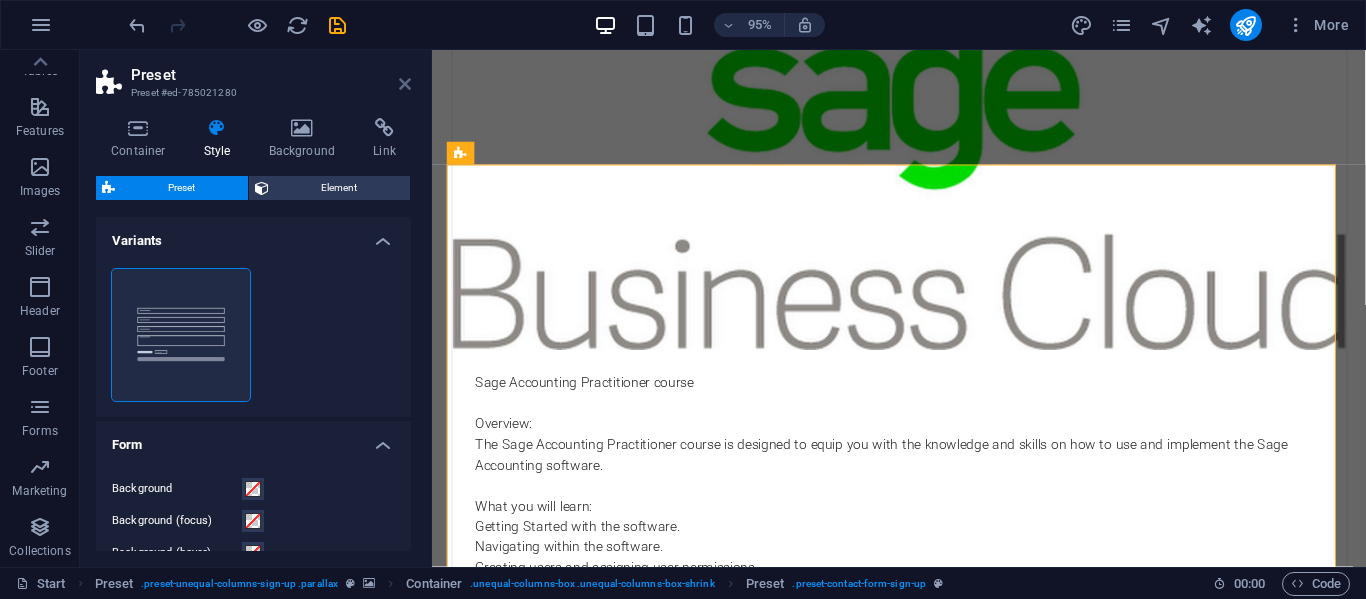 click at bounding box center (405, 84) 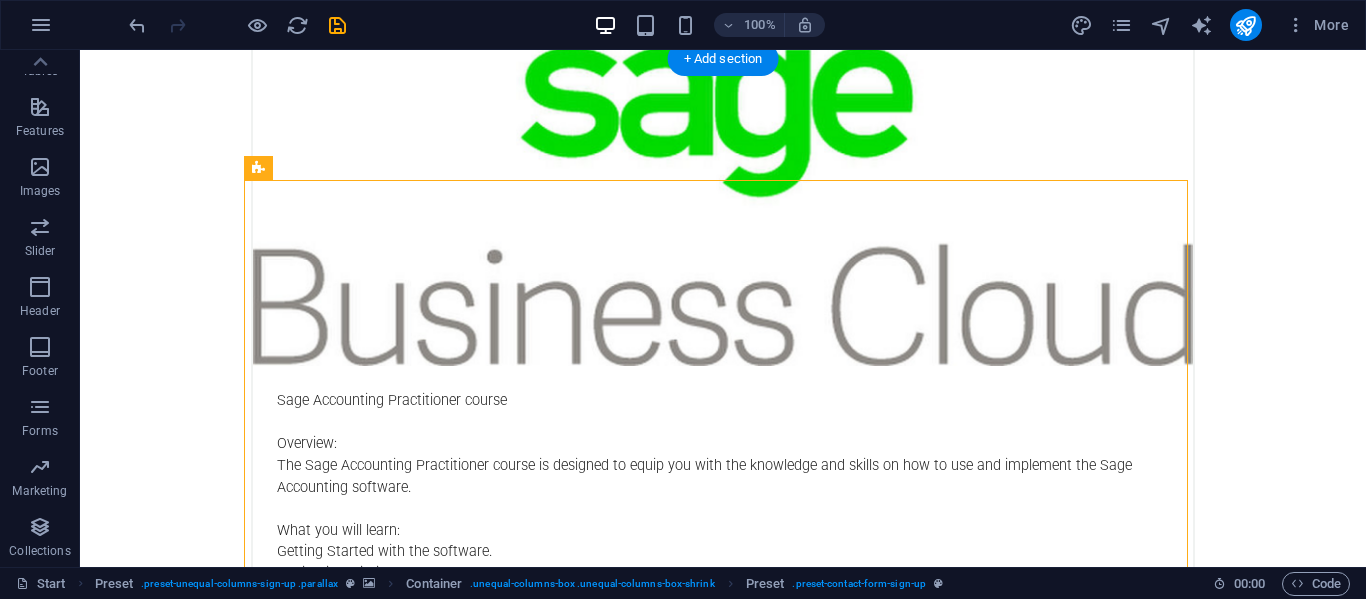 scroll, scrollTop: 4787, scrollLeft: 0, axis: vertical 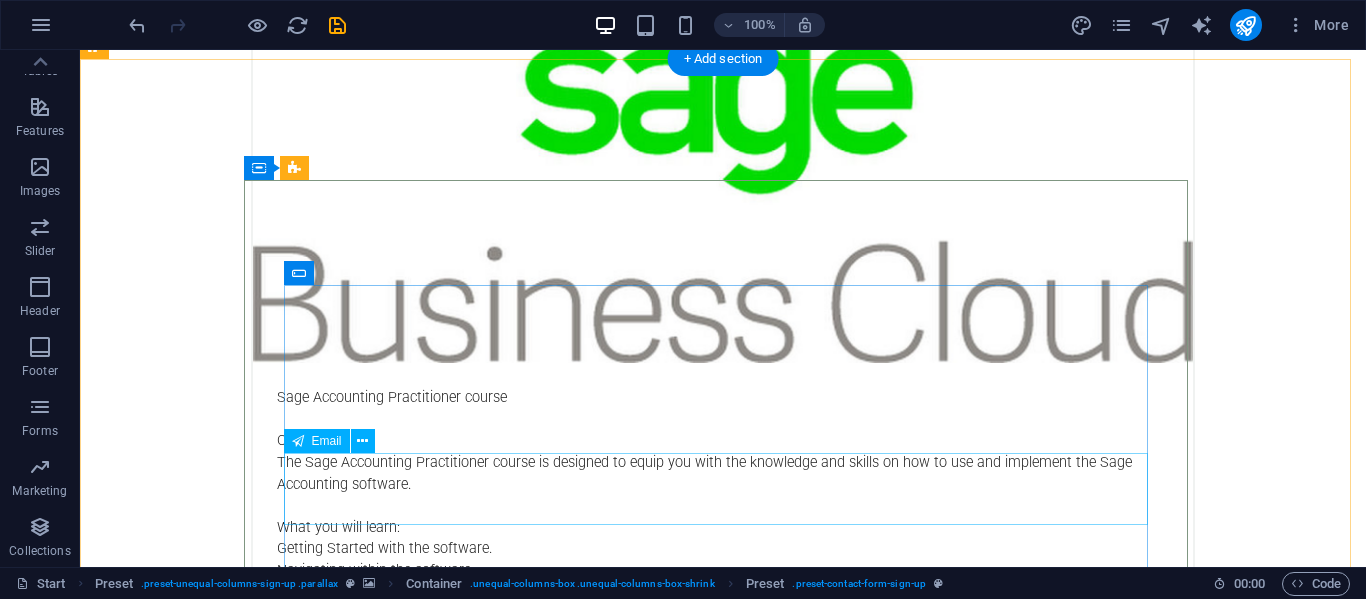 click on "Comment" at bounding box center (568, 5742) 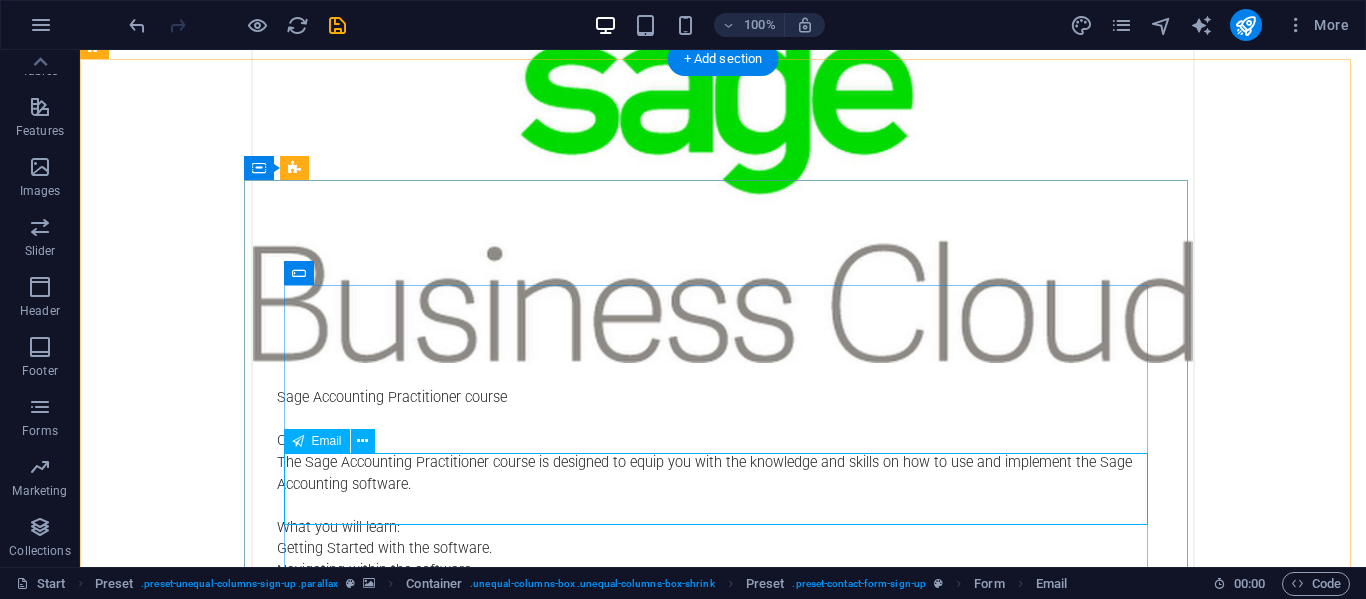 click on "Comment" at bounding box center [568, 5742] 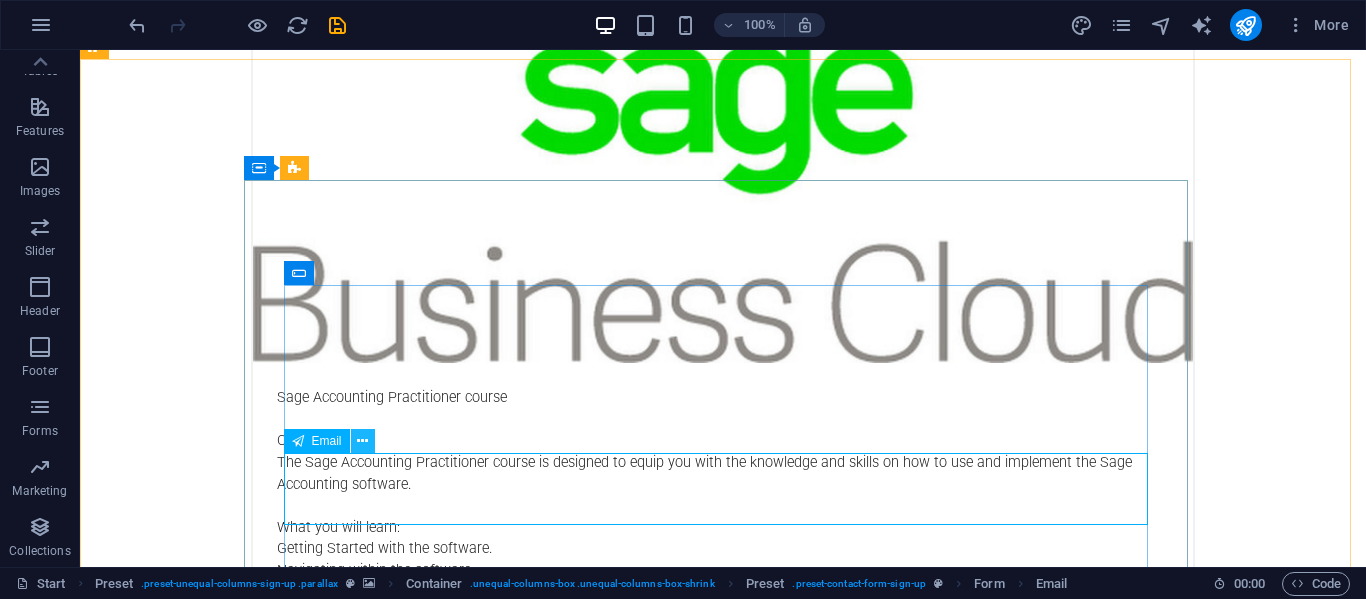 click at bounding box center [362, 441] 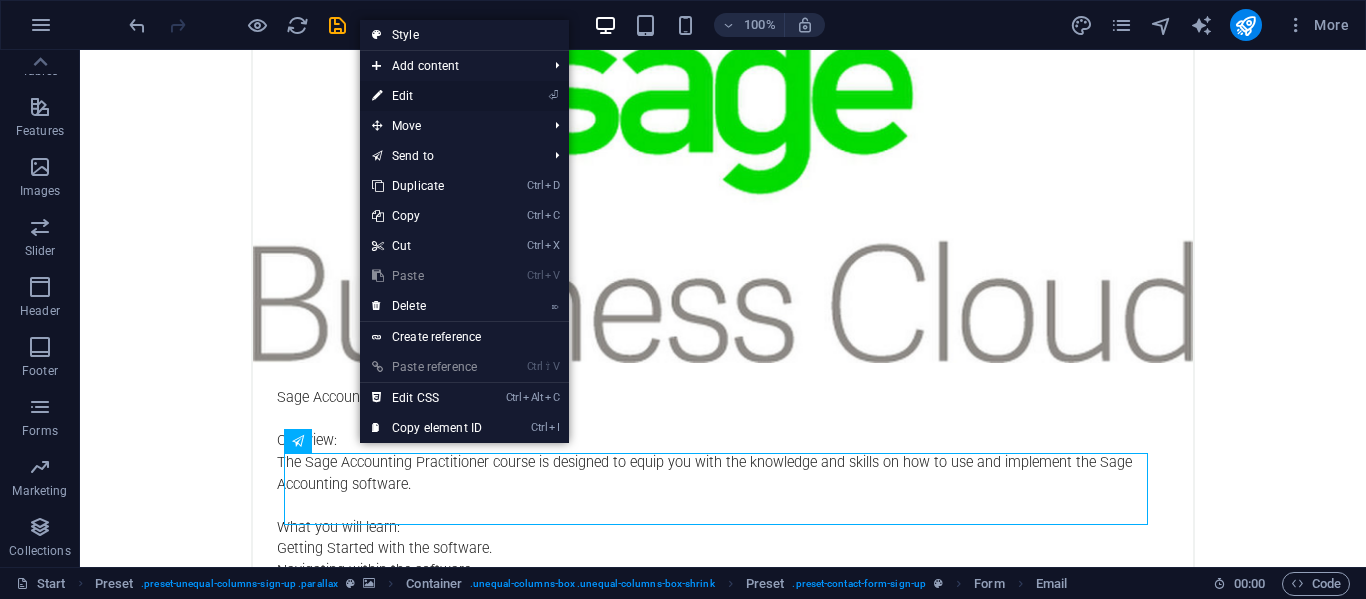click on "⏎  Edit" at bounding box center [427, 96] 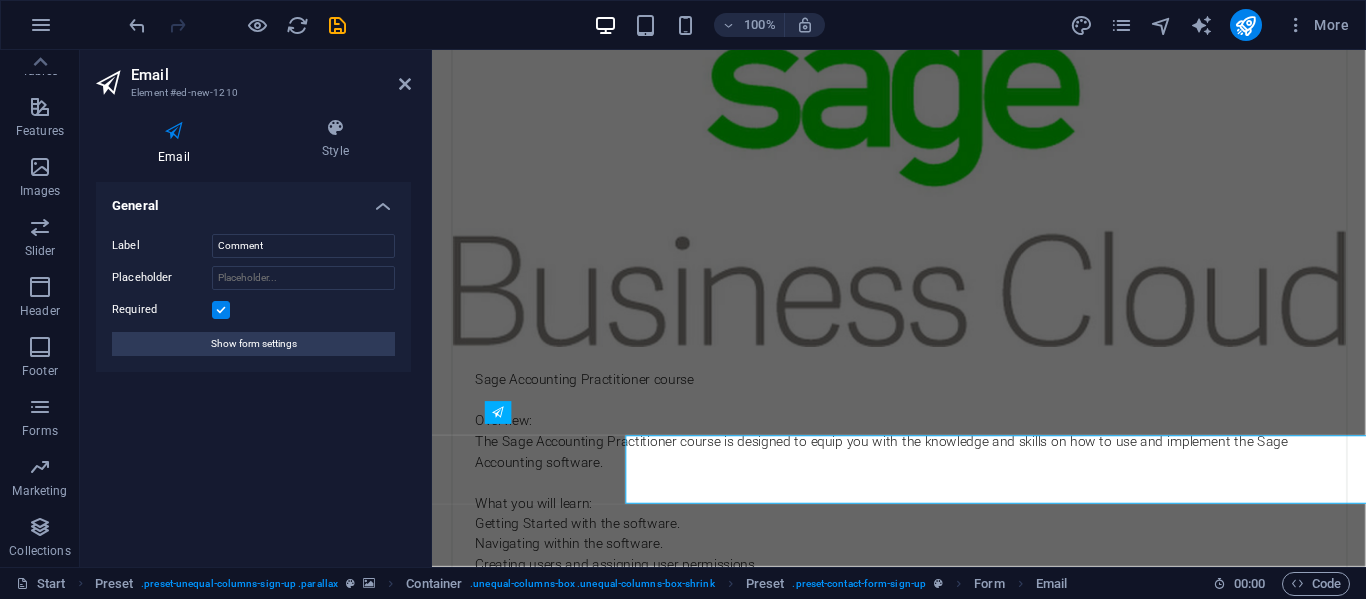 scroll, scrollTop: 4784, scrollLeft: 0, axis: vertical 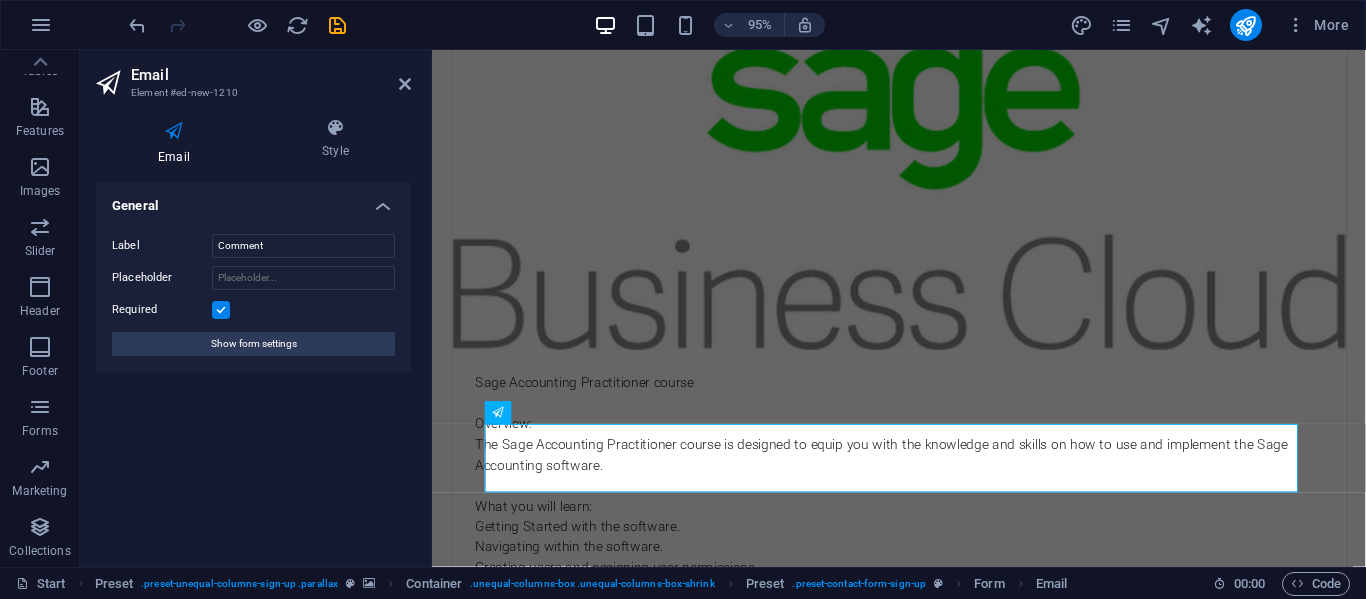click at bounding box center (221, 310) 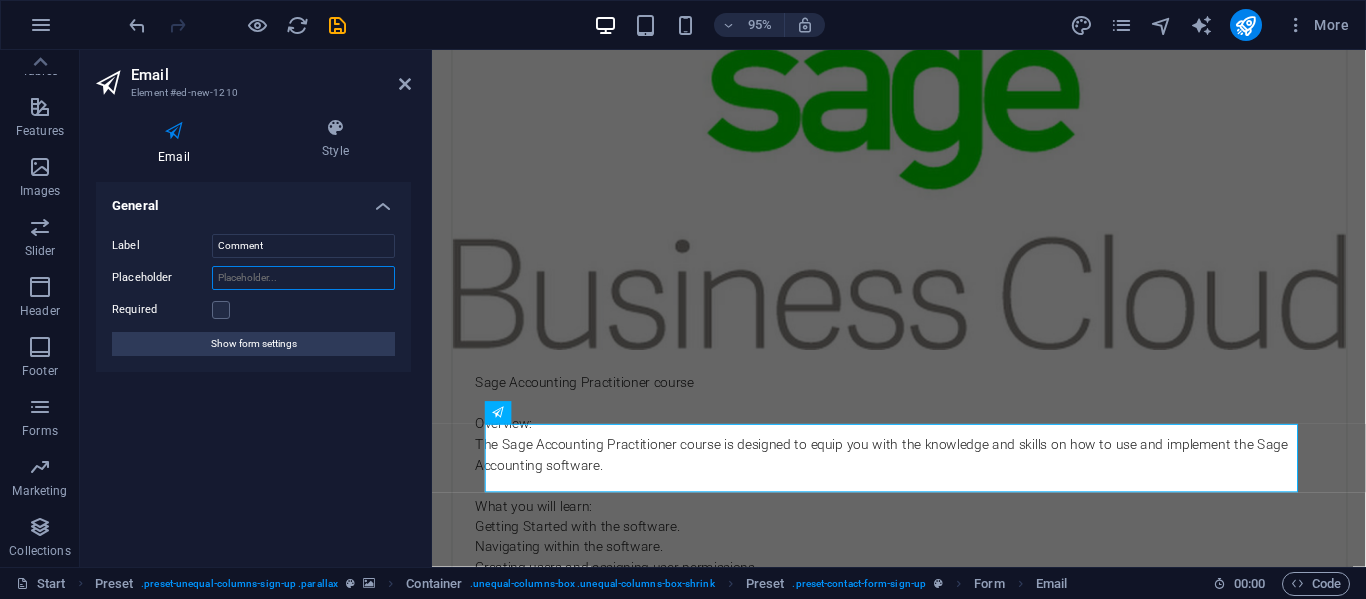 click on "Placeholder" at bounding box center [303, 278] 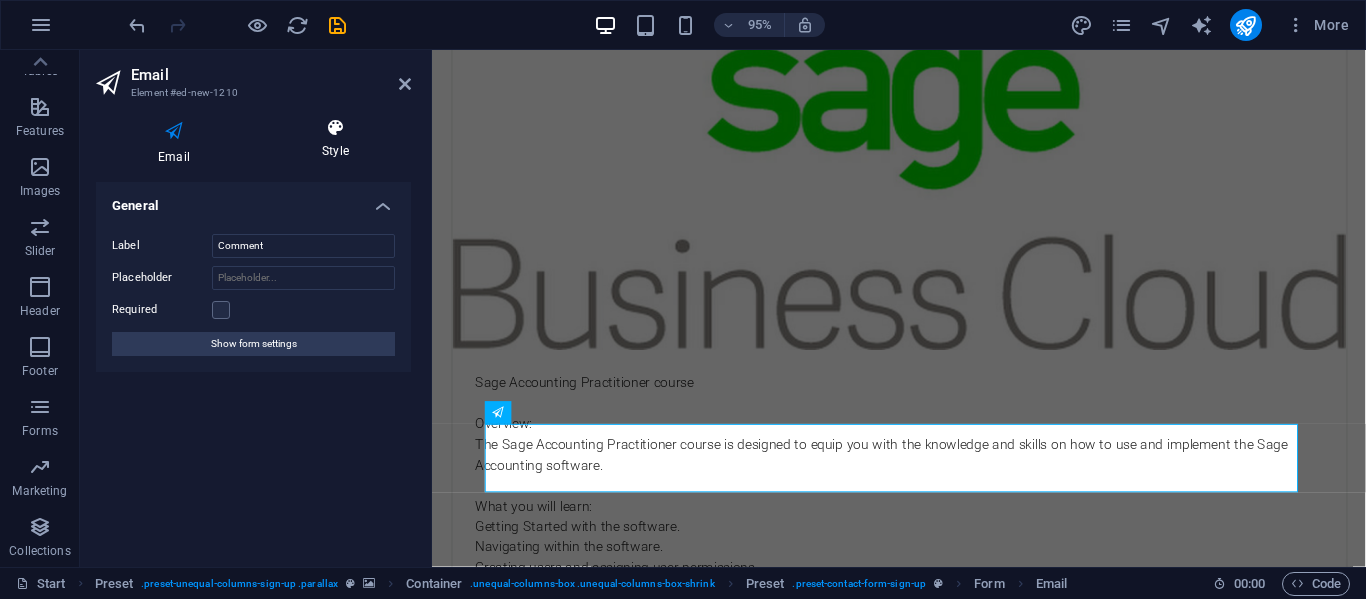 click on "Style" at bounding box center (335, 139) 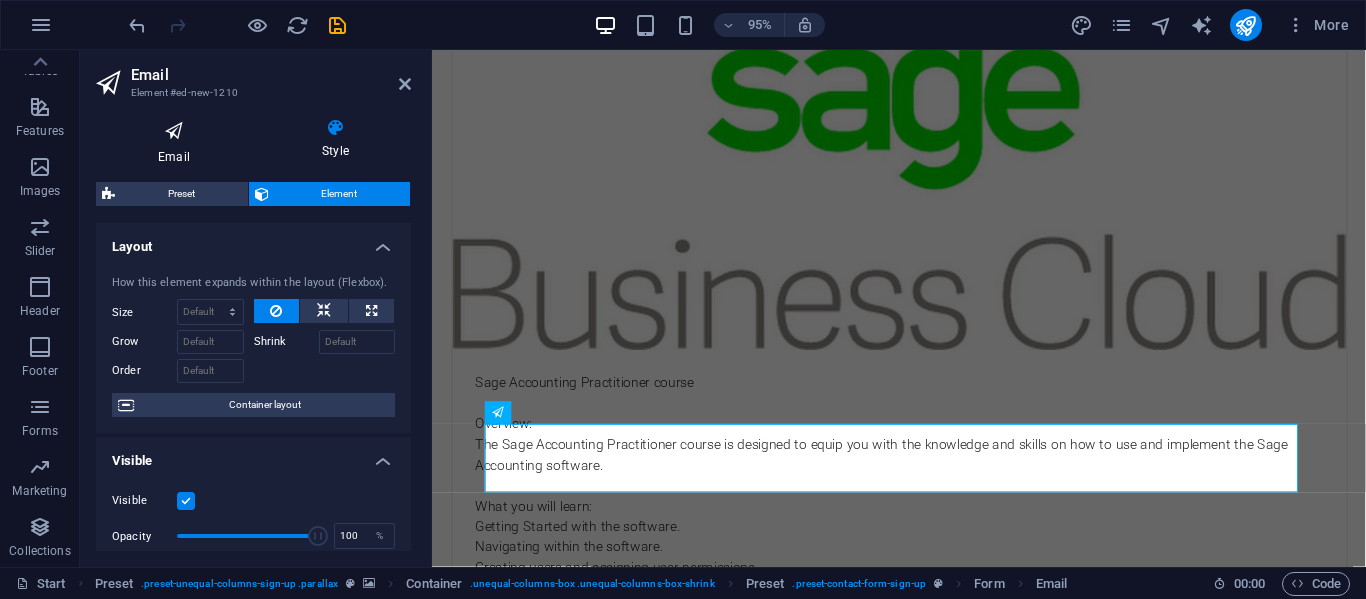 click at bounding box center (174, 131) 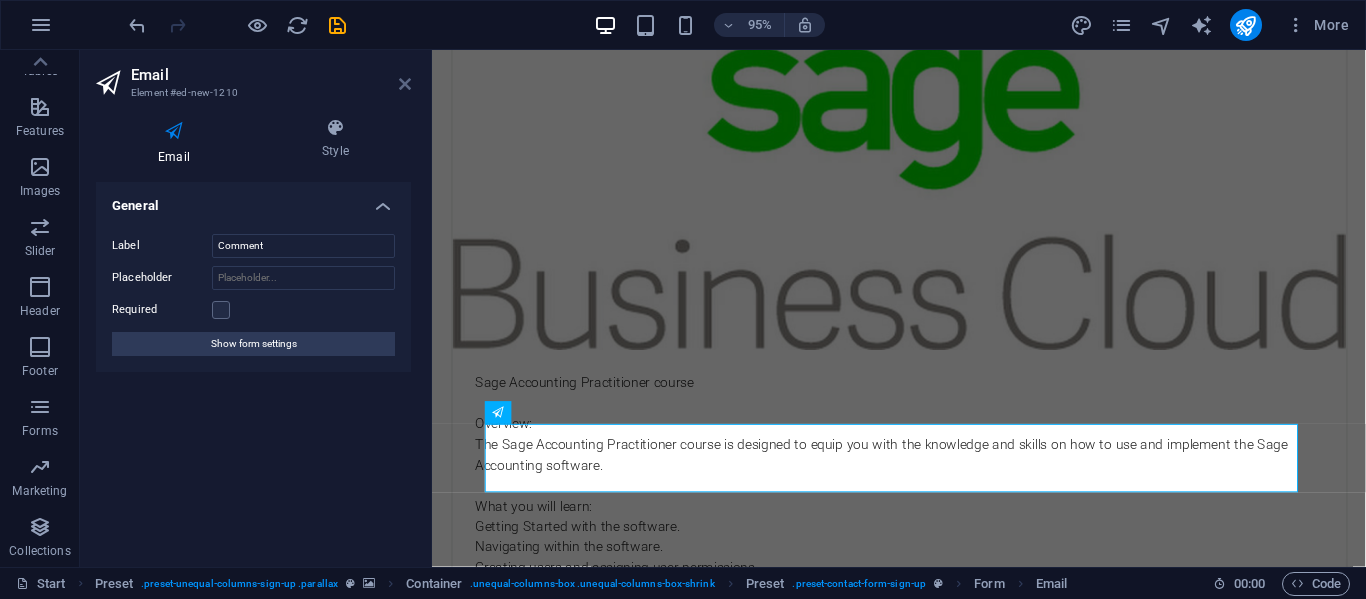 click at bounding box center (405, 84) 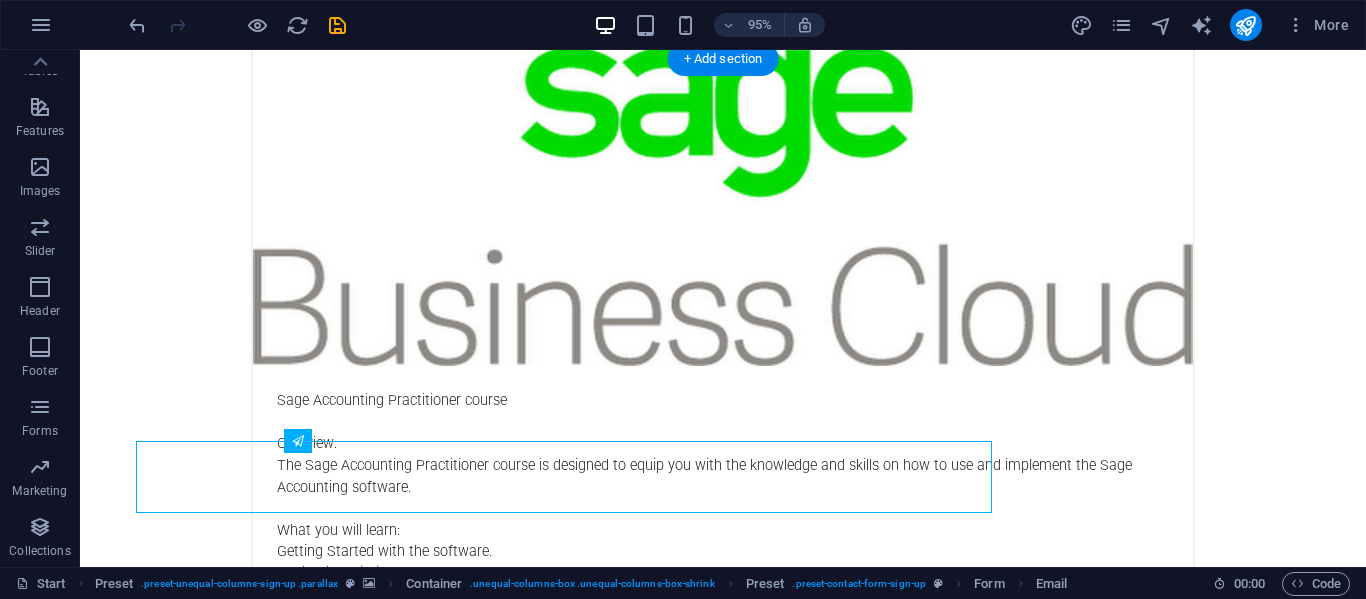 scroll, scrollTop: 4787, scrollLeft: 0, axis: vertical 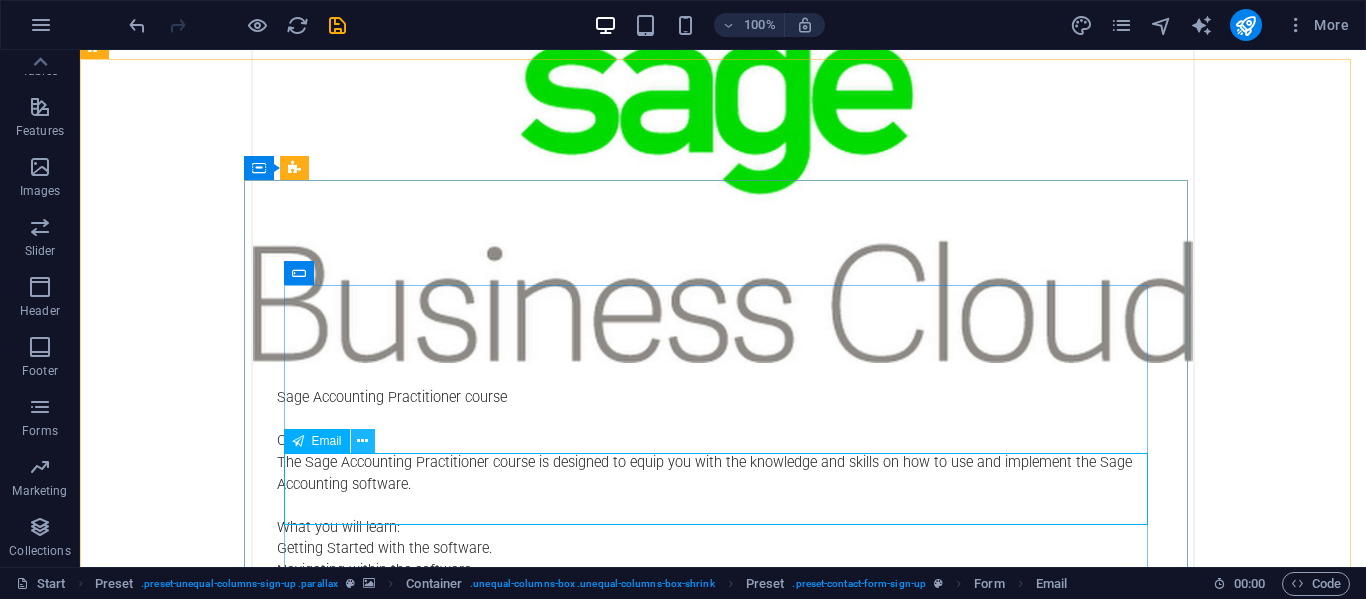 click at bounding box center [362, 441] 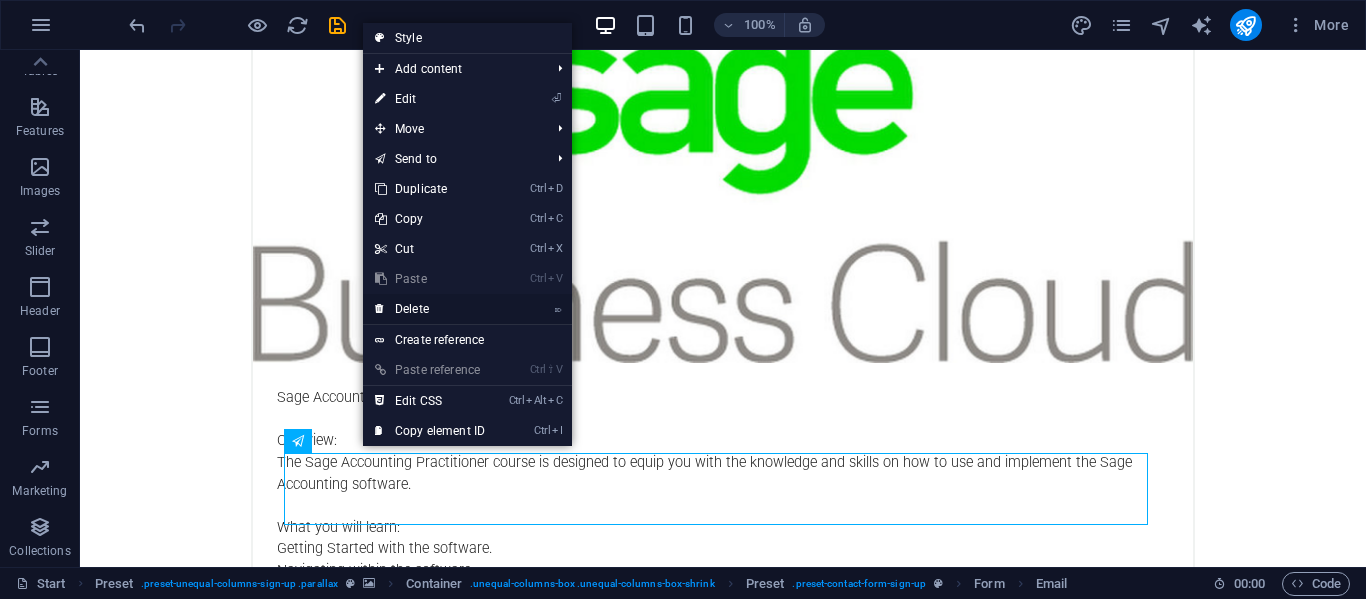 click on "⌦  Delete" at bounding box center (430, 309) 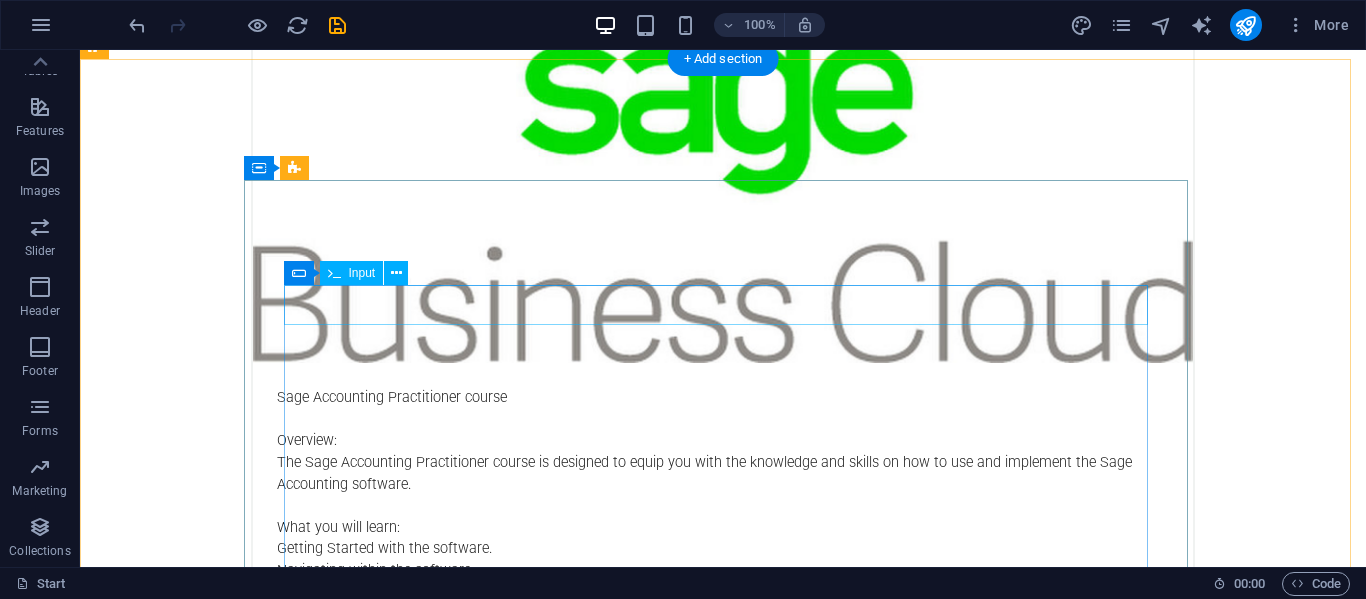 click at bounding box center (568, 5524) 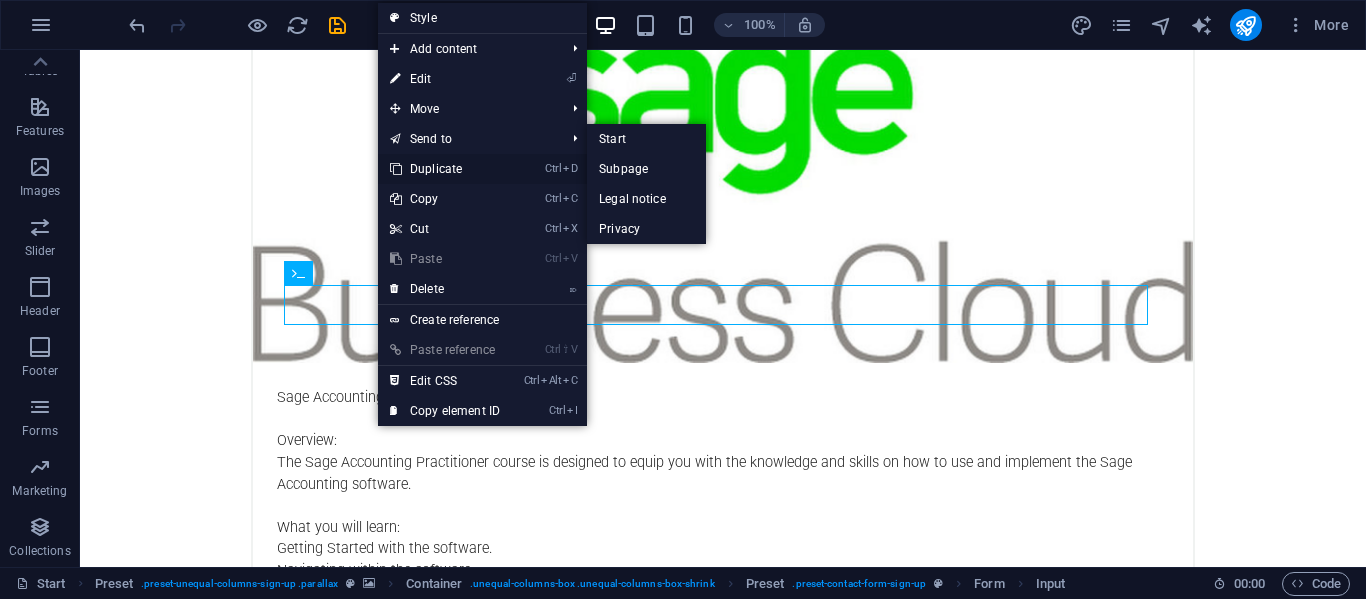 click on "Ctrl D  Duplicate" at bounding box center [445, 169] 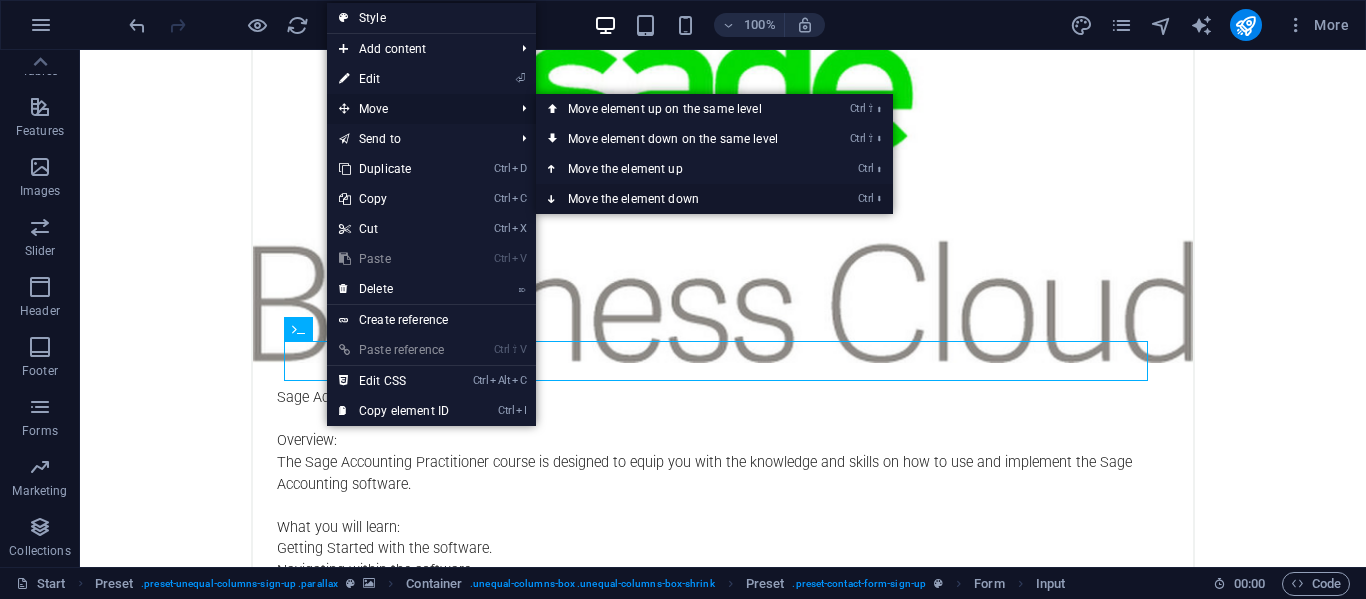 click on "Ctrl ⬇  Move the element down" at bounding box center [677, 199] 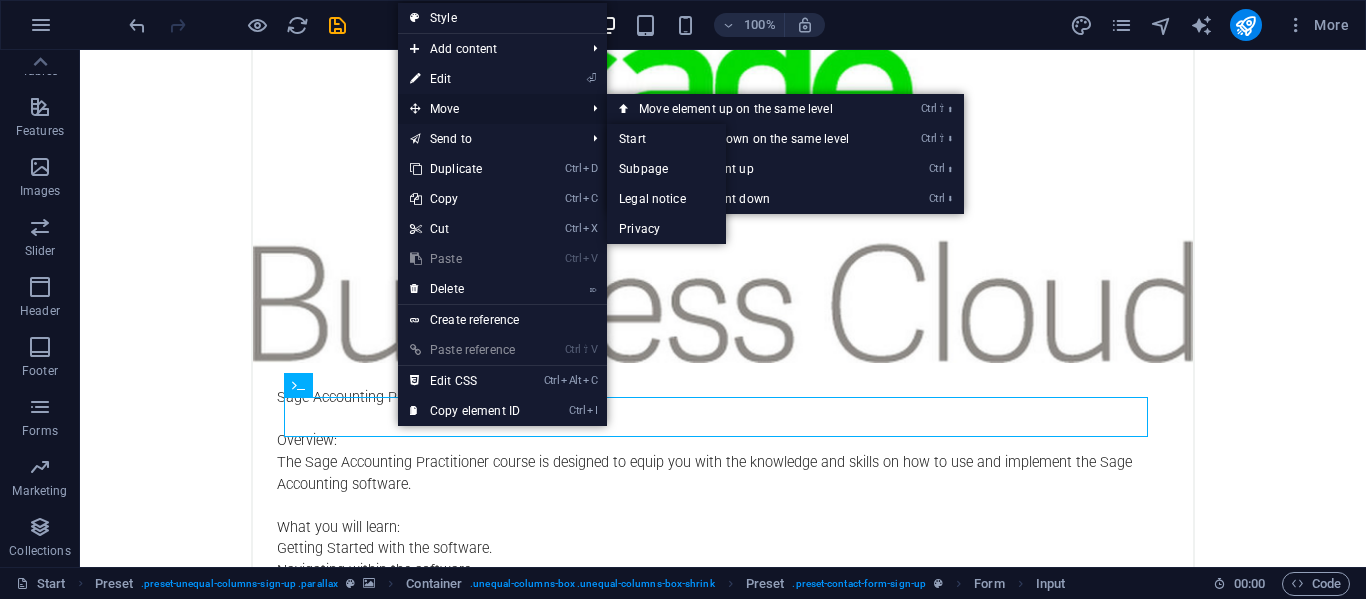 click on "Move" at bounding box center (487, 109) 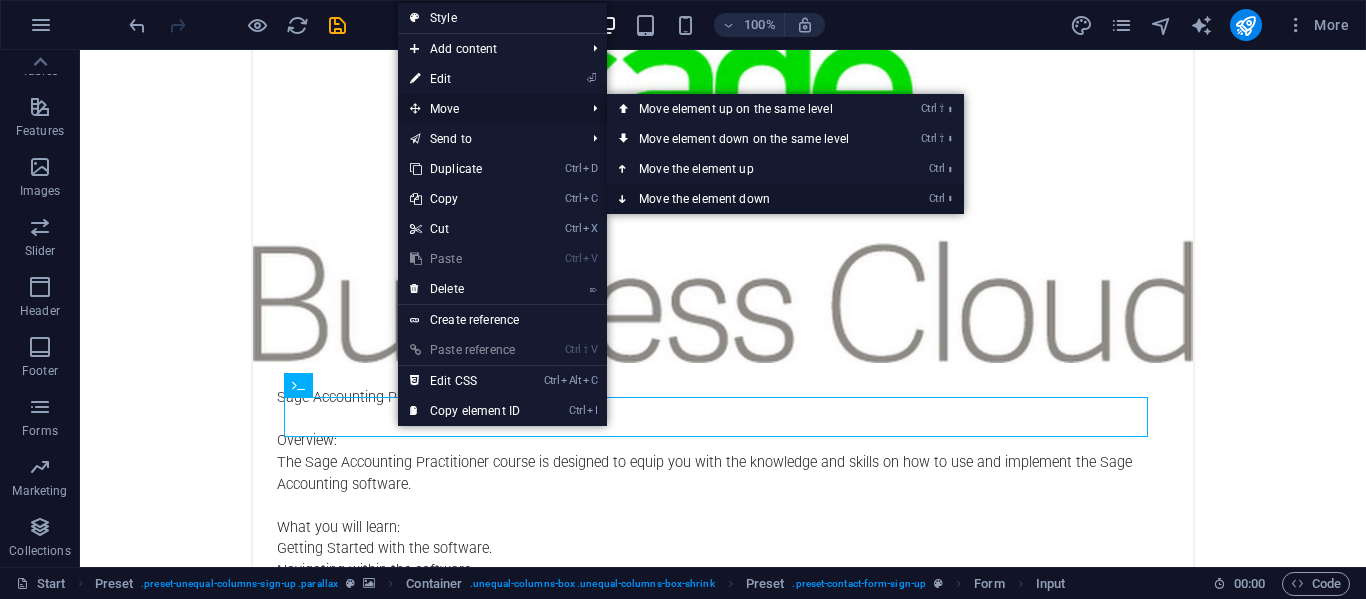 click on "Ctrl ⬇  Move the element down" at bounding box center (748, 199) 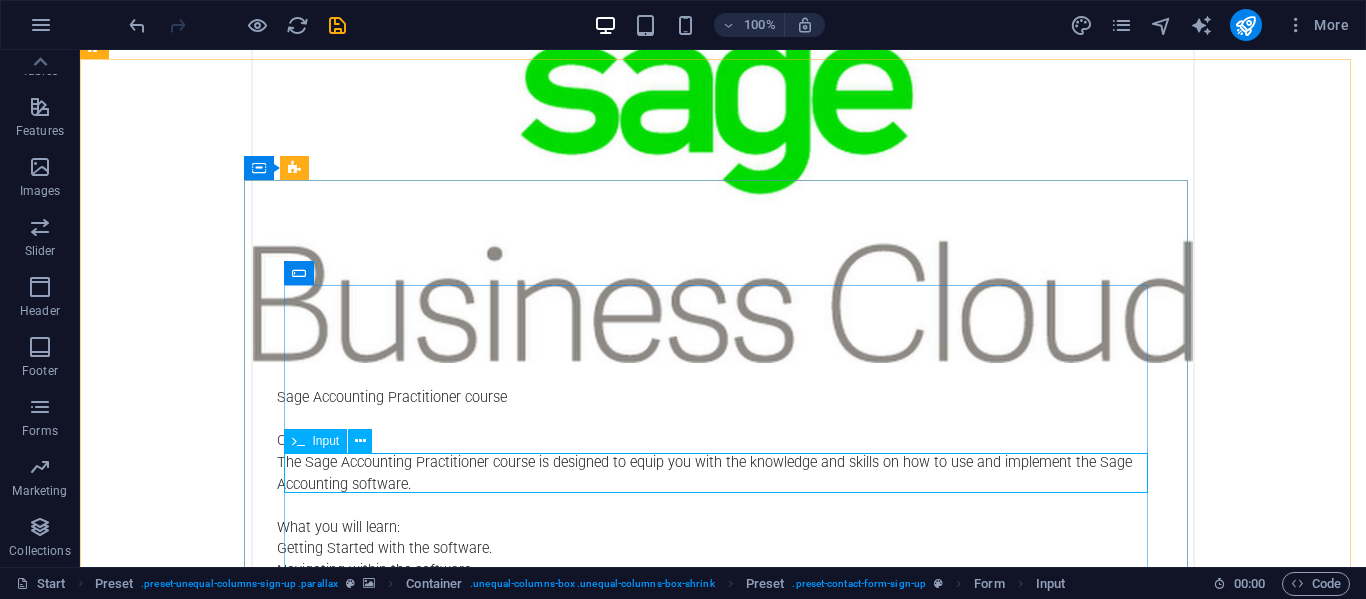 click on "Input" at bounding box center (326, 441) 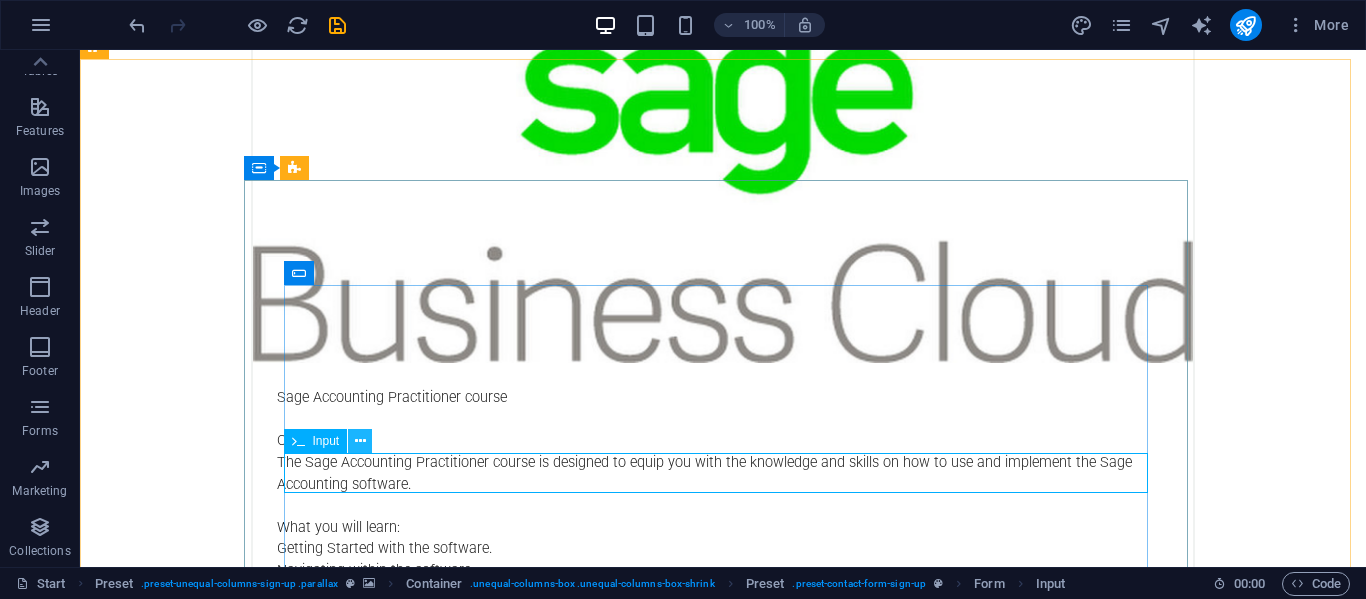 click at bounding box center (360, 441) 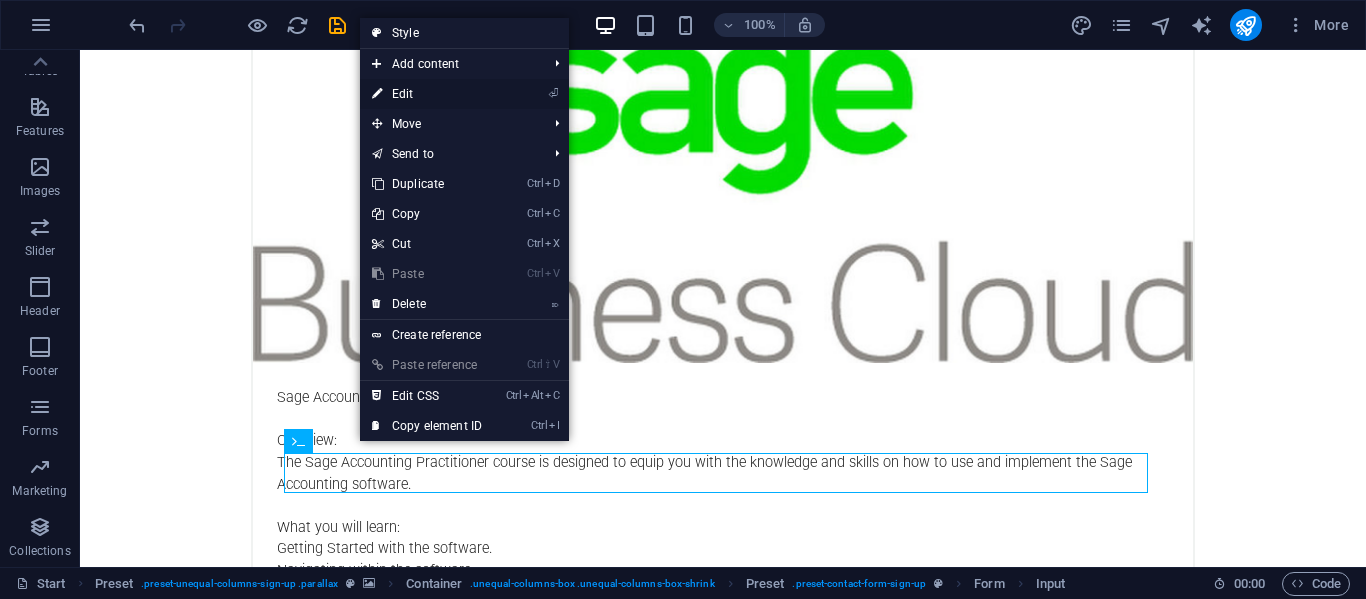click on "⏎  Edit" at bounding box center [427, 94] 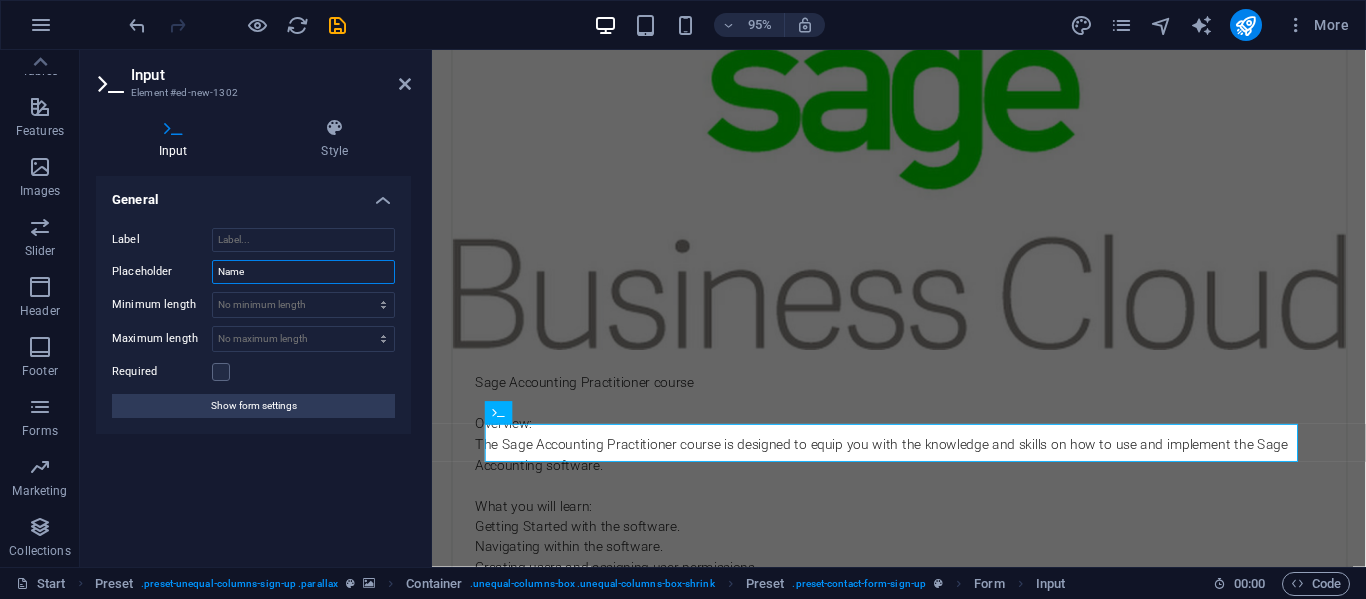 click on "Name" at bounding box center [303, 272] 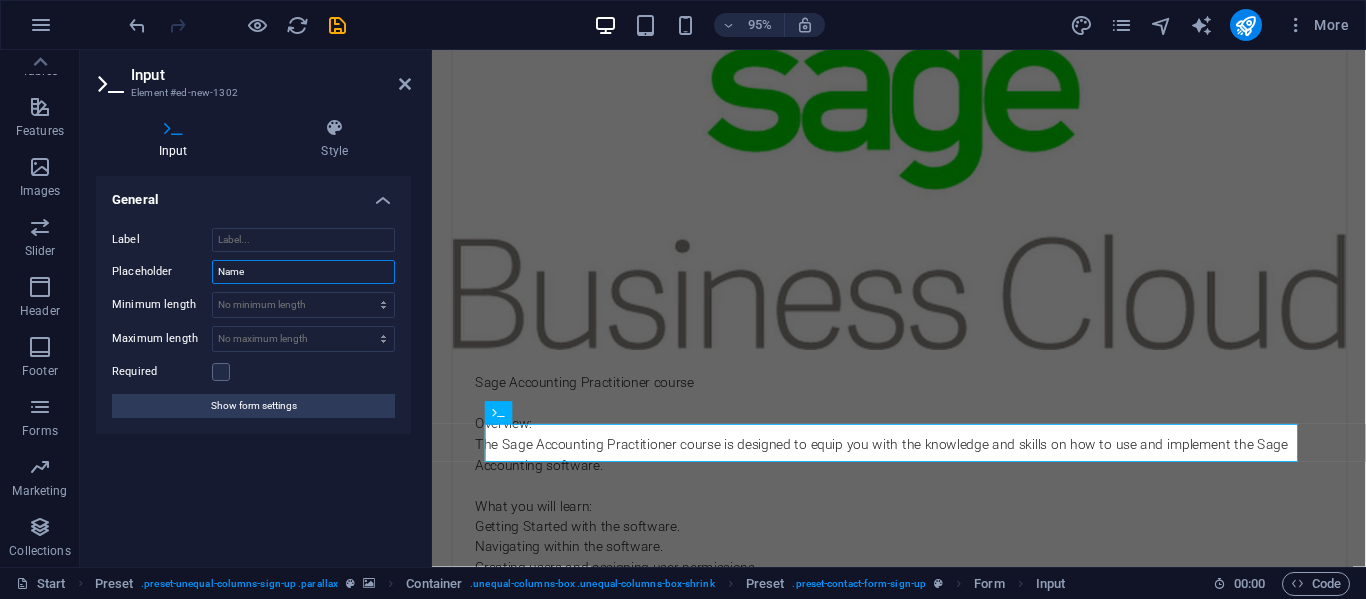 click on "Name" at bounding box center (303, 272) 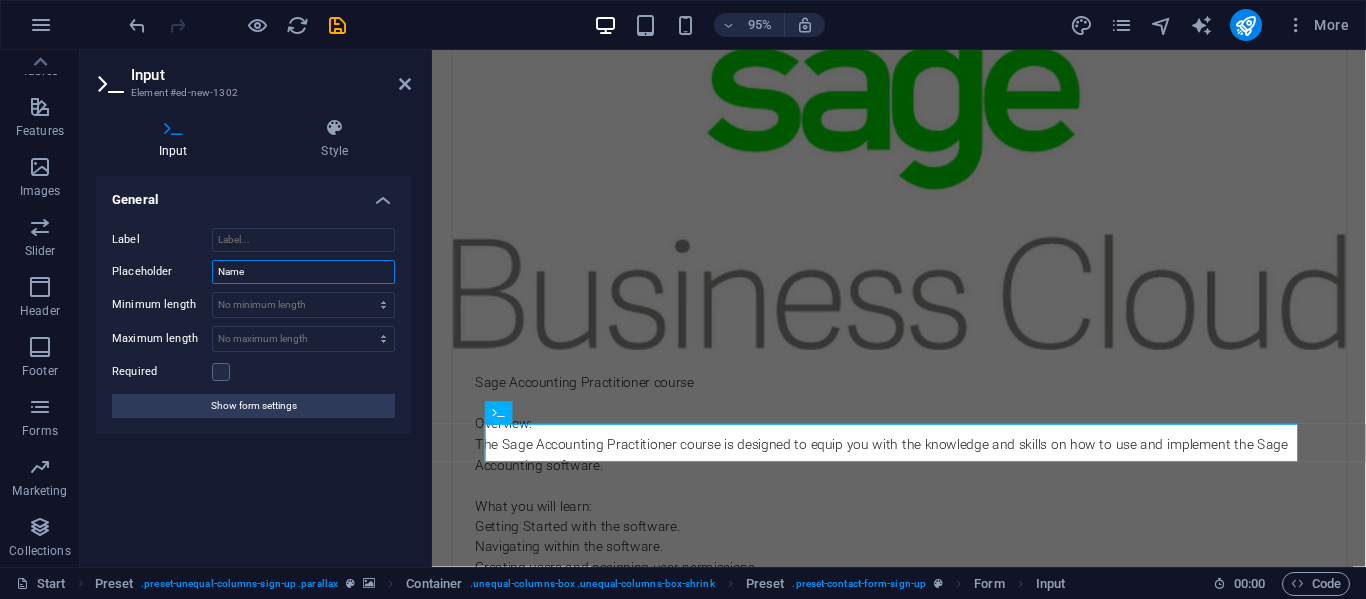 type on "c" 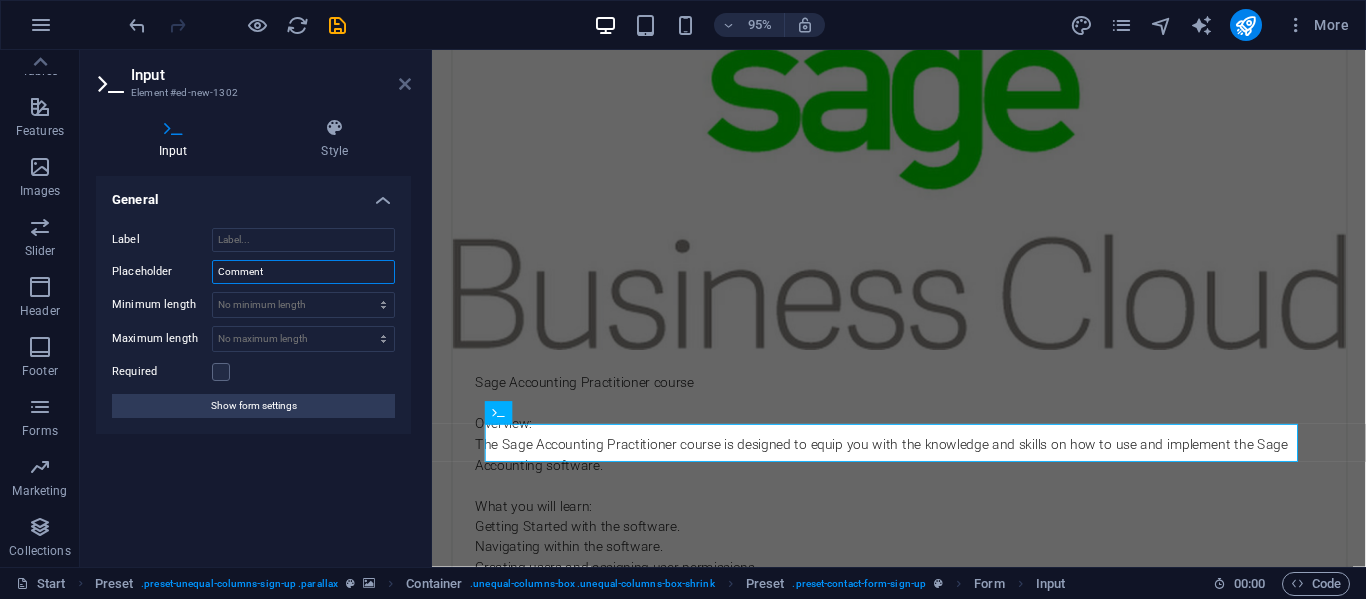 type on "Comment" 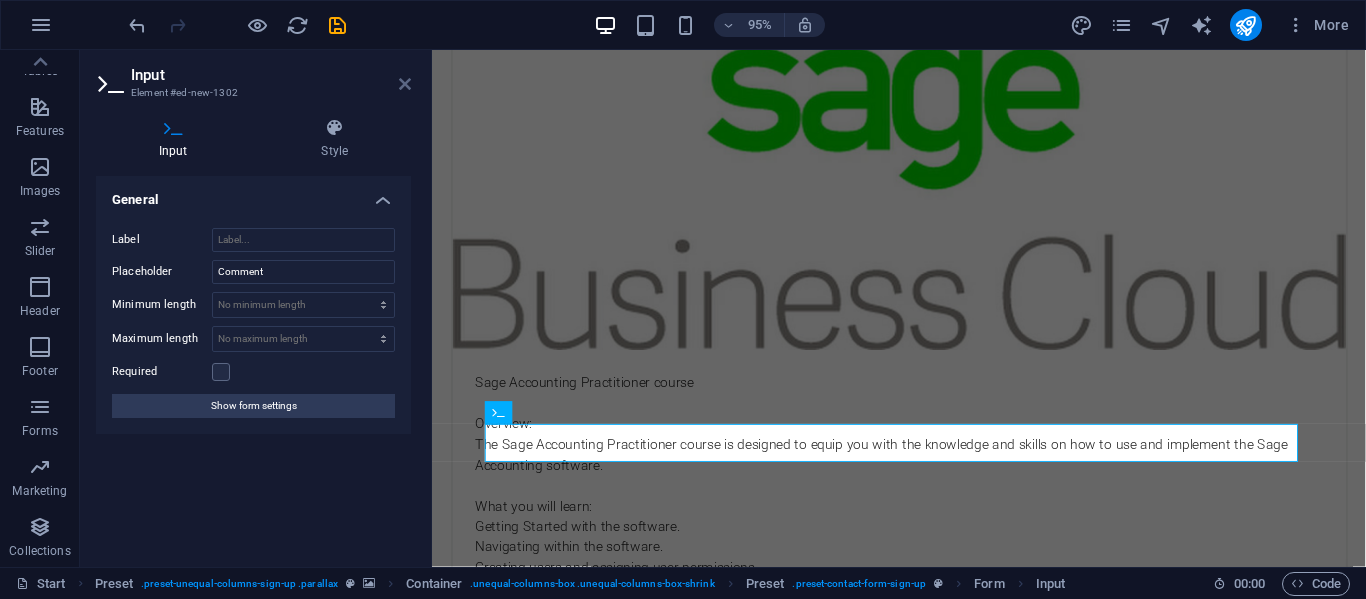 click at bounding box center (405, 84) 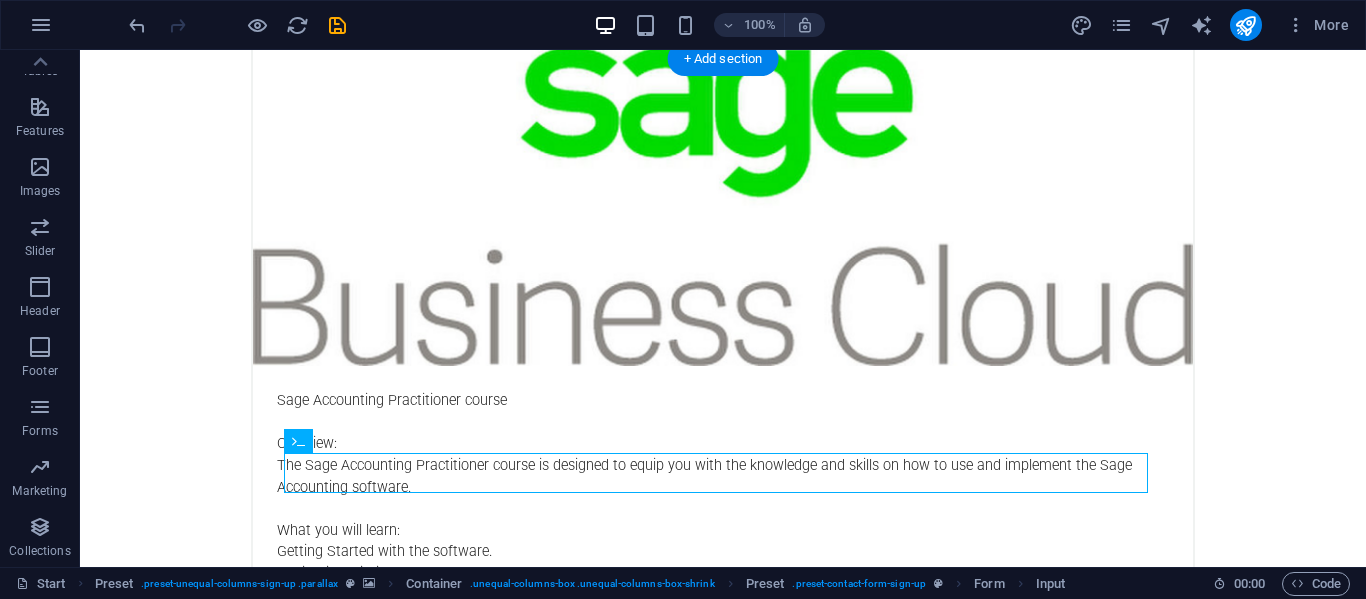 scroll, scrollTop: 4787, scrollLeft: 0, axis: vertical 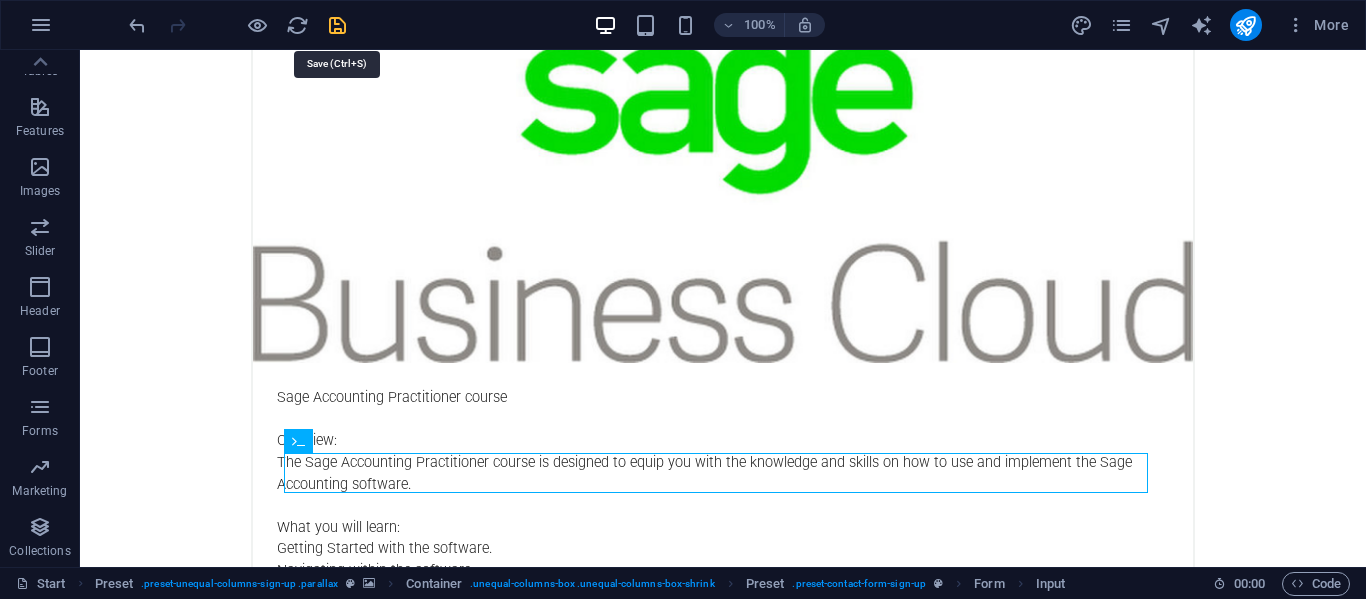 click at bounding box center [337, 25] 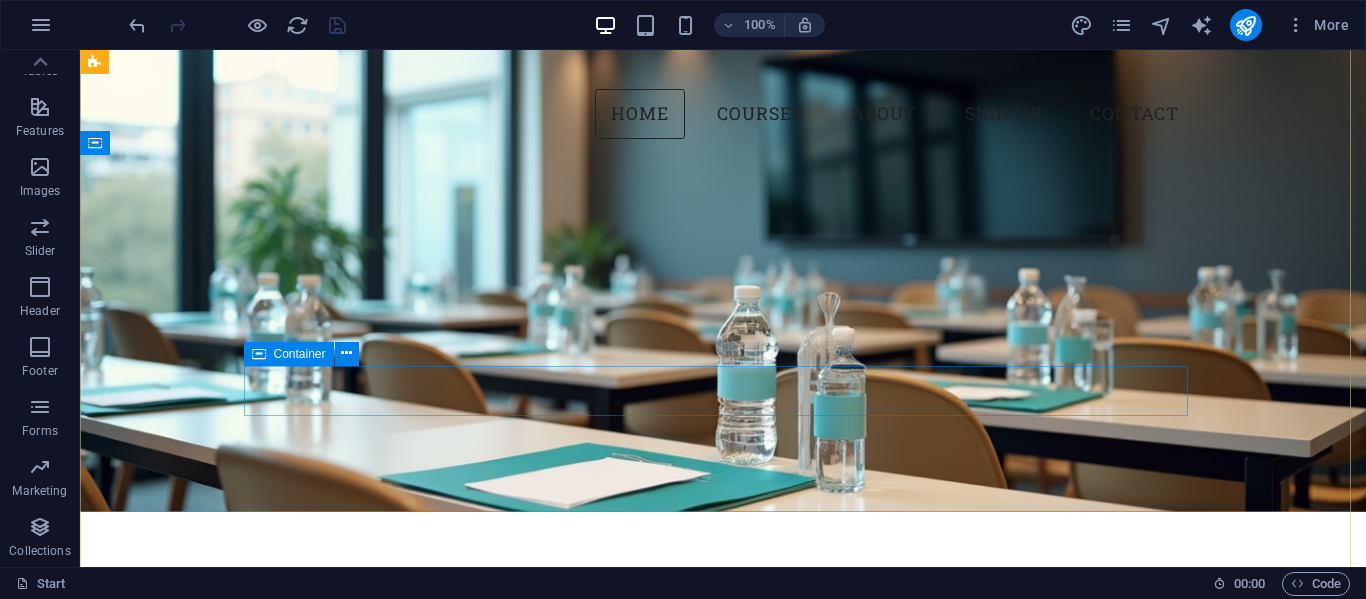 scroll, scrollTop: 0, scrollLeft: 0, axis: both 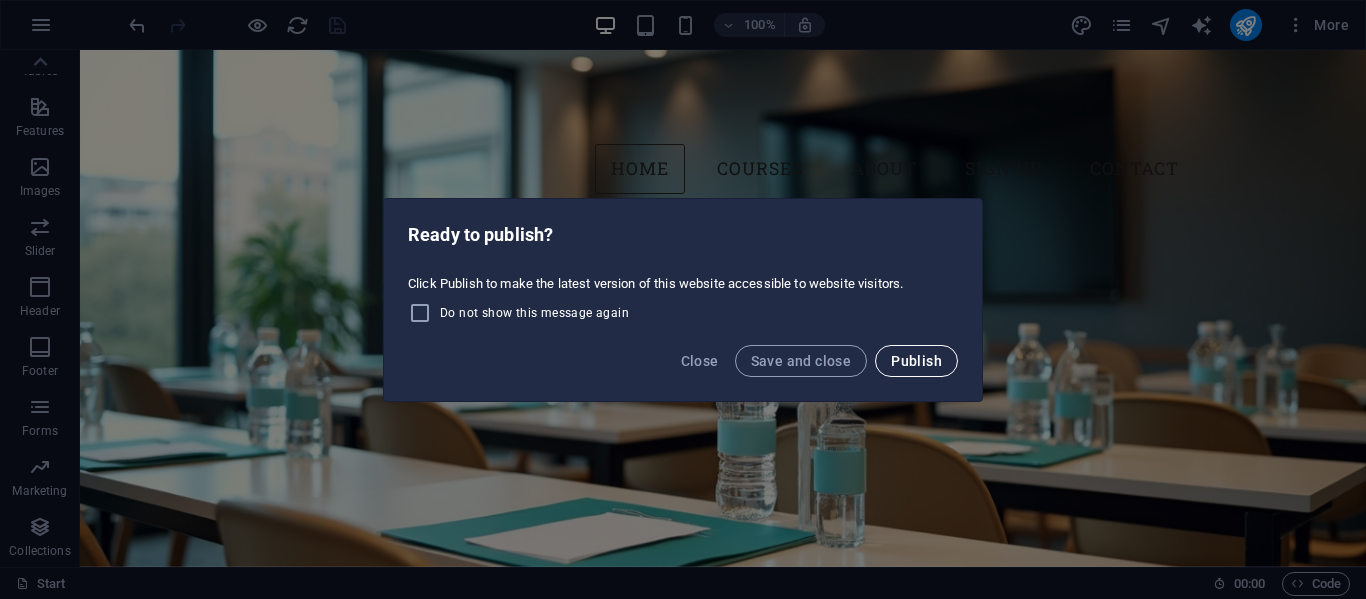 click on "Publish" at bounding box center (916, 361) 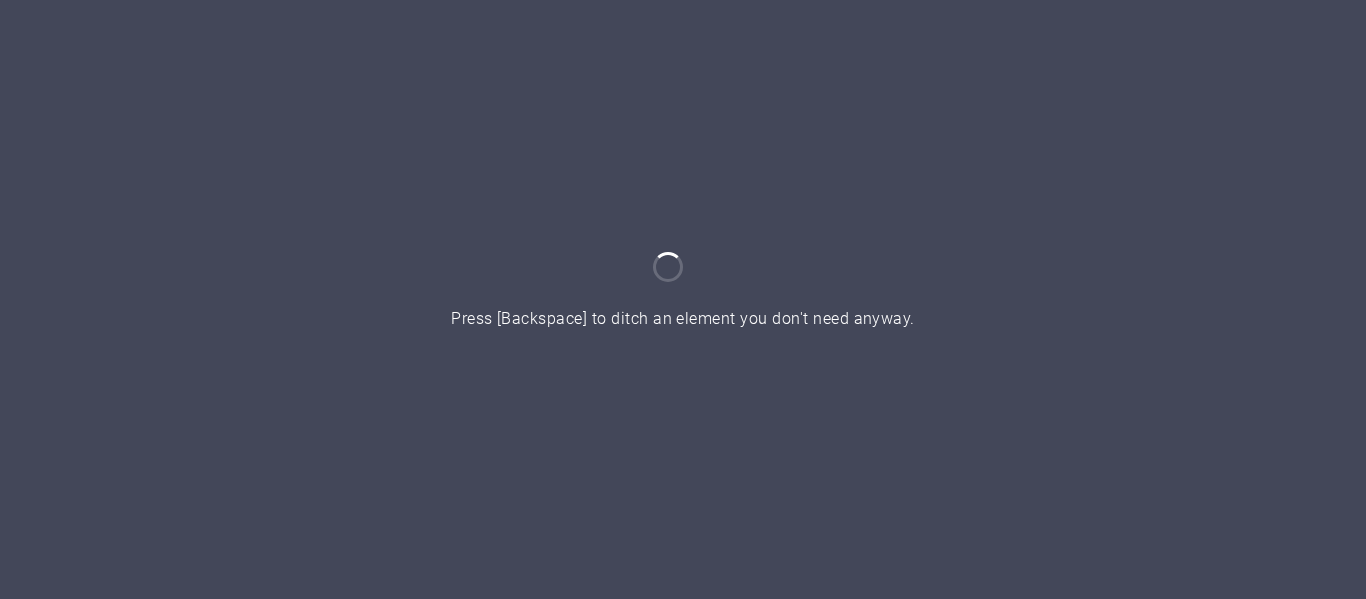 scroll, scrollTop: 0, scrollLeft: 0, axis: both 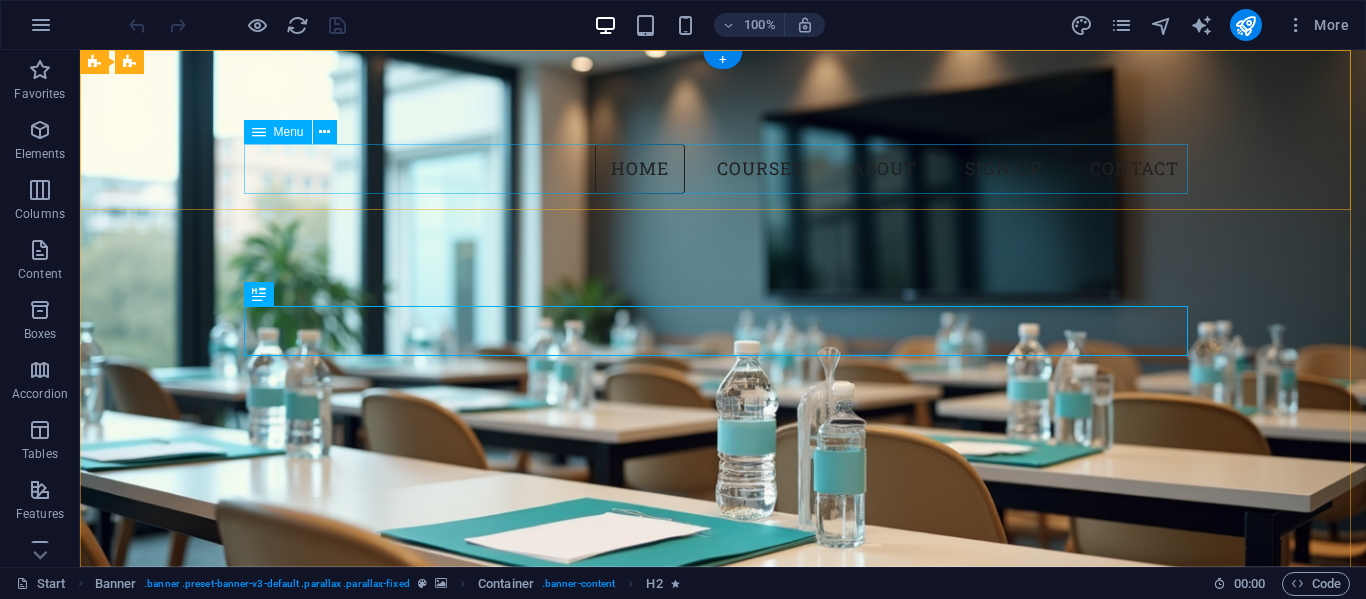 click on "Home Courses About Sign up Contact" at bounding box center (723, 169) 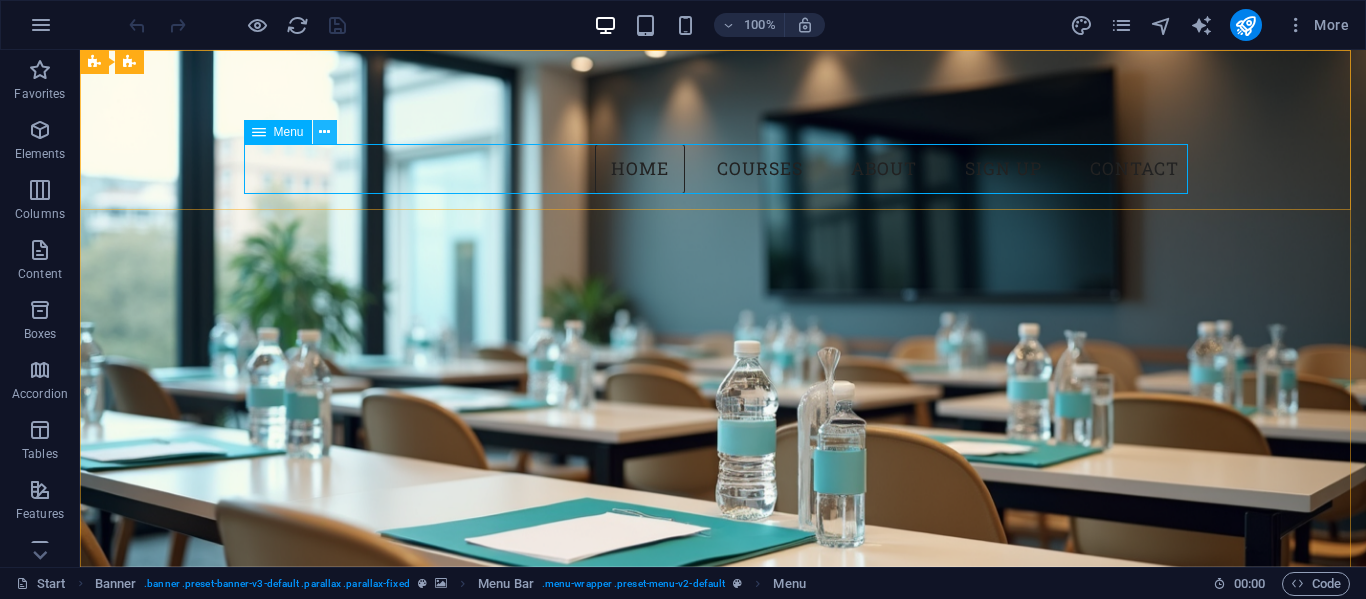 click at bounding box center (325, 132) 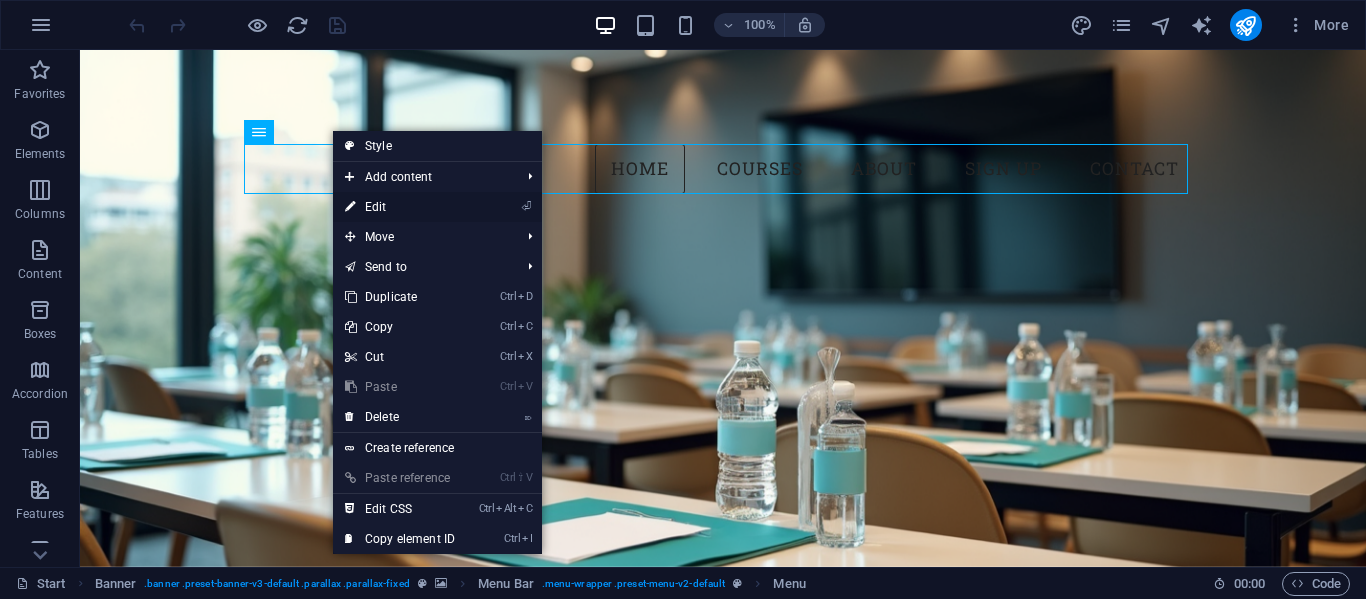 click on "⏎  Edit" at bounding box center [400, 207] 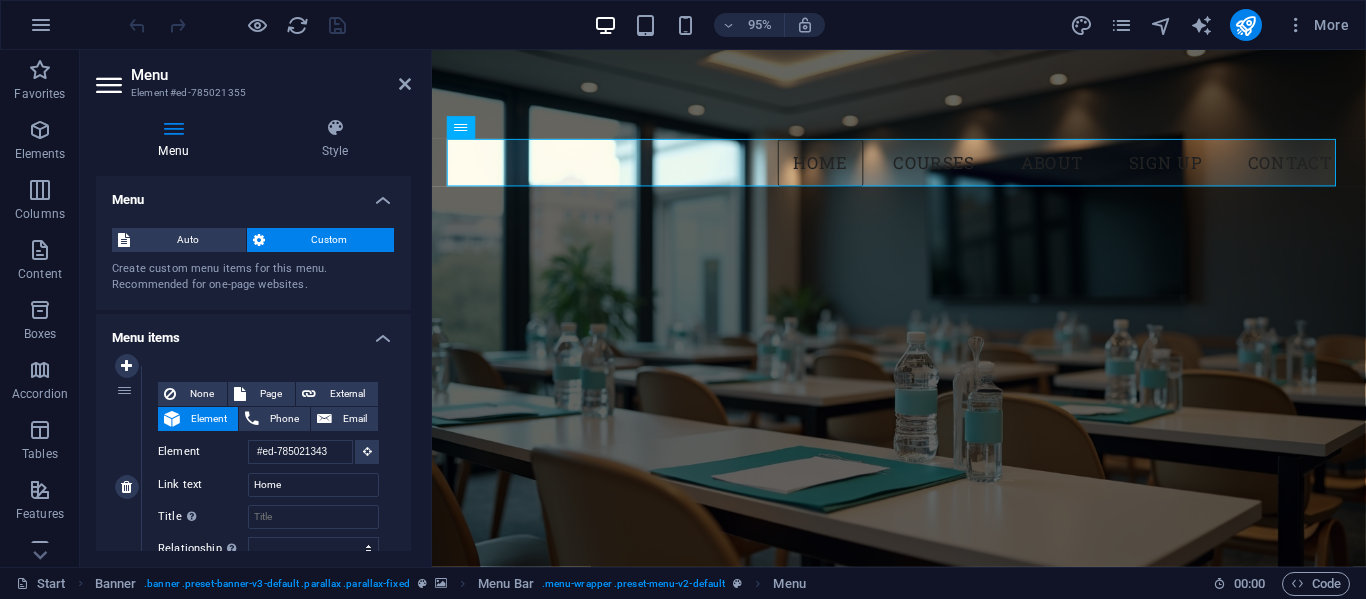 scroll, scrollTop: 100, scrollLeft: 0, axis: vertical 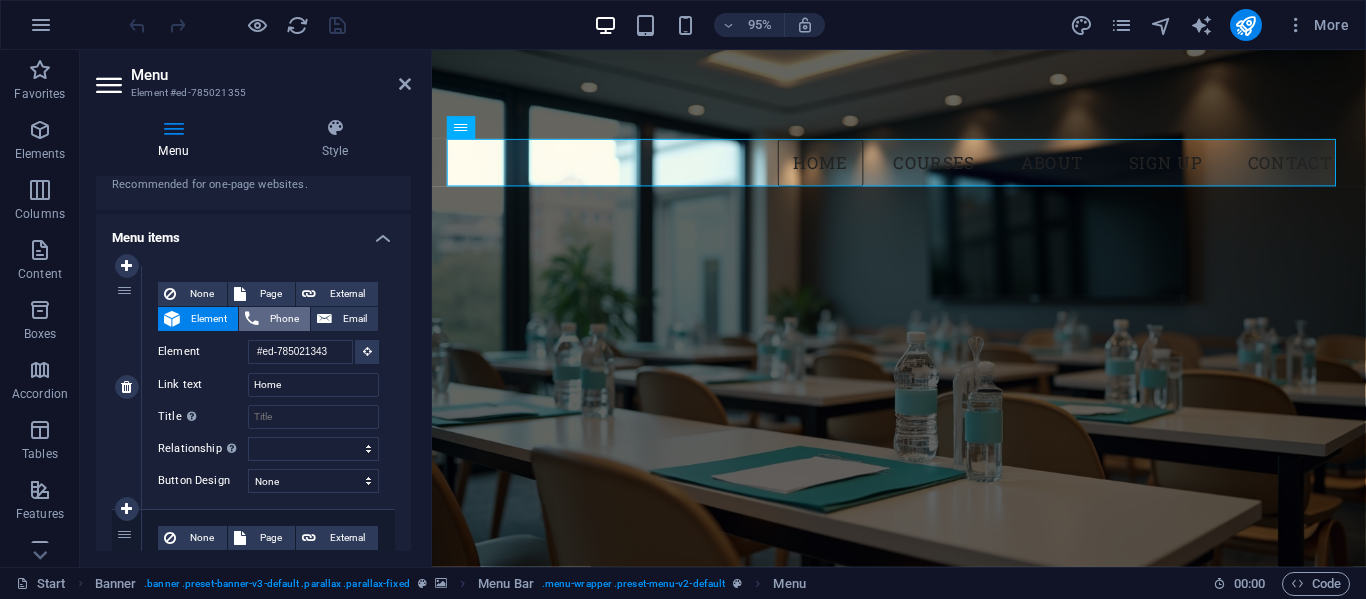 click on "Phone" at bounding box center [284, 319] 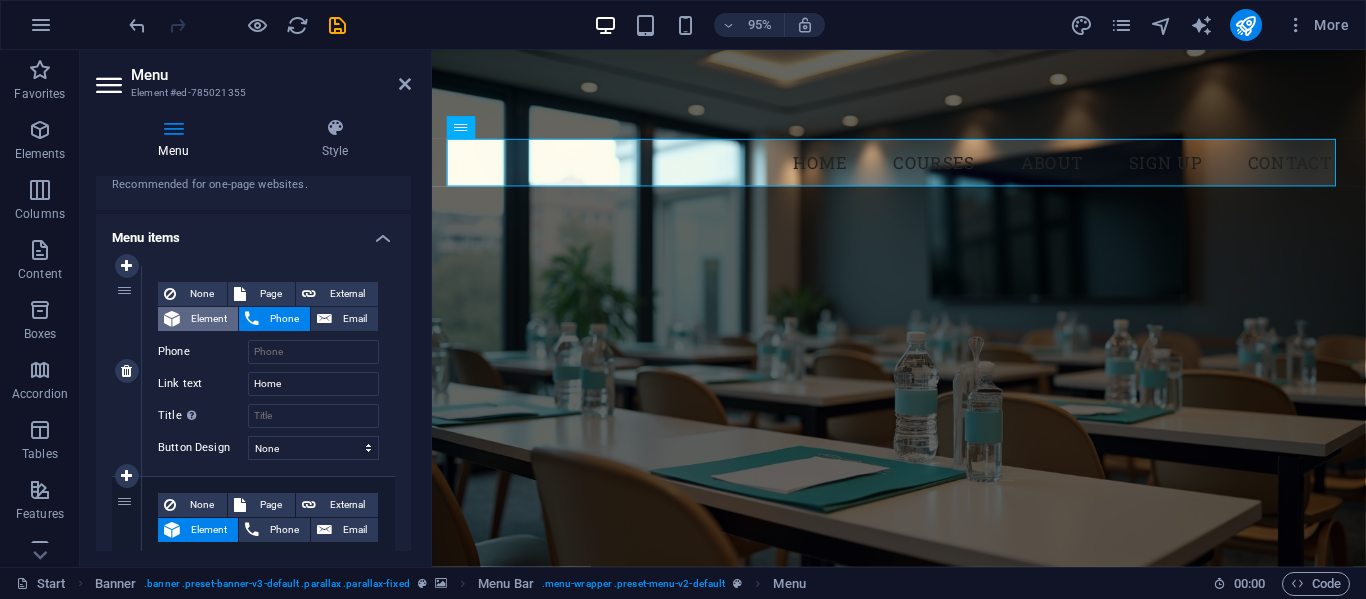 click on "Element" at bounding box center [209, 319] 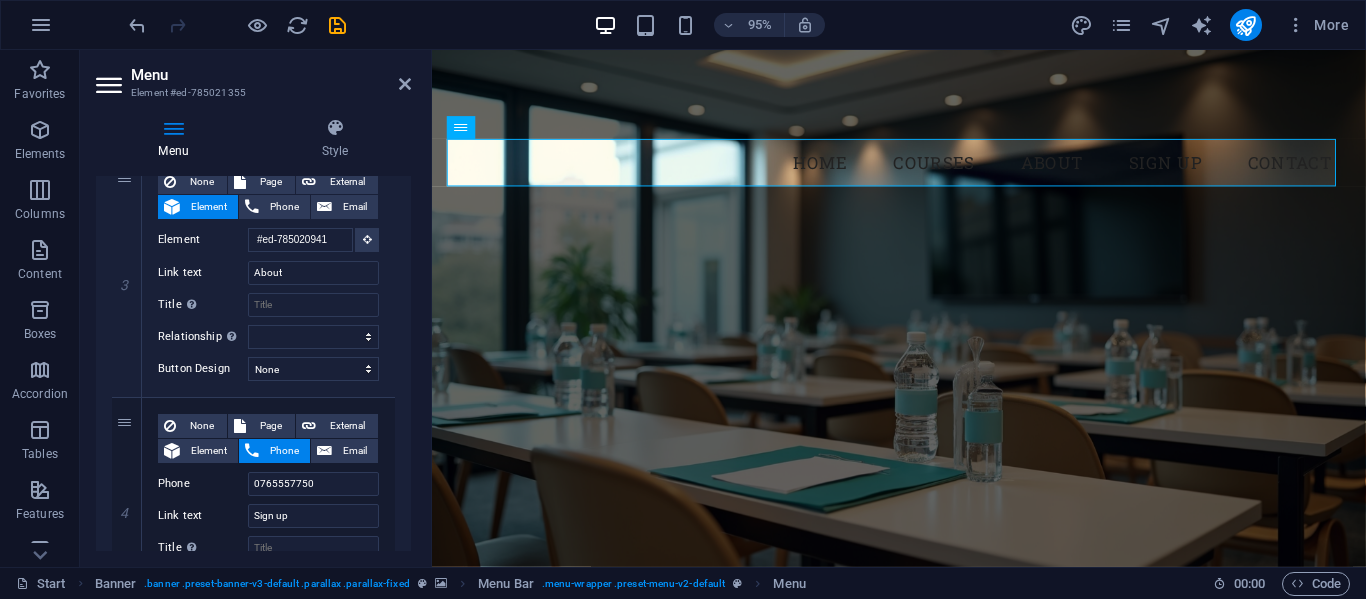 scroll, scrollTop: 800, scrollLeft: 0, axis: vertical 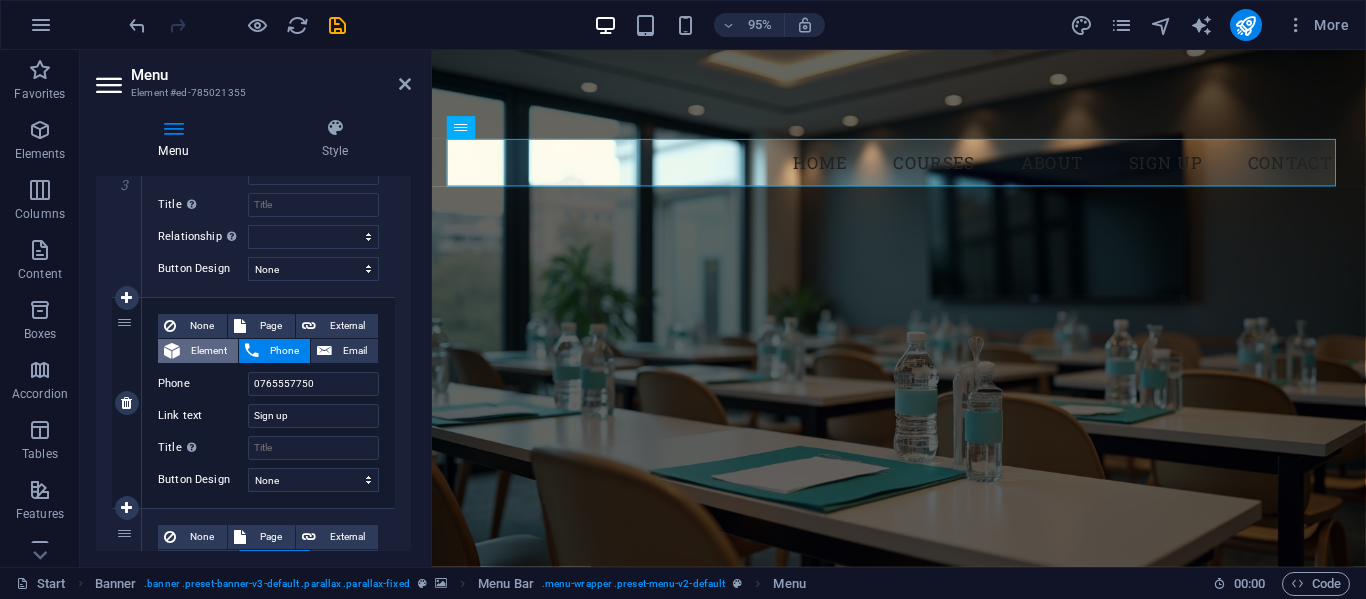 click on "Element" at bounding box center [209, 351] 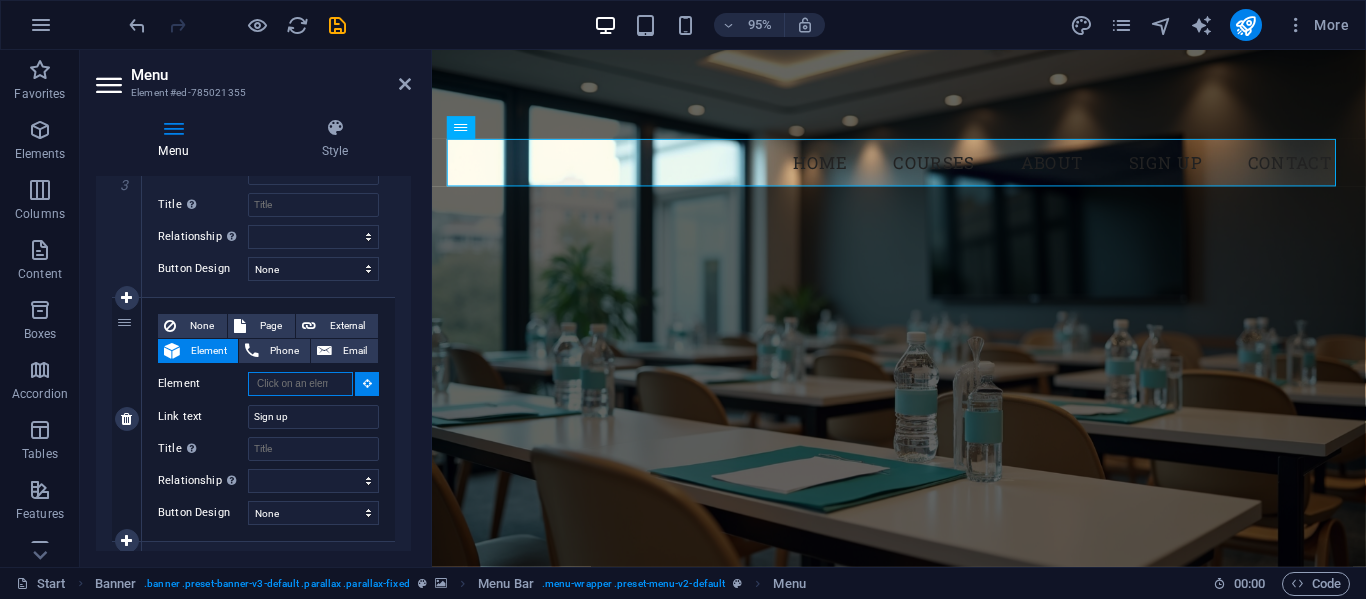 scroll, scrollTop: 0, scrollLeft: 0, axis: both 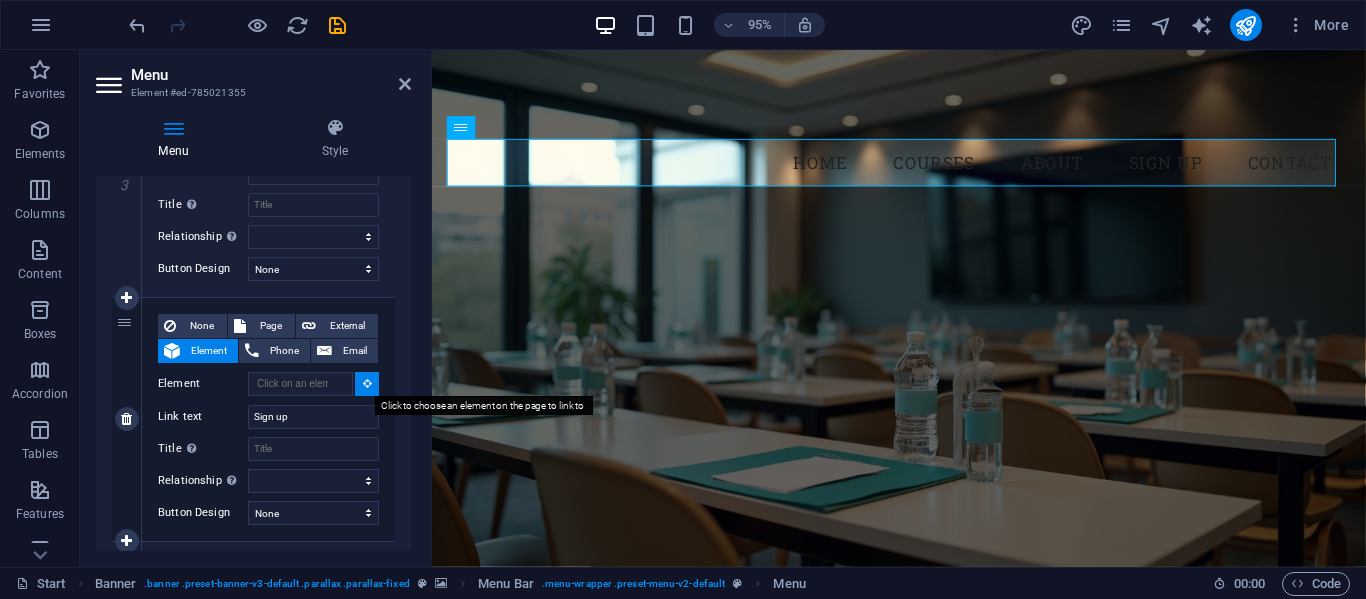 click at bounding box center [367, 383] 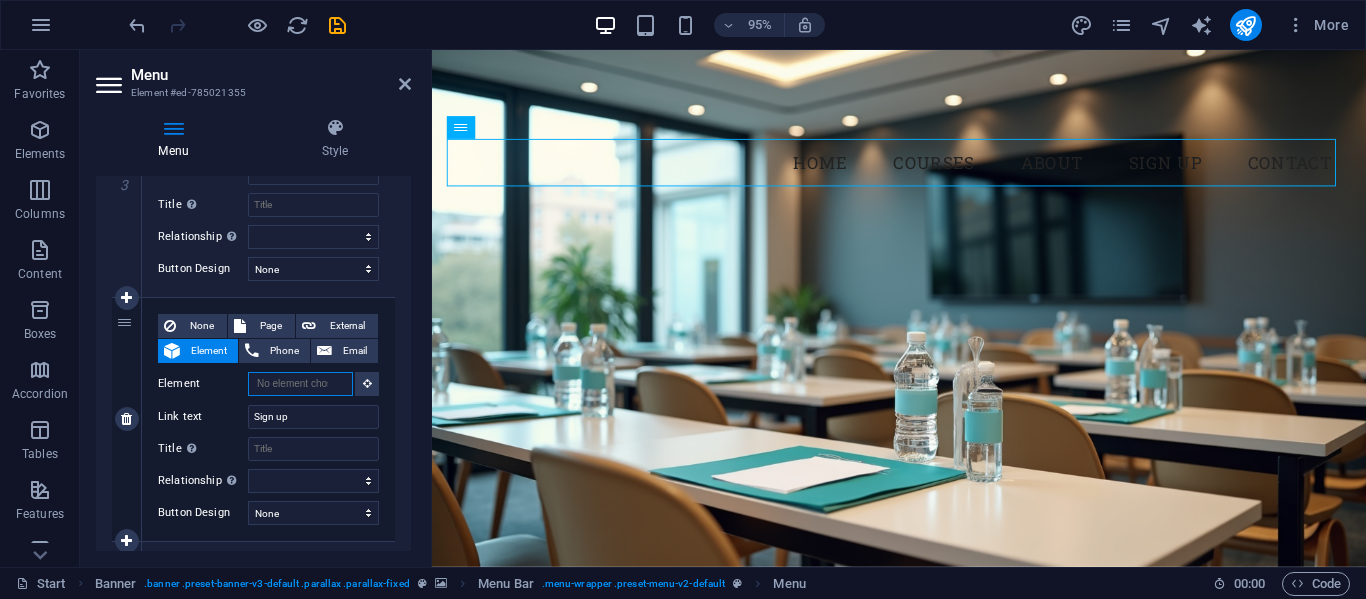 click on "Element" at bounding box center (300, 384) 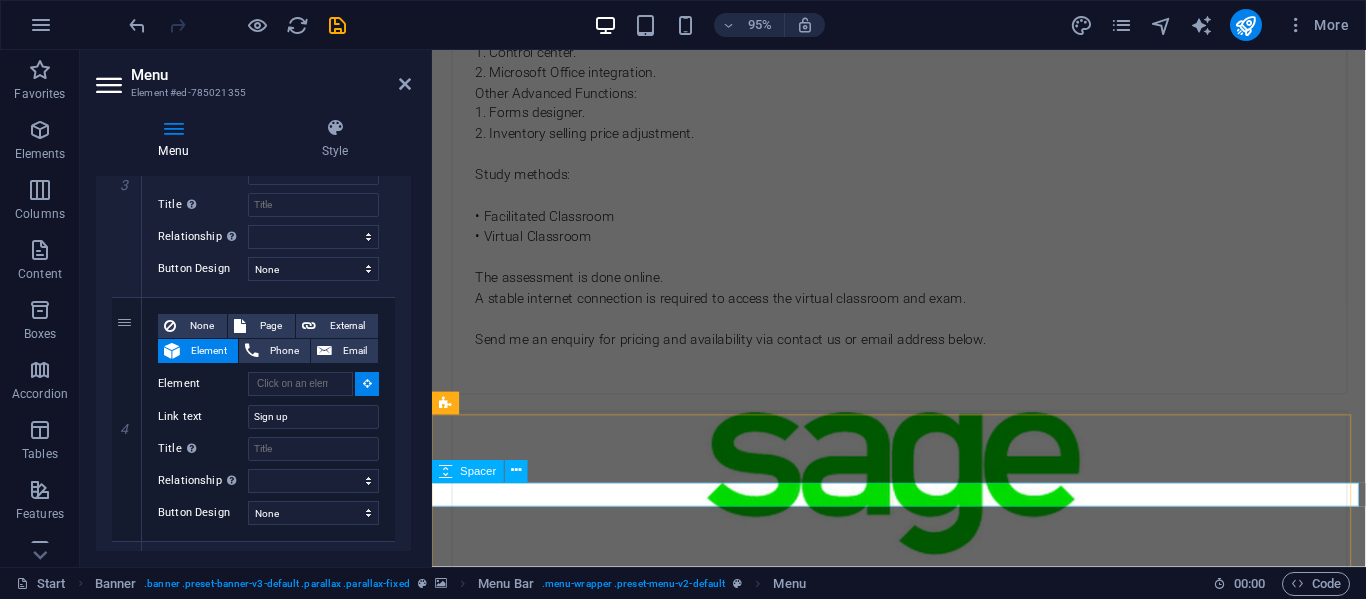 scroll, scrollTop: 4600, scrollLeft: 0, axis: vertical 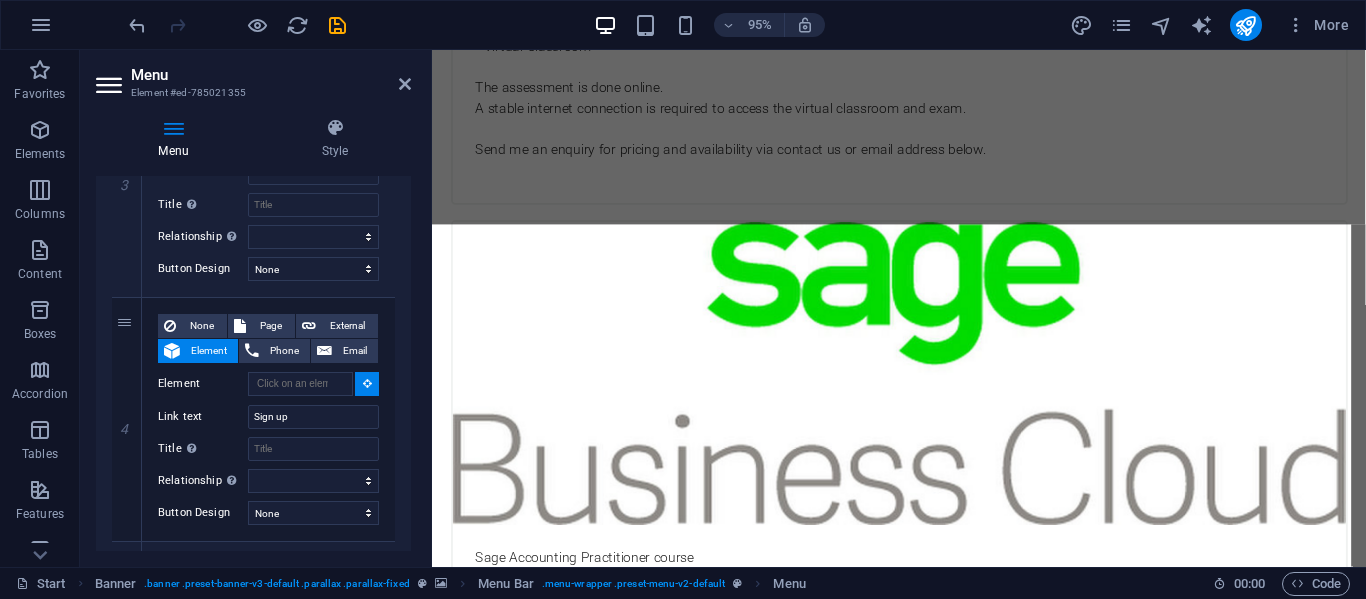 click at bounding box center [923, 4789] 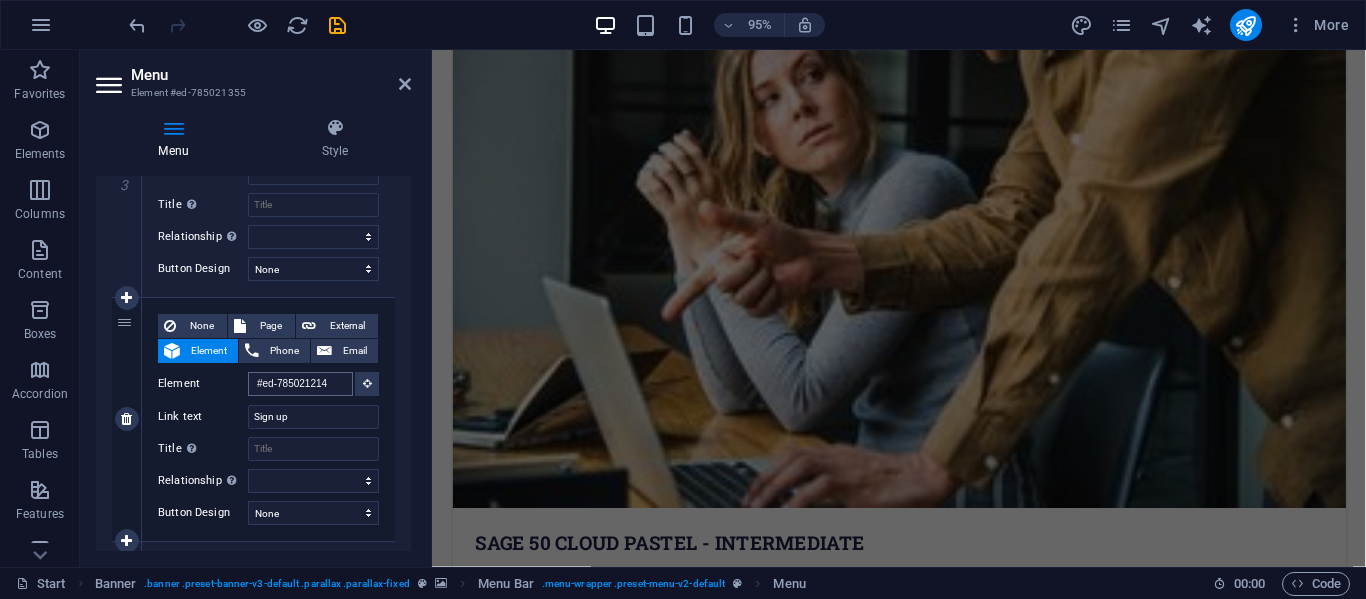 scroll, scrollTop: 4885, scrollLeft: 0, axis: vertical 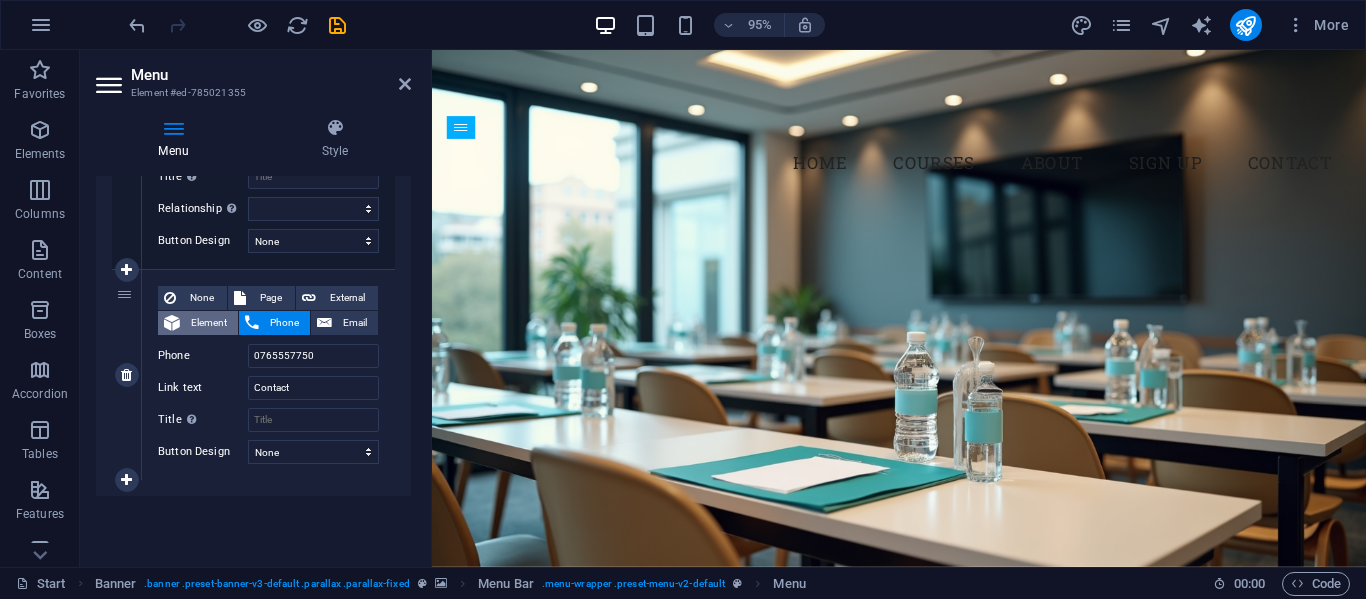 click on "Element" at bounding box center (209, 323) 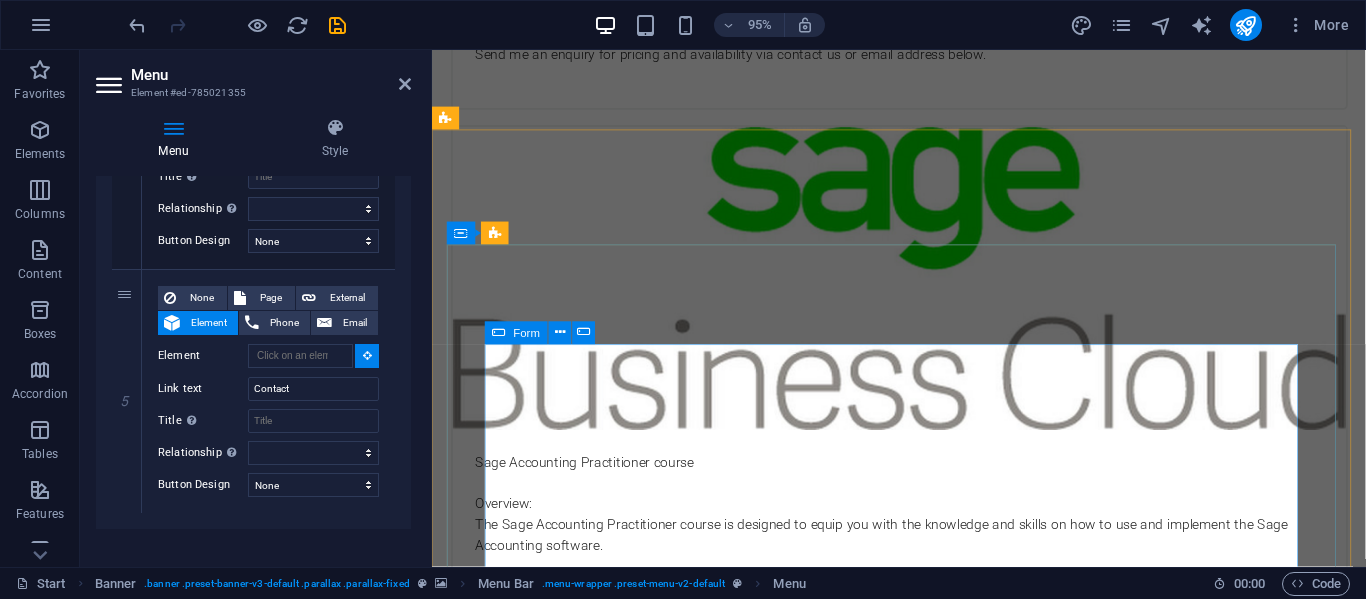 scroll, scrollTop: 5300, scrollLeft: 0, axis: vertical 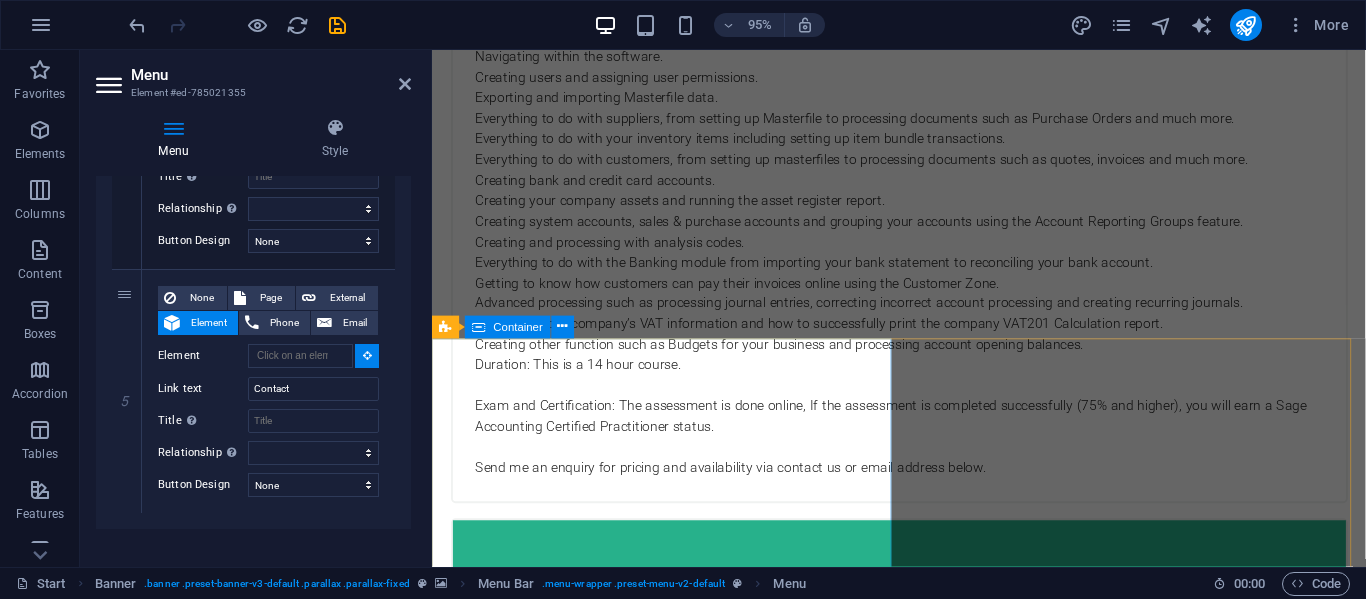 click on "Get in touch S&B Services [GEOGRAPHIC_DATA][PERSON_NAME][PERSON_NAME]   6025 0765557750 [EMAIL_ADDRESS][DOMAIN_NAME] Legal Notice  |  Privacy" at bounding box center (680, 5710) 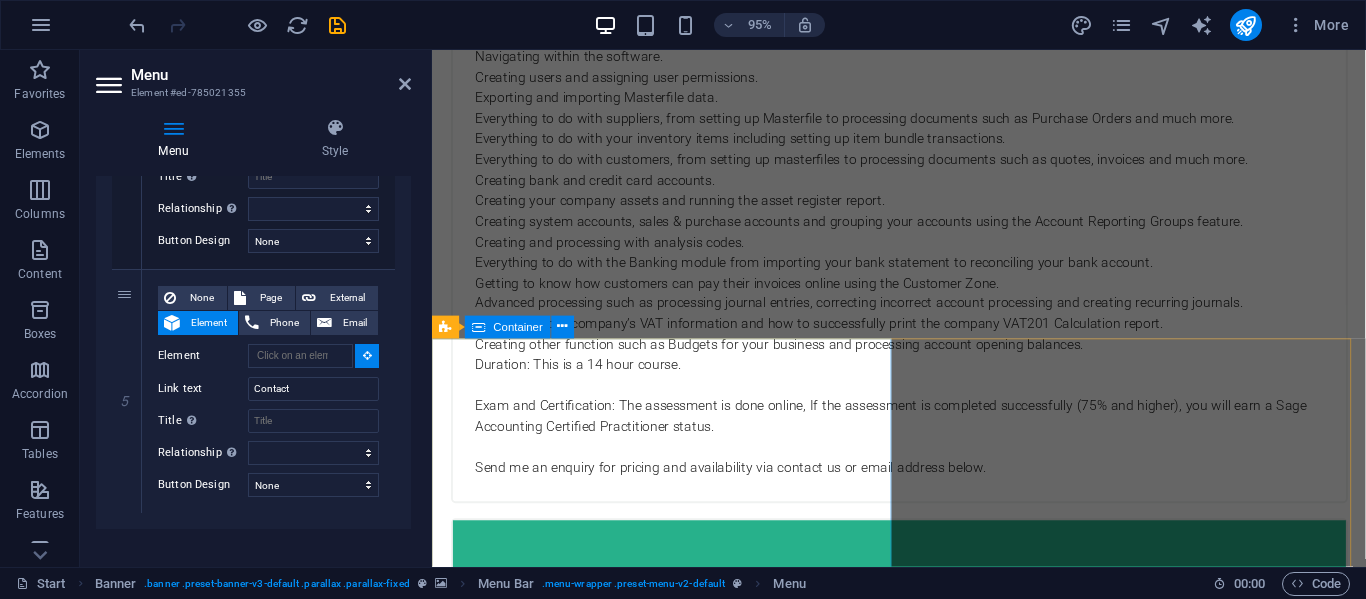 type on "#ed-785021325" 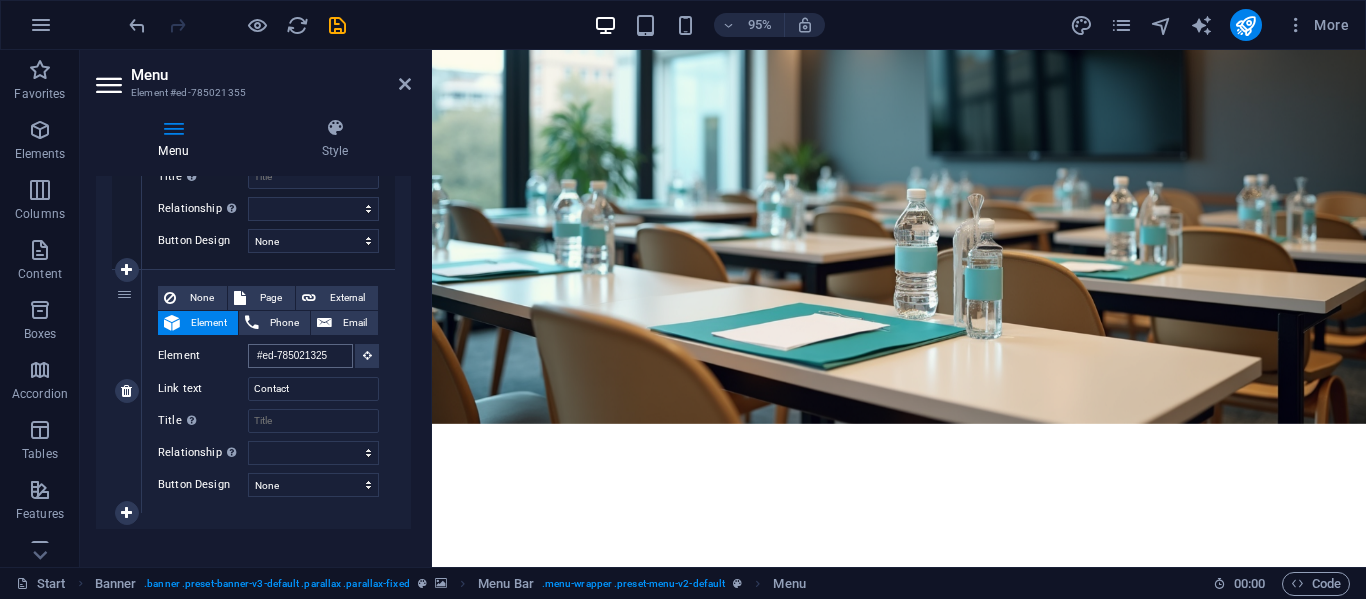 scroll, scrollTop: 0, scrollLeft: 0, axis: both 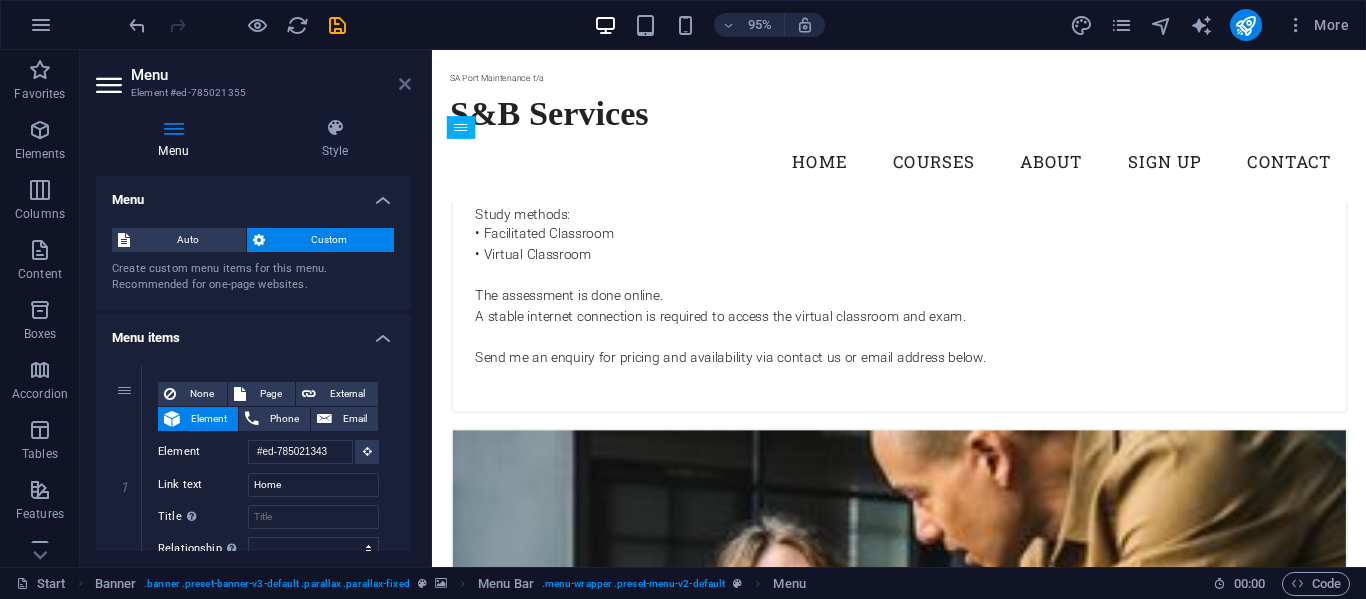 click at bounding box center [405, 84] 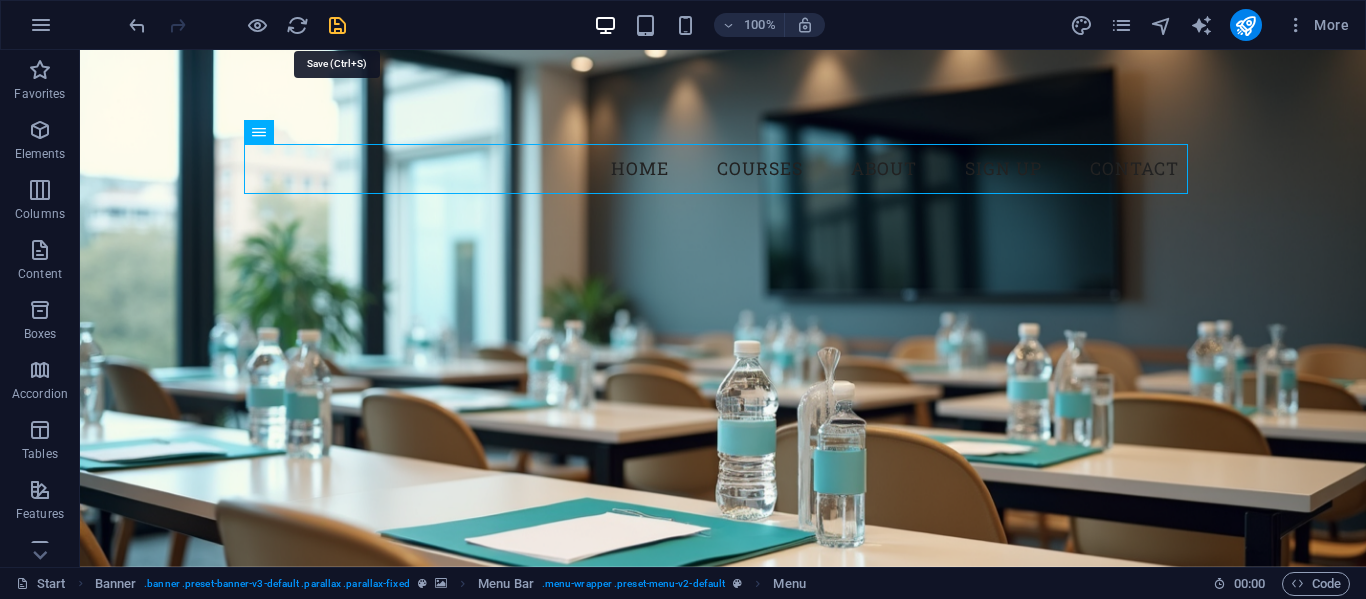 click at bounding box center (337, 25) 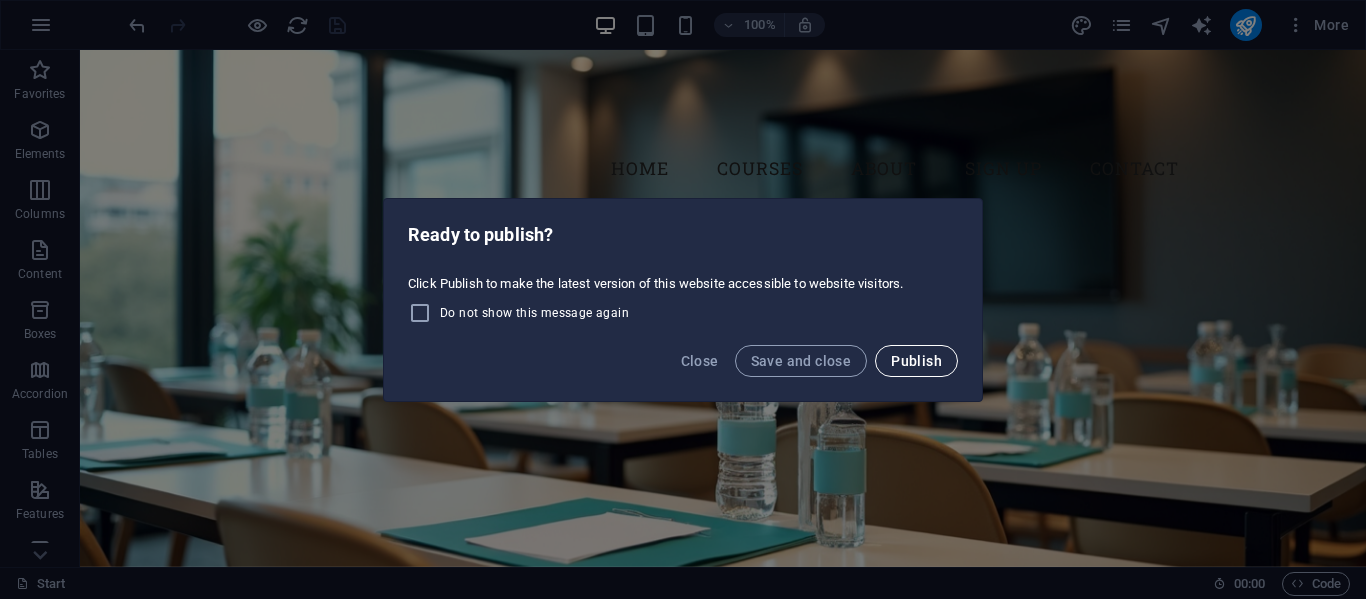 click on "Publish" at bounding box center (916, 361) 